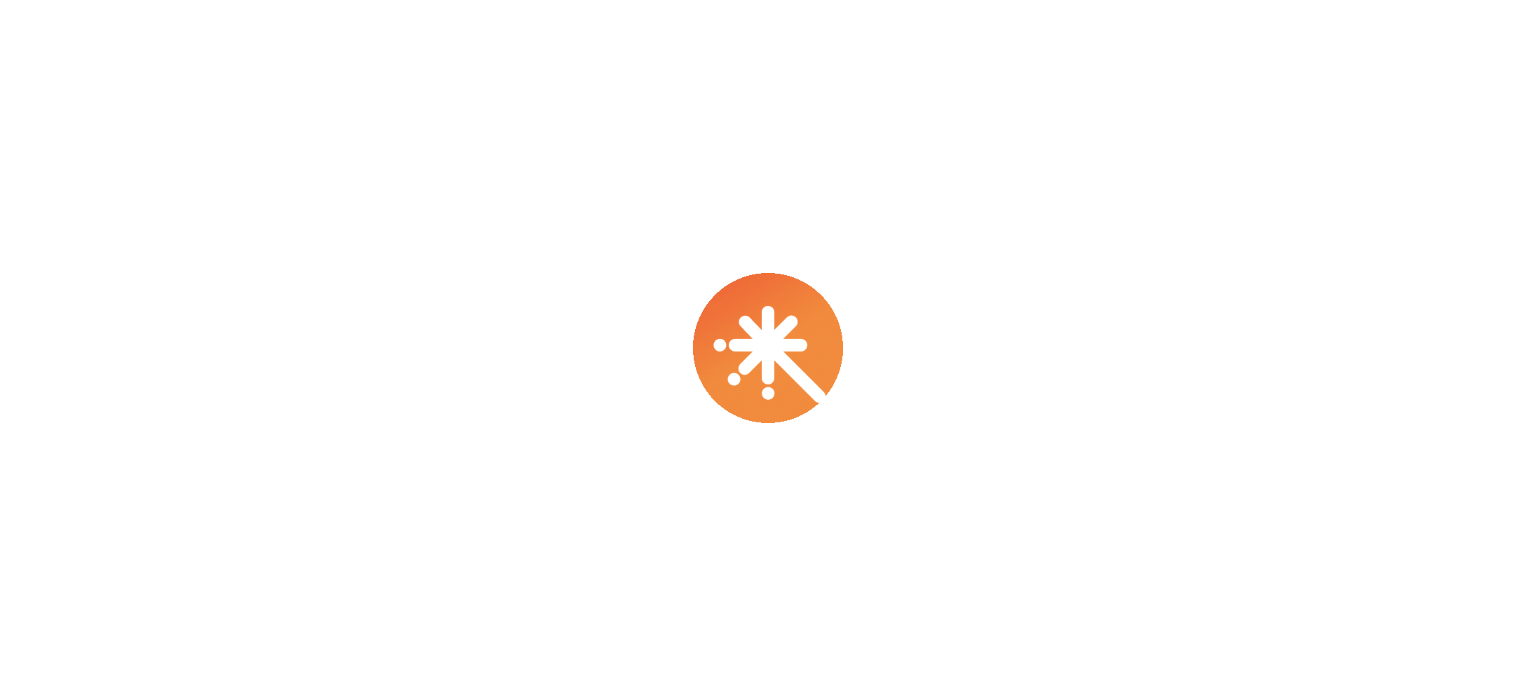 scroll, scrollTop: 0, scrollLeft: 0, axis: both 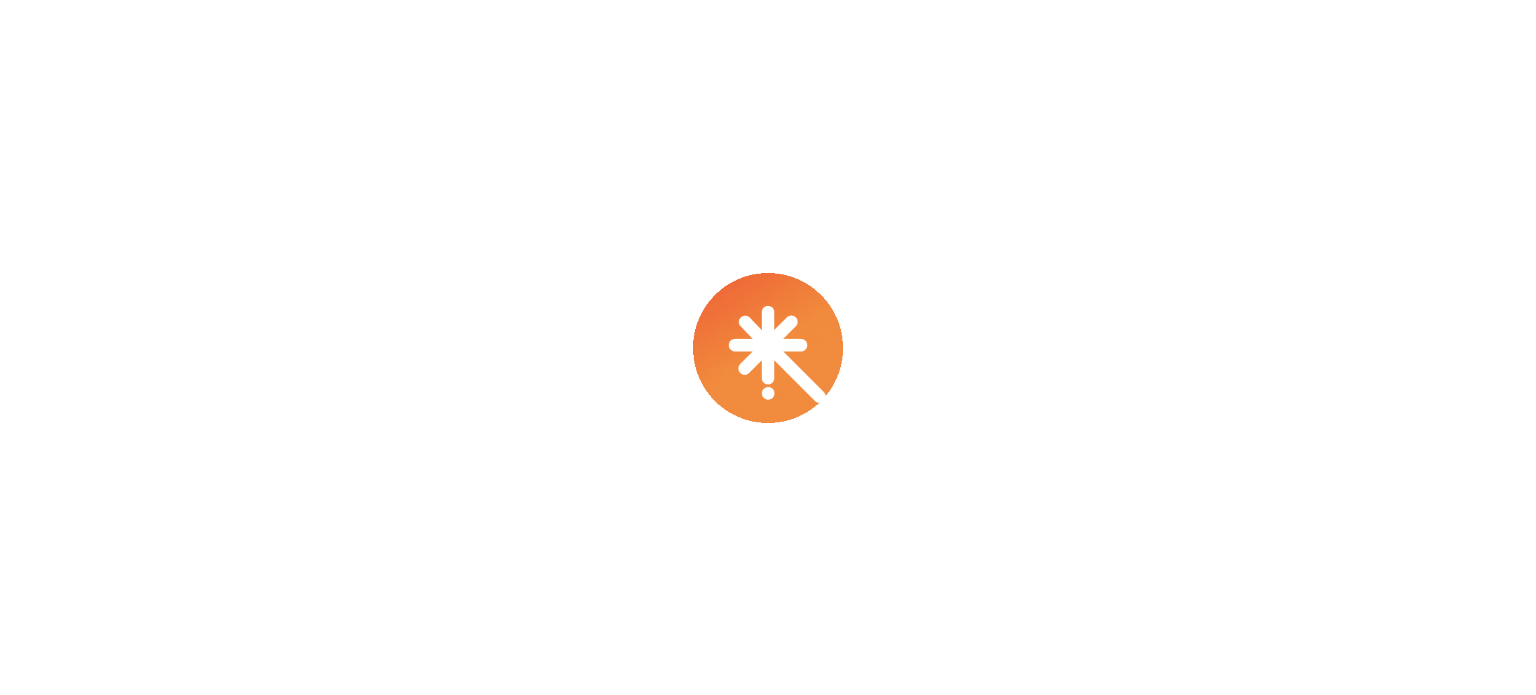 select on "****" 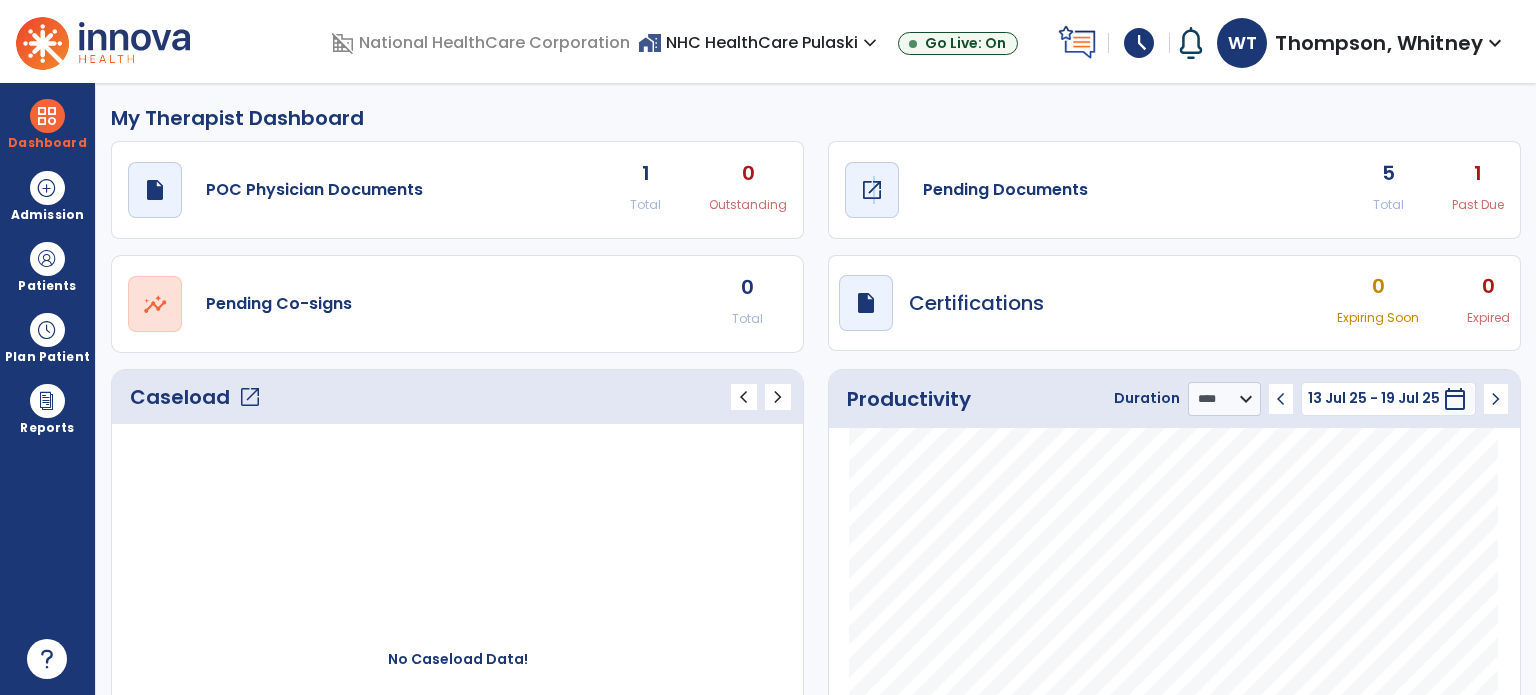 click on "open_in_new" 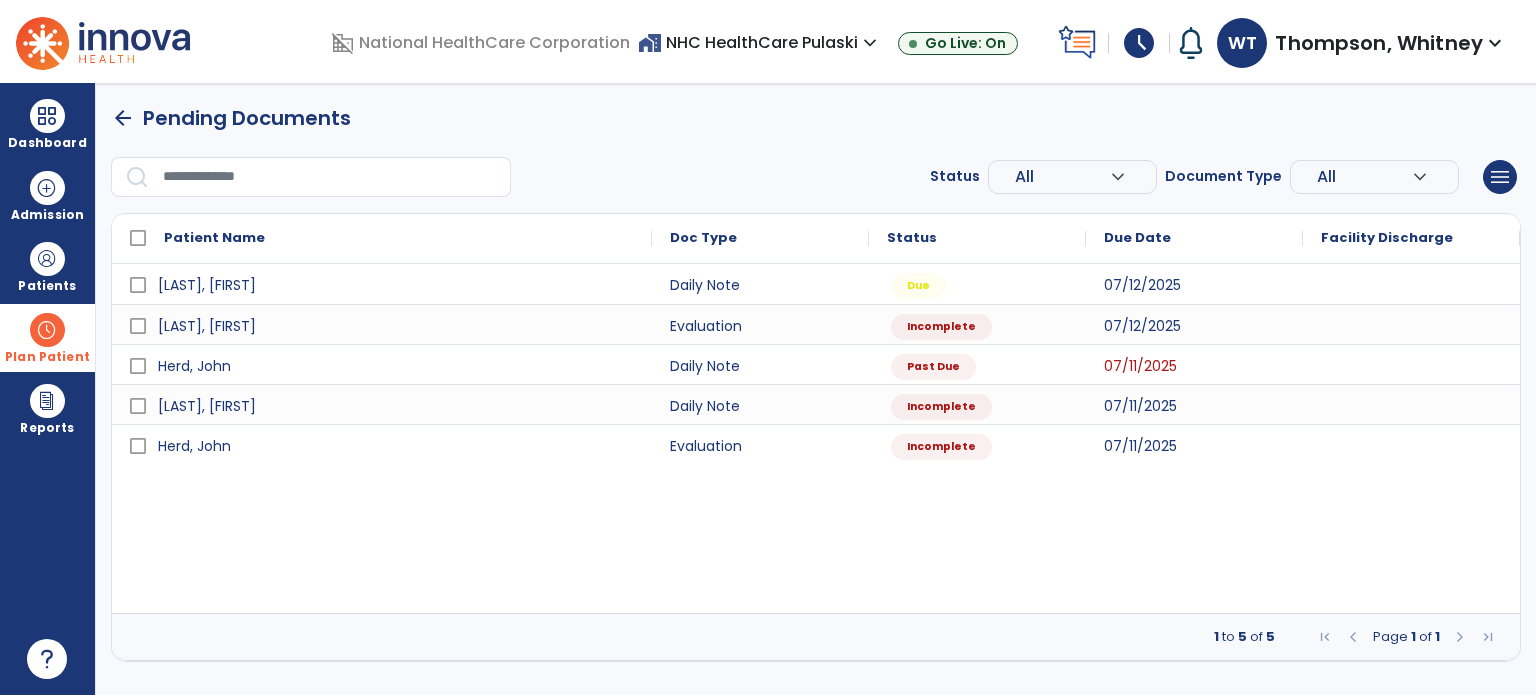 click at bounding box center [47, 330] 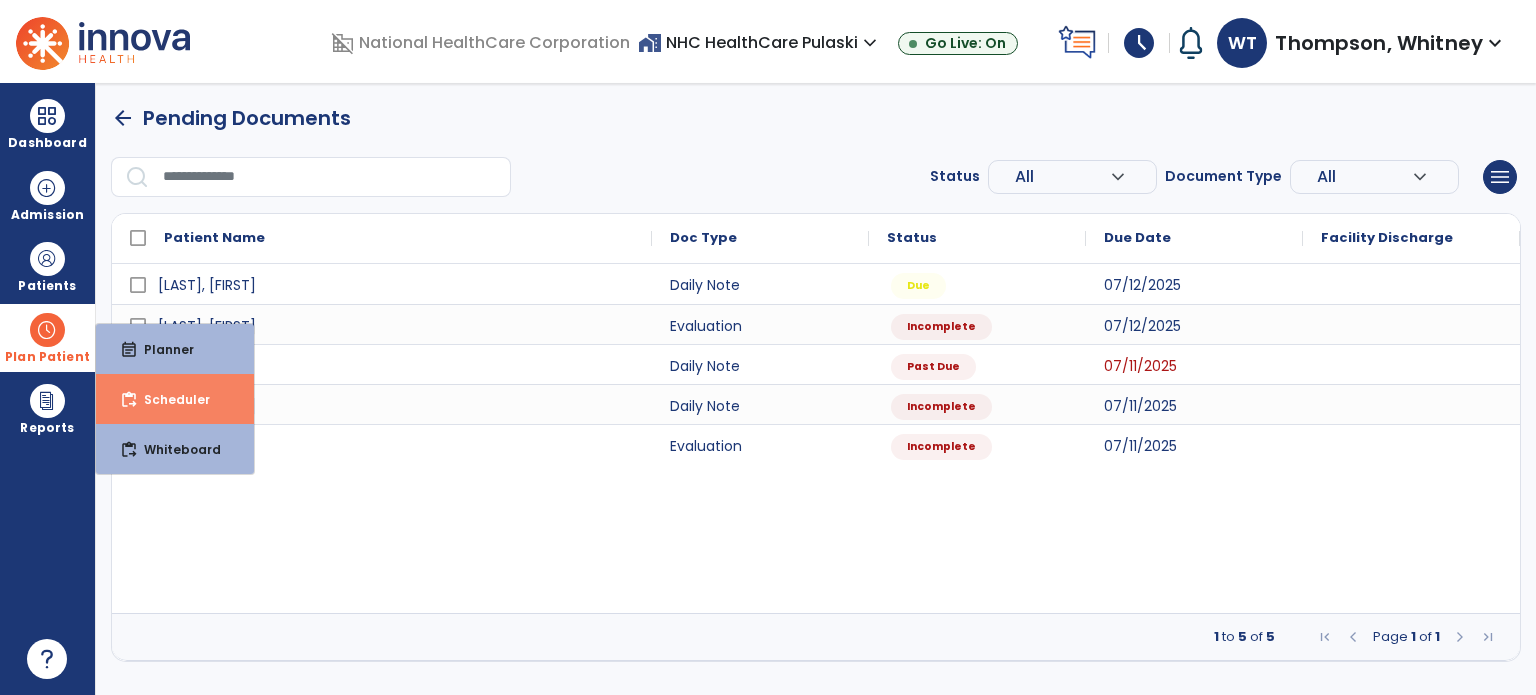 click on "Scheduler" at bounding box center (169, 399) 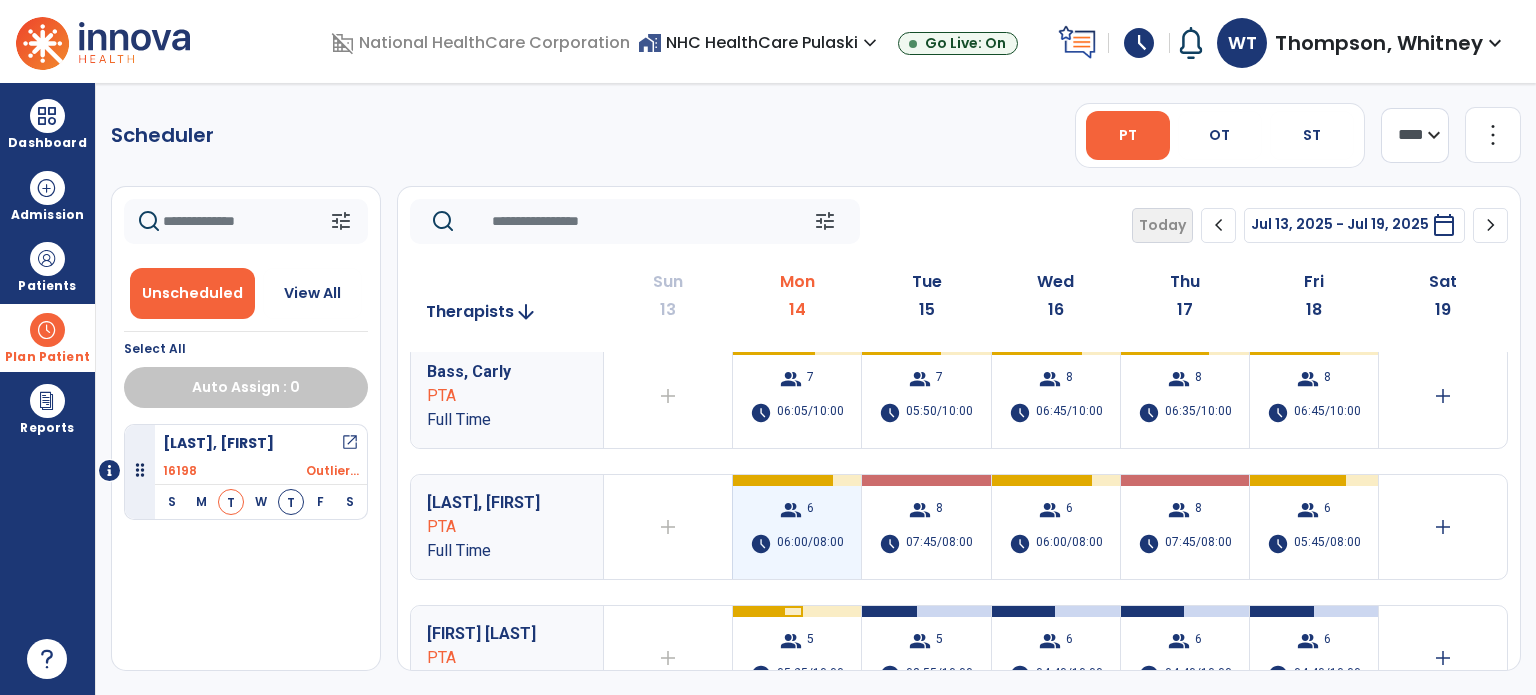 scroll, scrollTop: 200, scrollLeft: 0, axis: vertical 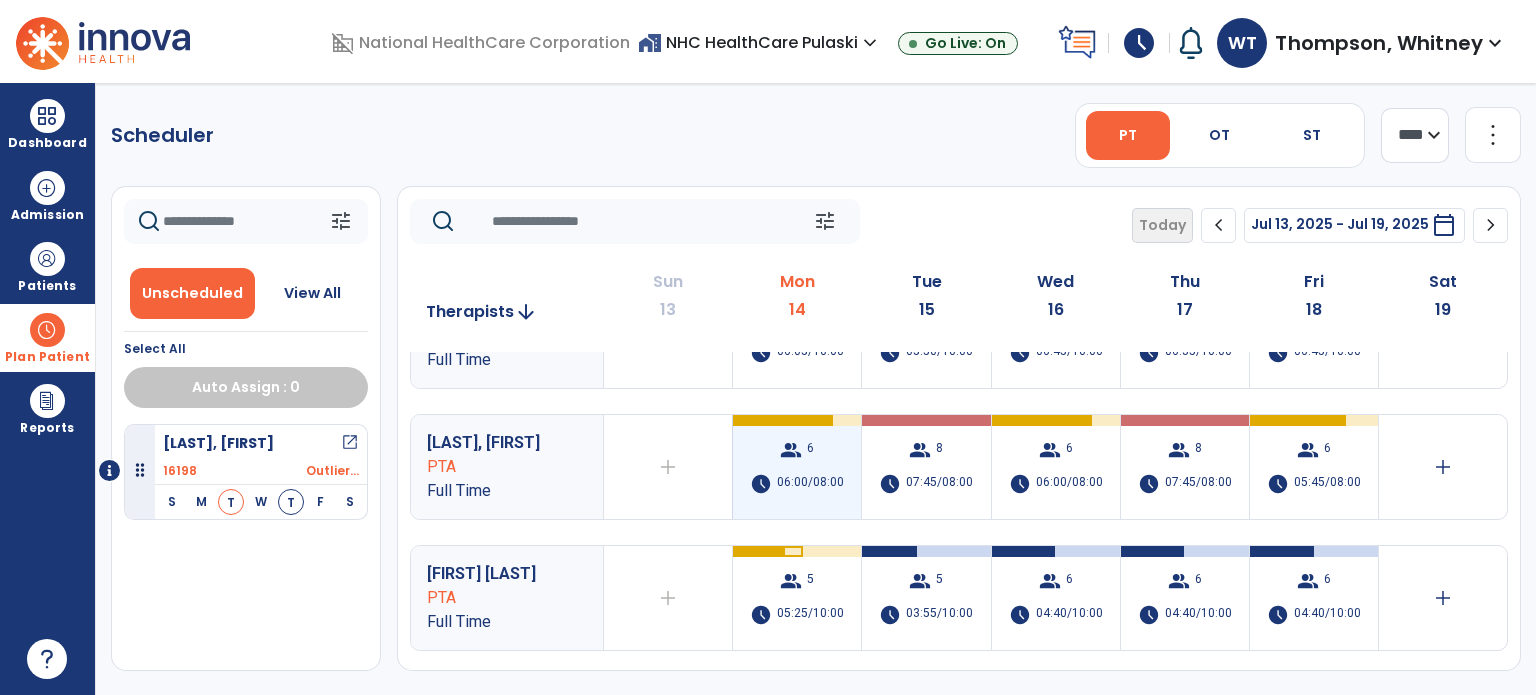 click on "group  6  schedule  06:00/08:00" at bounding box center [797, 467] 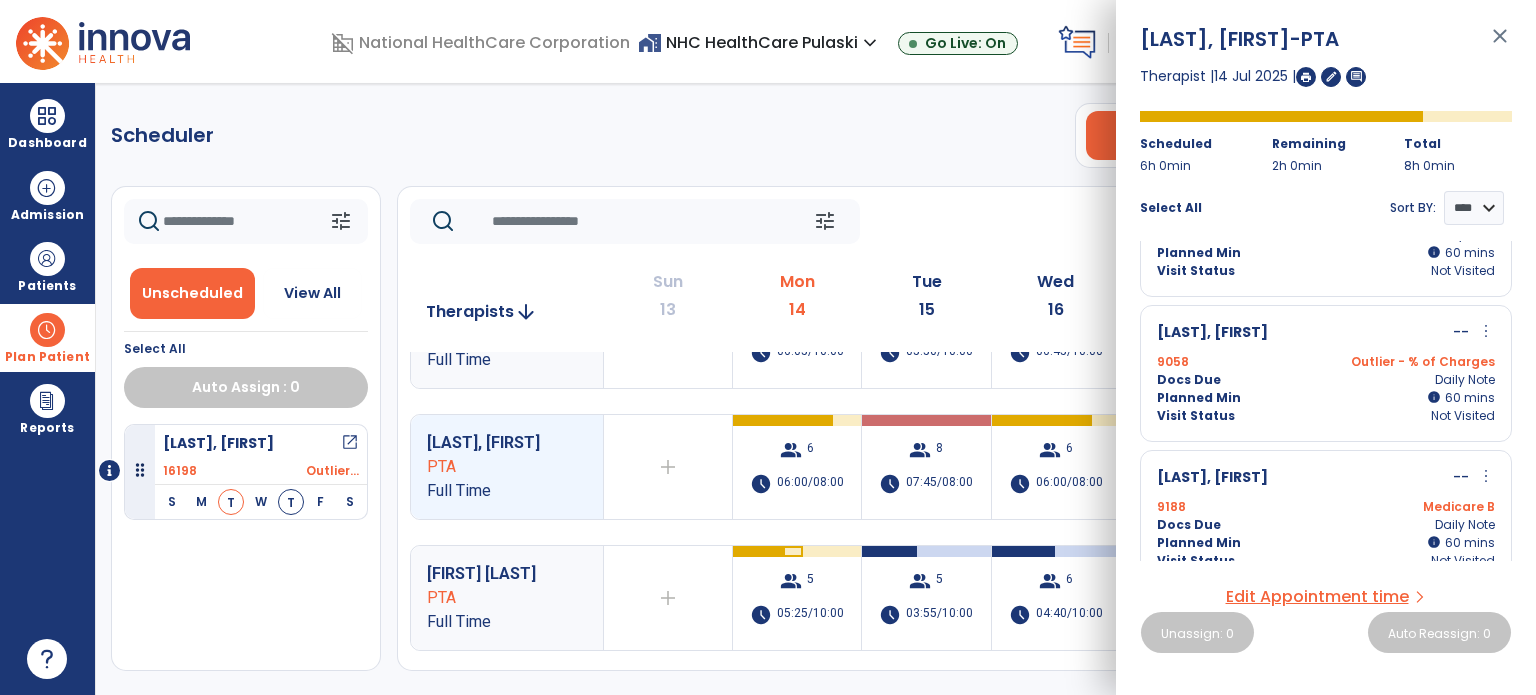 scroll, scrollTop: 546, scrollLeft: 0, axis: vertical 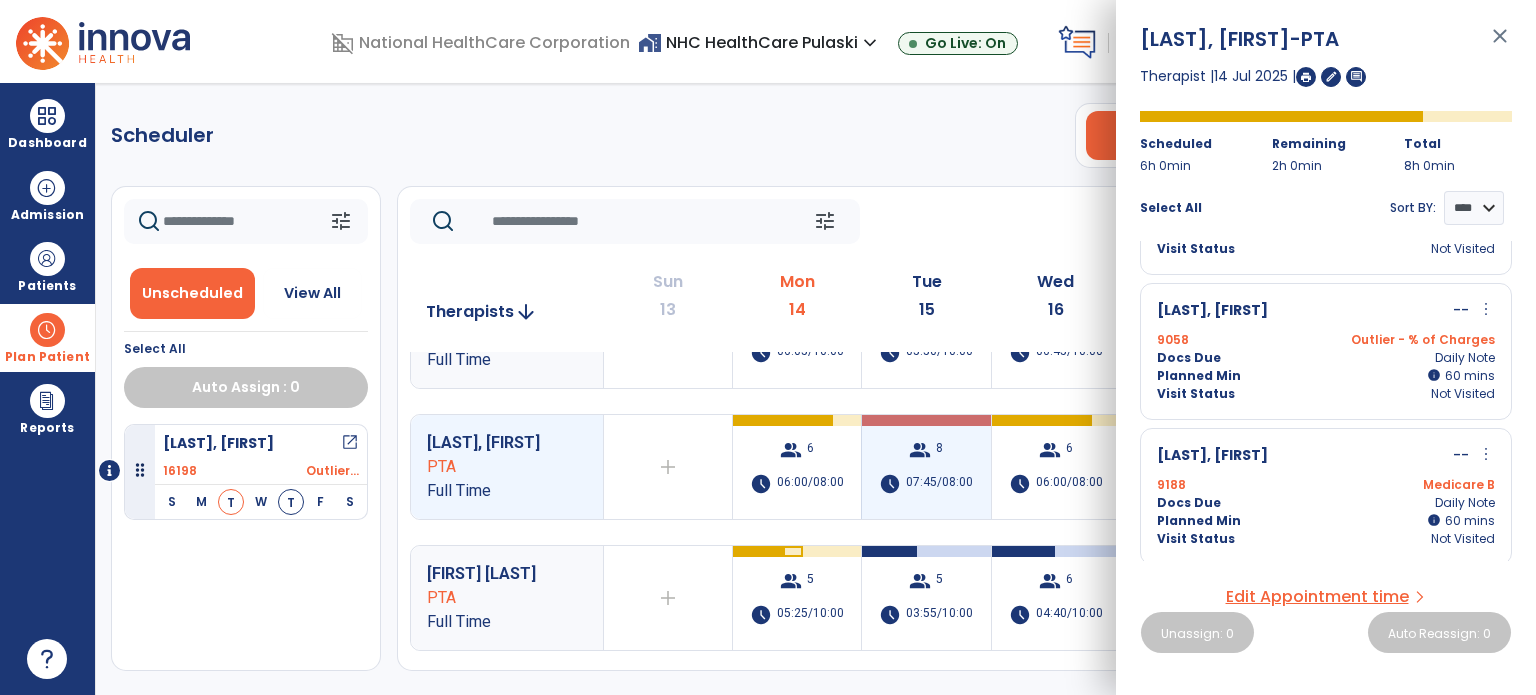 click on "group  8  schedule  07:45/08:00" at bounding box center [926, 467] 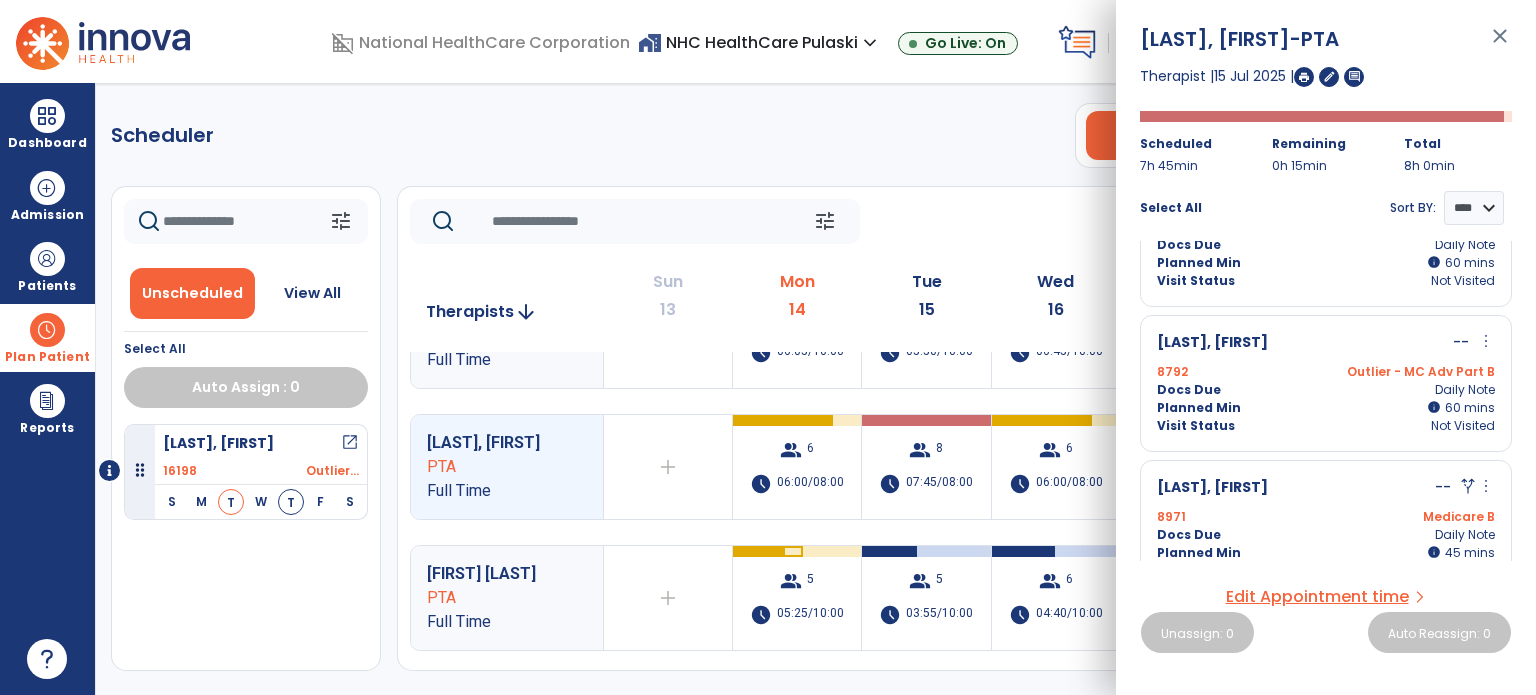scroll, scrollTop: 835, scrollLeft: 0, axis: vertical 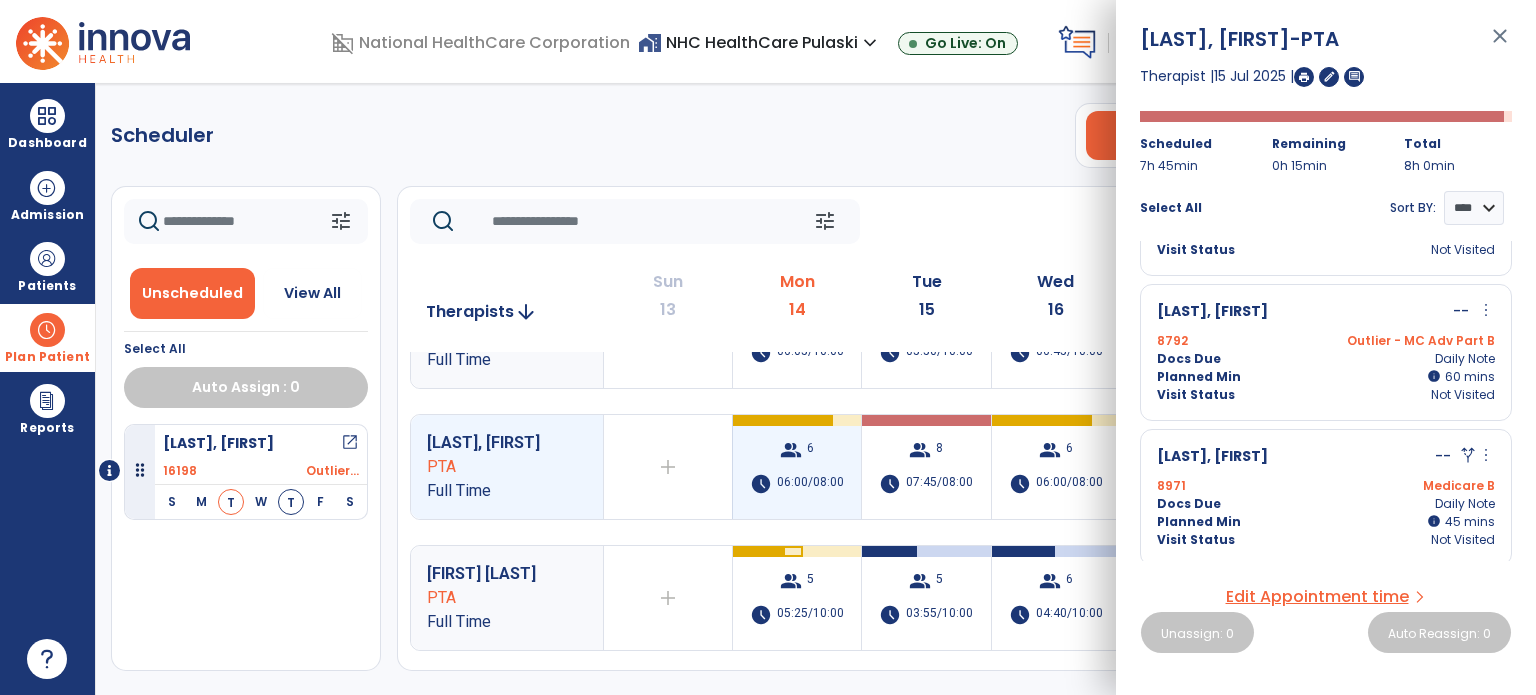 click on "06:00/08:00" at bounding box center [810, 484] 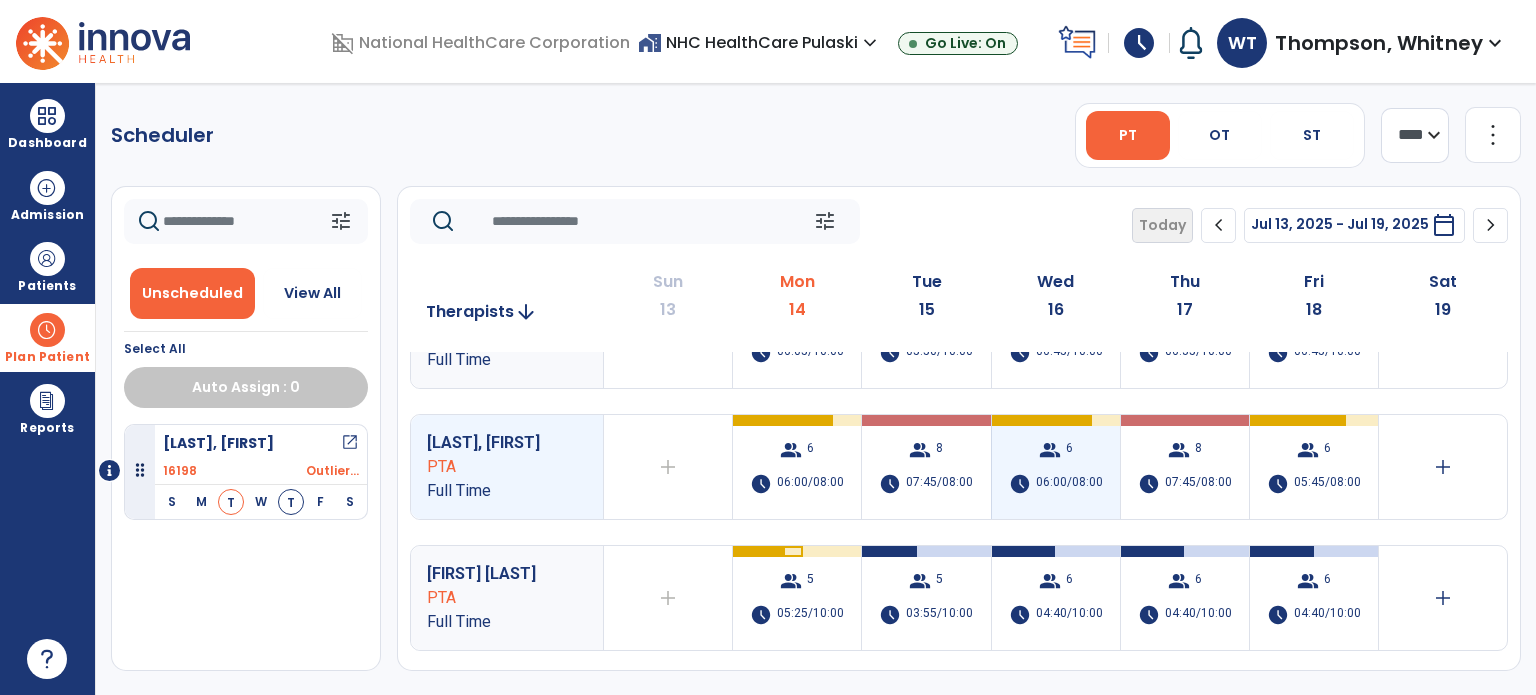 click on "schedule" at bounding box center [1020, 484] 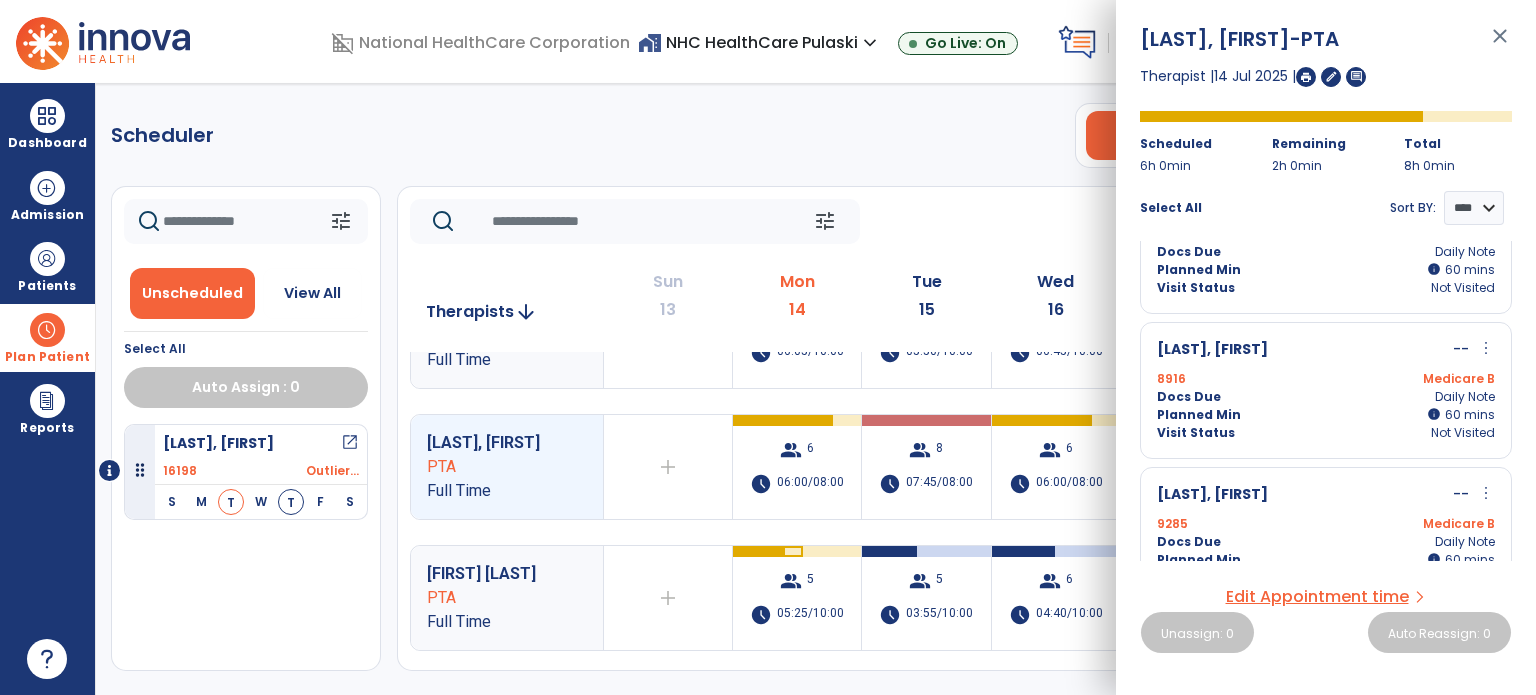 scroll, scrollTop: 300, scrollLeft: 0, axis: vertical 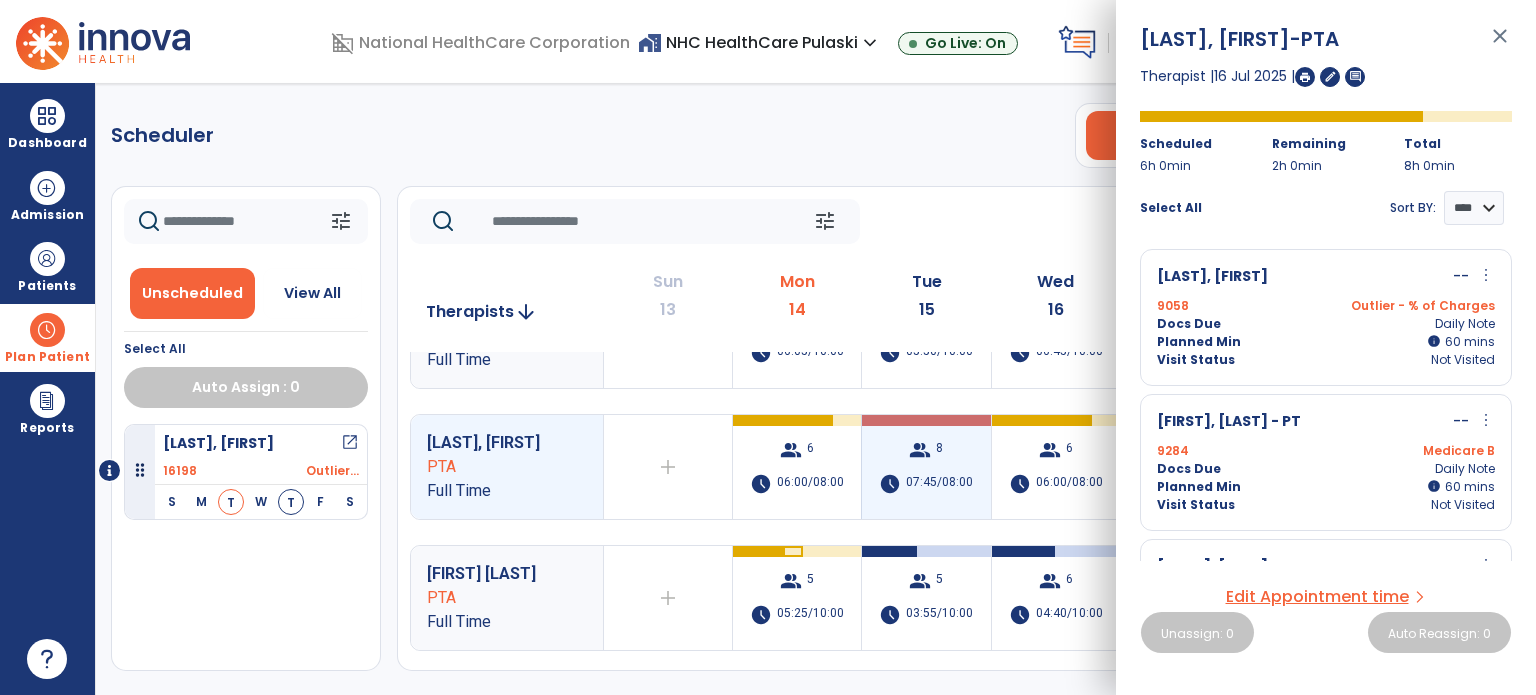 click on "group  8  schedule  07:45/08:00" at bounding box center (926, 467) 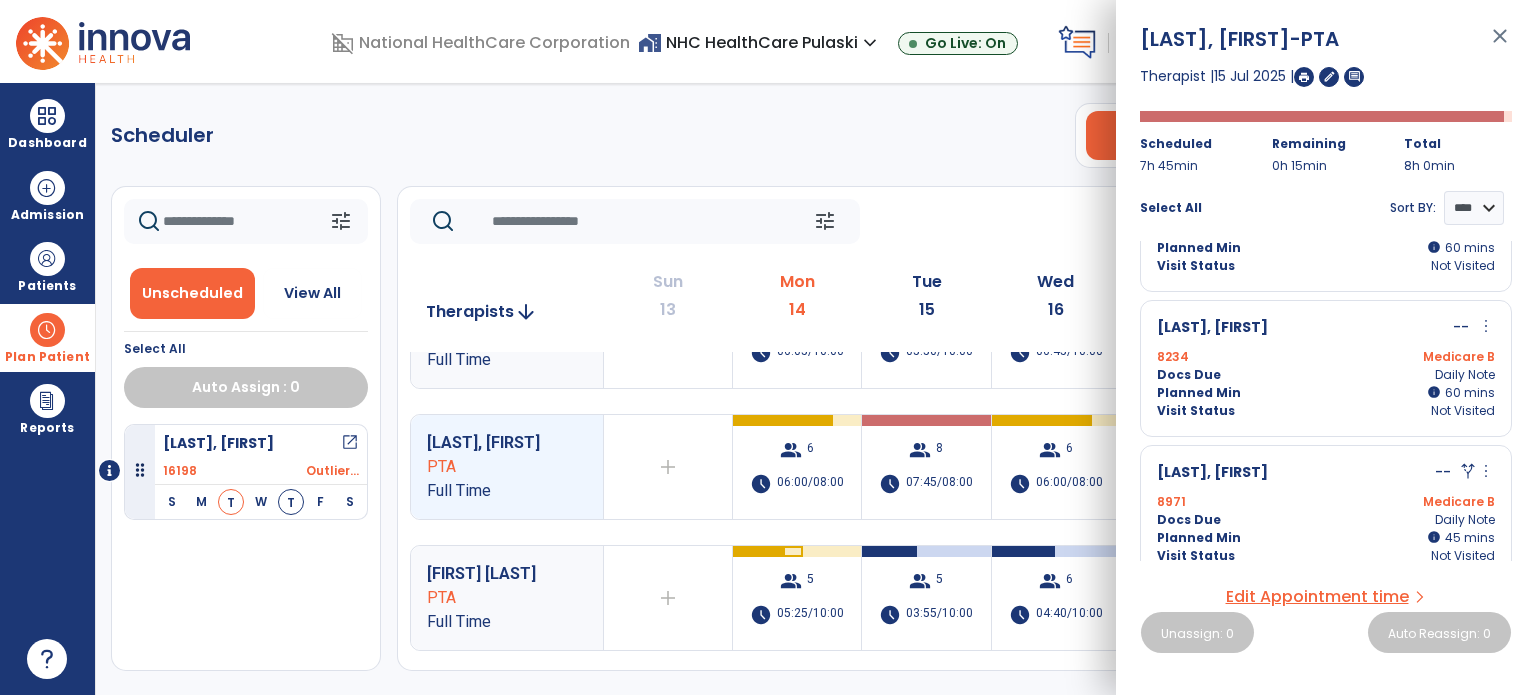 scroll, scrollTop: 835, scrollLeft: 0, axis: vertical 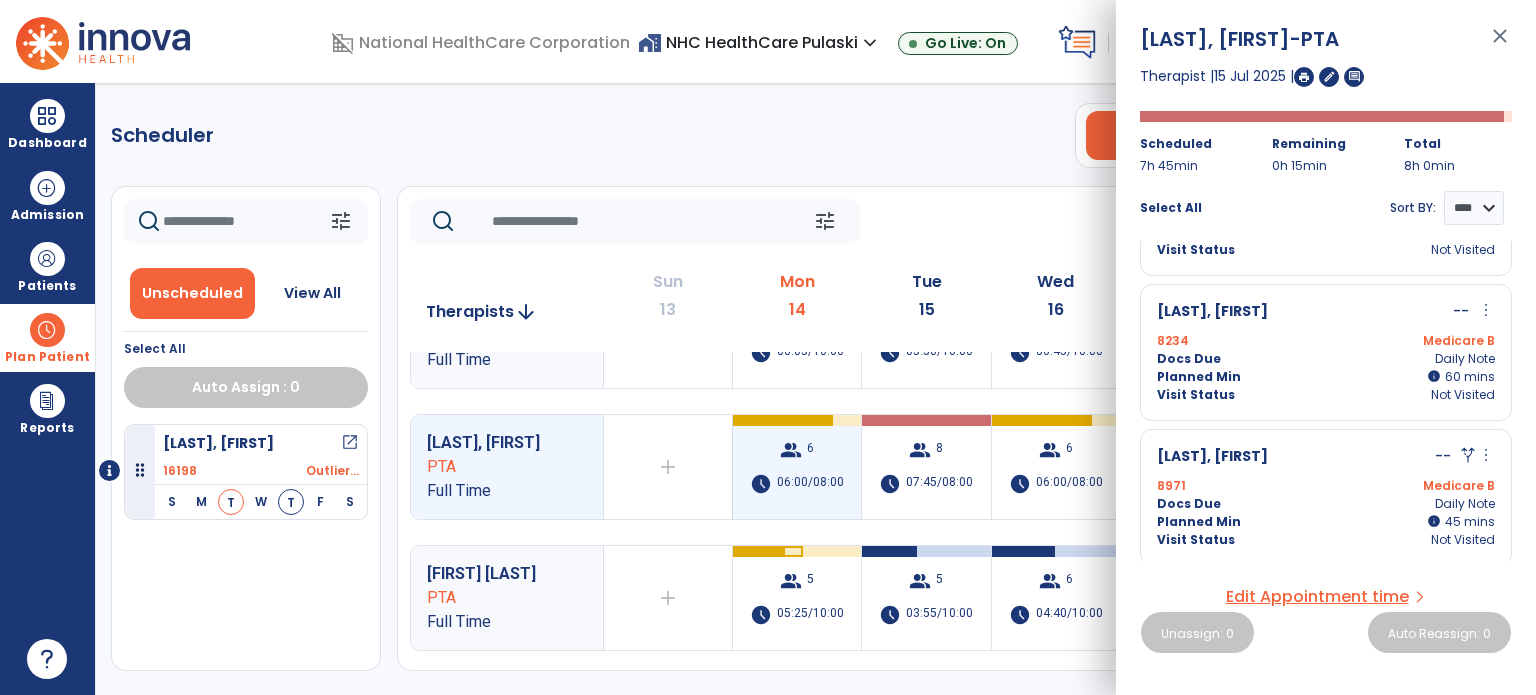 click on "group  6  schedule  06:00/08:00" at bounding box center (797, 467) 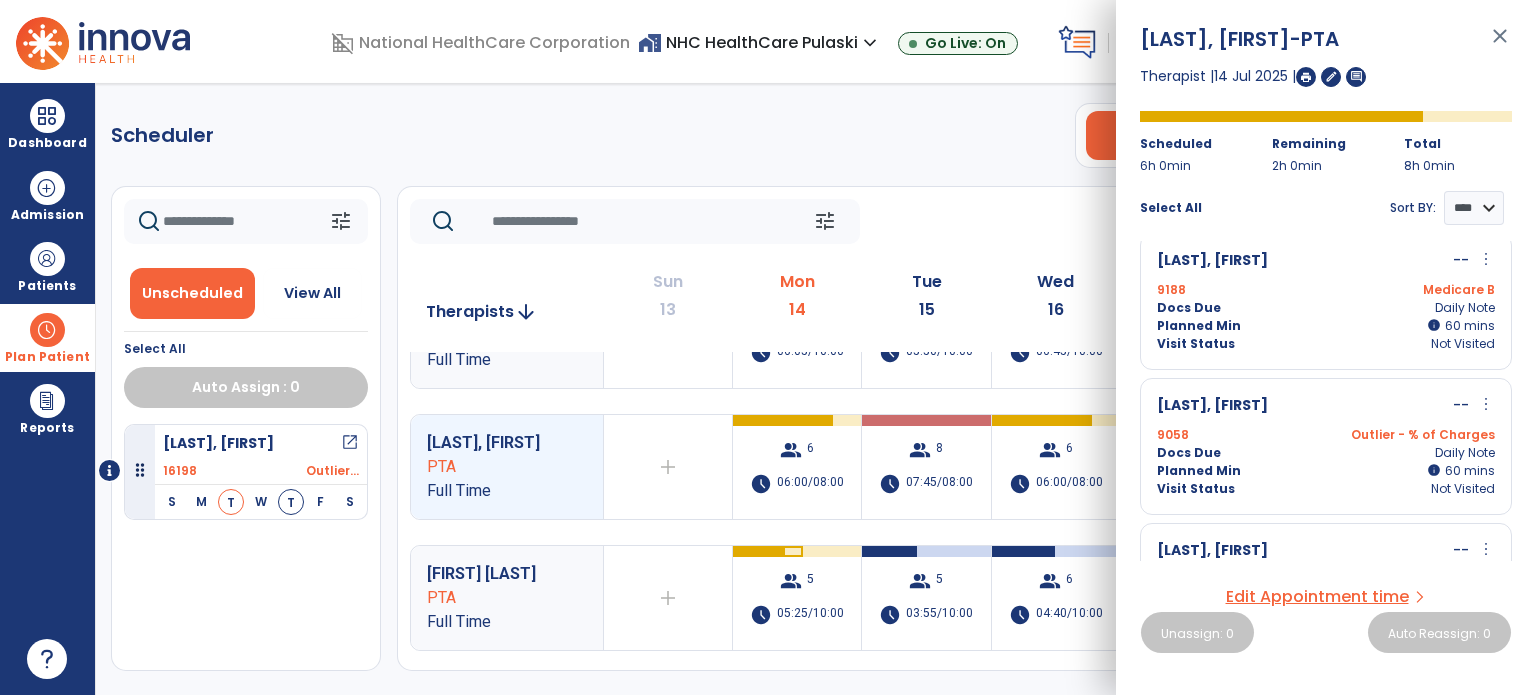 scroll, scrollTop: 0, scrollLeft: 0, axis: both 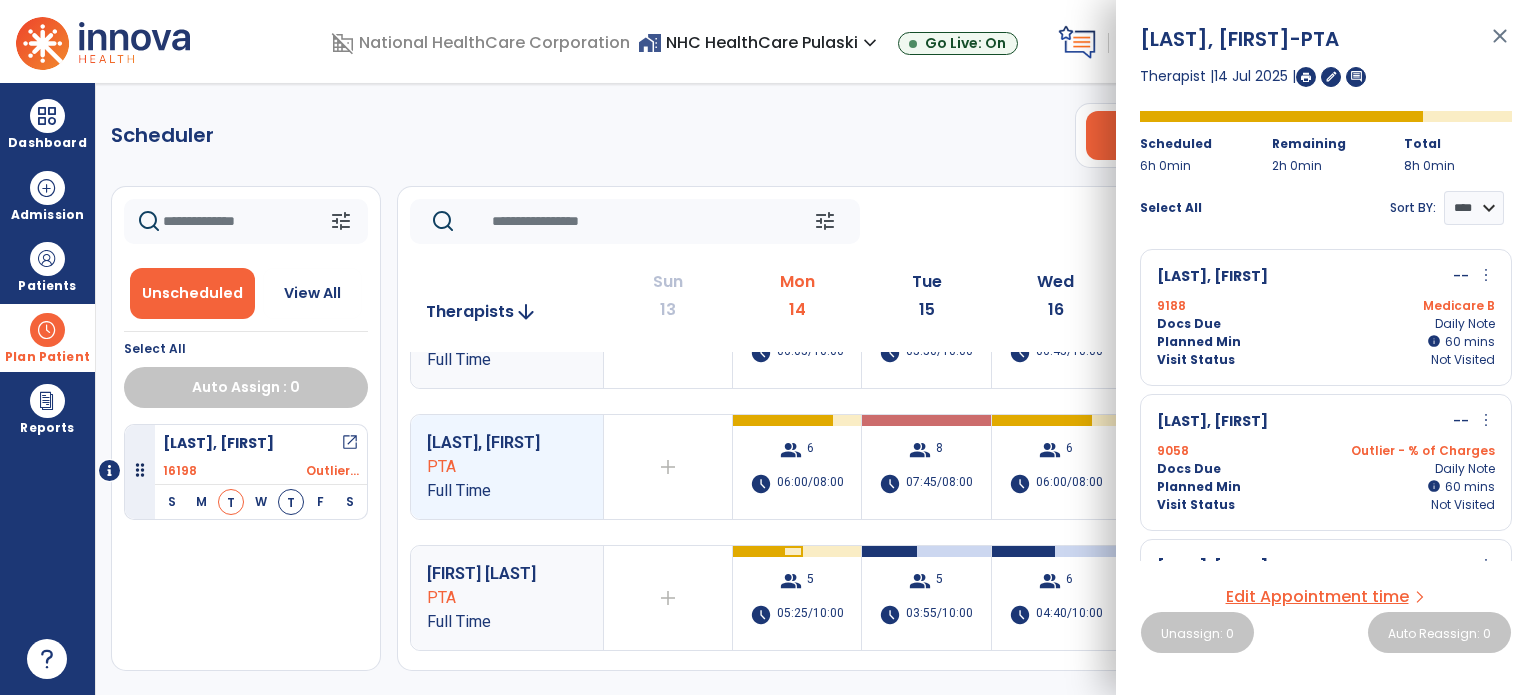 click on "Scheduler   PT   OT   ST  **** *** more_vert  Manage Labor   View All Therapists   Print" 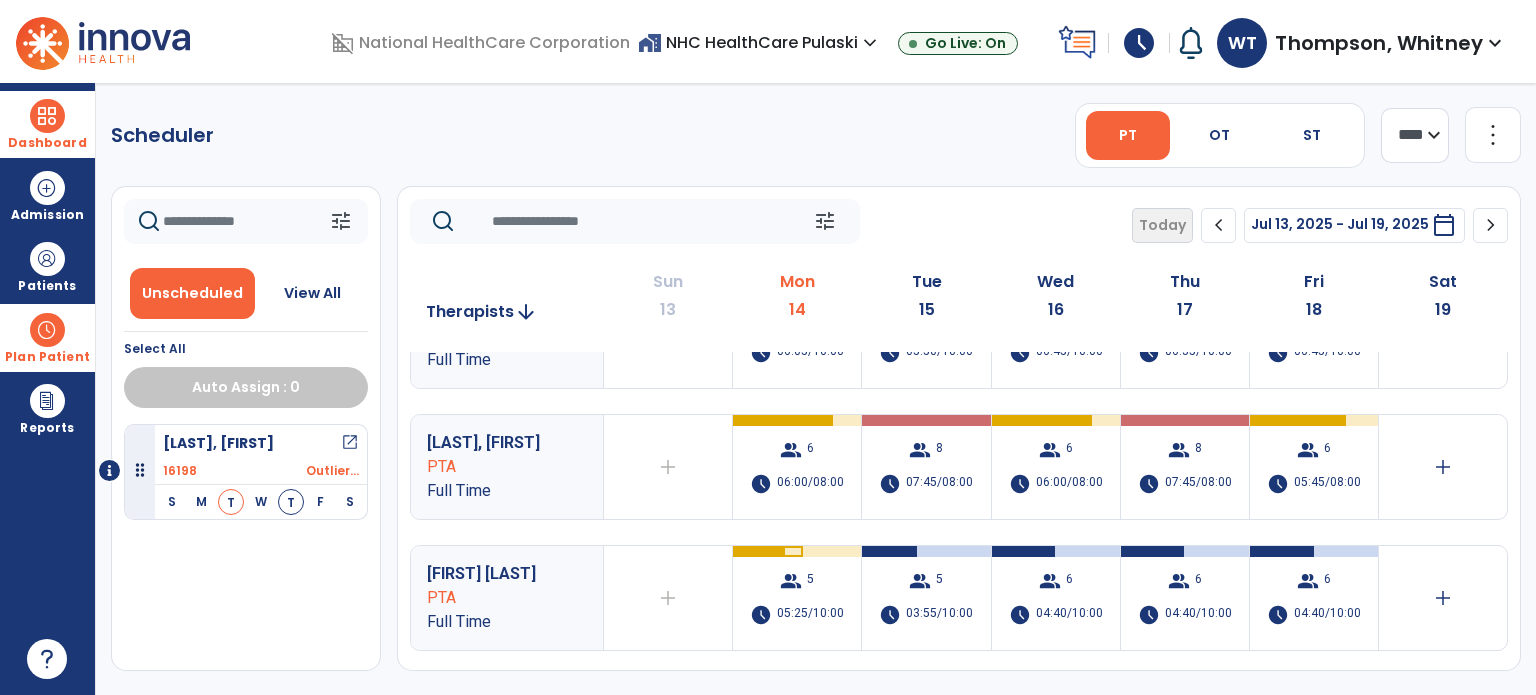 click at bounding box center (47, 116) 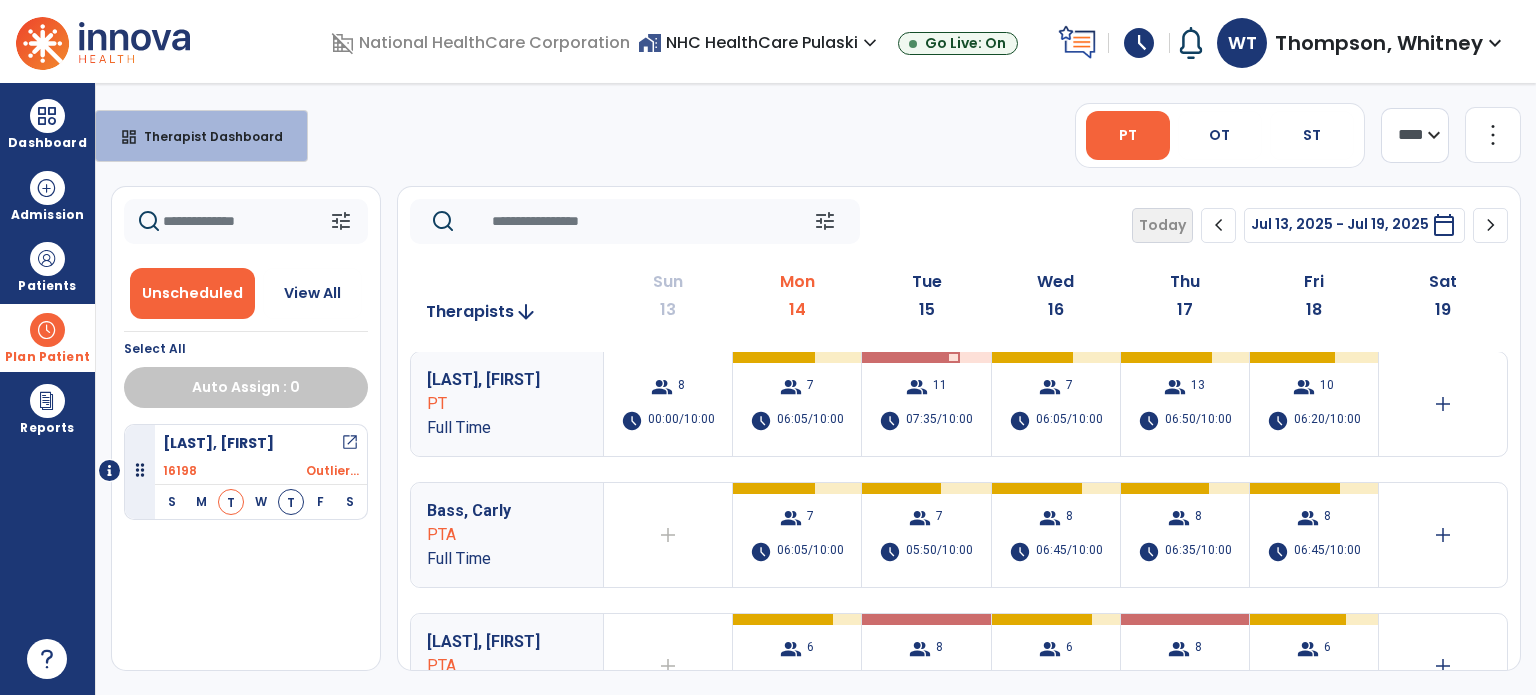 scroll, scrollTop: 0, scrollLeft: 0, axis: both 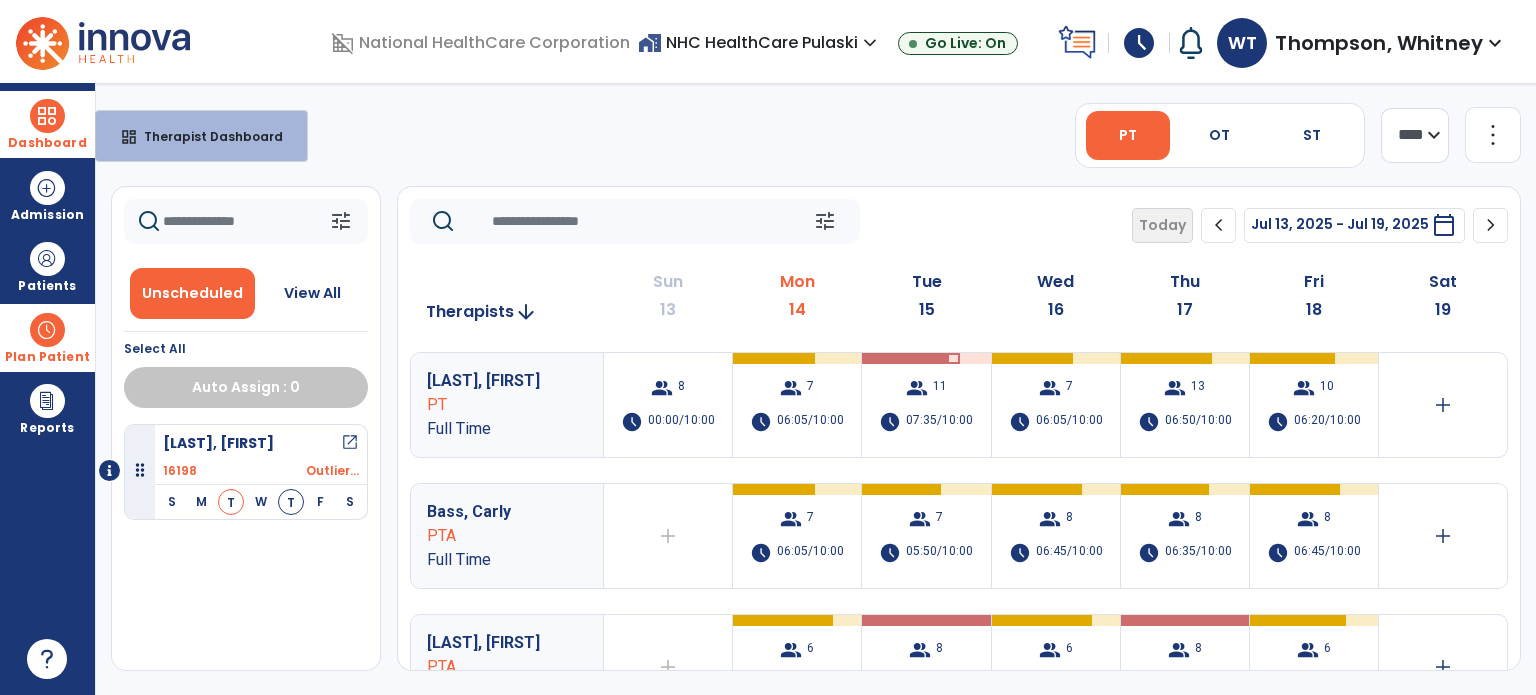 click at bounding box center [47, 116] 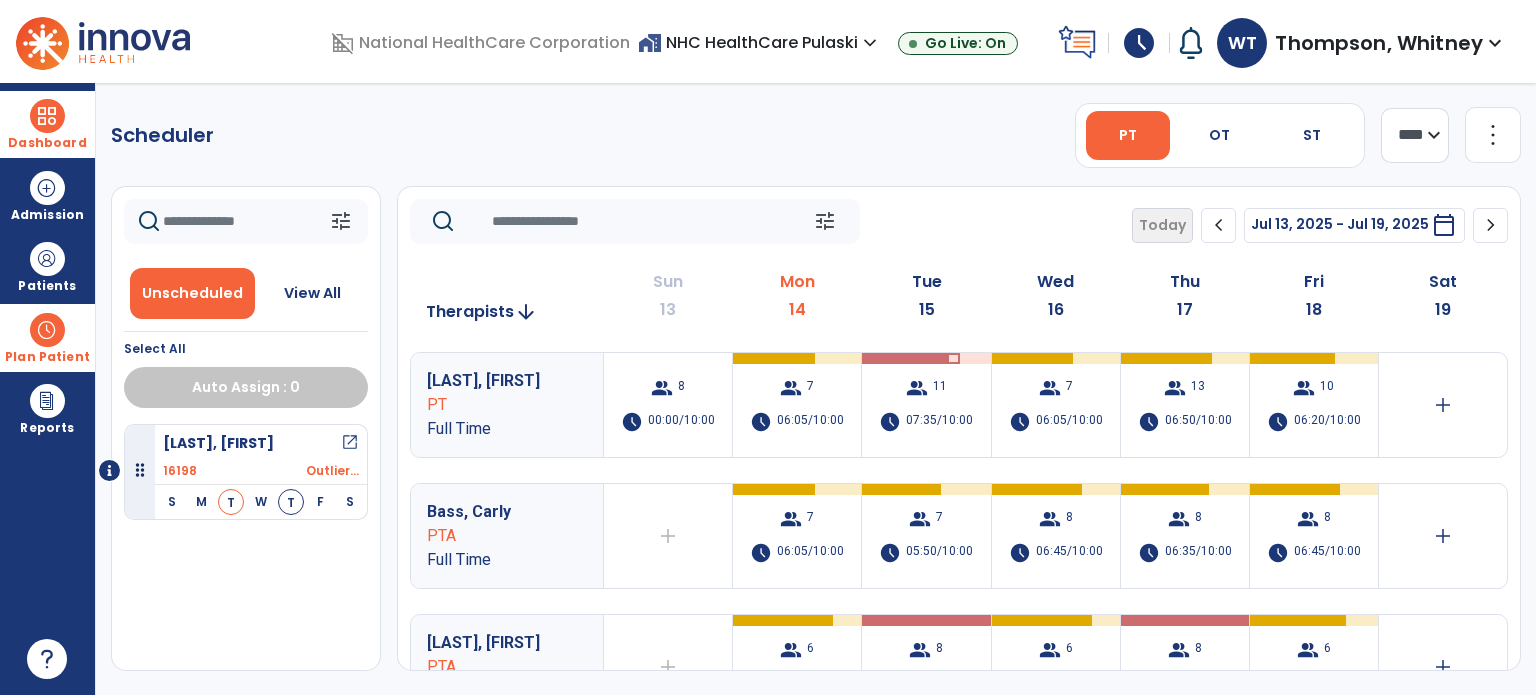 click at bounding box center [47, 116] 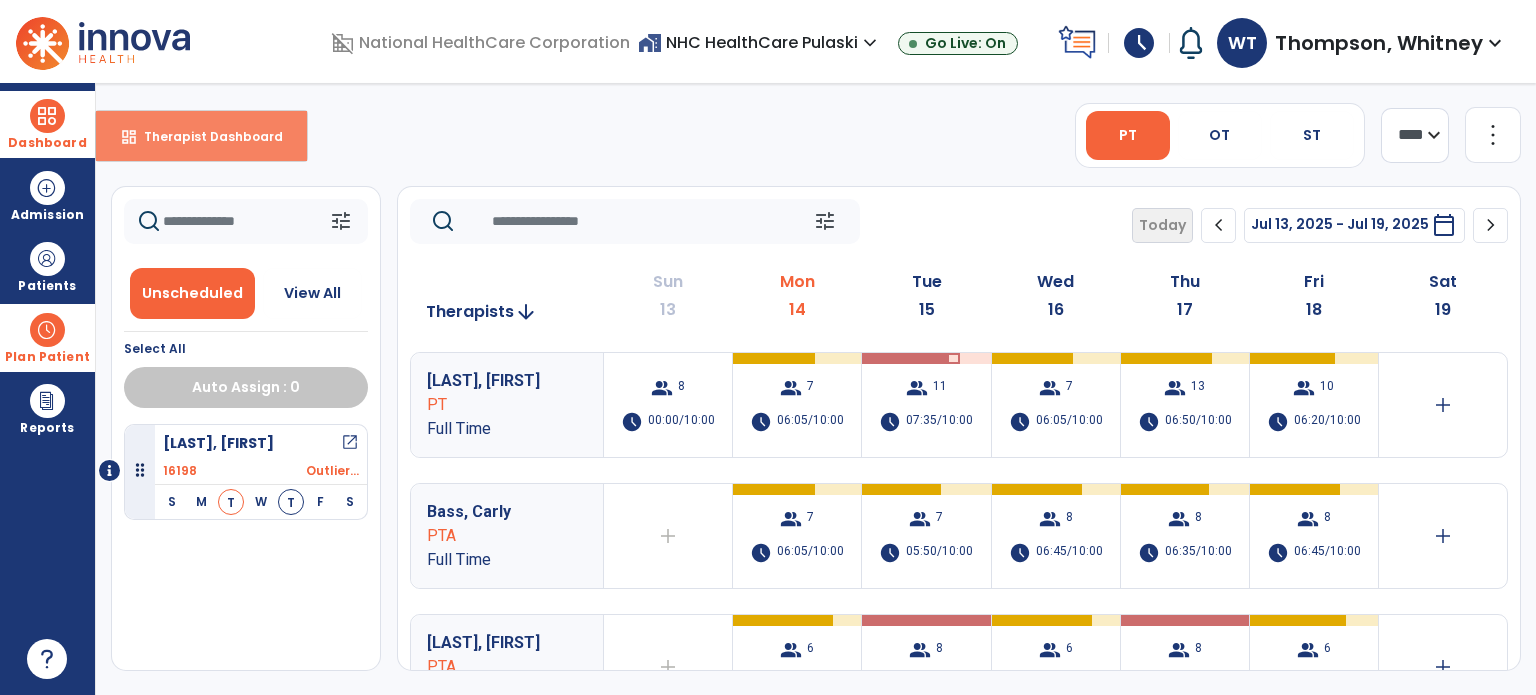 click on "dashboard  Therapist Dashboard" at bounding box center (201, 136) 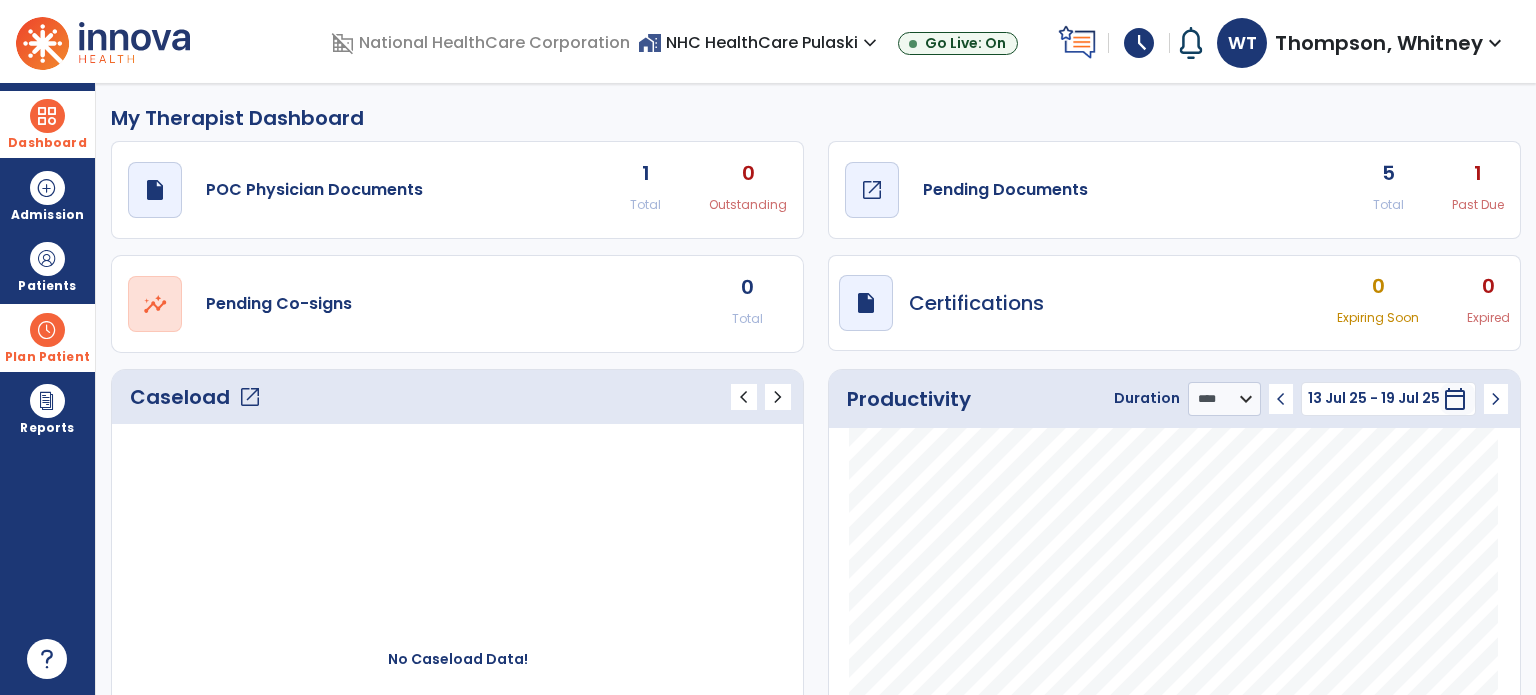 click on "open_in_new" 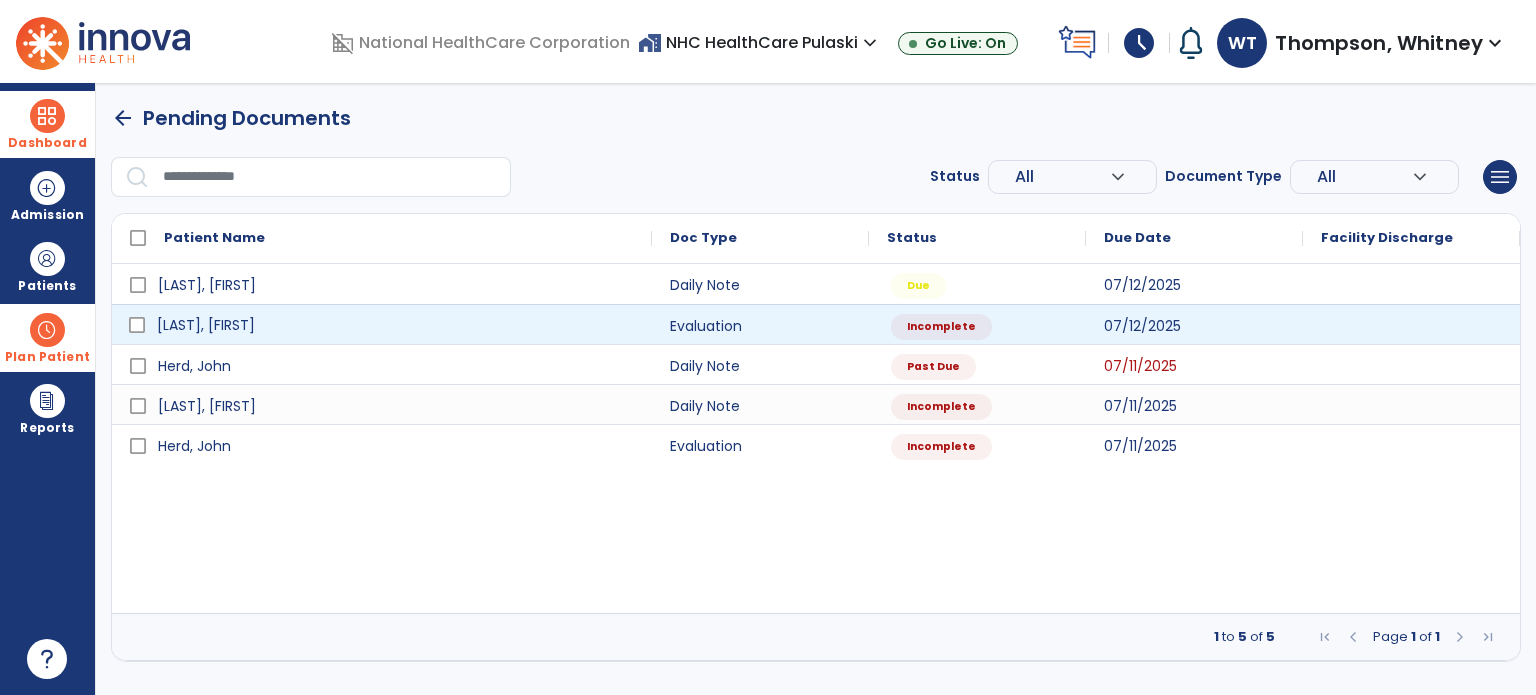 click on "[LAST], [FIRST]" at bounding box center [396, 325] 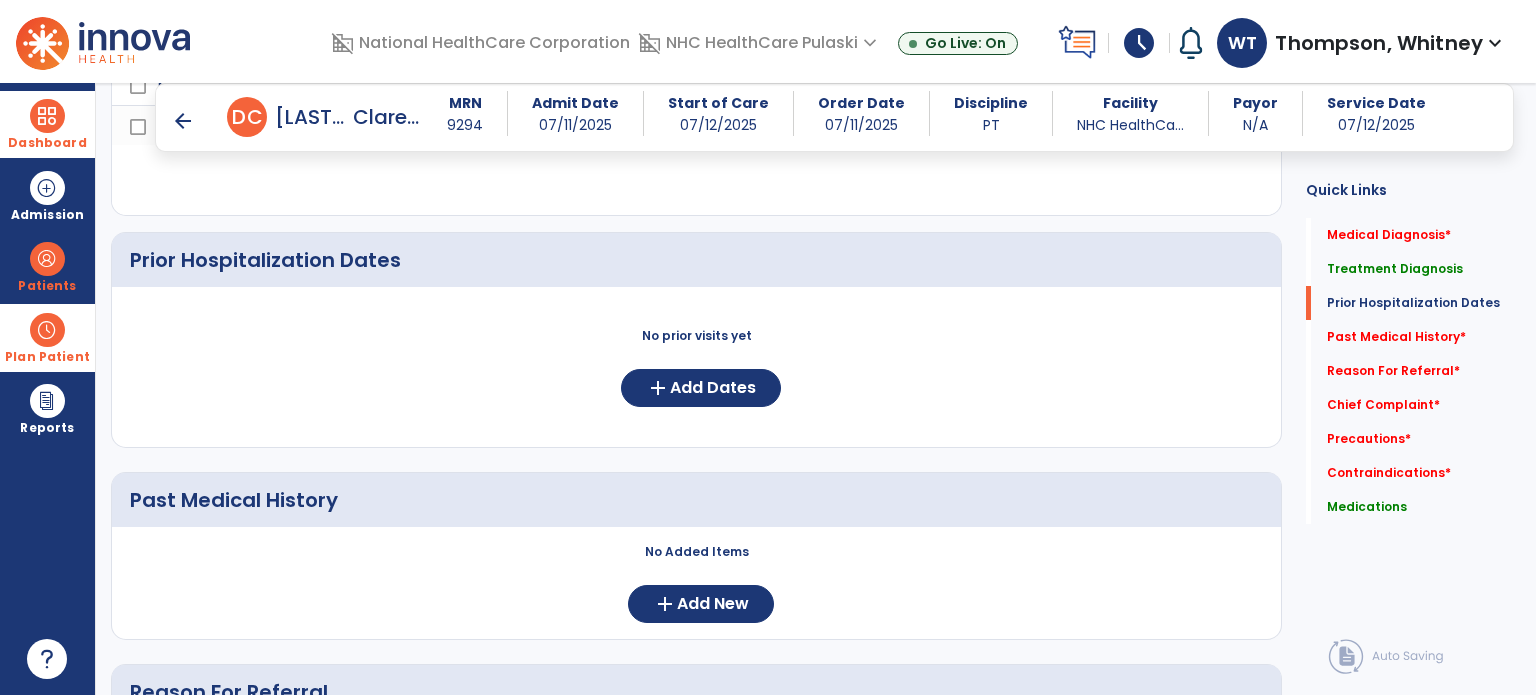 scroll, scrollTop: 600, scrollLeft: 0, axis: vertical 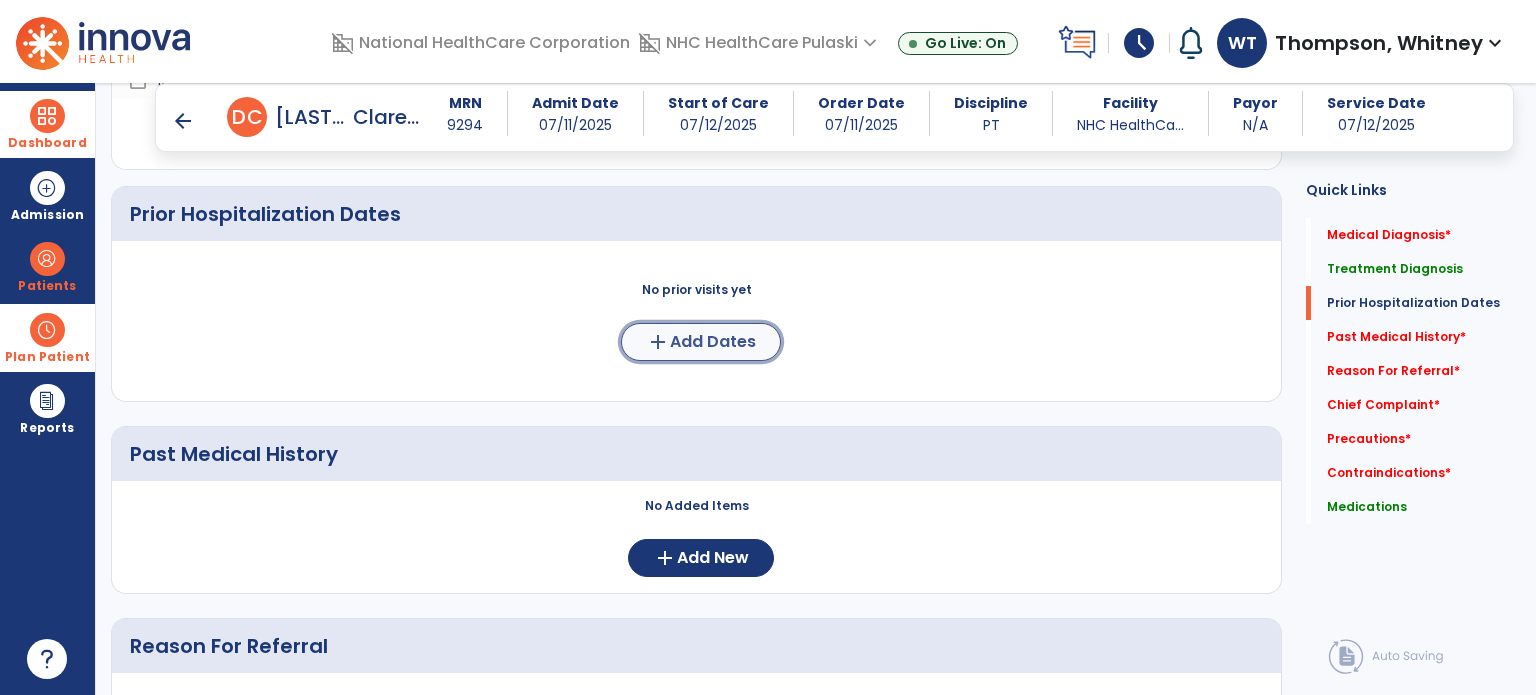 click on "Add Dates" 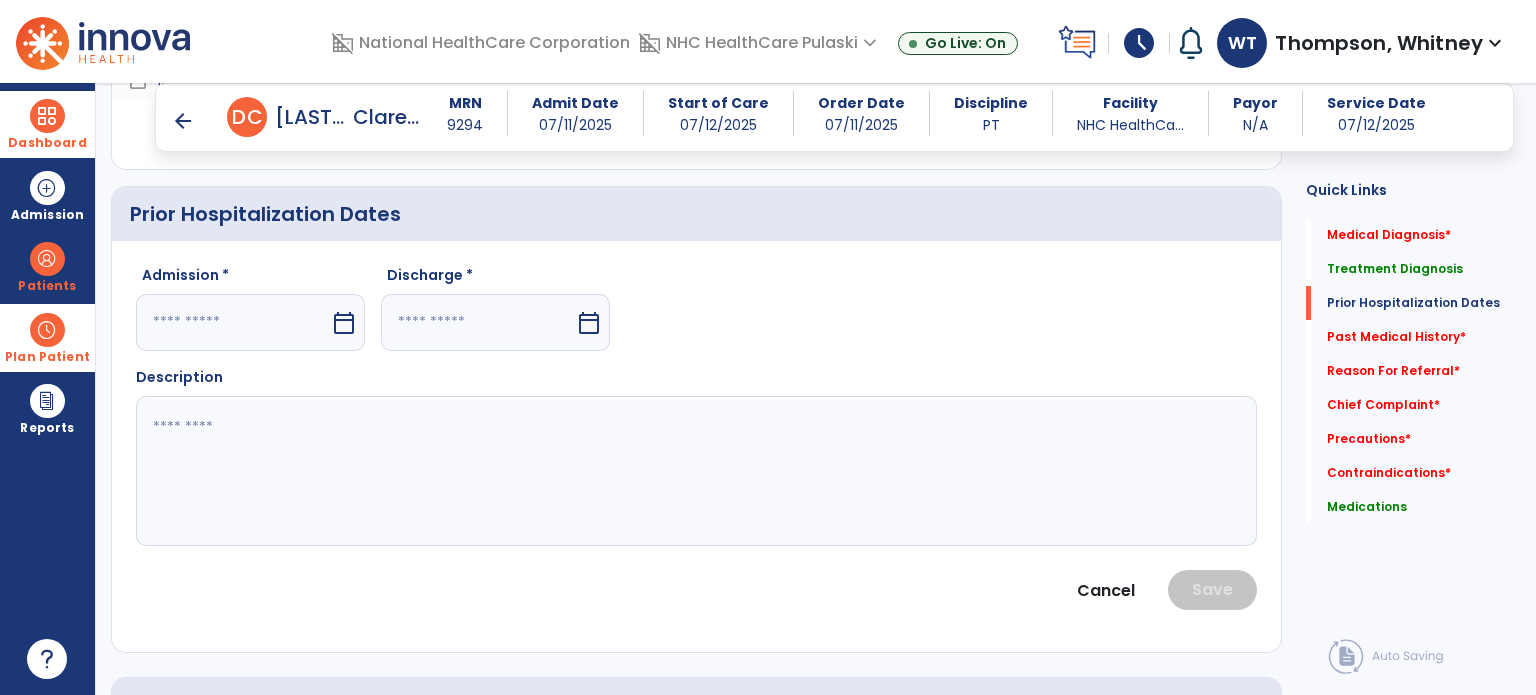 drag, startPoint x: 397, startPoint y: 323, endPoint x: 385, endPoint y: 323, distance: 12 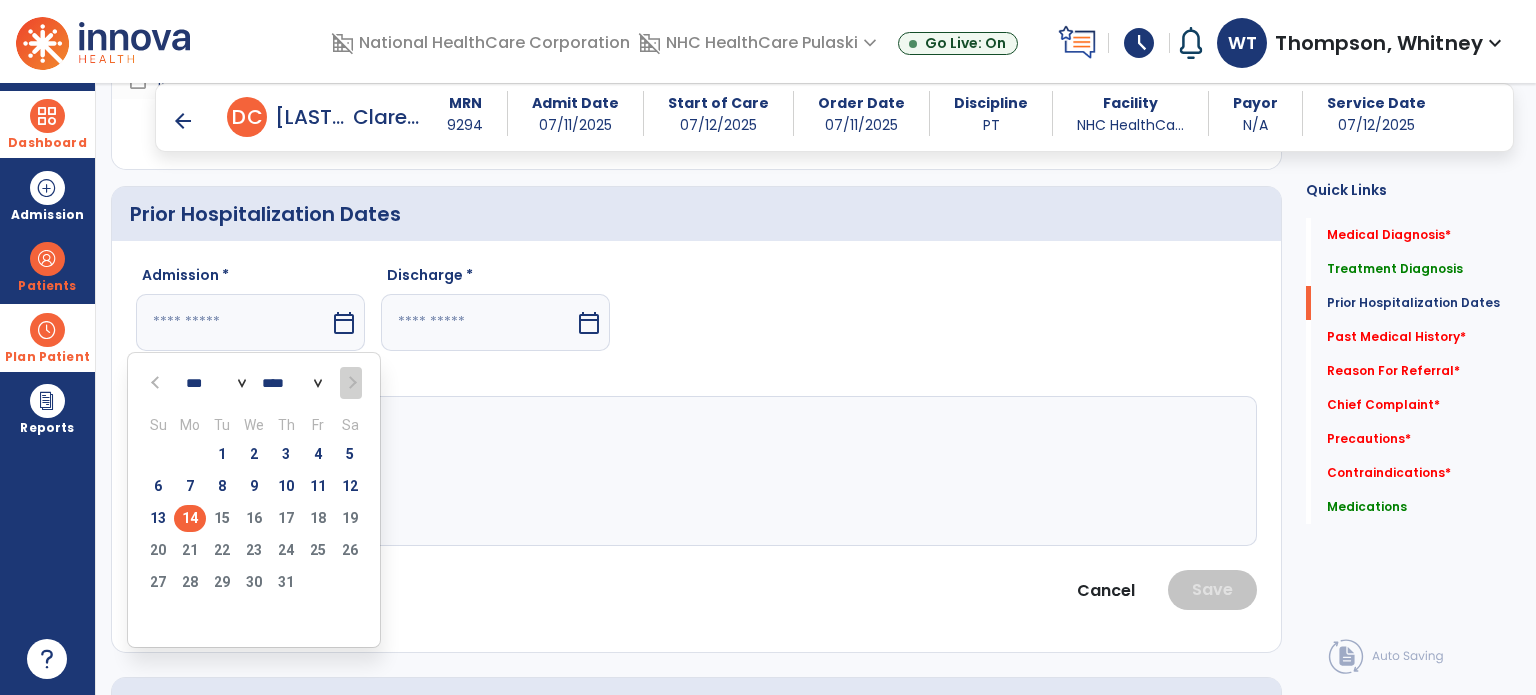 click at bounding box center (157, 383) 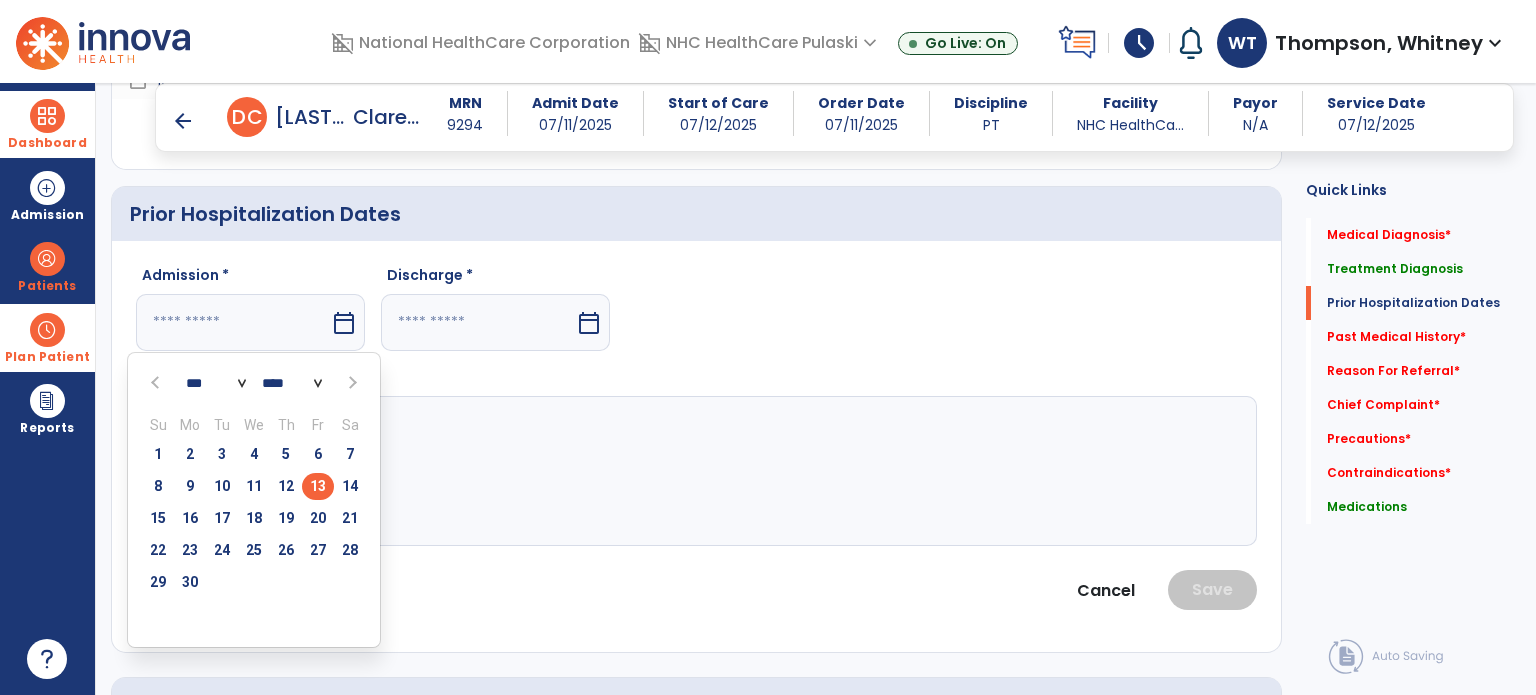 click on "13" at bounding box center (318, 486) 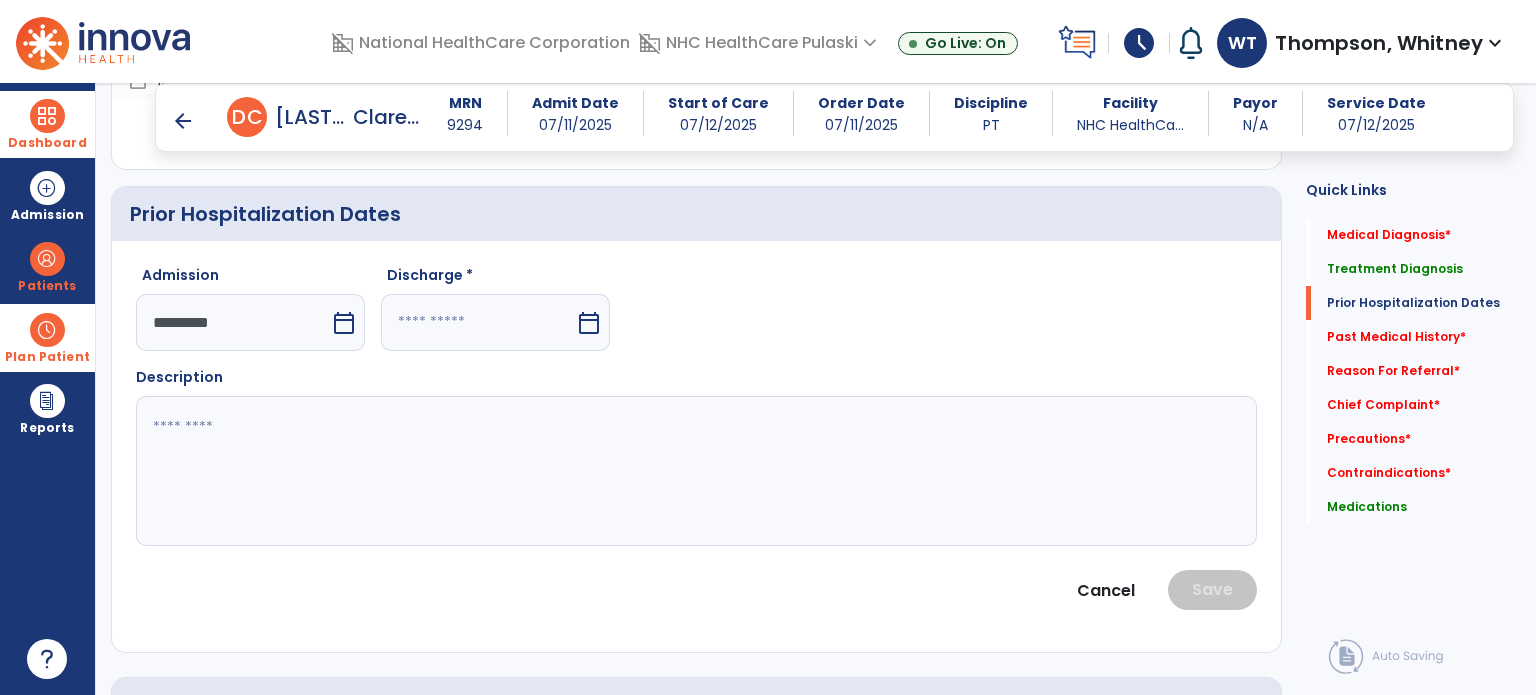 click on "calendar_today" at bounding box center [589, 323] 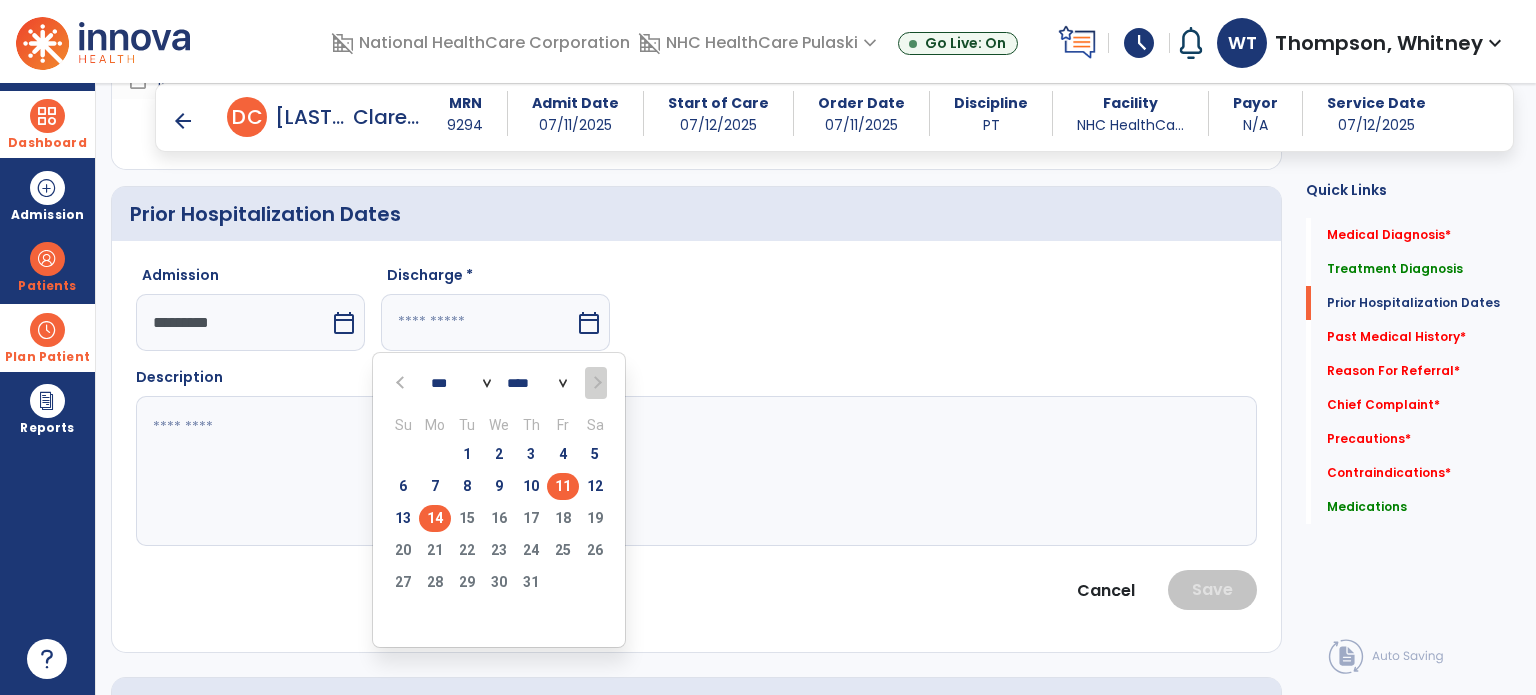 click on "11" at bounding box center [563, 486] 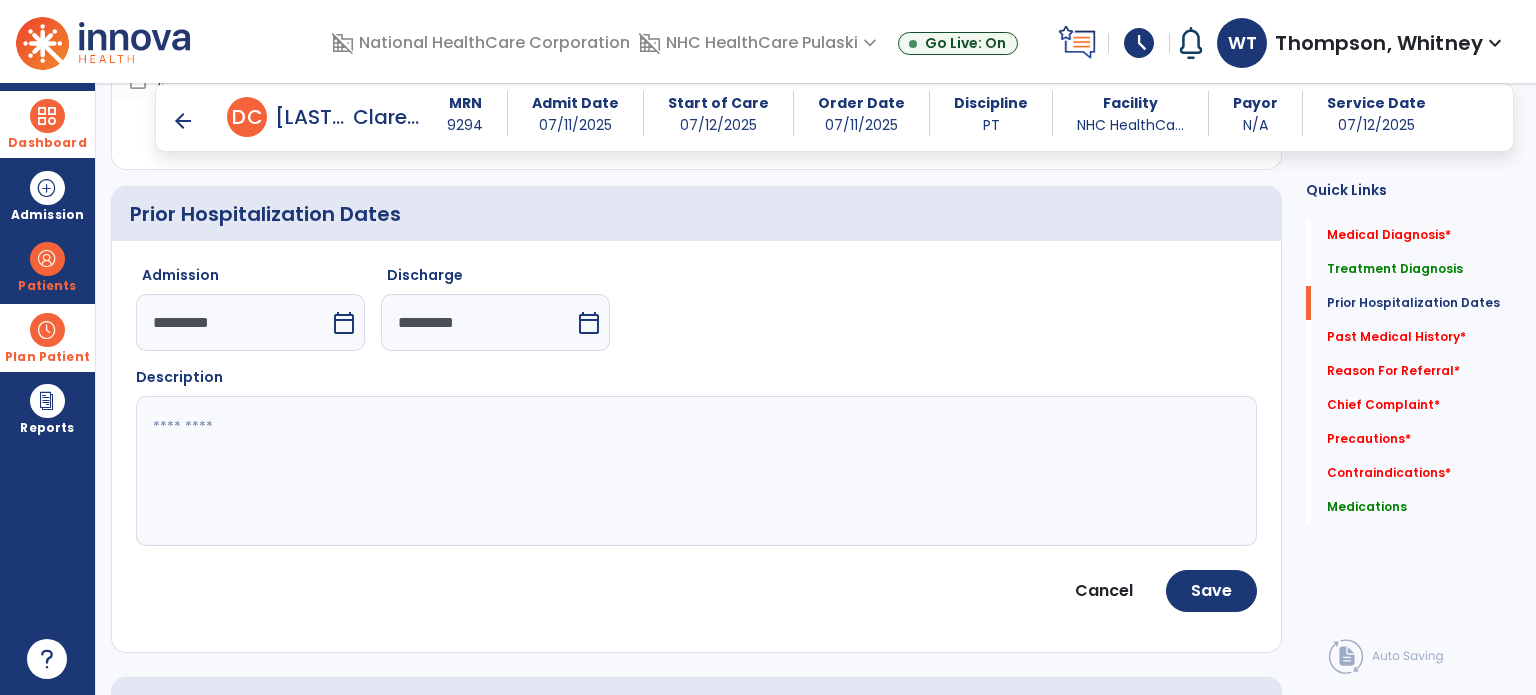 click 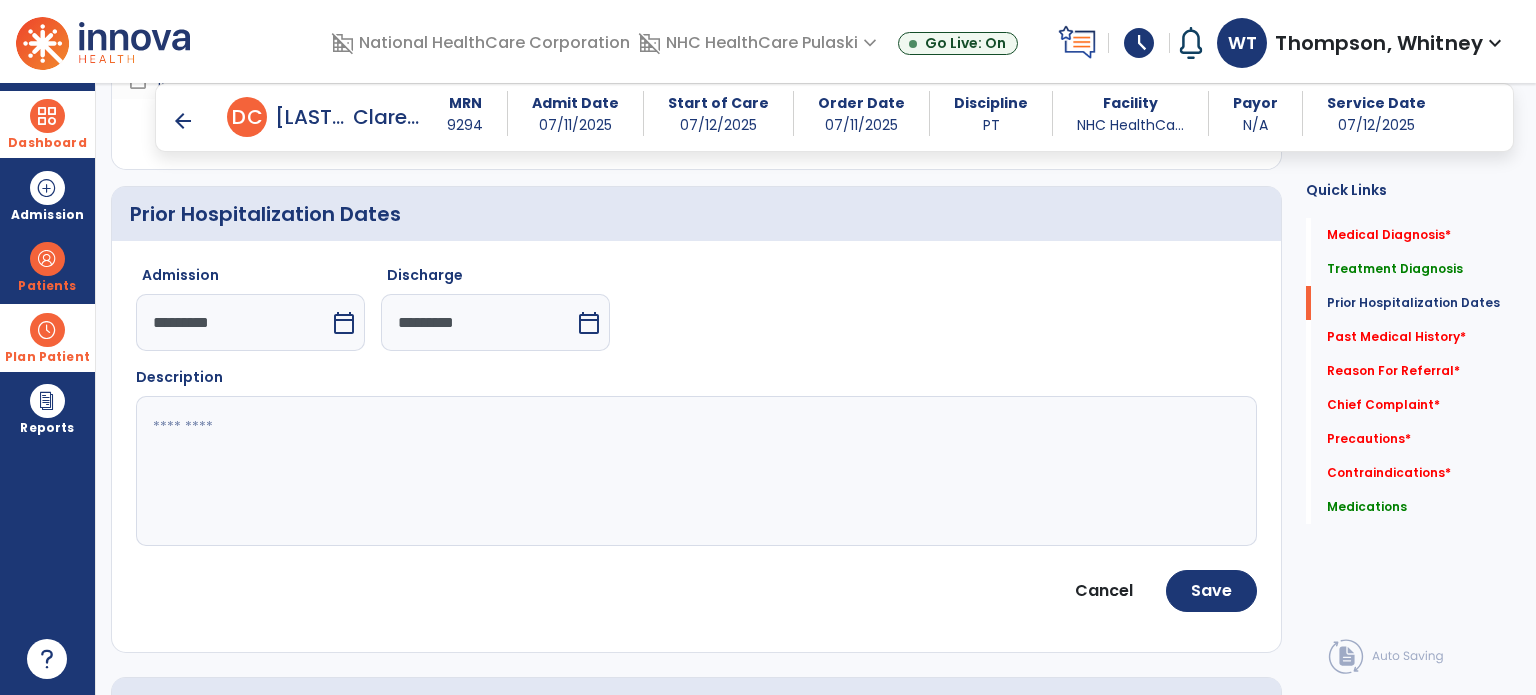 click 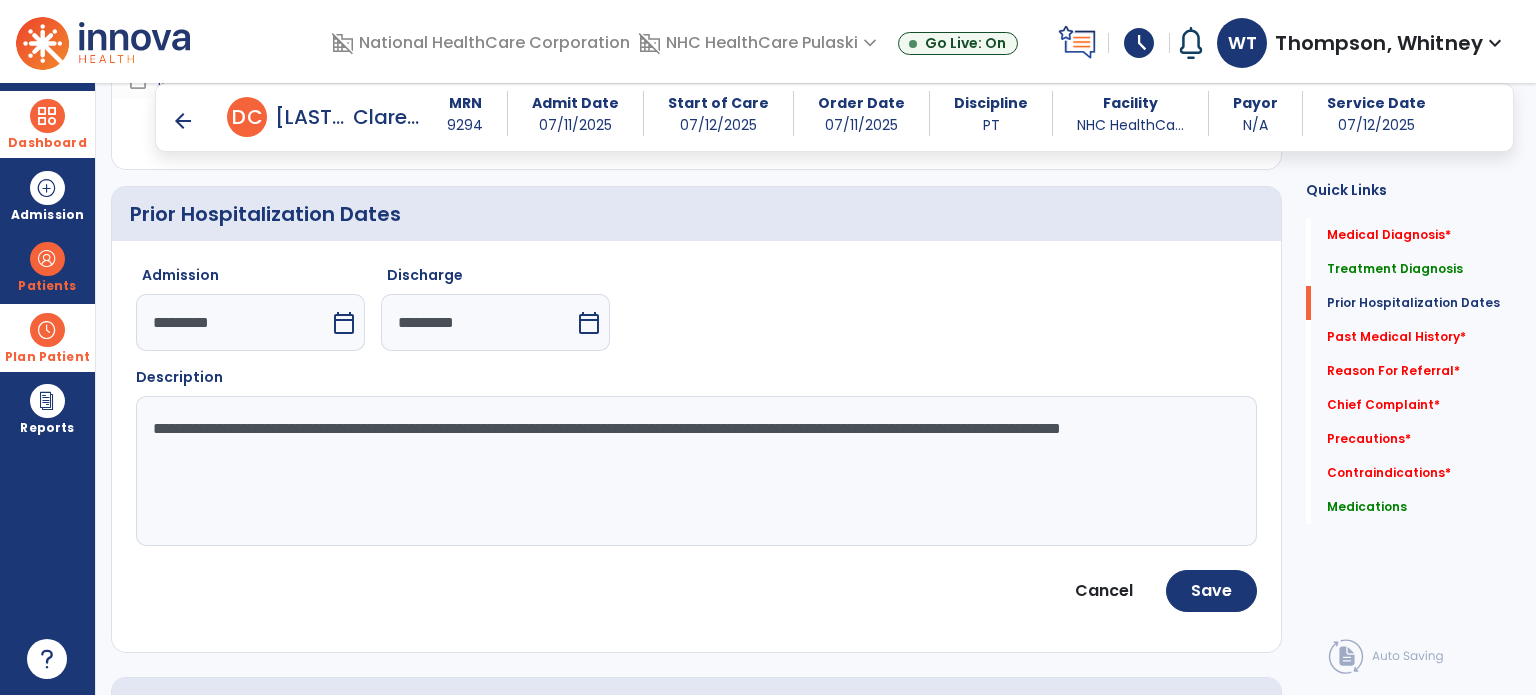 click on "**********" 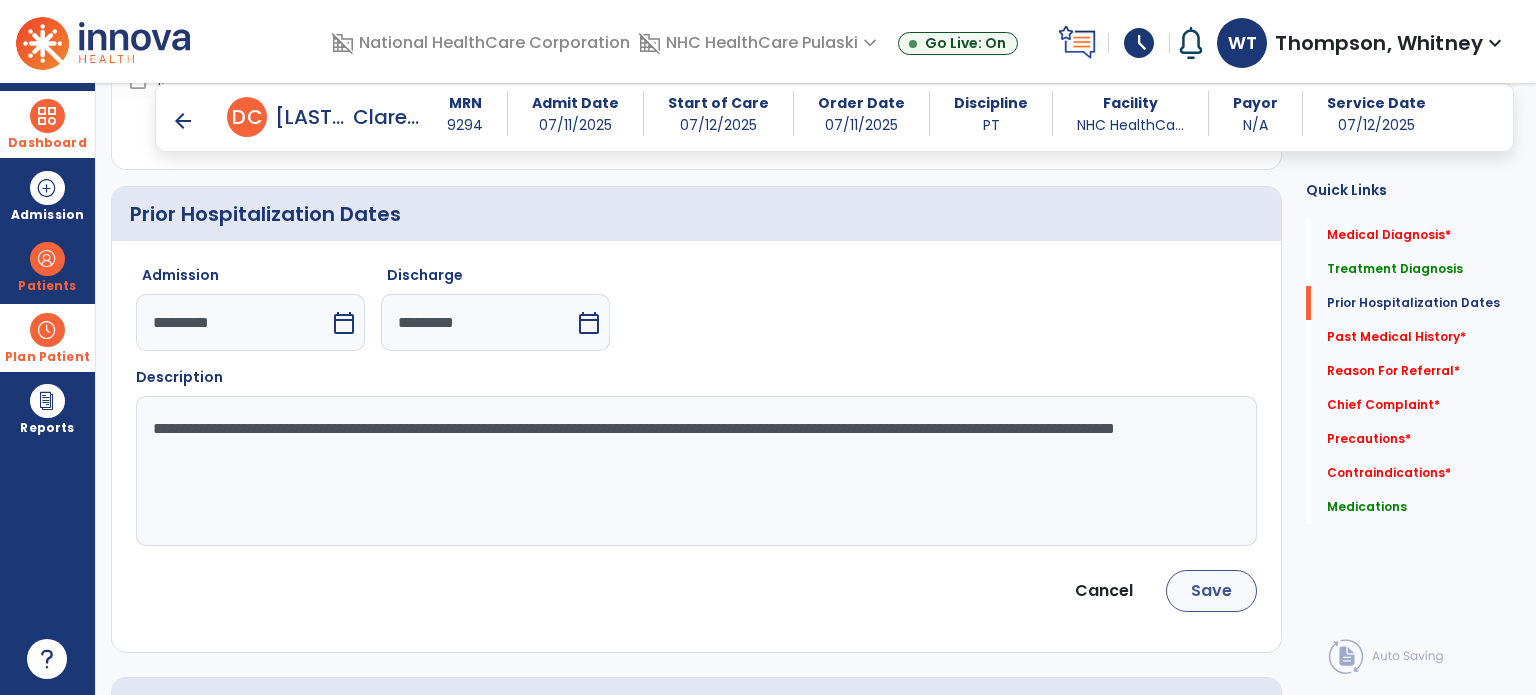 type on "**********" 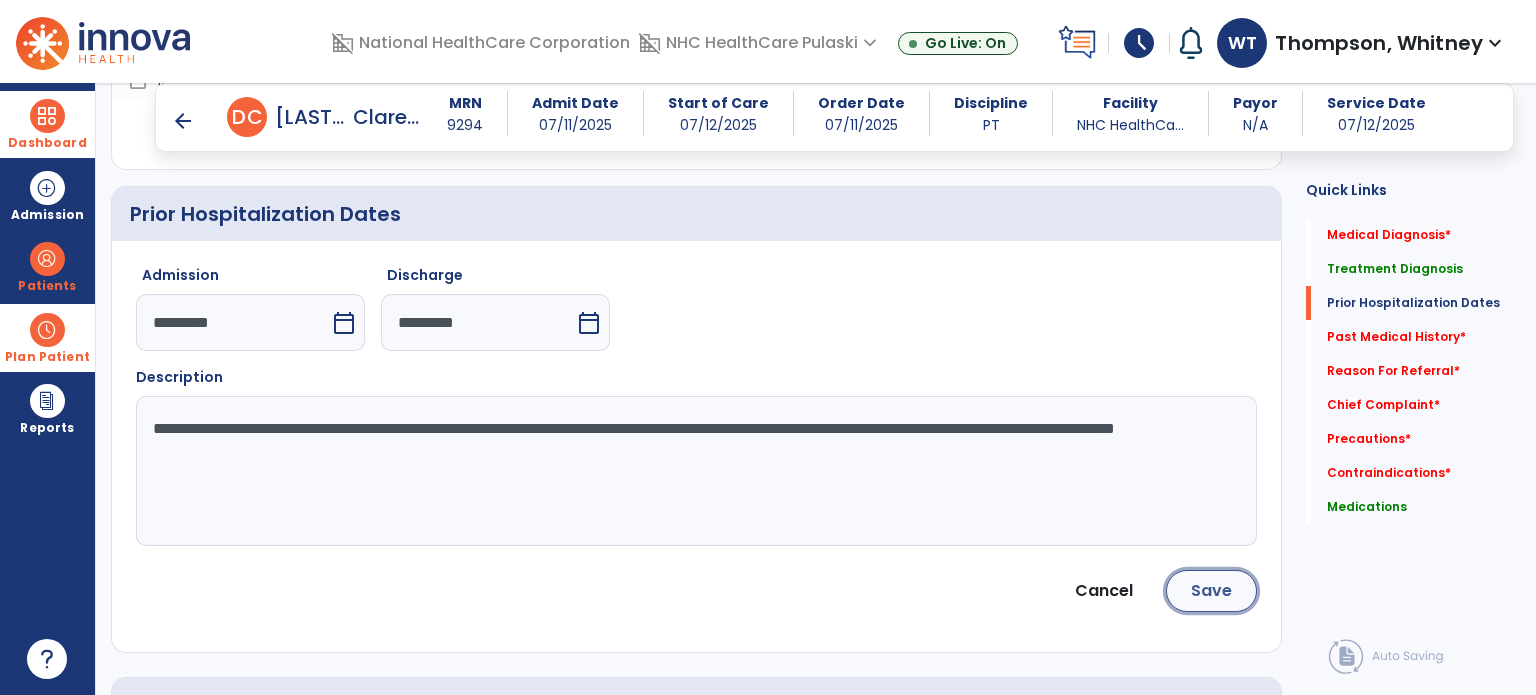 click on "Save" 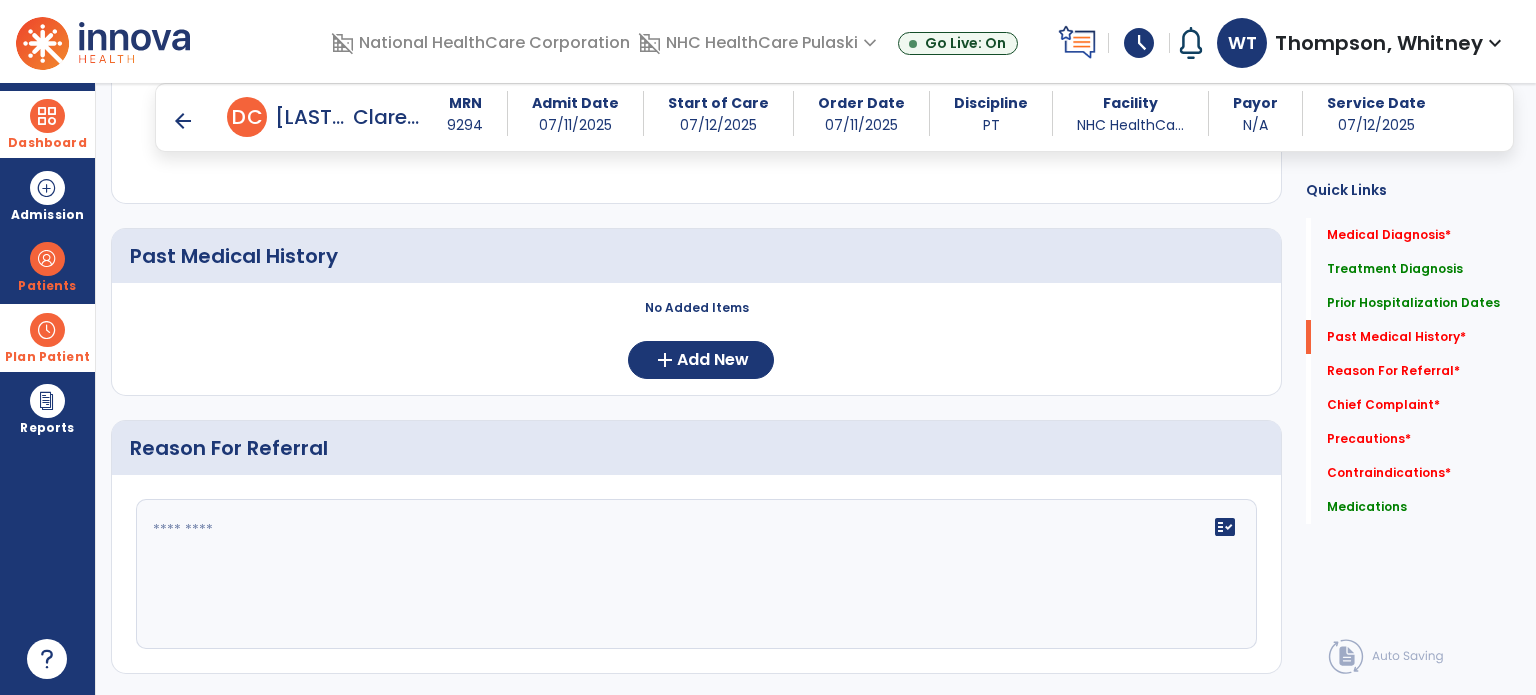 scroll, scrollTop: 1000, scrollLeft: 0, axis: vertical 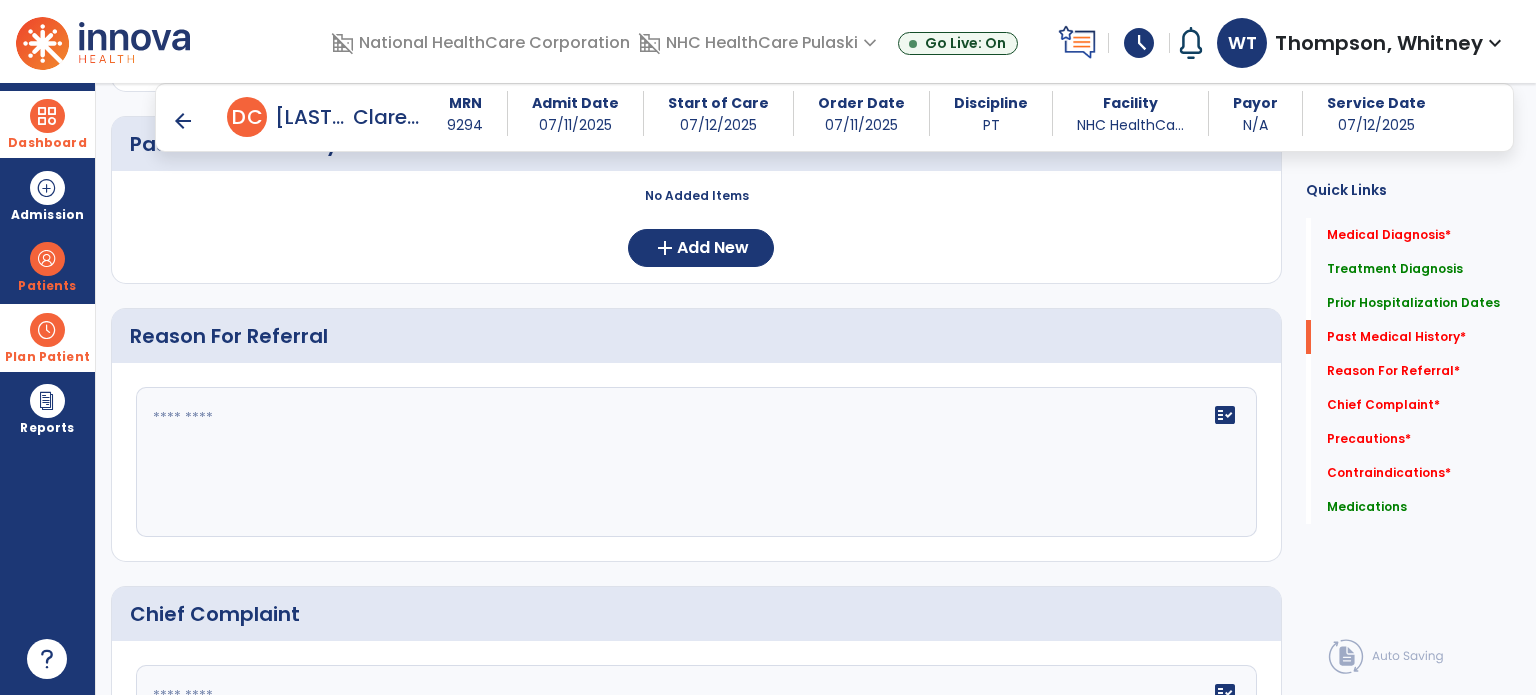 click on "No Added Items  add  Add New" 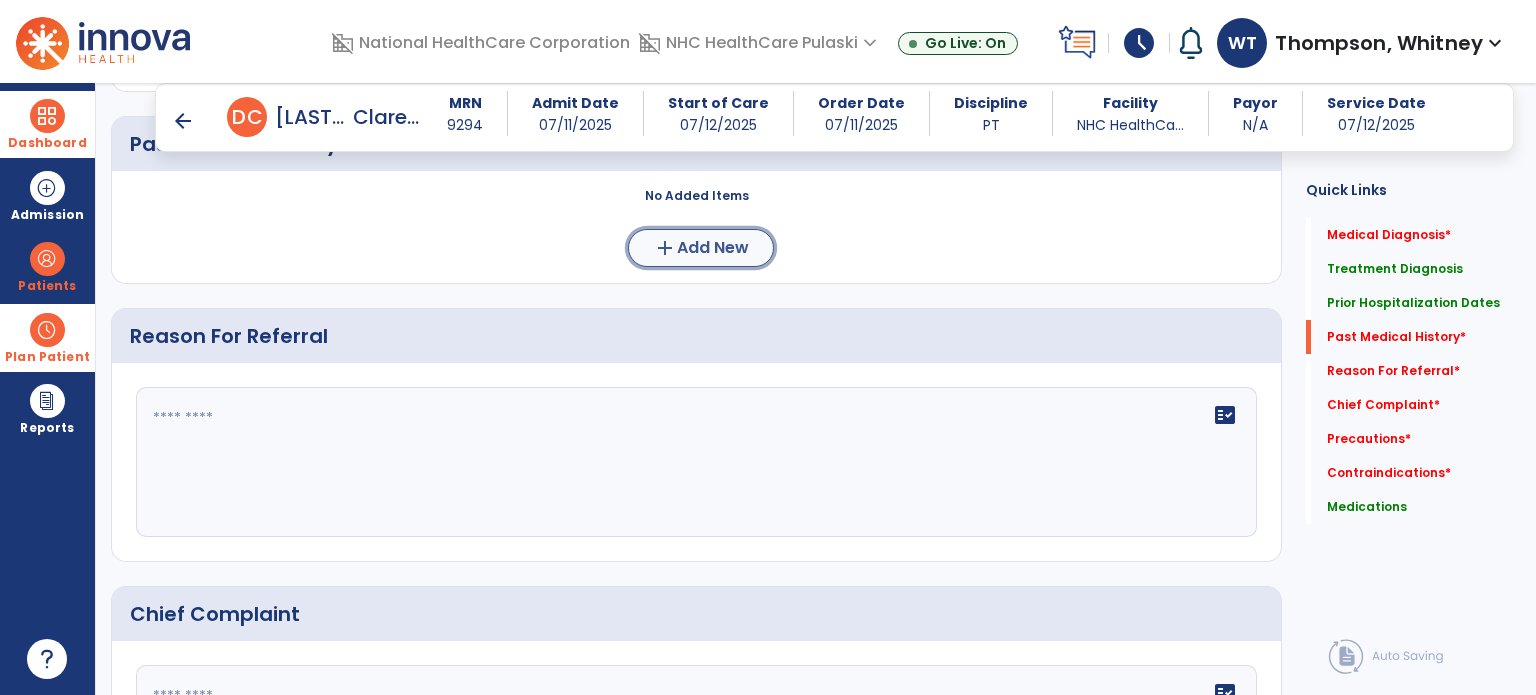 click on "add" 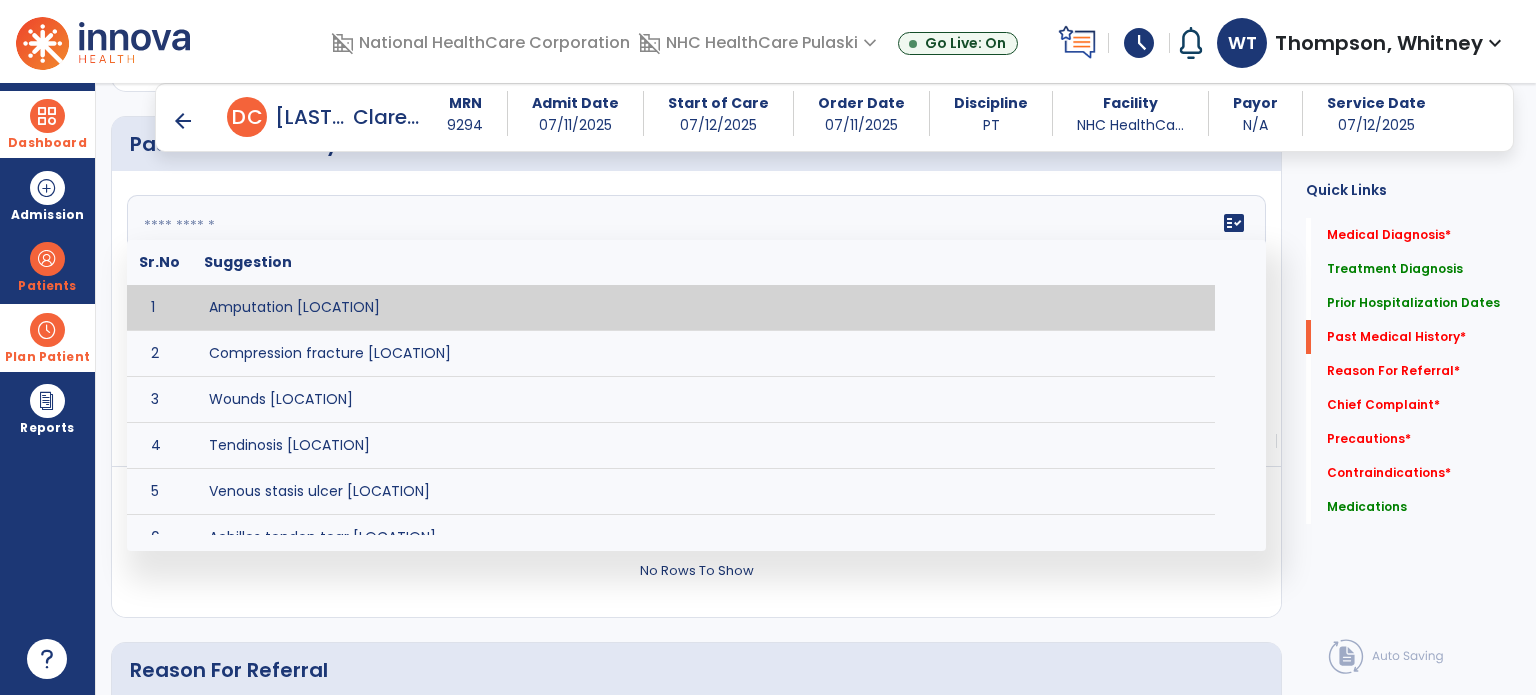 click on "fact_check  Sr.No Suggestion 1 Amputation [LOCATION] 2 Compression fracture [LOCATION] 3 Wounds [LOCATION] 4 Tendinosis [LOCATION] 5 Venous stasis ulcer [LOCATION] 6 Achilles tendon tear [LOCATION] 7 ACL tear surgically repaired [LOCATION] 8 Above knee amputation (AKA) [LOCATION] 9 Below knee amputation (BKE) [LOCATION] 10 Cancer (SITE/TYPE) 11 Surgery (TYPE) 12 AAA (Abdominal Aortic Aneurysm) 13 Achilles tendon tear [LOCATION] 14 Acute Renal Failure 15 AIDS (Acquired Immune Deficiency Syndrome) 16 Alzheimer's Disease 17 Anemia 18 Angina 19 Anxiety 20 ASHD (Arteriosclerotic Heart Disease) 21 Atrial Fibrillation 22 Bipolar Disorder 23 Bowel Obstruction 24 C-Diff 25 Coronary Artery Bypass Graft (CABG) 26 CAD (Coronary Artery Disease) 27 Carpal tunnel syndrome 28 Chronic bronchitis 29 Chronic renal failure 30 Colostomy 31 COPD (Chronic Obstructive Pulmonary Disease) 32 CRPS (Complex Regional Pain Syndrome) 33 CVA (Cerebrovascular Accident) 34 CVI (Chronic Venous Insufficiency) 35 DDD (Degenerative Disc Disease)" 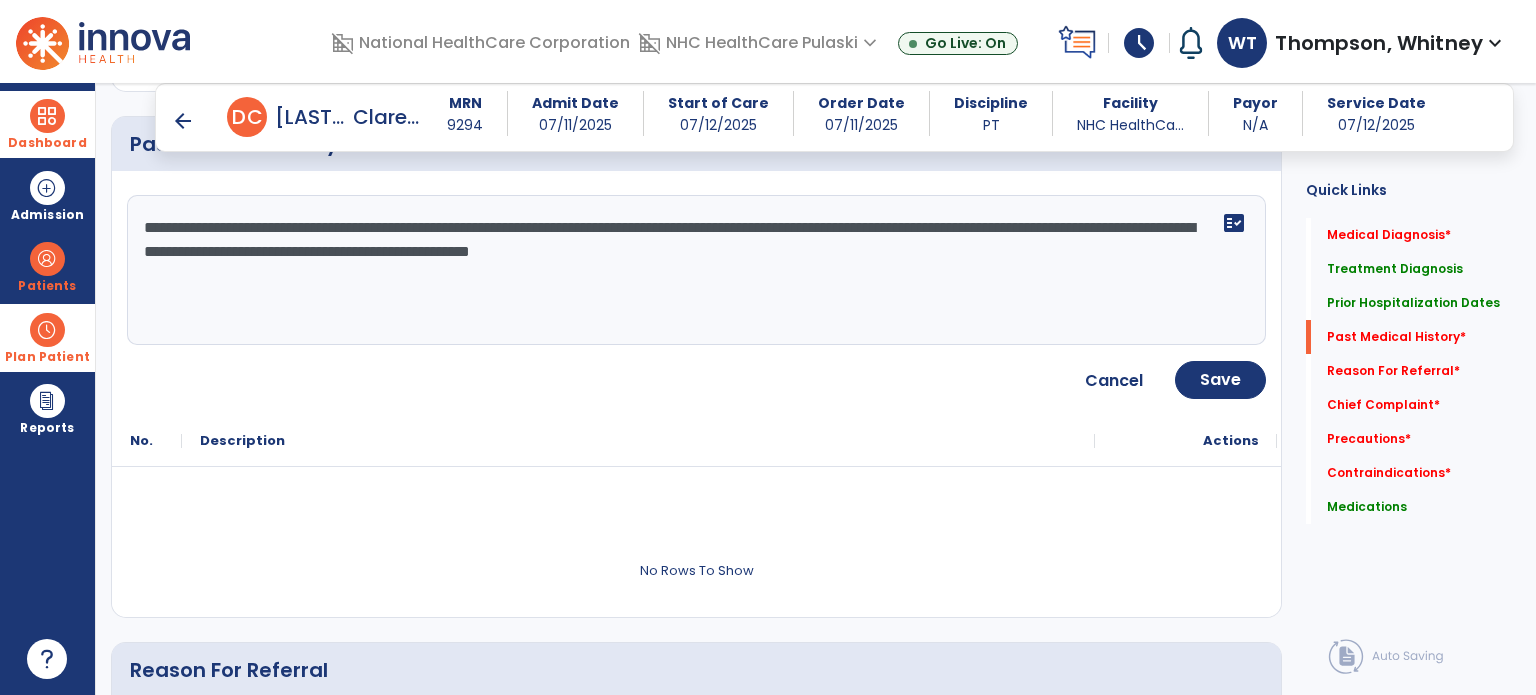 click on "**********" 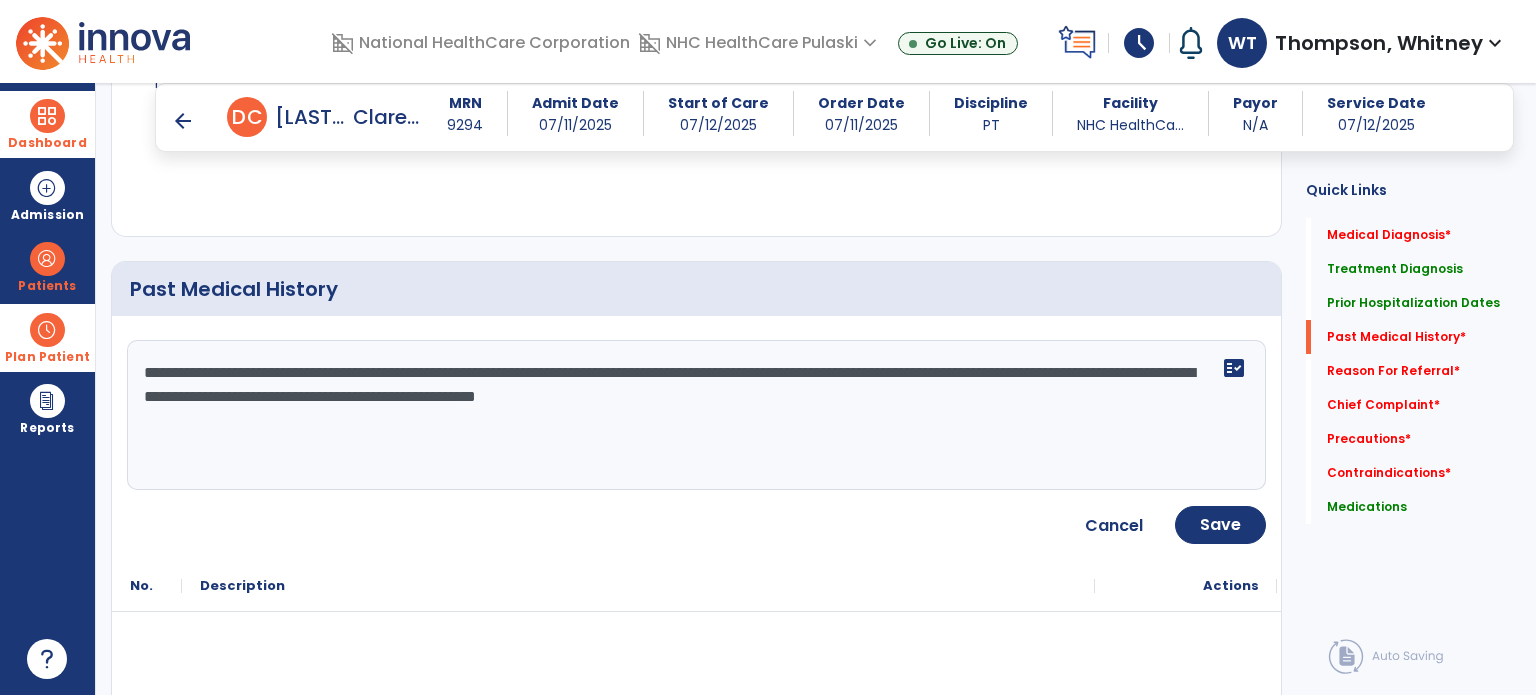 scroll, scrollTop: 900, scrollLeft: 0, axis: vertical 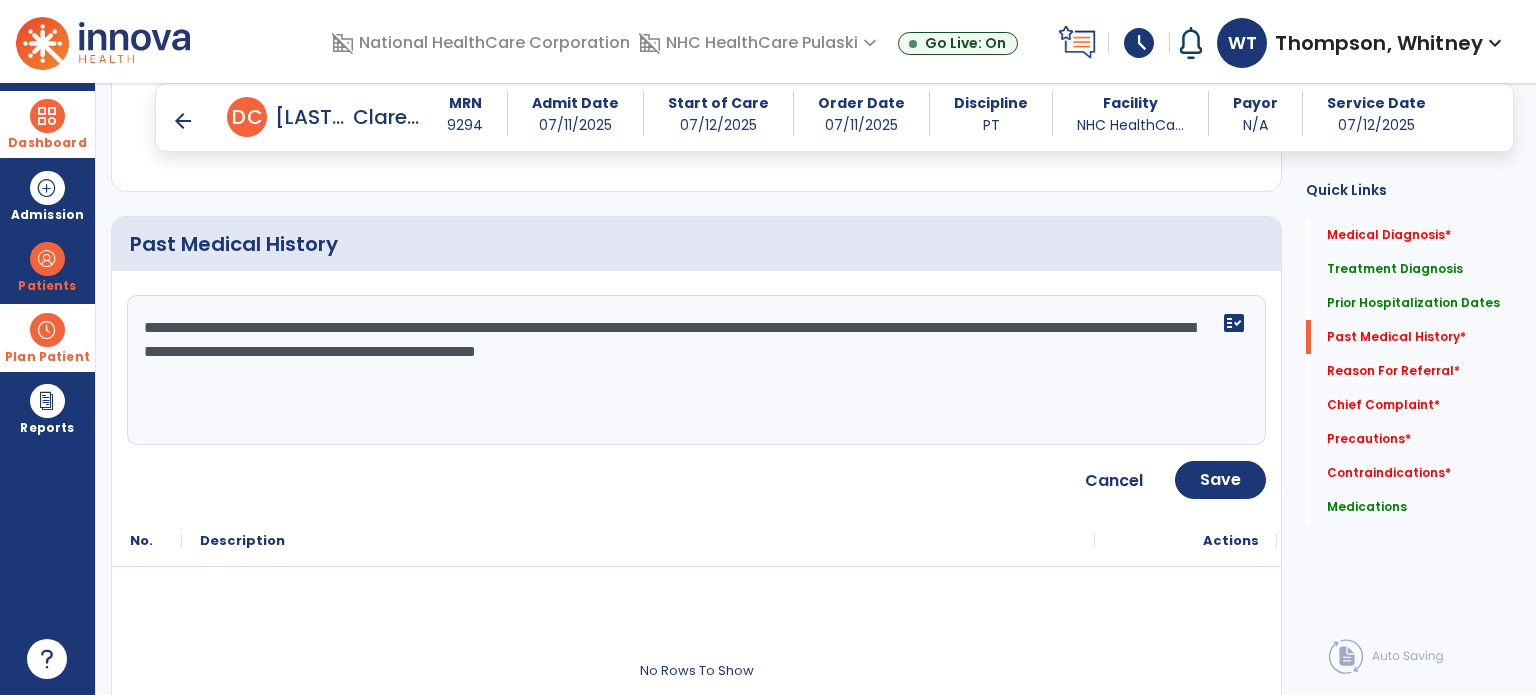 click on "**********" 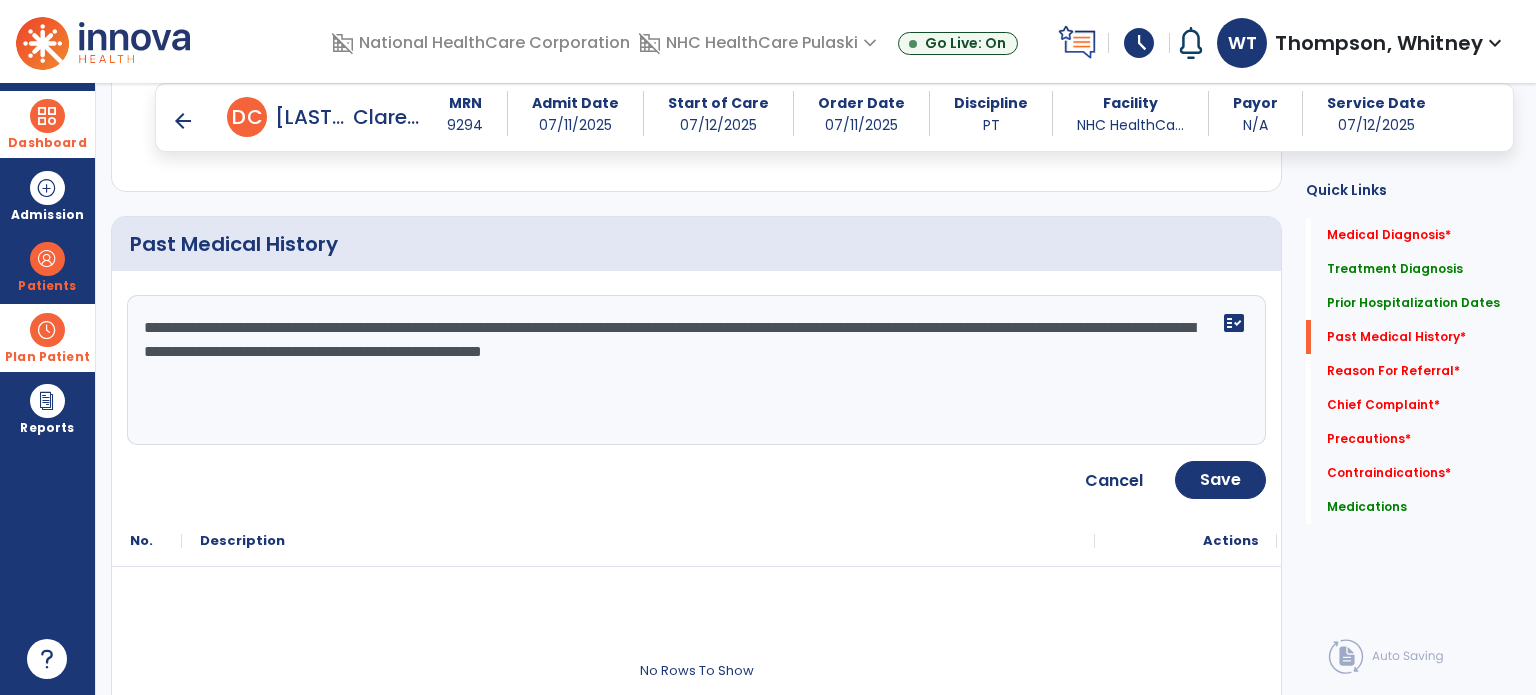 paste on "**********" 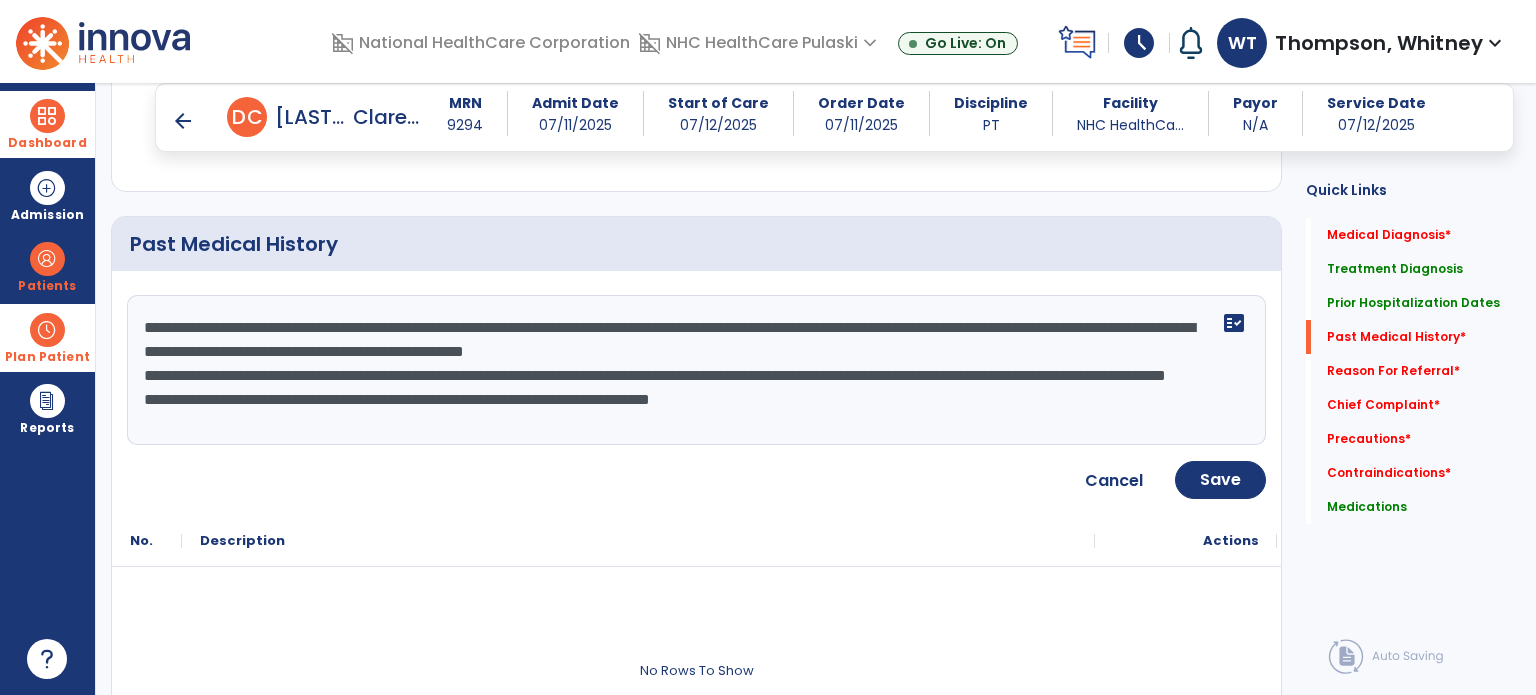 scroll, scrollTop: 15, scrollLeft: 0, axis: vertical 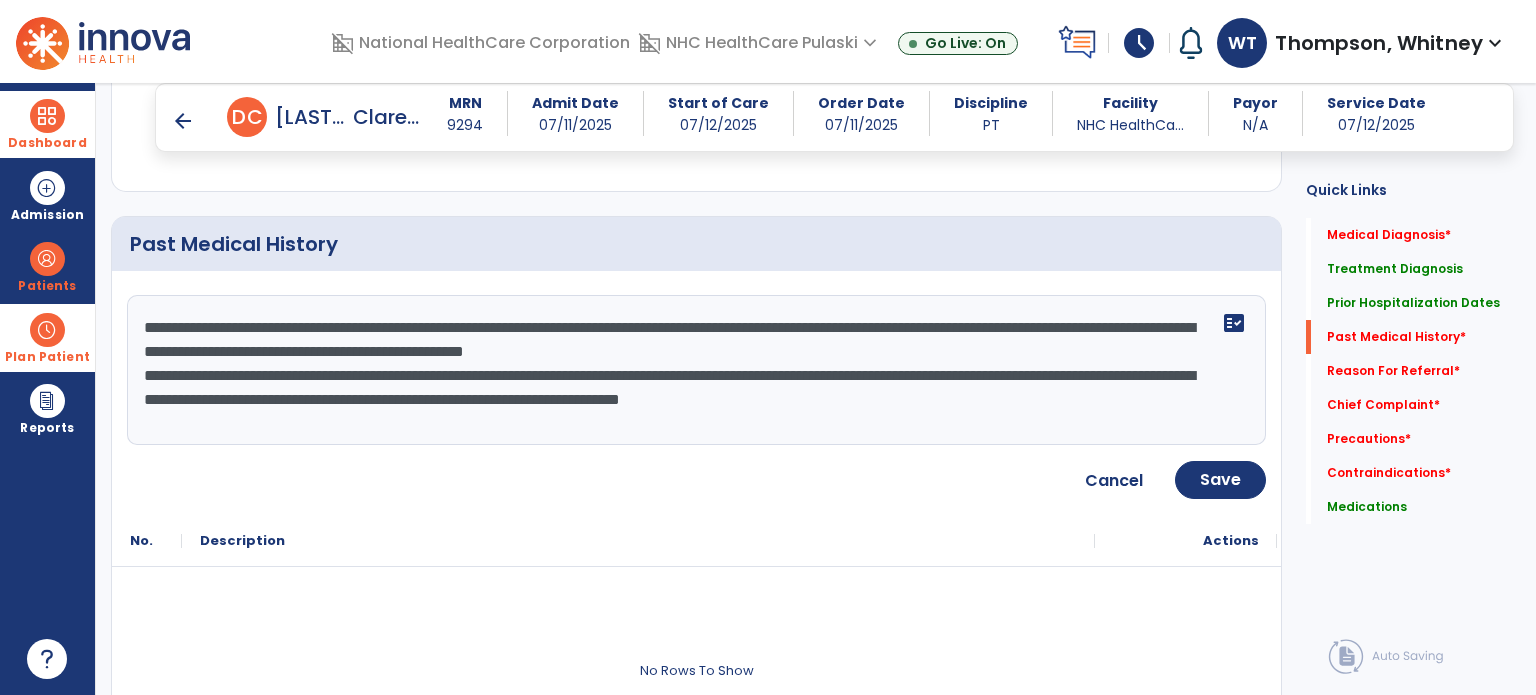 type on "**********" 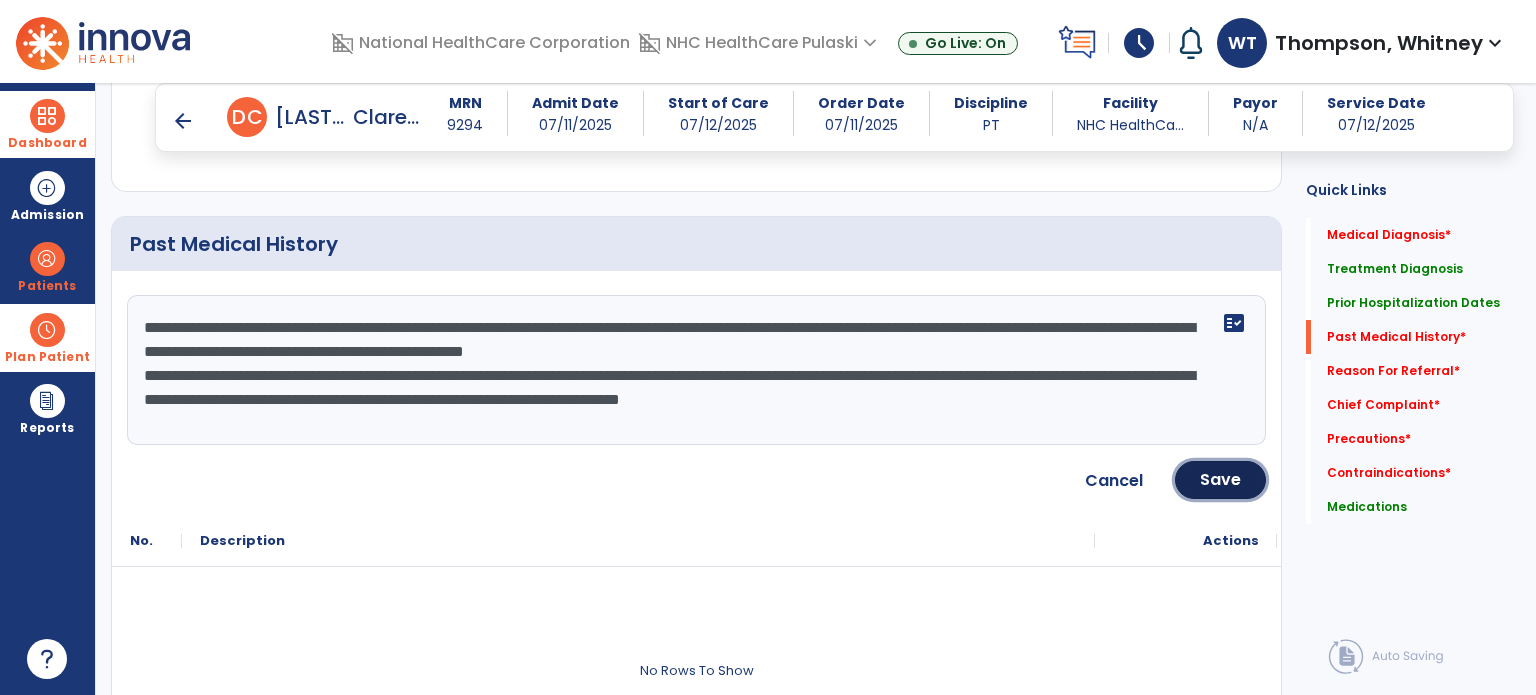 click on "Save" 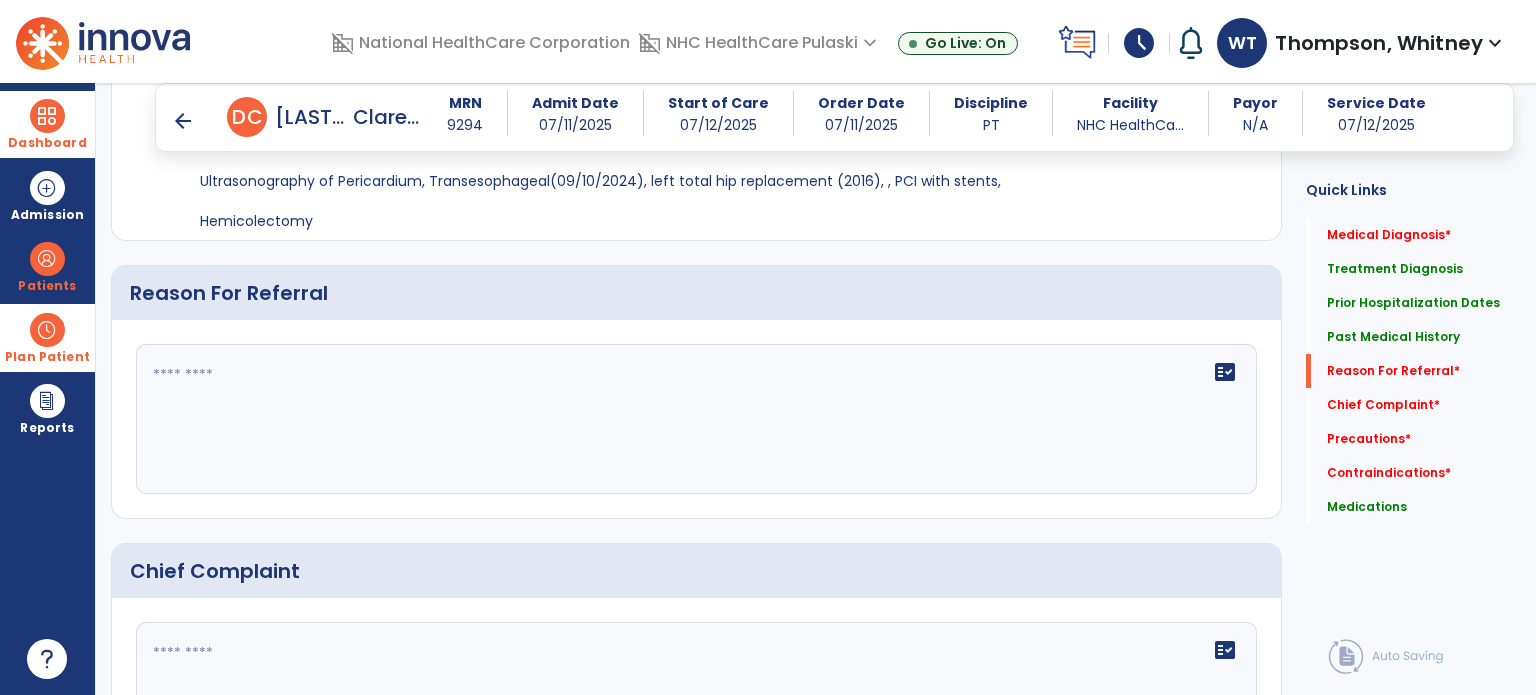 scroll, scrollTop: 1200, scrollLeft: 0, axis: vertical 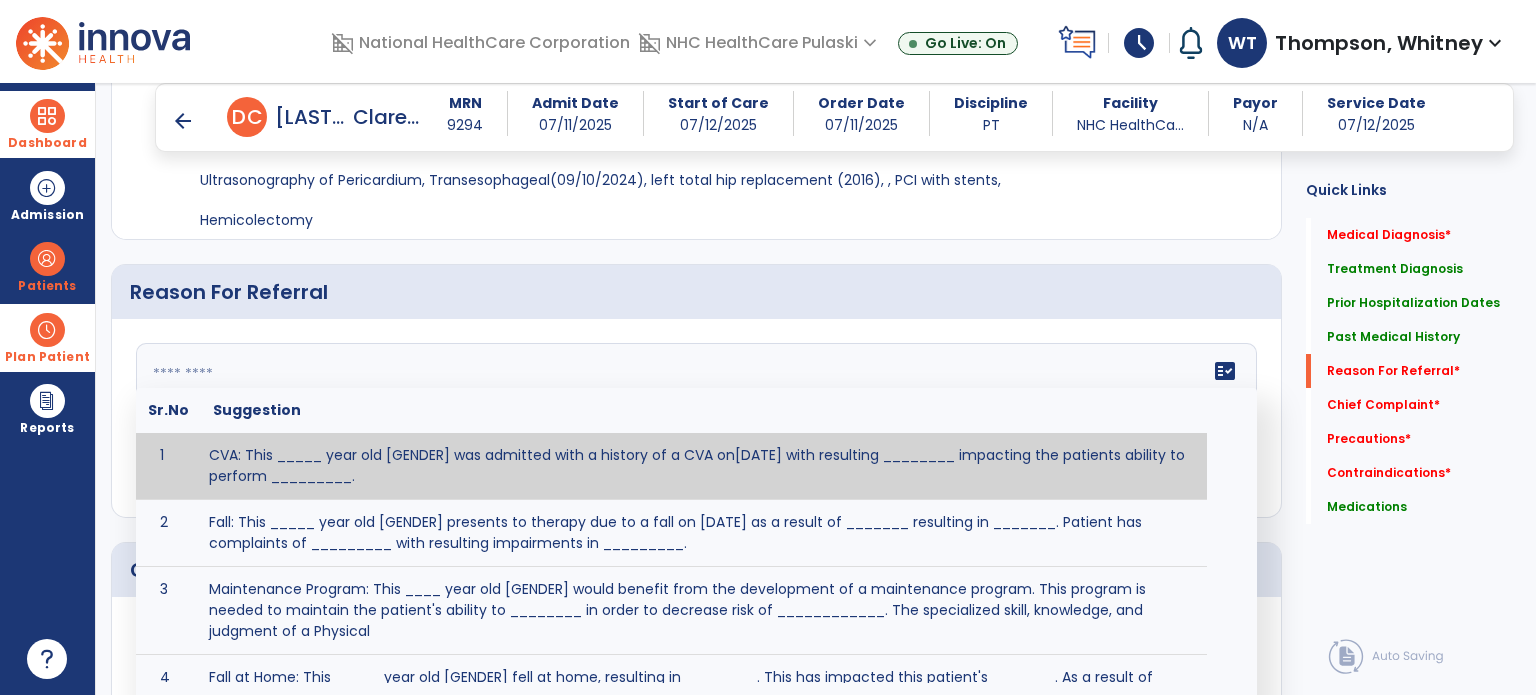 click 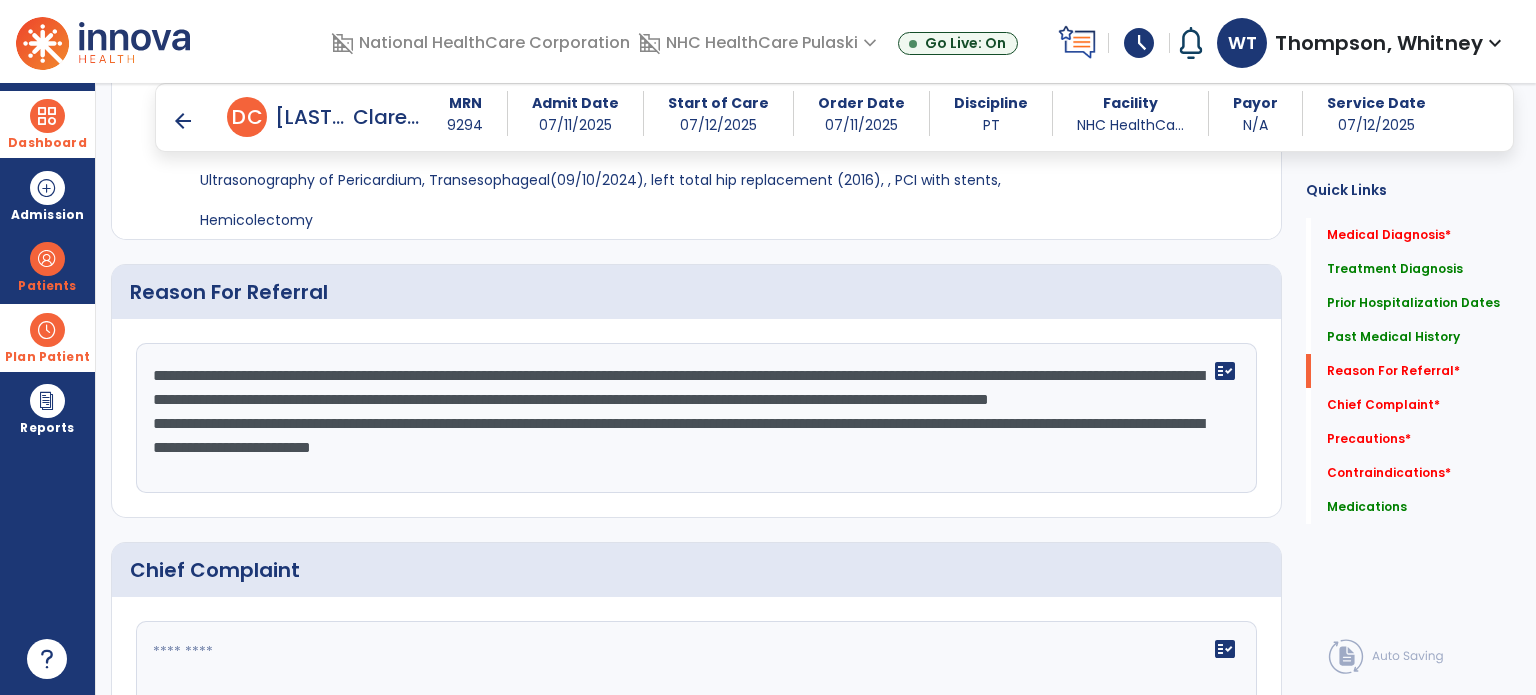 scroll, scrollTop: 16, scrollLeft: 0, axis: vertical 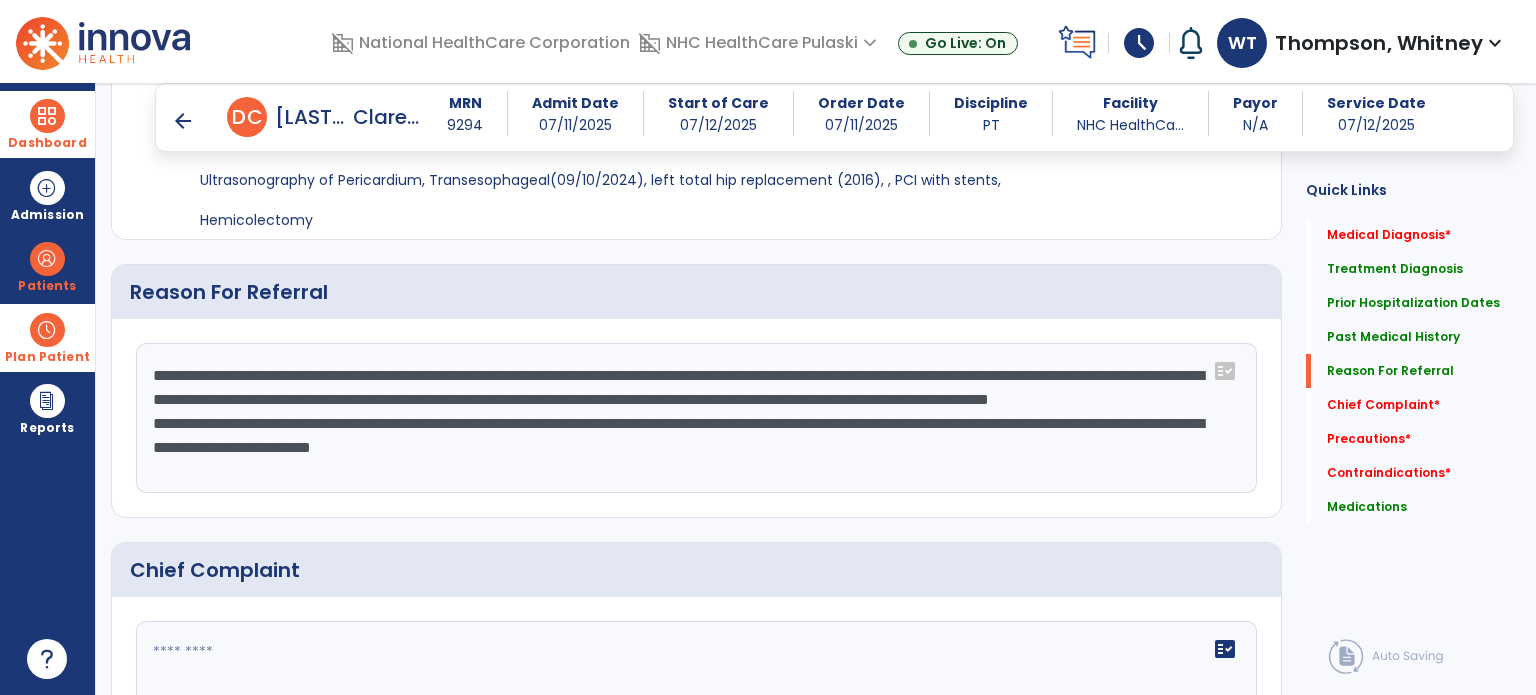 click on "**********" 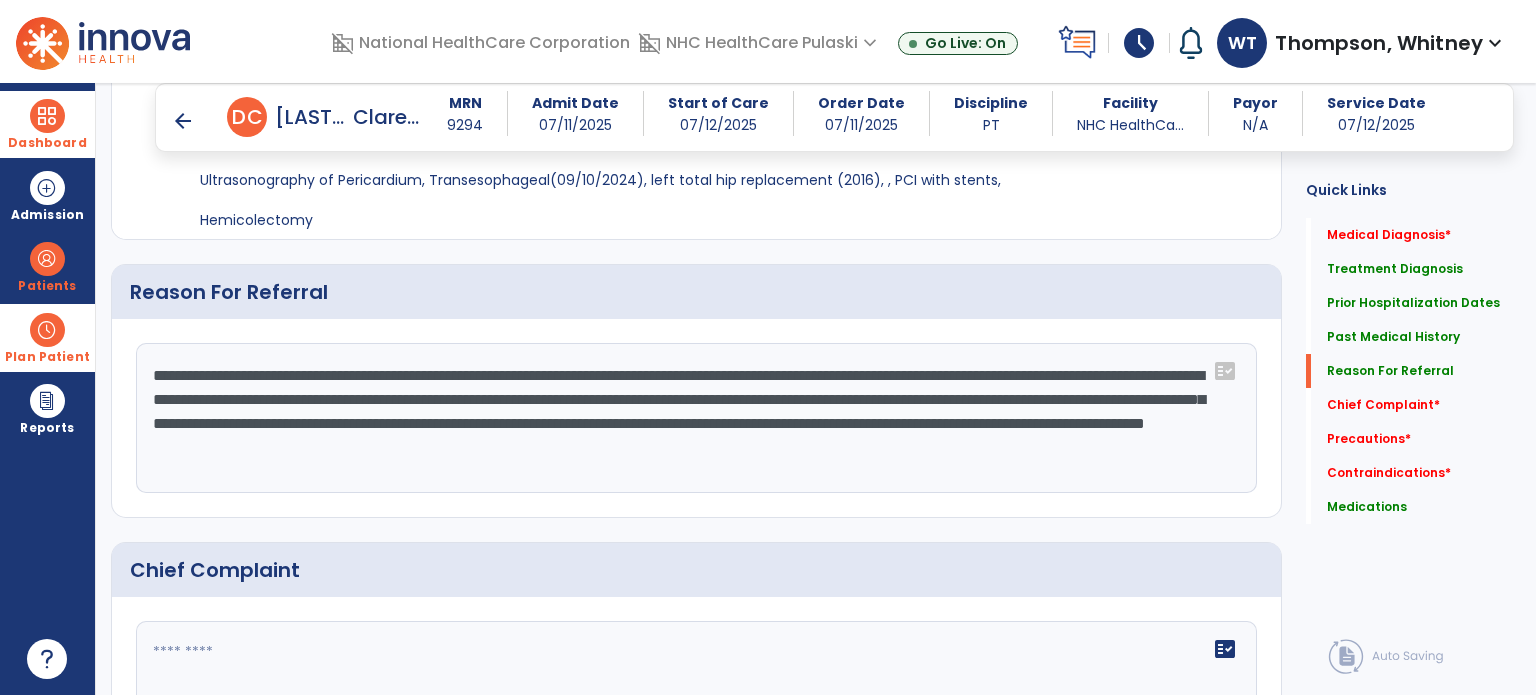 scroll, scrollTop: 0, scrollLeft: 0, axis: both 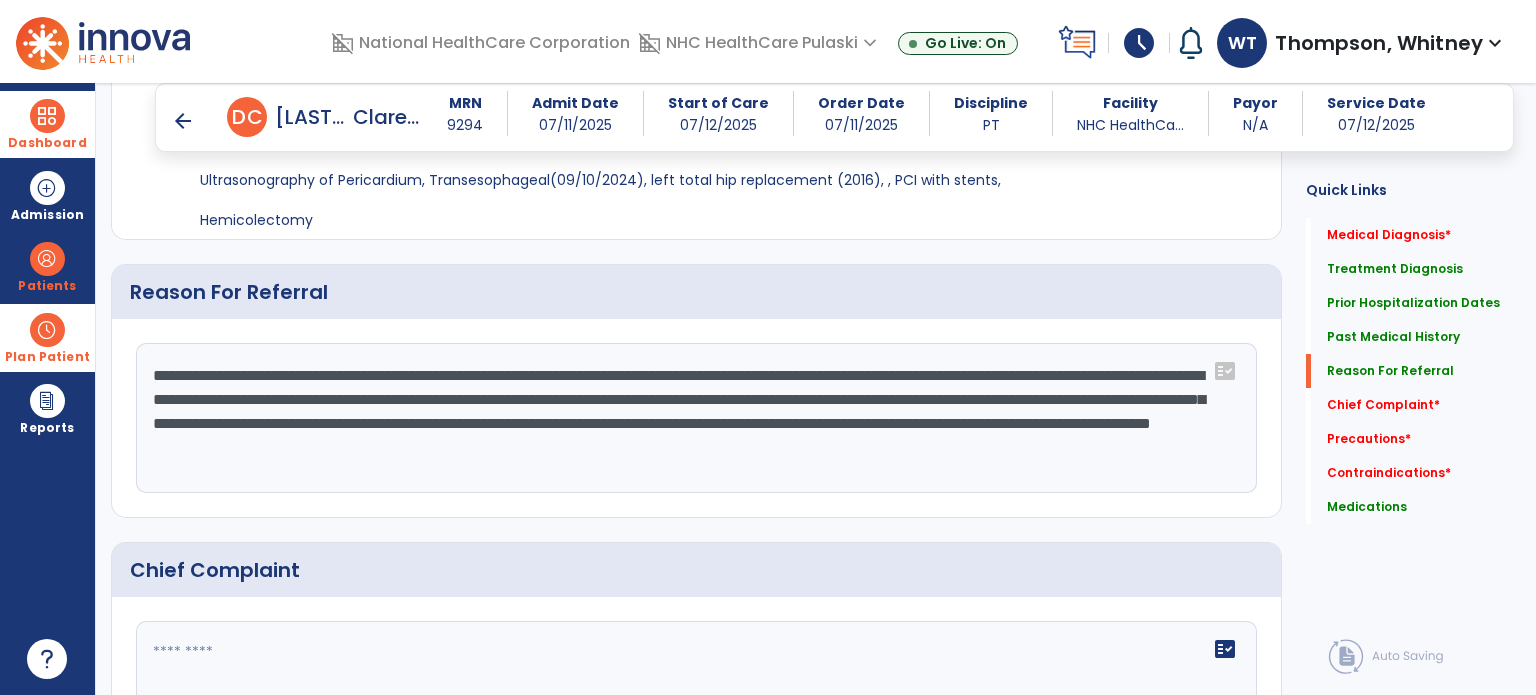click on "**********" 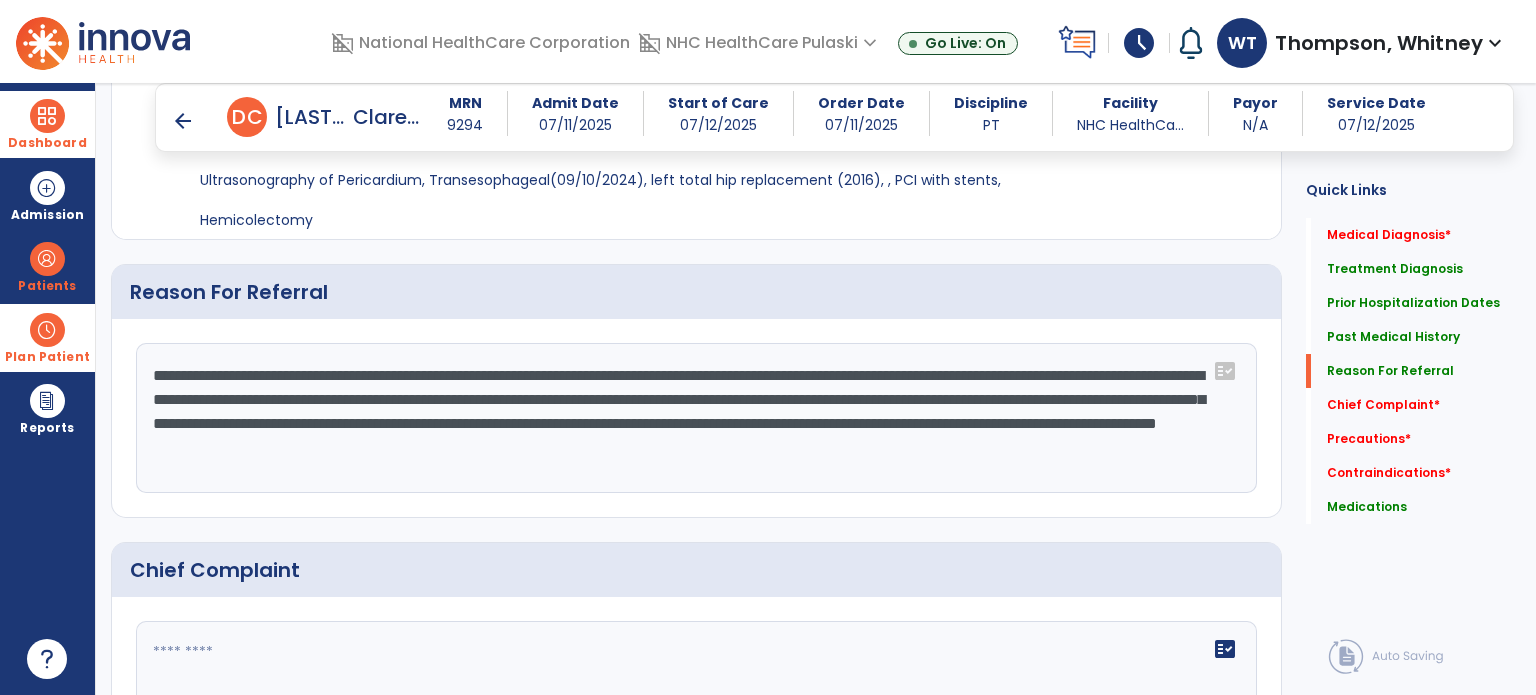 scroll, scrollTop: 20, scrollLeft: 0, axis: vertical 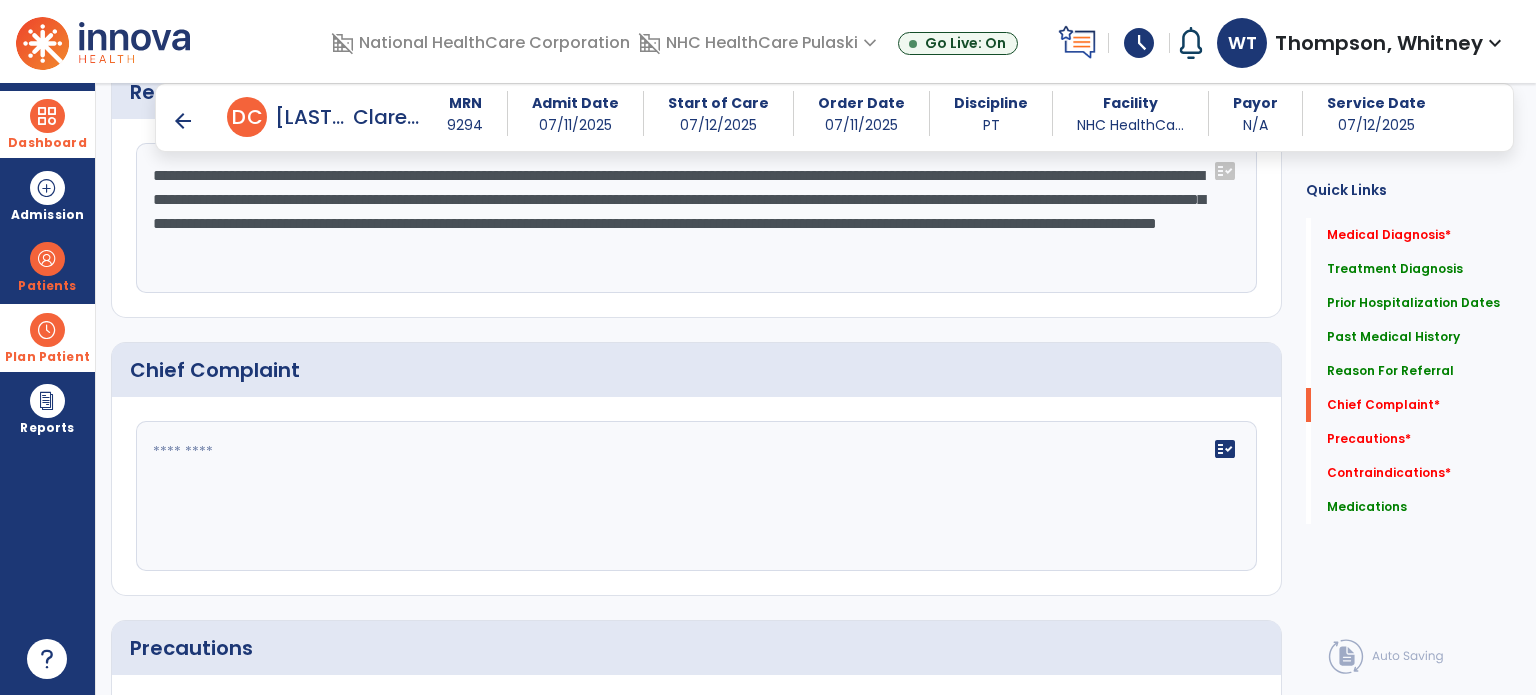 type on "**********" 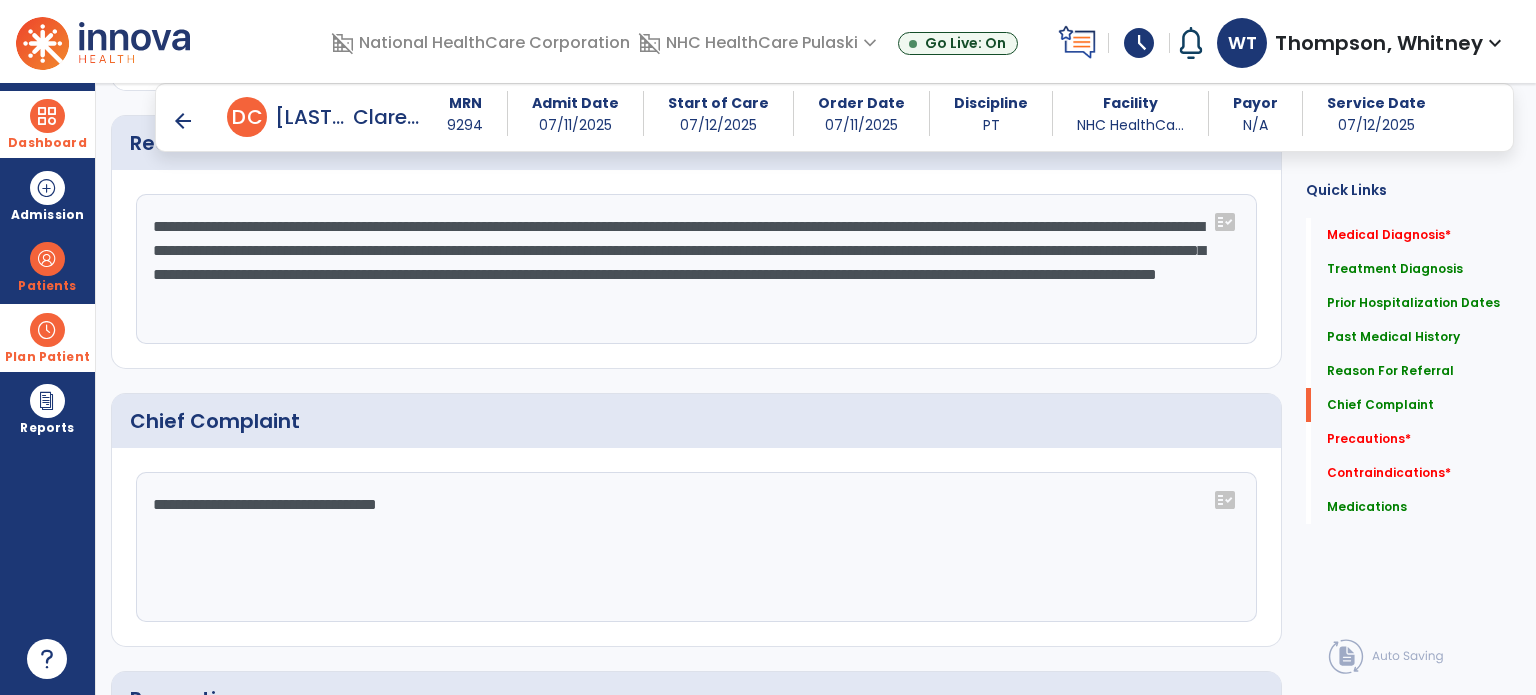 scroll, scrollTop: 1400, scrollLeft: 0, axis: vertical 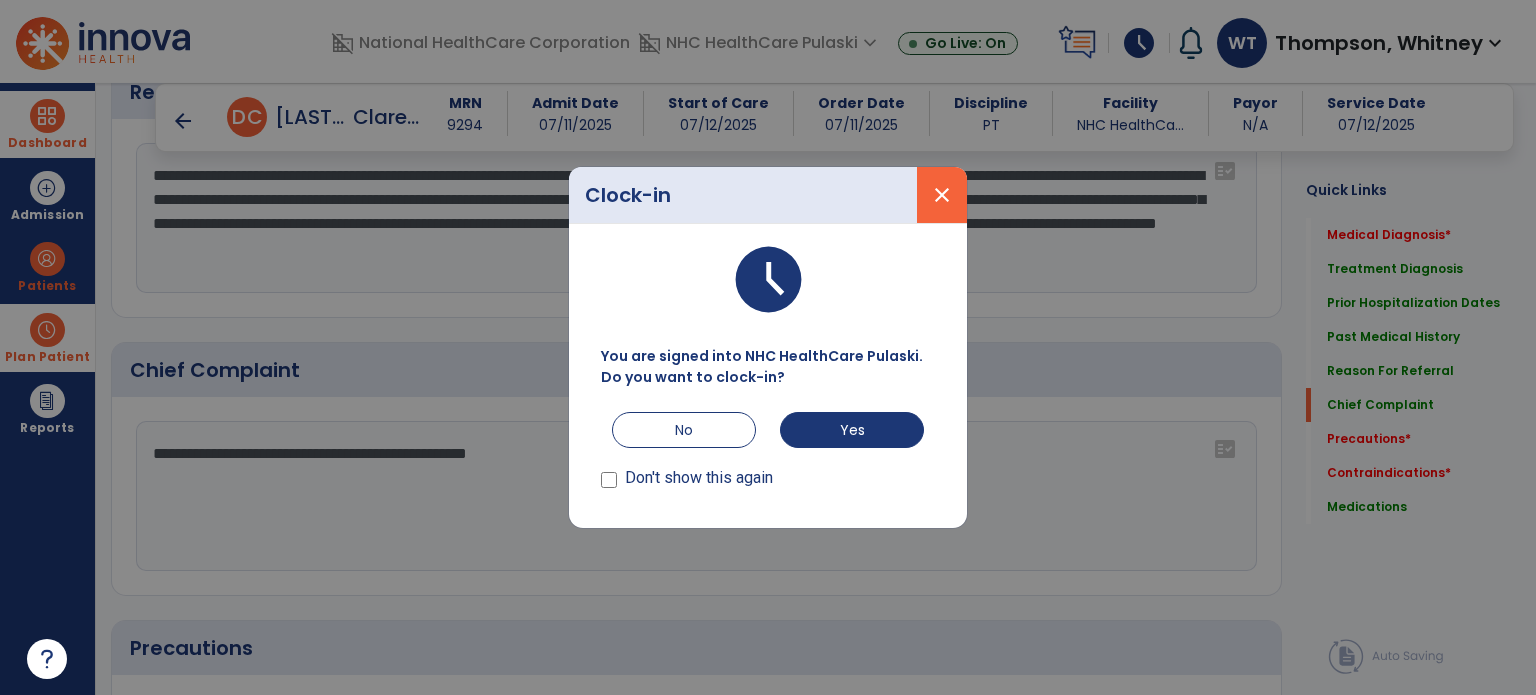 type on "**********" 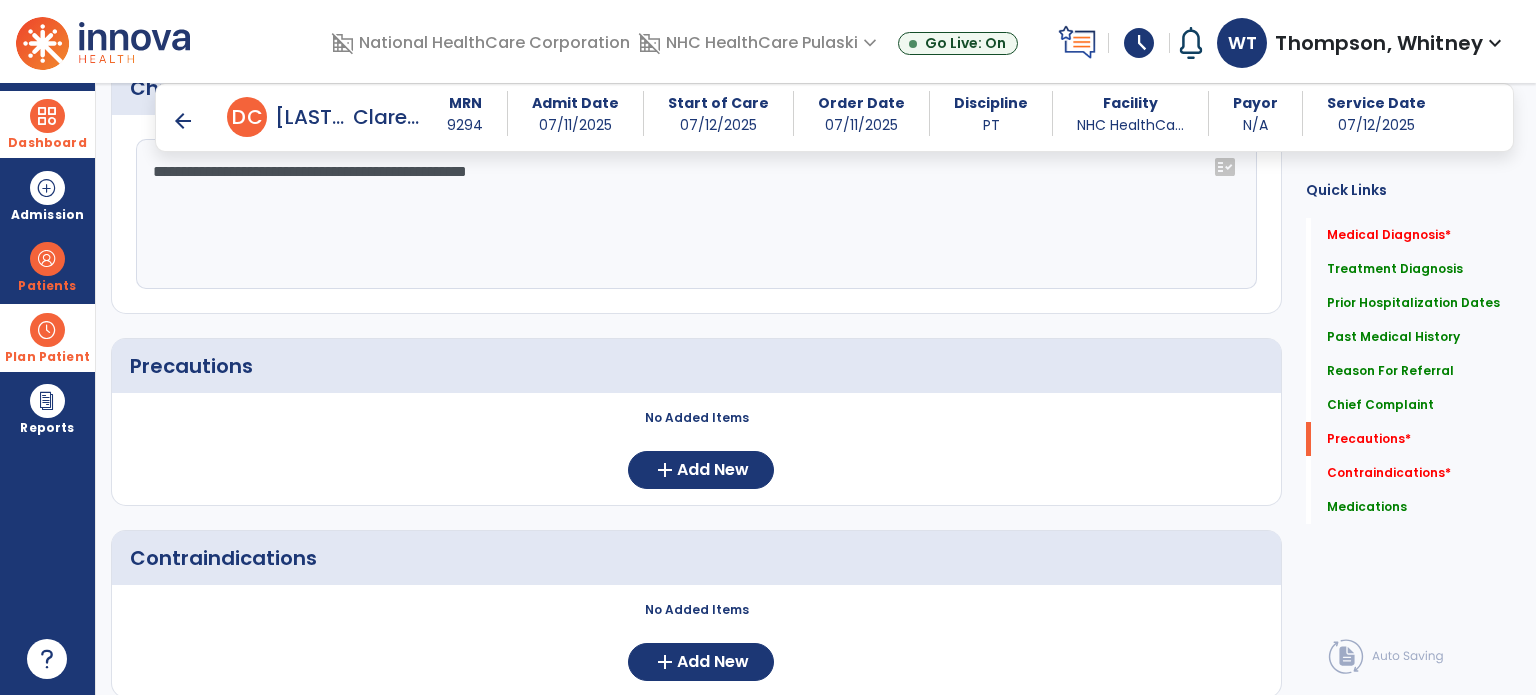 scroll, scrollTop: 1700, scrollLeft: 0, axis: vertical 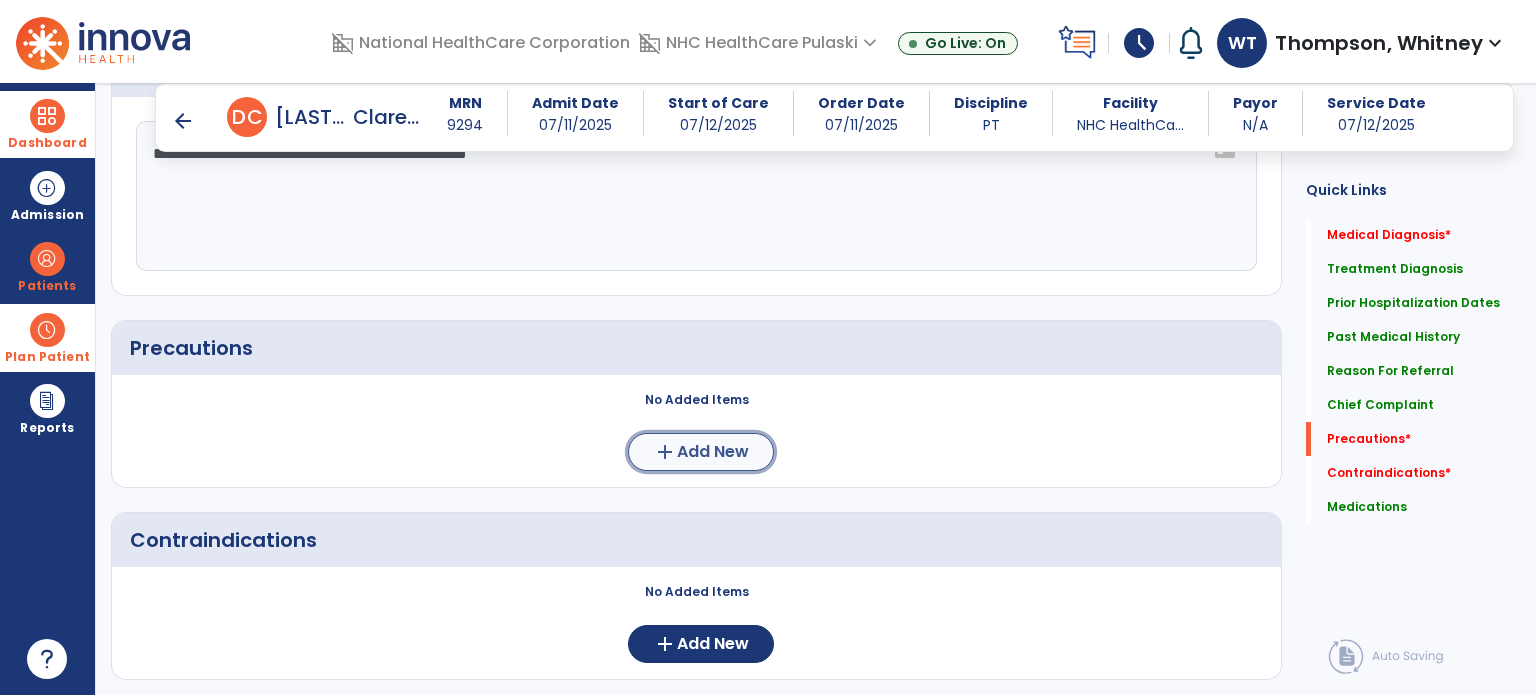 click on "add" 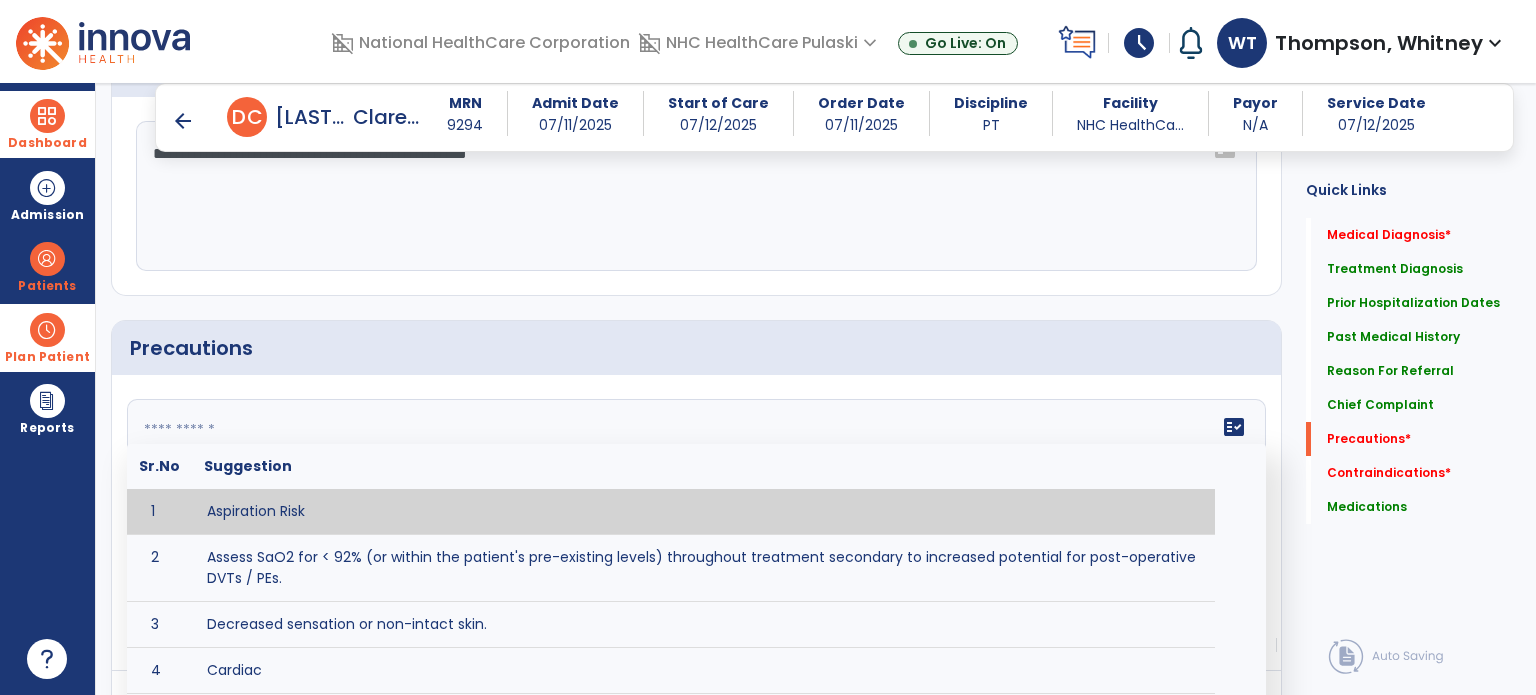 click 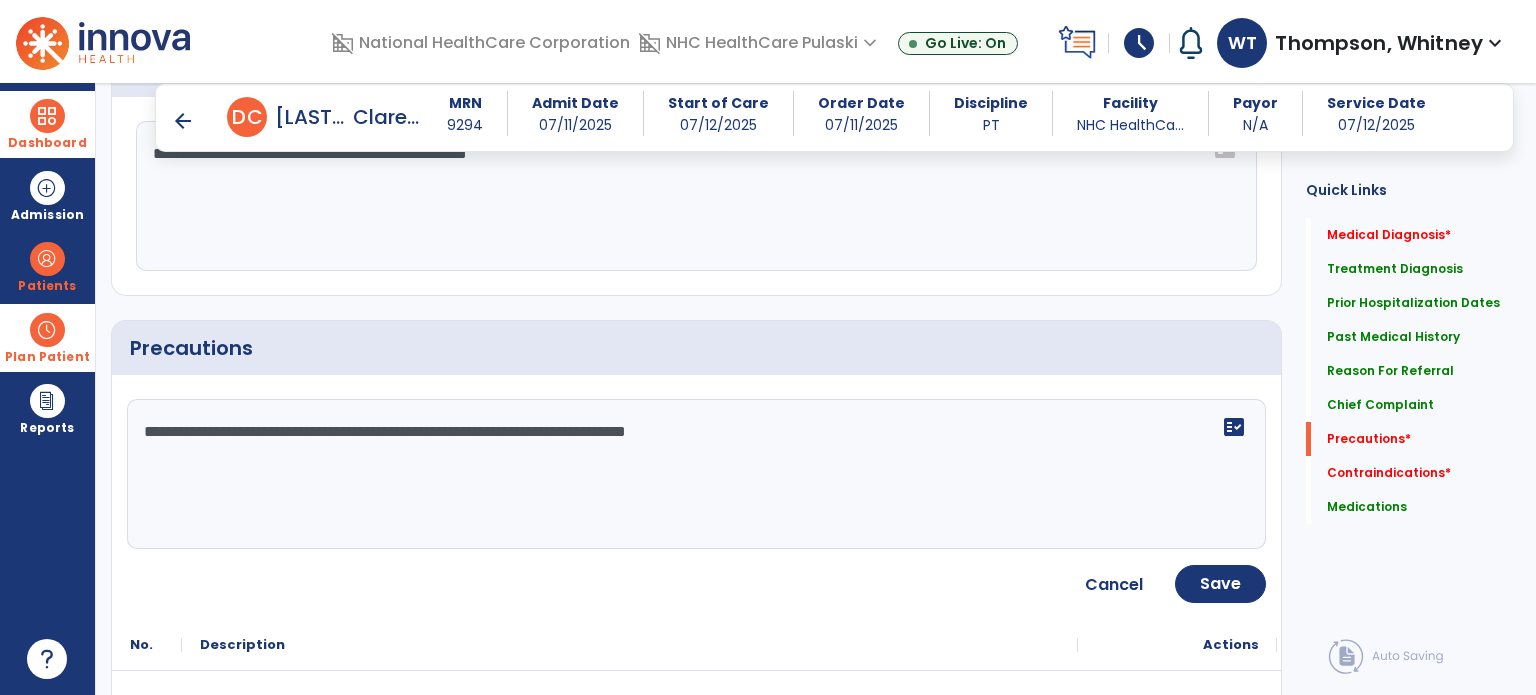 click on "**********" 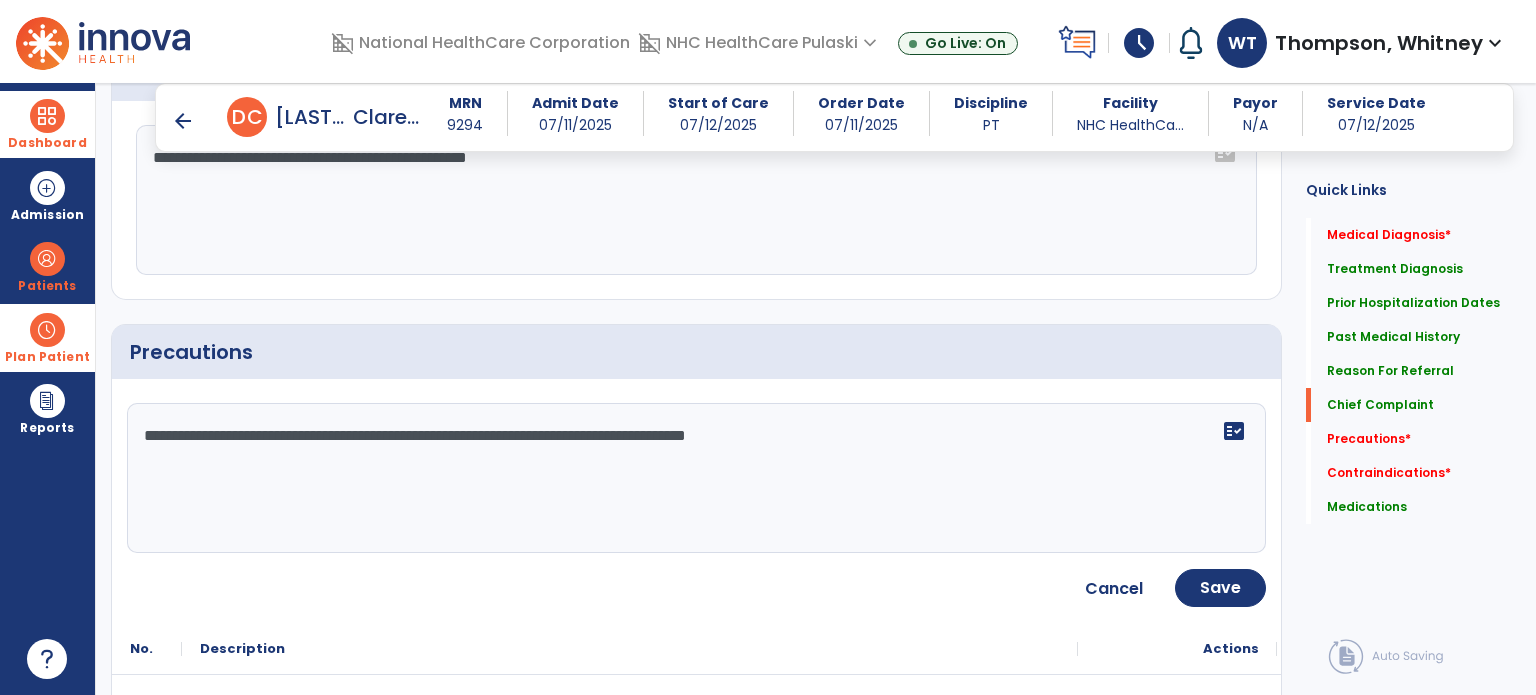 scroll, scrollTop: 1700, scrollLeft: 0, axis: vertical 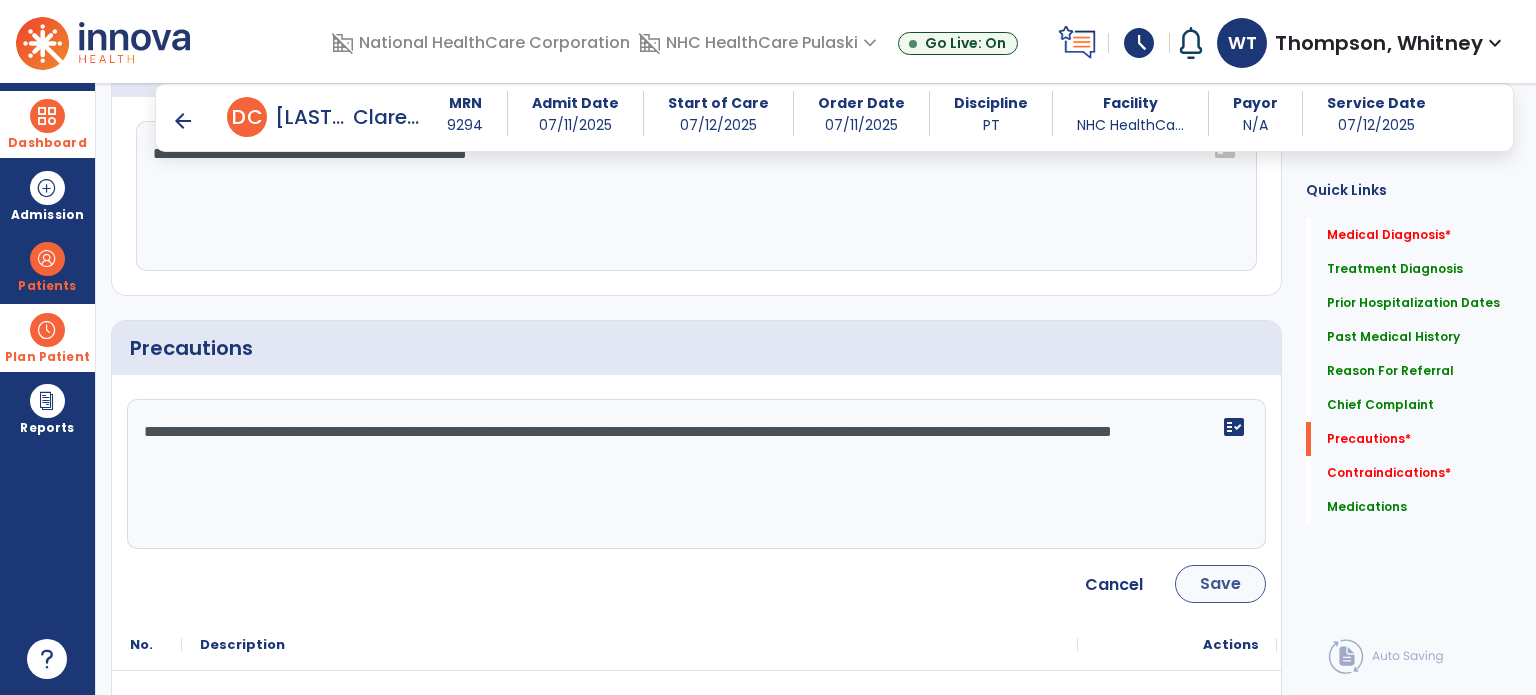 type on "**********" 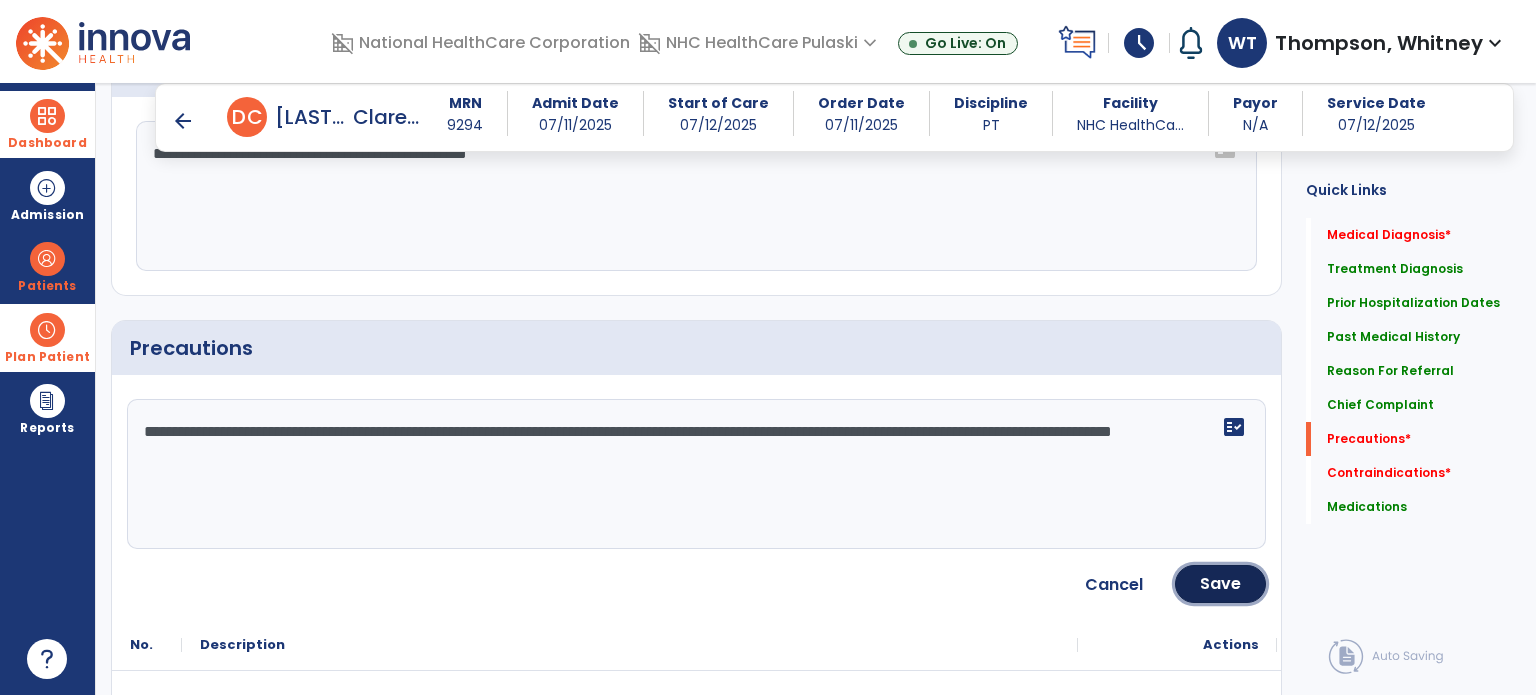 click on "Save" 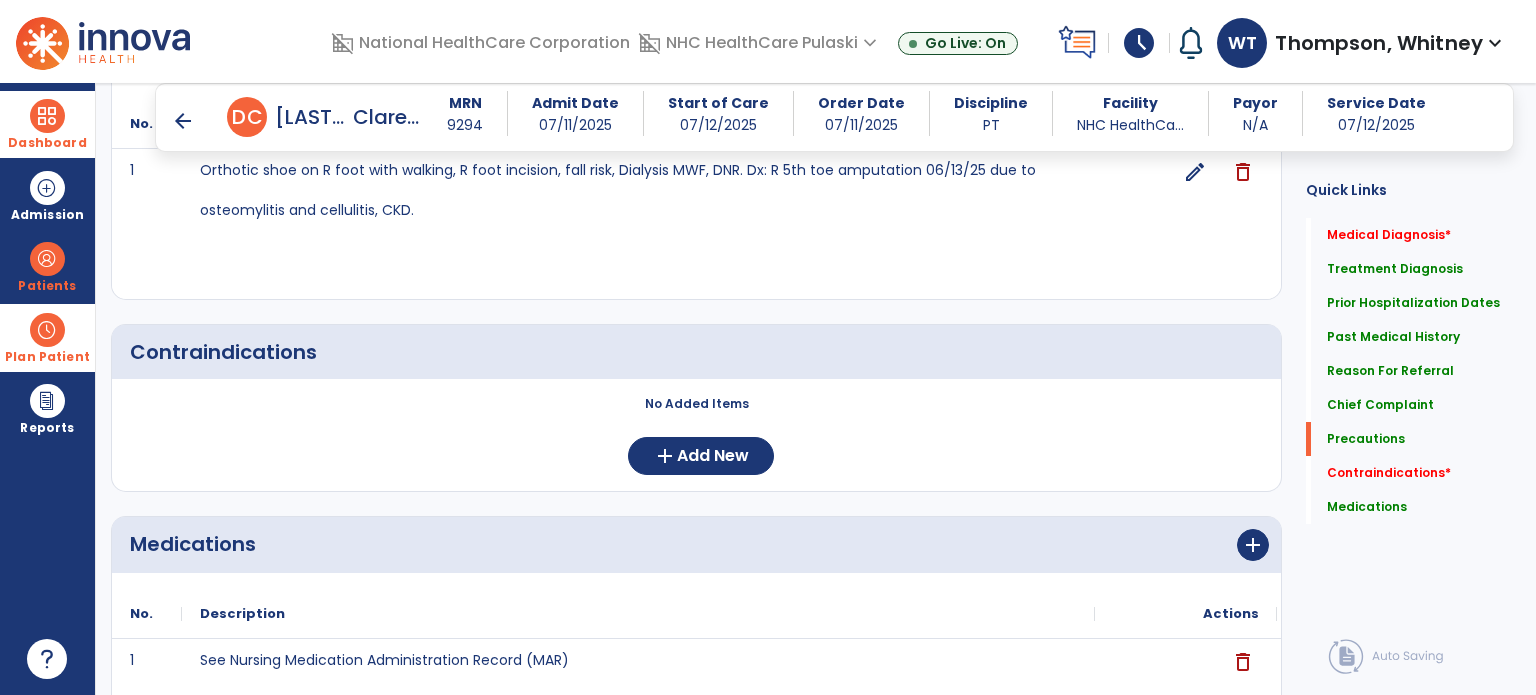 scroll, scrollTop: 2000, scrollLeft: 0, axis: vertical 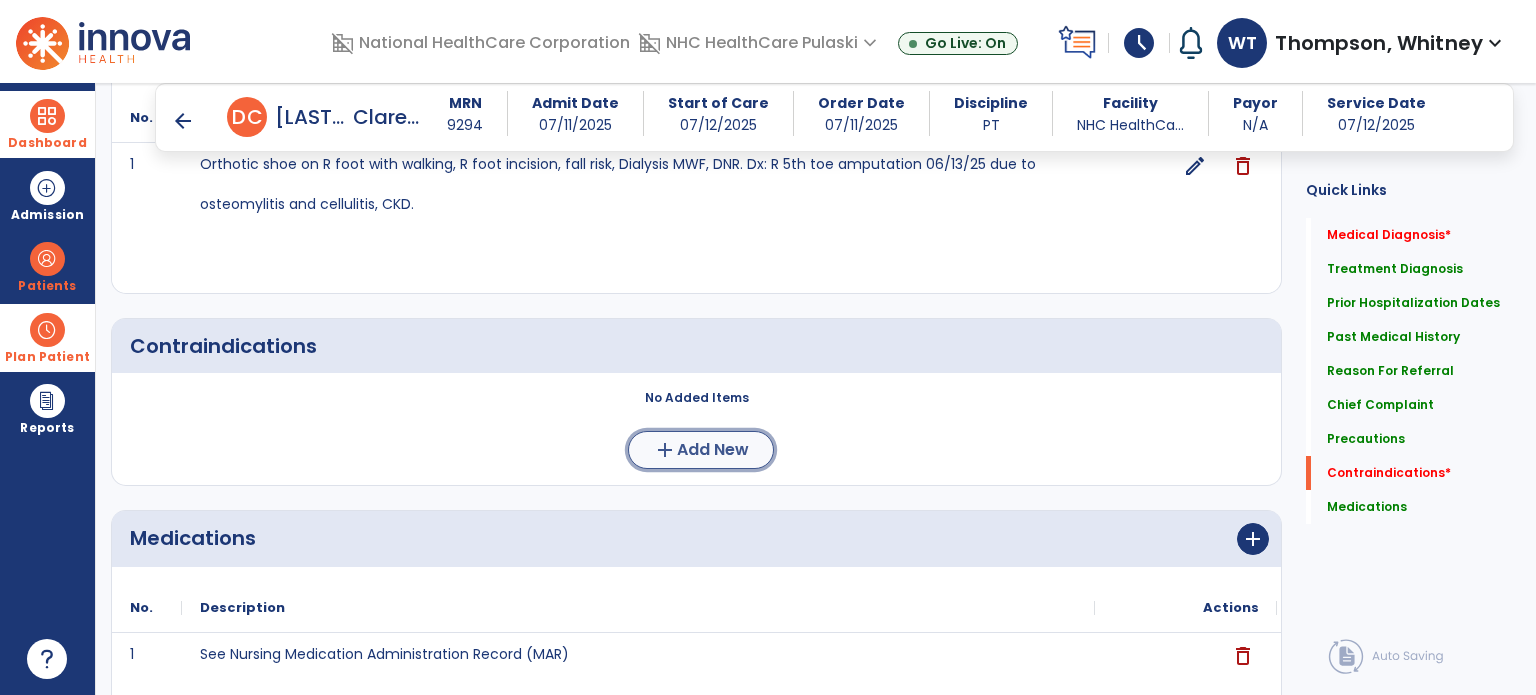 click on "Add New" 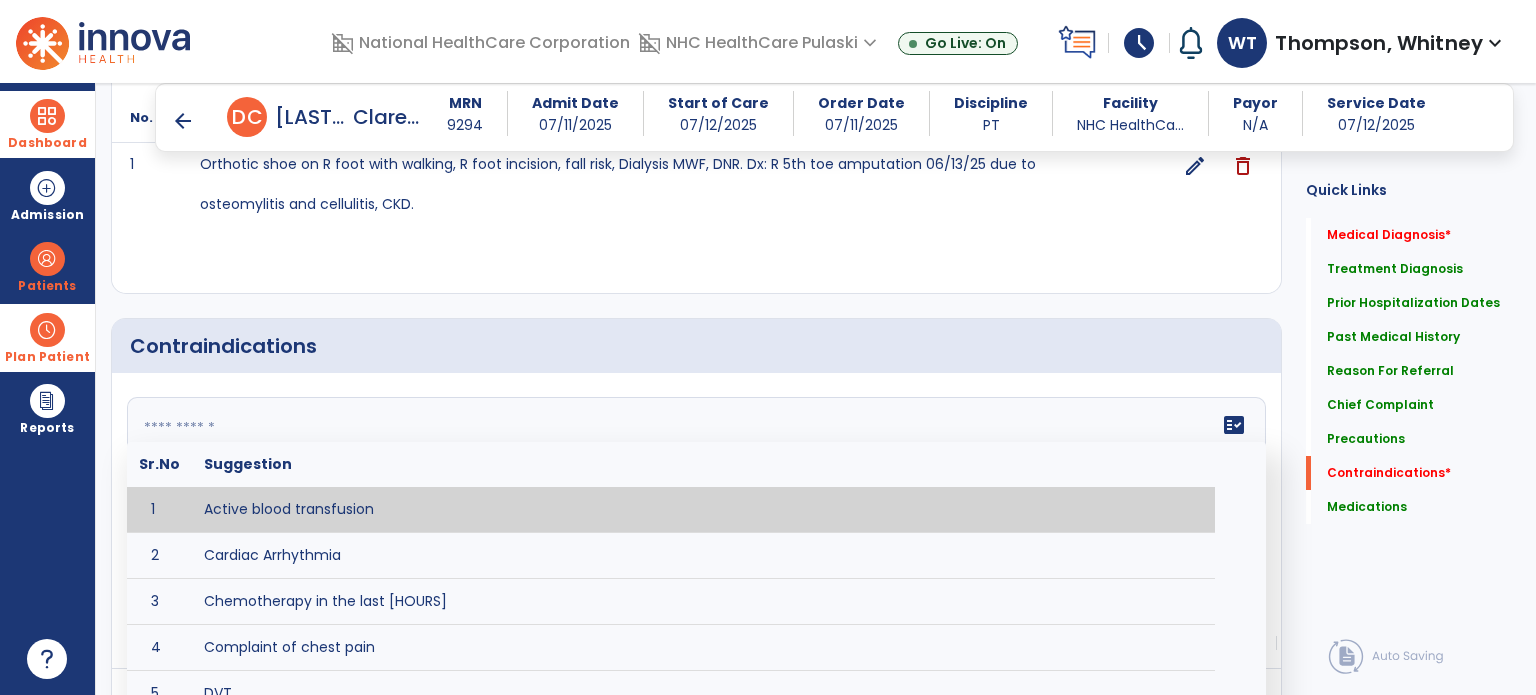 click 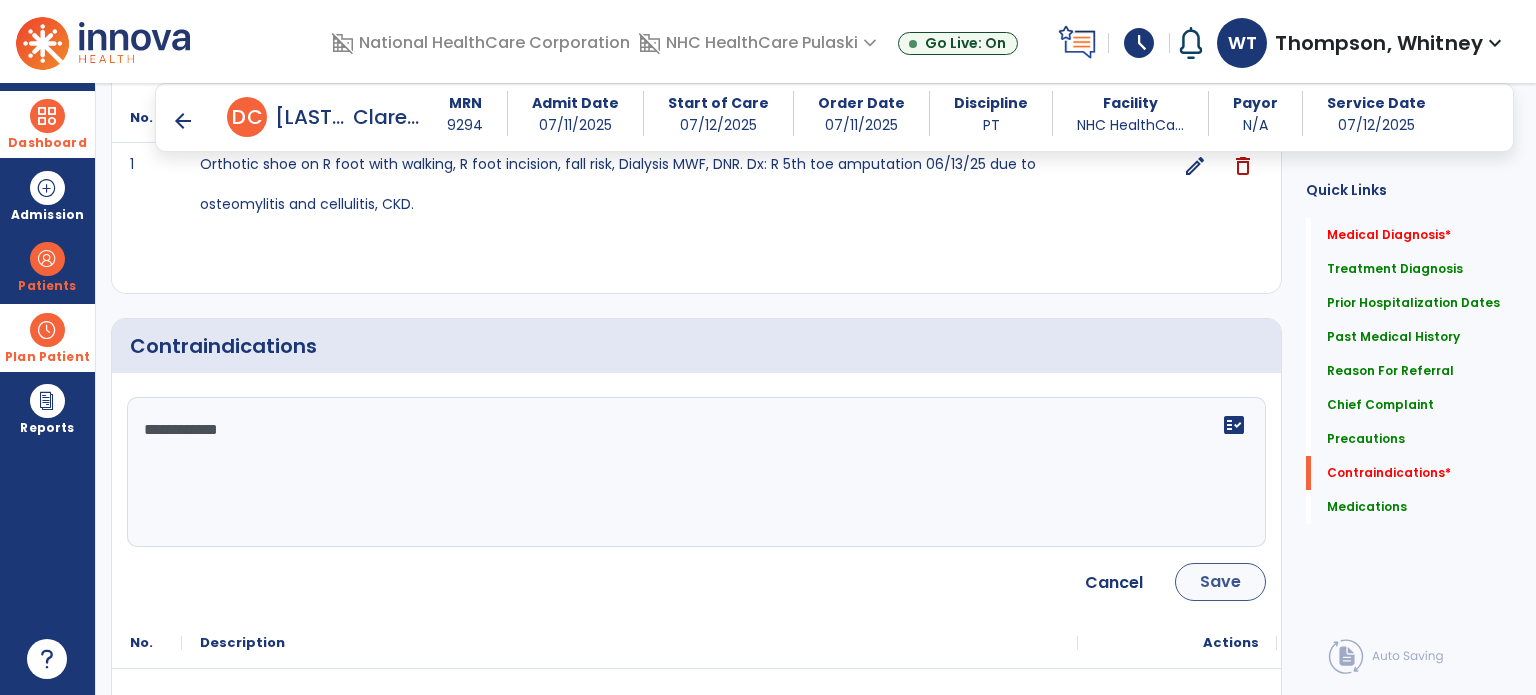 type on "**********" 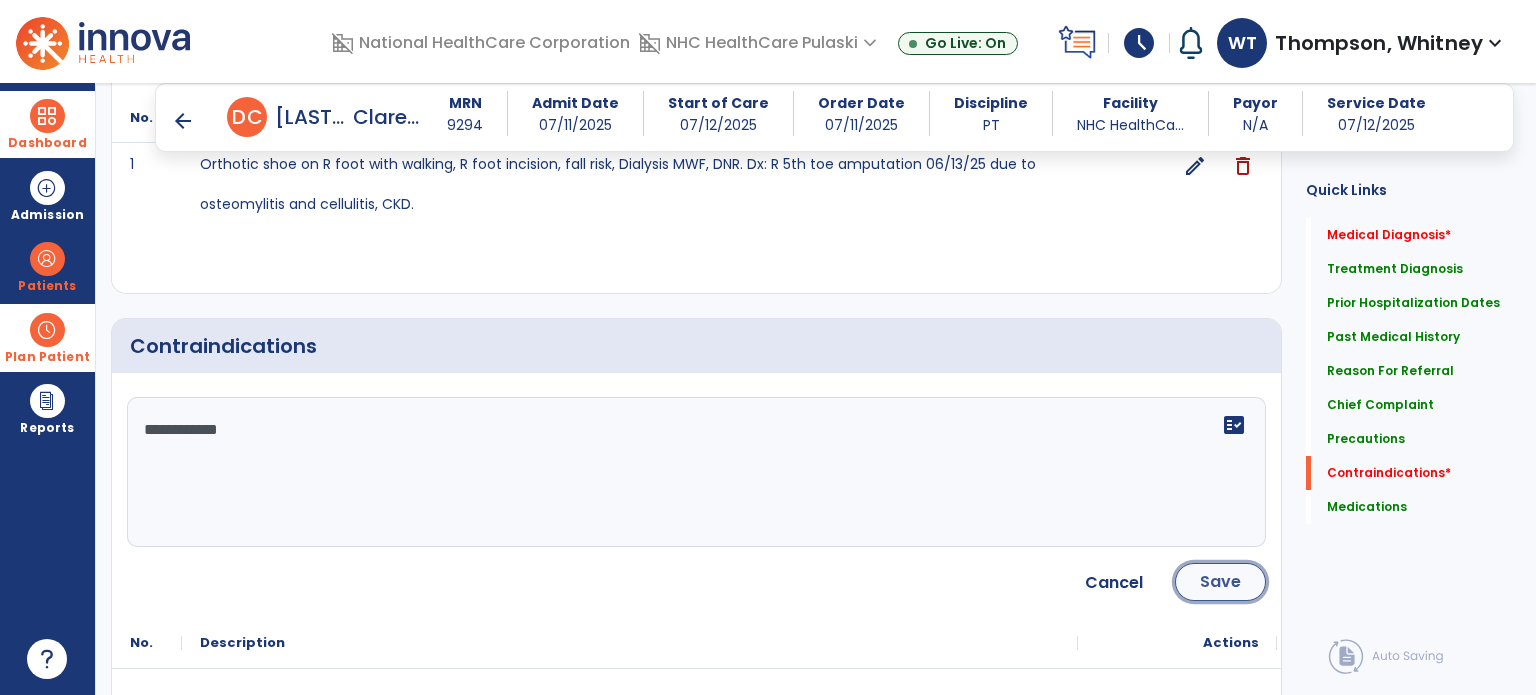 click on "Save" 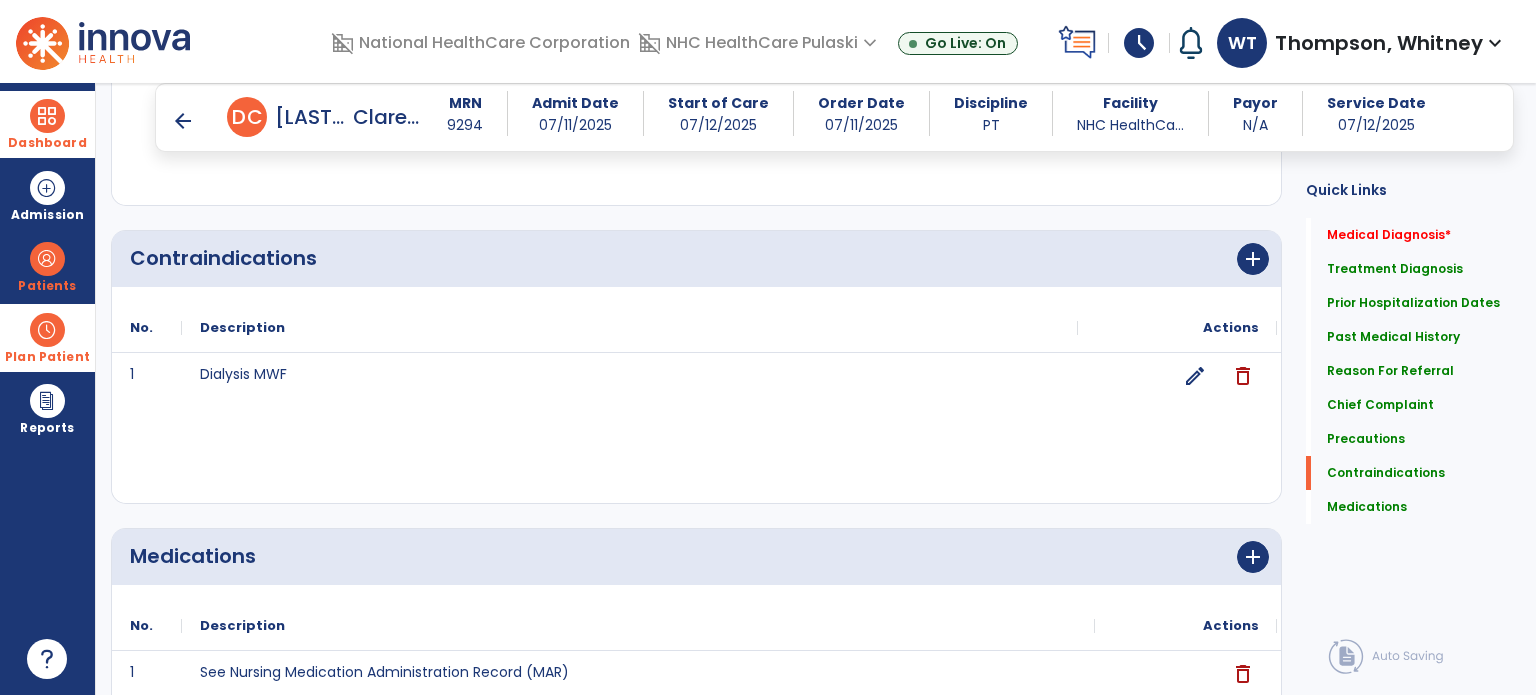 scroll, scrollTop: 2260, scrollLeft: 0, axis: vertical 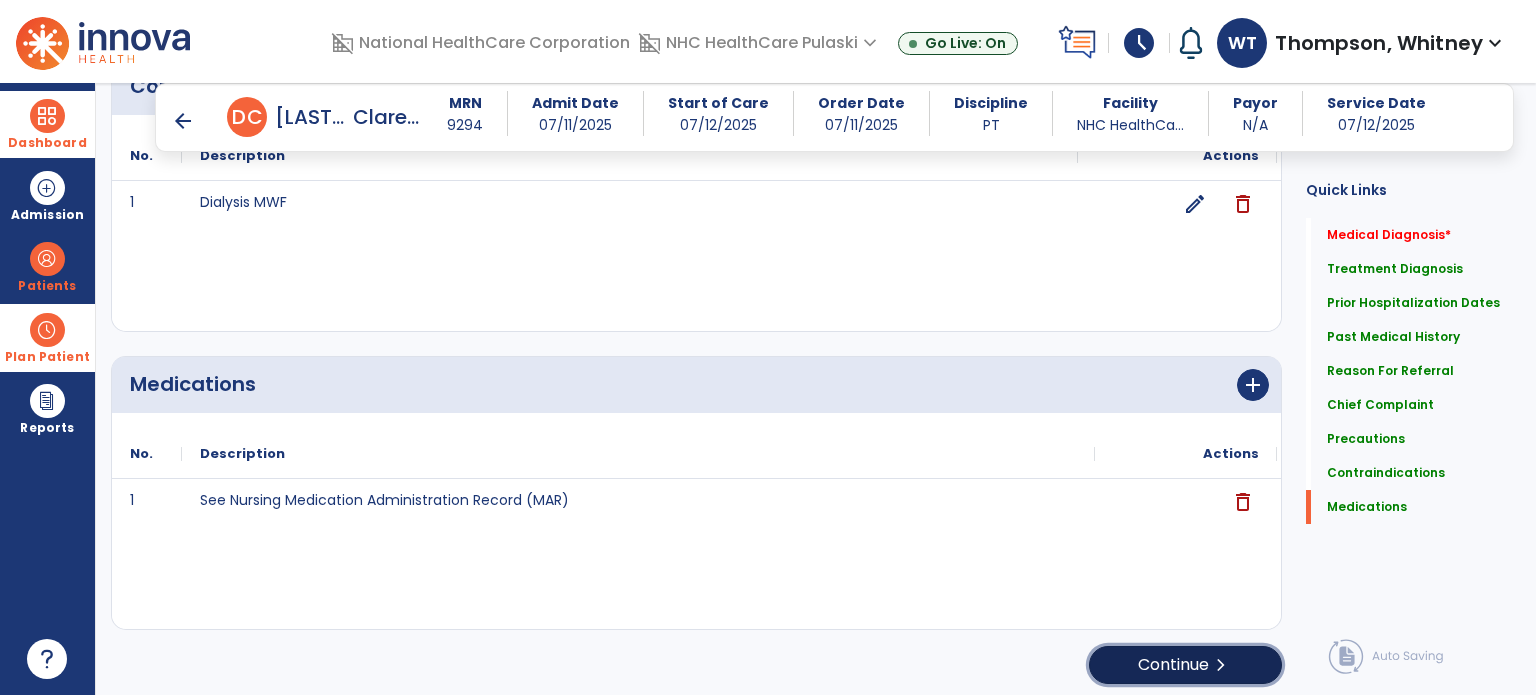 click on "Continue  chevron_right" 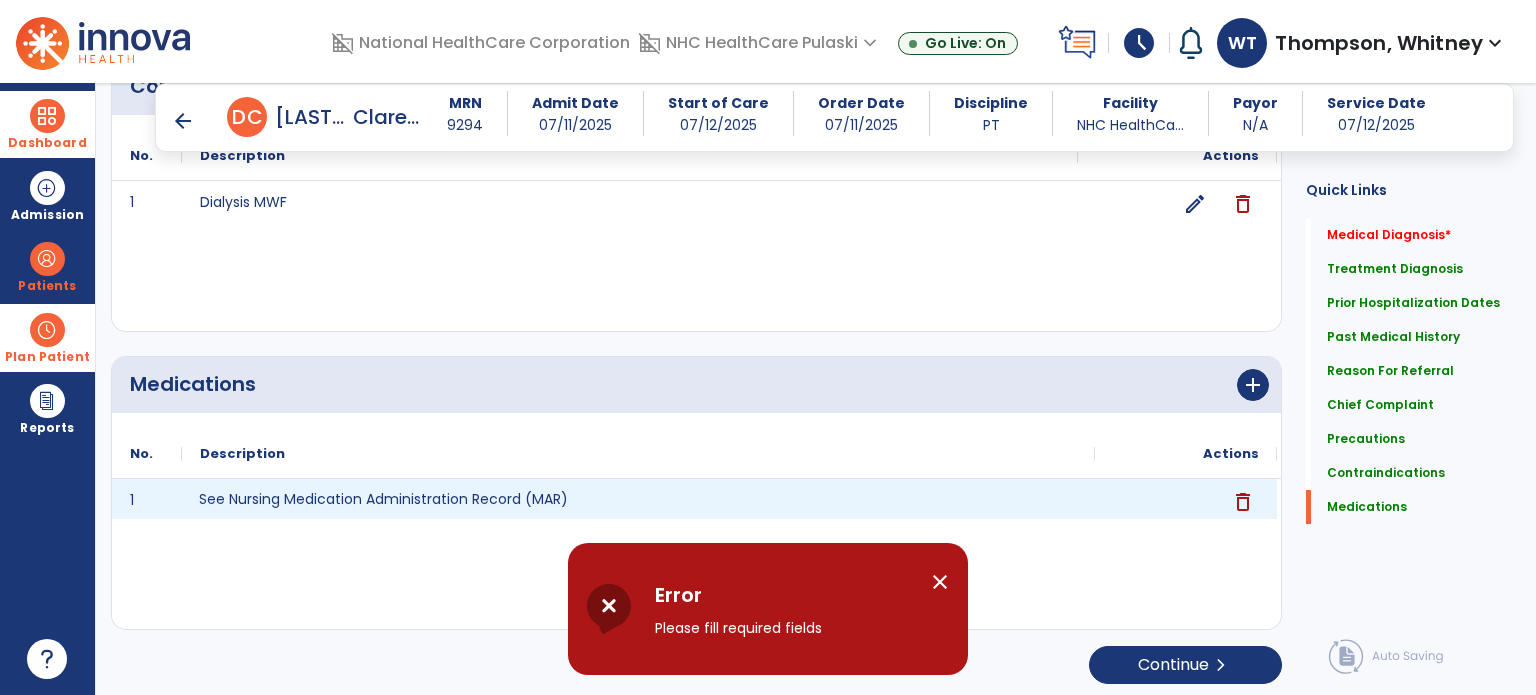click on "See Nursing Medication Administration Record (MAR)" 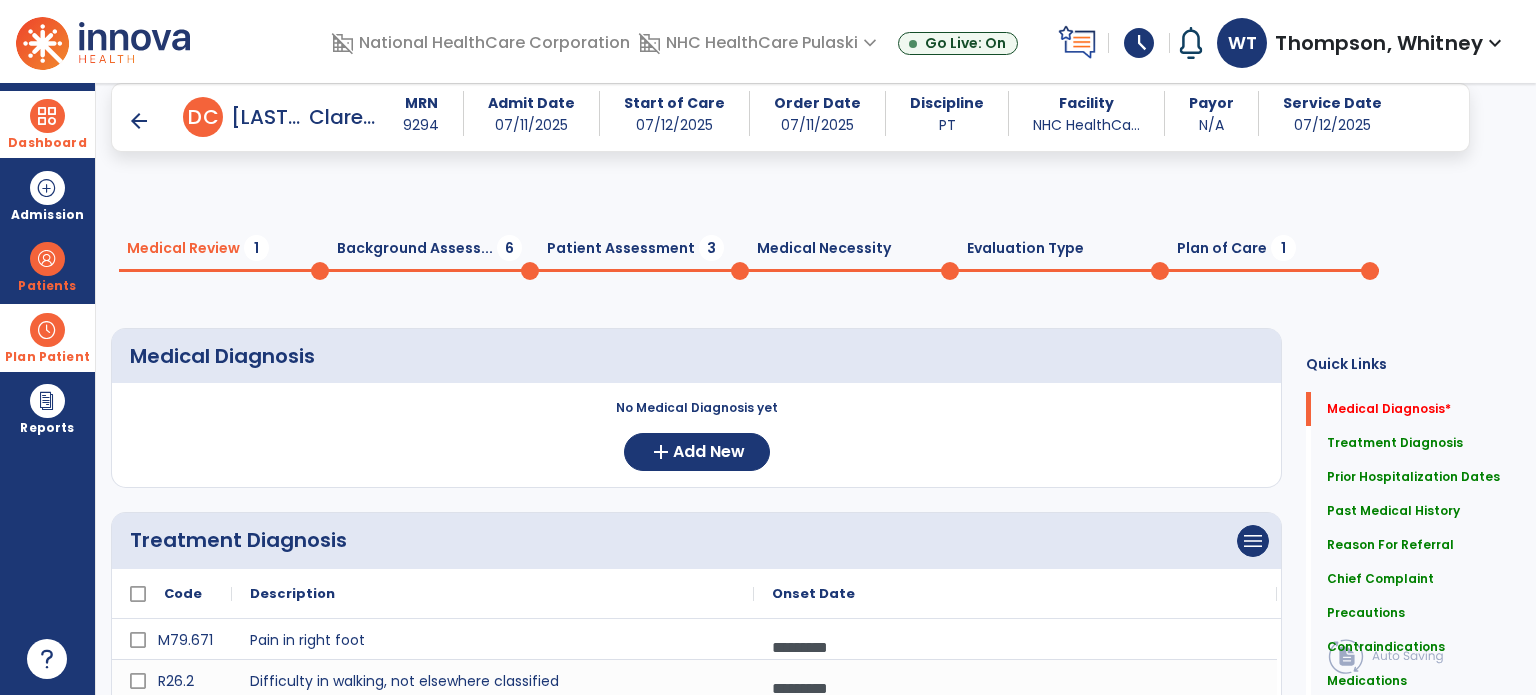 scroll, scrollTop: 200, scrollLeft: 0, axis: vertical 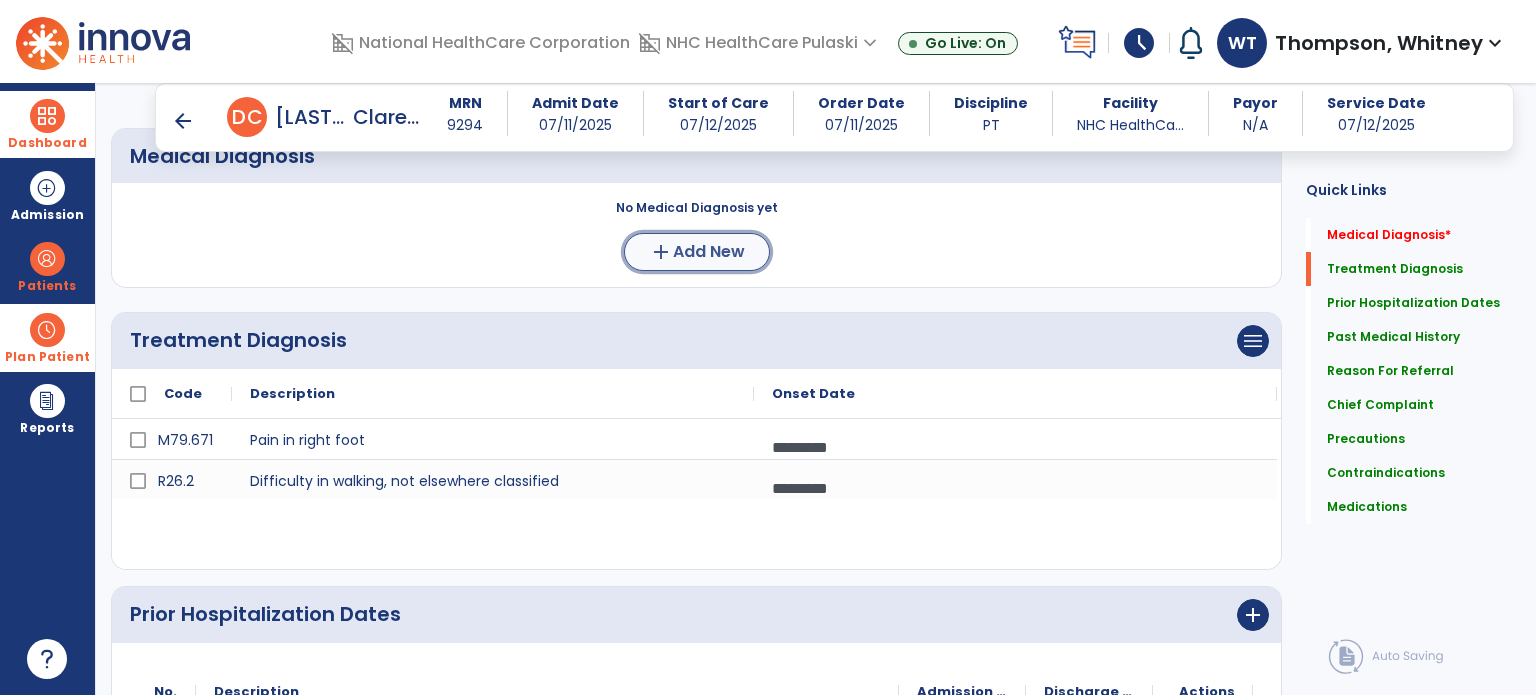 click on "add" 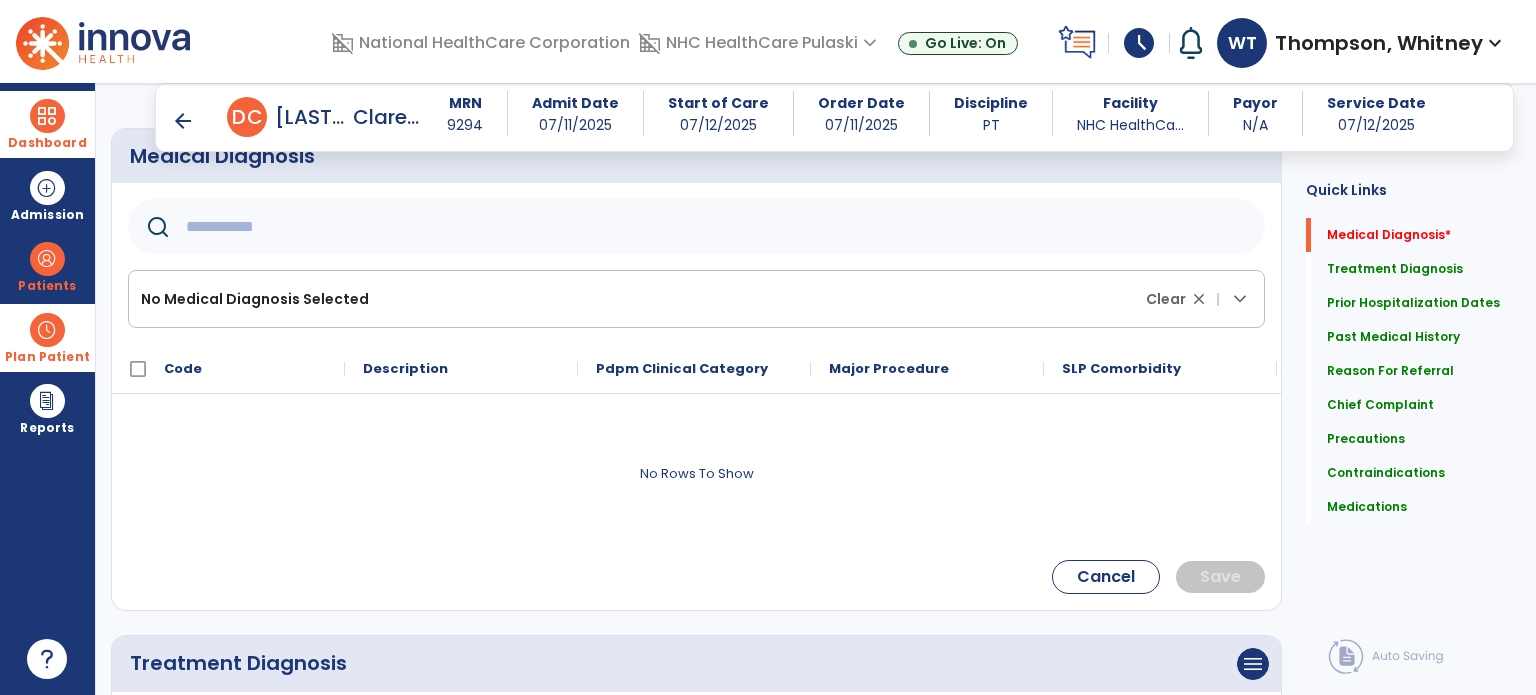 click 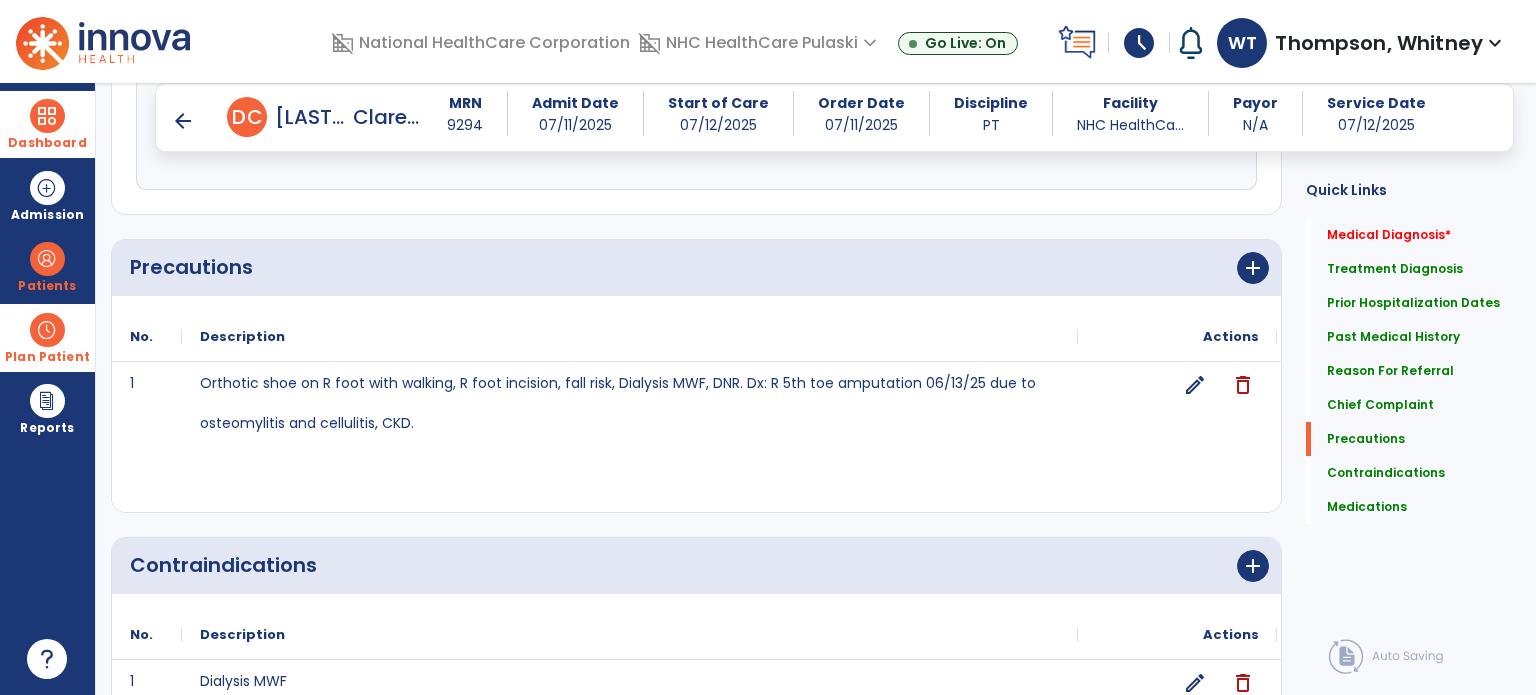 scroll, scrollTop: 2100, scrollLeft: 0, axis: vertical 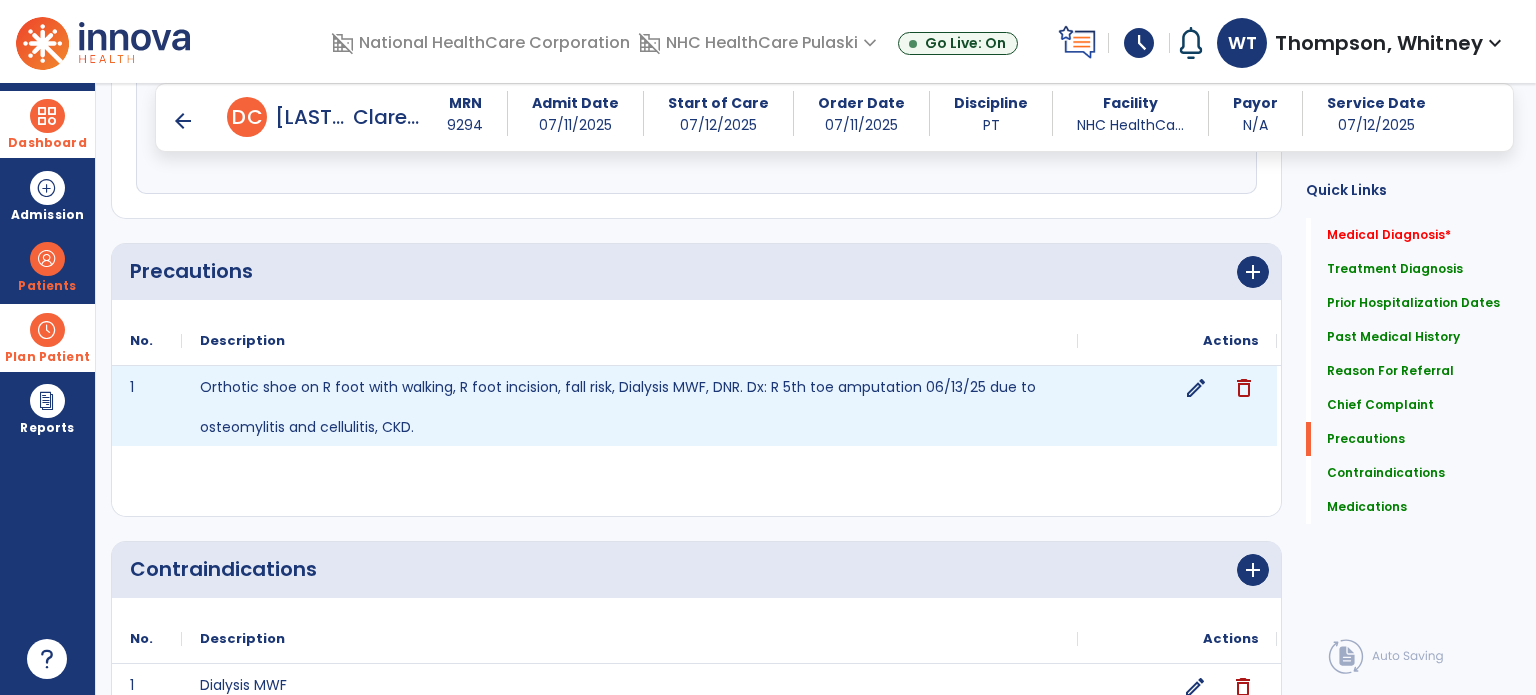 click on "edit" 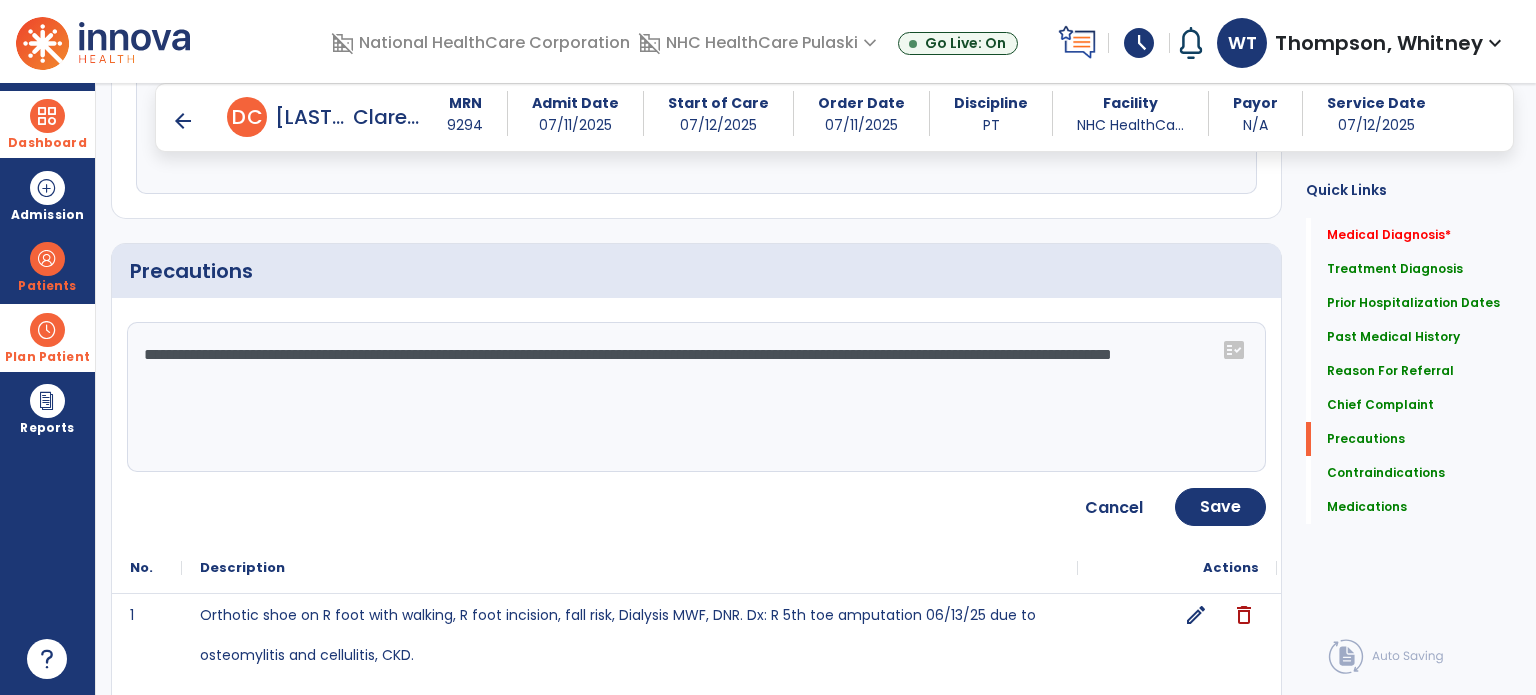 click on "**********" 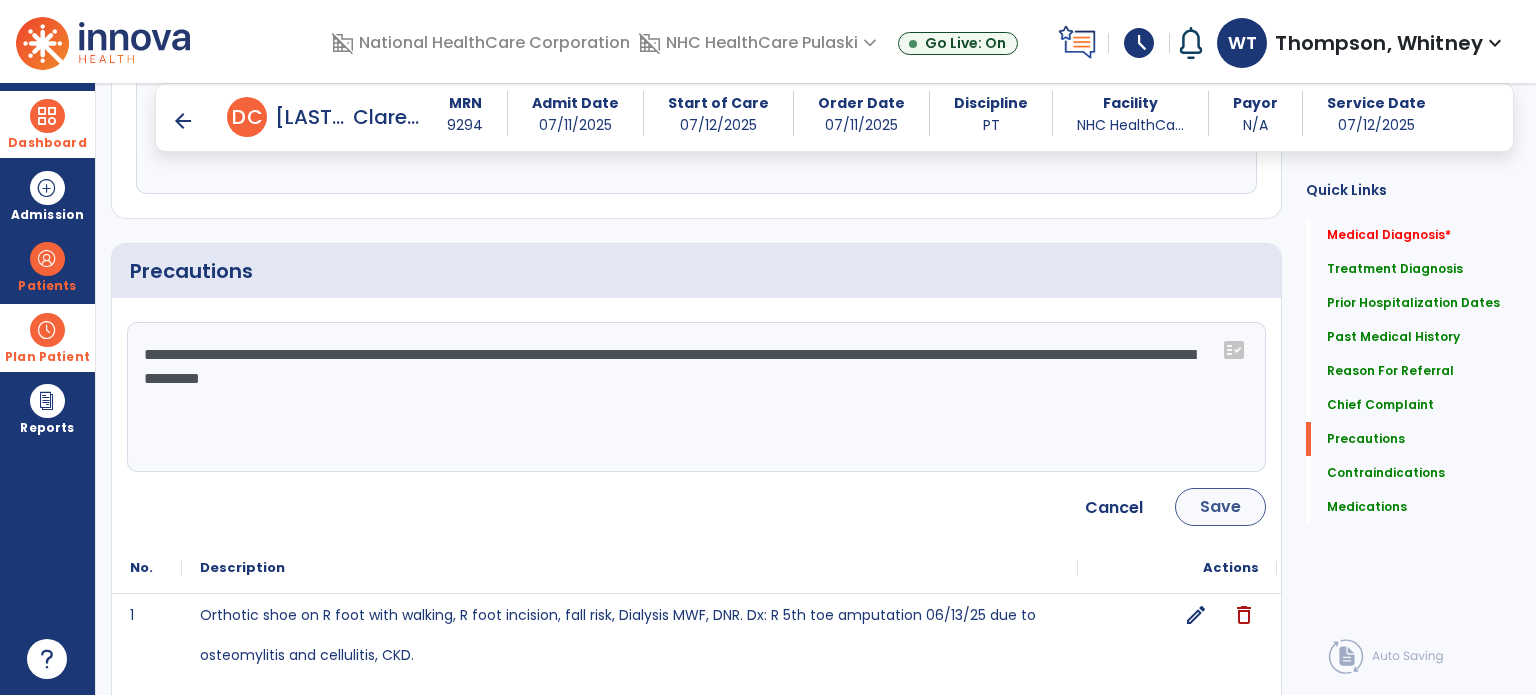 type on "**********" 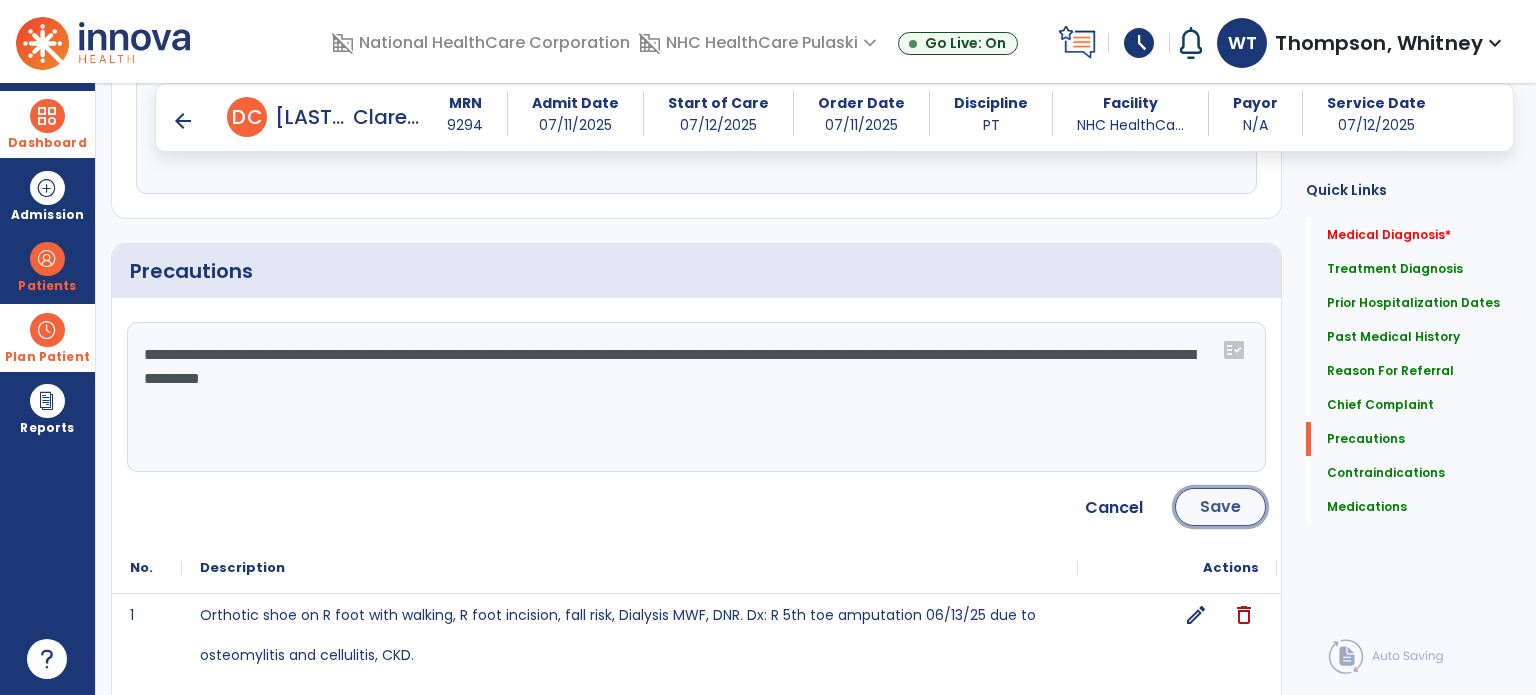click on "Save" 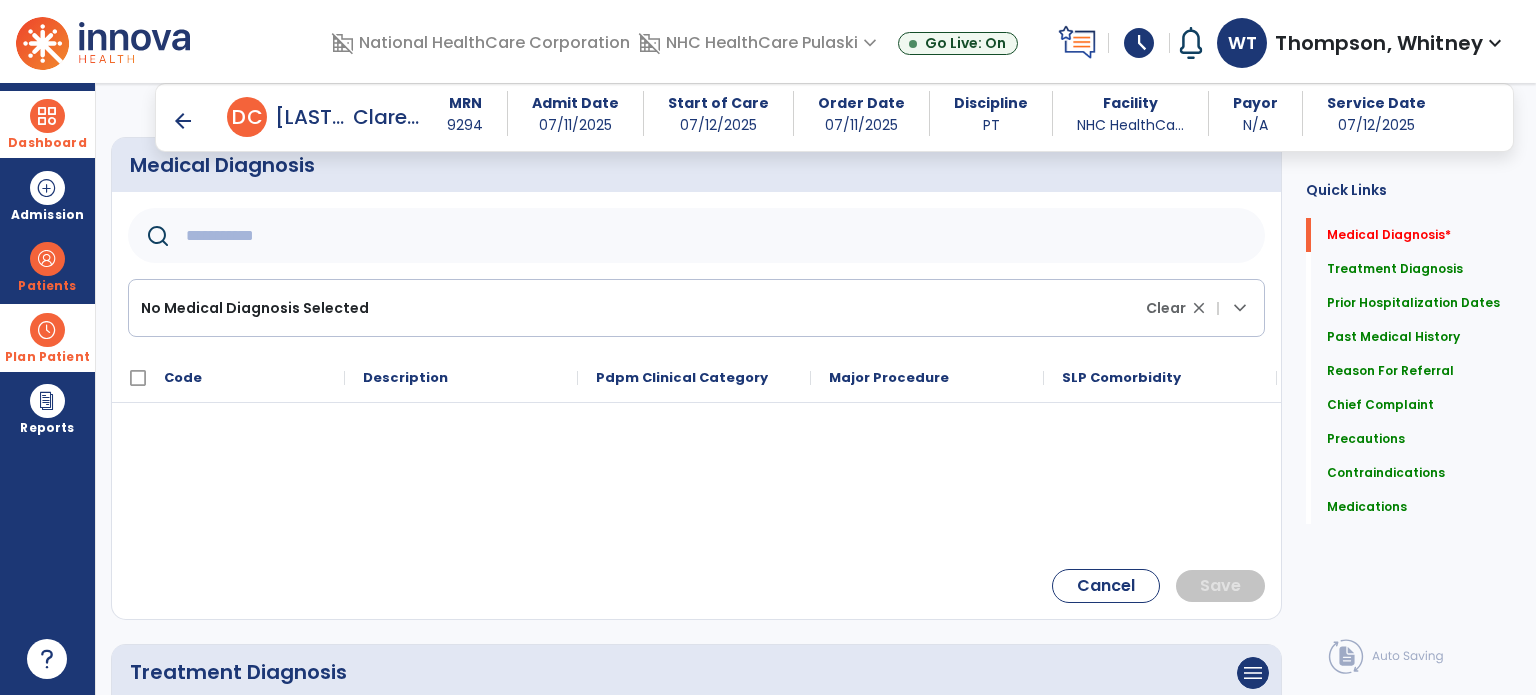 scroll, scrollTop: 82, scrollLeft: 0, axis: vertical 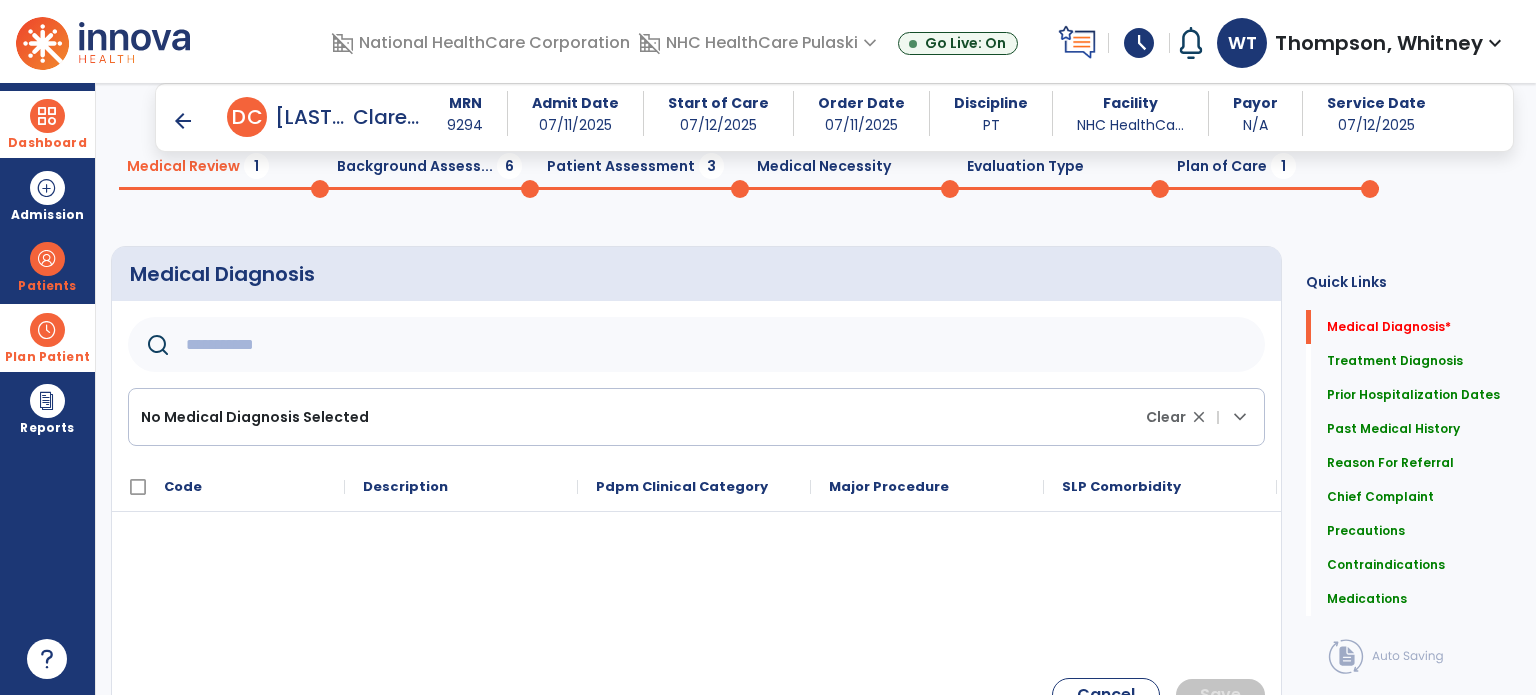 click 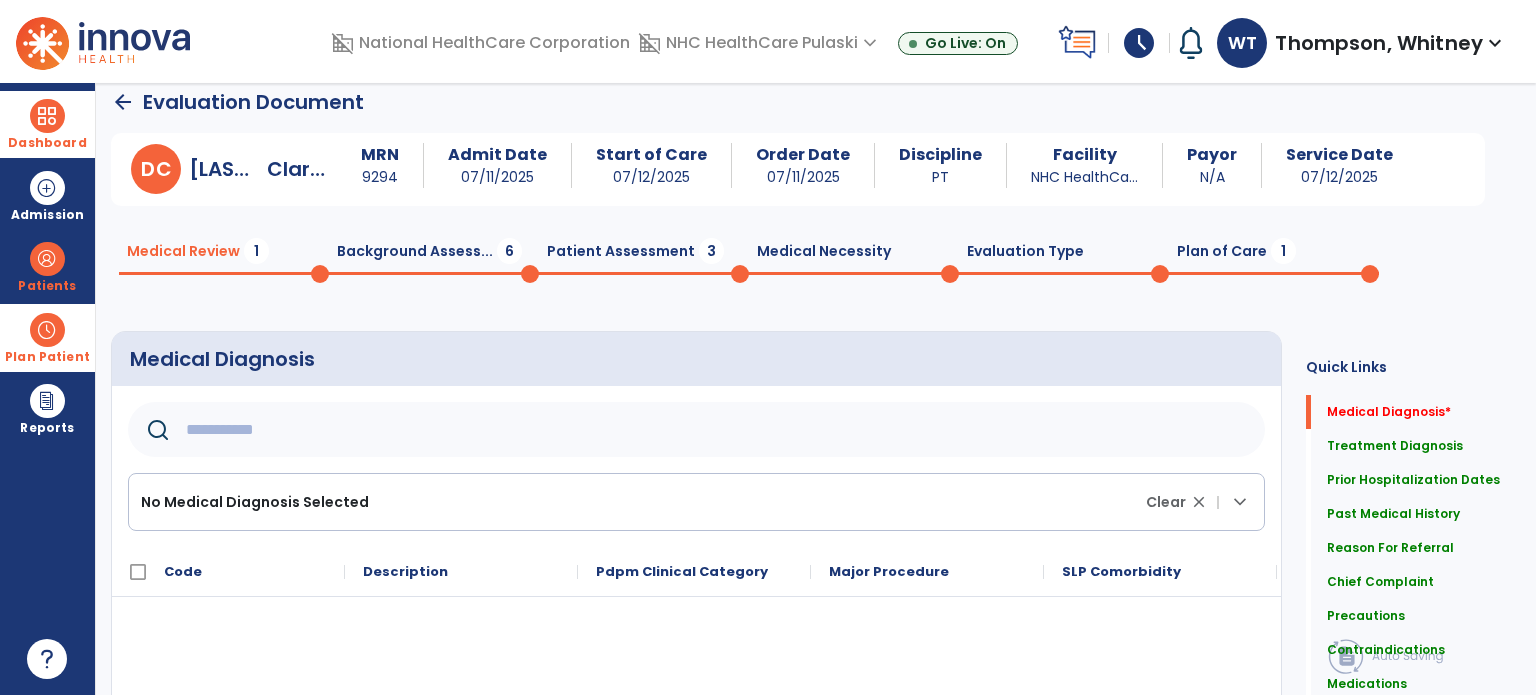 scroll, scrollTop: 0, scrollLeft: 0, axis: both 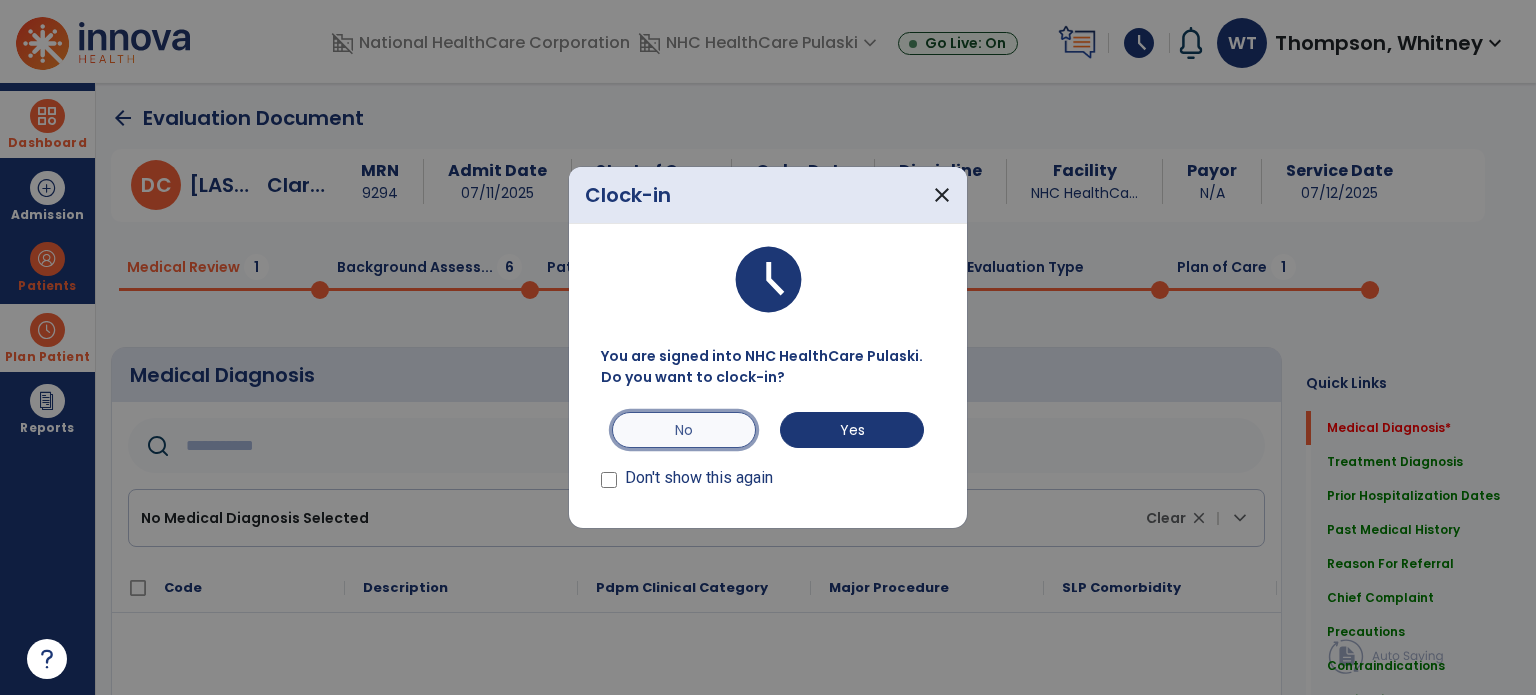 click on "No" at bounding box center [684, 430] 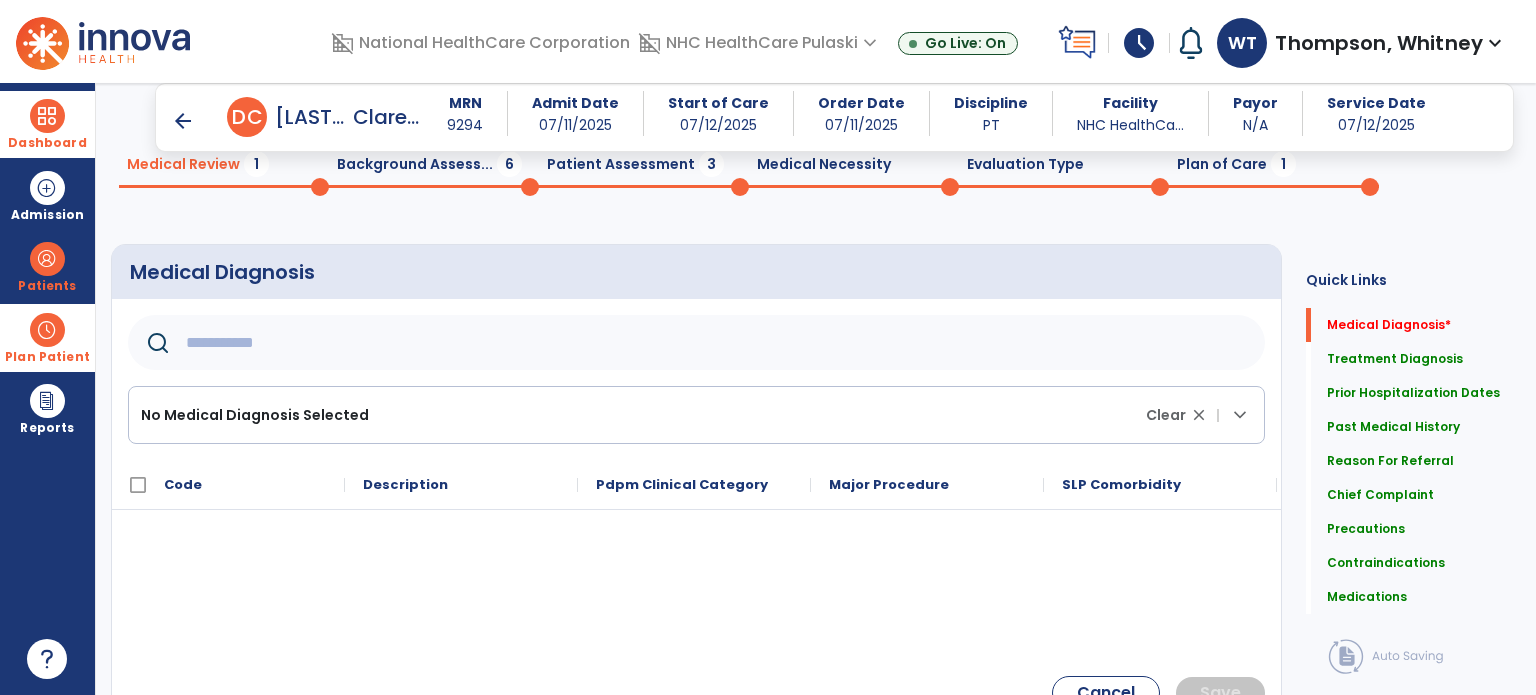 scroll, scrollTop: 200, scrollLeft: 0, axis: vertical 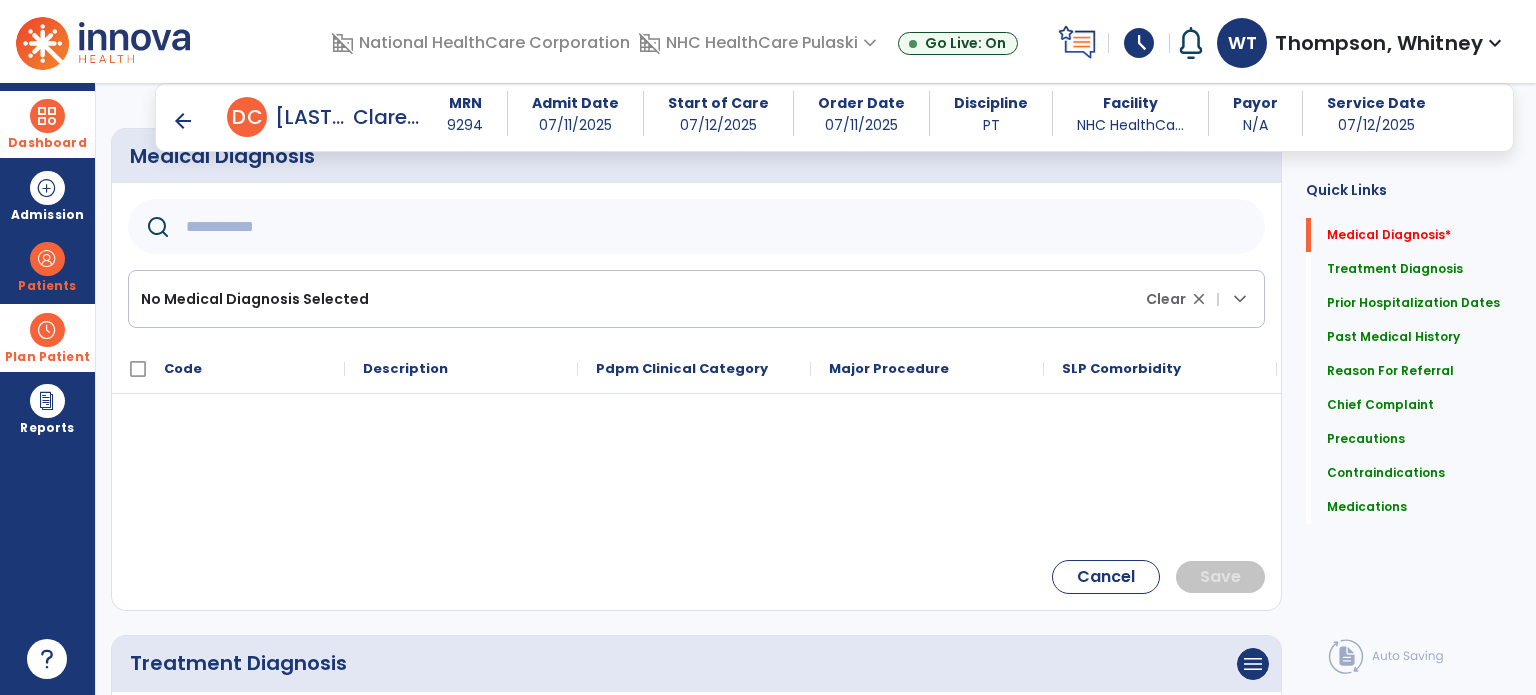 click 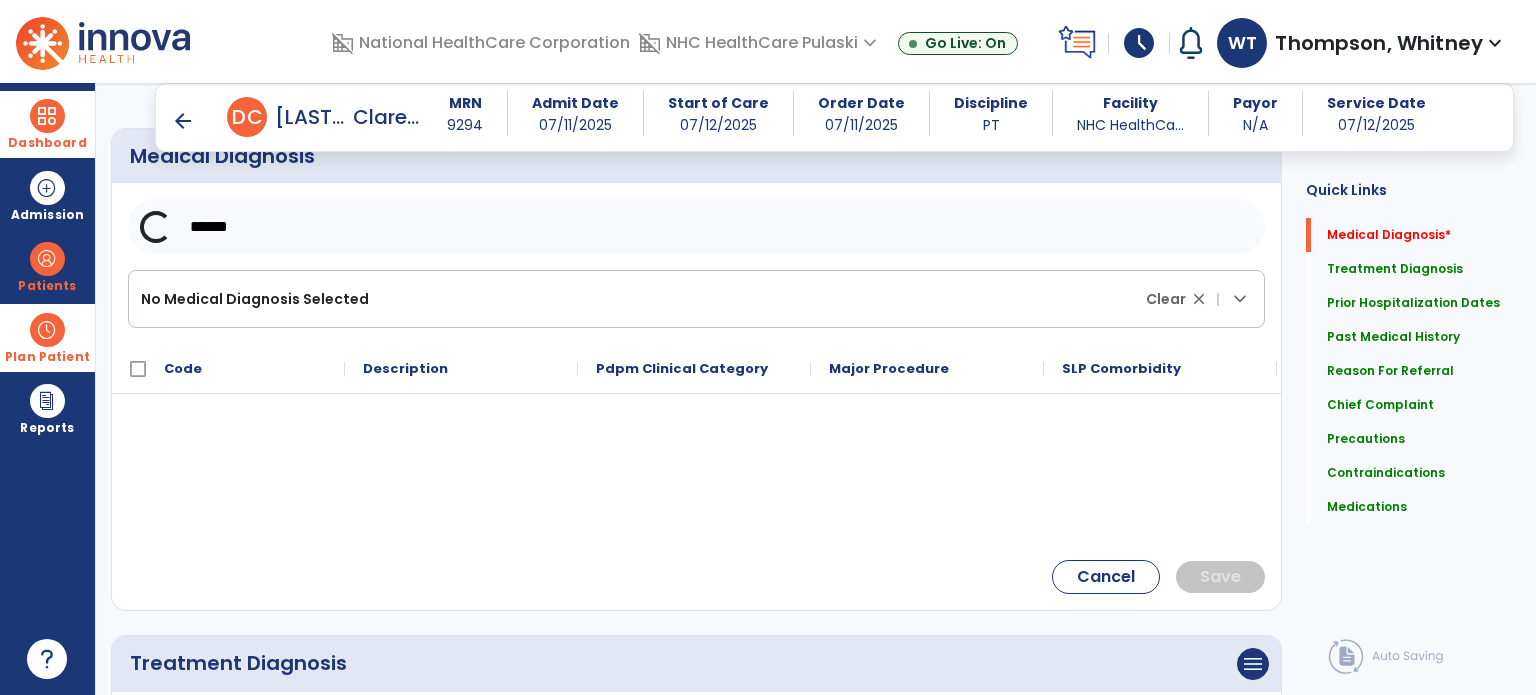 click on "******" 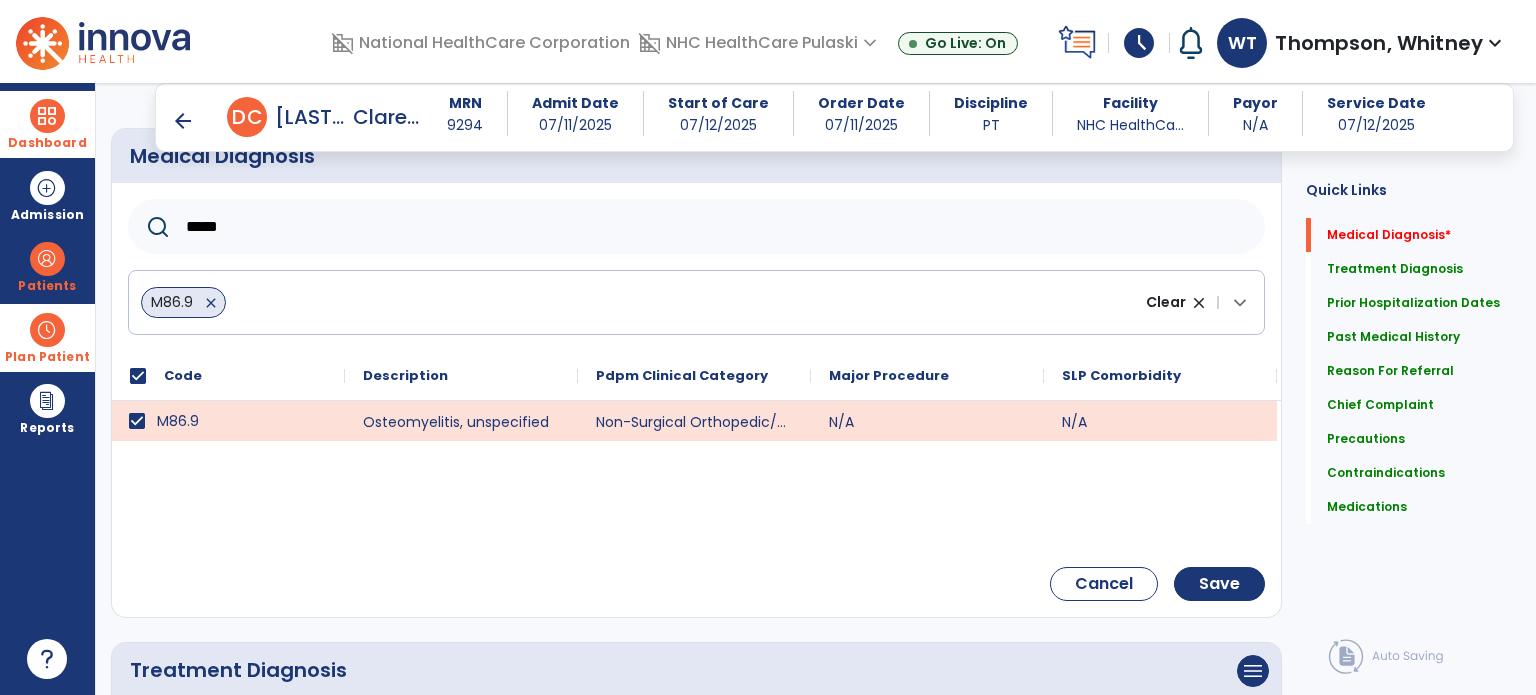 drag, startPoint x: 243, startPoint y: 225, endPoint x: 152, endPoint y: 224, distance: 91.00549 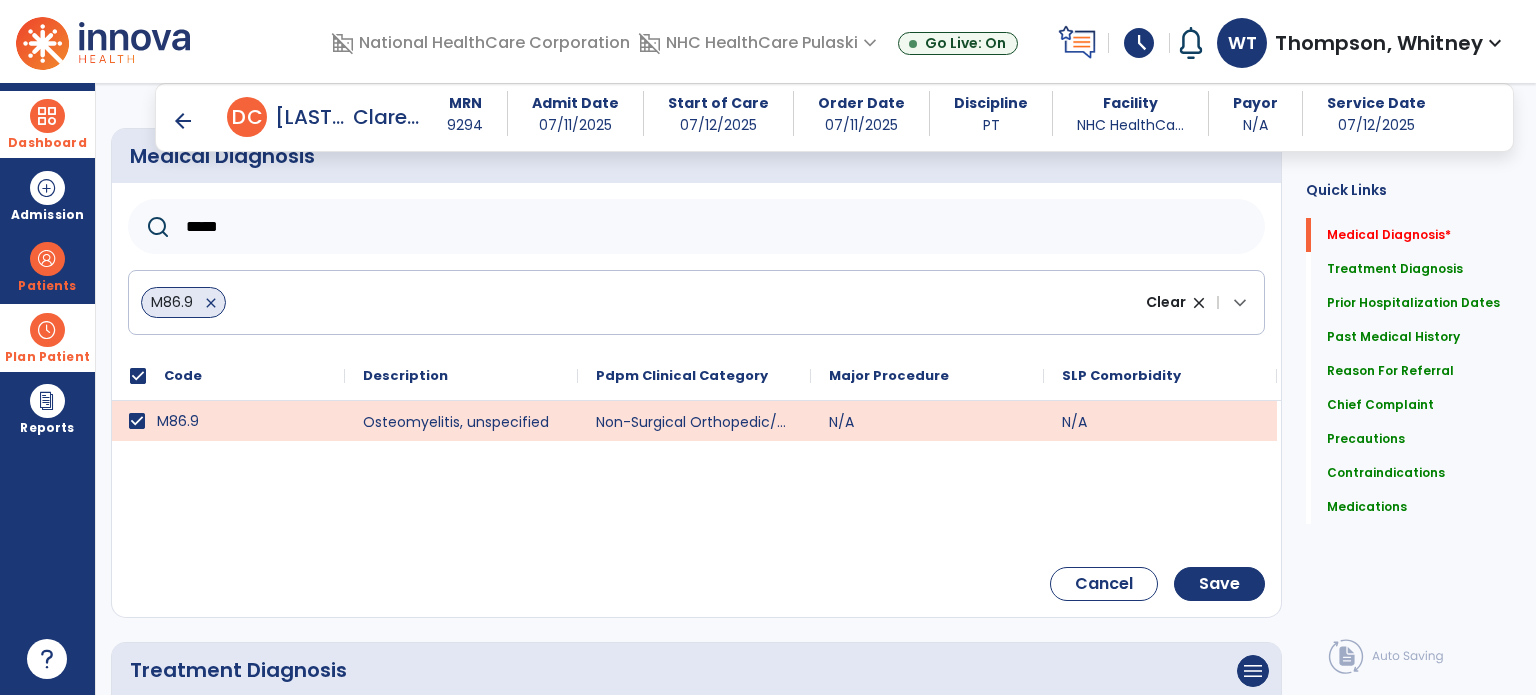 paste on "**" 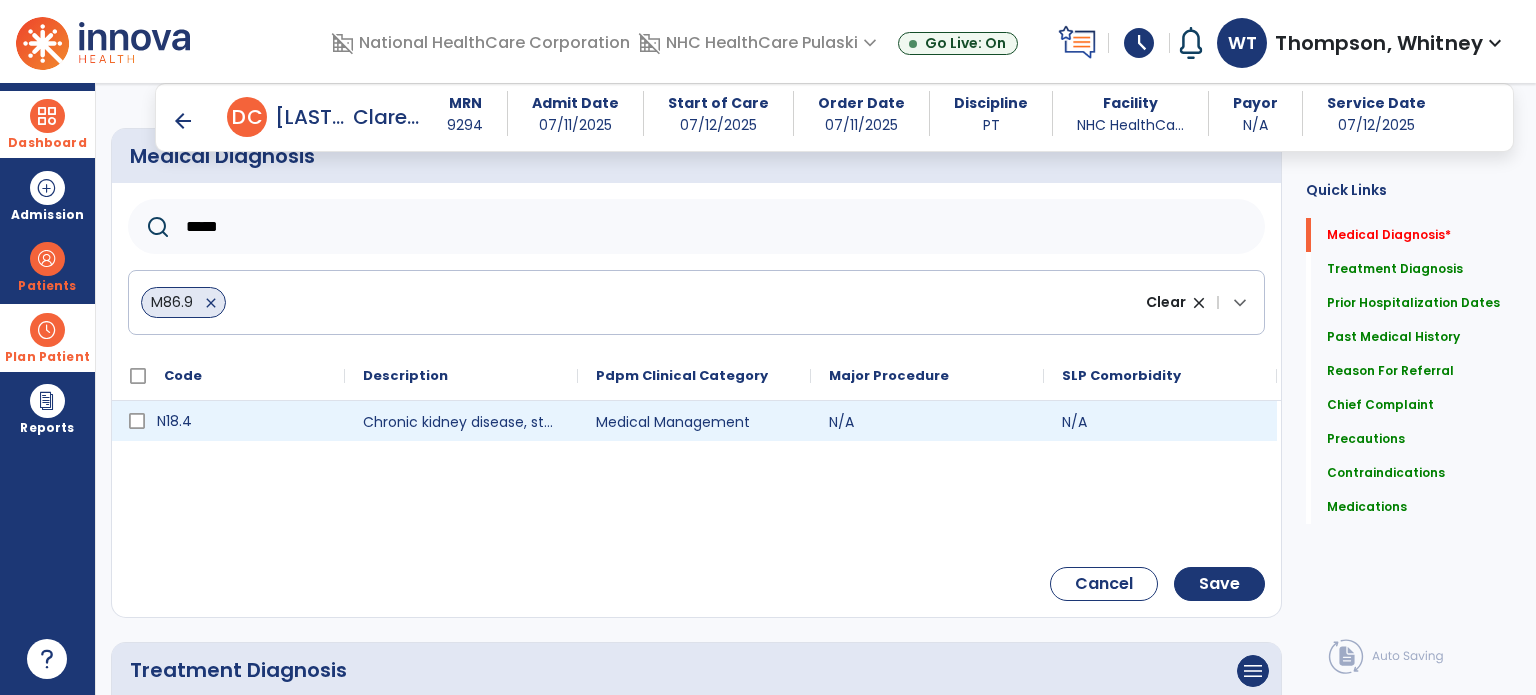 type on "*****" 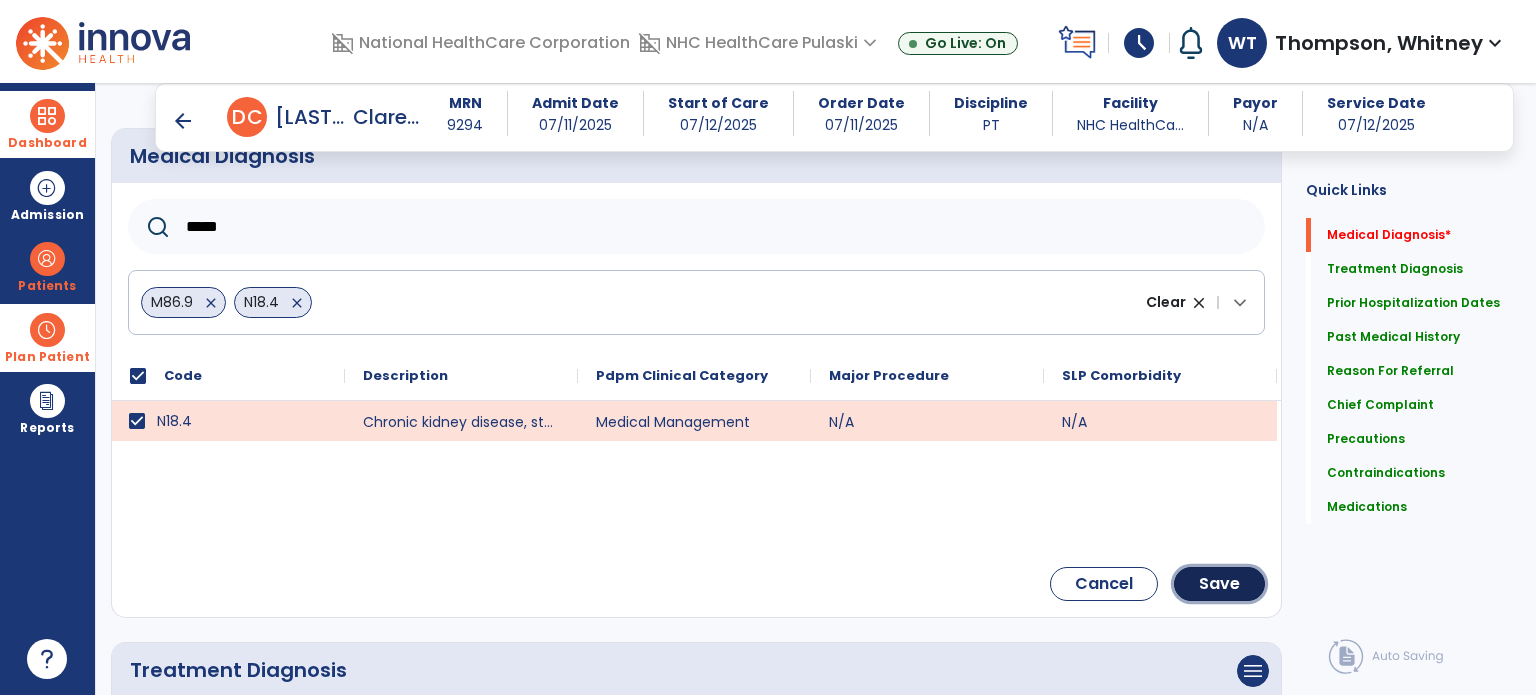 drag, startPoint x: 1214, startPoint y: 592, endPoint x: 1190, endPoint y: 574, distance: 30 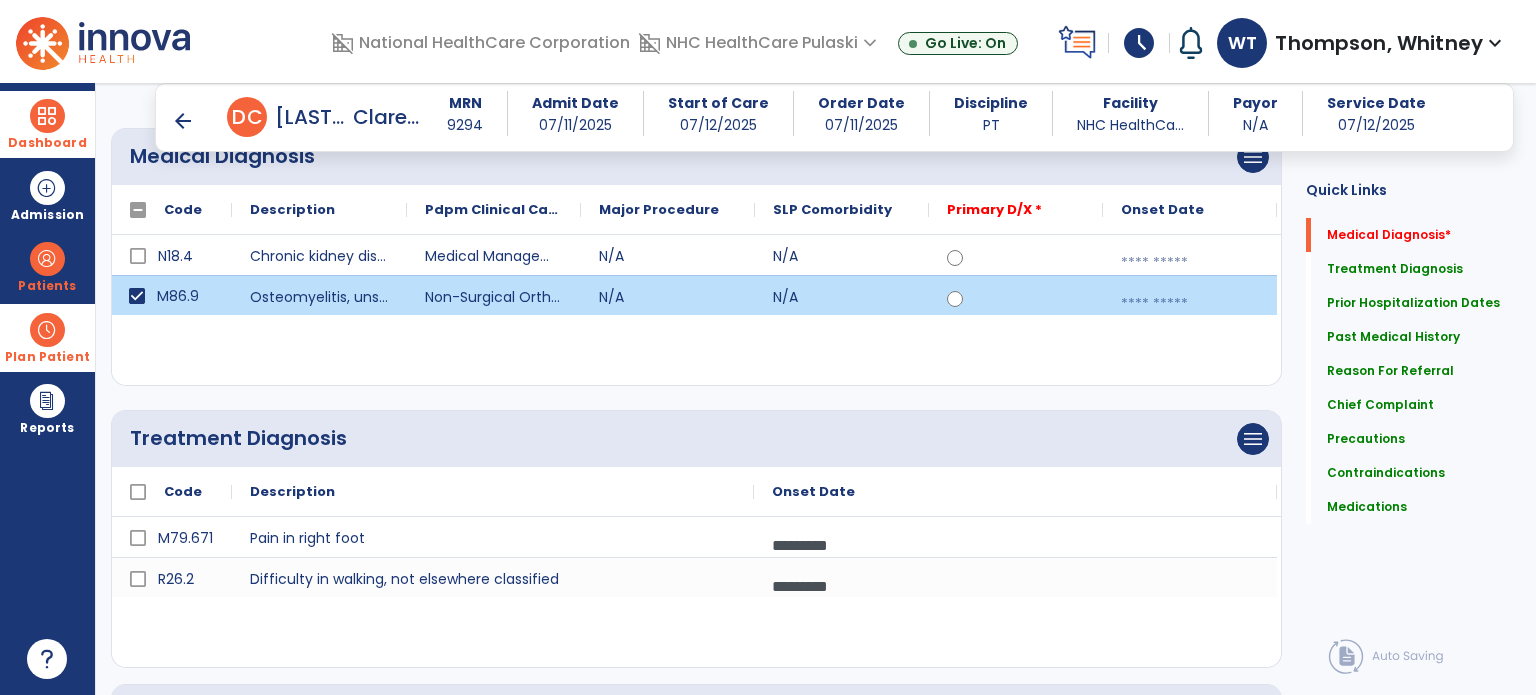 click at bounding box center [1190, 304] 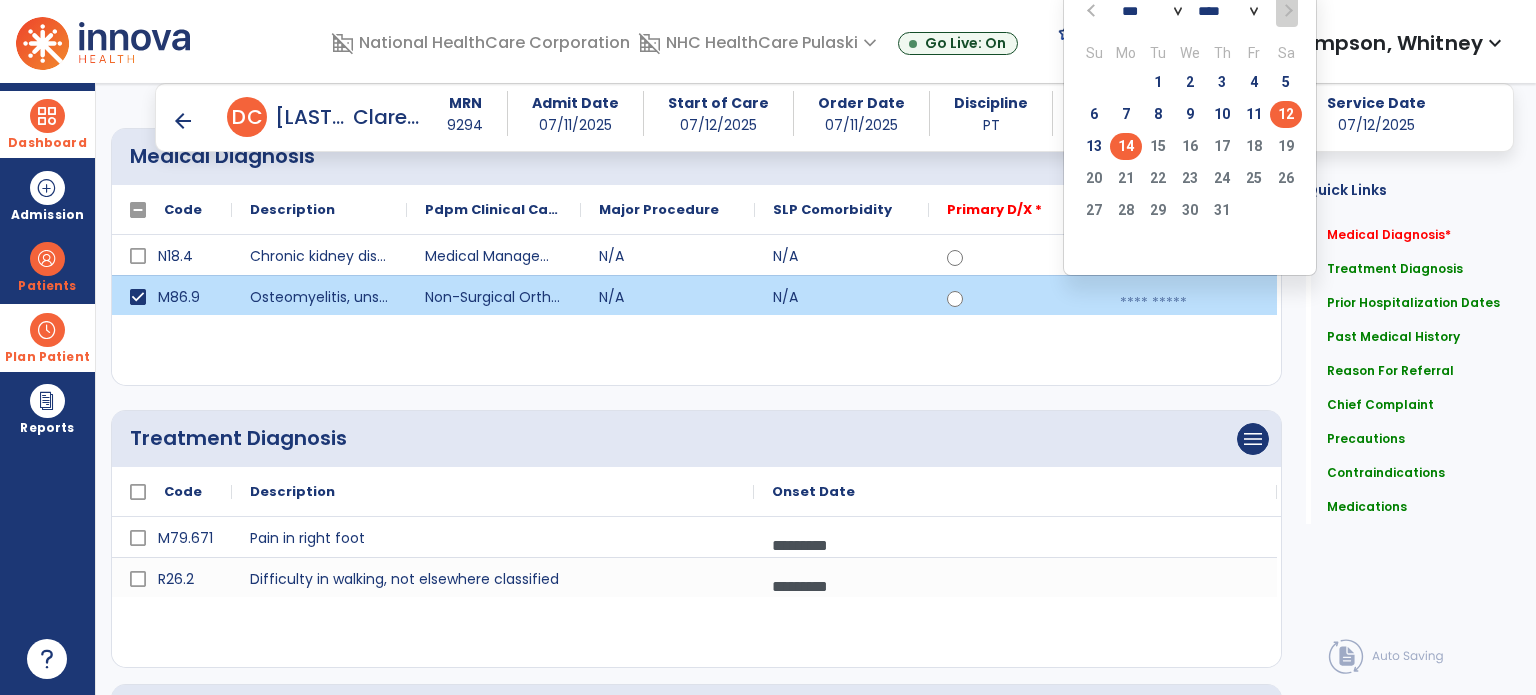 click on "12" 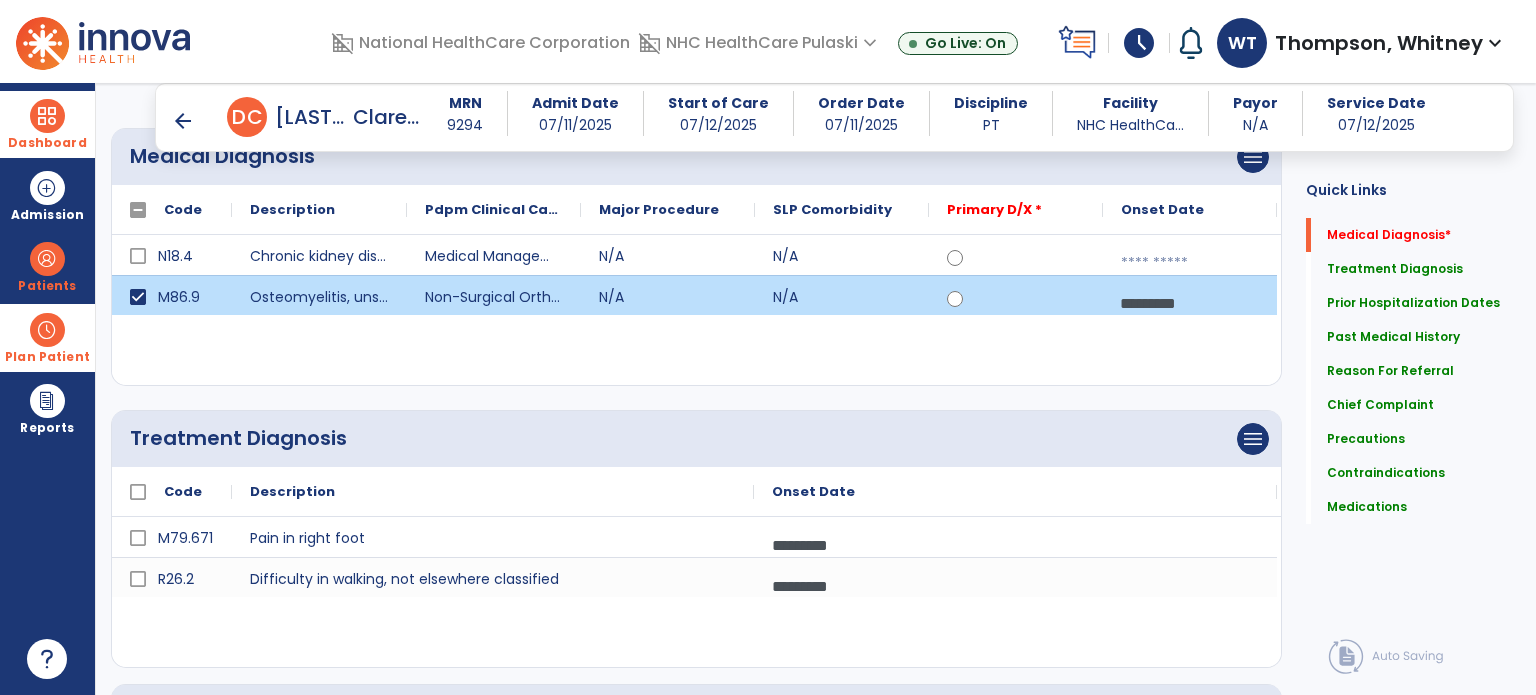 click on "*********" at bounding box center (1190, 303) 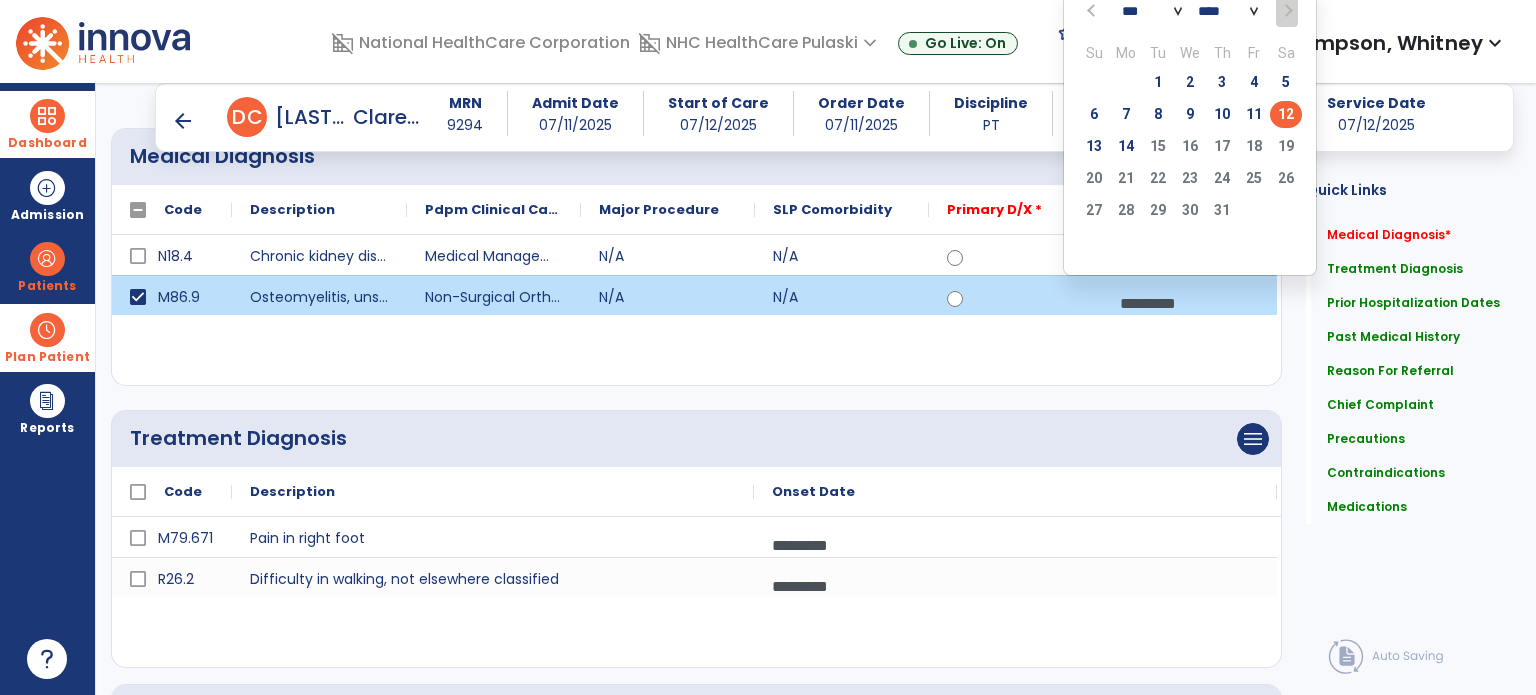 click on "4" 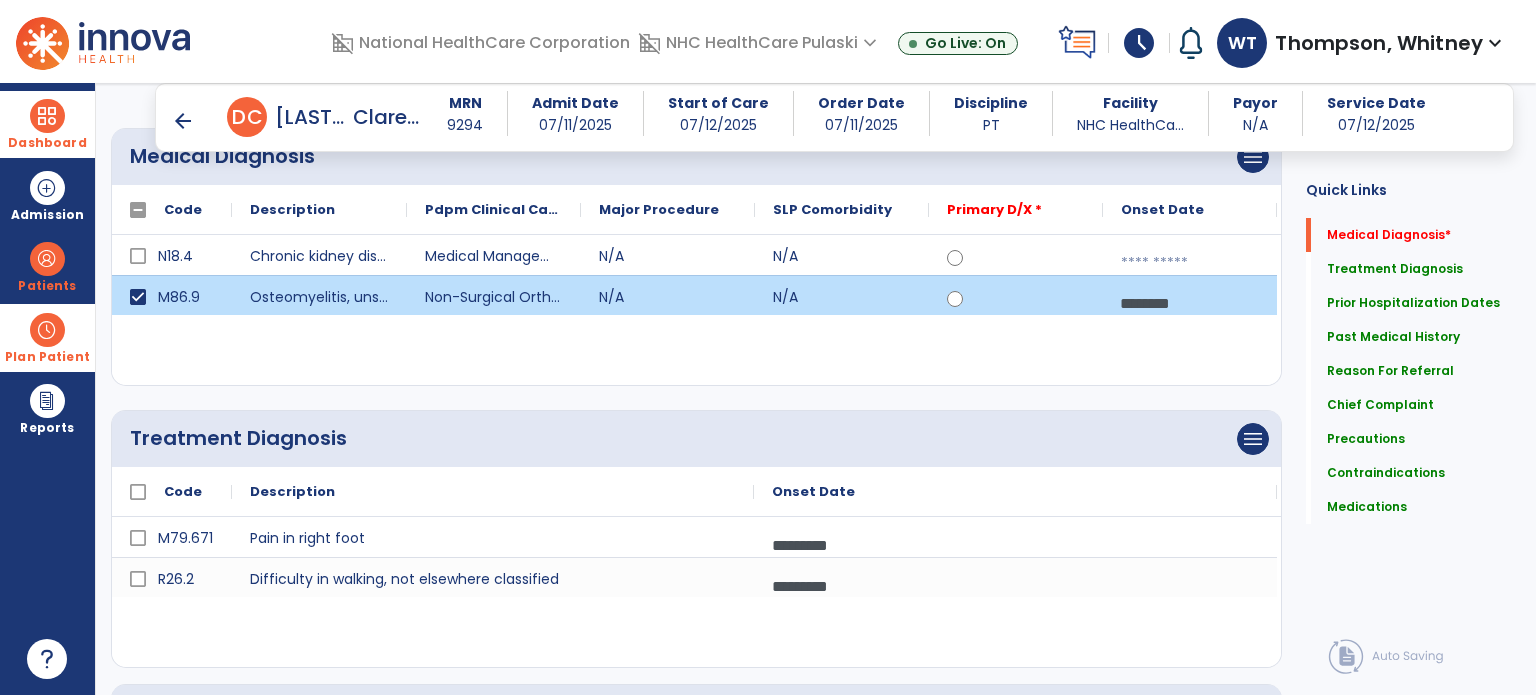 click on "********" at bounding box center (1190, 303) 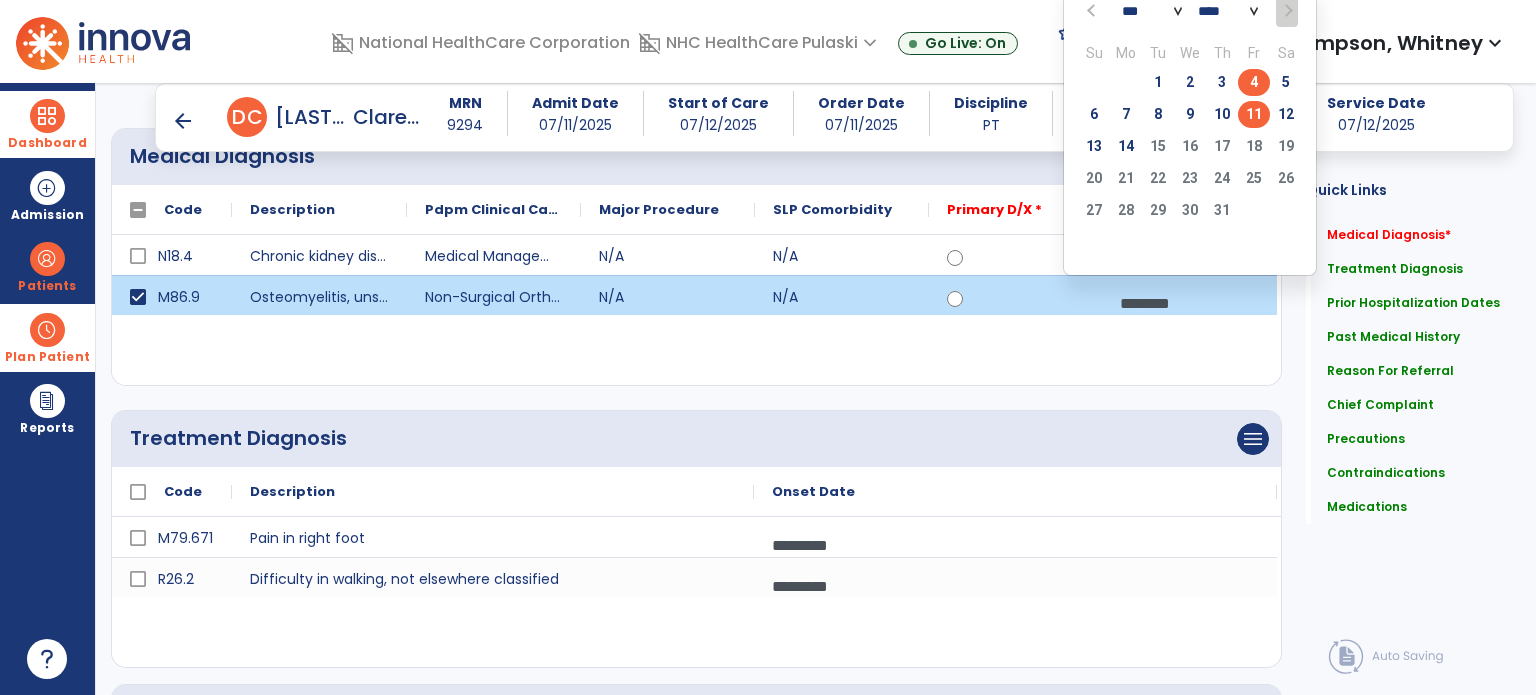 click on "11" 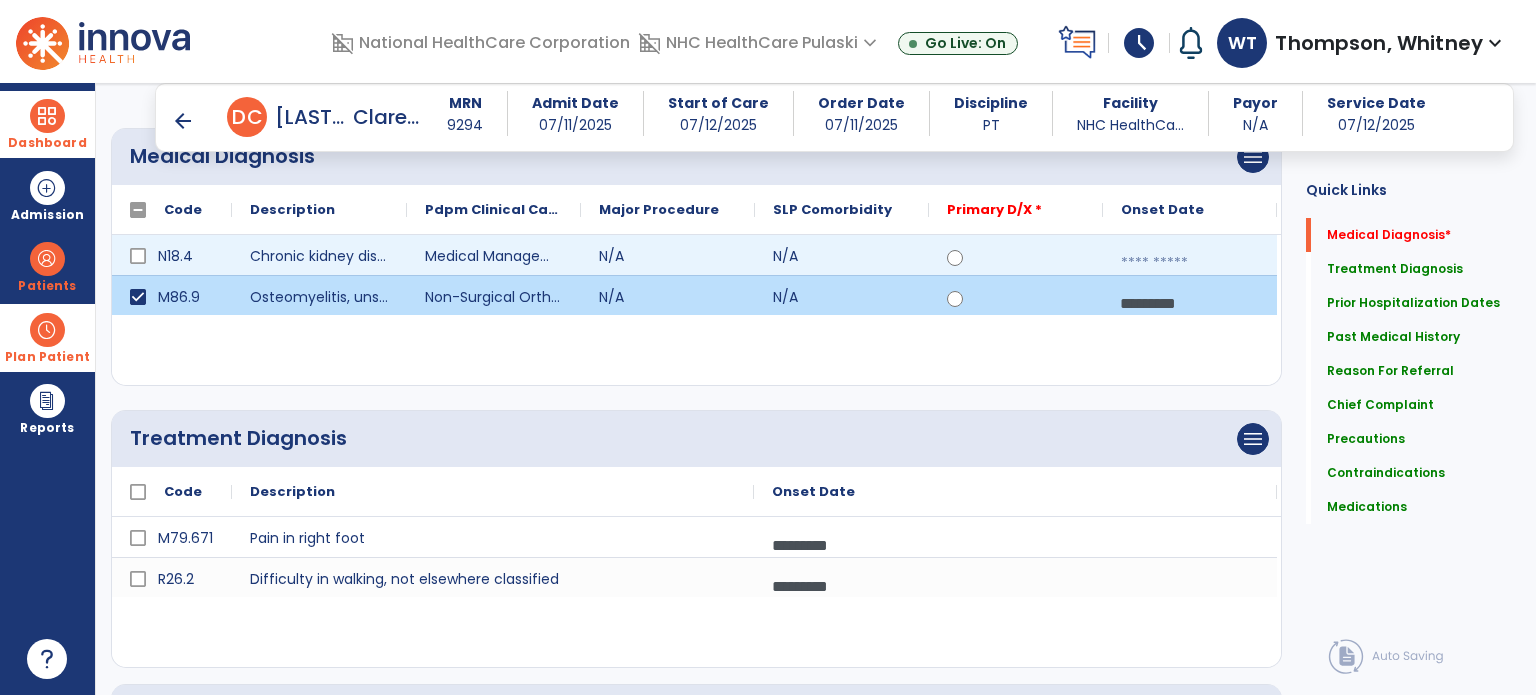 click at bounding box center [1190, 263] 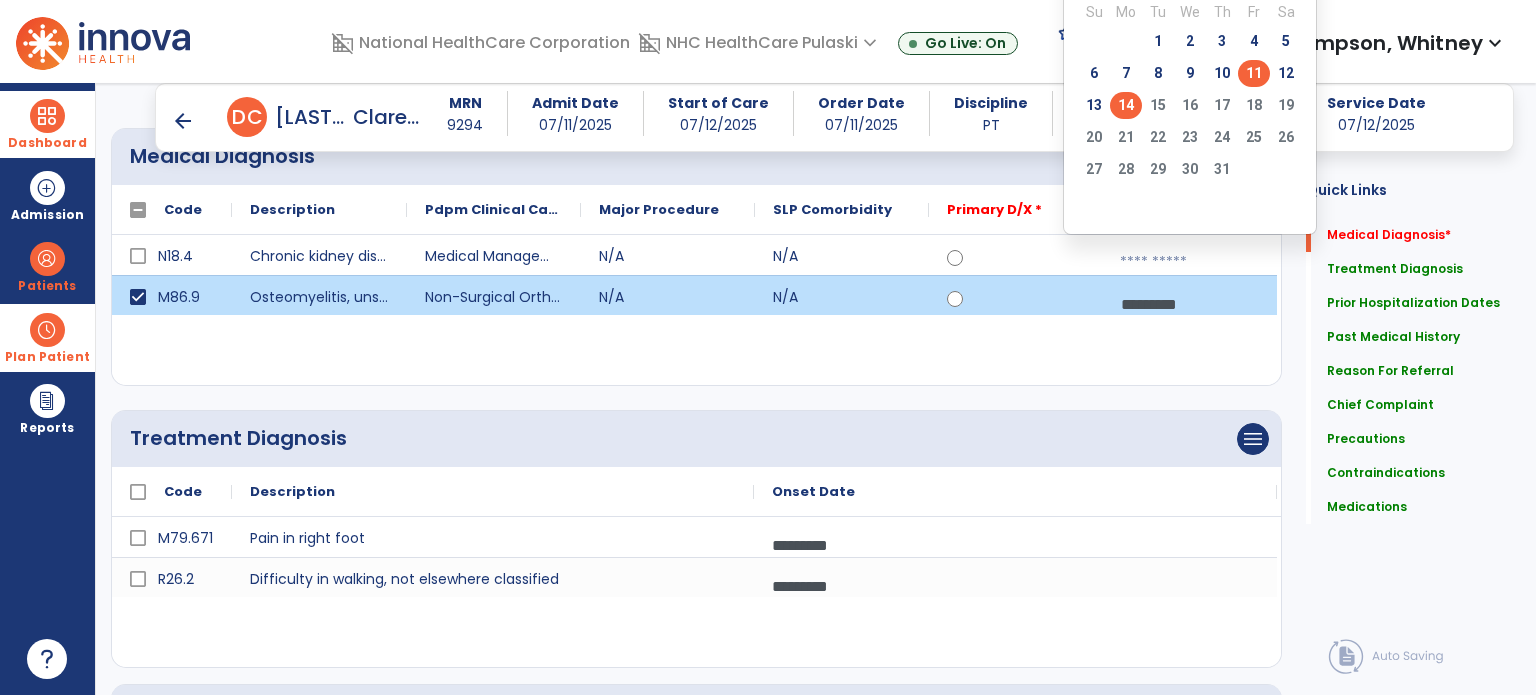 click on "11" 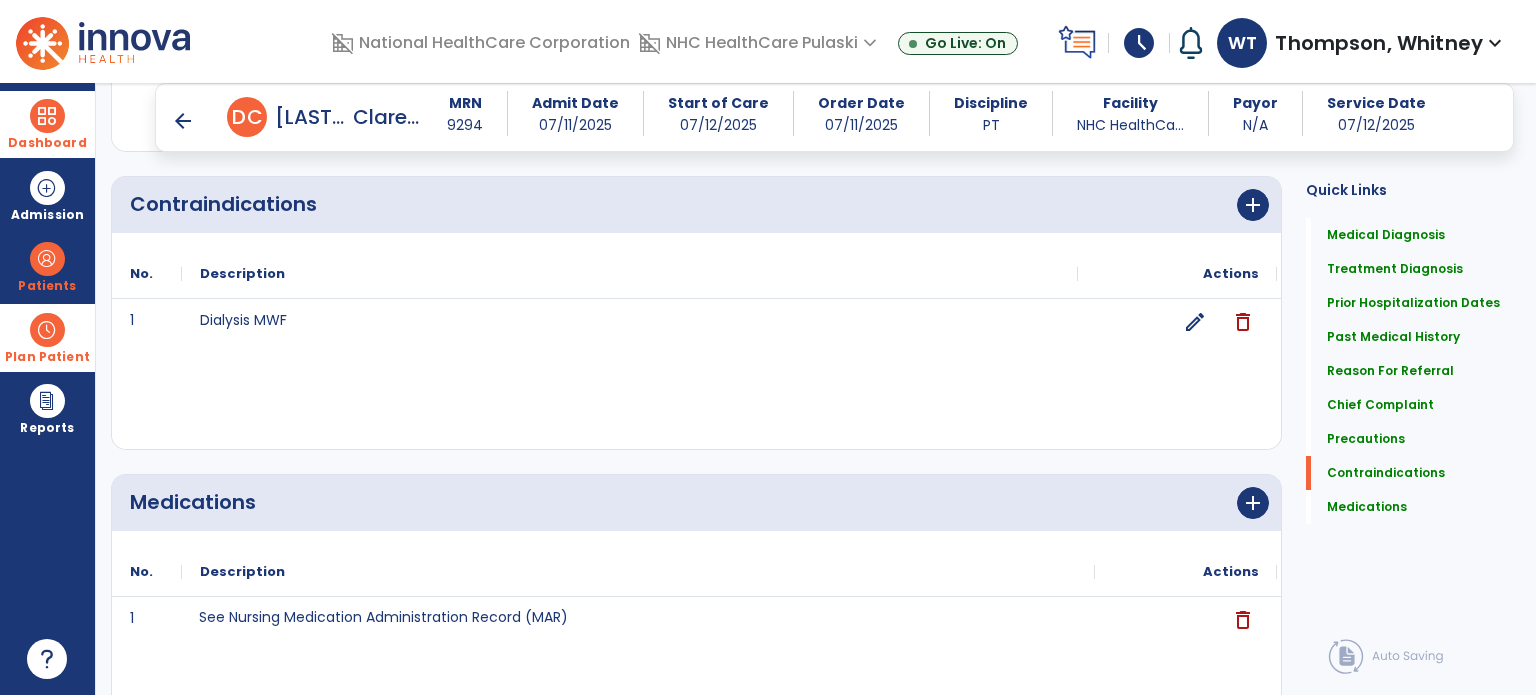 scroll, scrollTop: 2358, scrollLeft: 0, axis: vertical 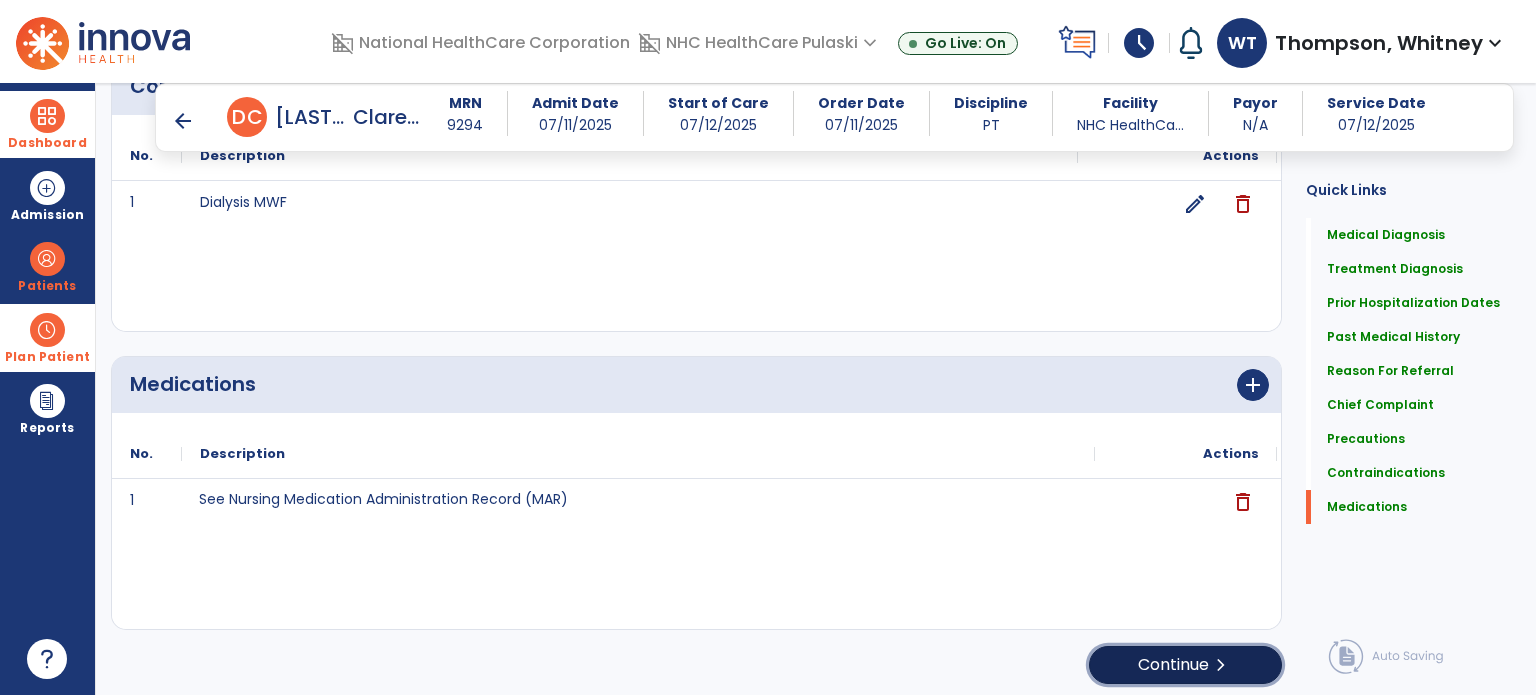 click on "Continue  chevron_right" 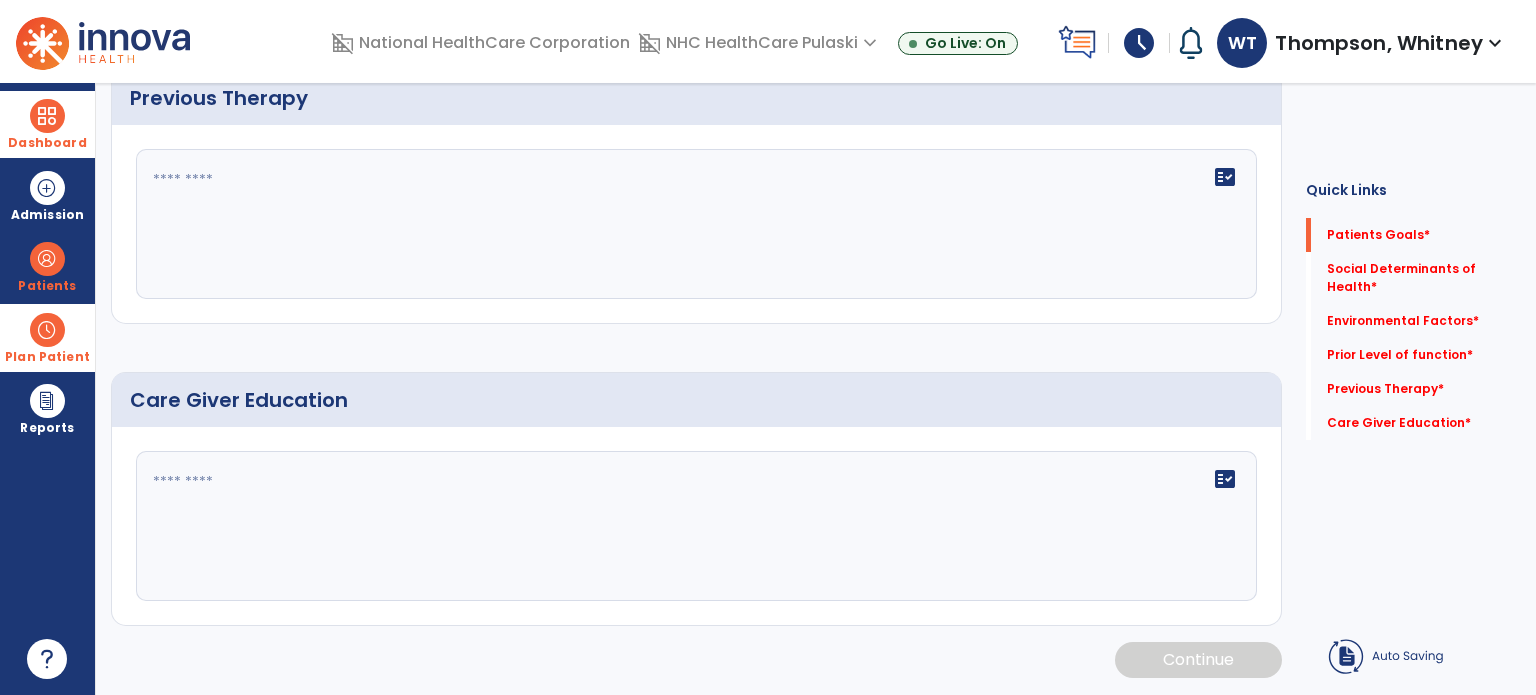 scroll, scrollTop: 8, scrollLeft: 0, axis: vertical 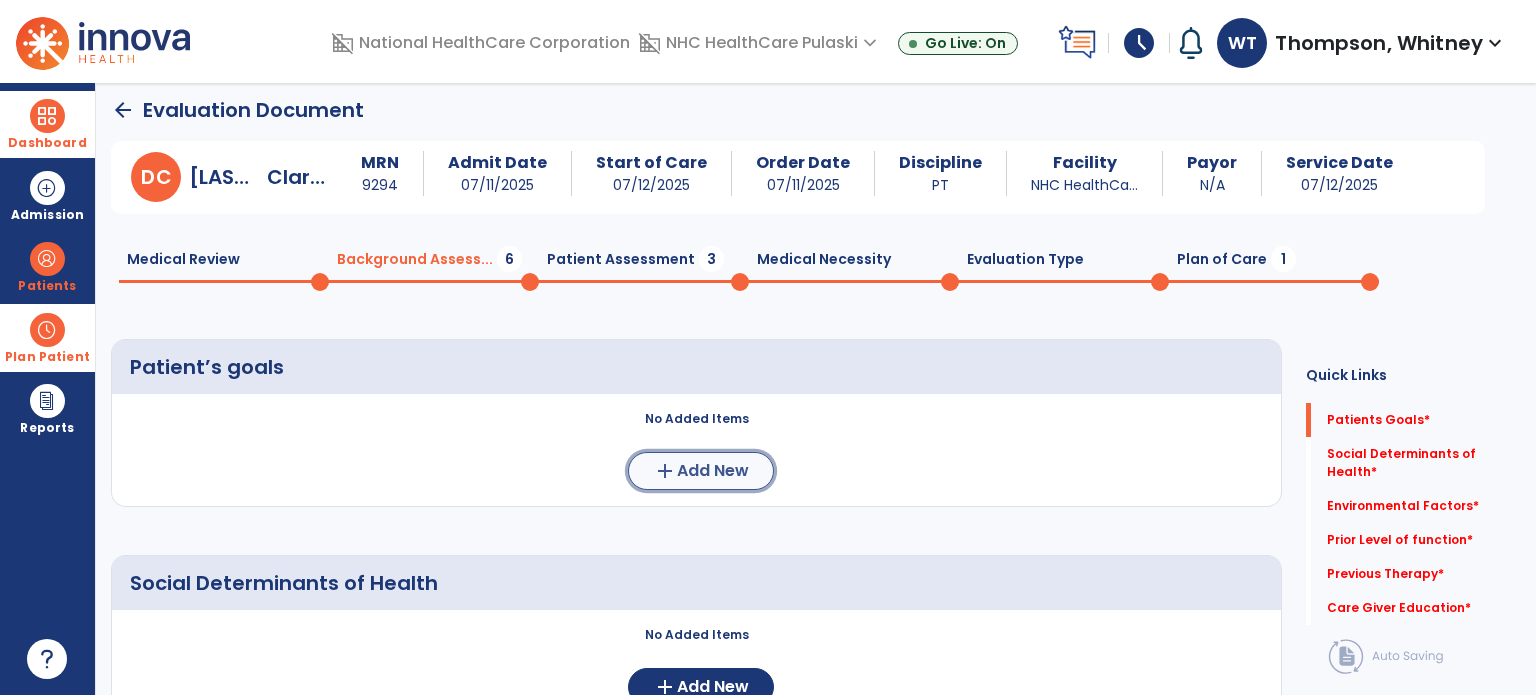 click on "add  Add New" 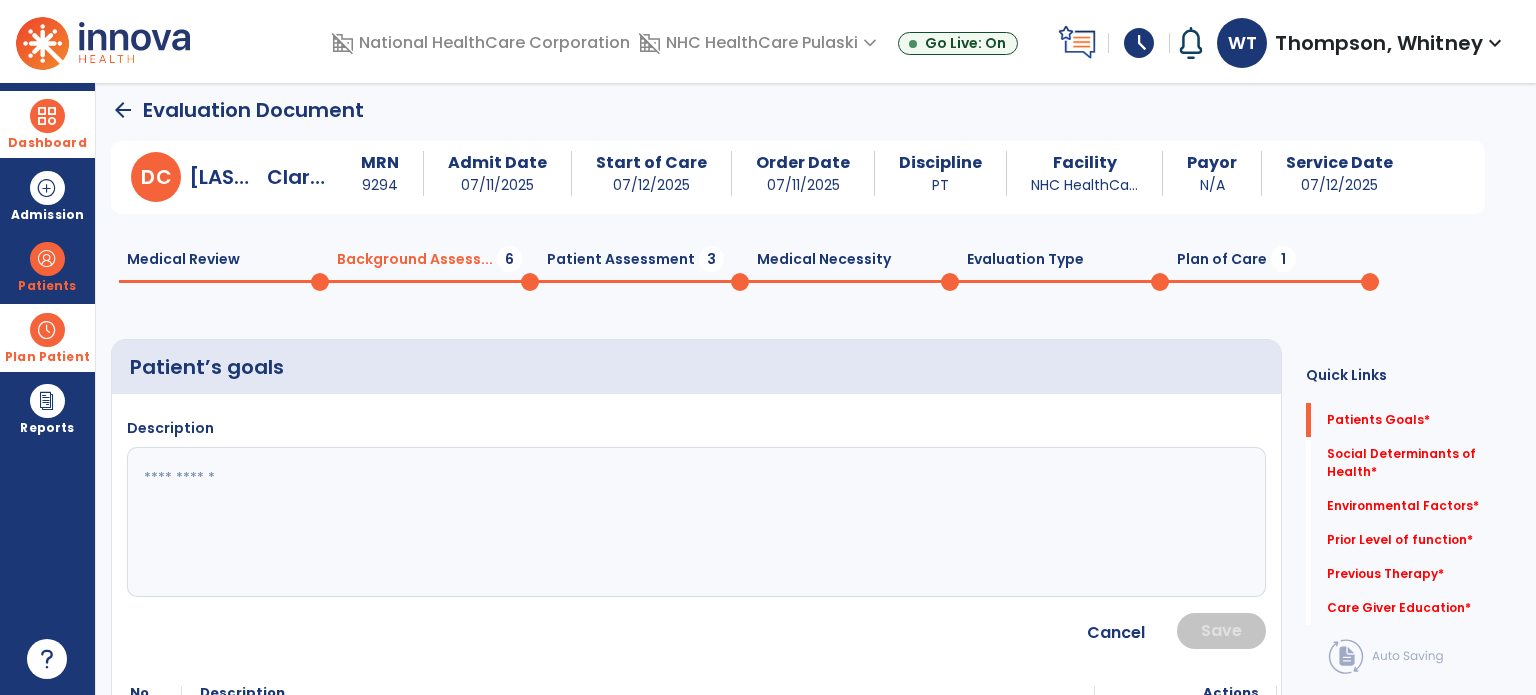 click 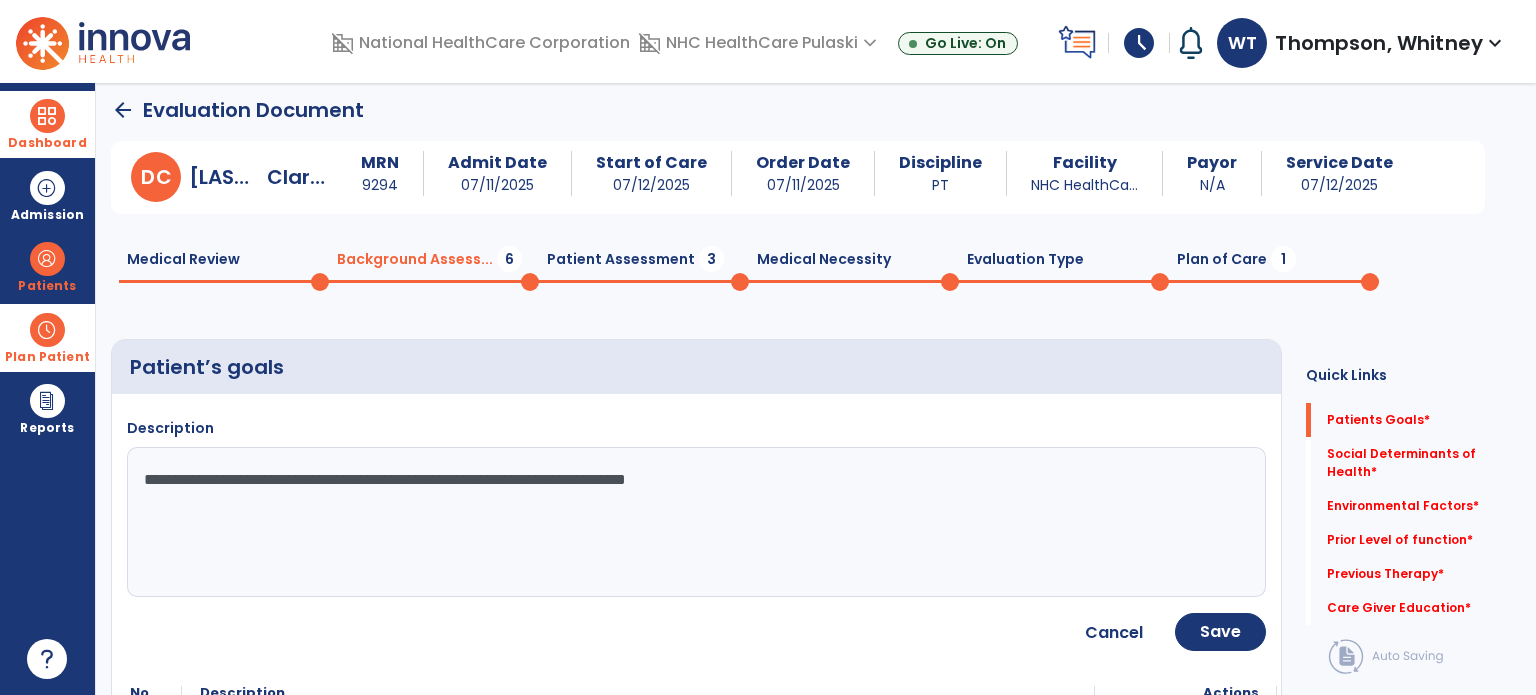 click on "**********" 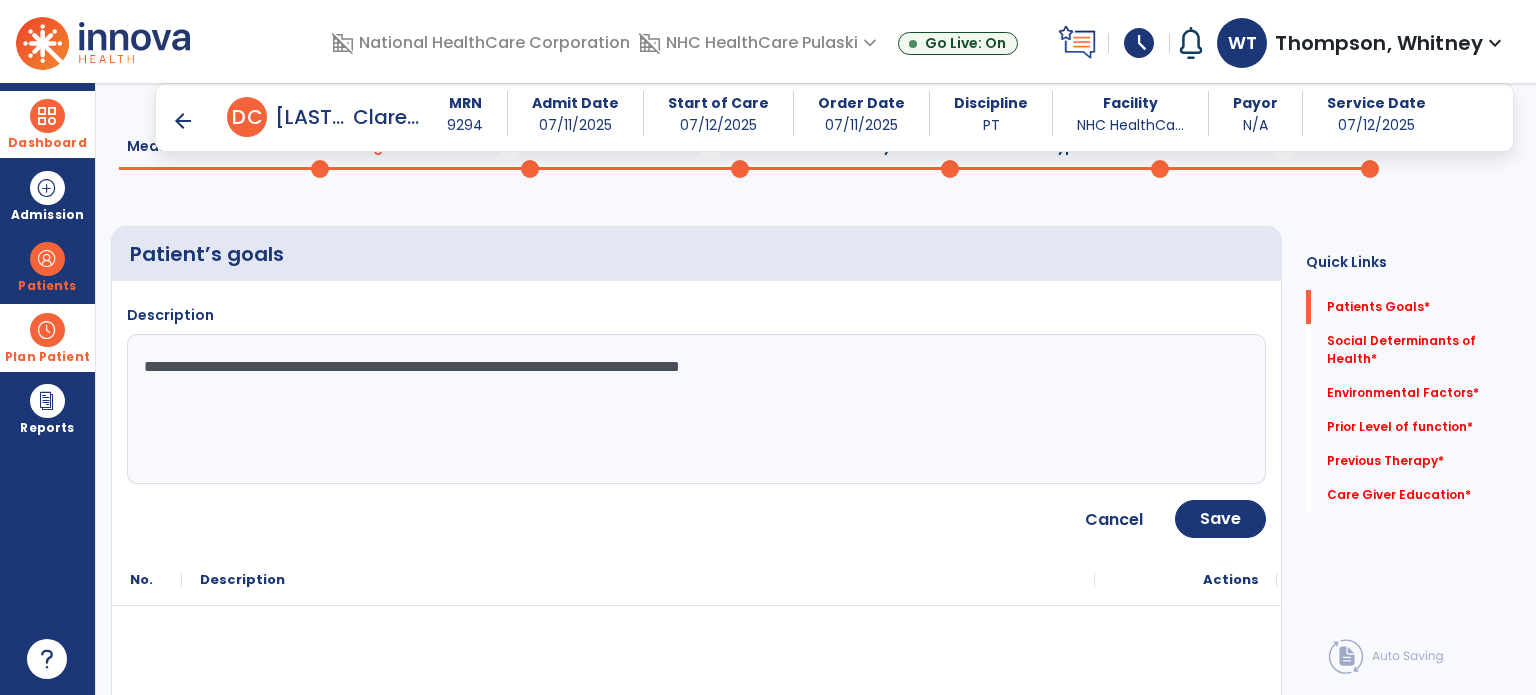 scroll, scrollTop: 208, scrollLeft: 0, axis: vertical 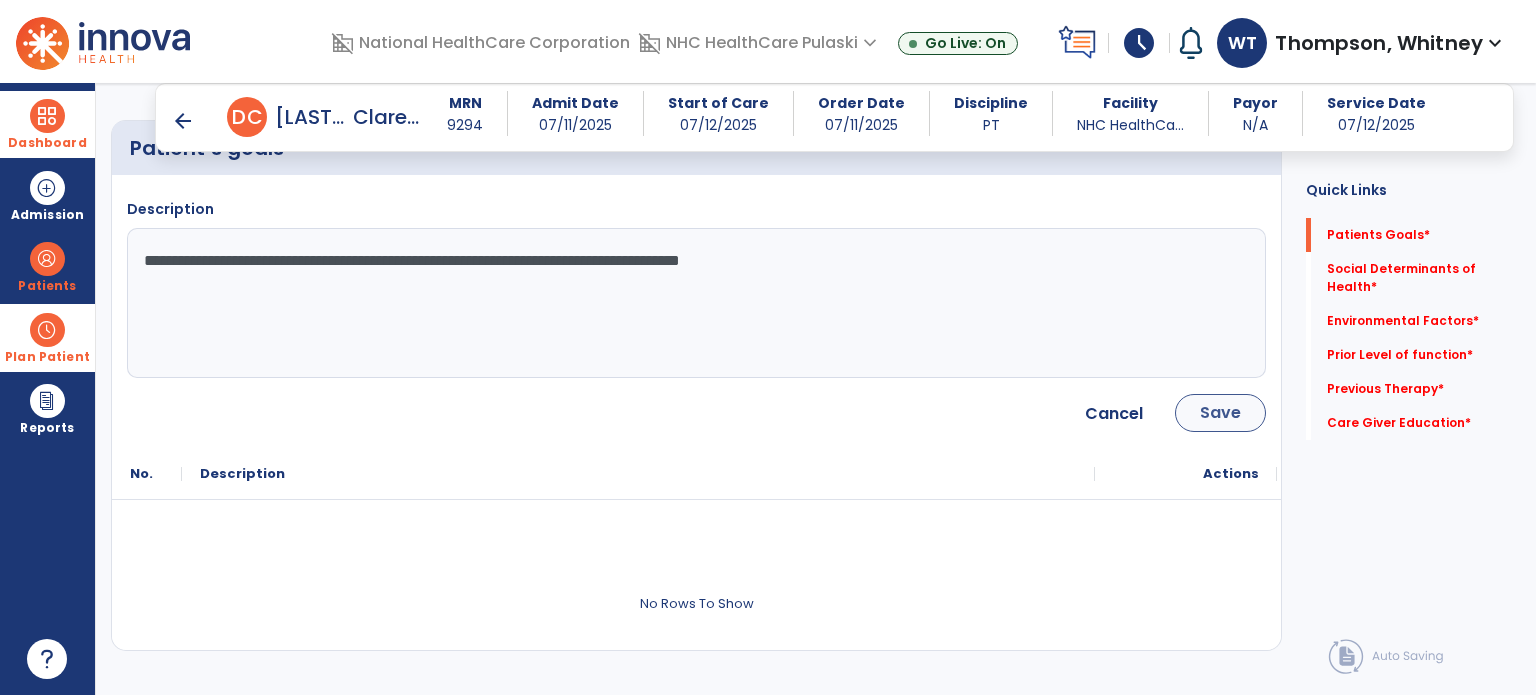 type on "**********" 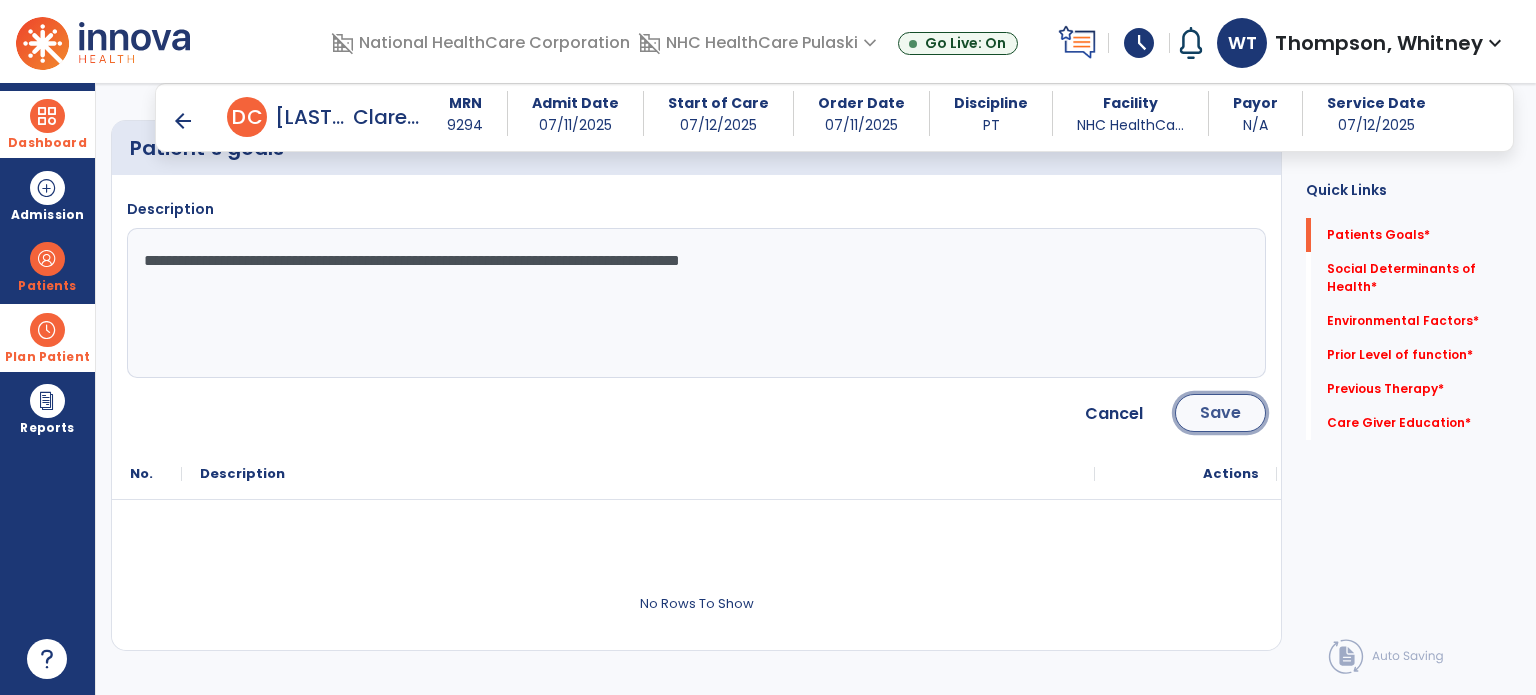 click on "Save" 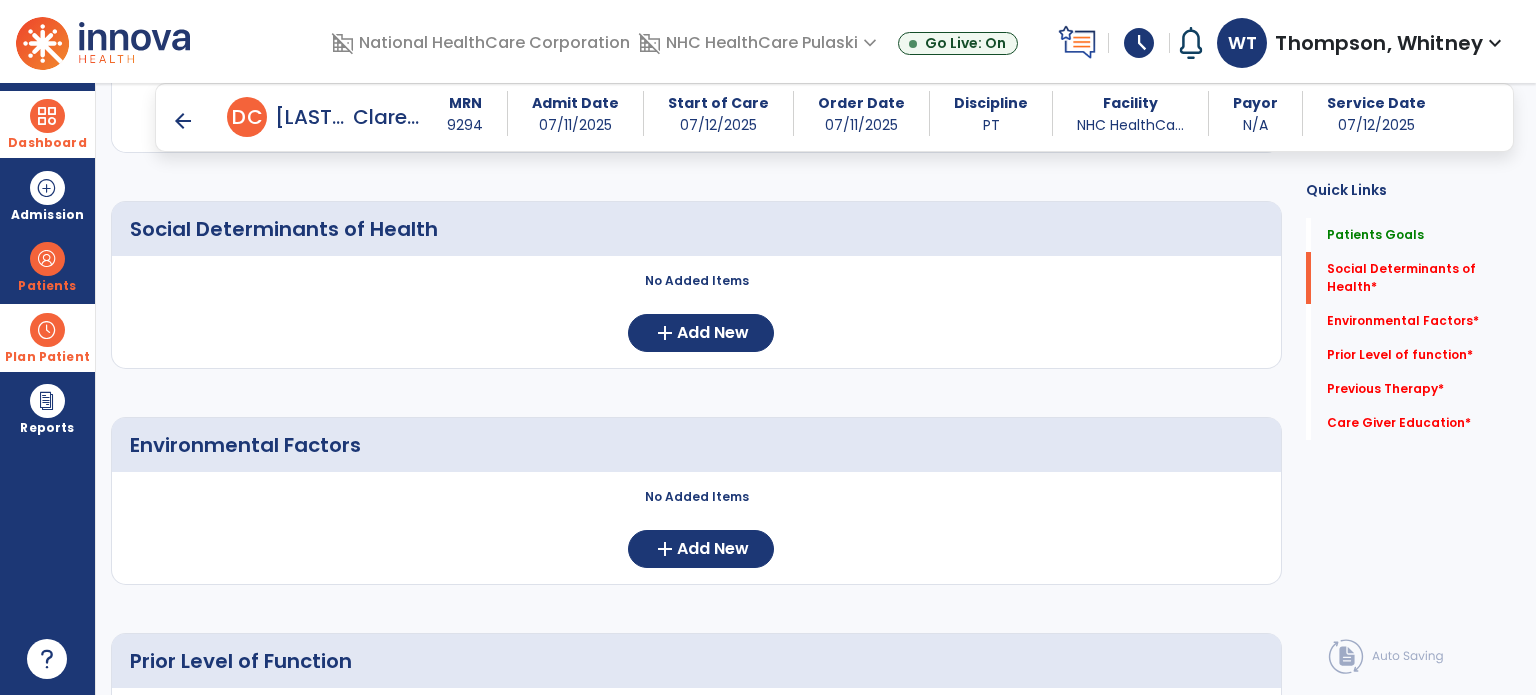 scroll, scrollTop: 508, scrollLeft: 0, axis: vertical 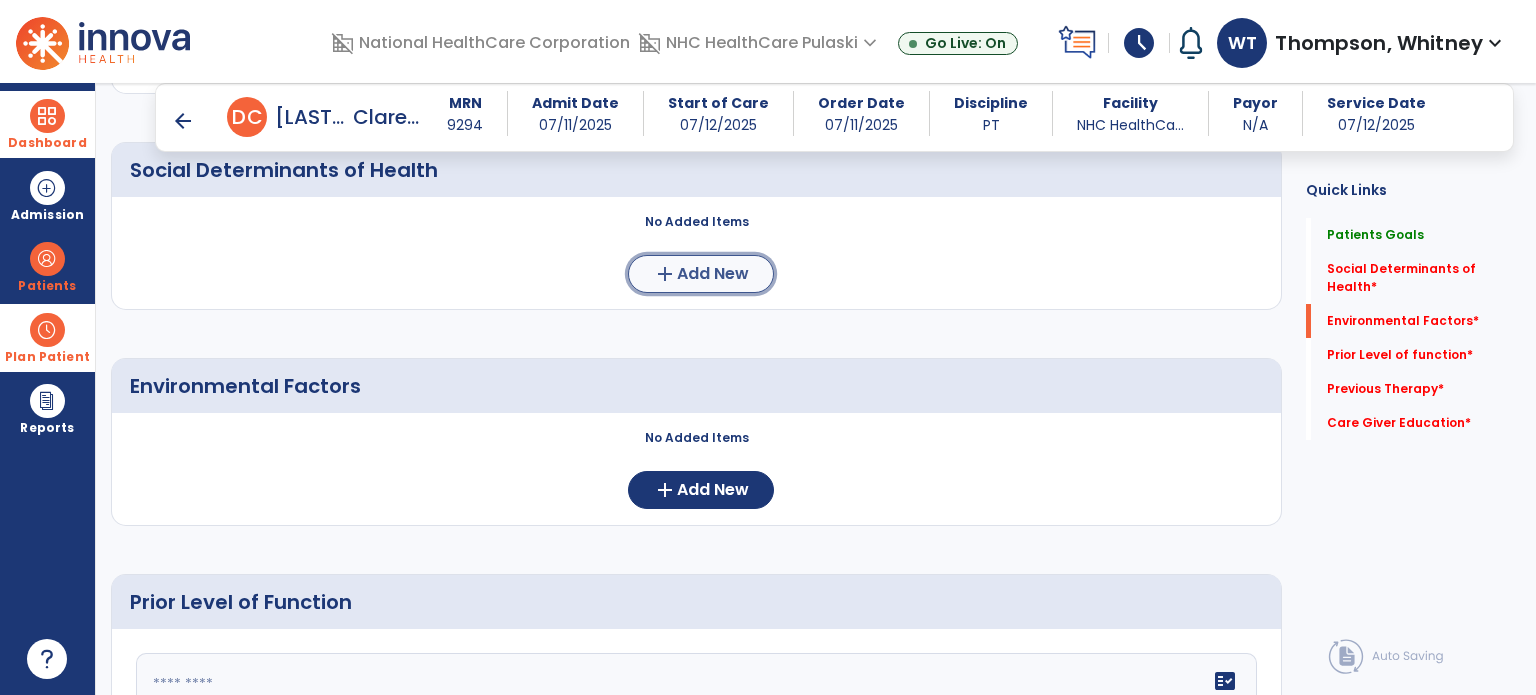 click on "add" 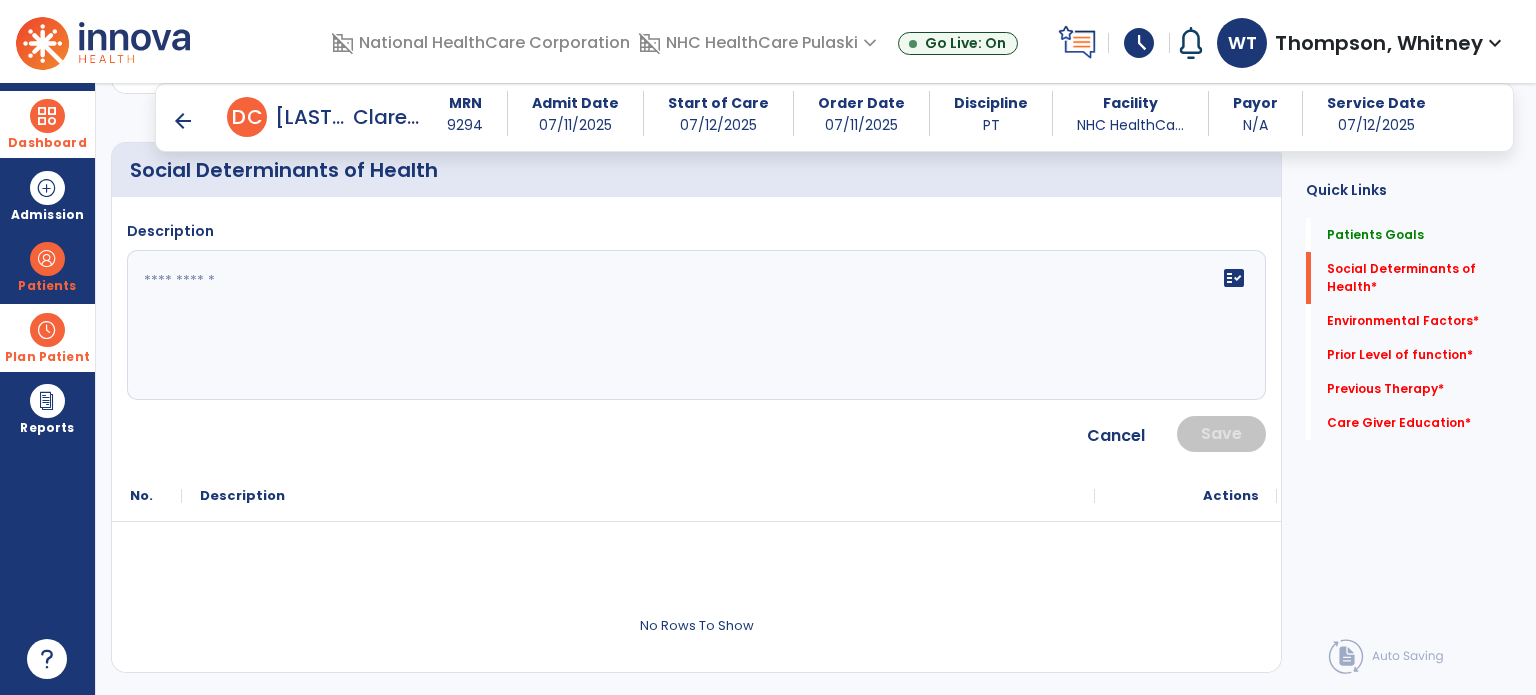 click on "fact_check" 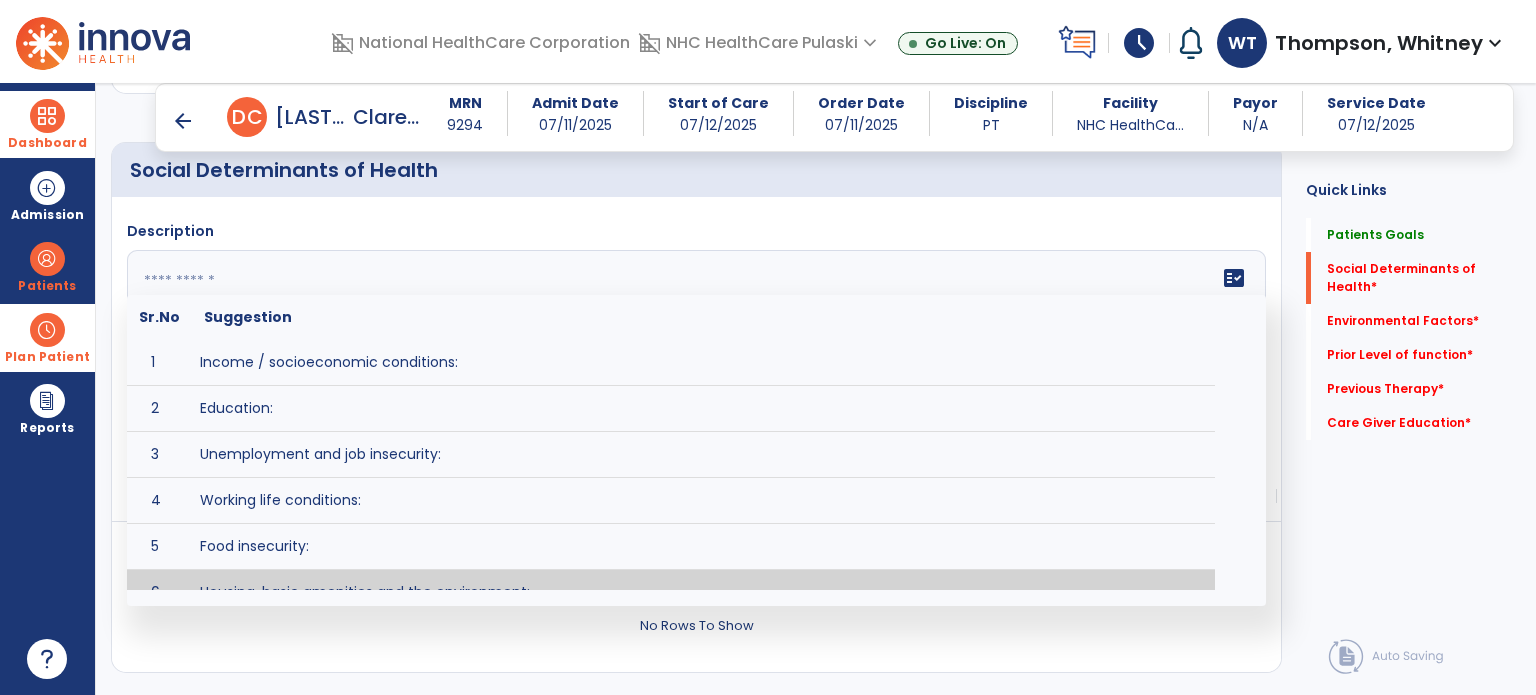 drag, startPoint x: 234, startPoint y: 275, endPoint x: 191, endPoint y: 252, distance: 48.76474 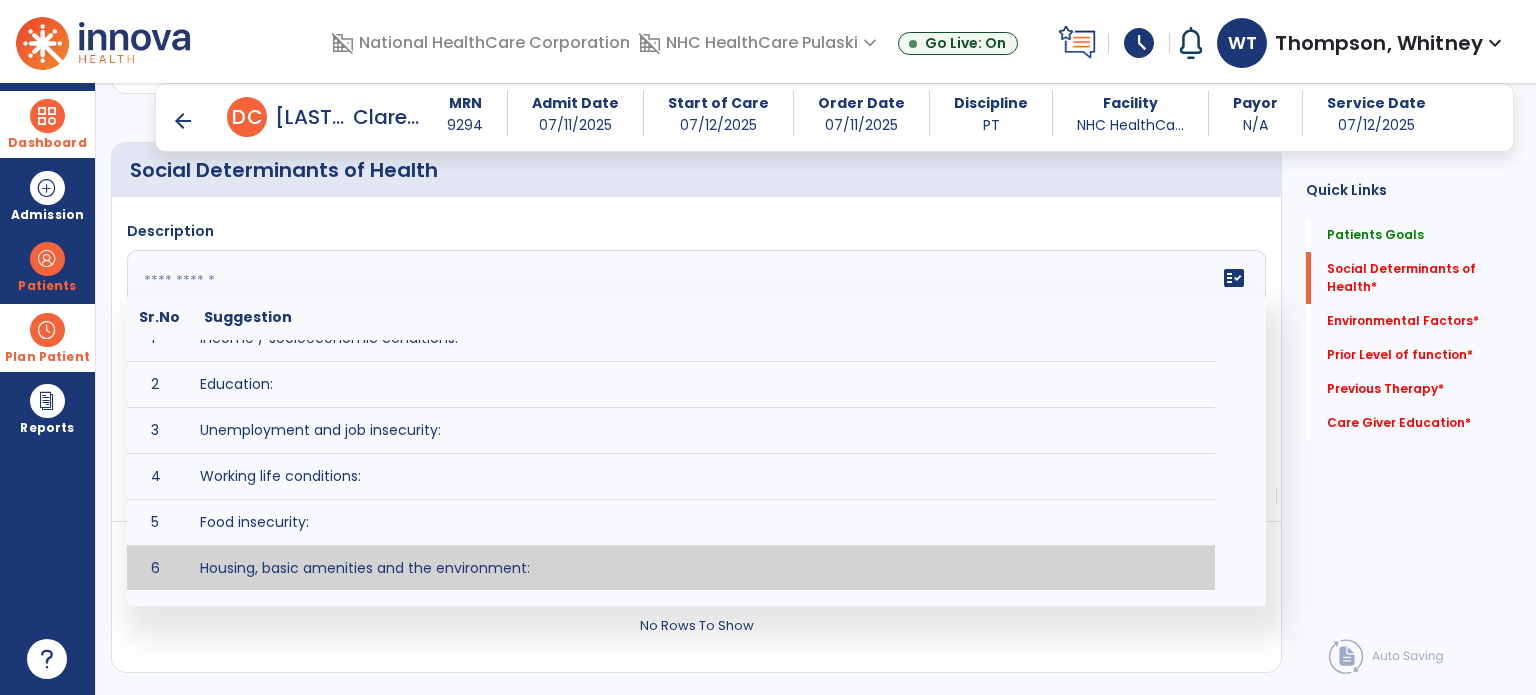 paste on "**********" 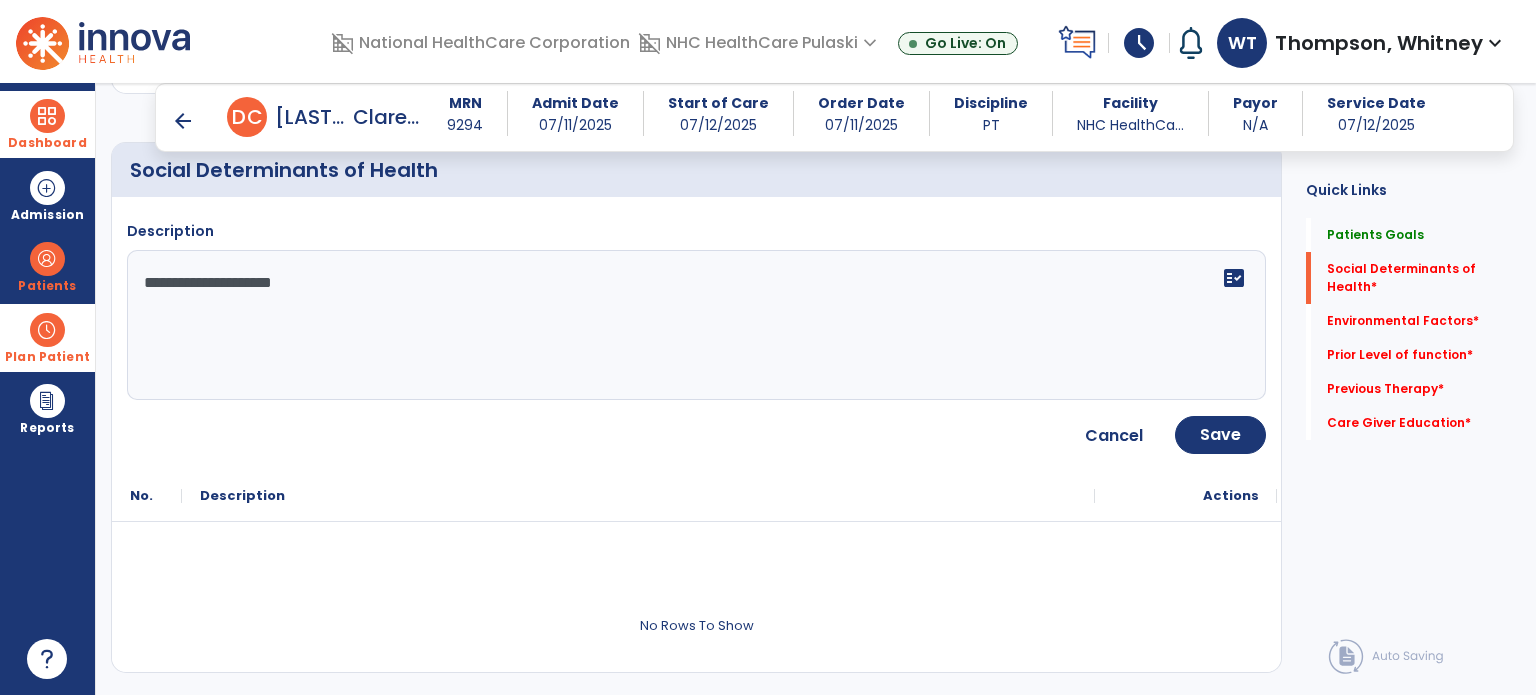 scroll, scrollTop: 608, scrollLeft: 0, axis: vertical 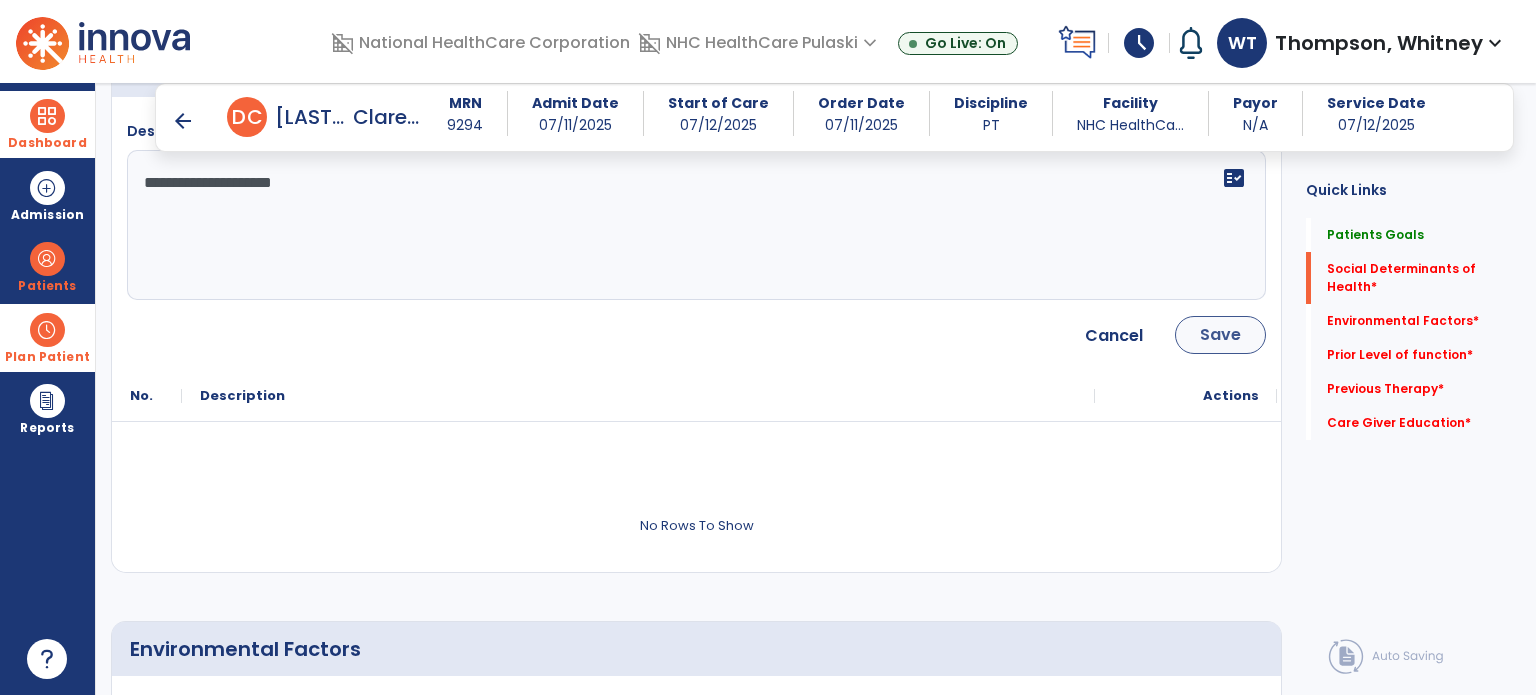 type on "**********" 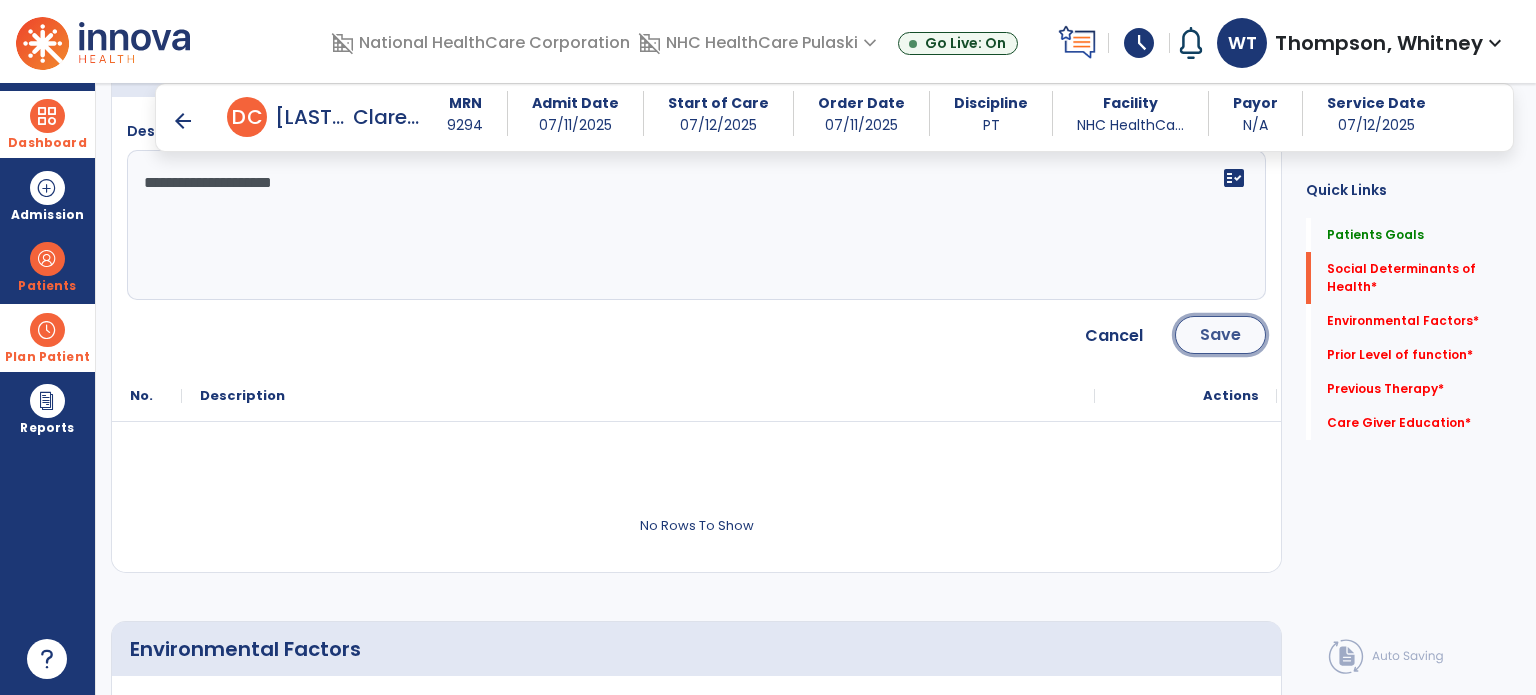 click on "Save" 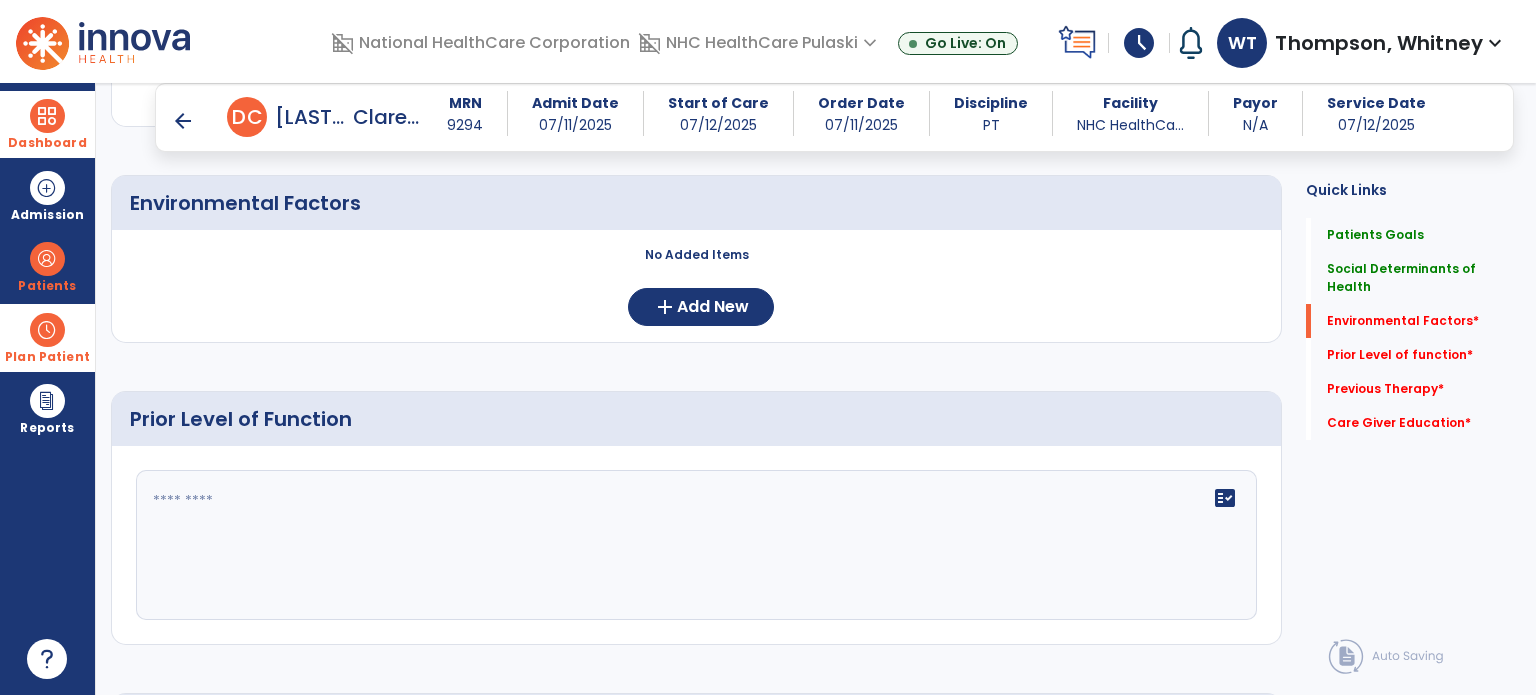 scroll, scrollTop: 808, scrollLeft: 0, axis: vertical 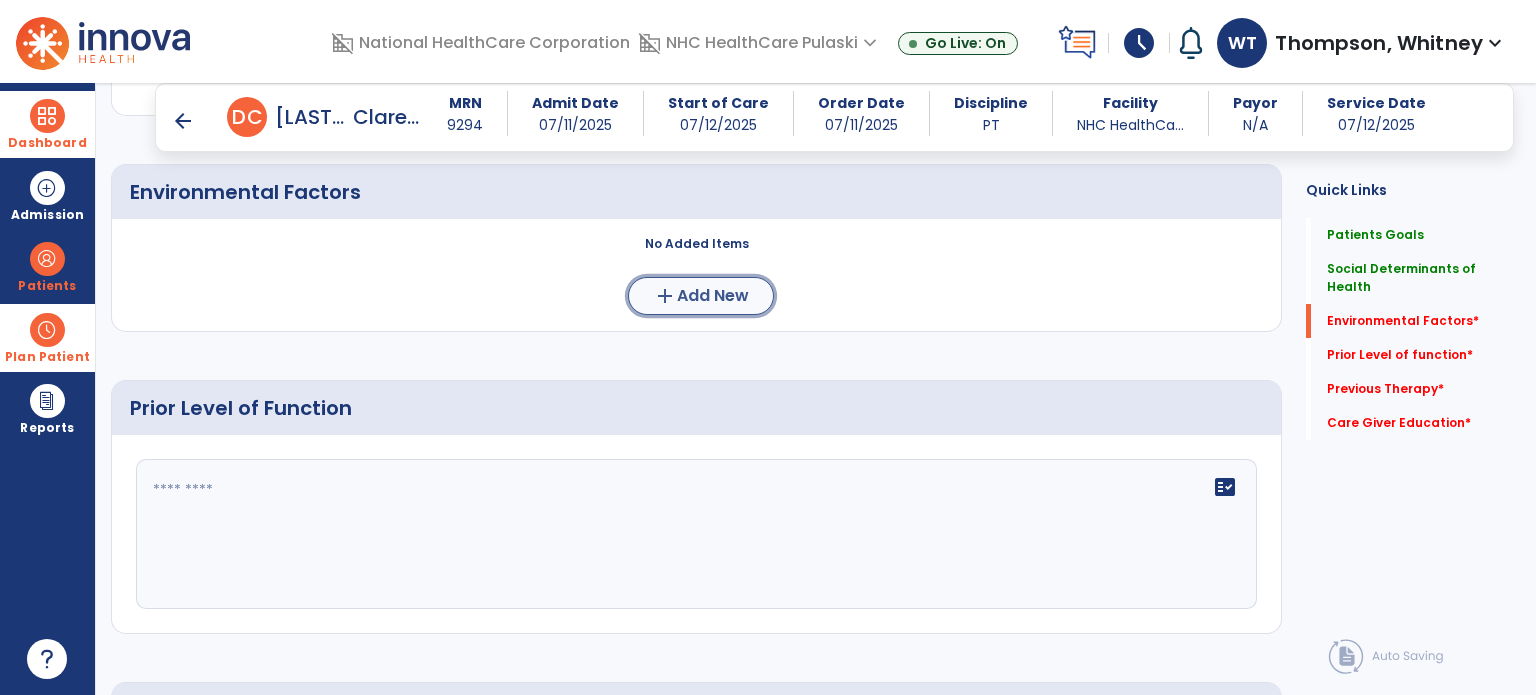 click on "add  Add New" 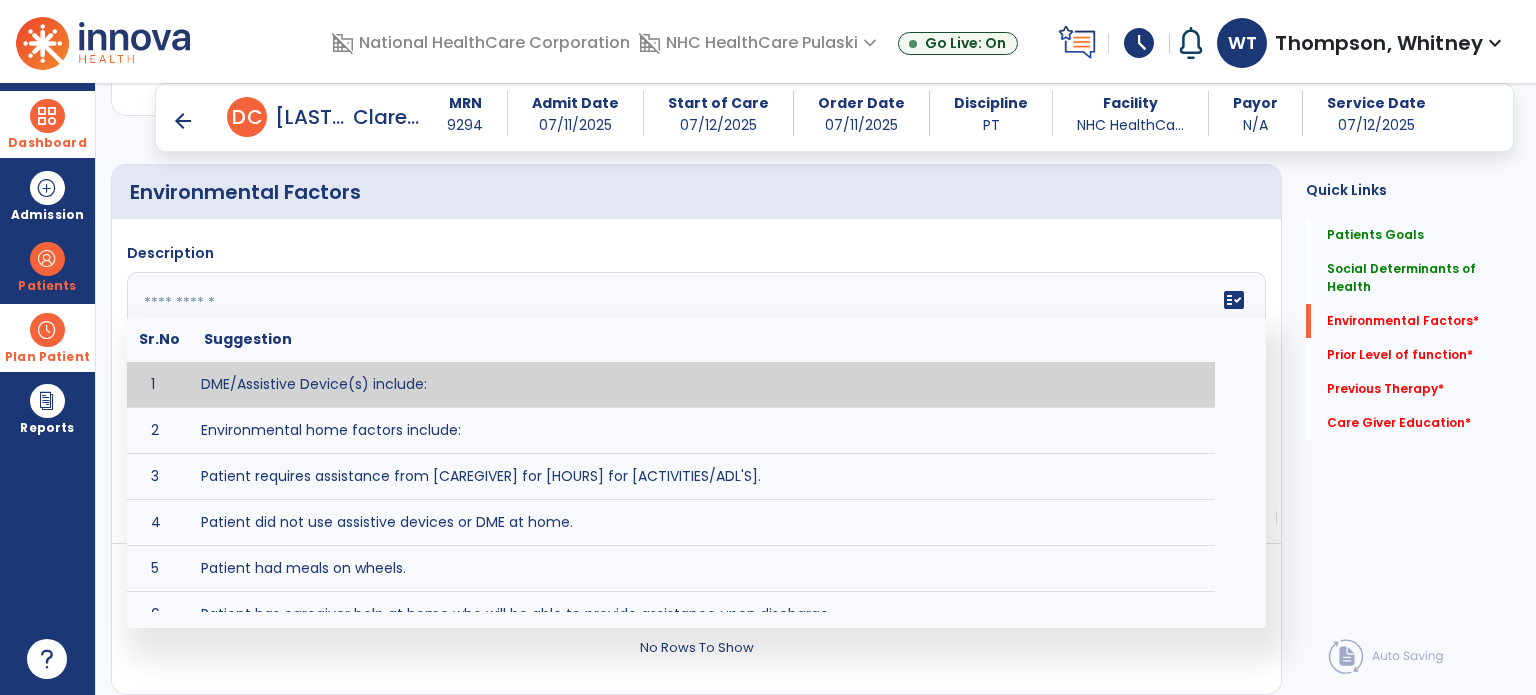 click 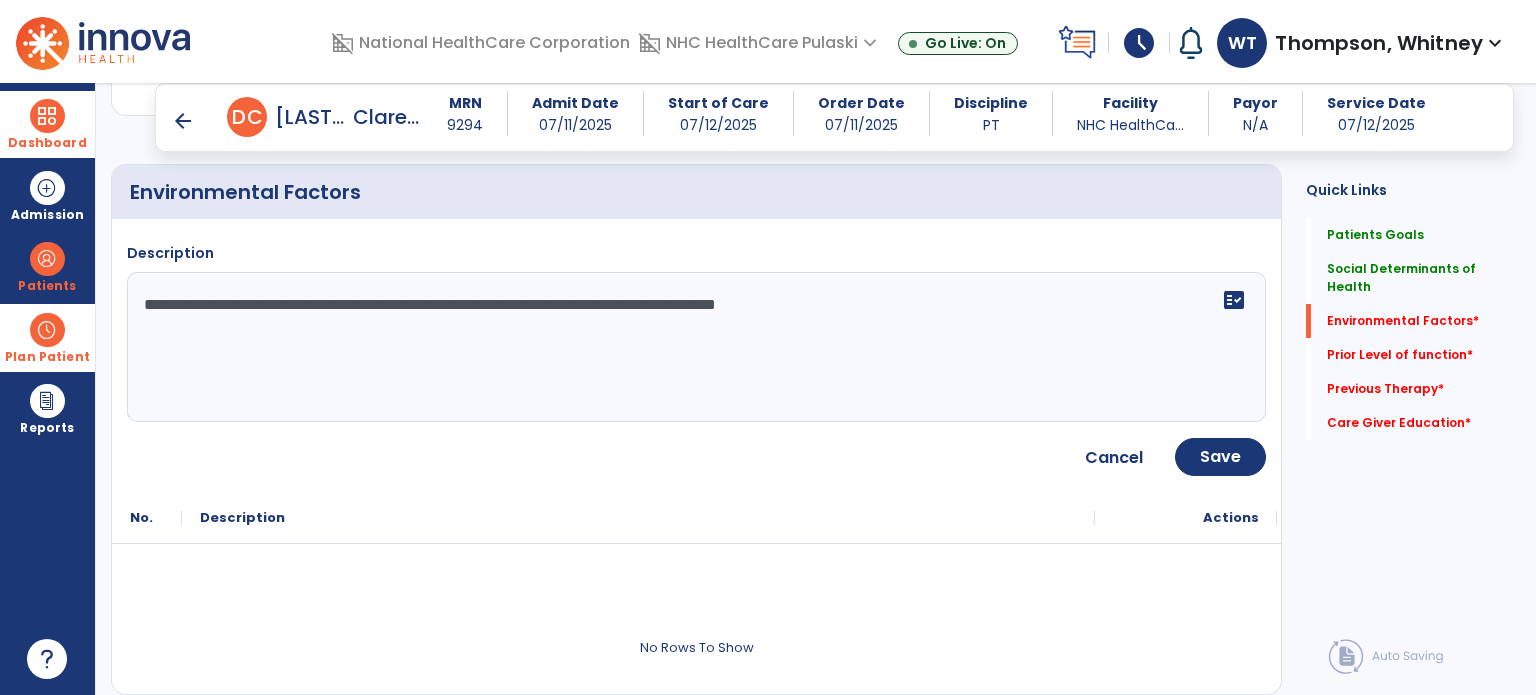 type on "**********" 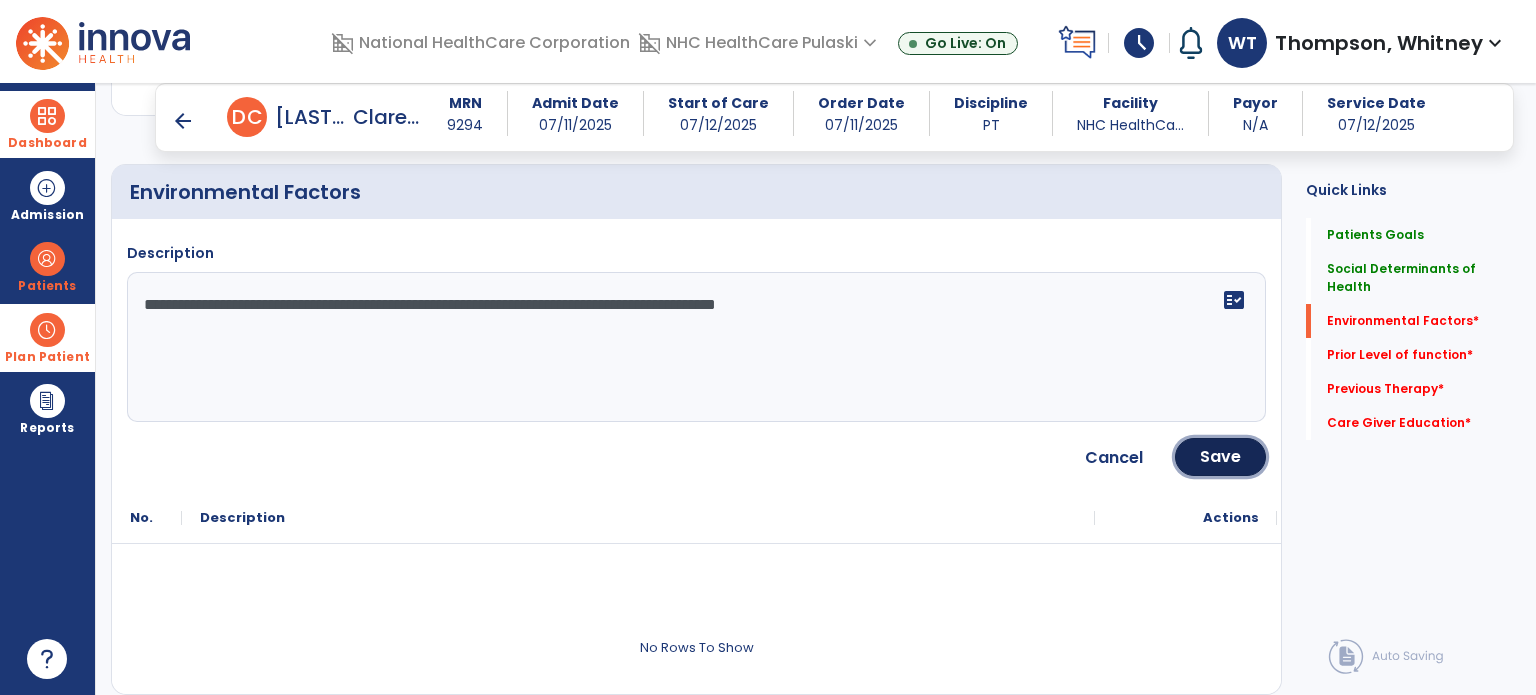 click on "Save" 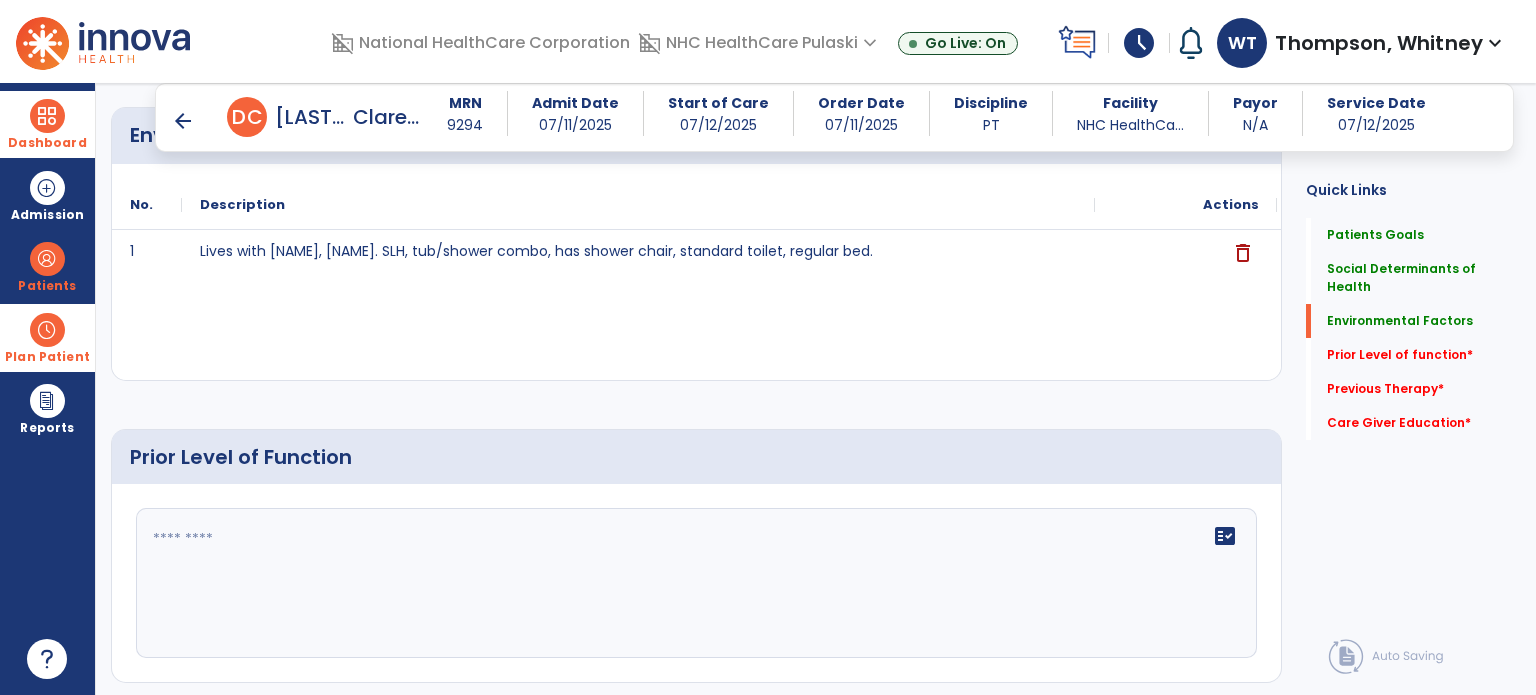 scroll, scrollTop: 1108, scrollLeft: 0, axis: vertical 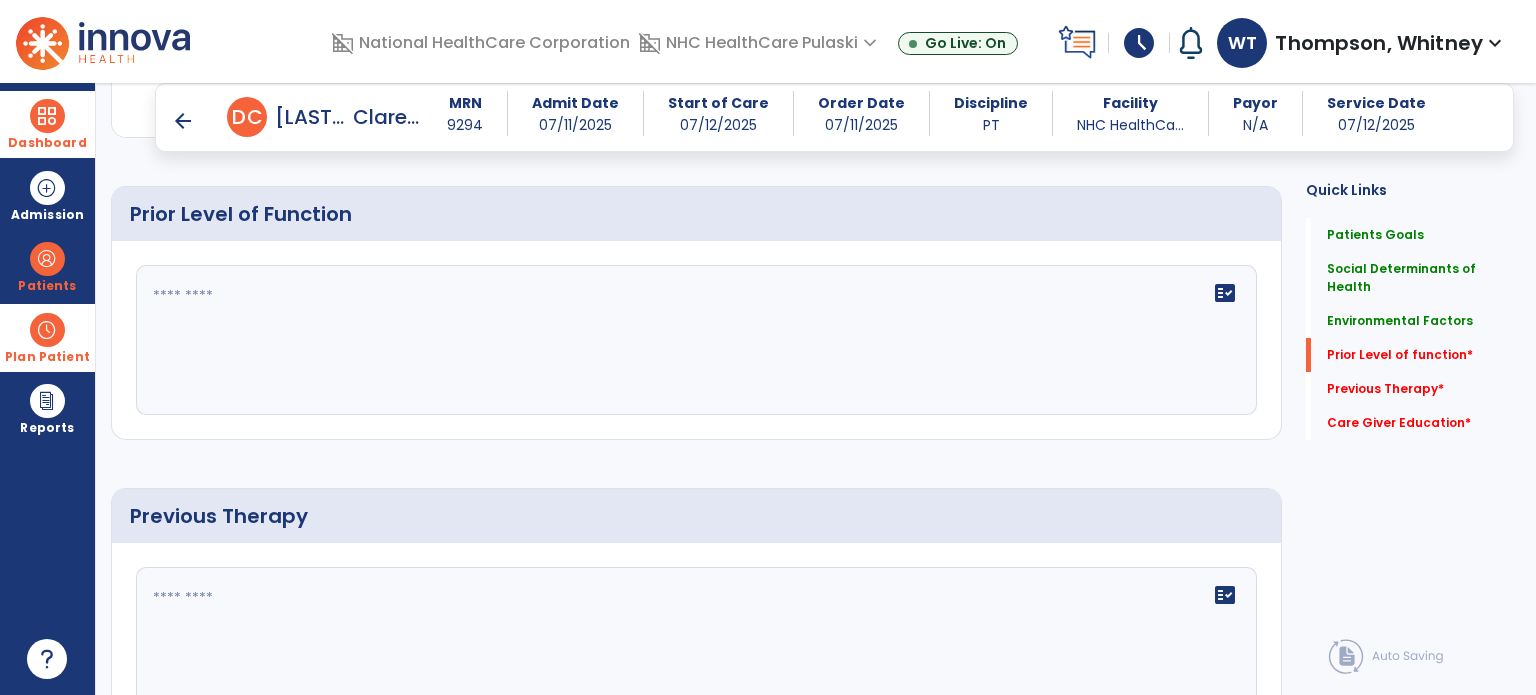 click 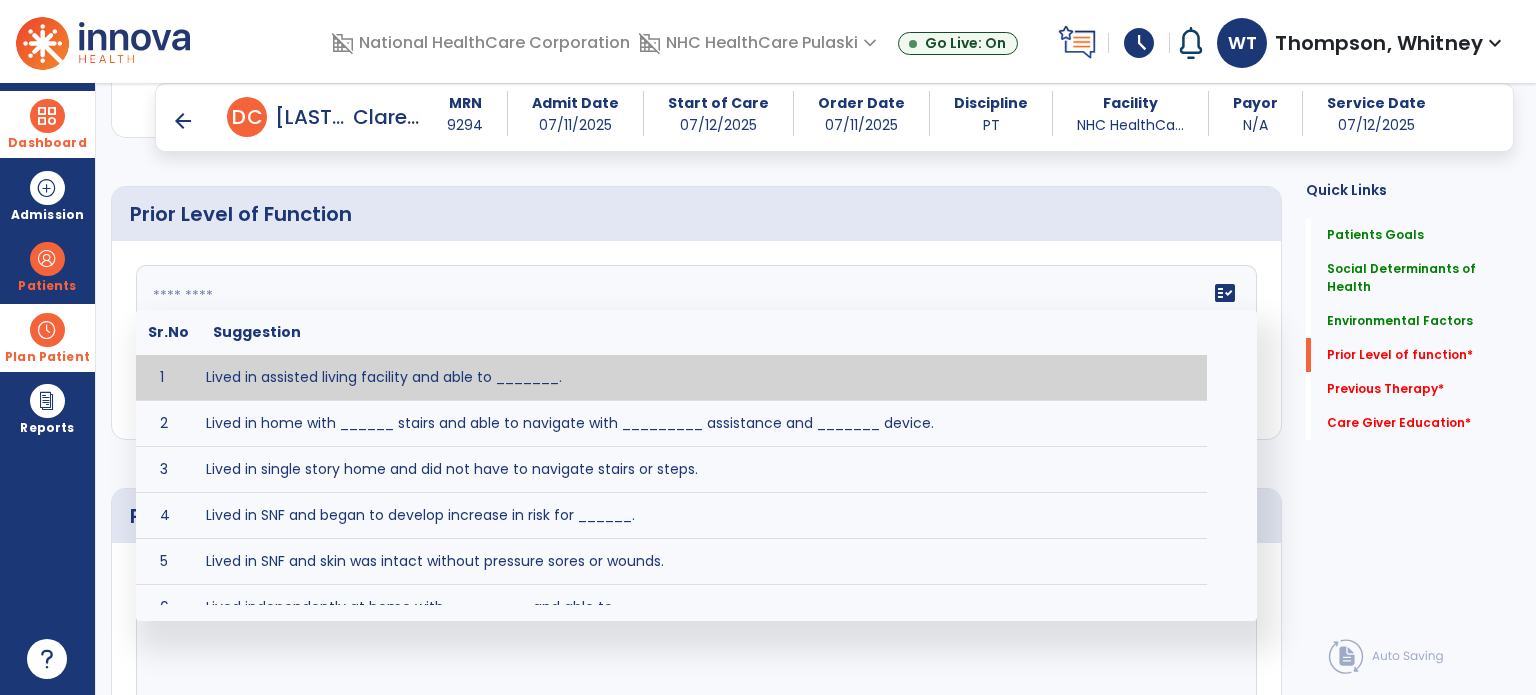 paste on "**********" 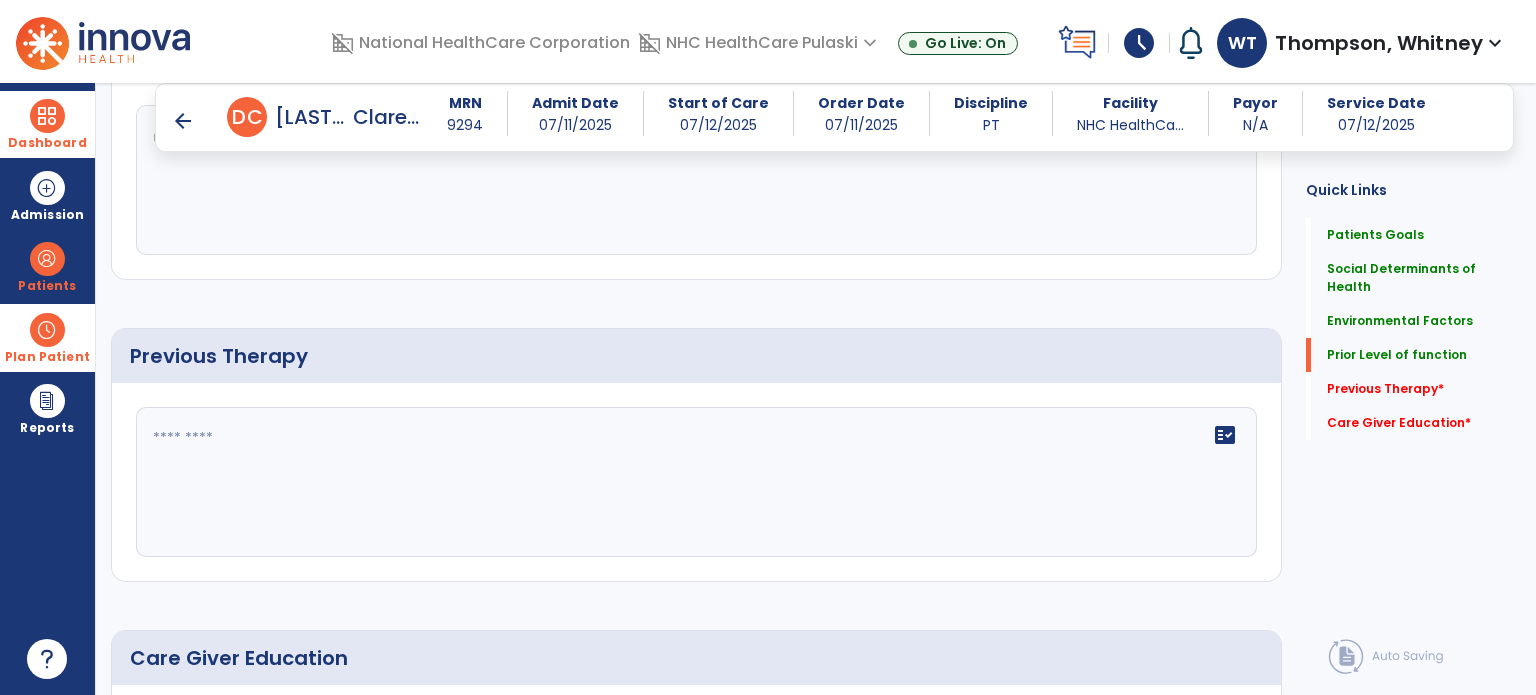 scroll, scrollTop: 1308, scrollLeft: 0, axis: vertical 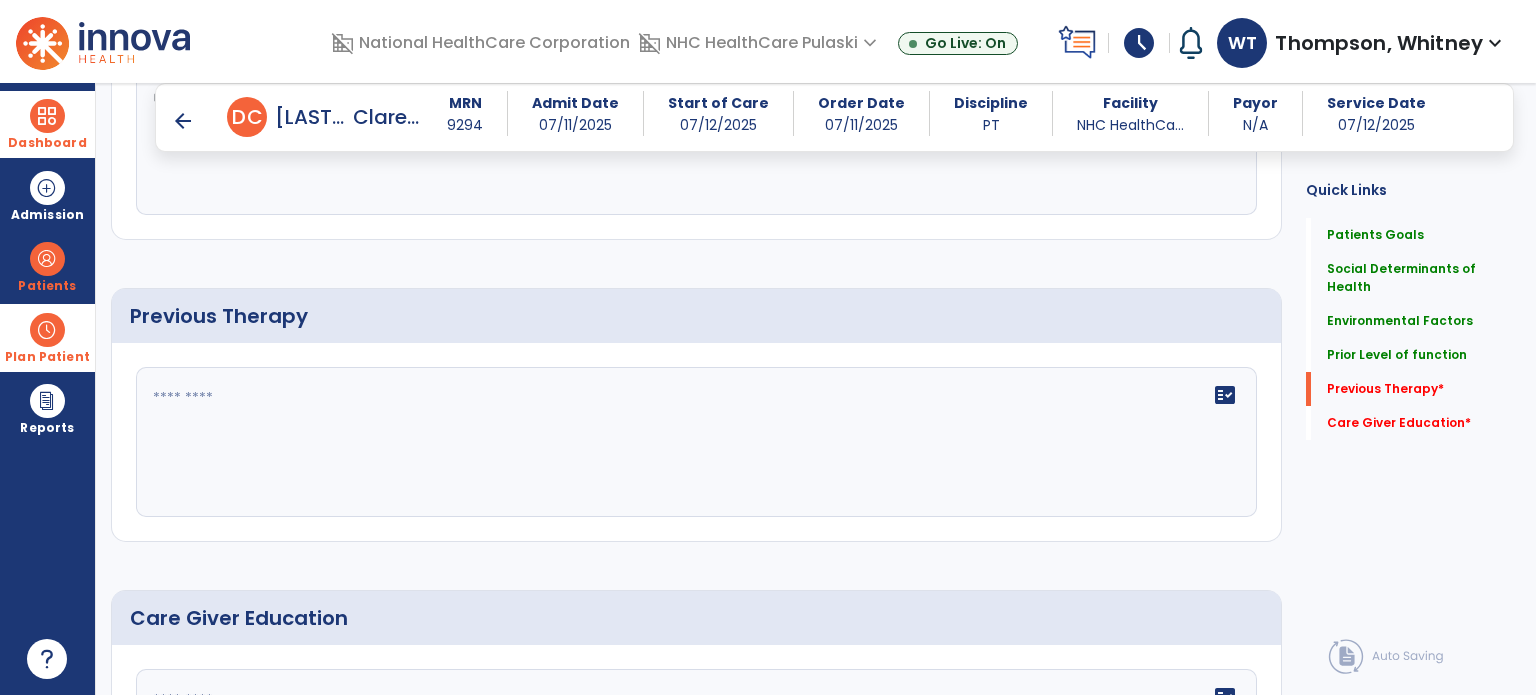 type on "**********" 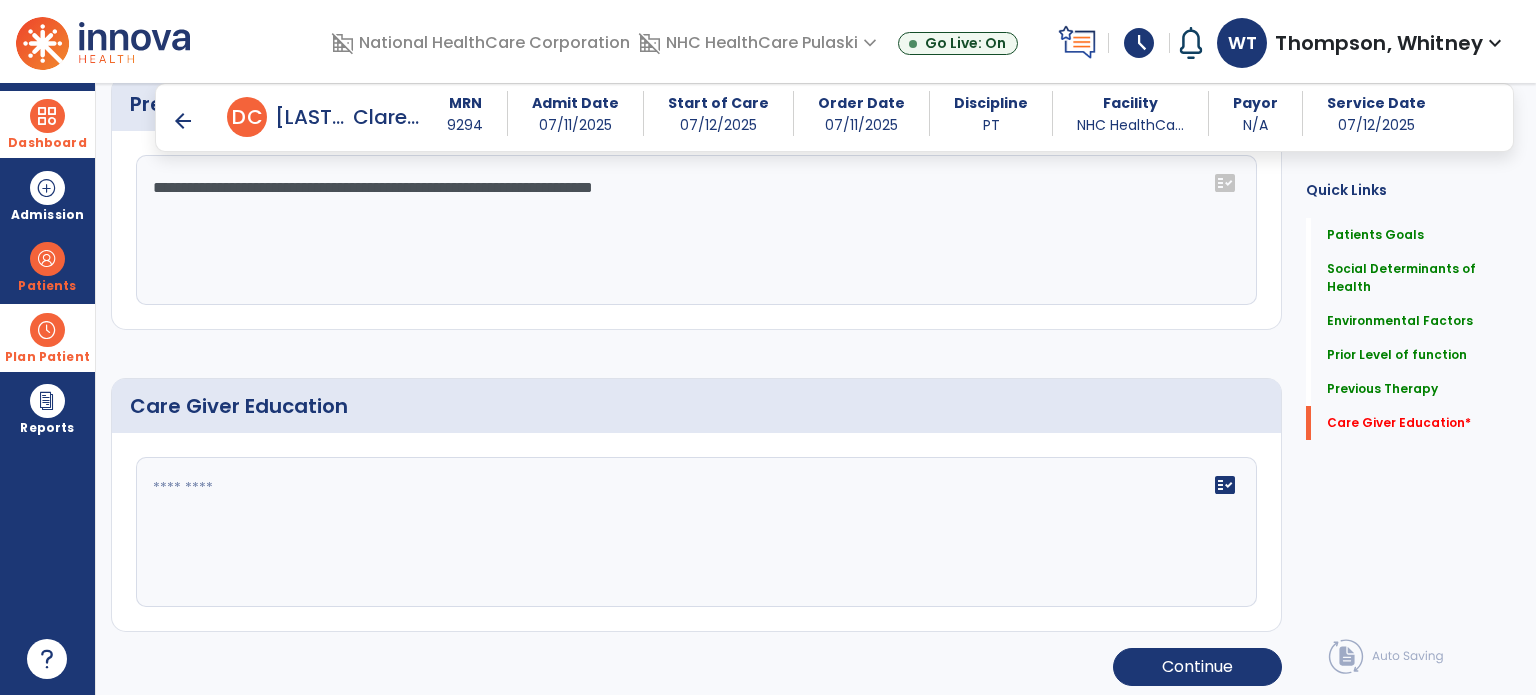 scroll, scrollTop: 1523, scrollLeft: 0, axis: vertical 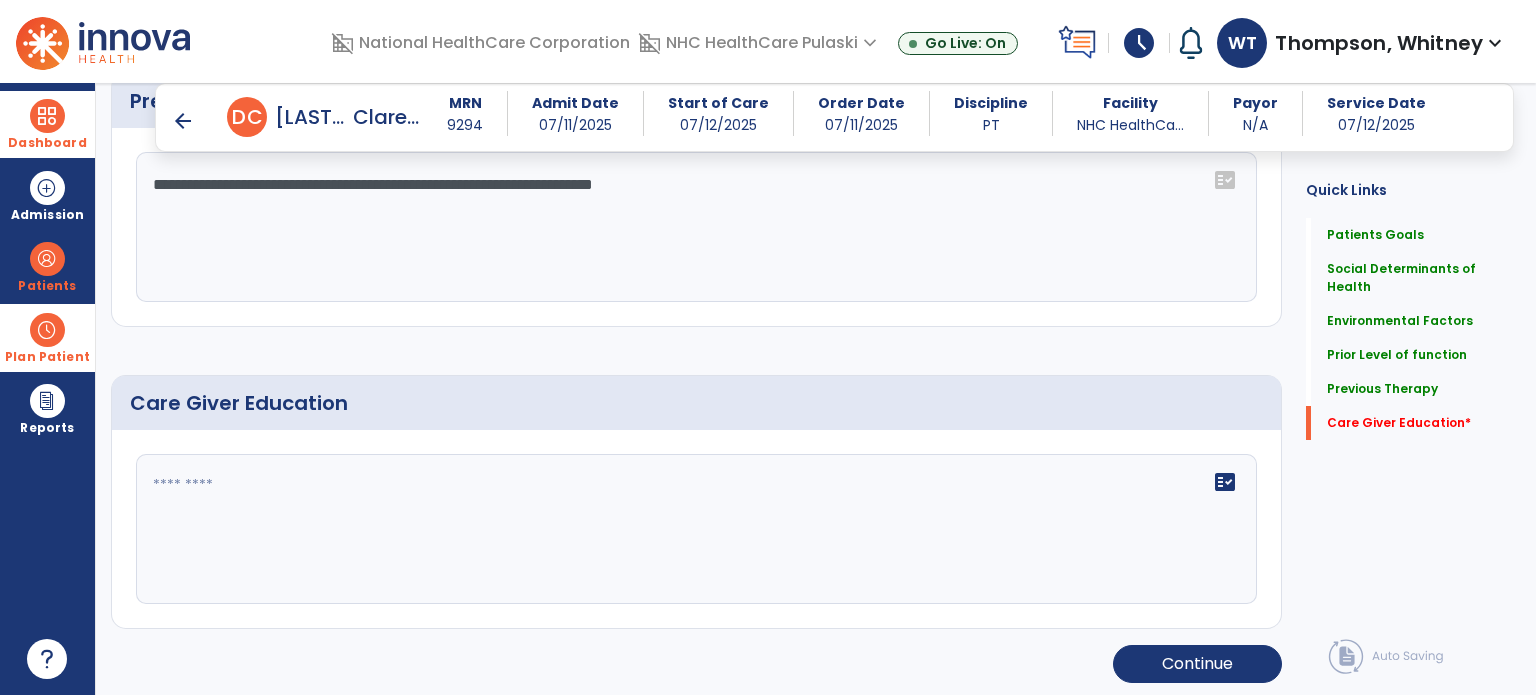 click on "**********" 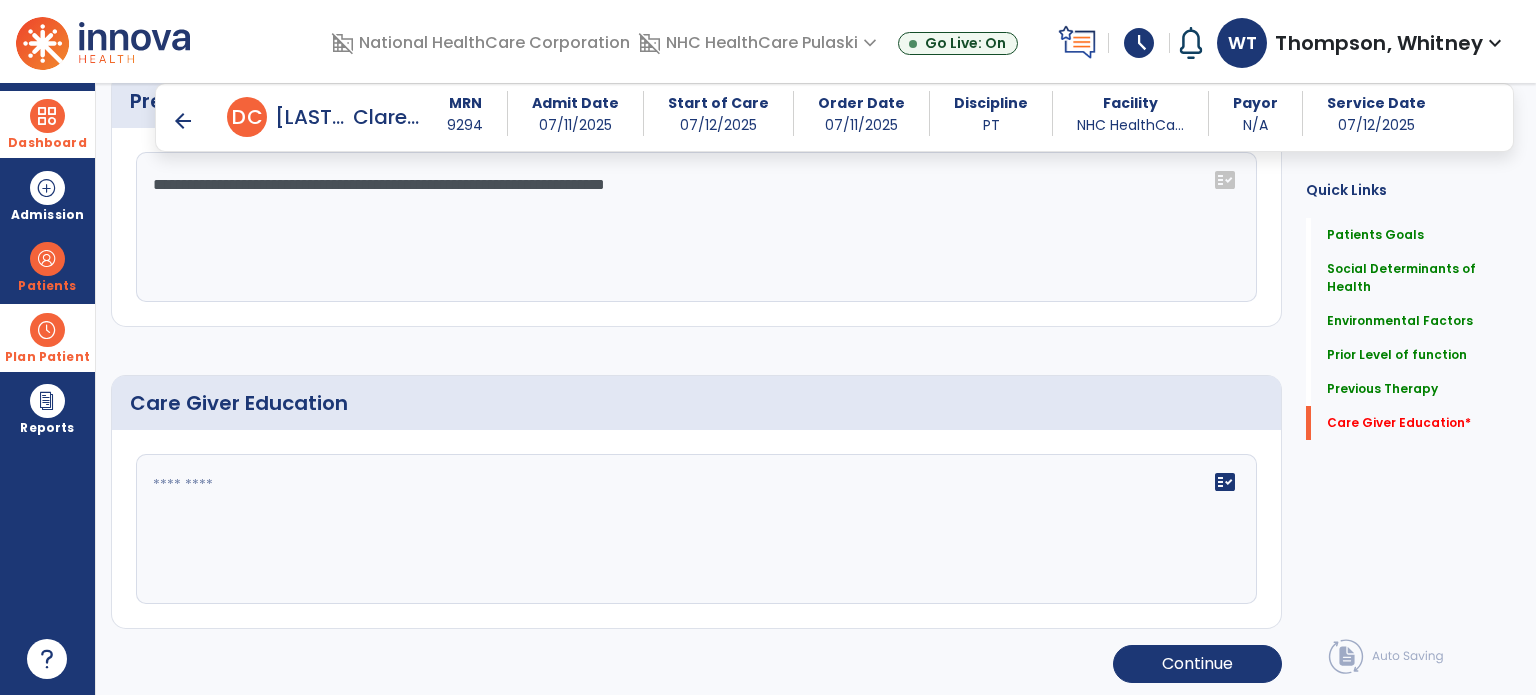 type on "**********" 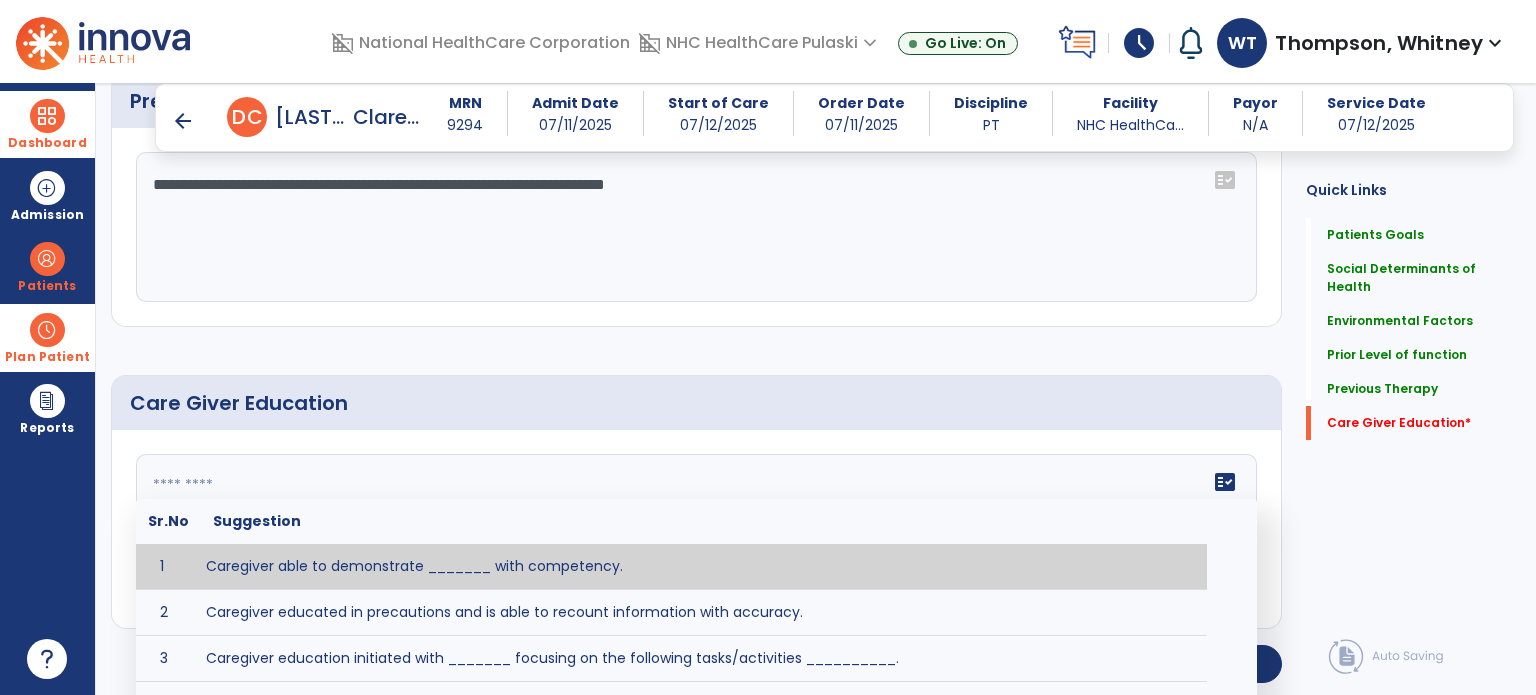 click 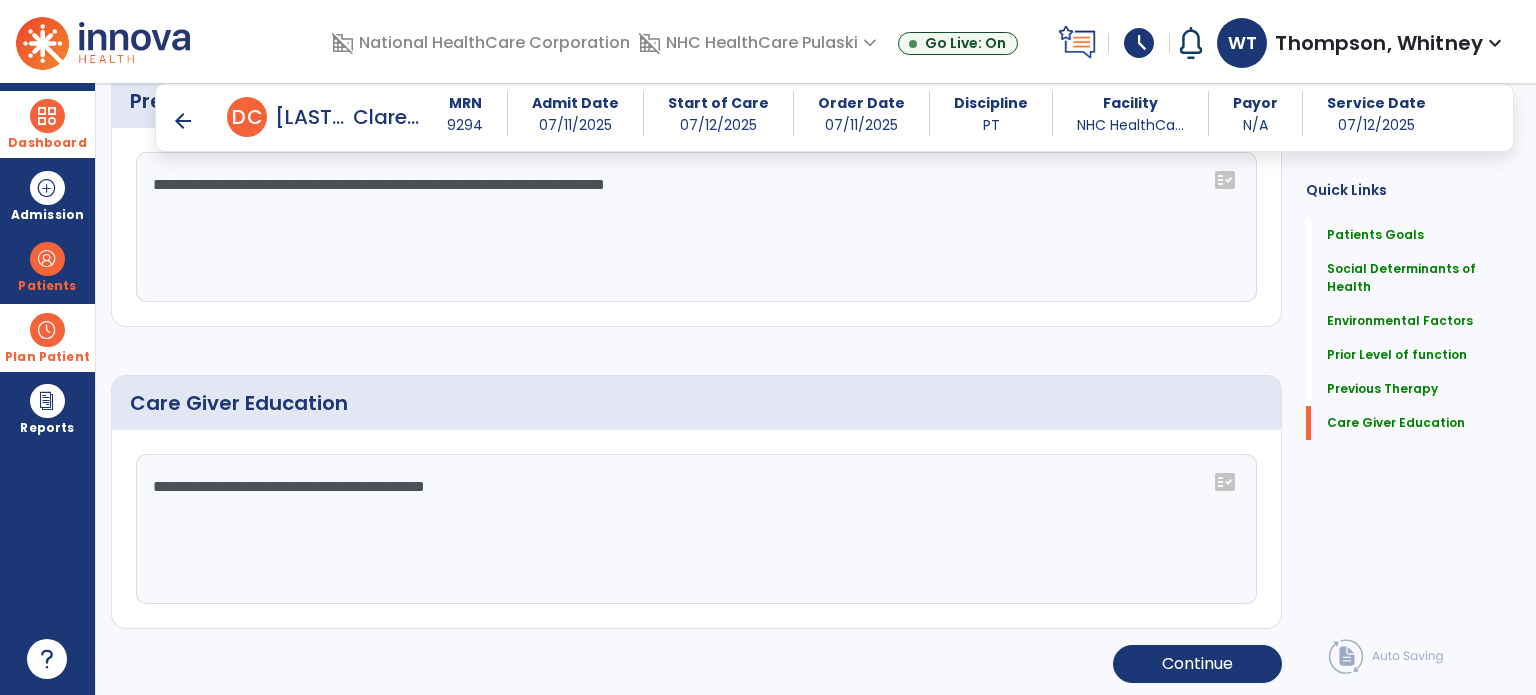 scroll, scrollTop: 1523, scrollLeft: 0, axis: vertical 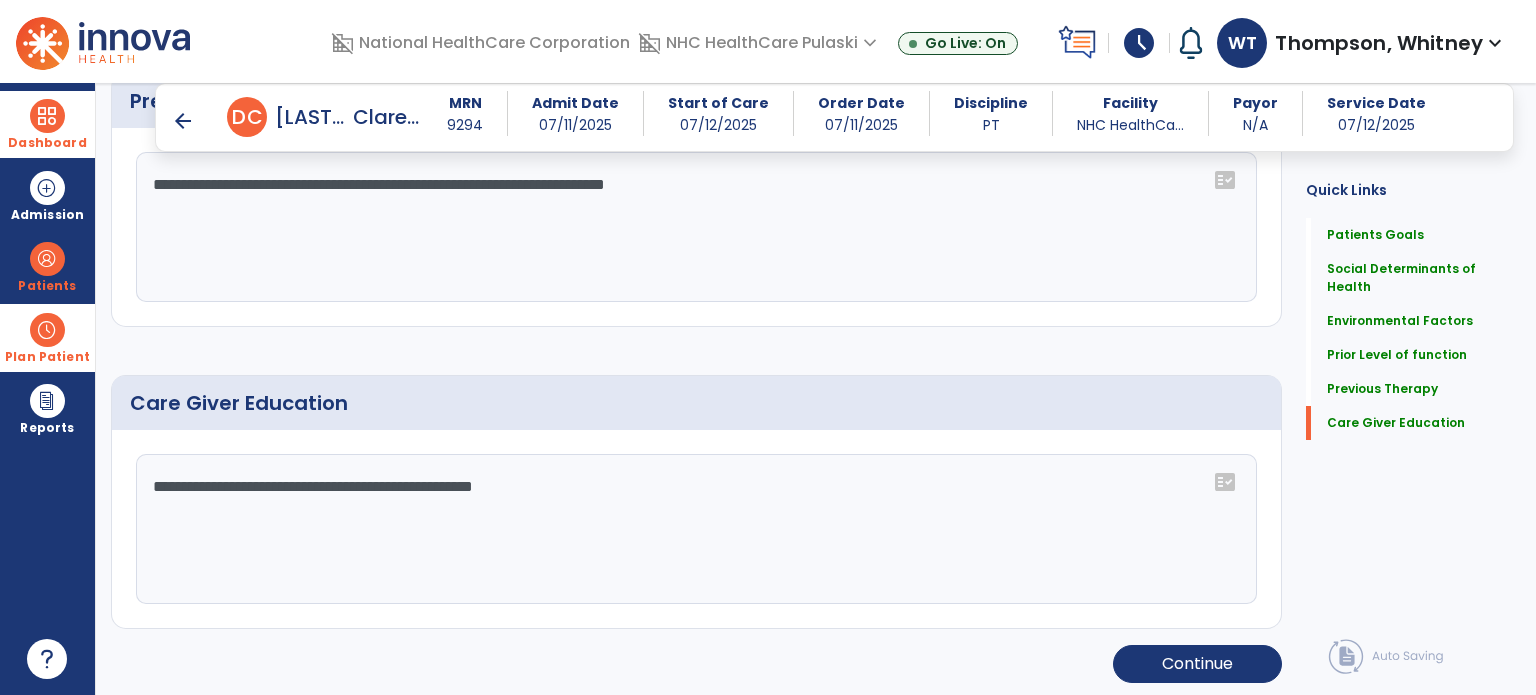 click on "**********" 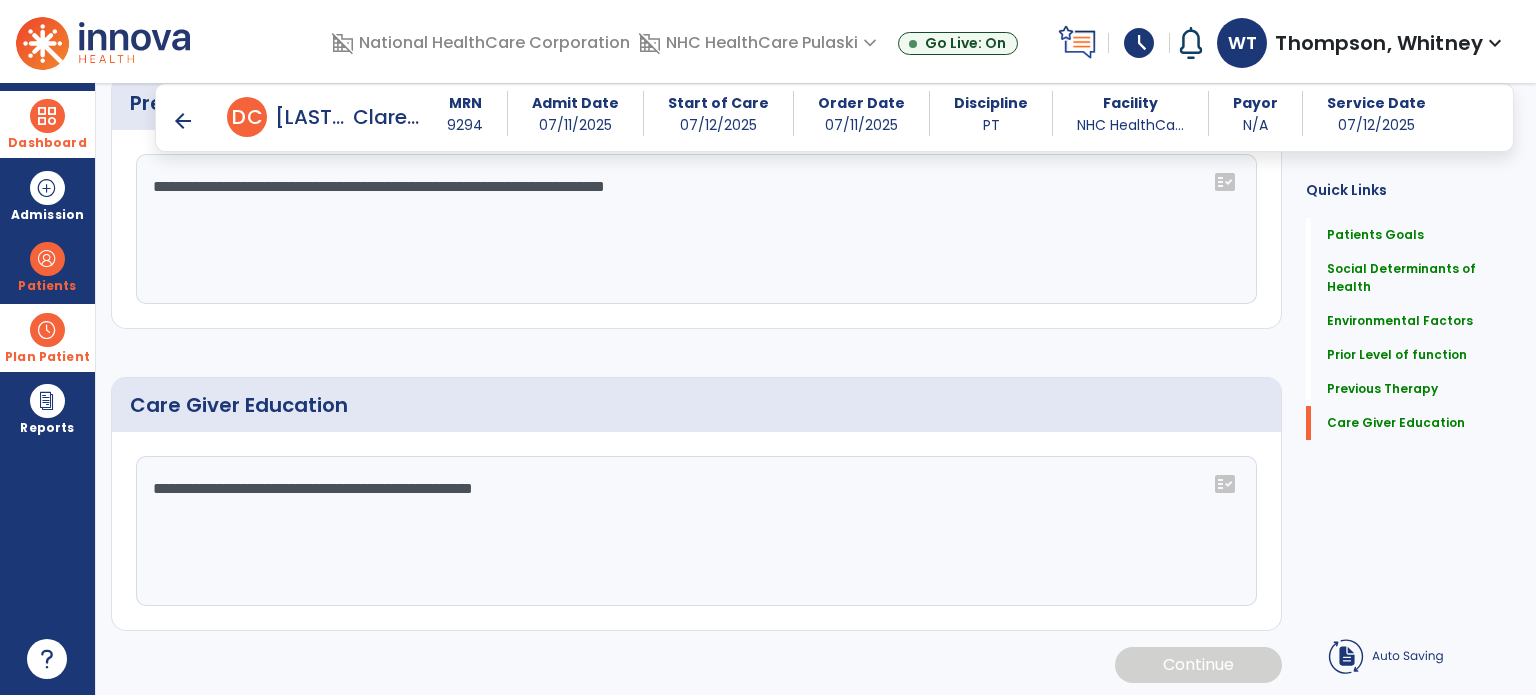 scroll, scrollTop: 1523, scrollLeft: 0, axis: vertical 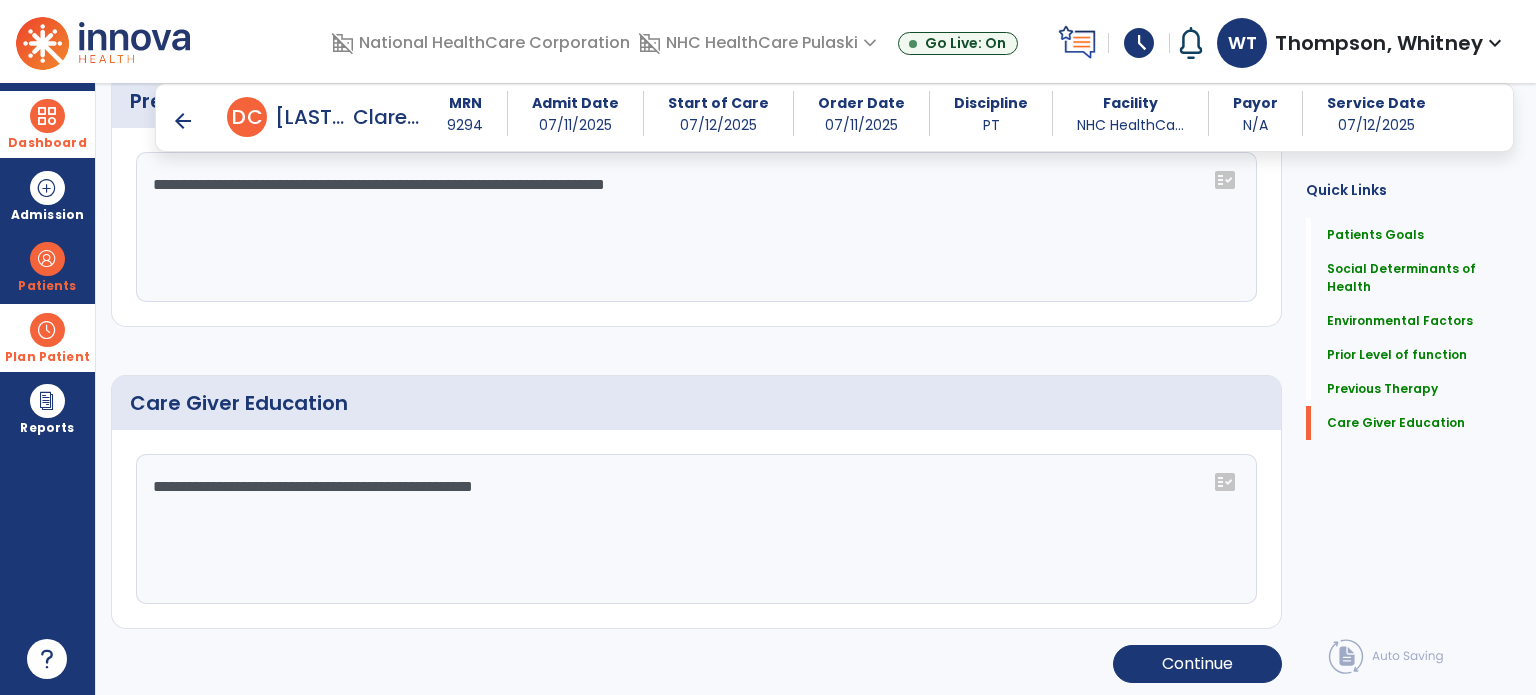click on "**********" 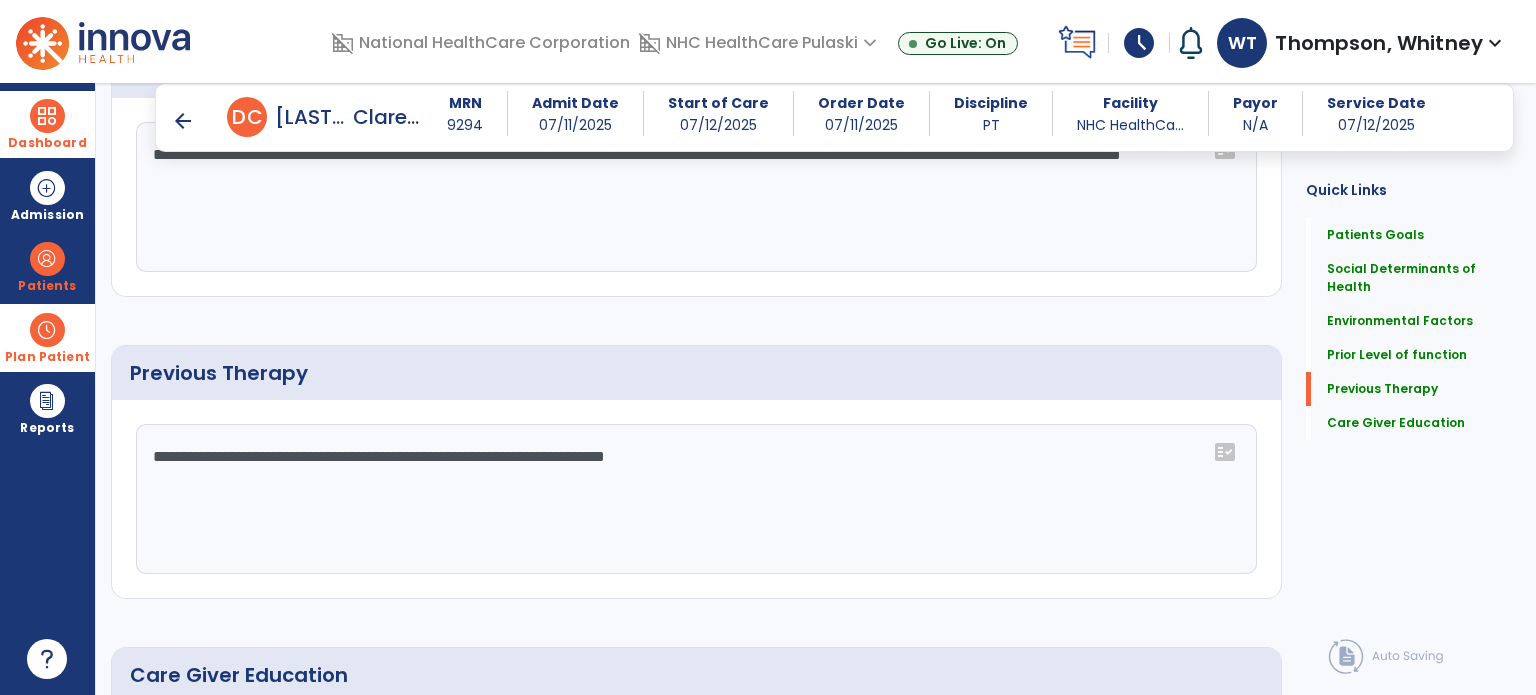 scroll, scrollTop: 1221, scrollLeft: 0, axis: vertical 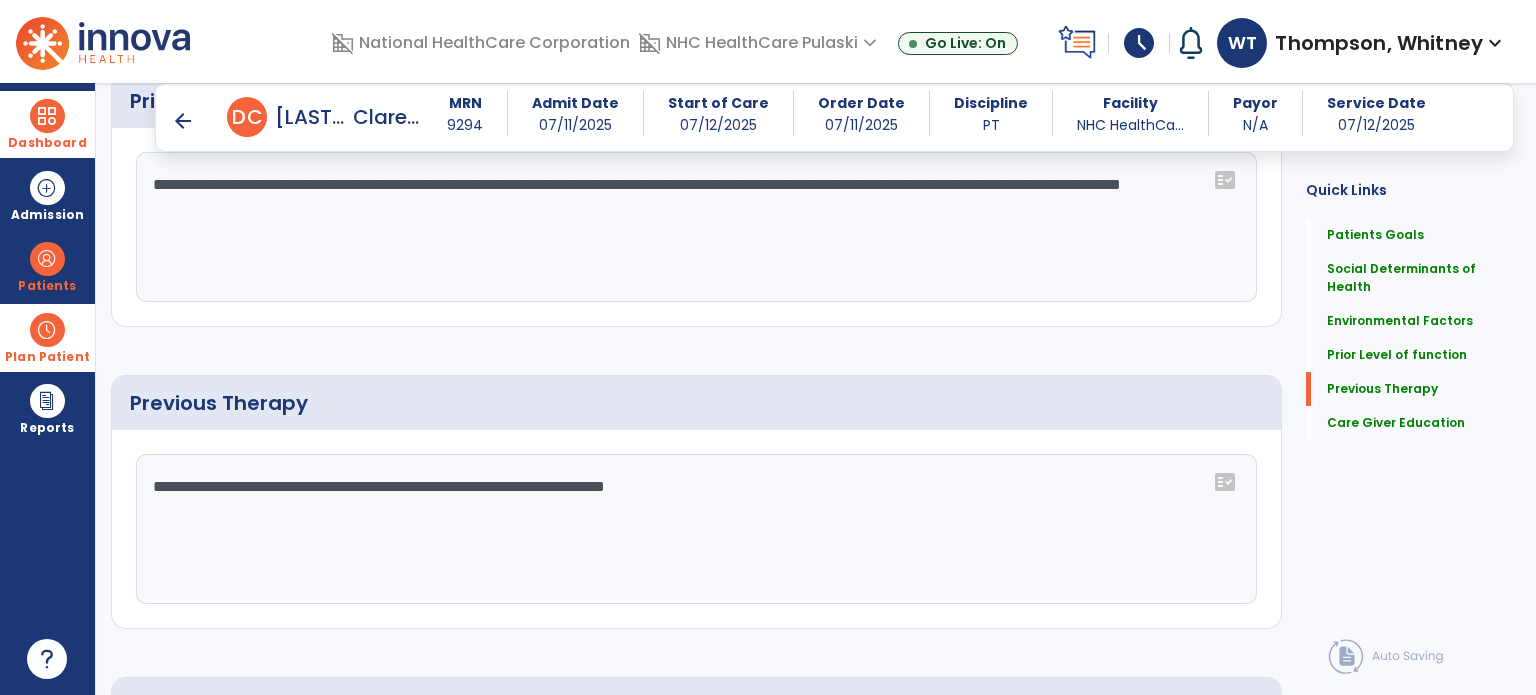 type on "**********" 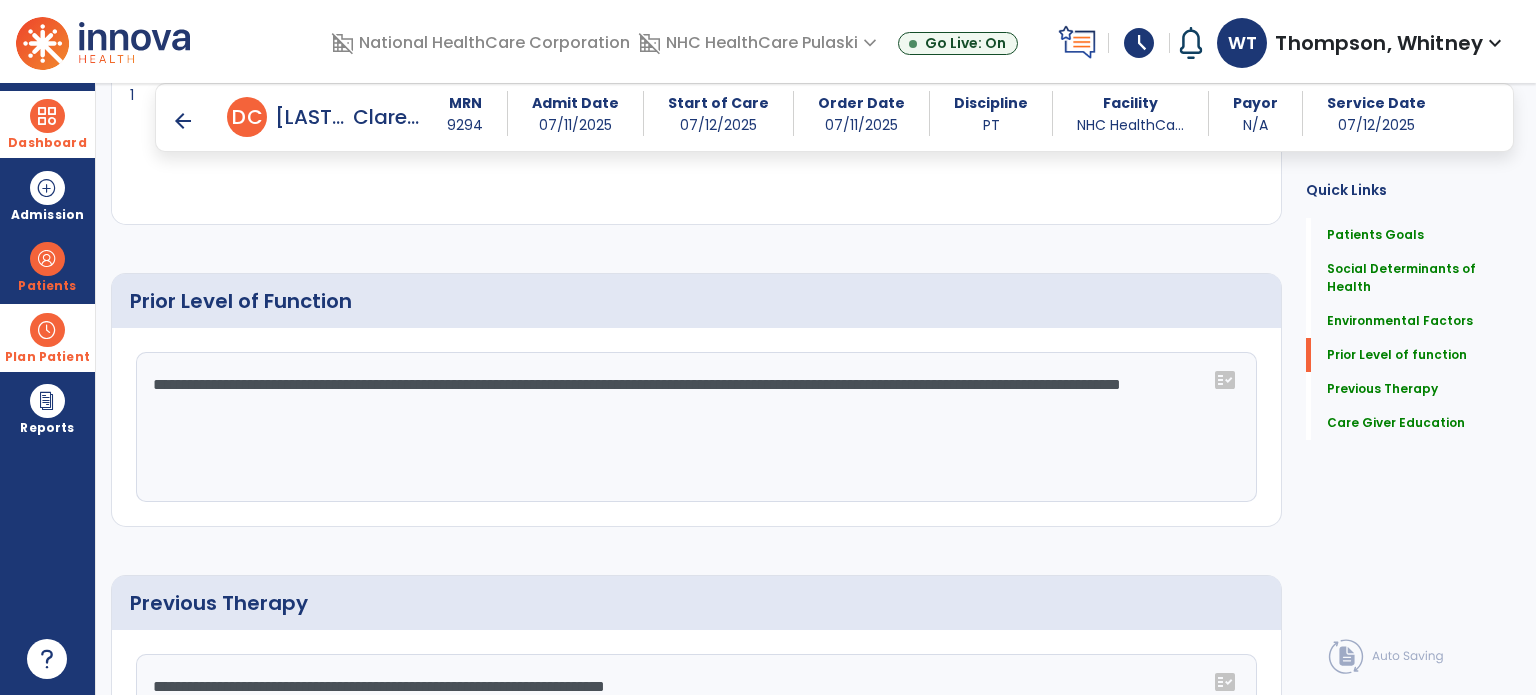 scroll, scrollTop: 1121, scrollLeft: 0, axis: vertical 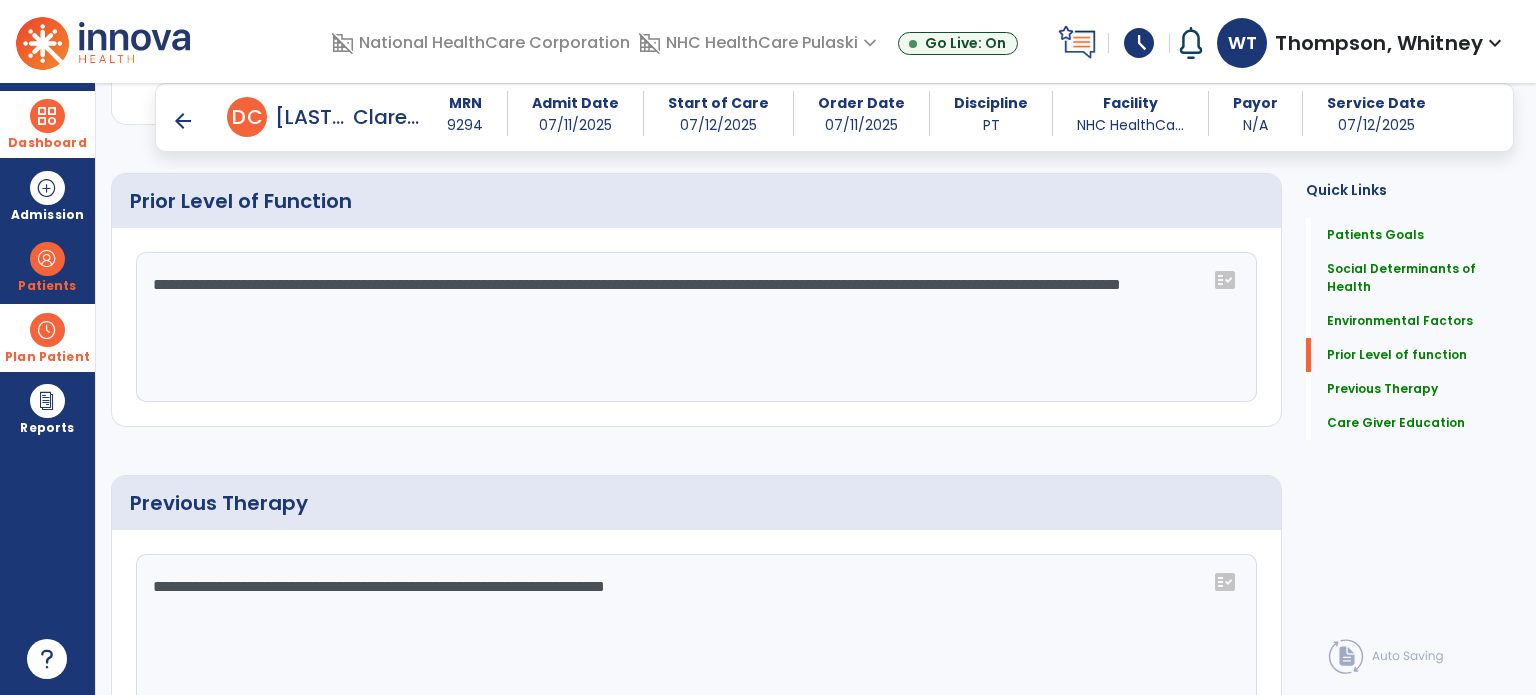 click on "**********" 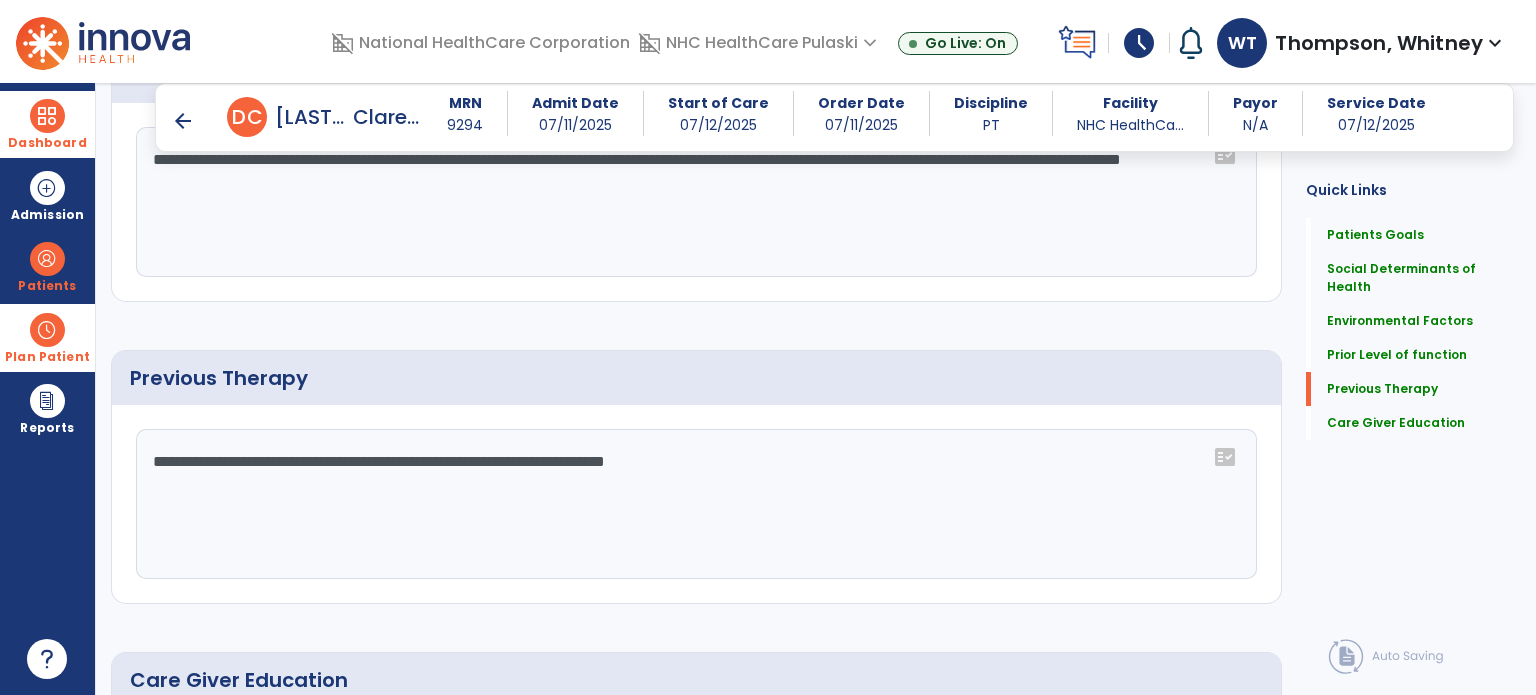 scroll, scrollTop: 1421, scrollLeft: 0, axis: vertical 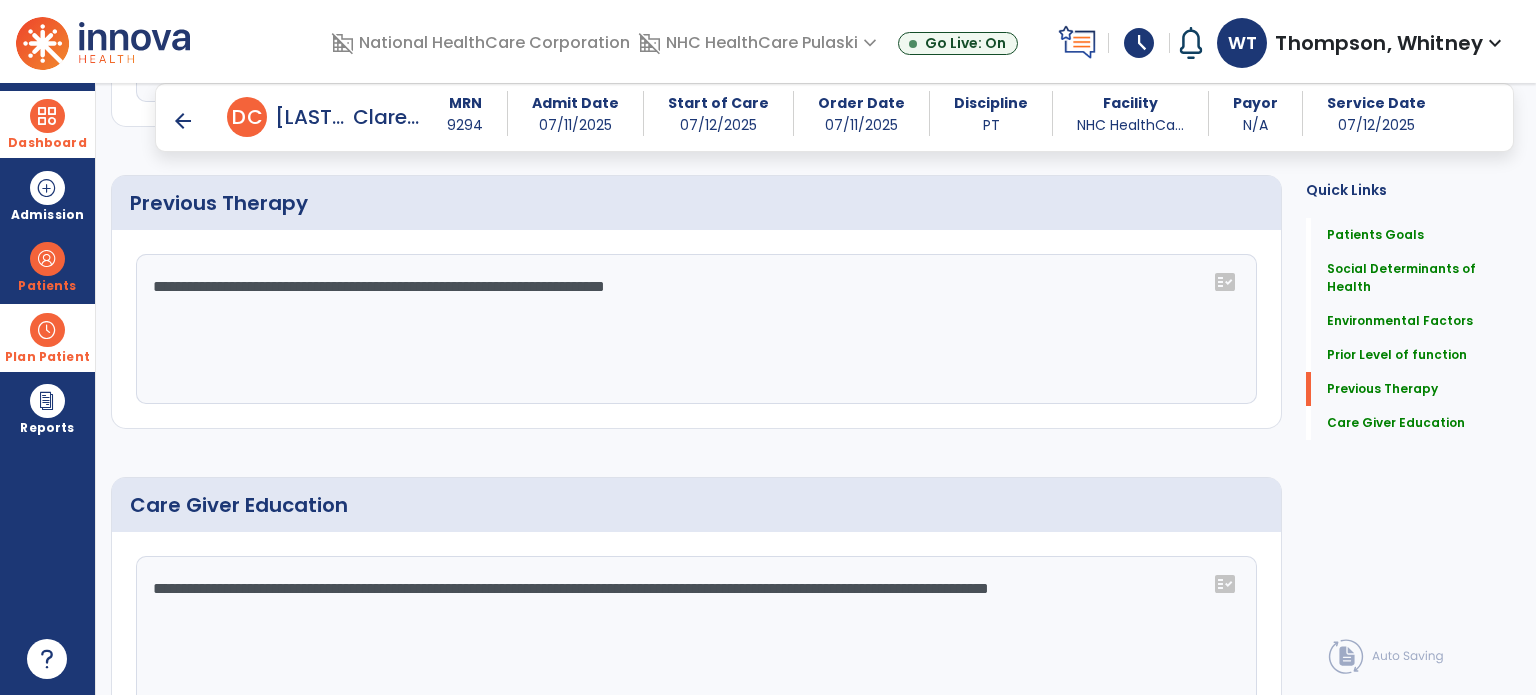 click on "**********" 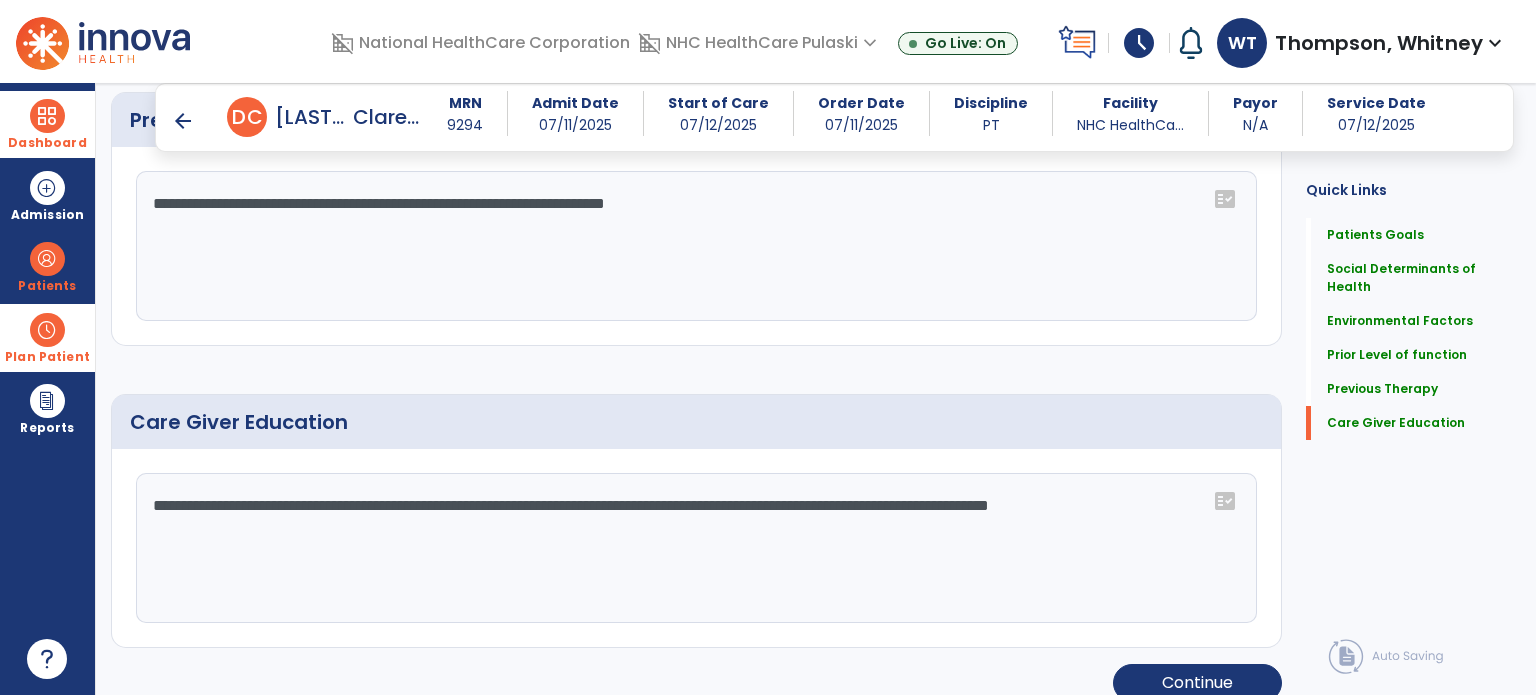 scroll, scrollTop: 1523, scrollLeft: 0, axis: vertical 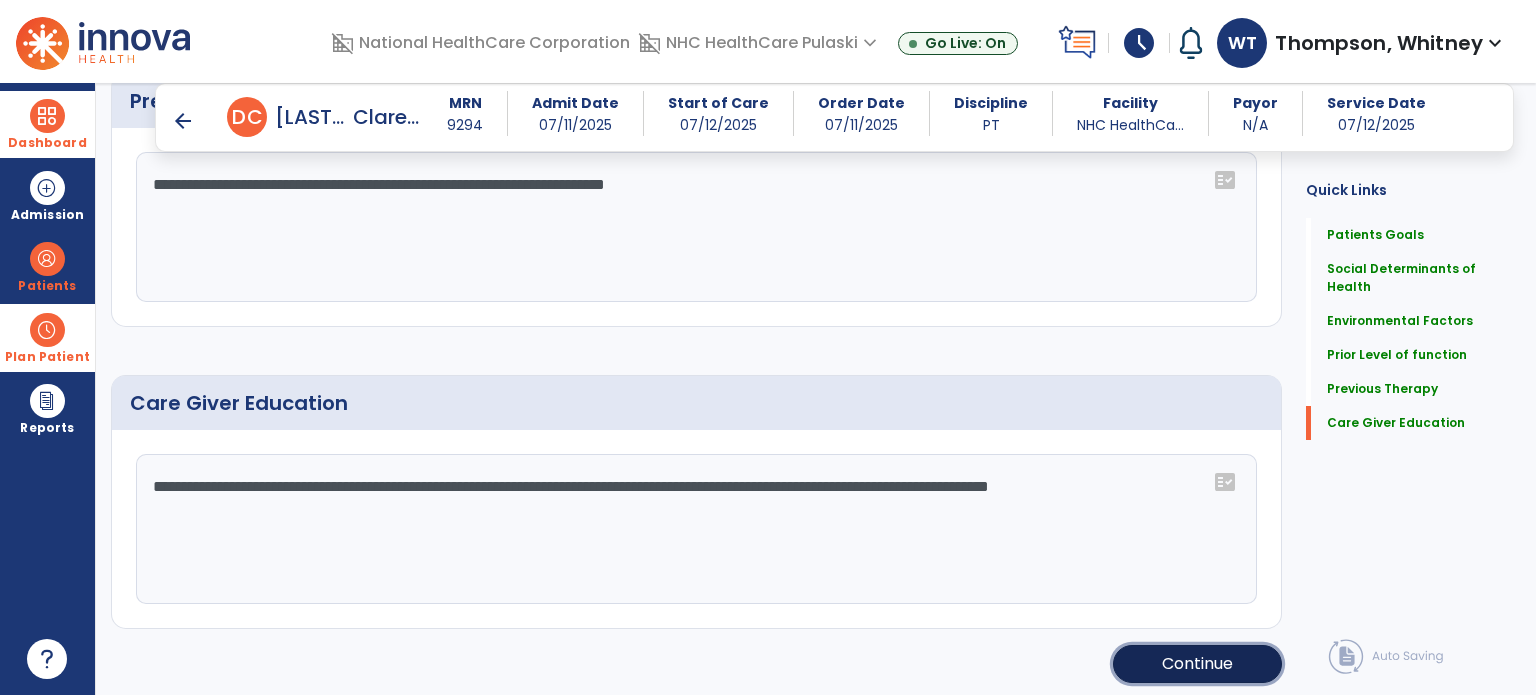 click on "Continue" 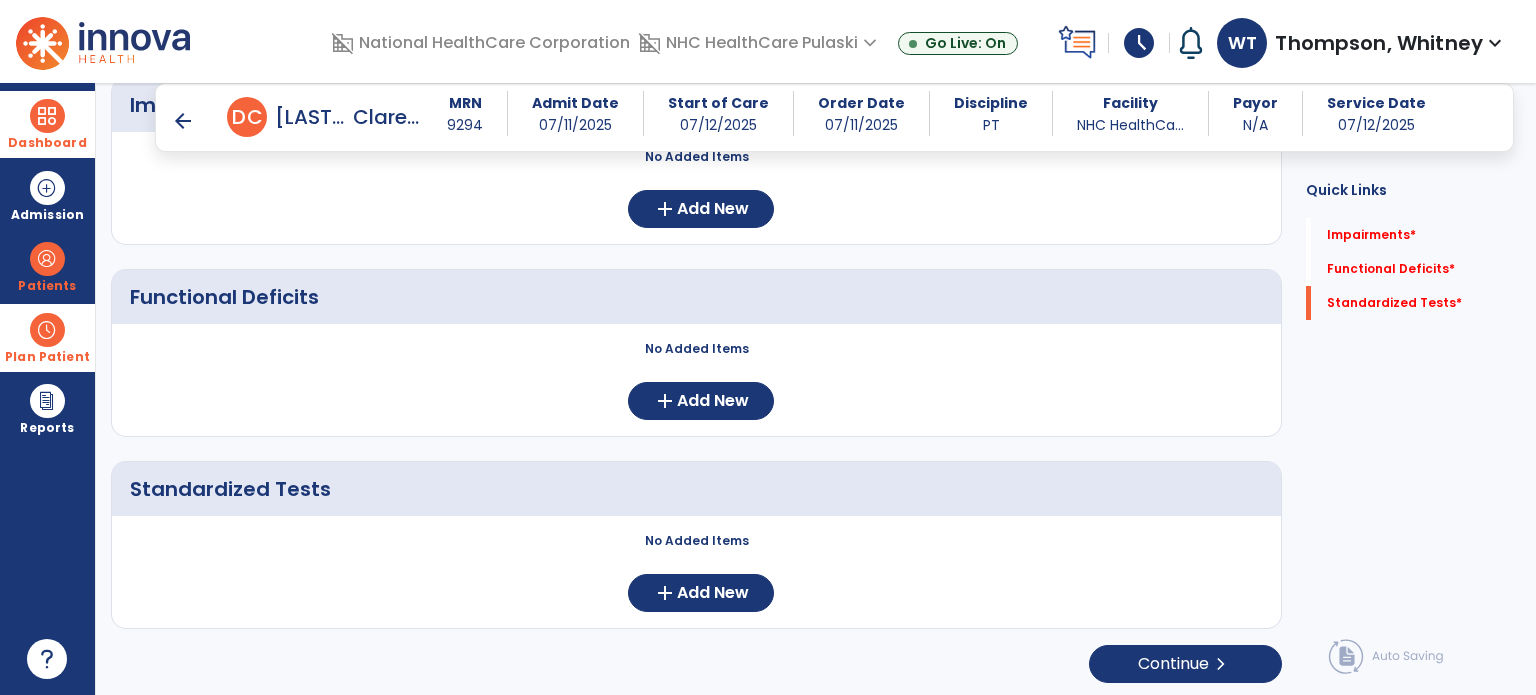 scroll, scrollTop: 252, scrollLeft: 0, axis: vertical 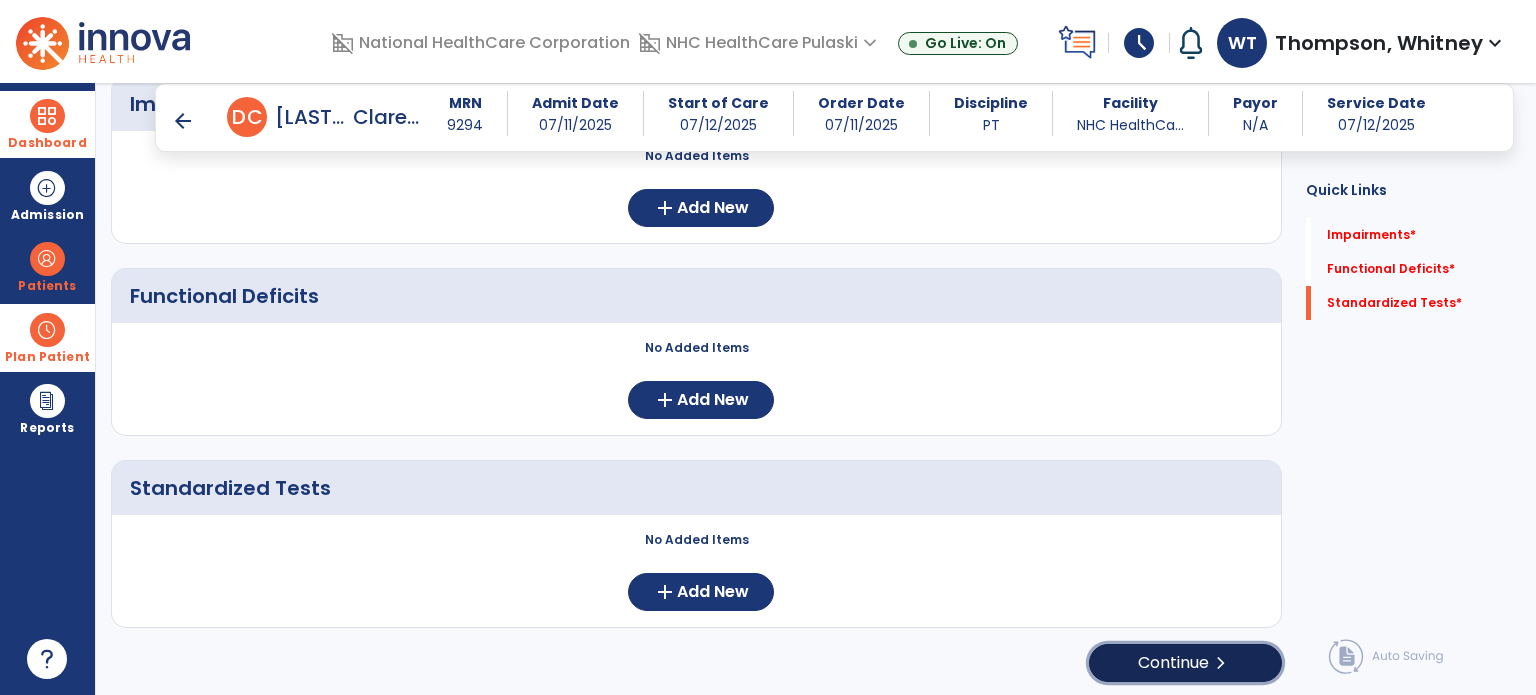 click on "Continue  chevron_right" 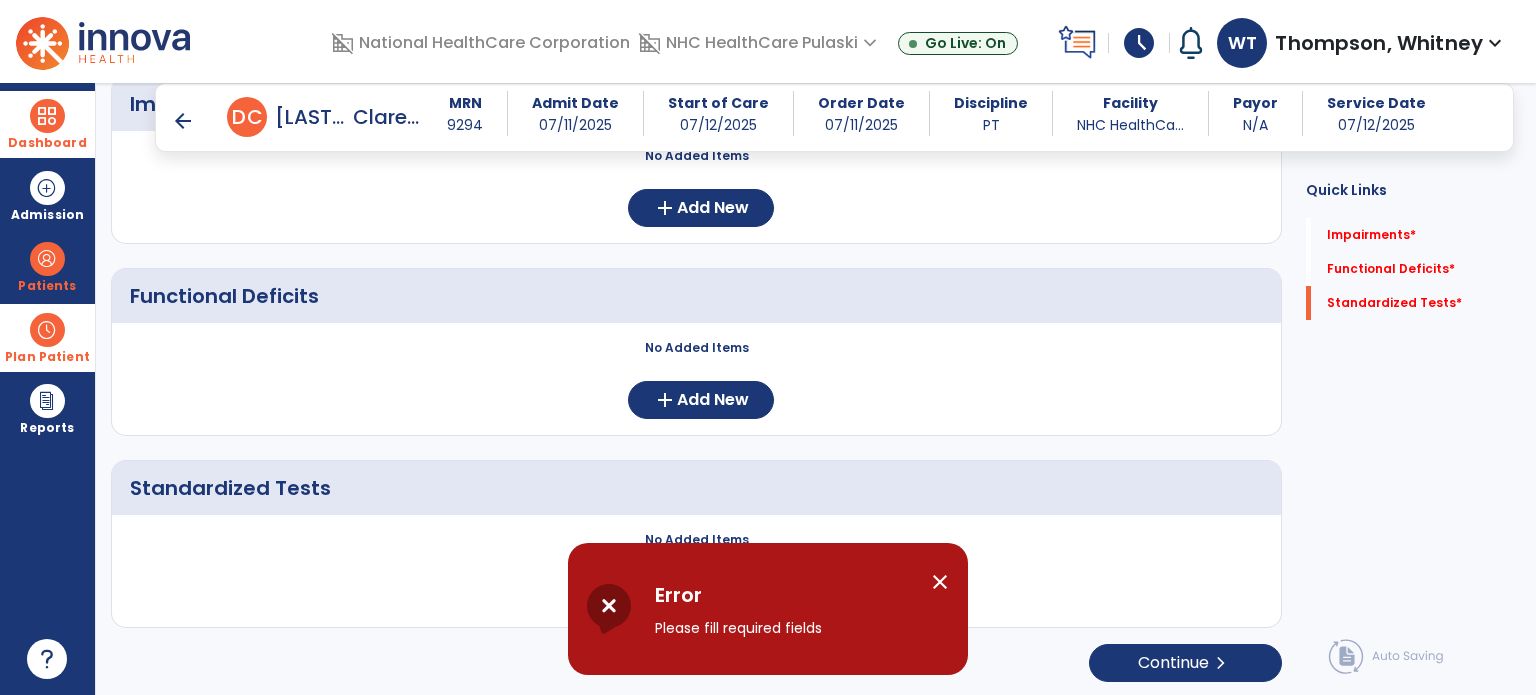 click on "Functional Deficits    No Added Items  add  Add New" 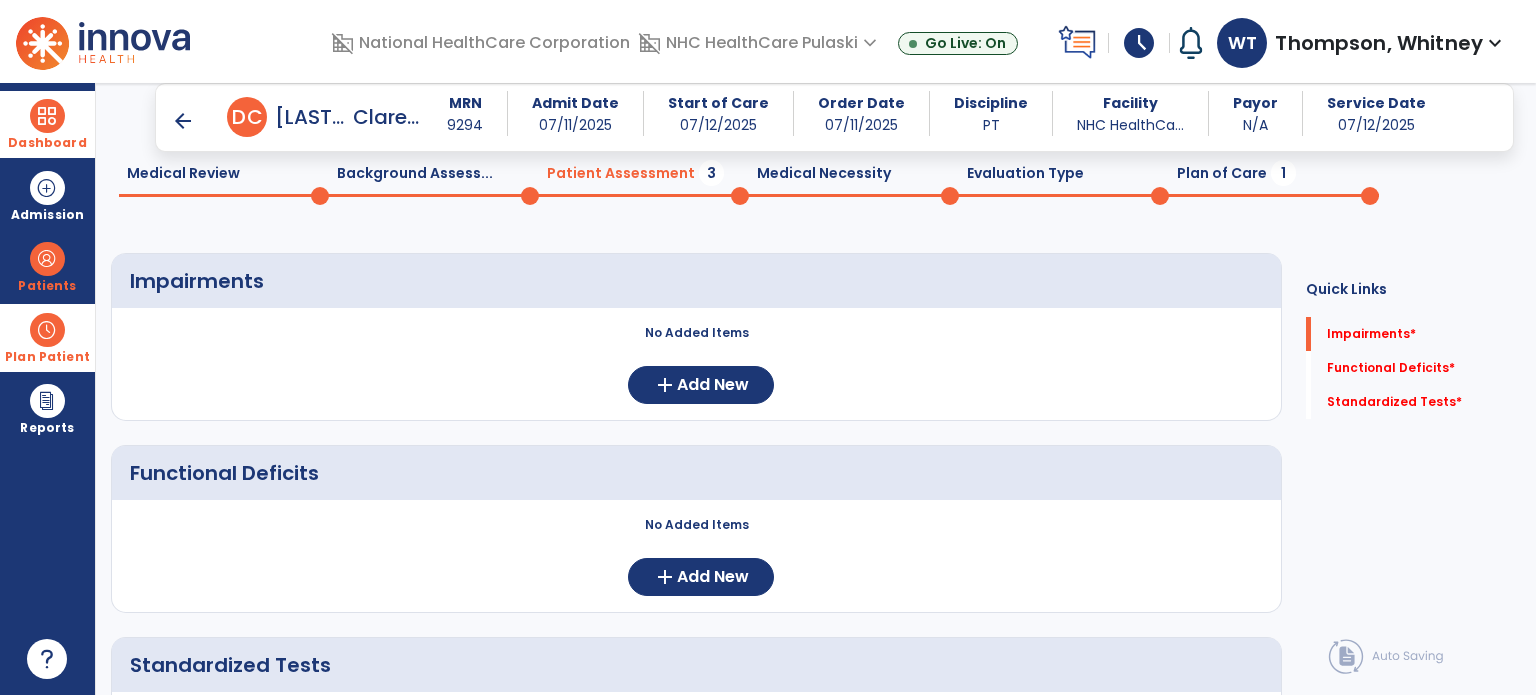 scroll, scrollTop: 0, scrollLeft: 0, axis: both 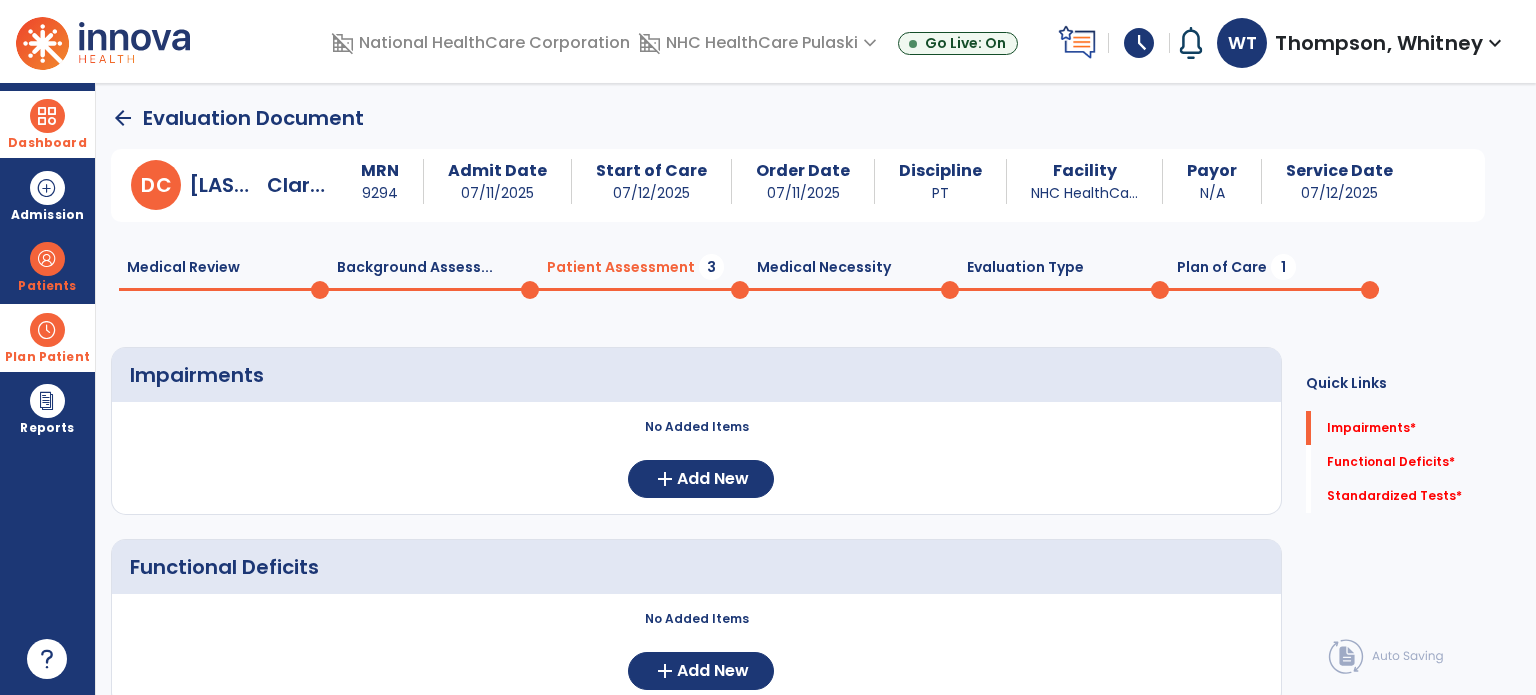 click on "Medical Necessity  0" 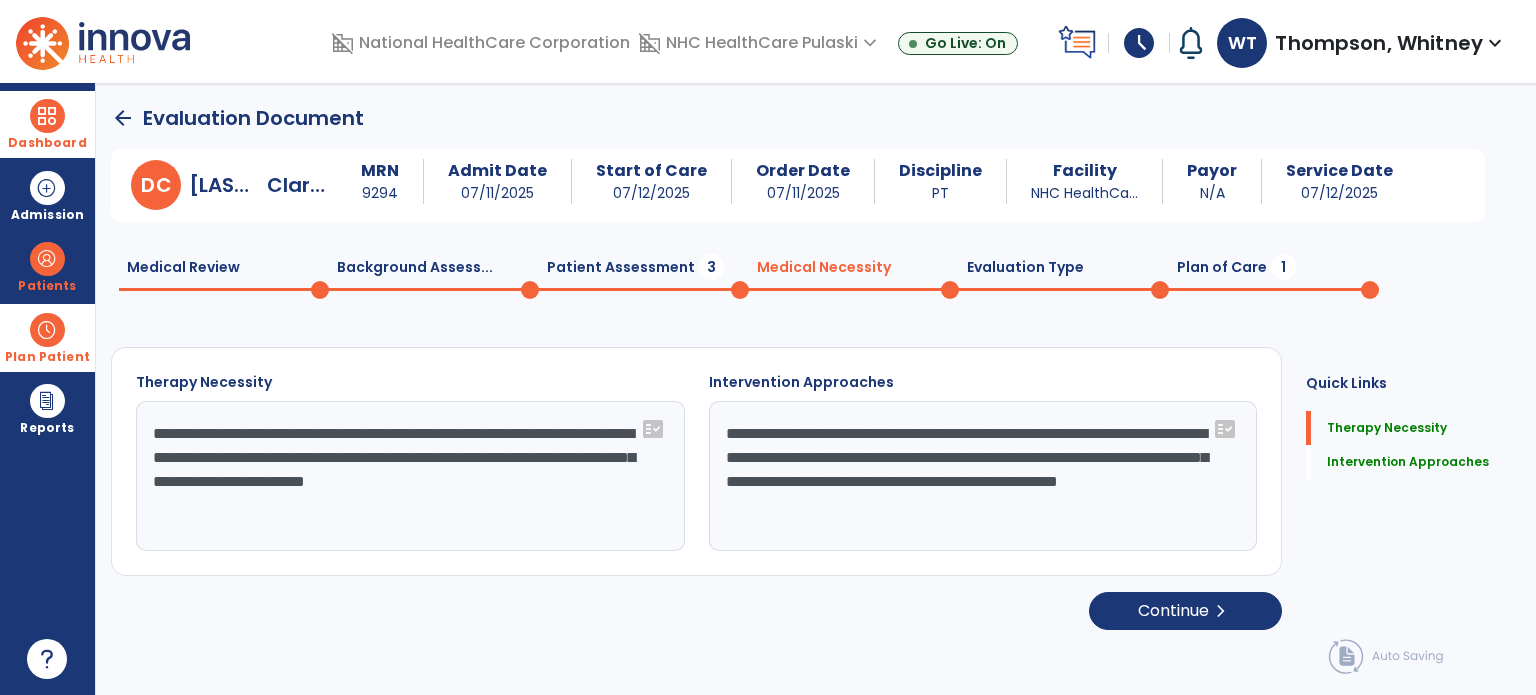 click on "Evaluation Type  0" 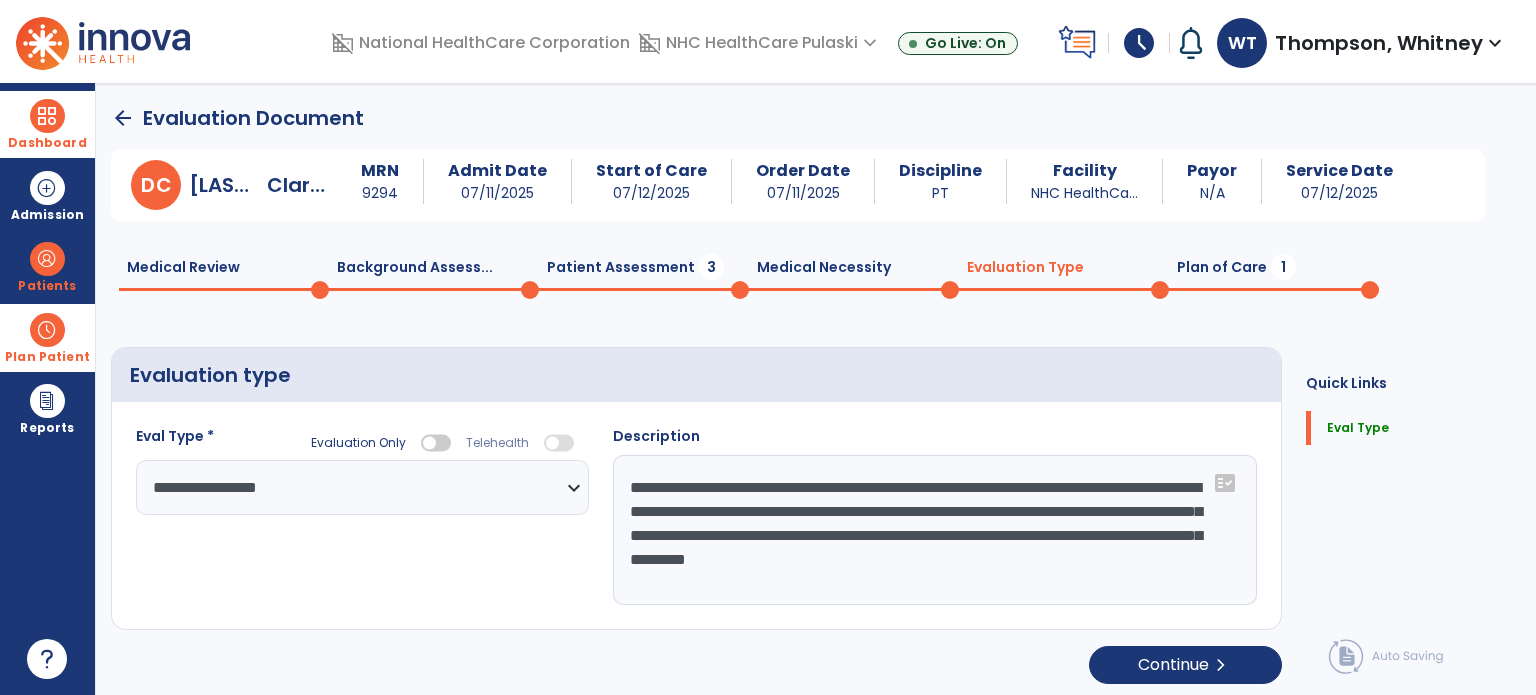 select on "**********" 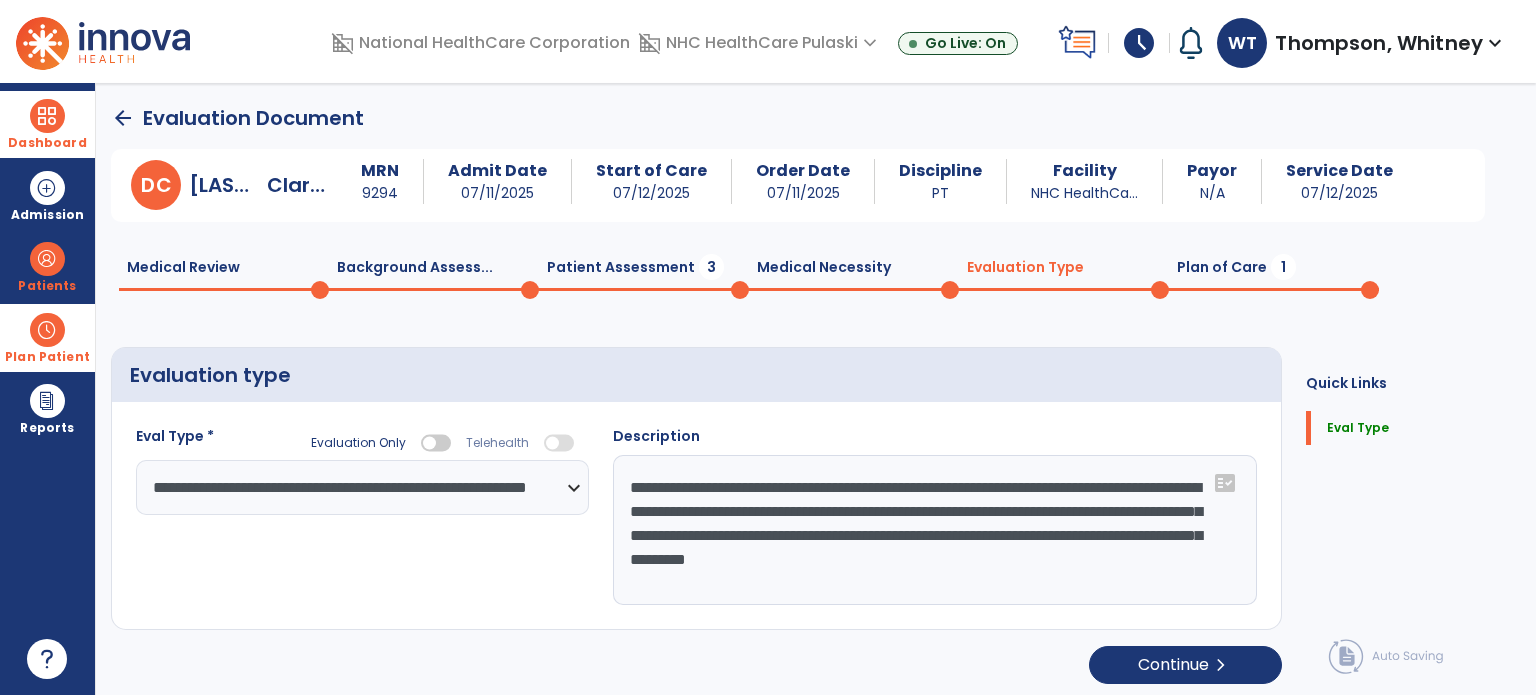 scroll, scrollTop: 4, scrollLeft: 0, axis: vertical 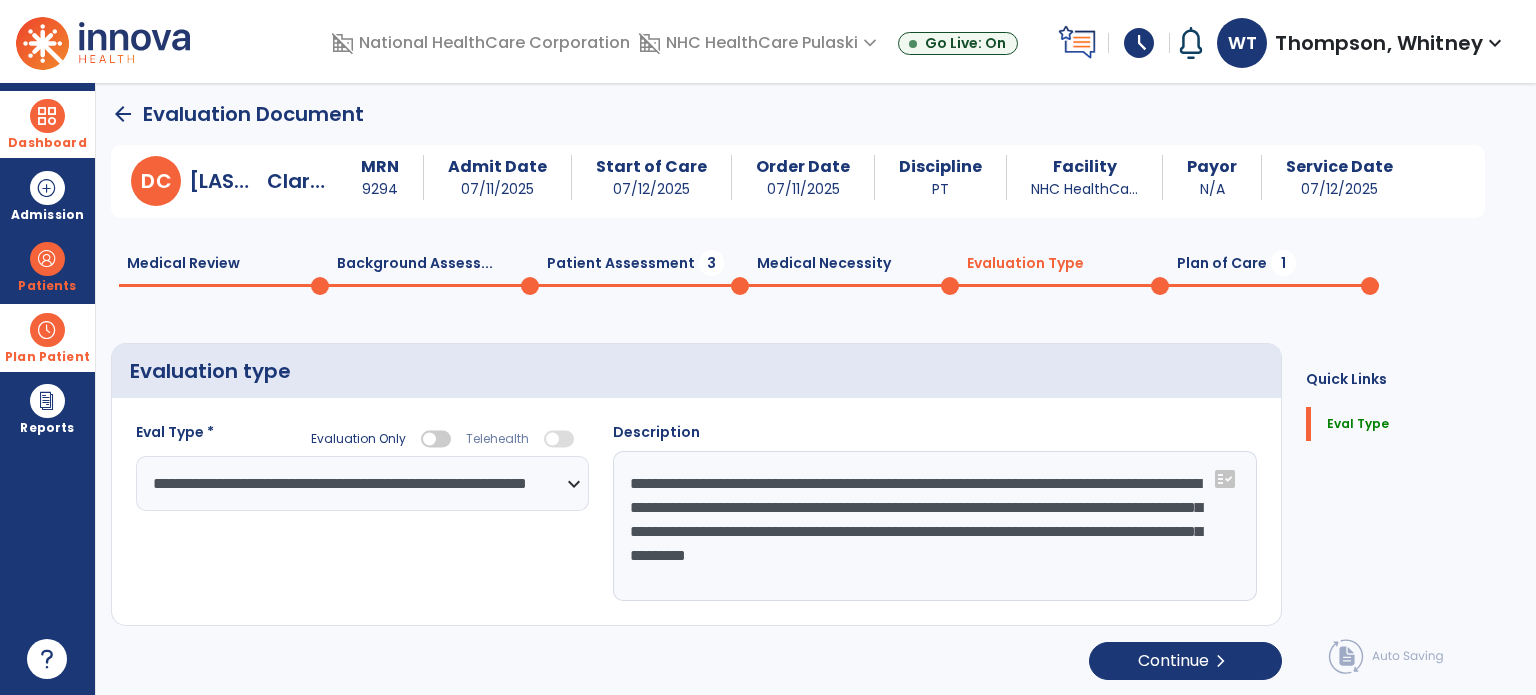 drag, startPoint x: 1272, startPoint y: 261, endPoint x: 1211, endPoint y: 269, distance: 61.522354 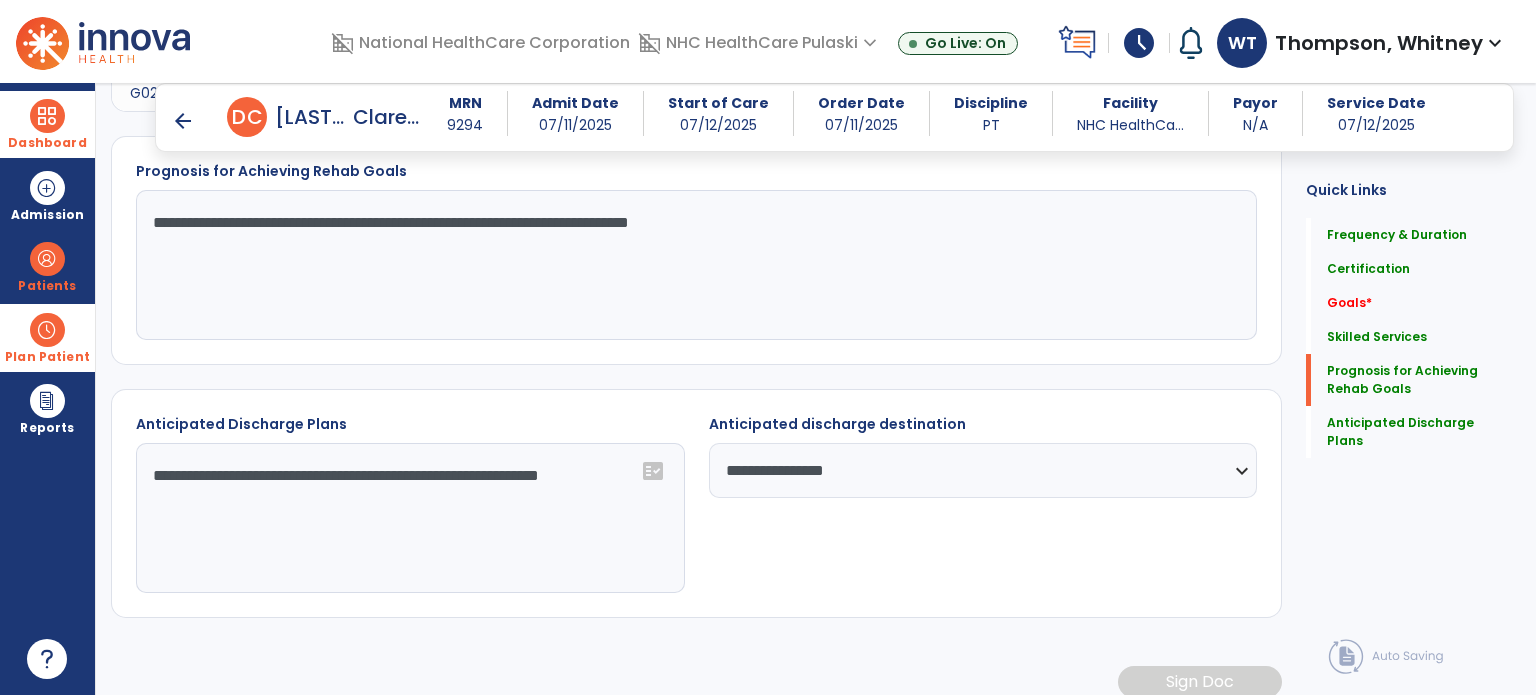scroll, scrollTop: 1220, scrollLeft: 0, axis: vertical 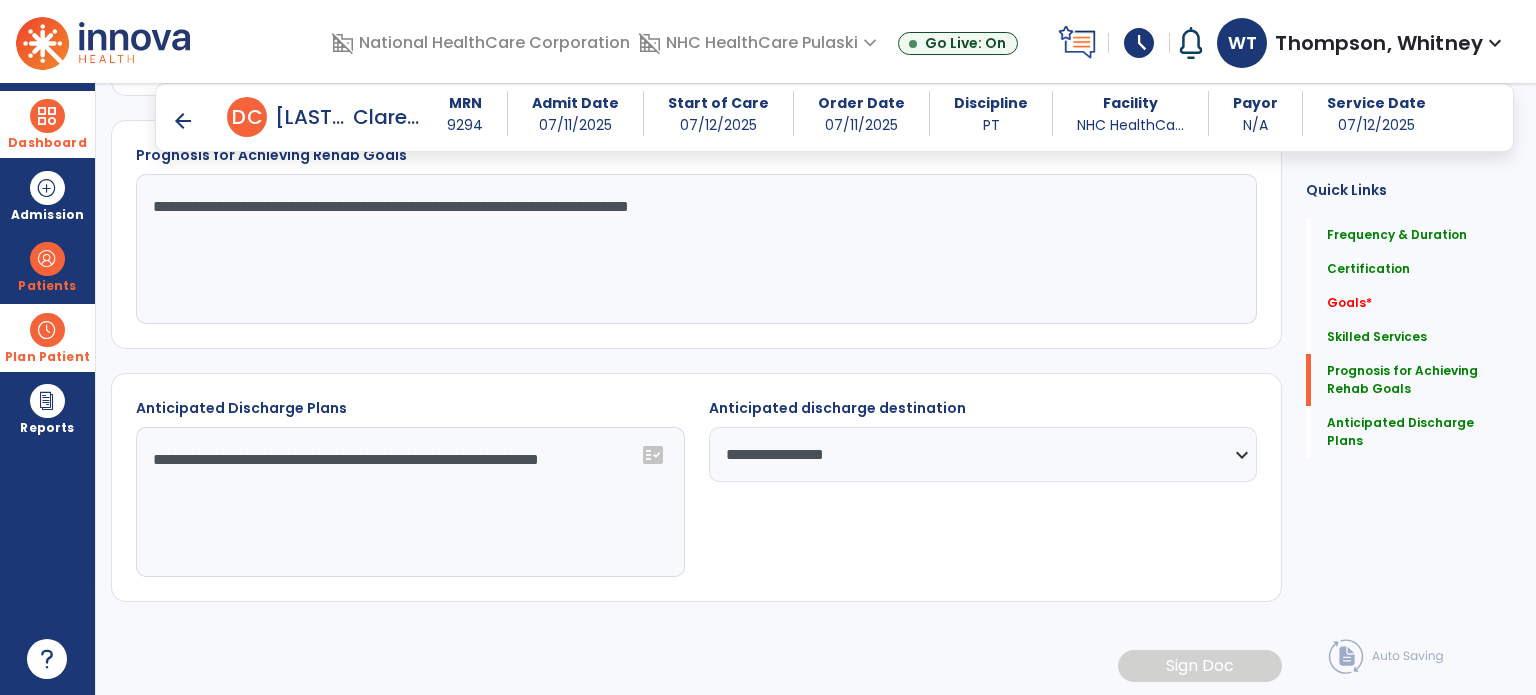 click on "**********" 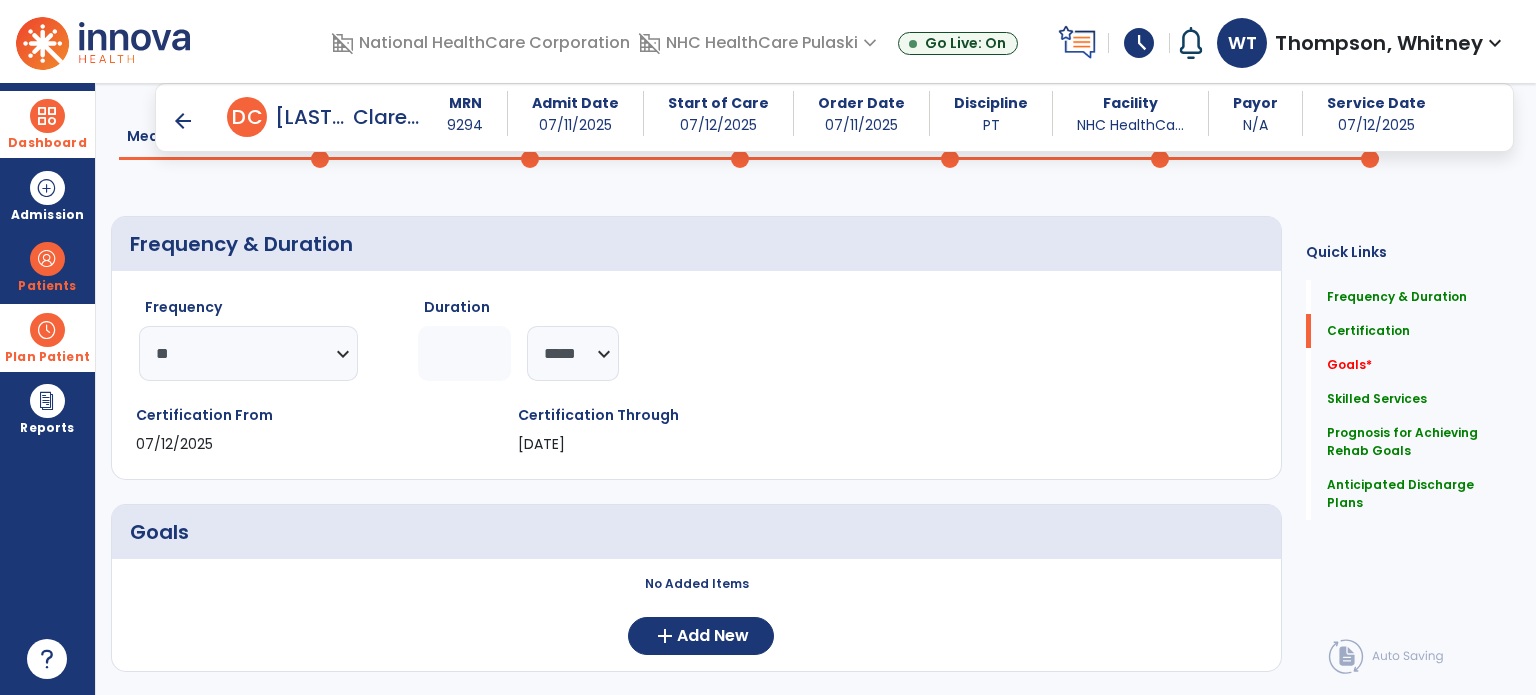 scroll, scrollTop: 0, scrollLeft: 0, axis: both 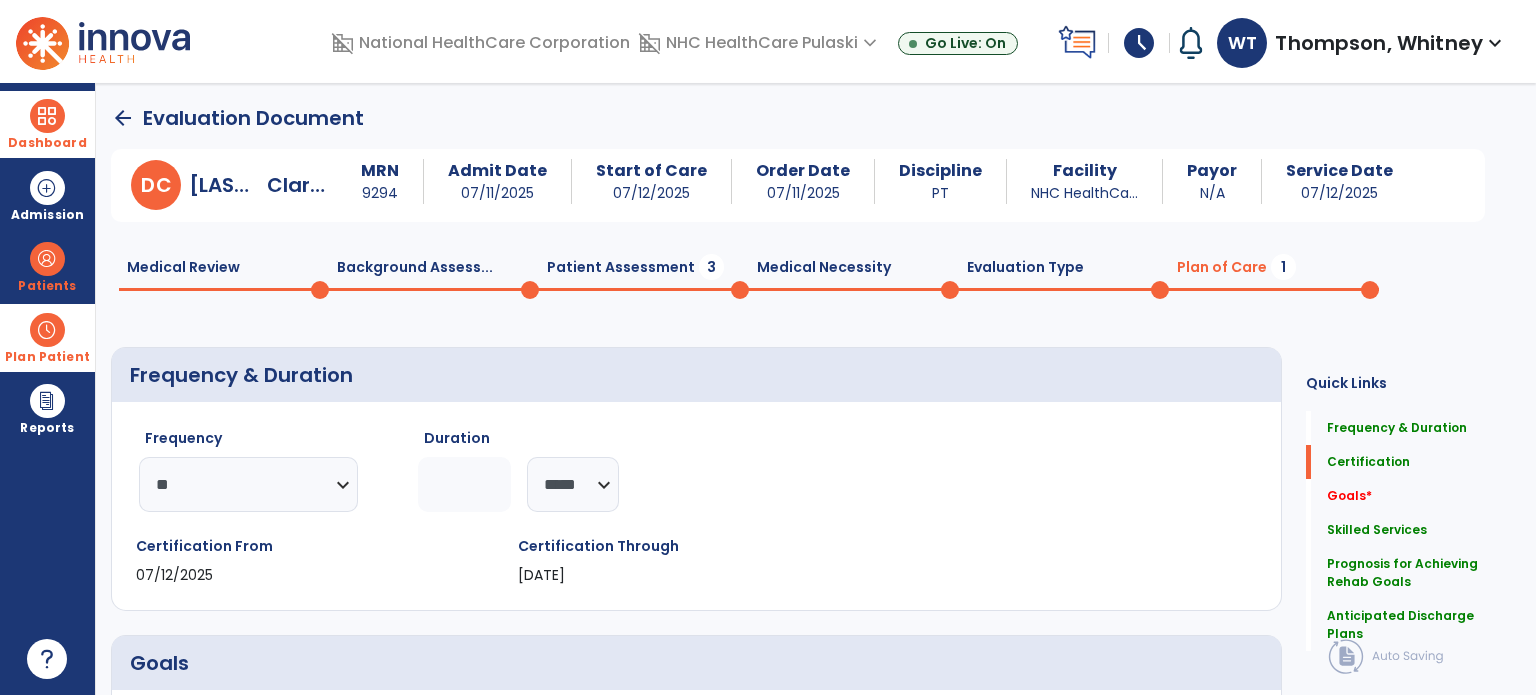 type on "**********" 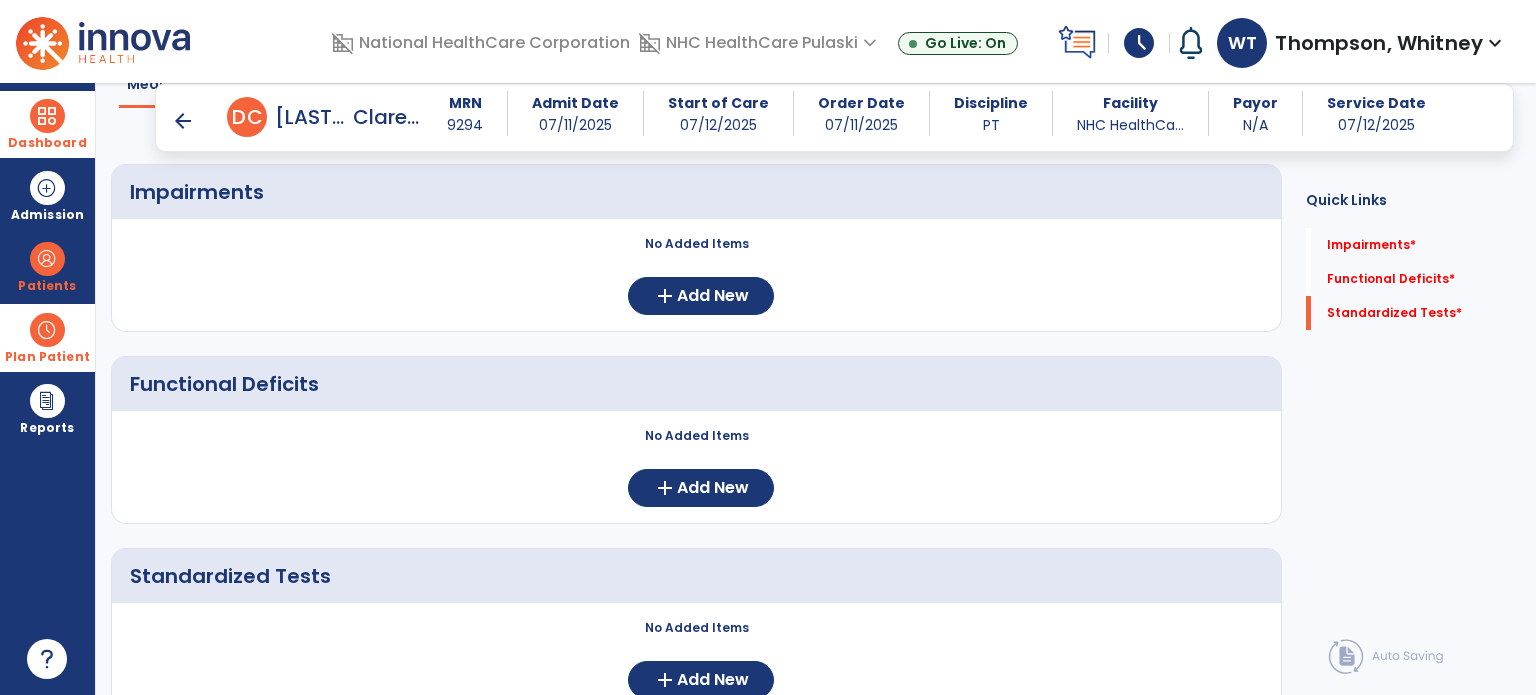 scroll, scrollTop: 200, scrollLeft: 0, axis: vertical 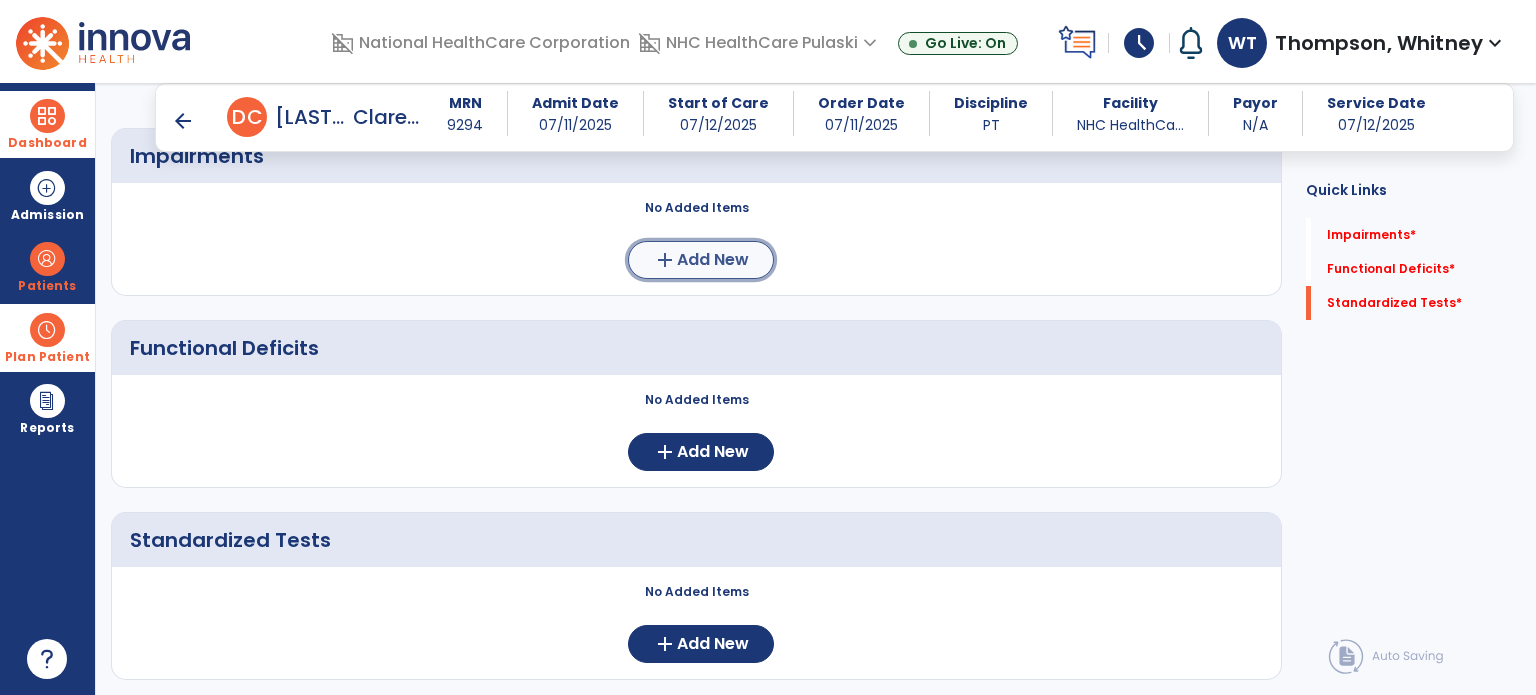 click on "add  Add New" 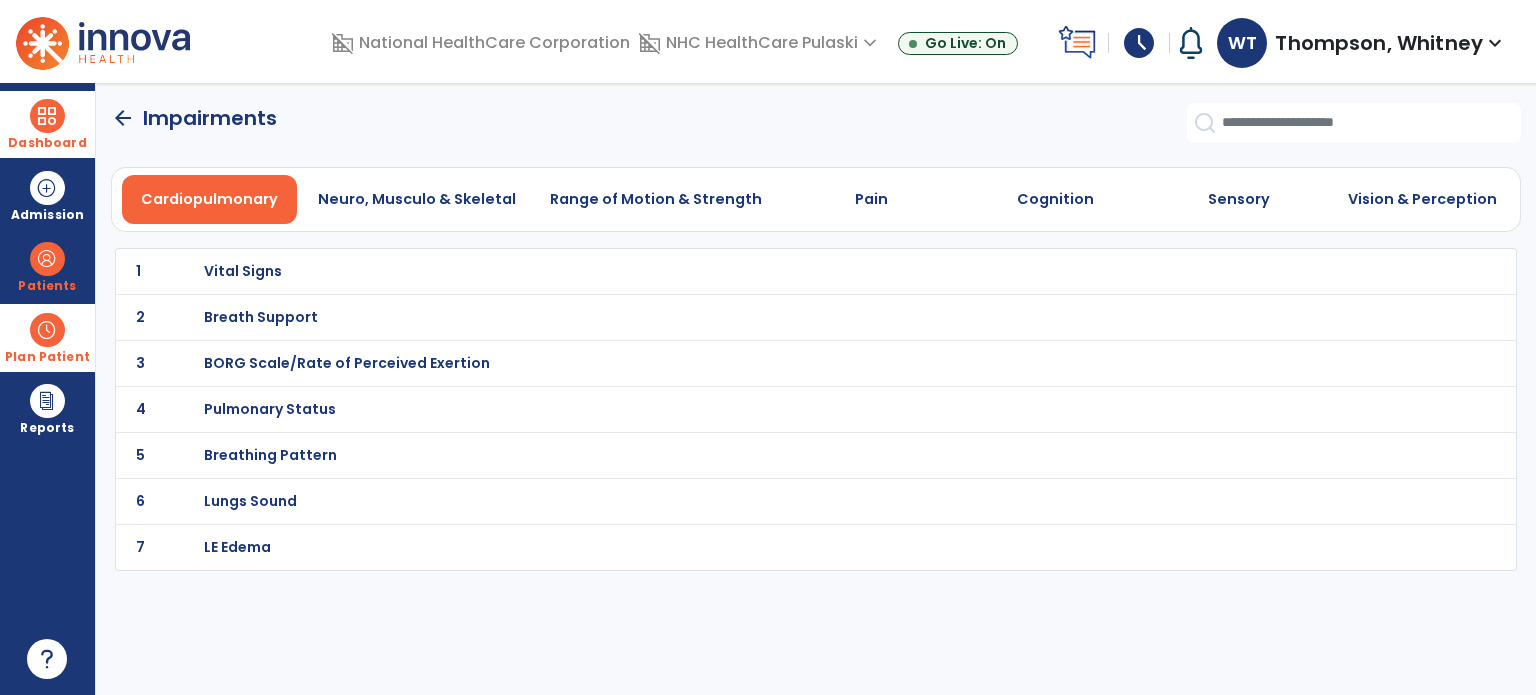 scroll, scrollTop: 0, scrollLeft: 0, axis: both 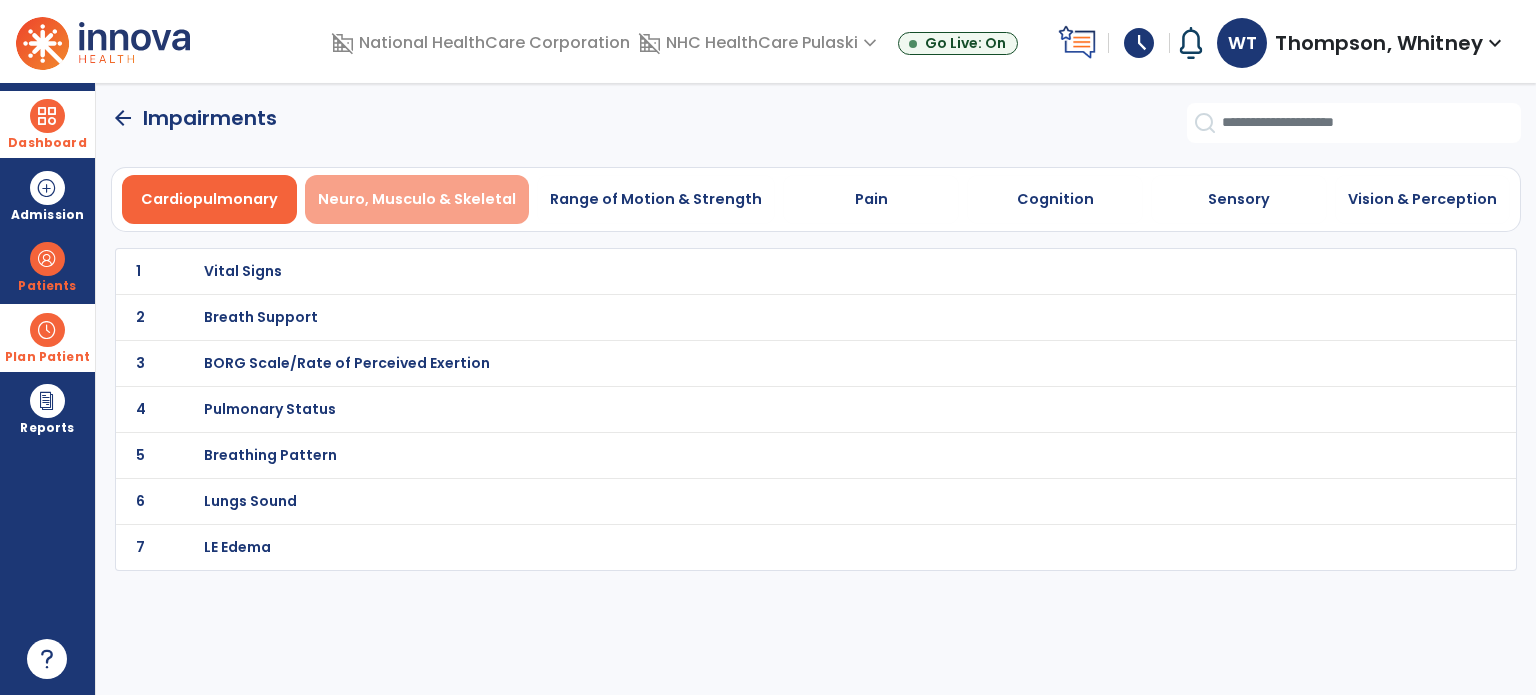 click on "Neuro, Musculo & Skeletal" at bounding box center [417, 199] 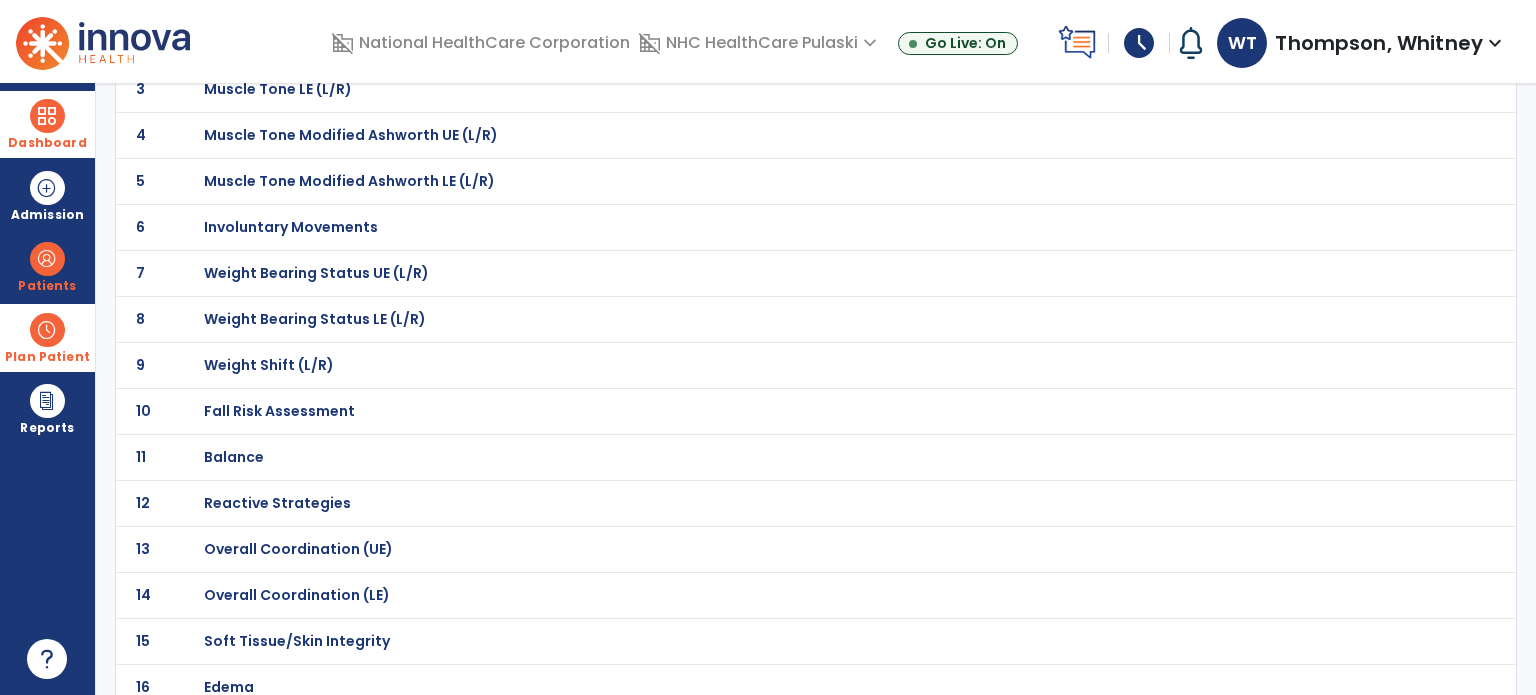 scroll, scrollTop: 400, scrollLeft: 0, axis: vertical 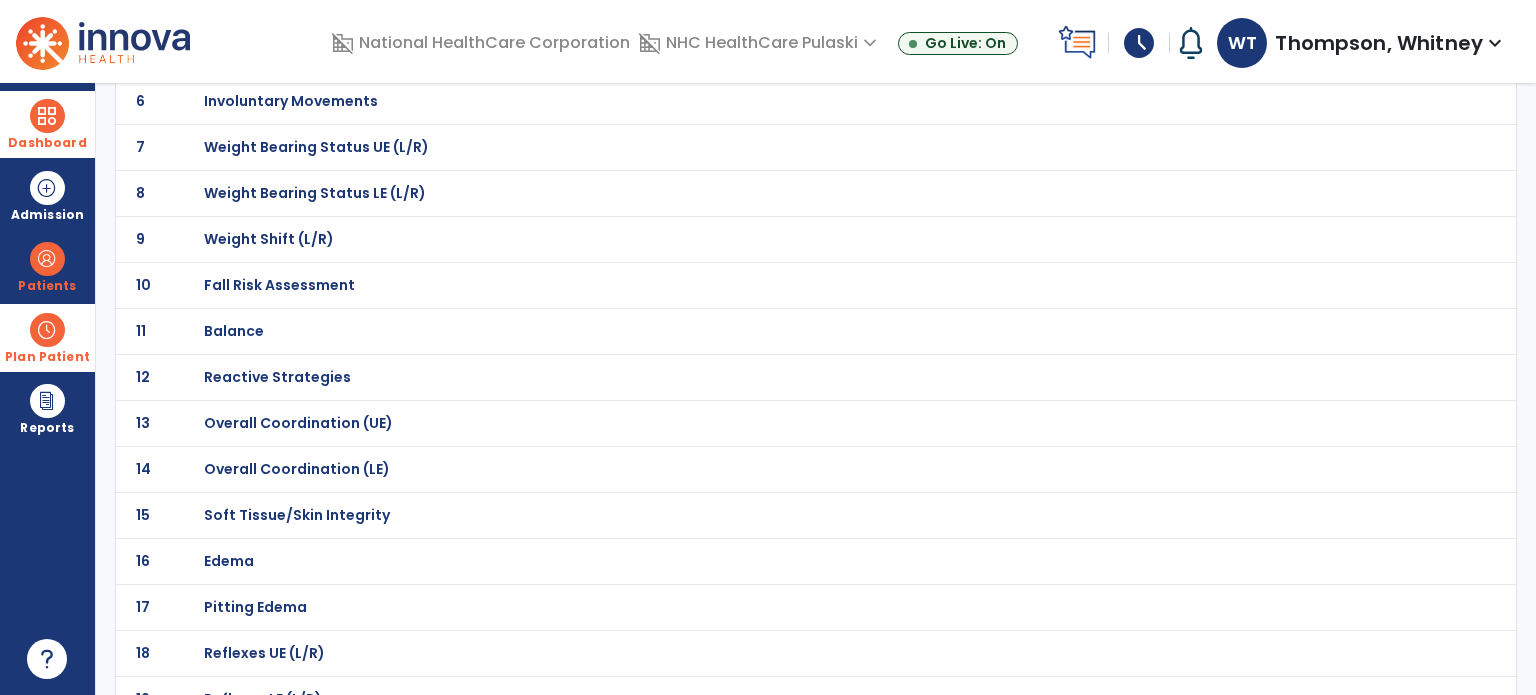 click on "Balance" at bounding box center (772, -129) 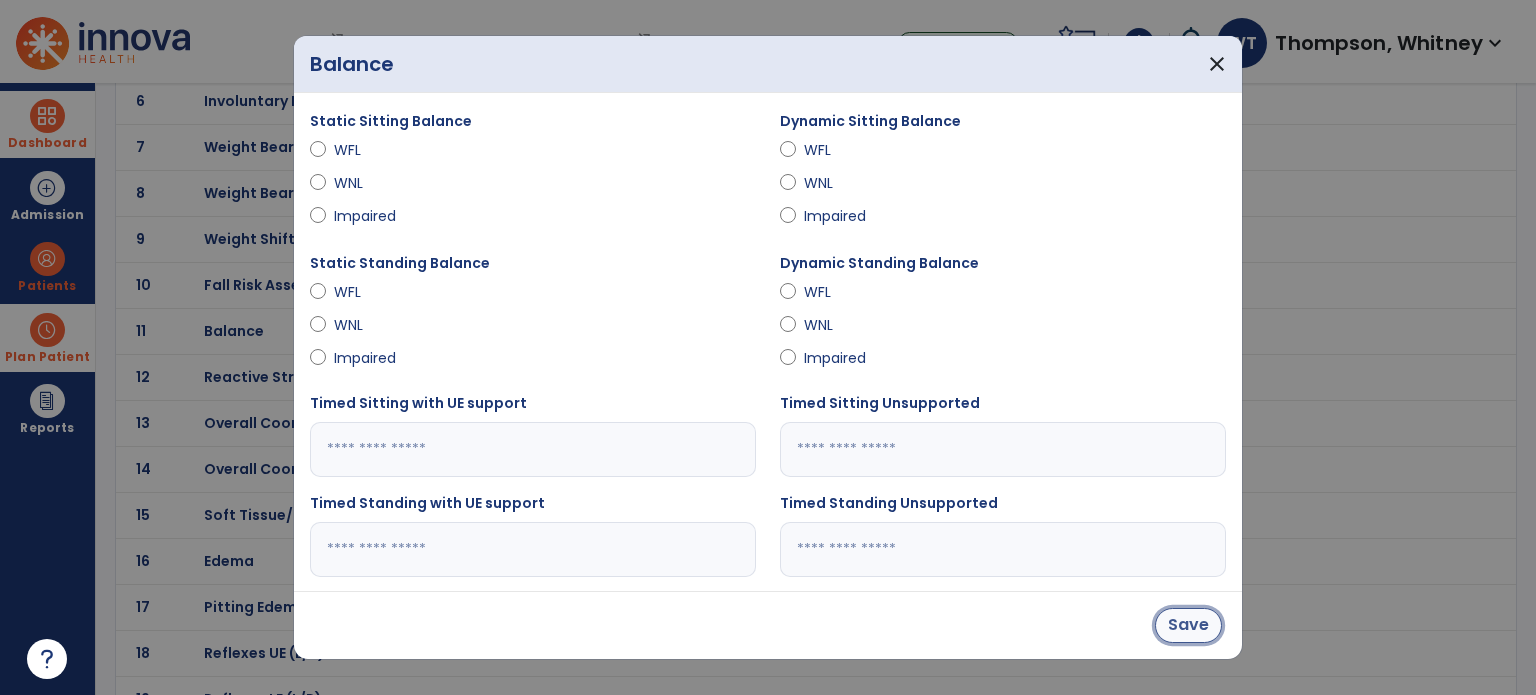 click on "Save" at bounding box center [1188, 625] 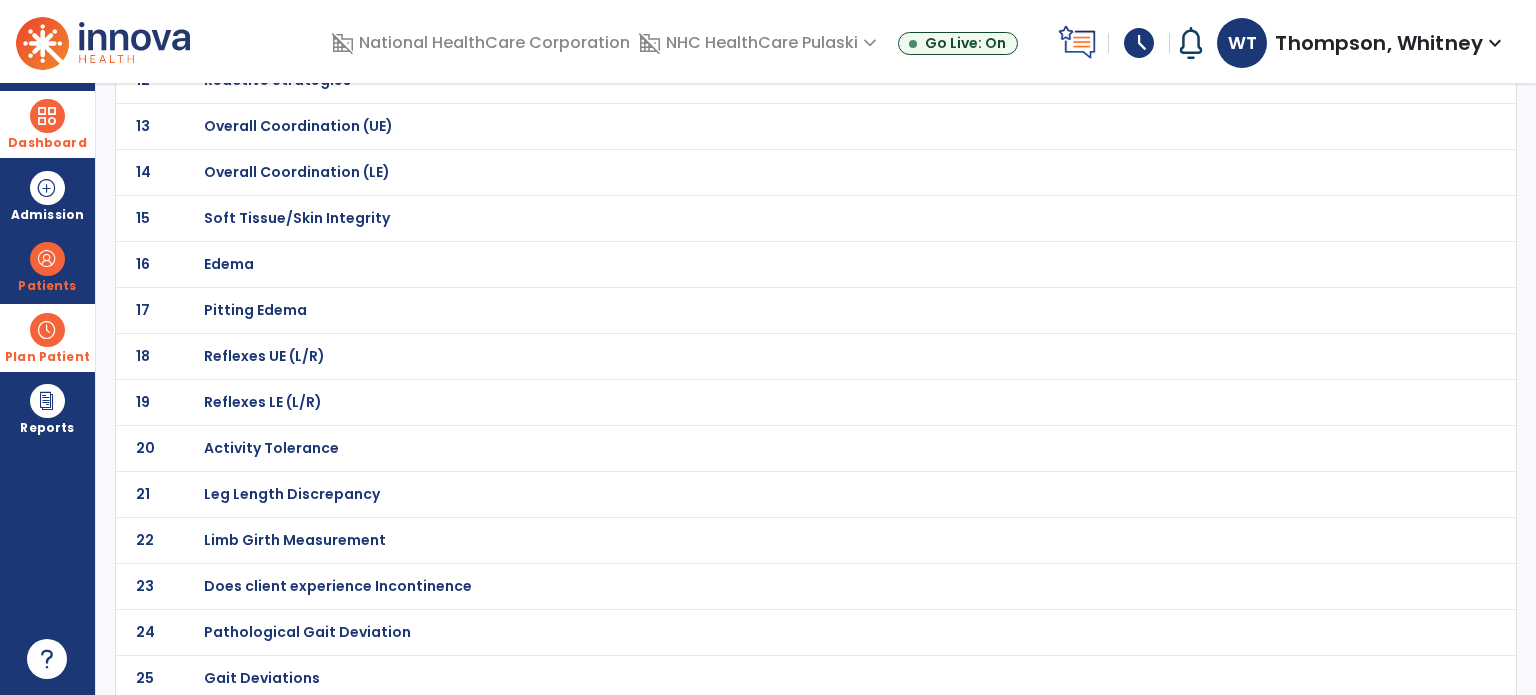 scroll, scrollTop: 698, scrollLeft: 0, axis: vertical 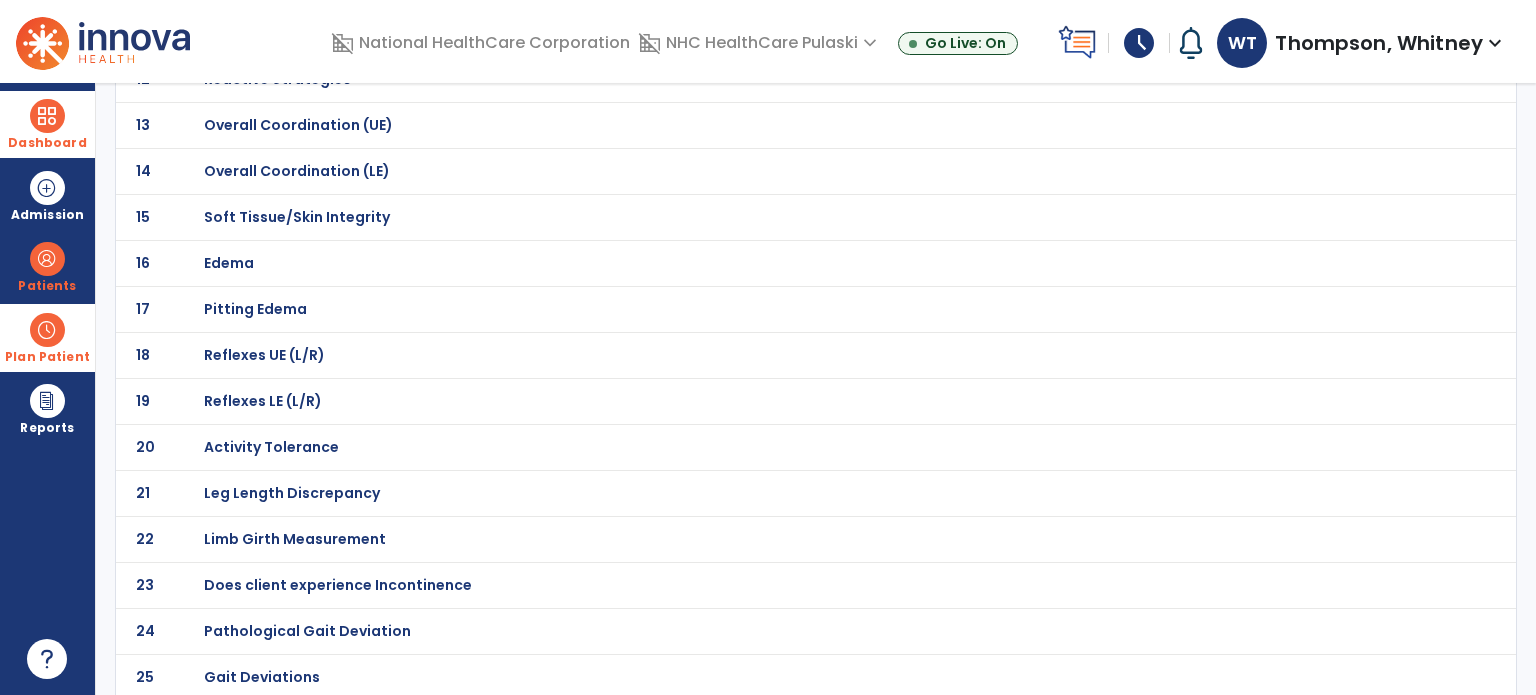 click on "Soft Tissue/Skin Integrity" at bounding box center [275, -427] 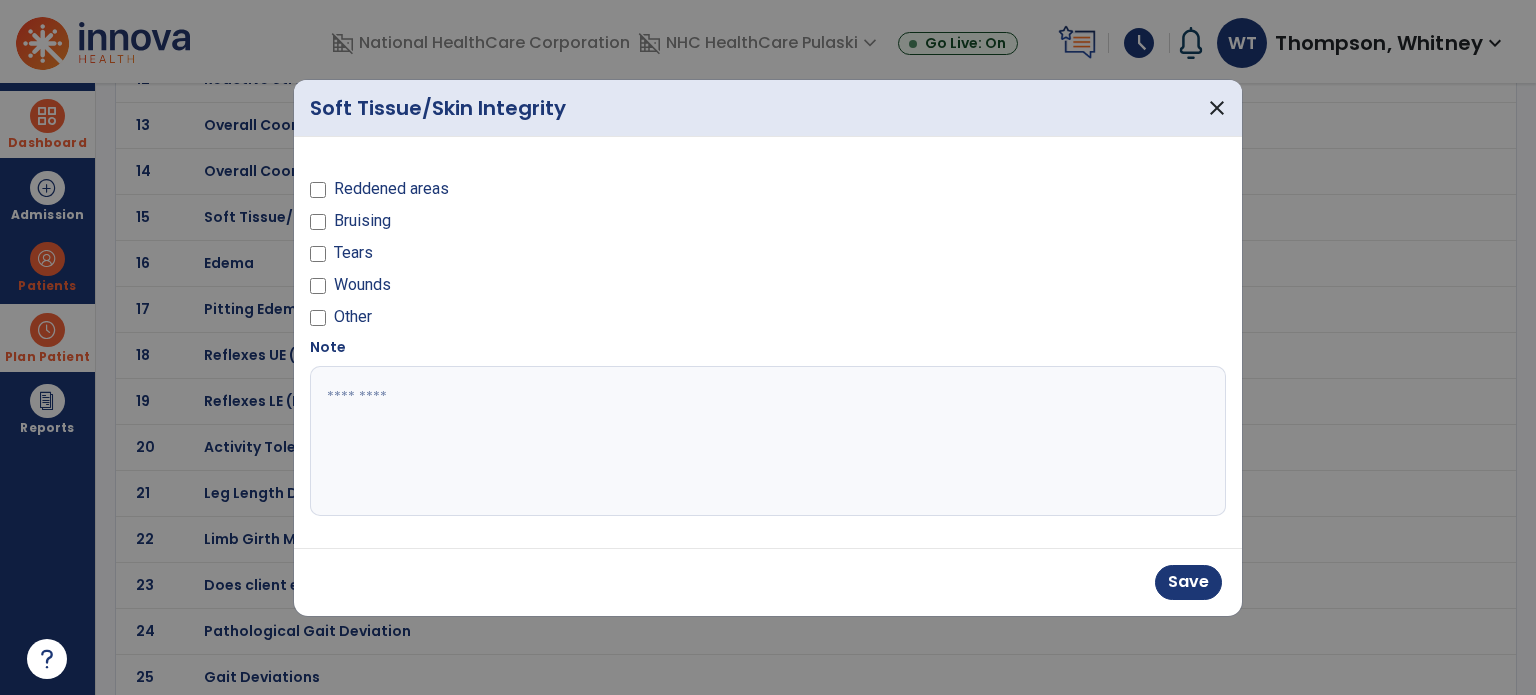 click at bounding box center (768, 441) 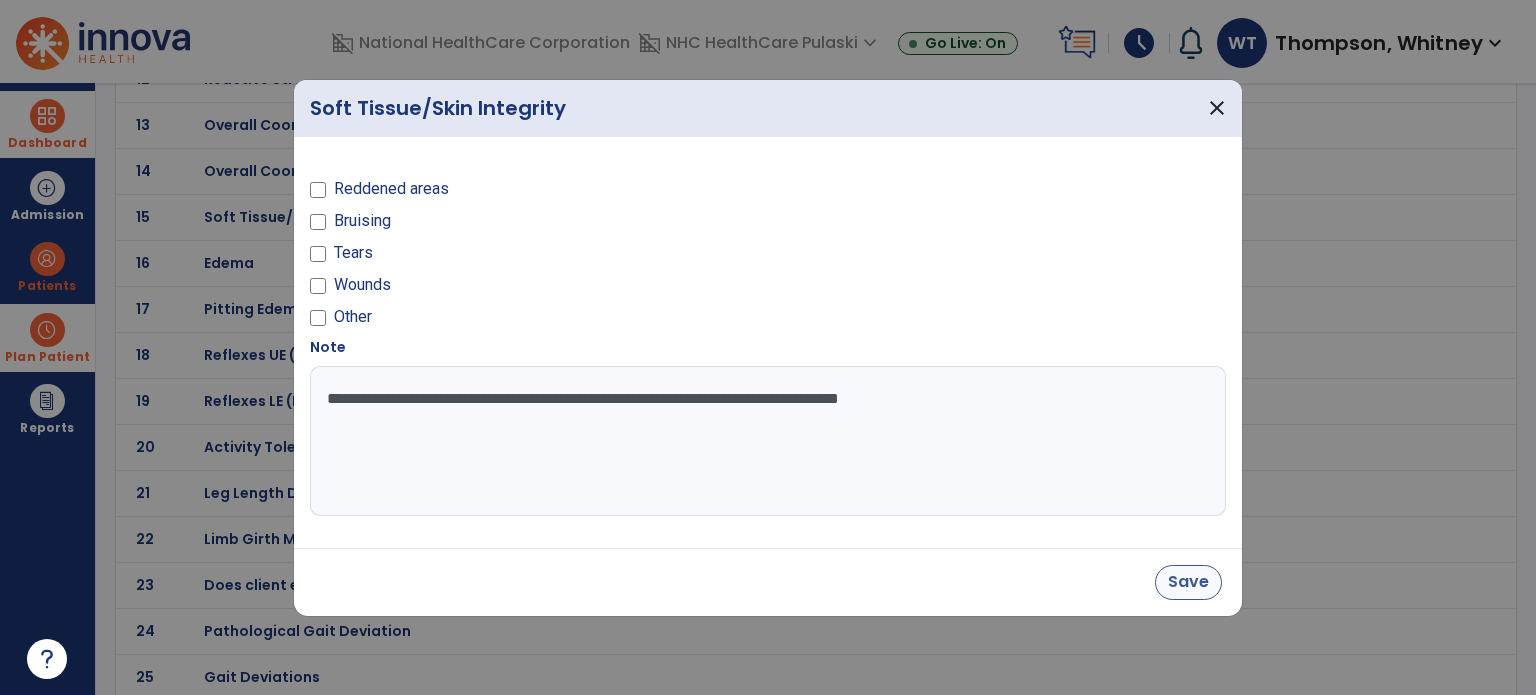 type on "**********" 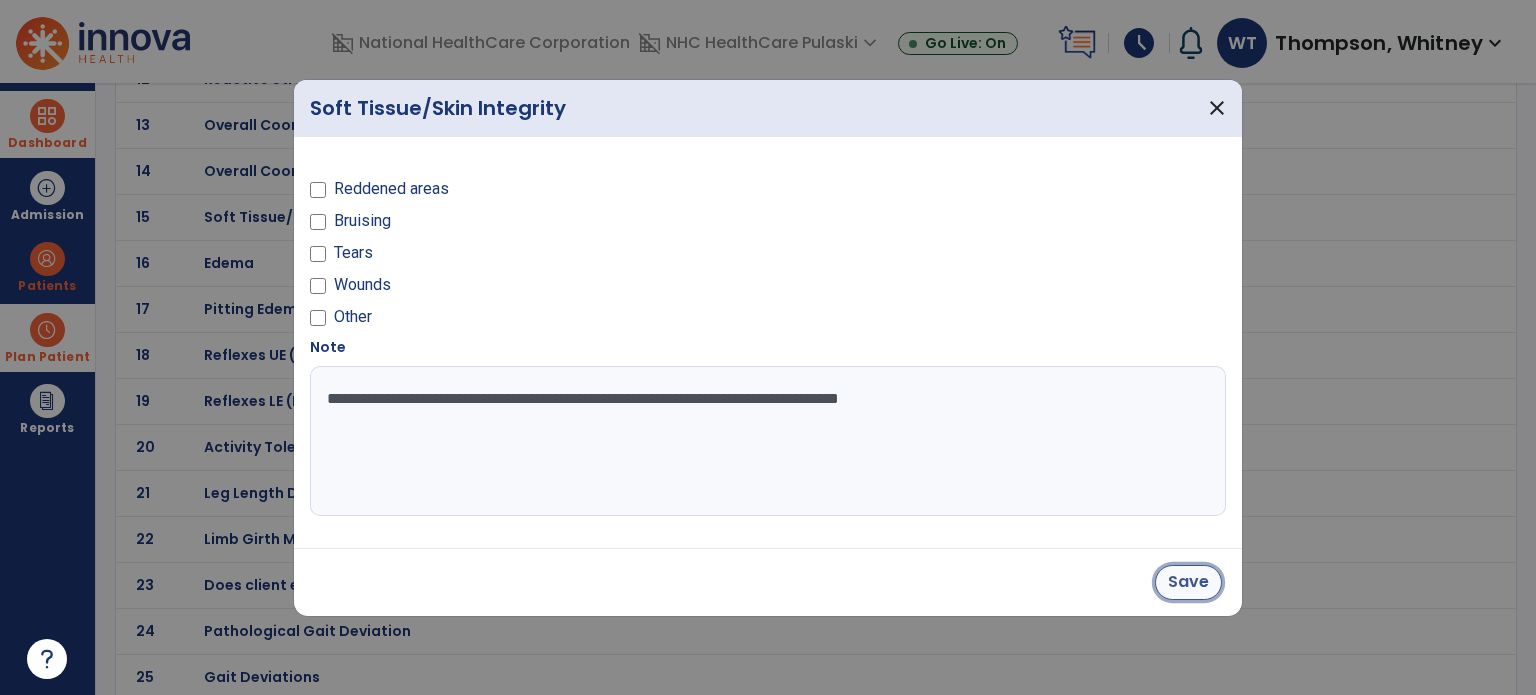 click on "Save" at bounding box center (1188, 582) 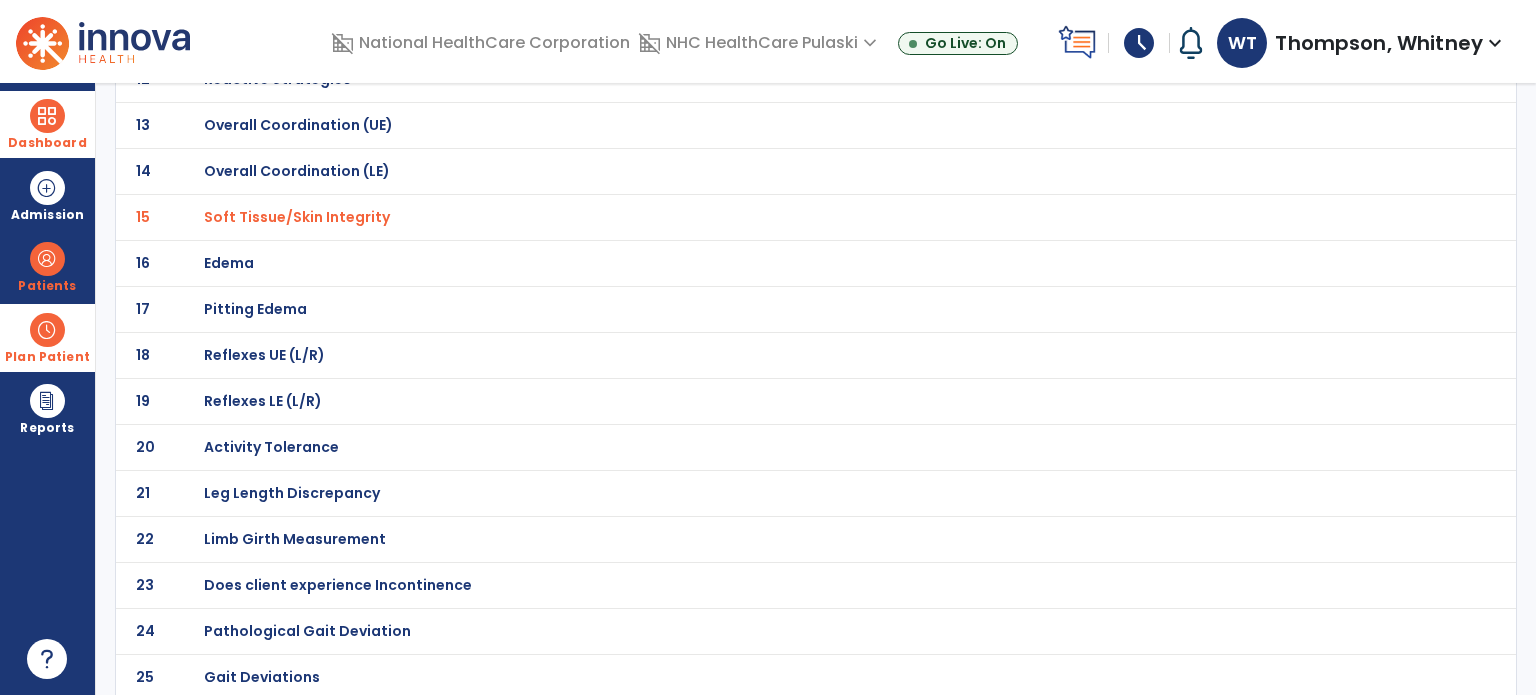 click on "Pathological Gait Deviation" at bounding box center (275, -427) 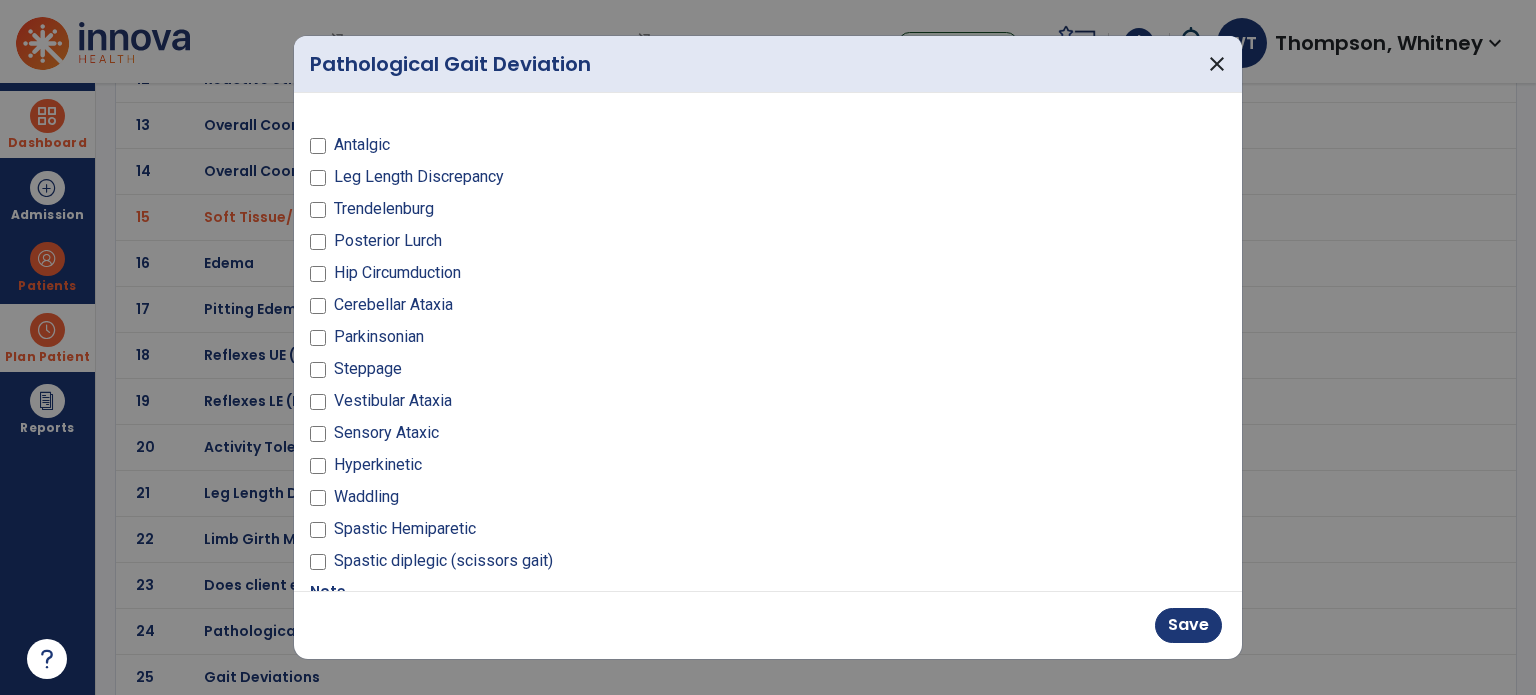 scroll, scrollTop: 198, scrollLeft: 0, axis: vertical 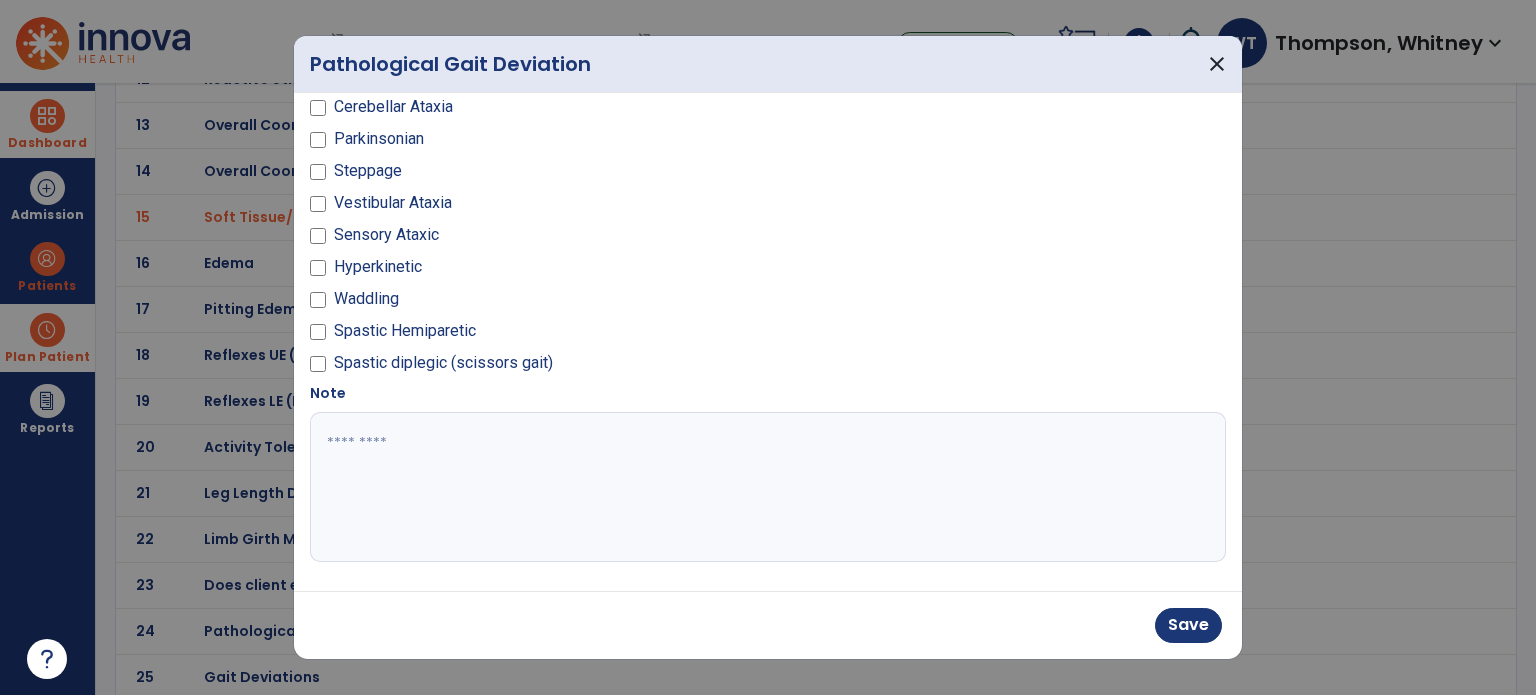 click at bounding box center [766, 487] 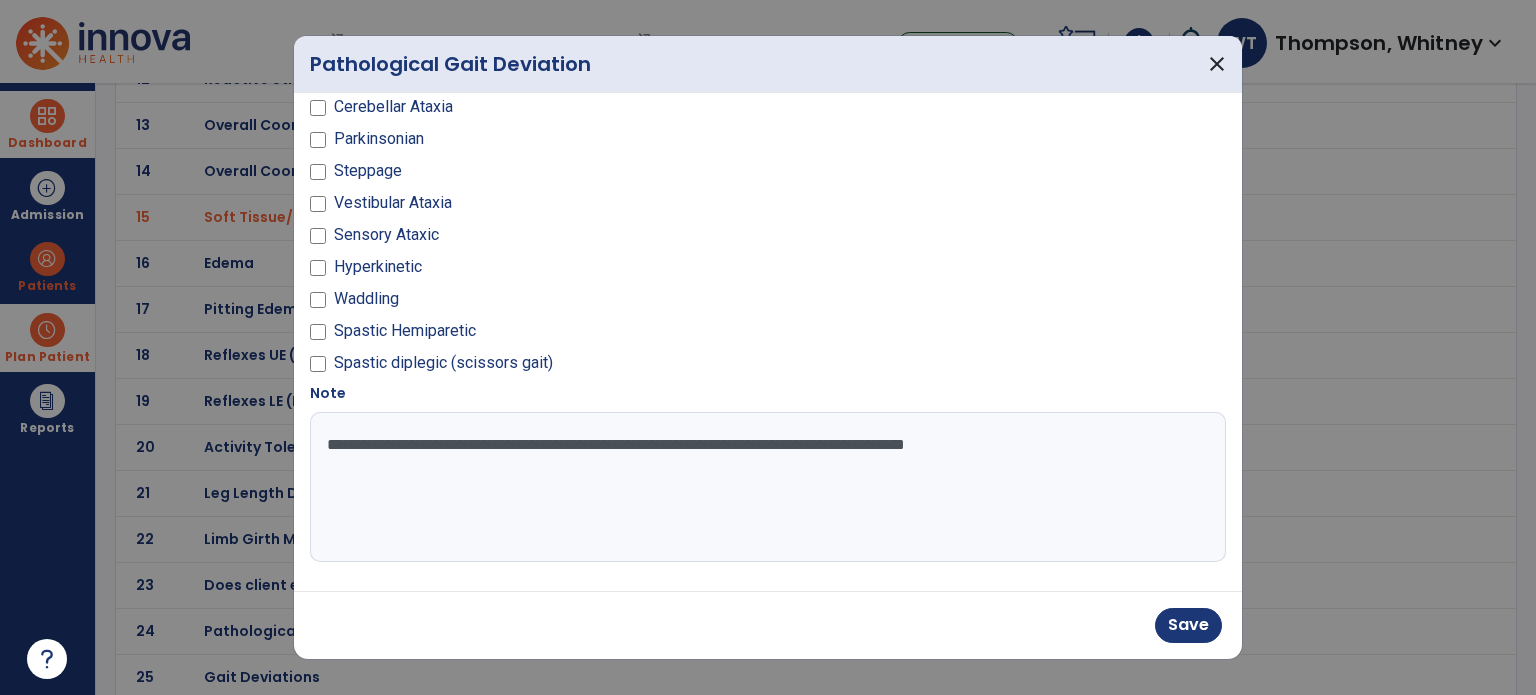 click on "**********" at bounding box center [766, 487] 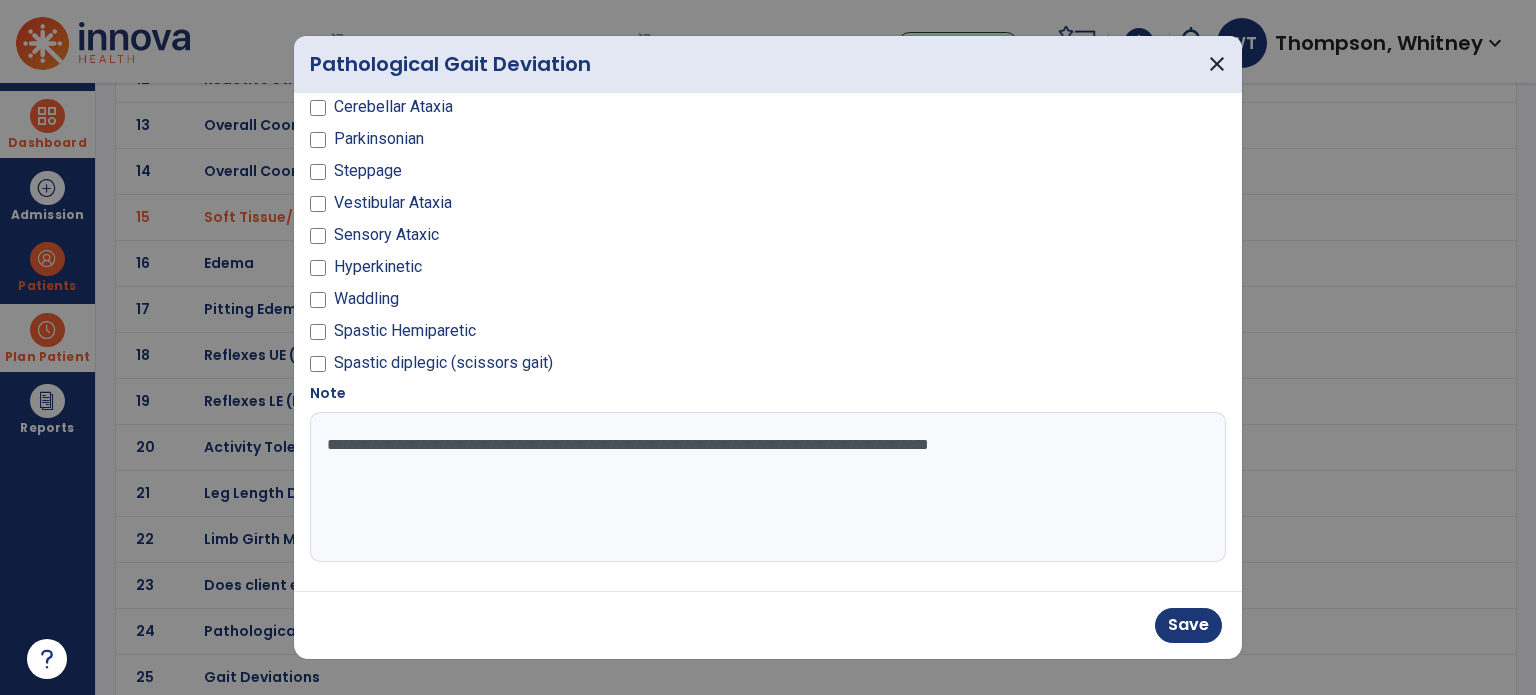 click on "**********" at bounding box center [766, 487] 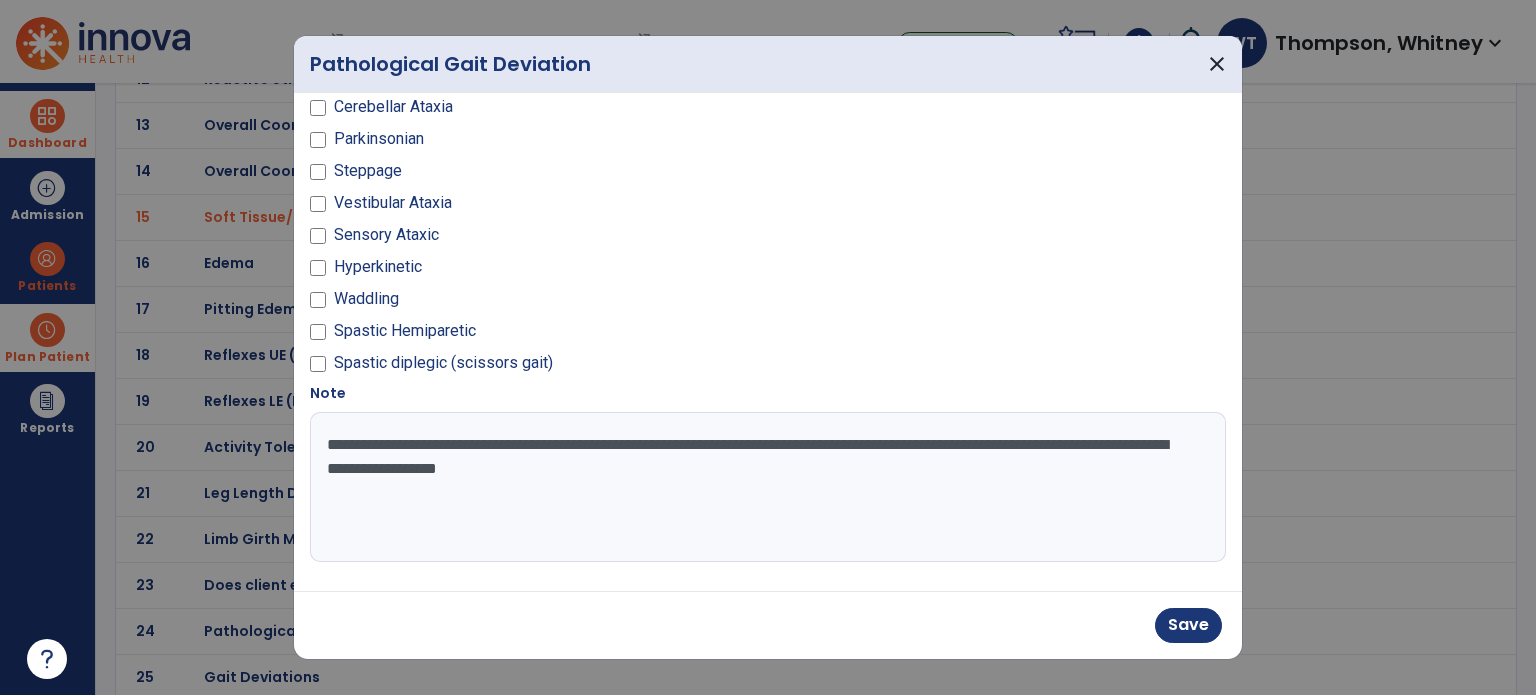 drag, startPoint x: 328, startPoint y: 448, endPoint x: 777, endPoint y: 470, distance: 449.53867 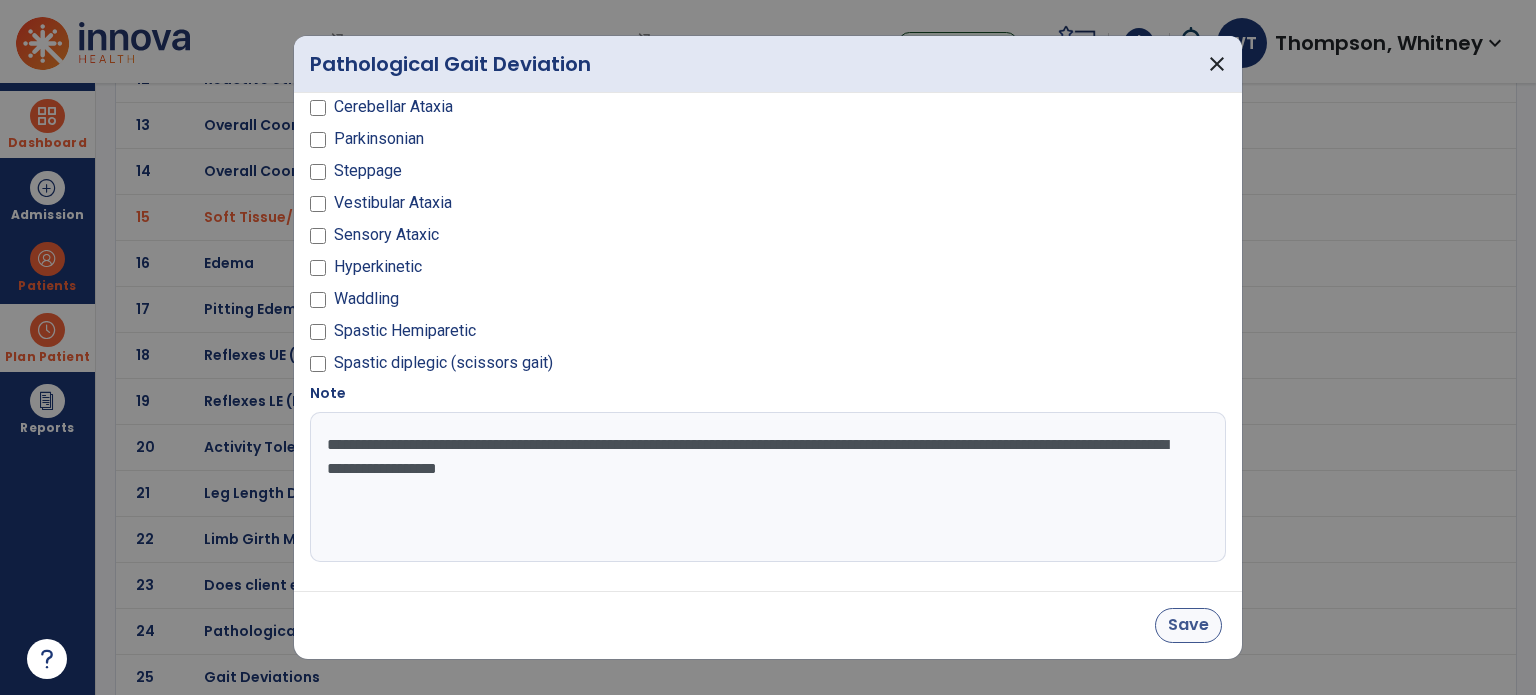 type on "**********" 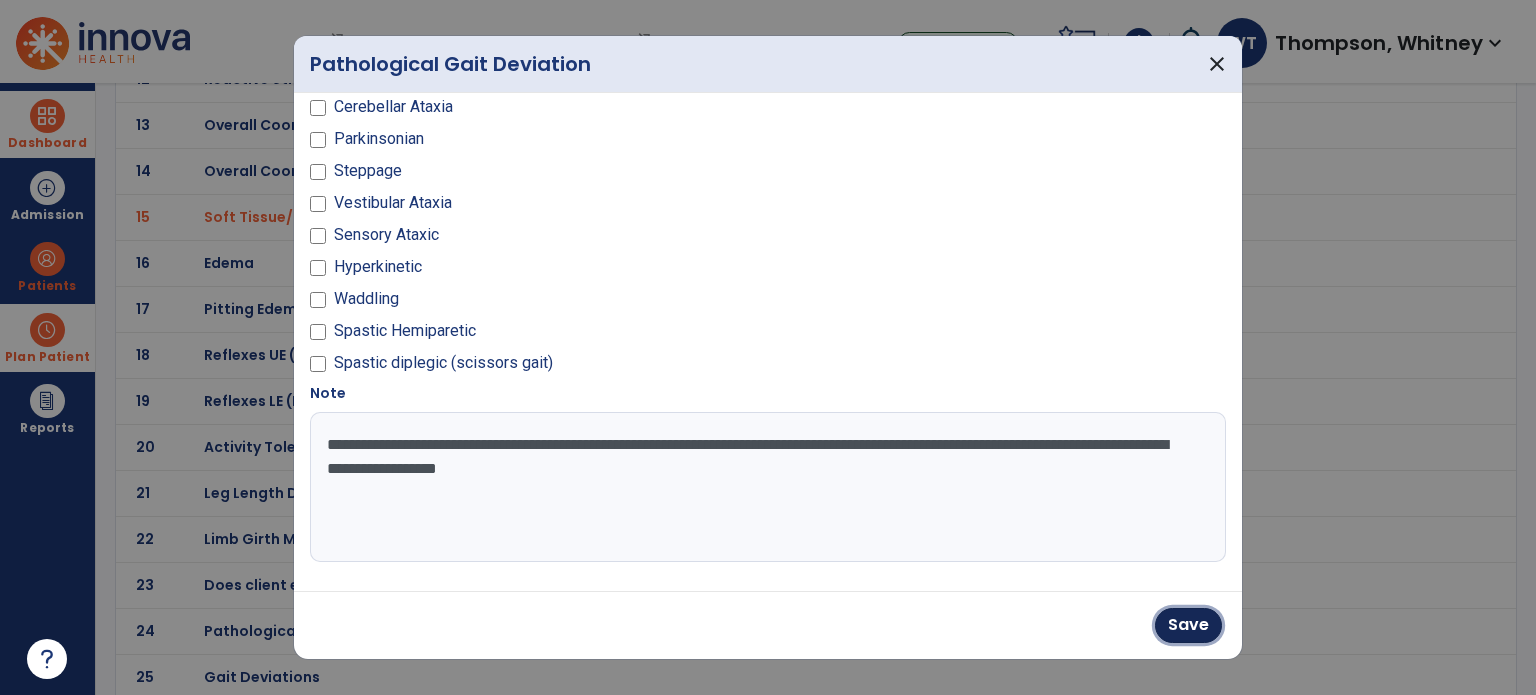 click on "Save" at bounding box center (1188, 625) 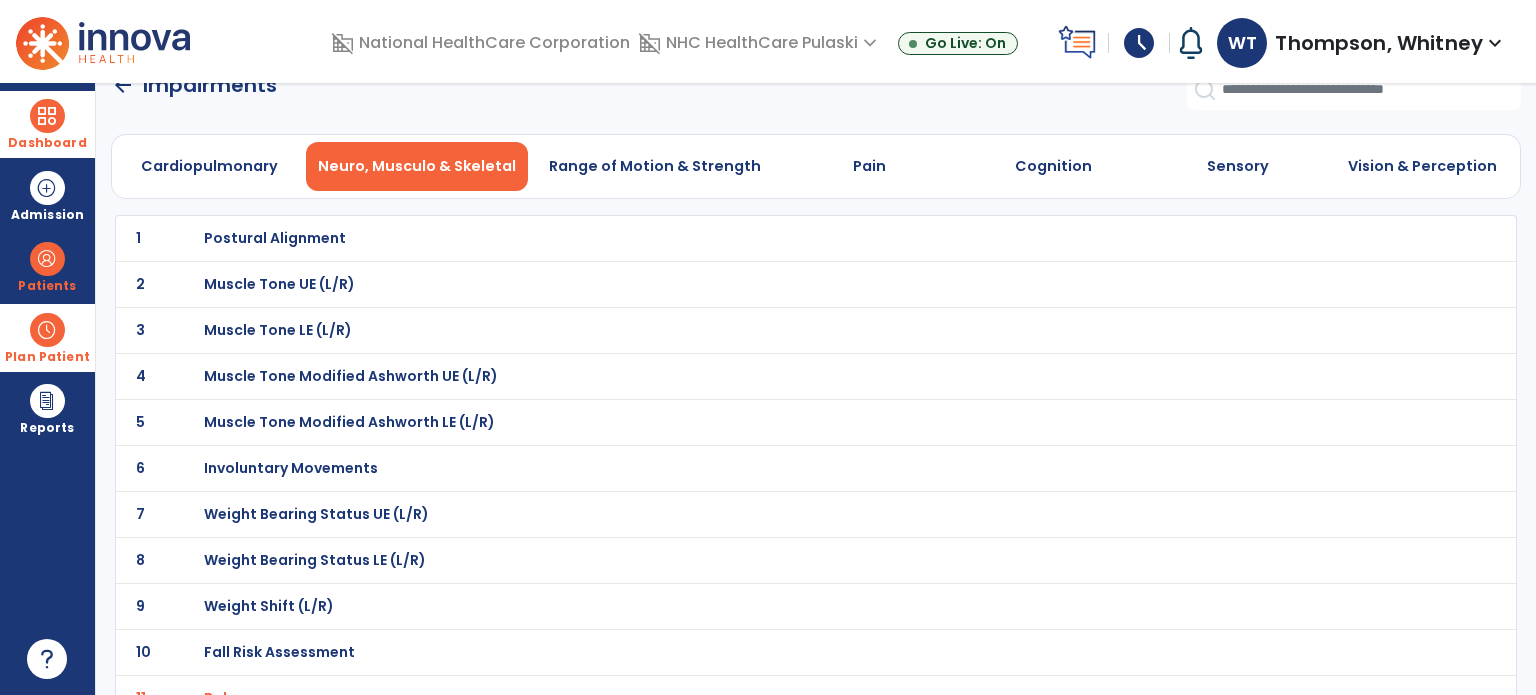scroll, scrollTop: 0, scrollLeft: 0, axis: both 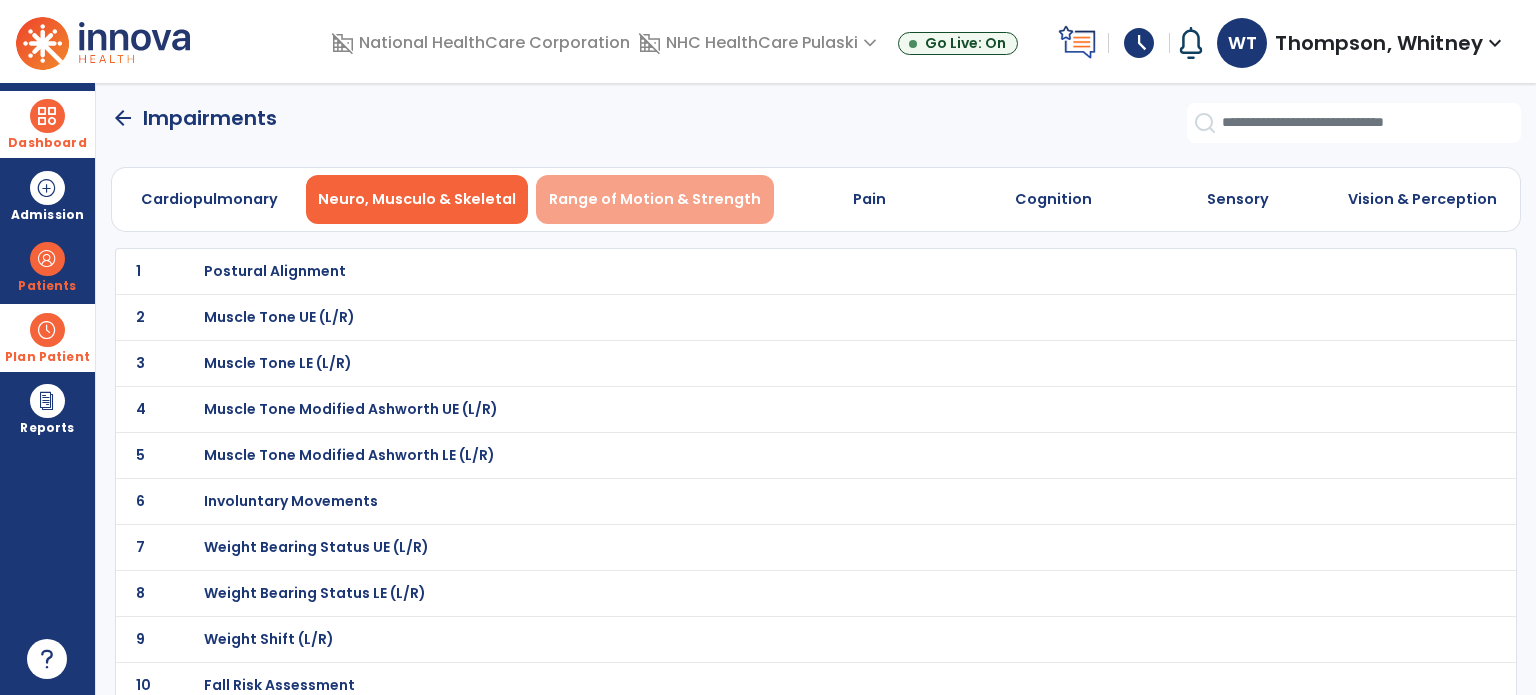 click on "Range of Motion & Strength" at bounding box center (655, 199) 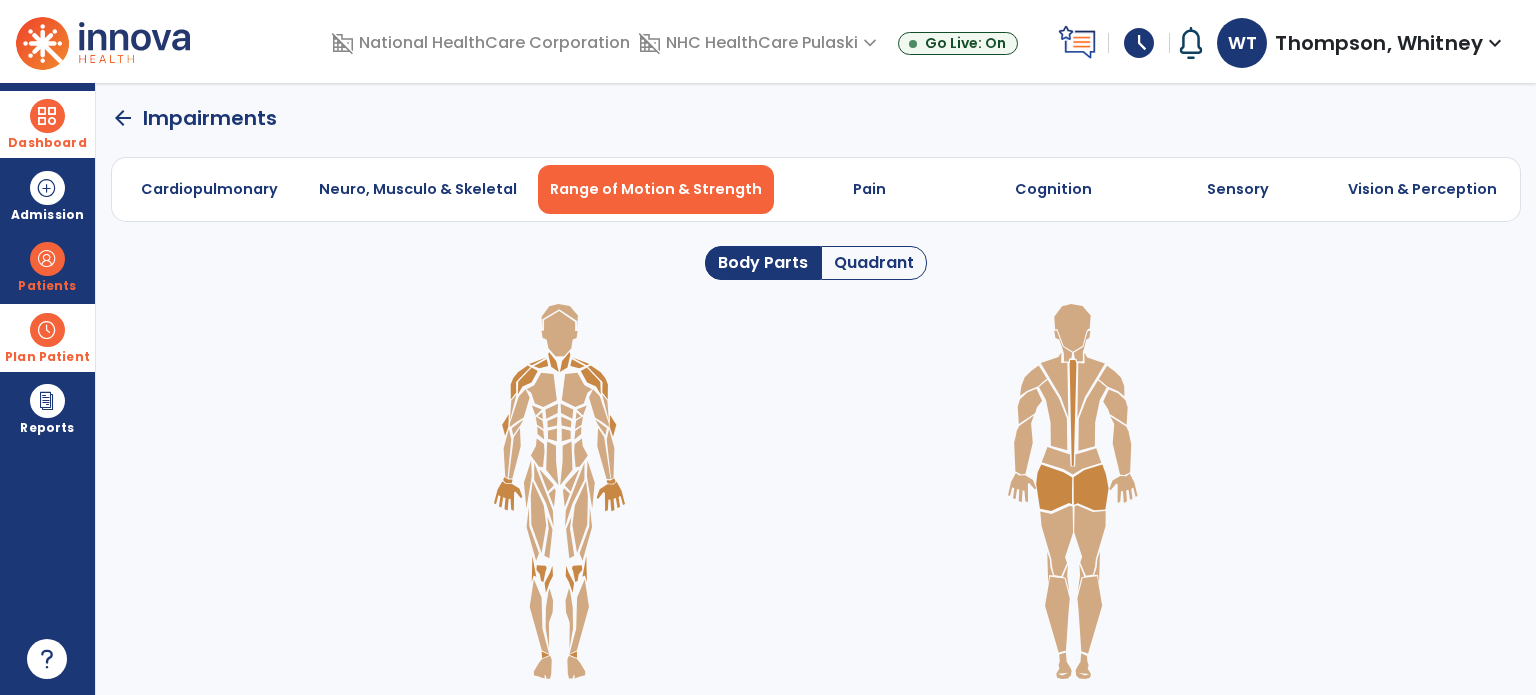 click on "Quadrant" 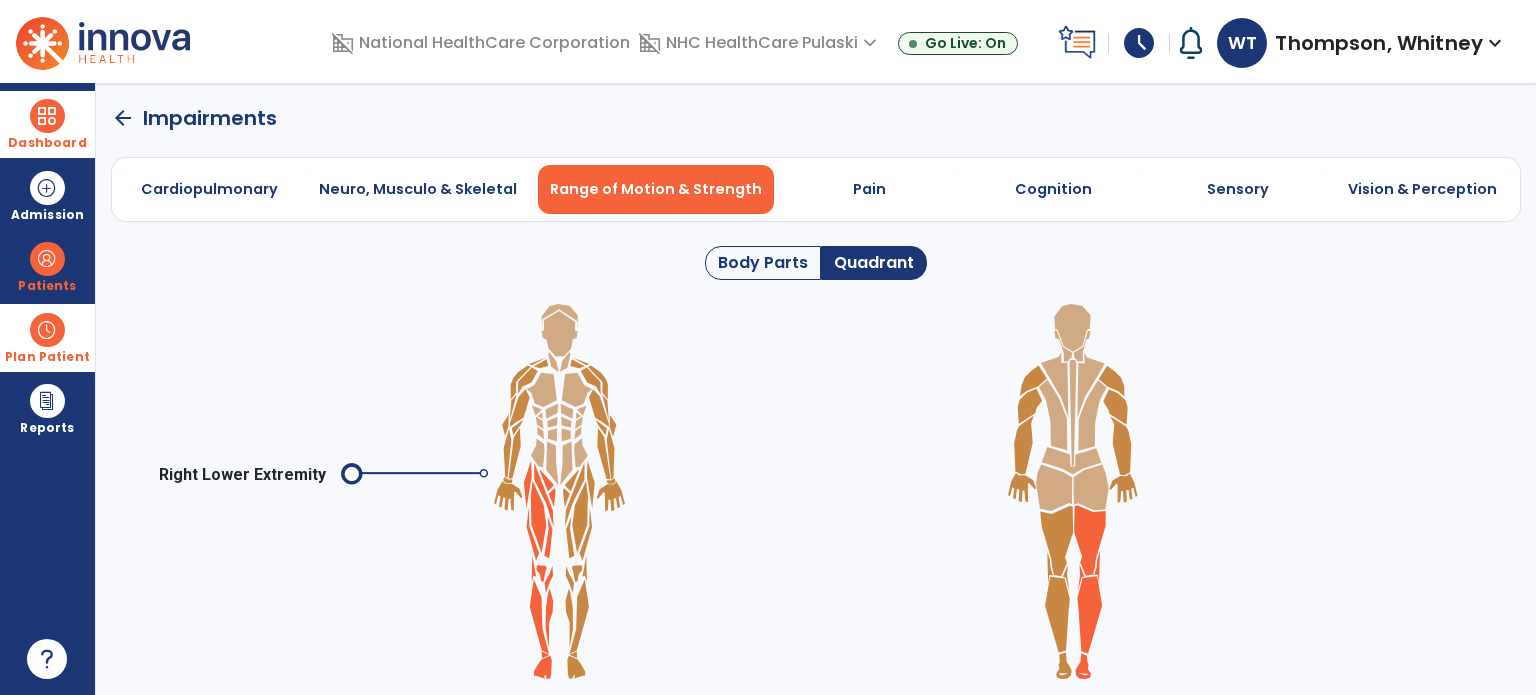 click 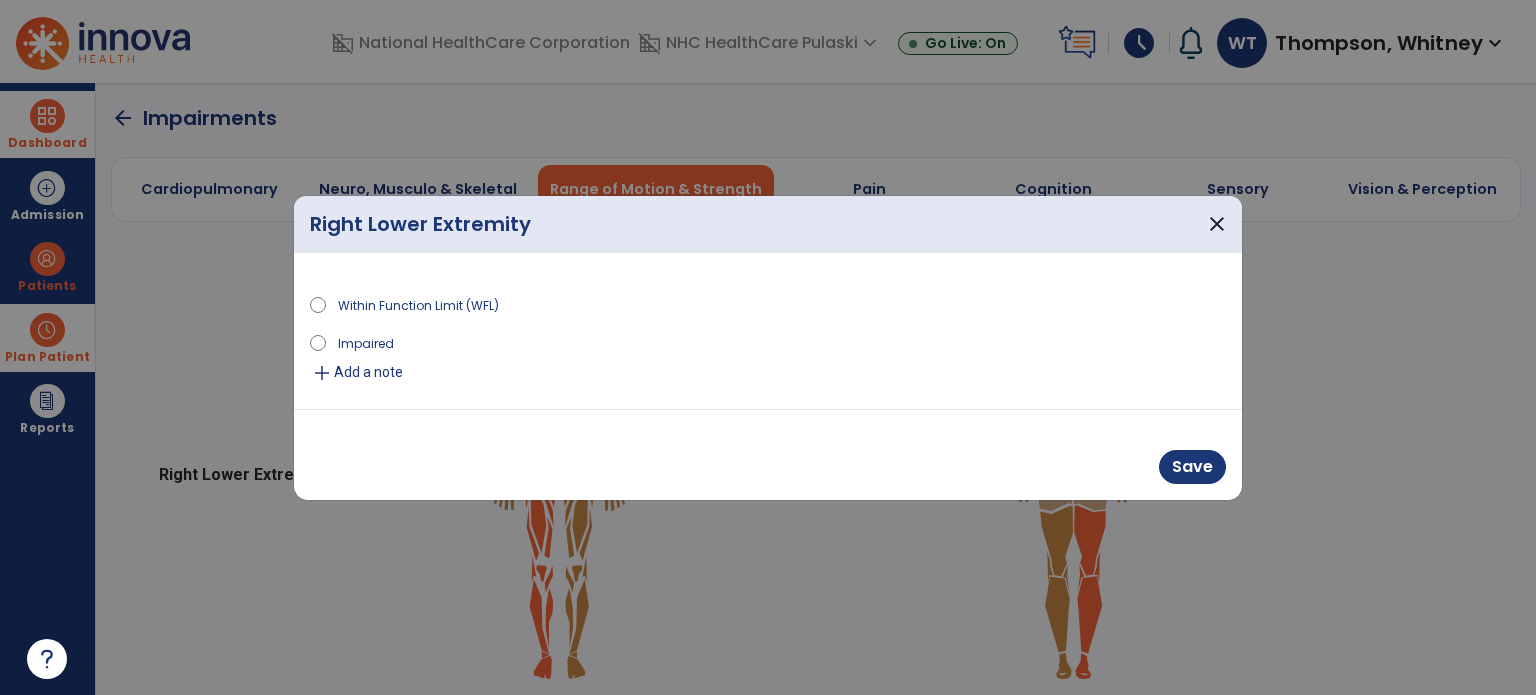 click on "add" at bounding box center [322, 373] 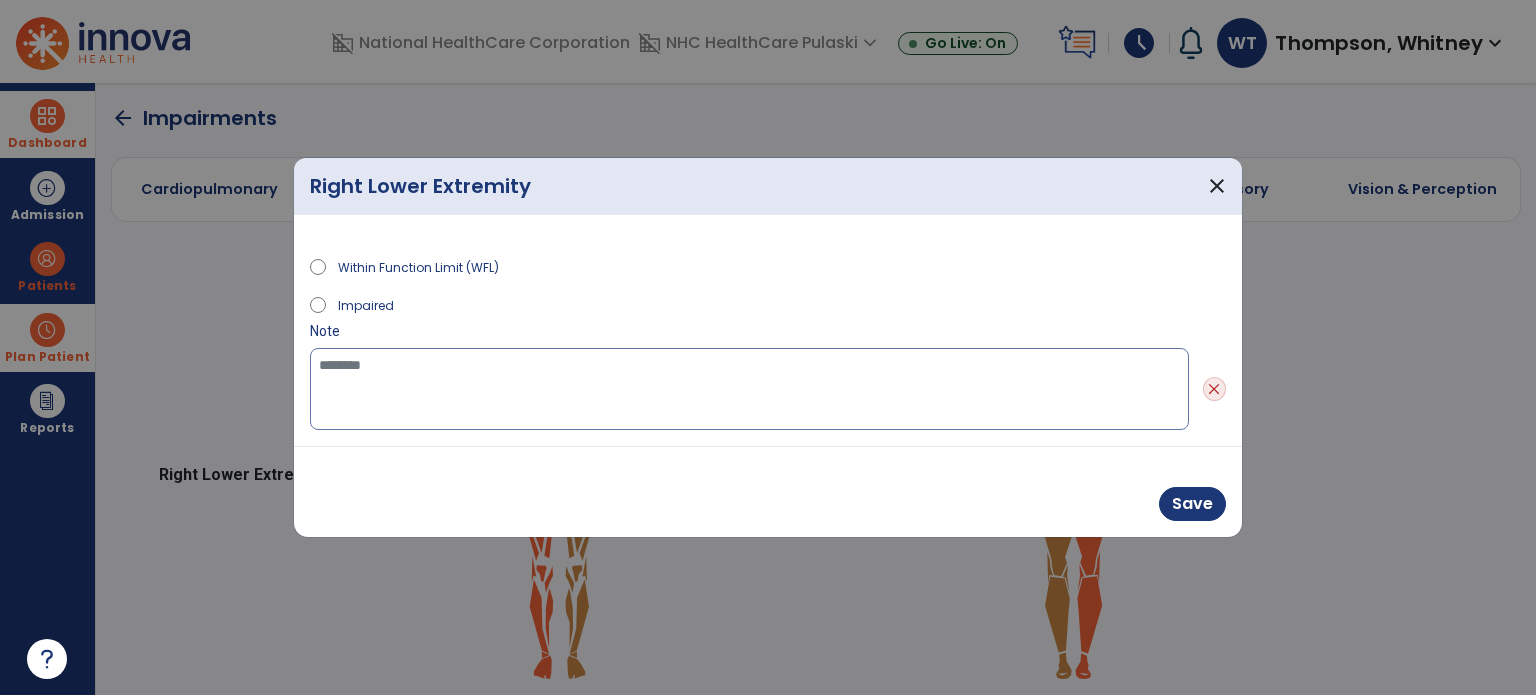 click at bounding box center [749, 389] 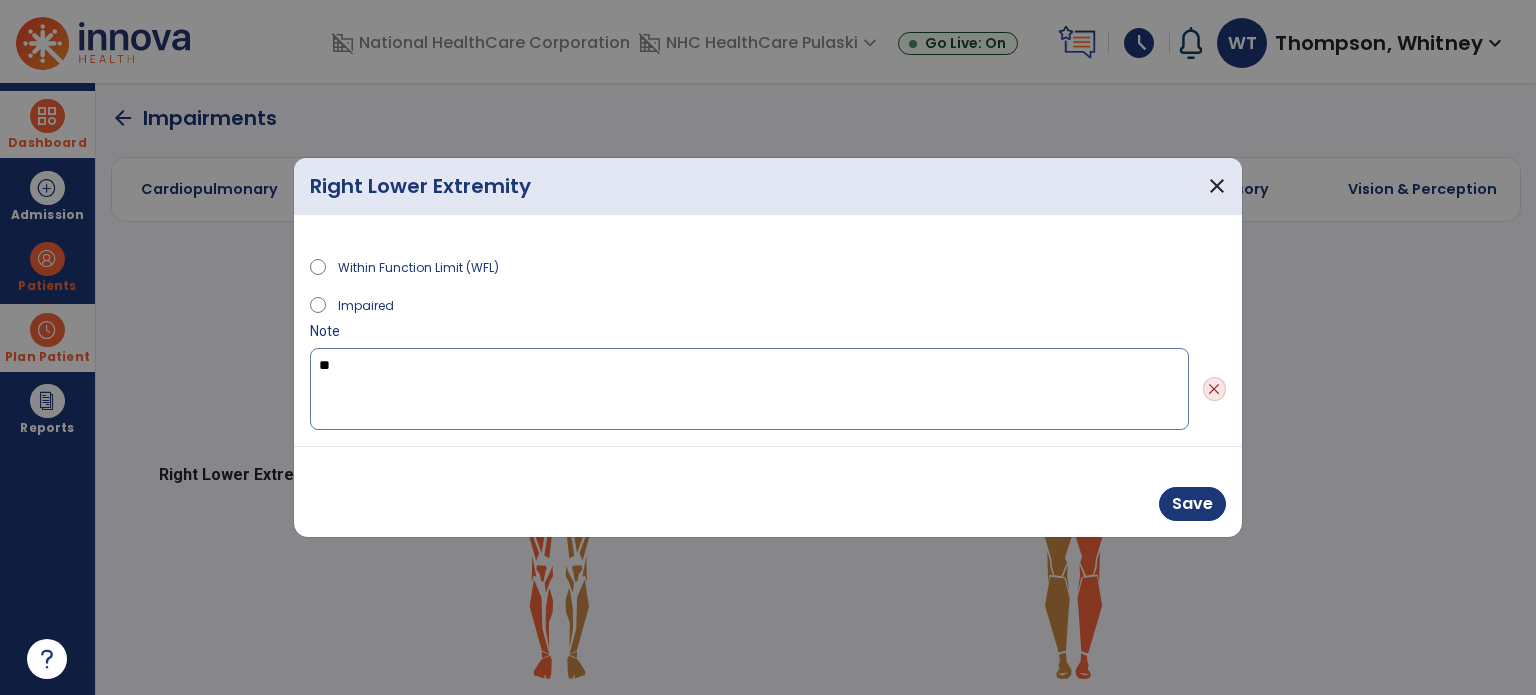type on "*" 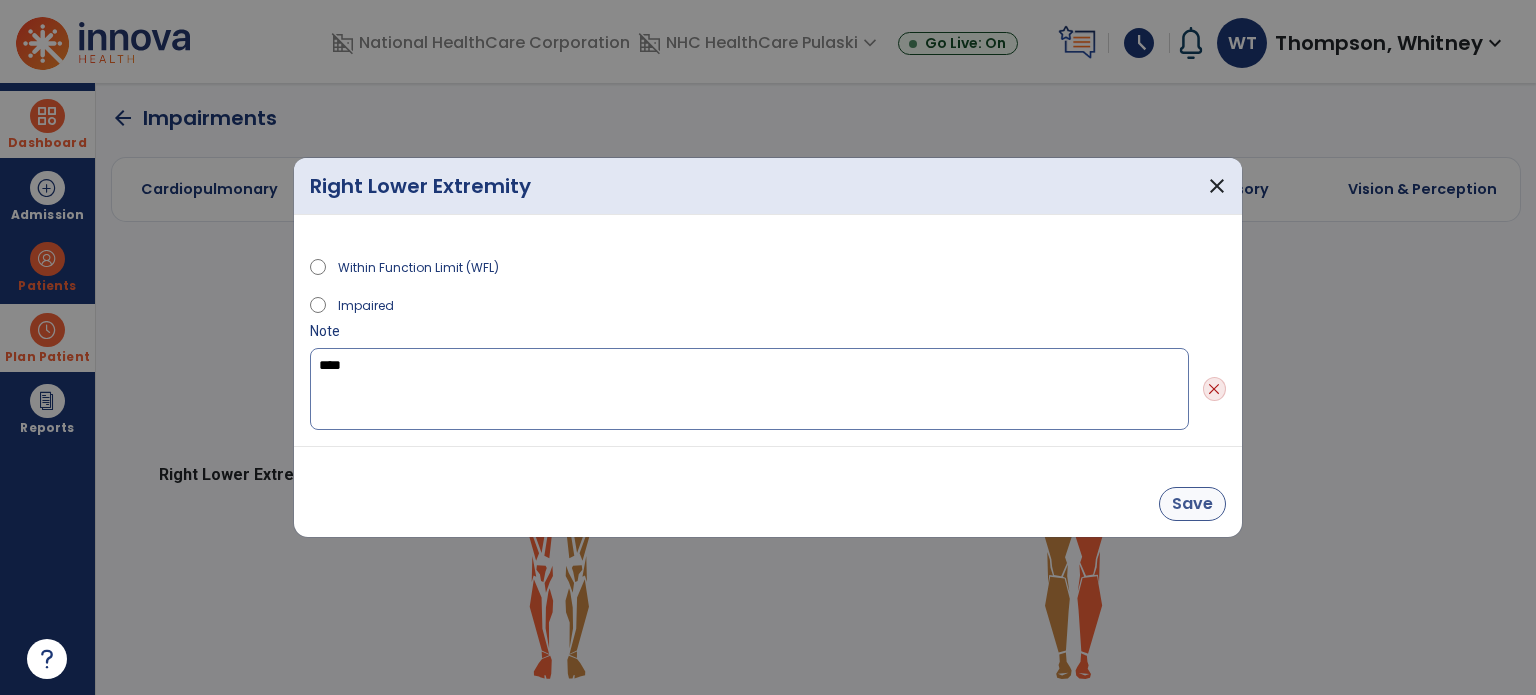 type on "****" 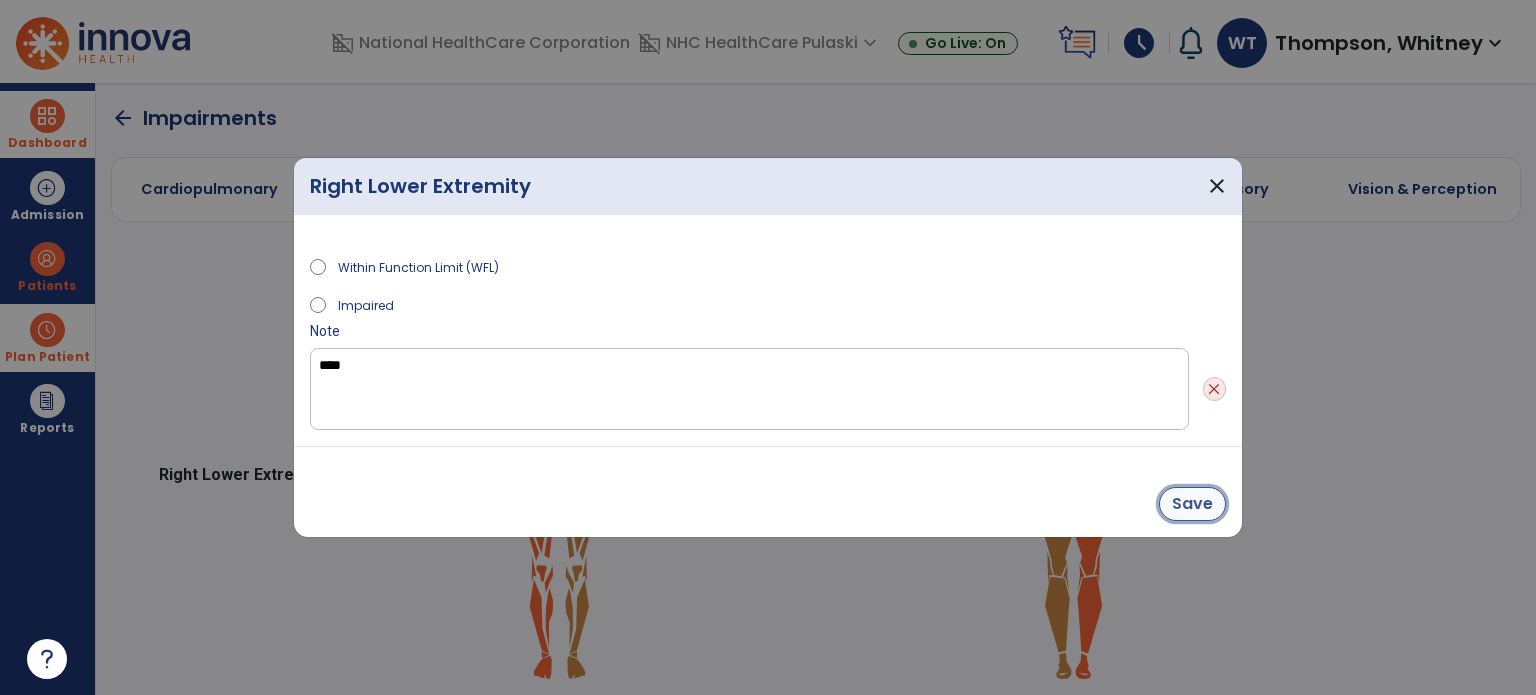 click on "Save" at bounding box center [1192, 504] 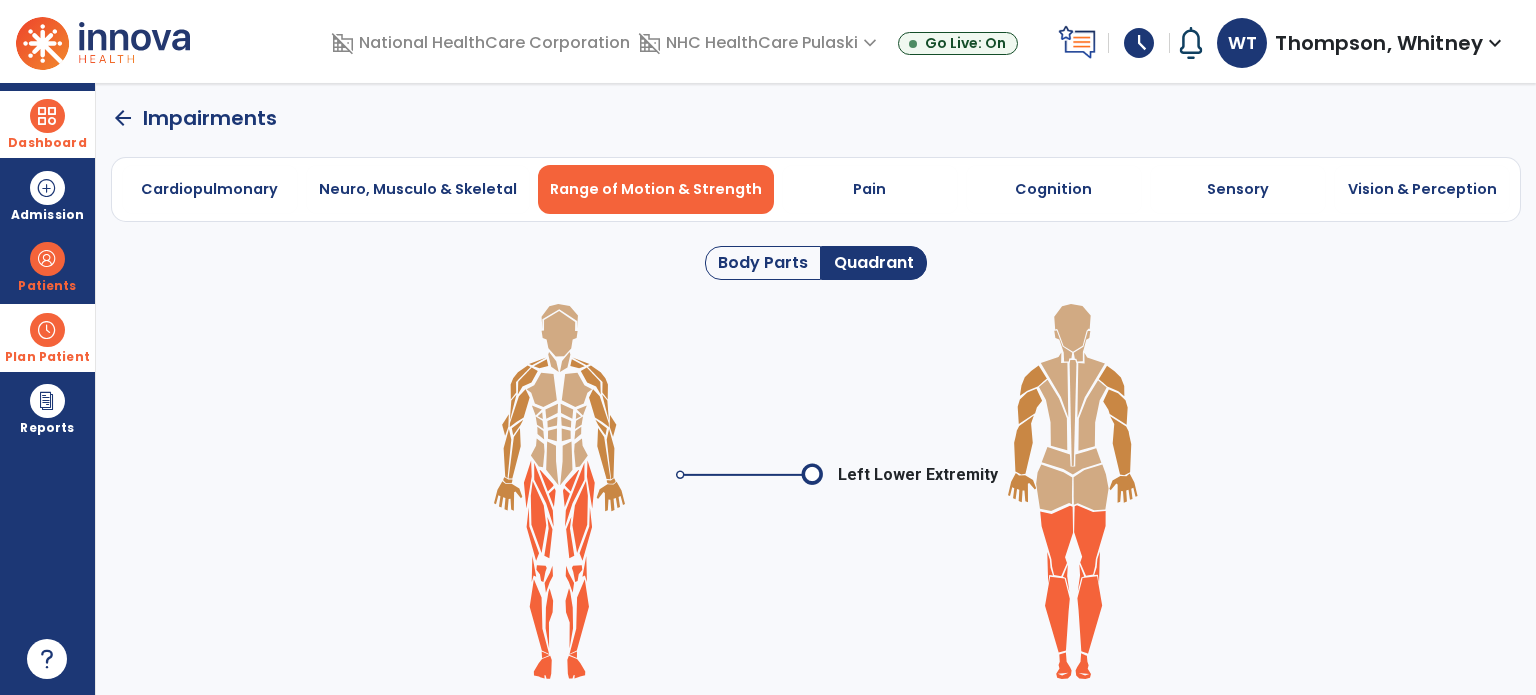 click 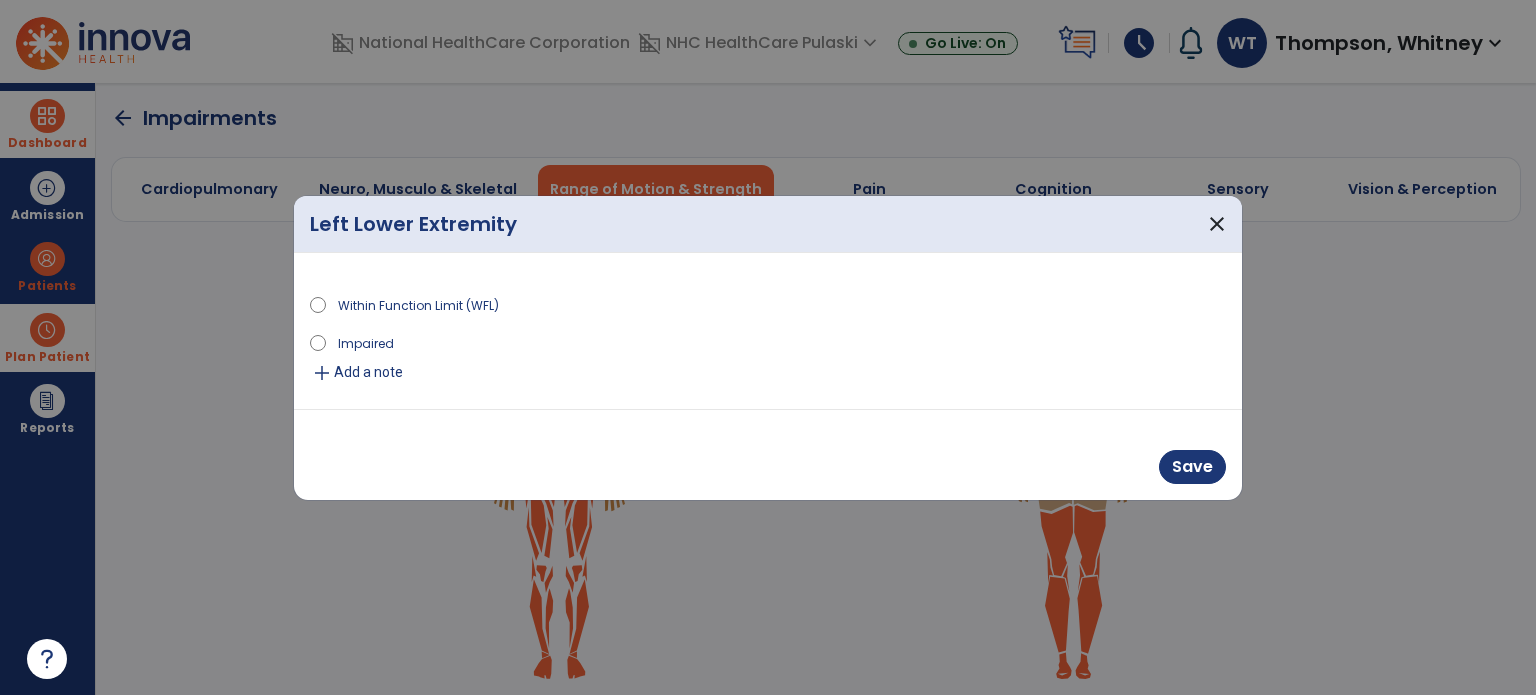 click on "Add a note" at bounding box center [368, 372] 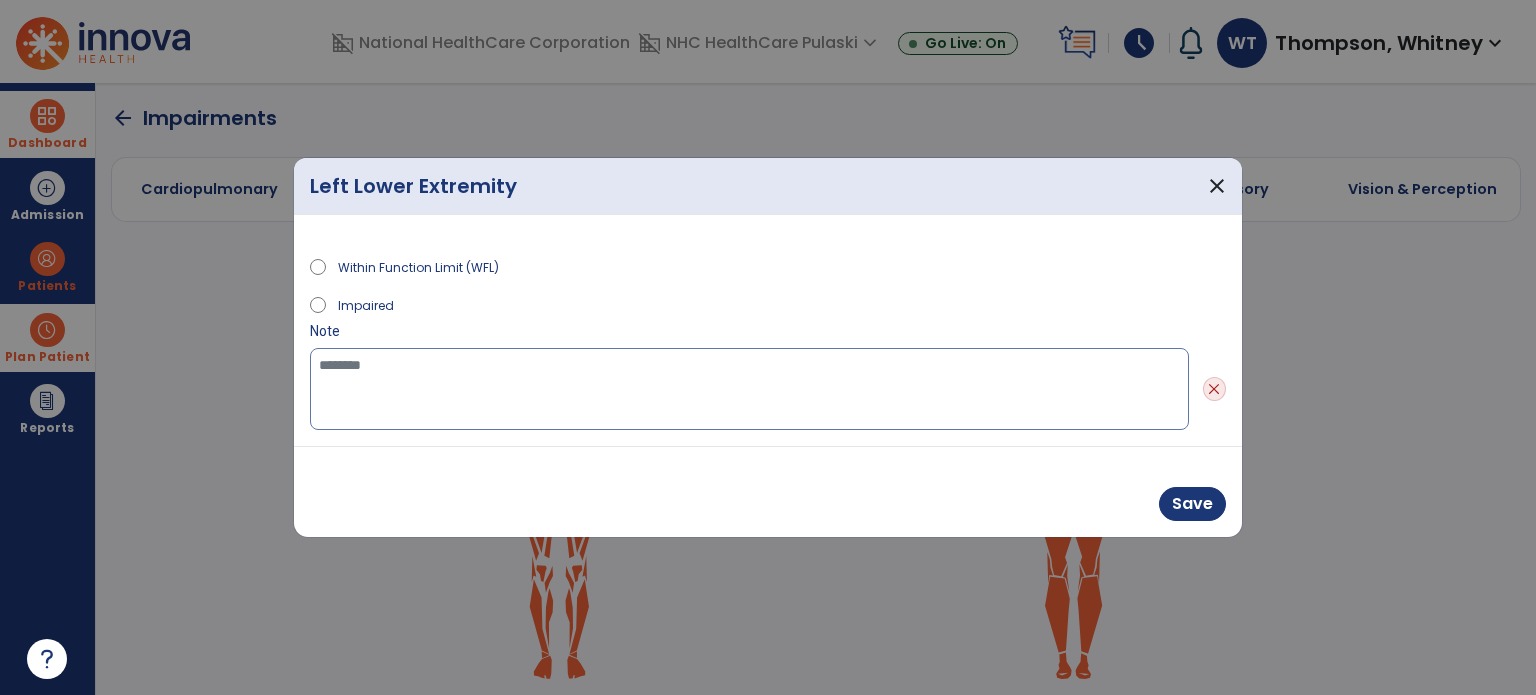 click at bounding box center [749, 389] 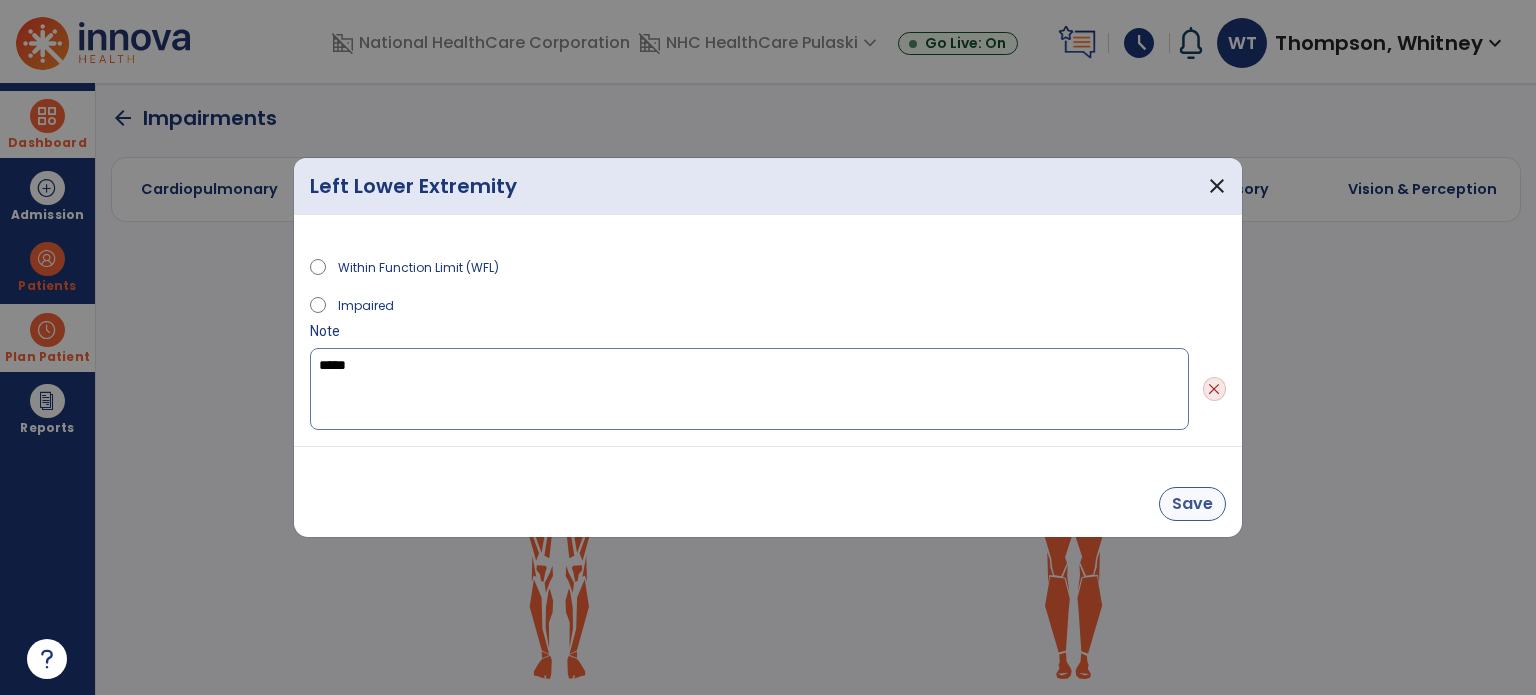 type on "****" 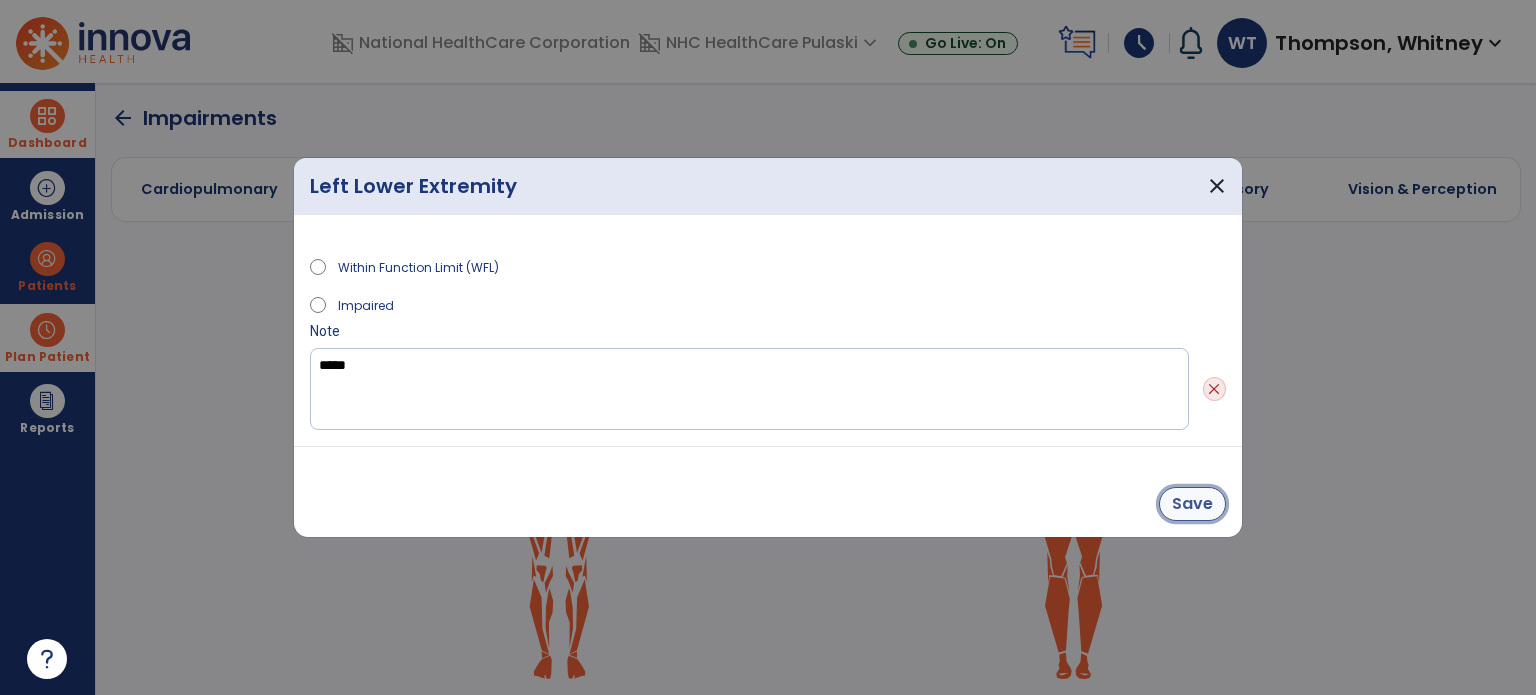 click on "Save" at bounding box center (1192, 504) 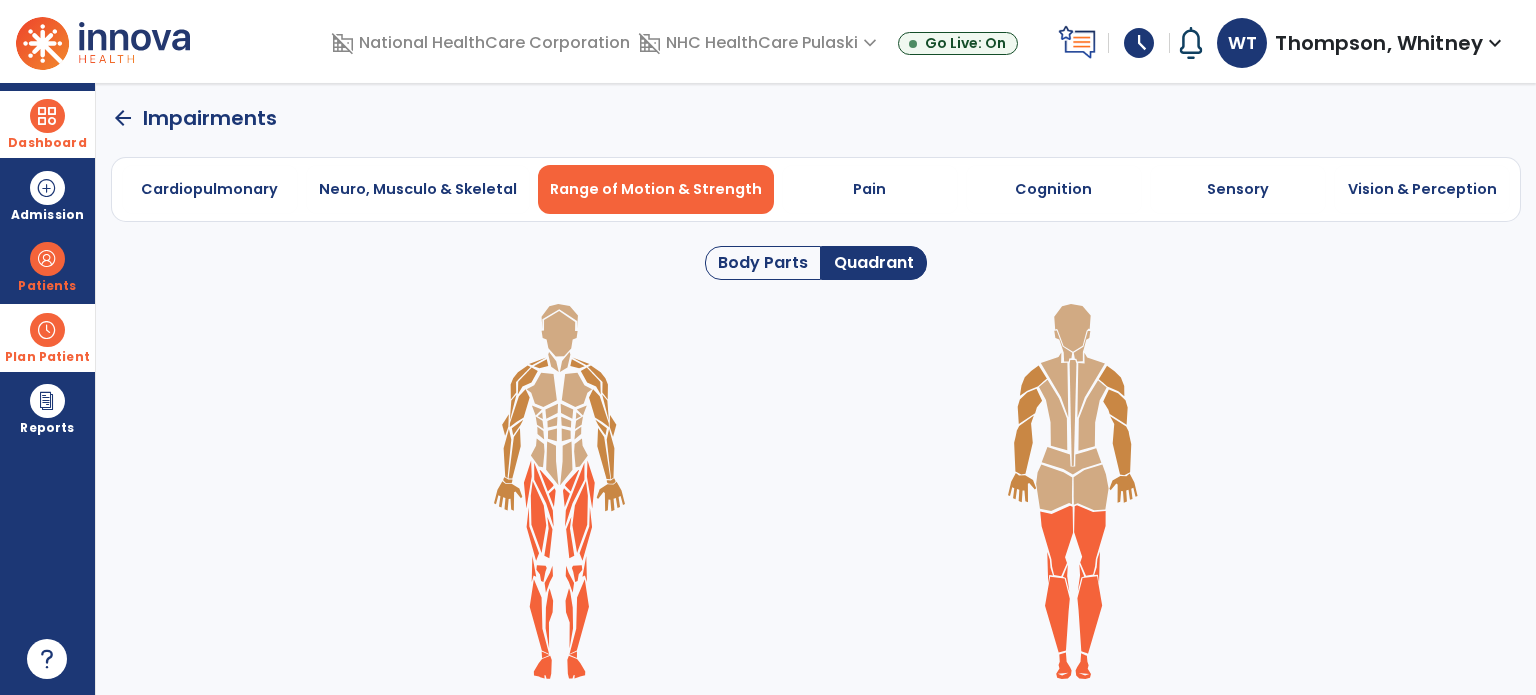 drag, startPoint x: 545, startPoint y: 547, endPoint x: 510, endPoint y: 547, distance: 35 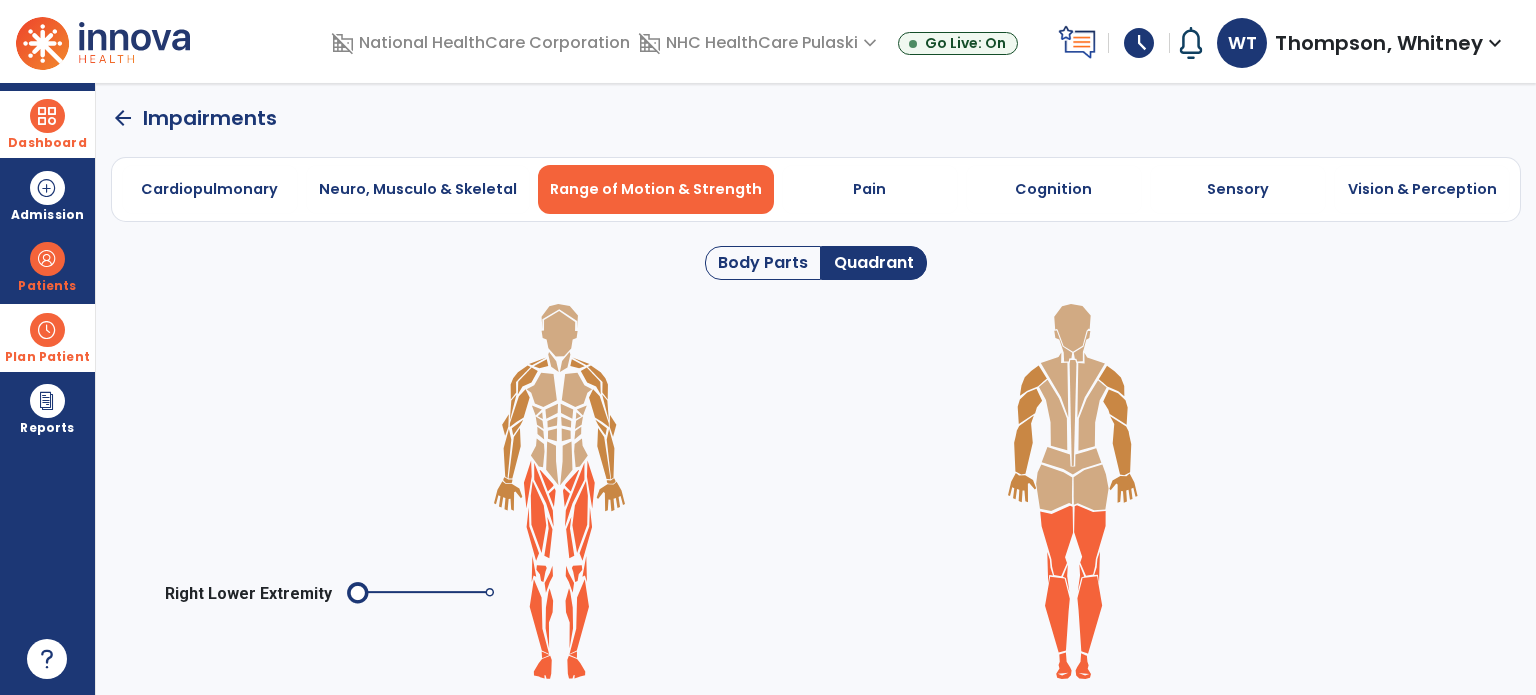 click 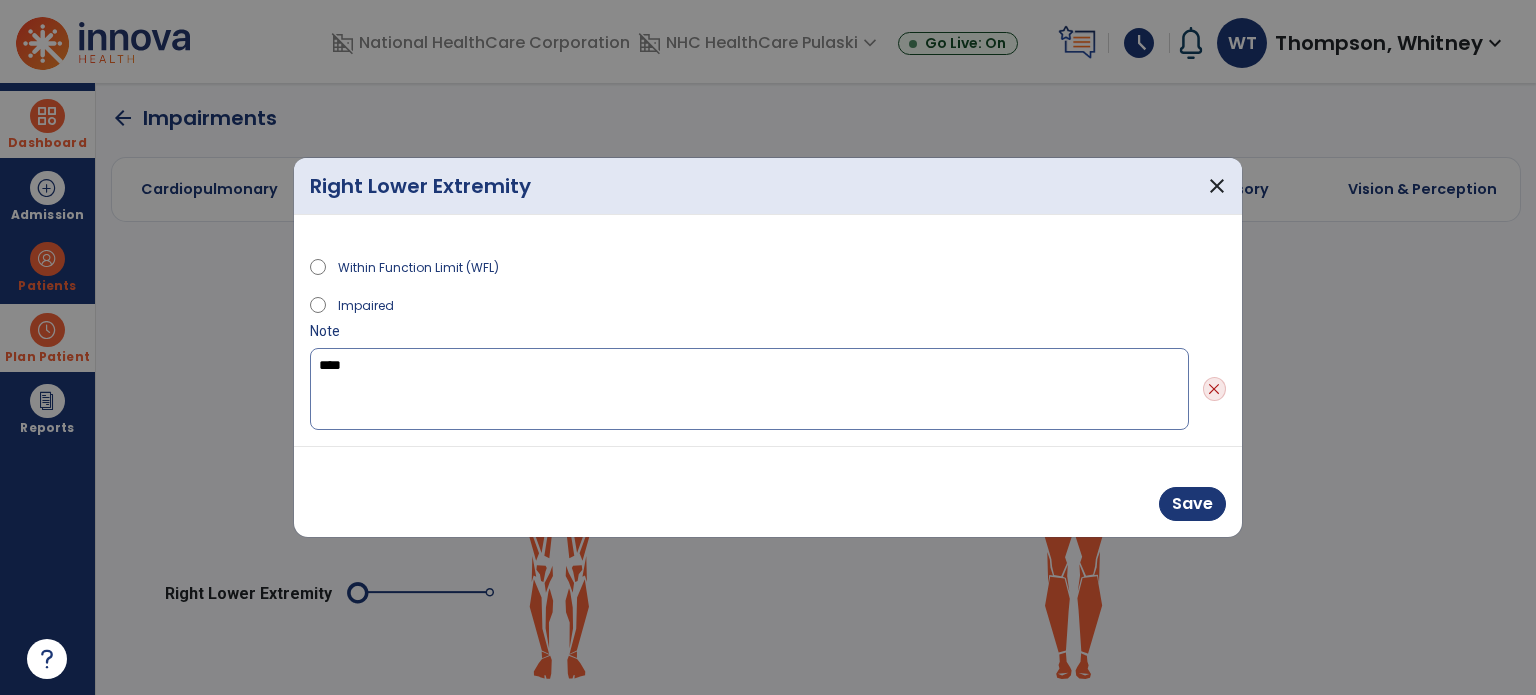 click on "****" at bounding box center [749, 389] 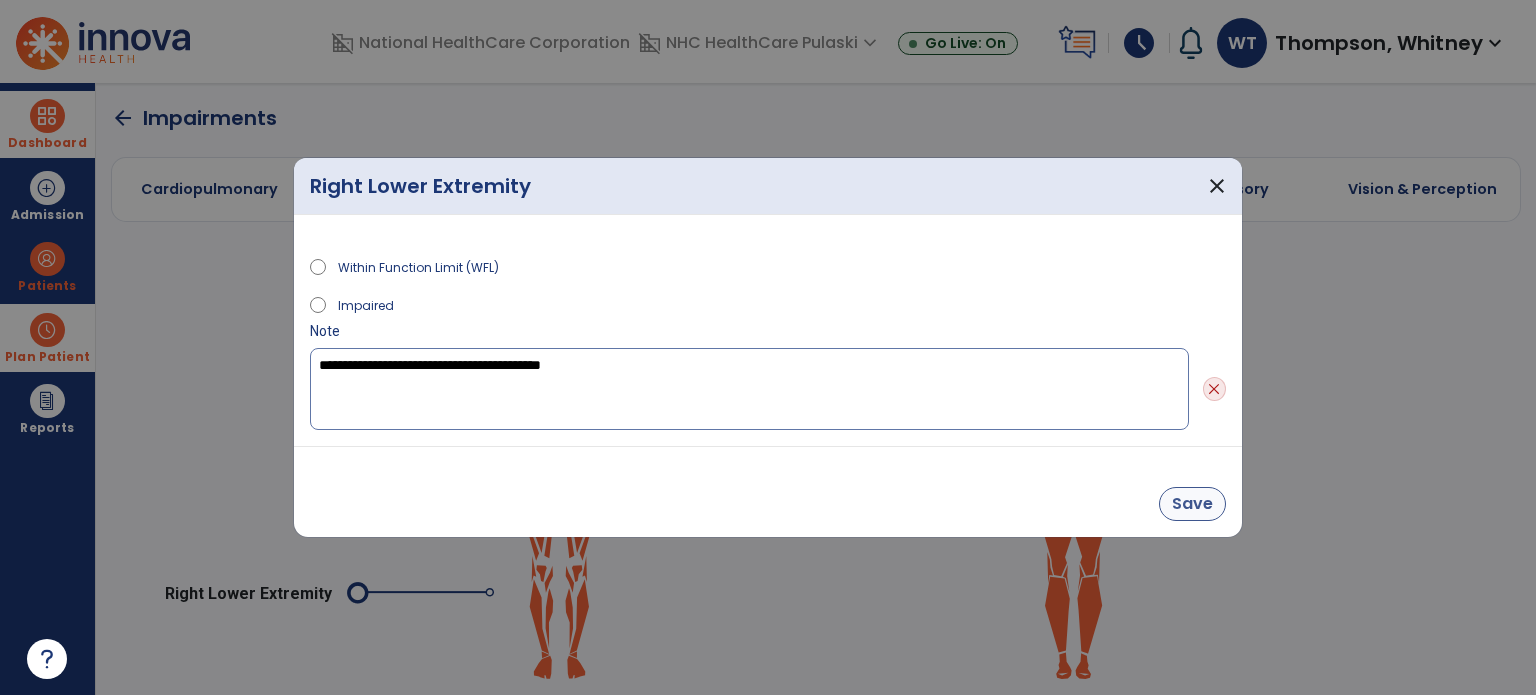 type on "**********" 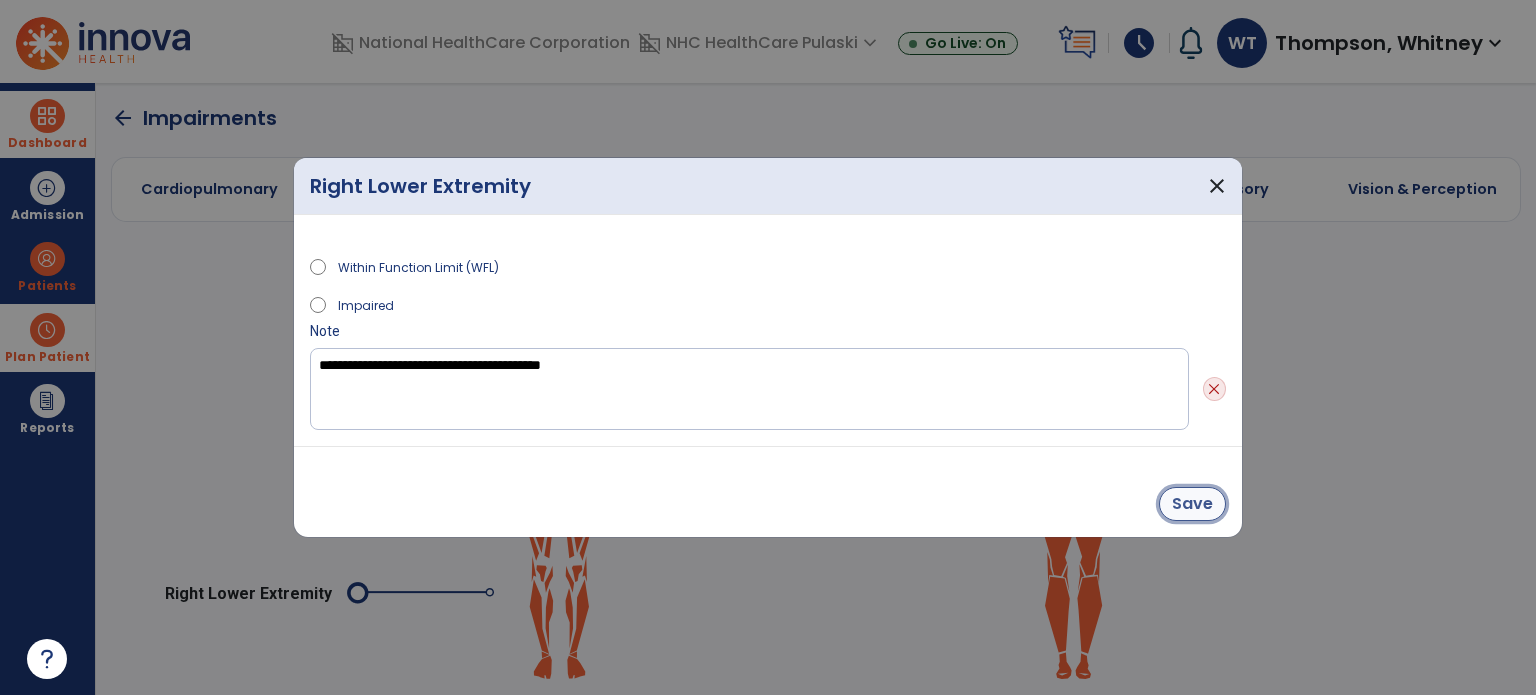 click on "Save" at bounding box center [1192, 504] 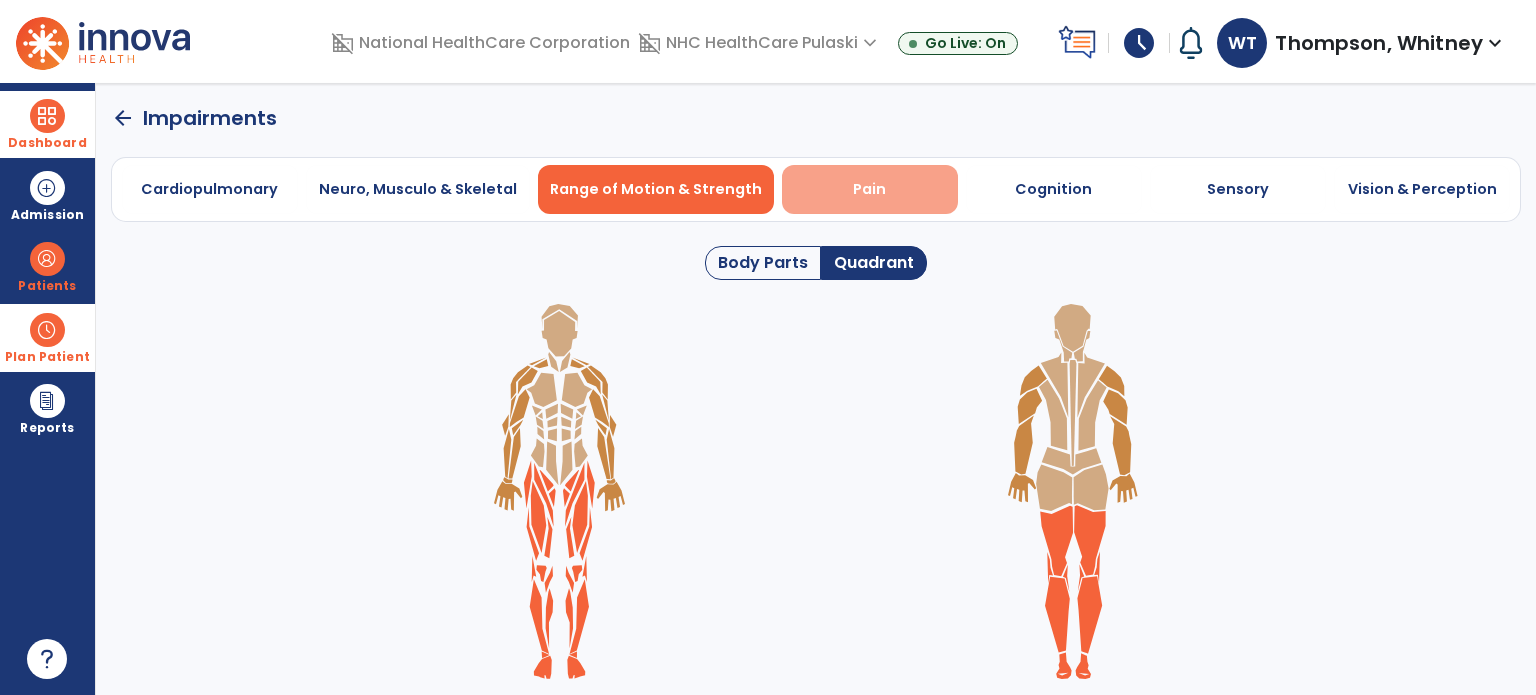 click on "Pain" at bounding box center [869, 189] 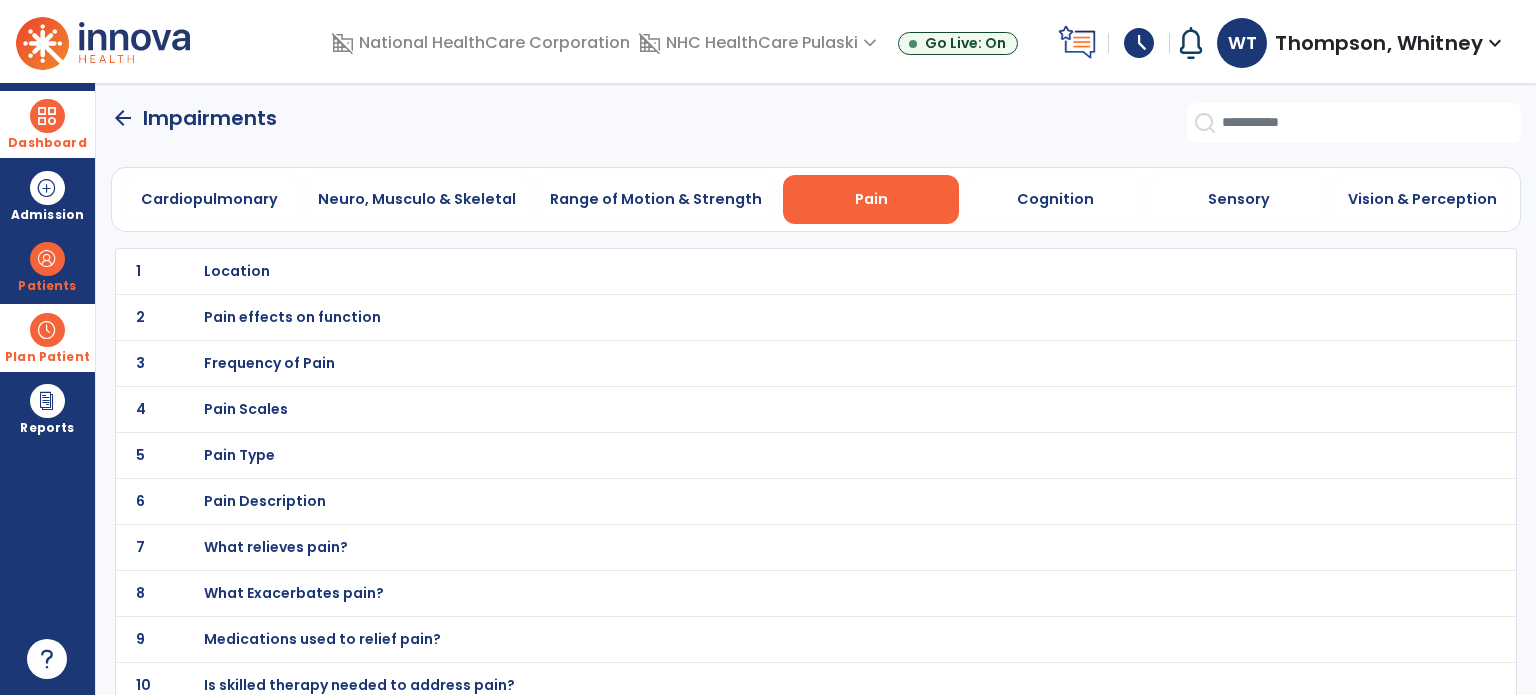 click on "Location" at bounding box center (237, 271) 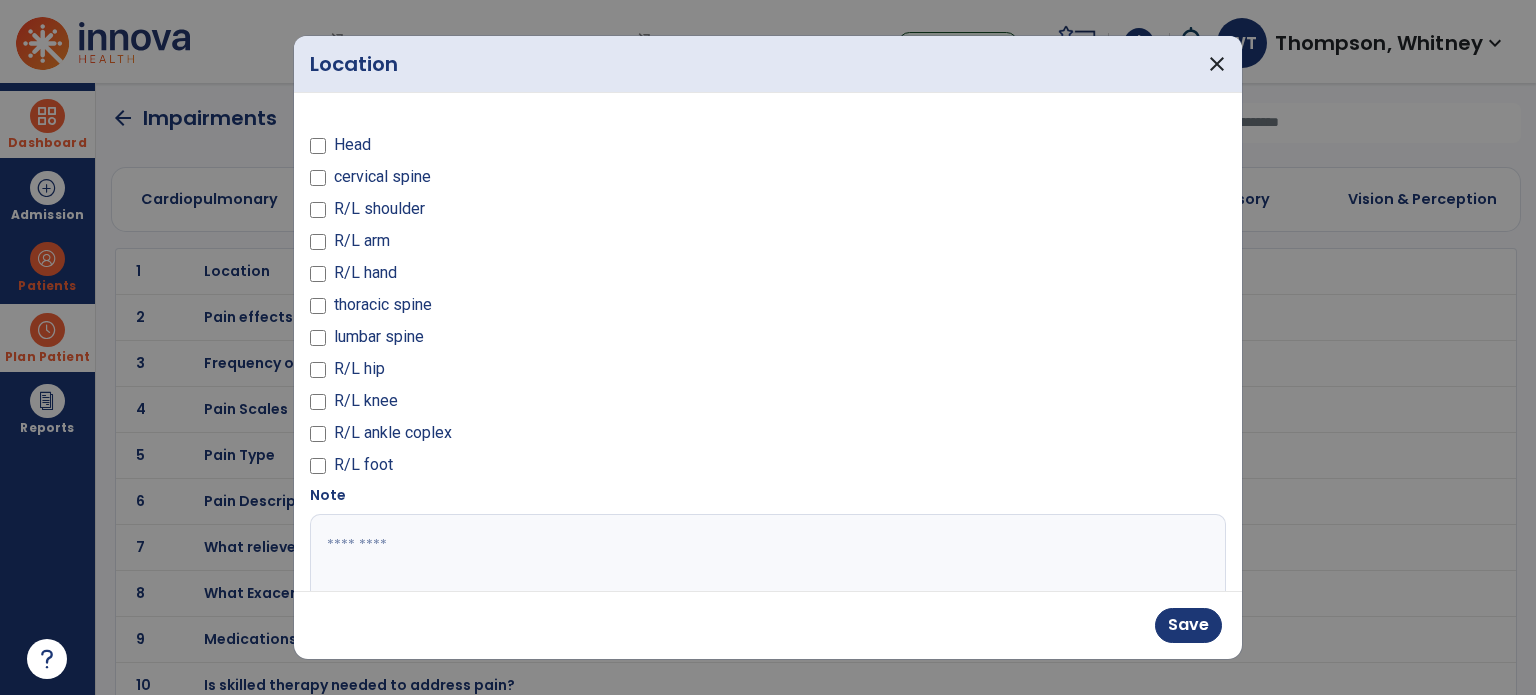 click at bounding box center [766, 589] 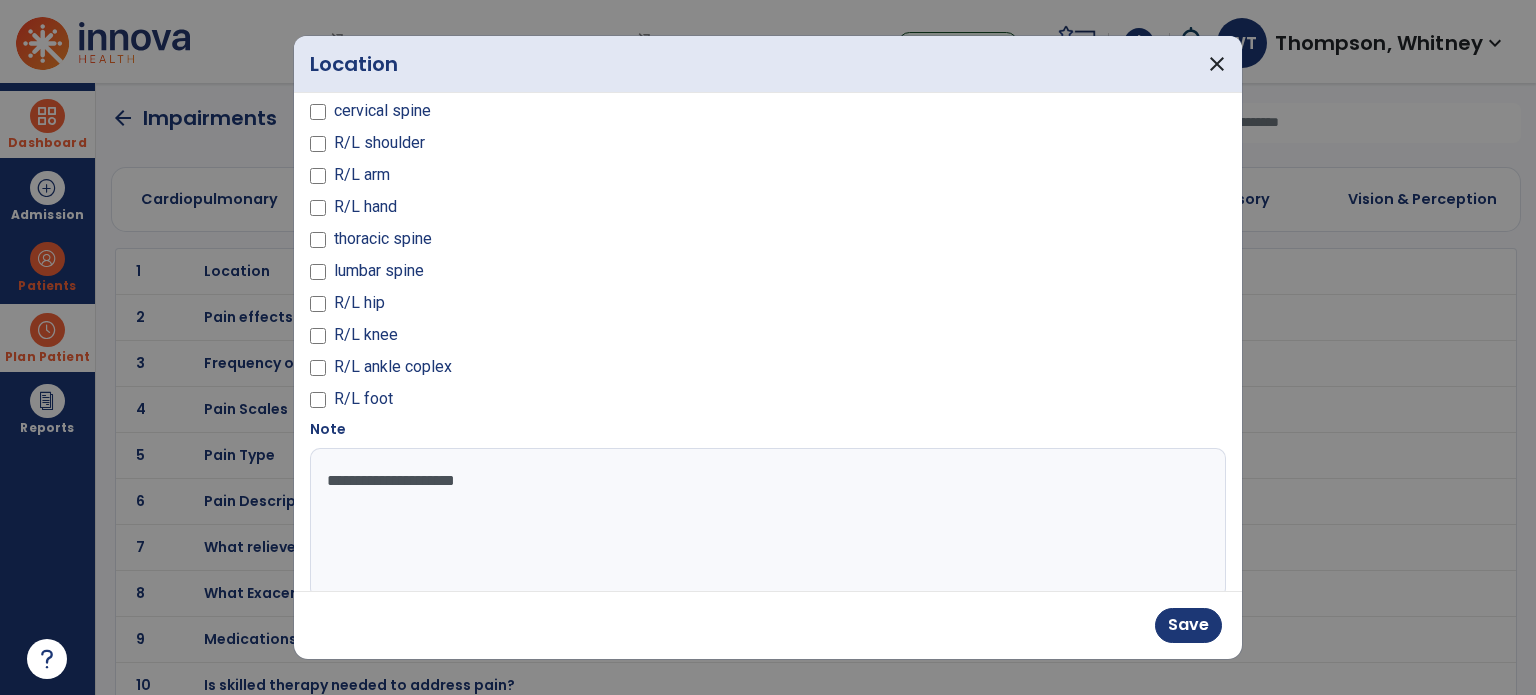 scroll, scrollTop: 102, scrollLeft: 0, axis: vertical 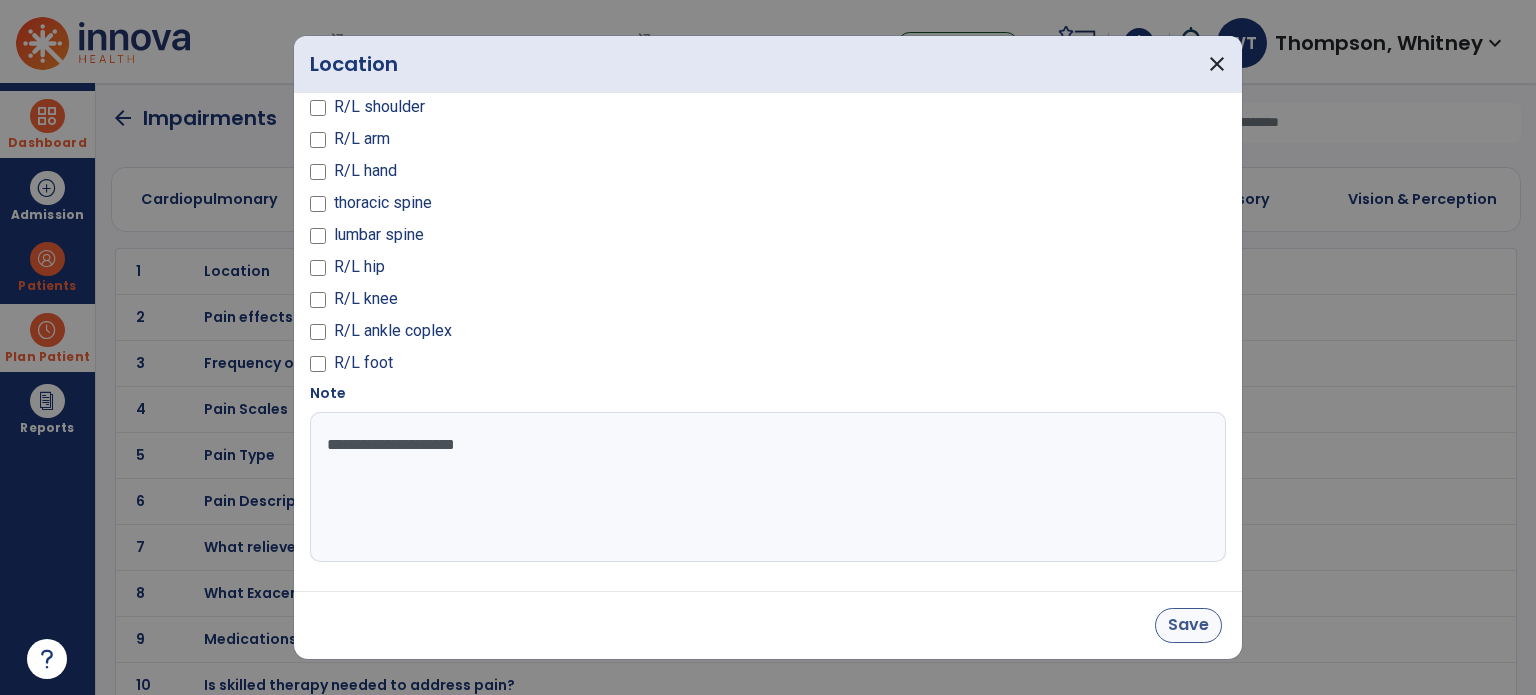 type on "**********" 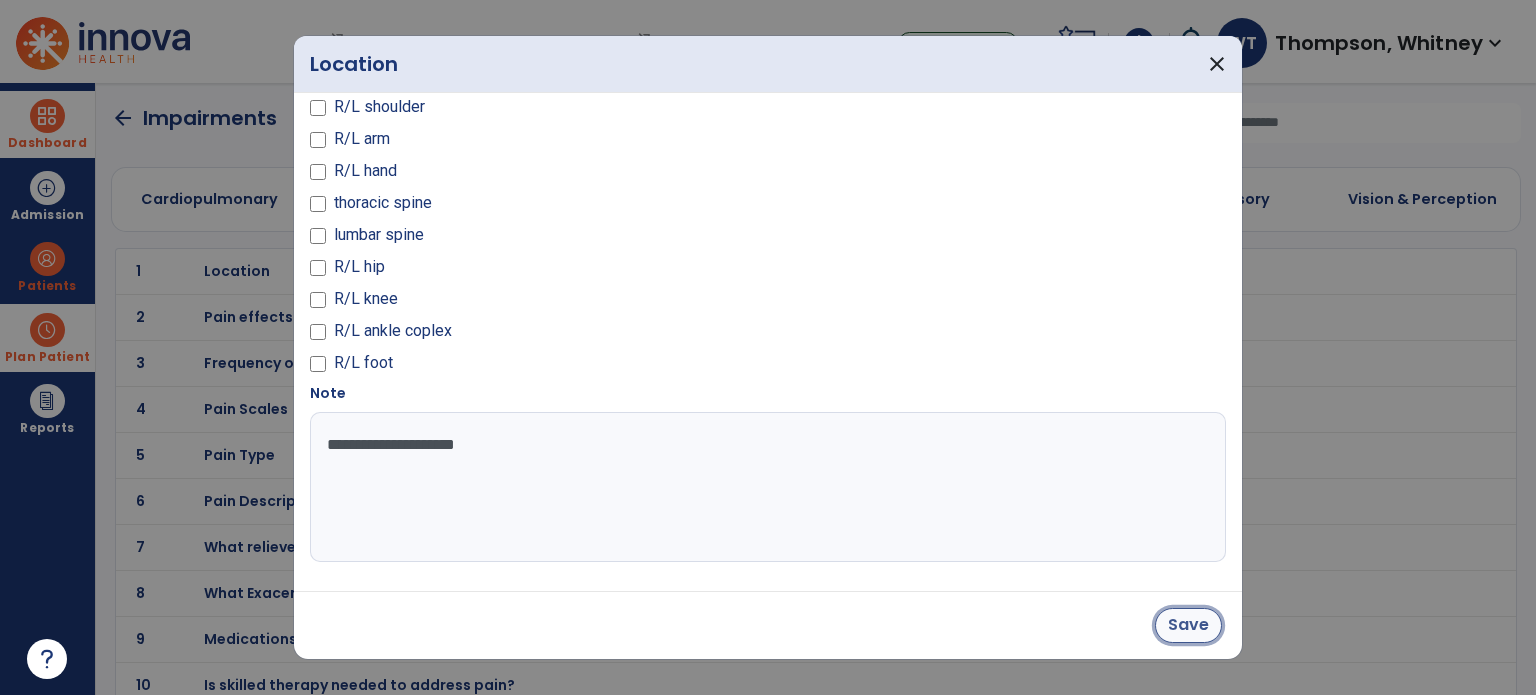 click on "Save" at bounding box center [1188, 625] 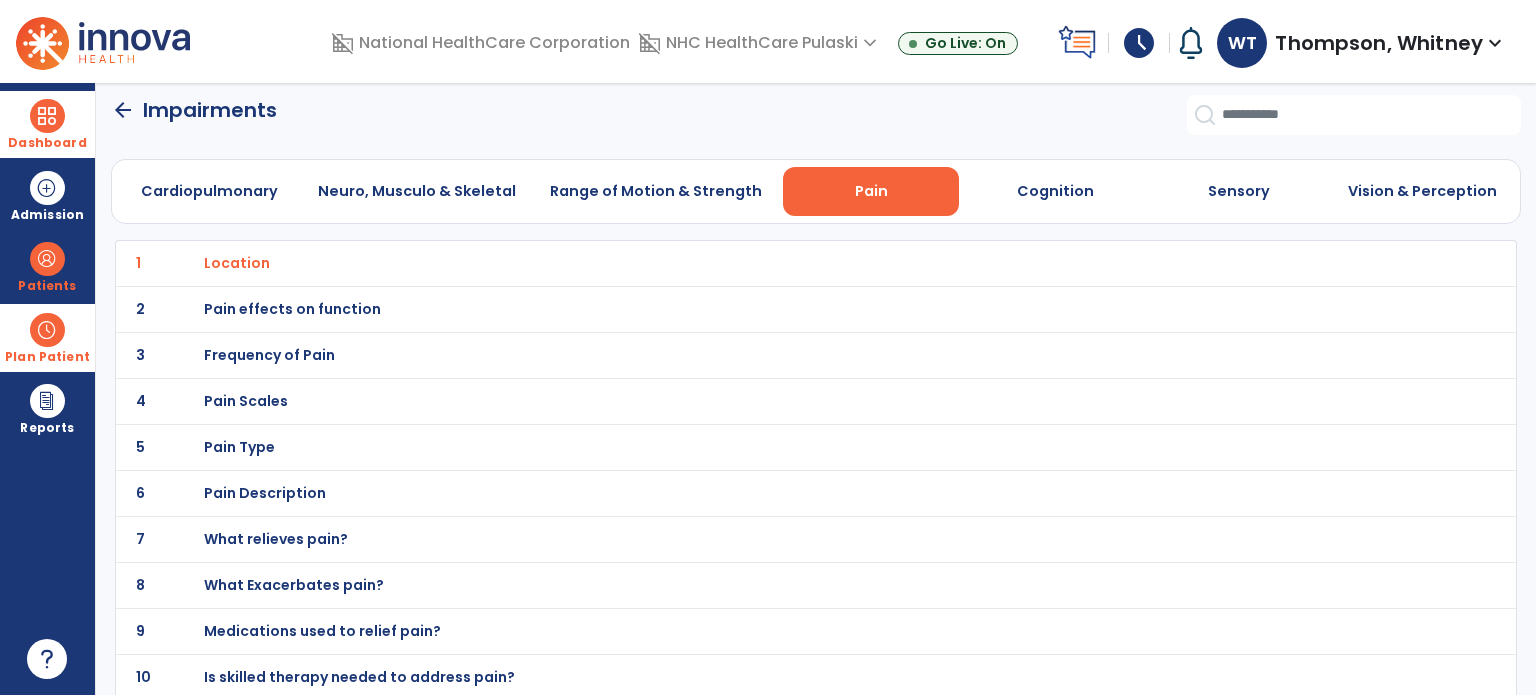 scroll, scrollTop: 11, scrollLeft: 0, axis: vertical 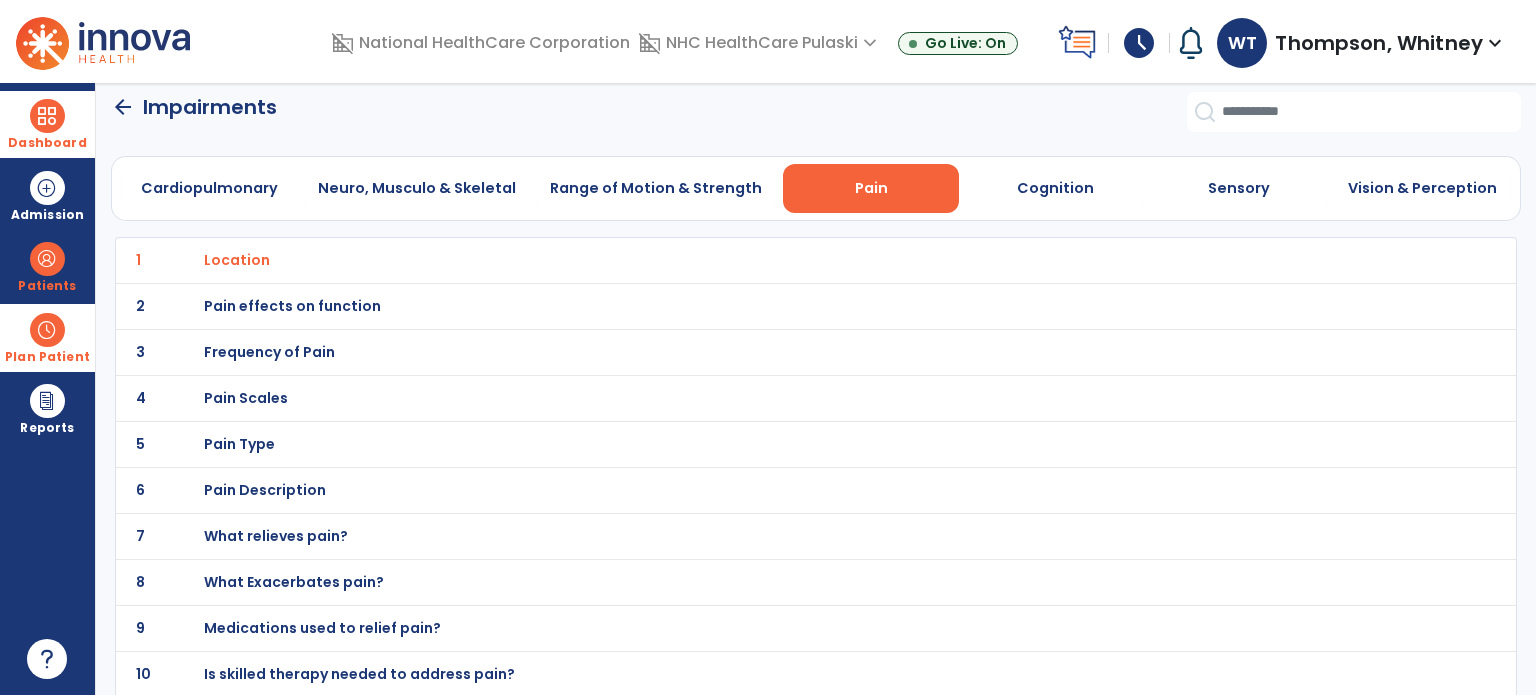 click on "Pain effects on function" at bounding box center [237, 260] 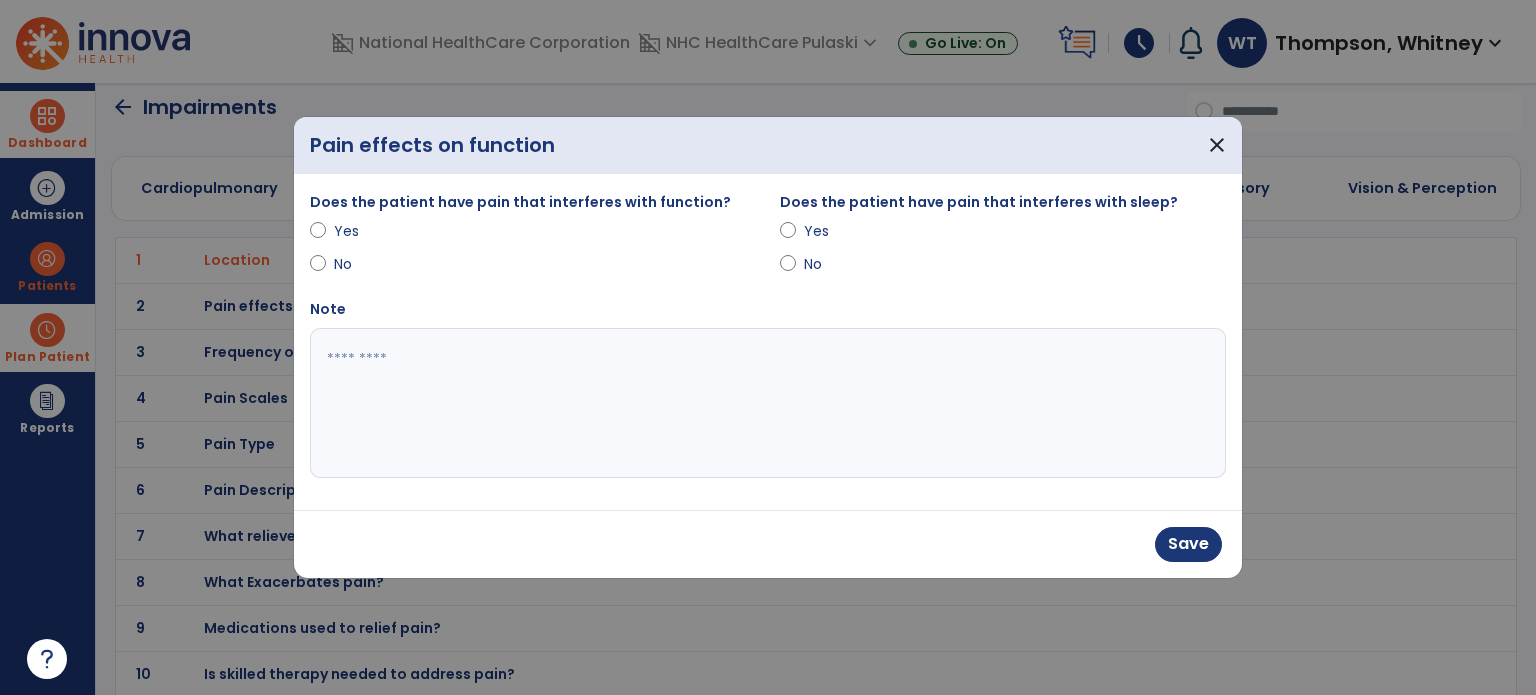 click at bounding box center (768, 403) 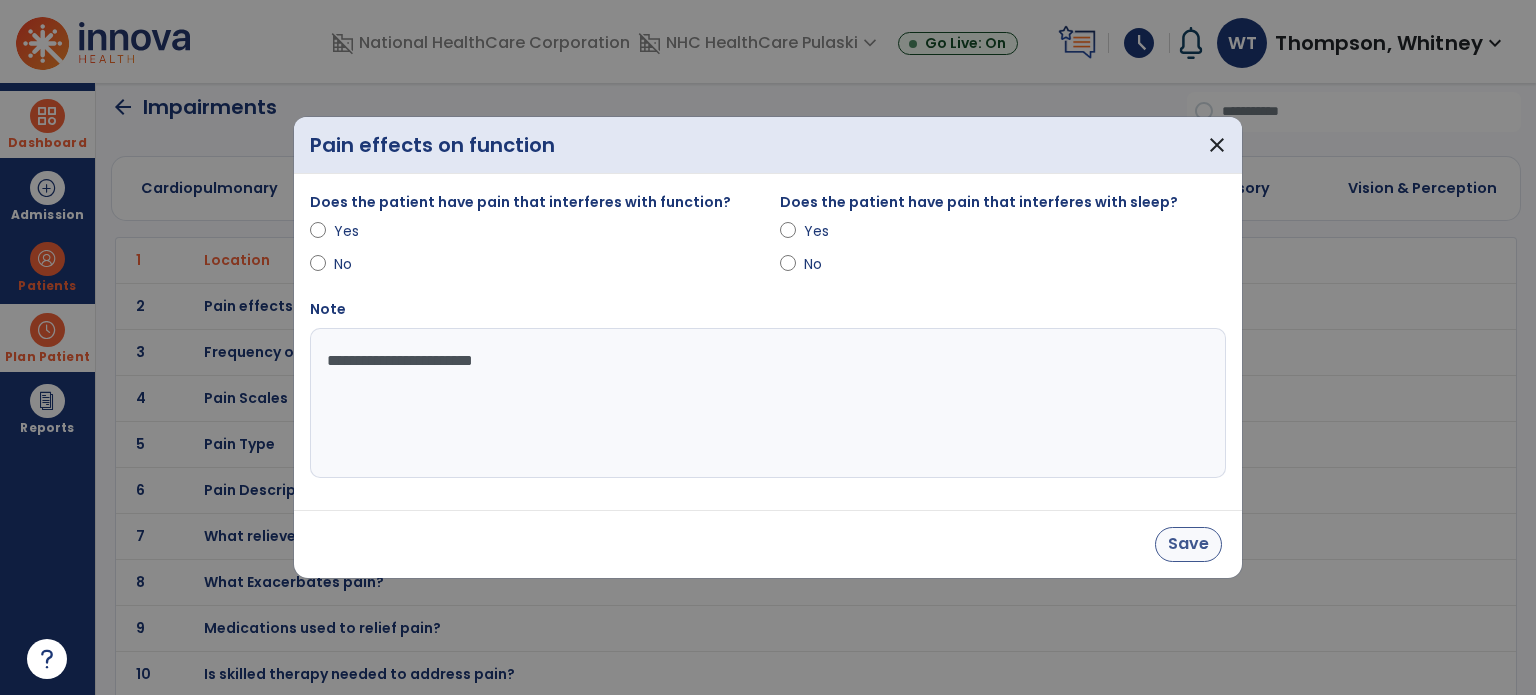 type on "**********" 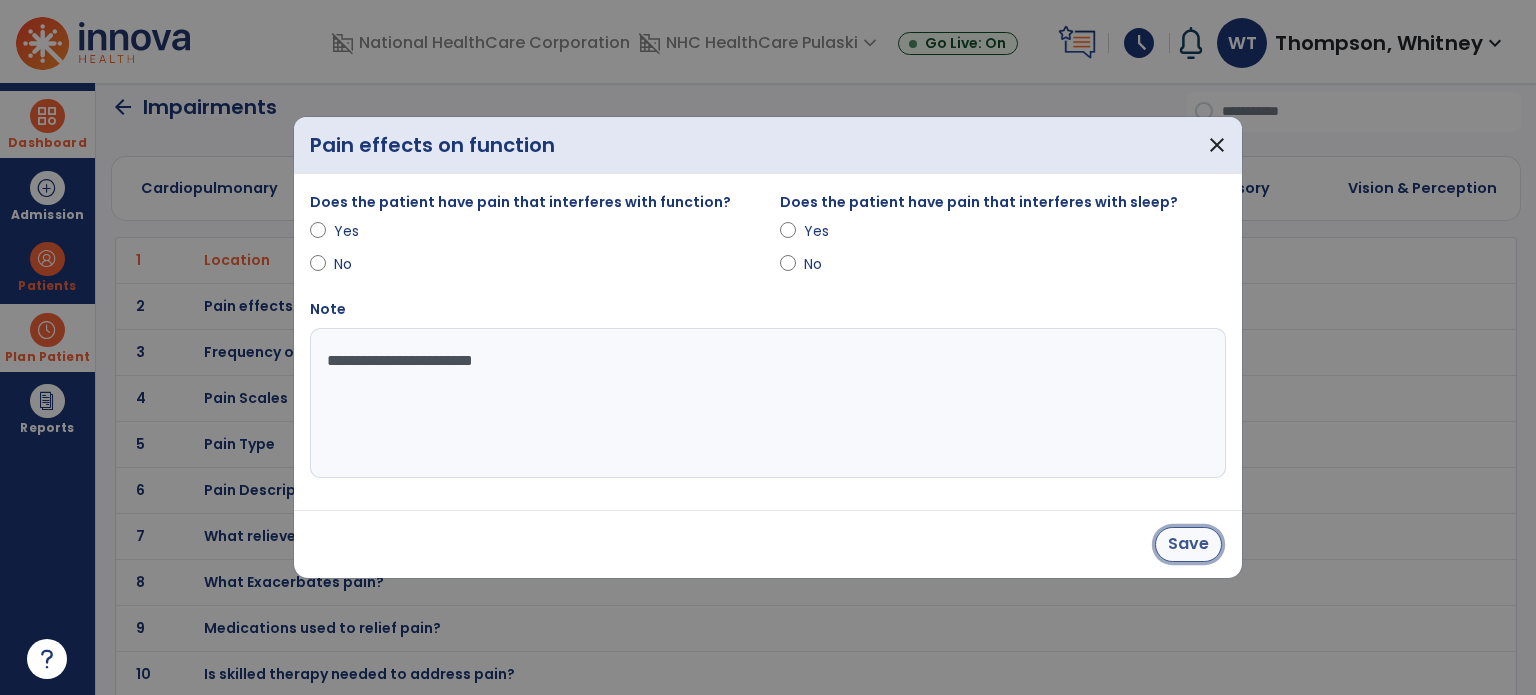 click on "Save" at bounding box center (1188, 544) 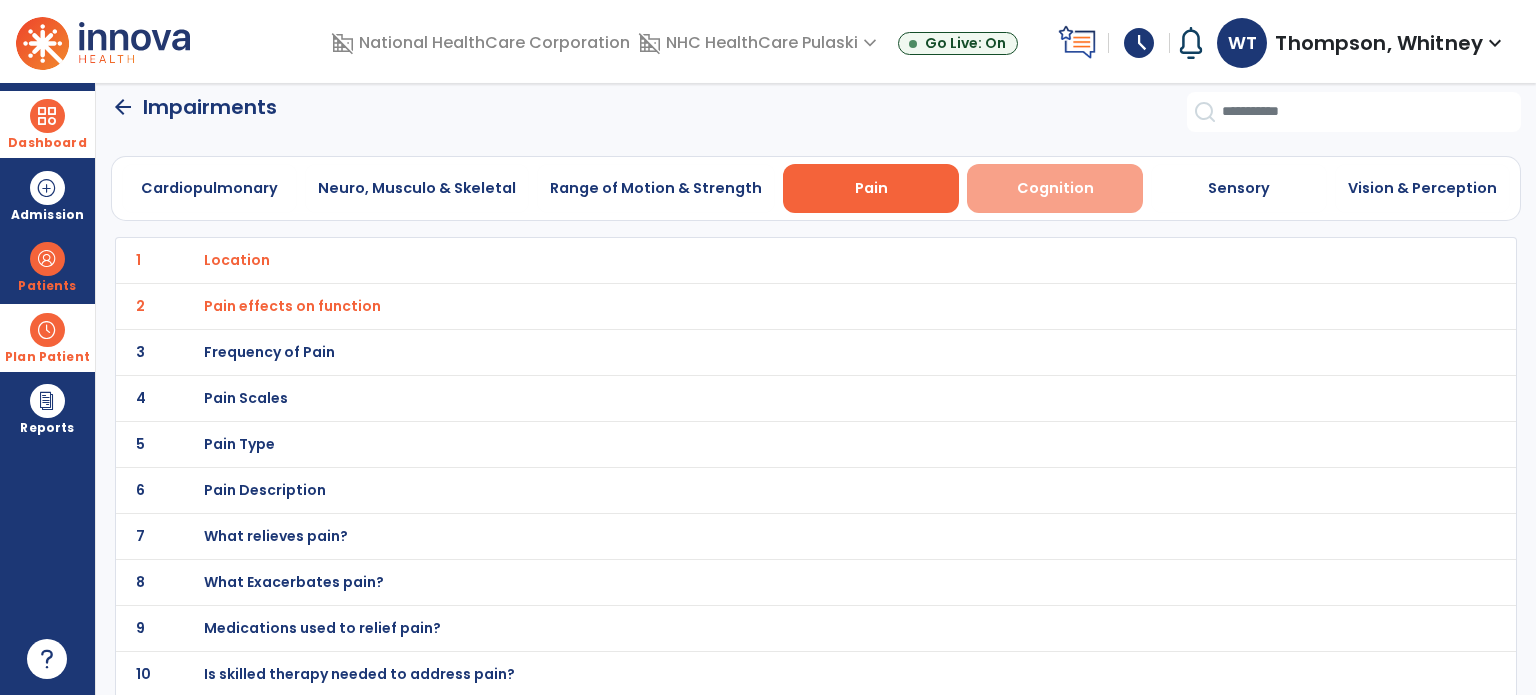 click on "Cognition" at bounding box center [1055, 188] 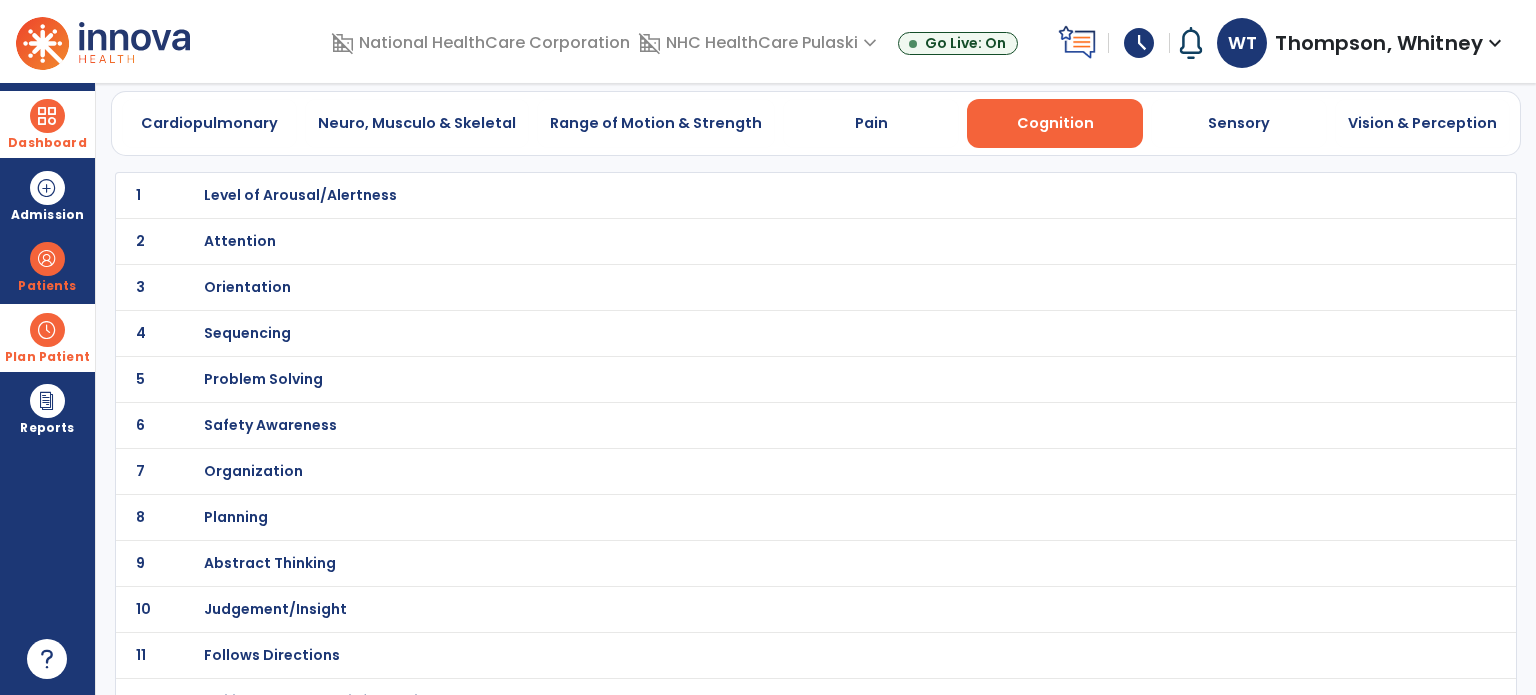 scroll, scrollTop: 111, scrollLeft: 0, axis: vertical 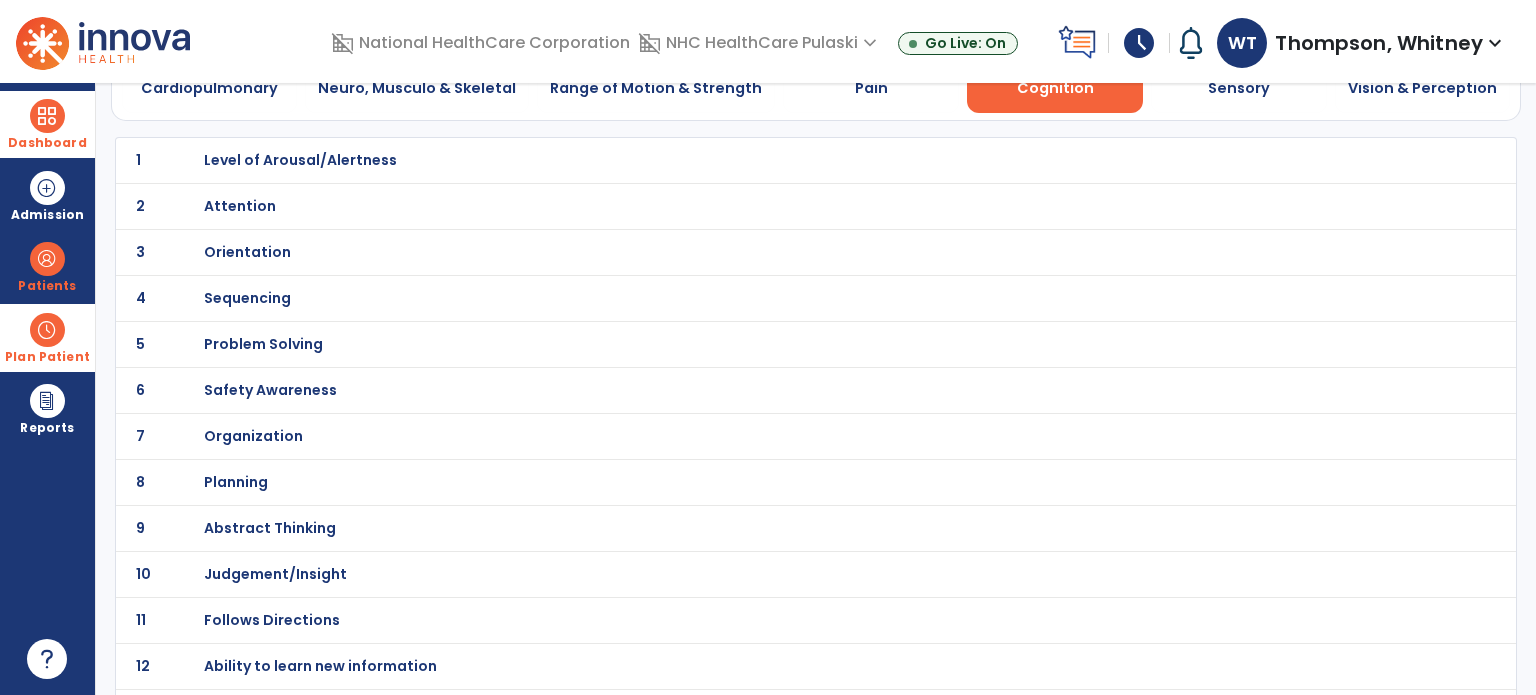 click on "Orientation" at bounding box center [300, 160] 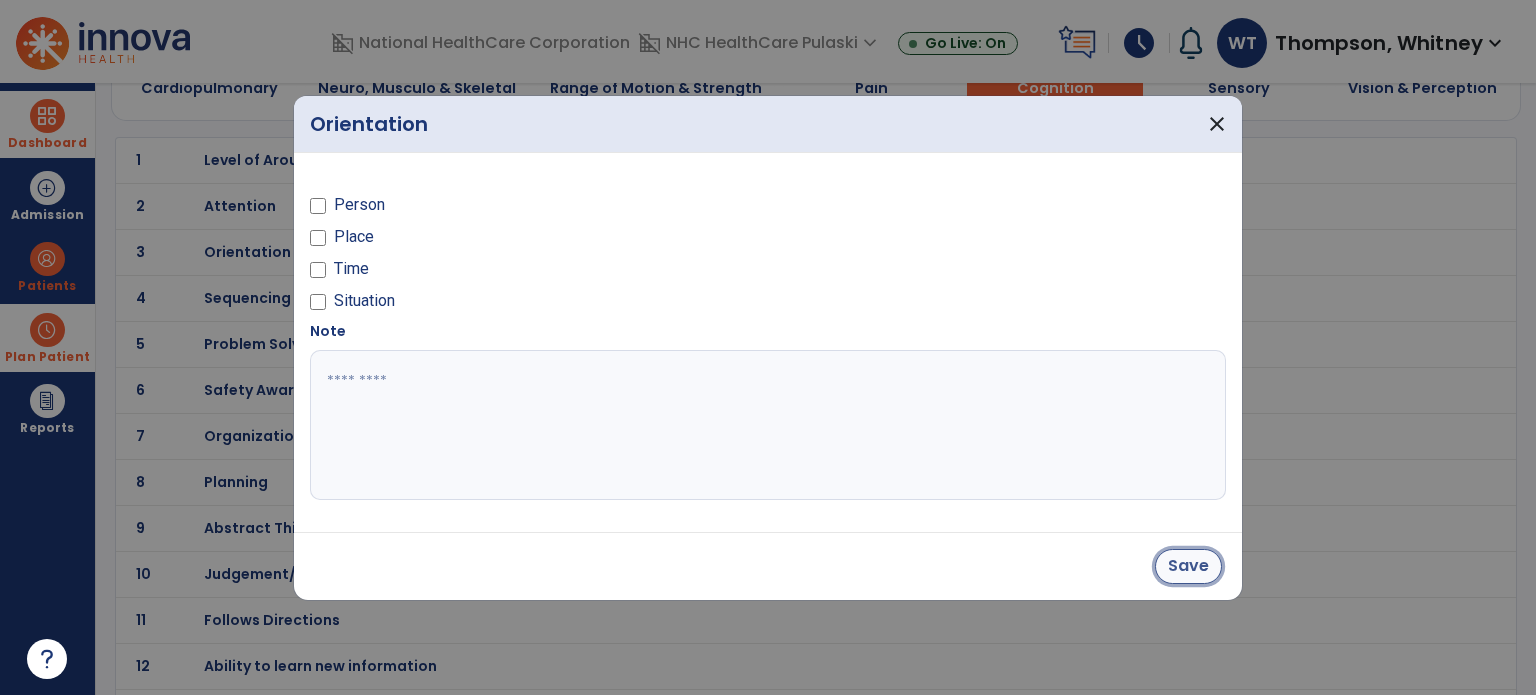 click on "Save" at bounding box center (1188, 566) 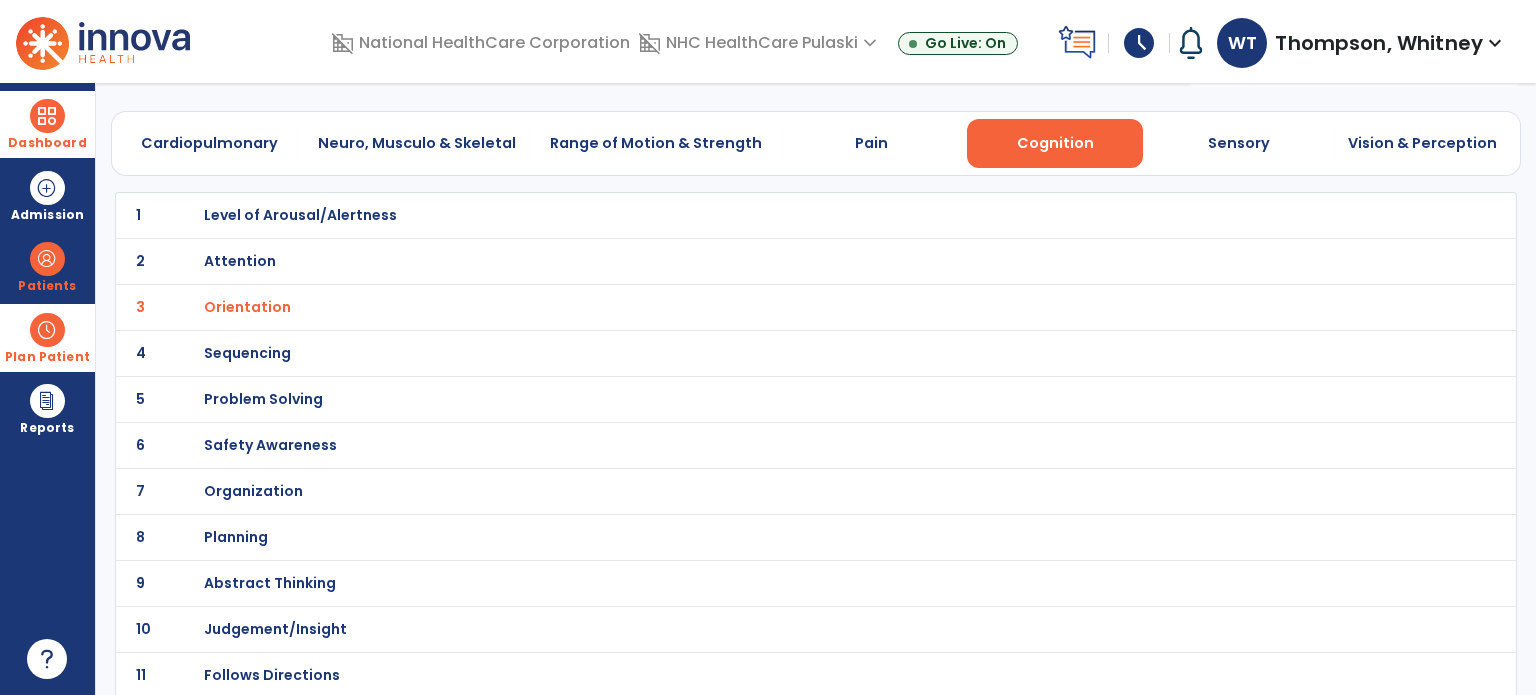 scroll, scrollTop: 0, scrollLeft: 0, axis: both 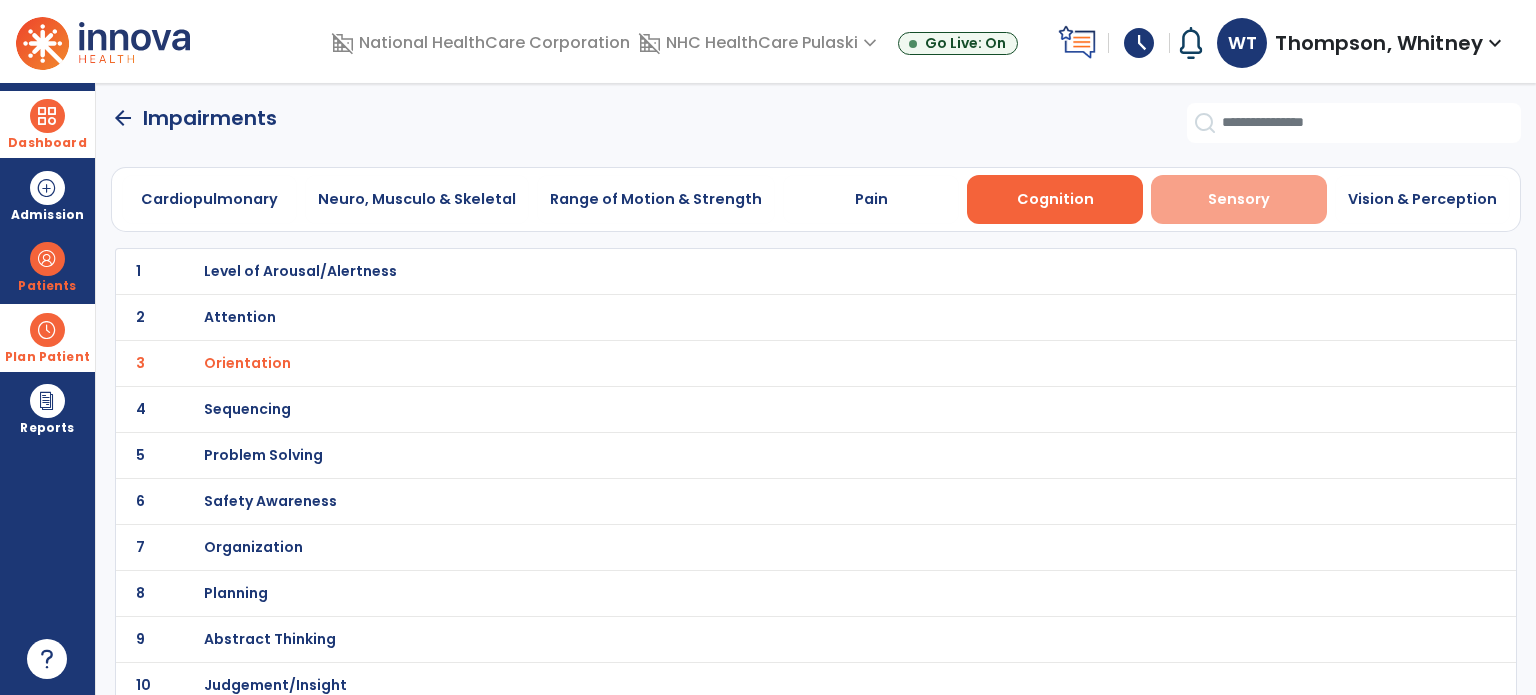 click on "Sensory" at bounding box center [1239, 199] 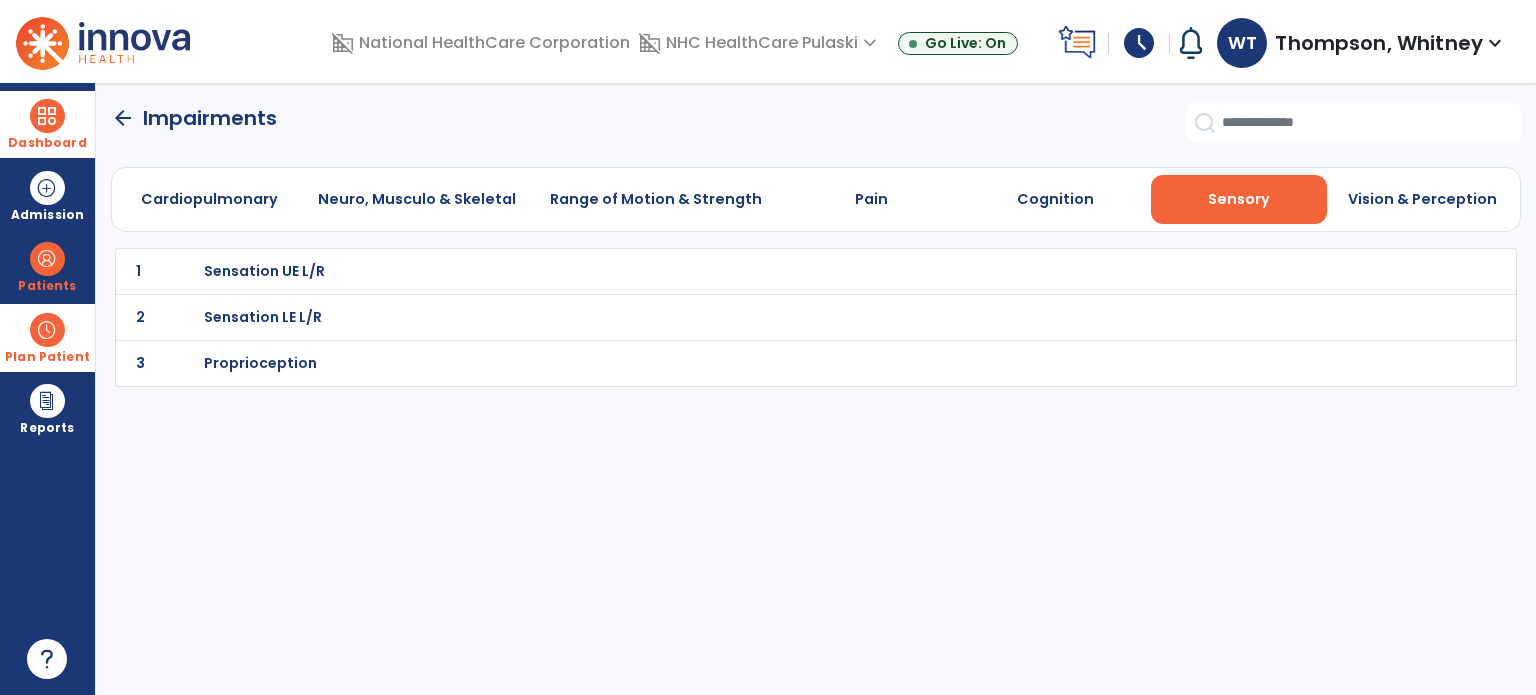 click on "Sensation LE L/R" at bounding box center [264, 271] 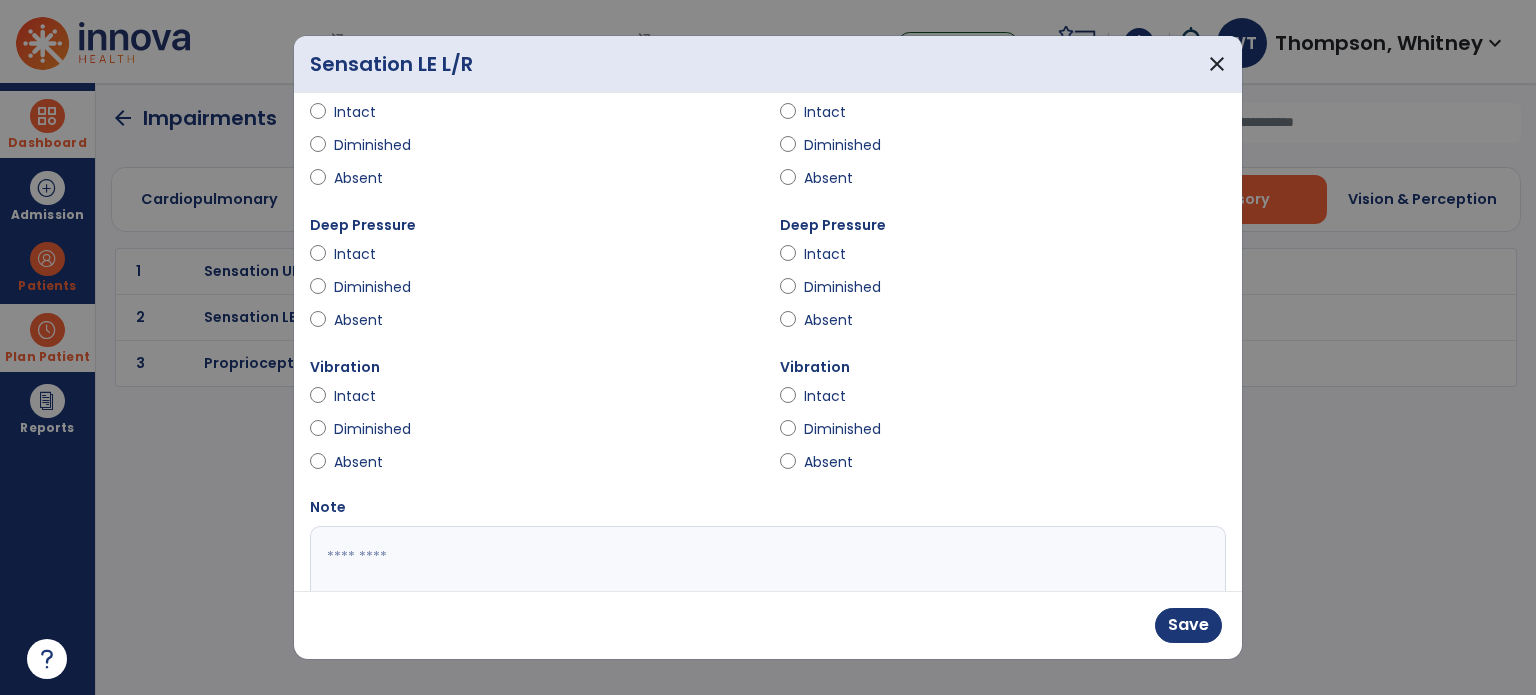 scroll, scrollTop: 323, scrollLeft: 0, axis: vertical 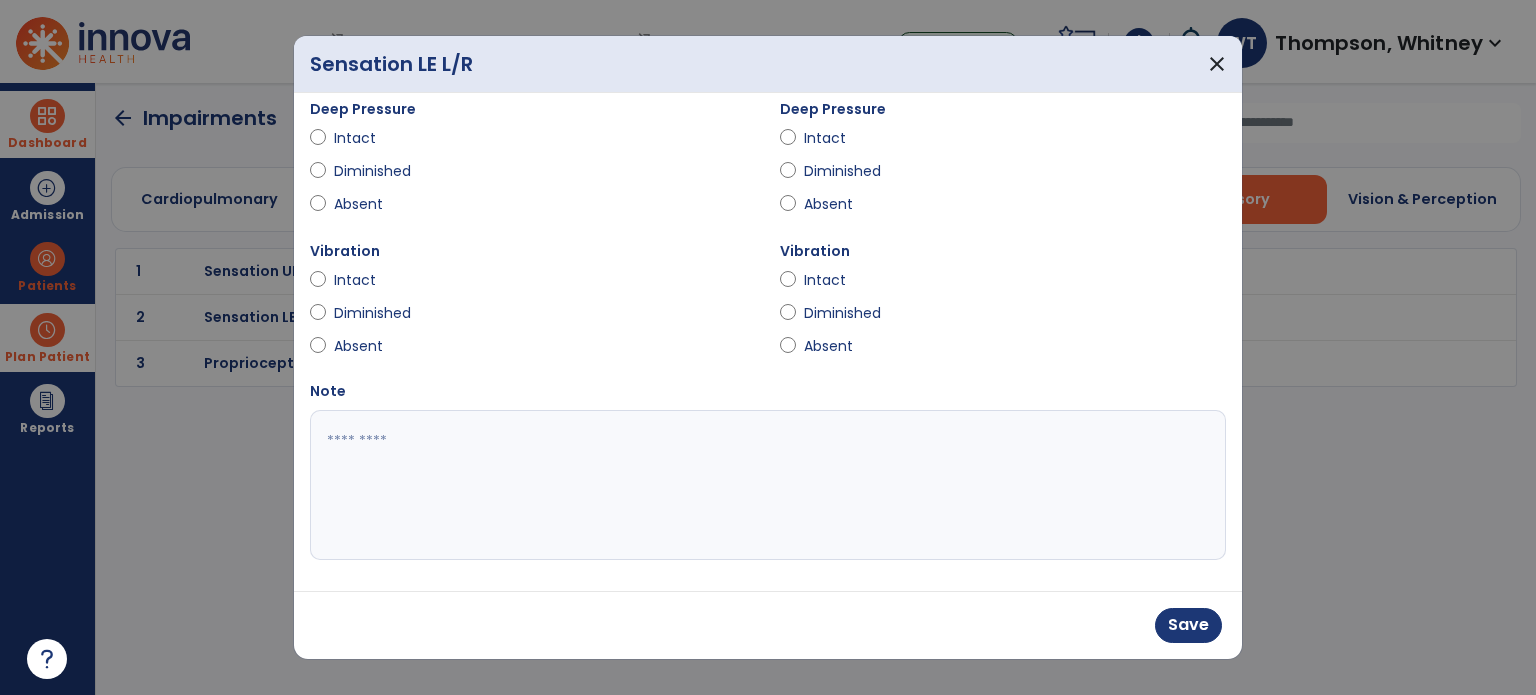 click at bounding box center [766, 485] 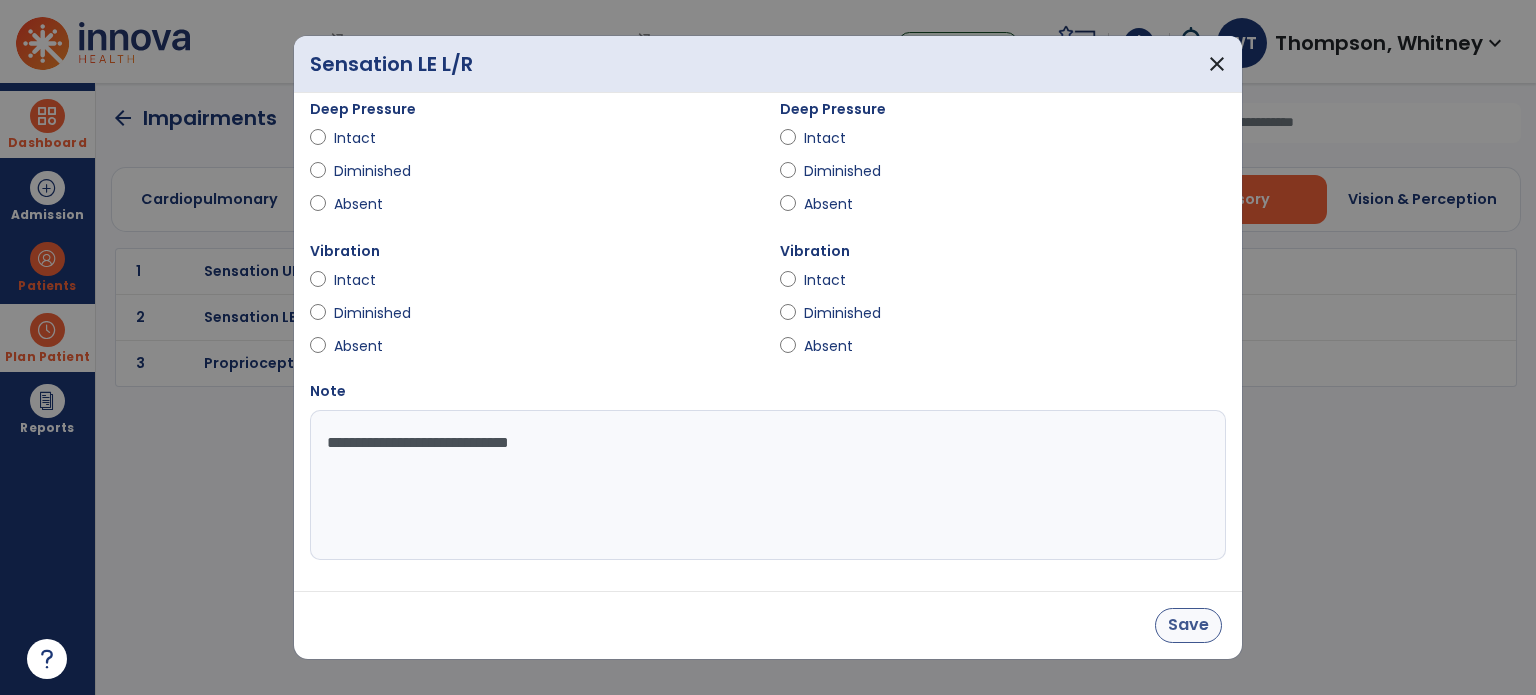 type on "**********" 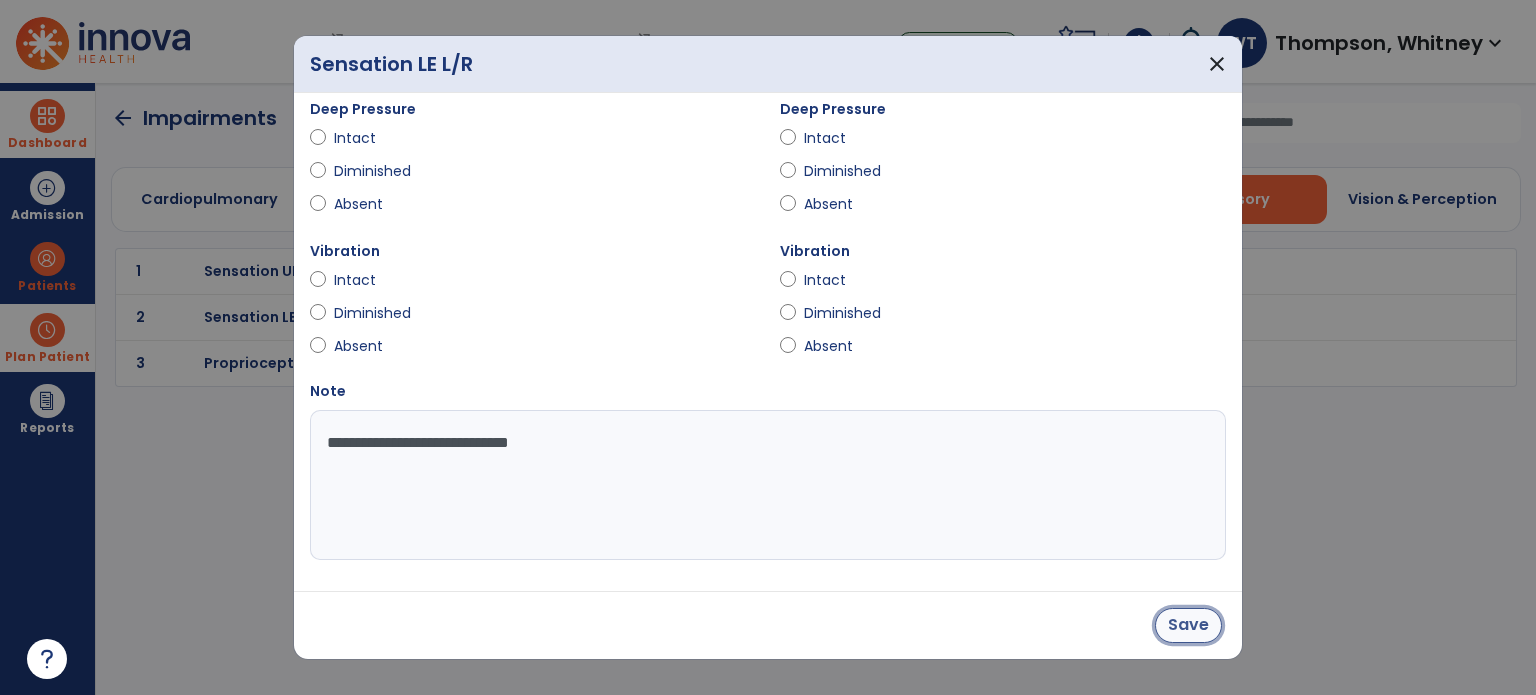 click on "Save" at bounding box center [1188, 625] 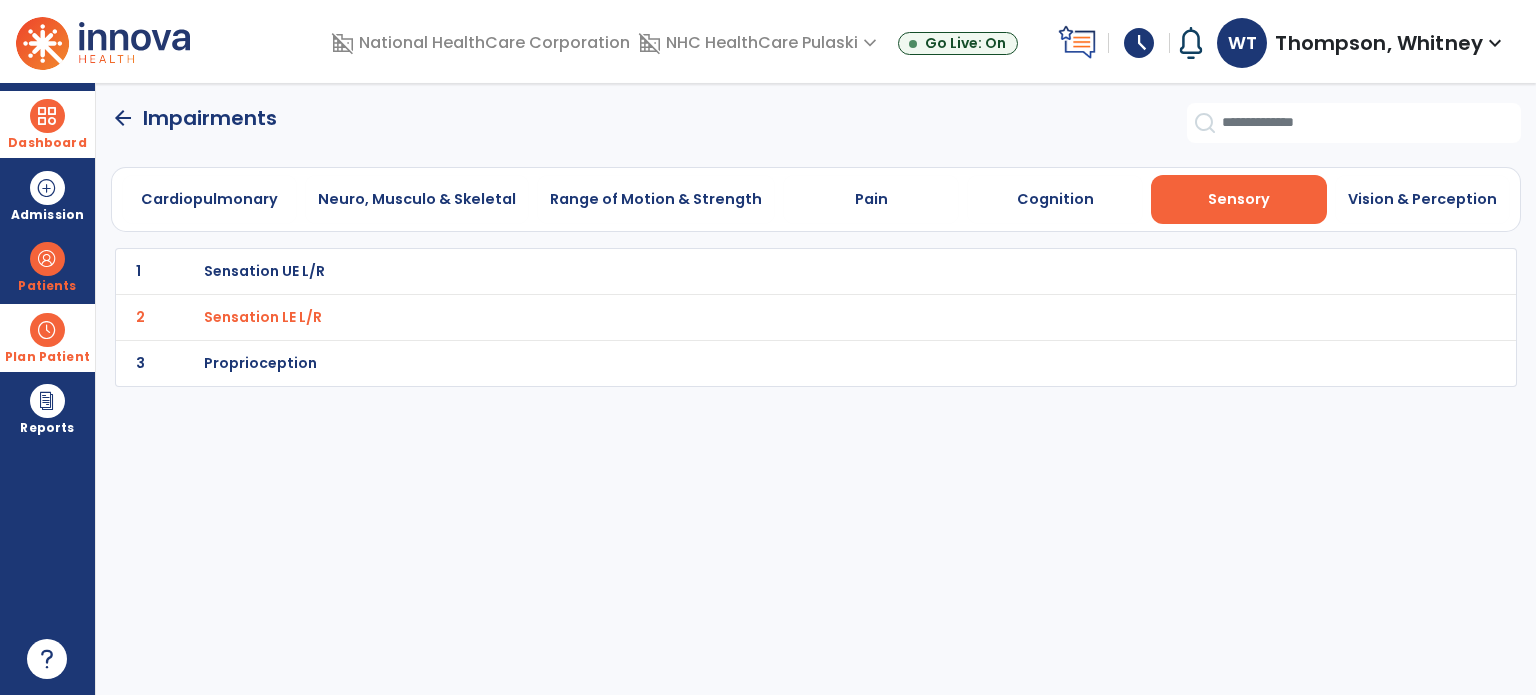click on "arrow_back" 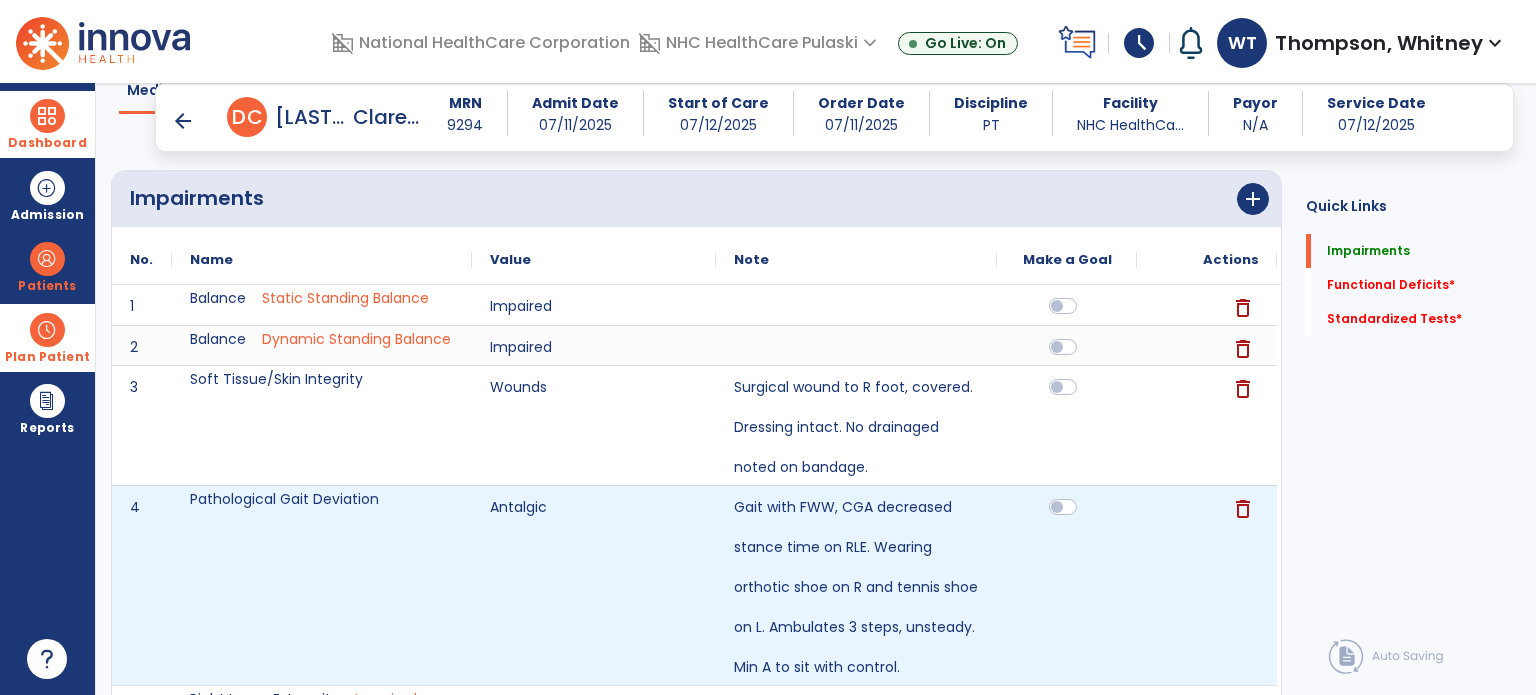 scroll, scrollTop: 200, scrollLeft: 0, axis: vertical 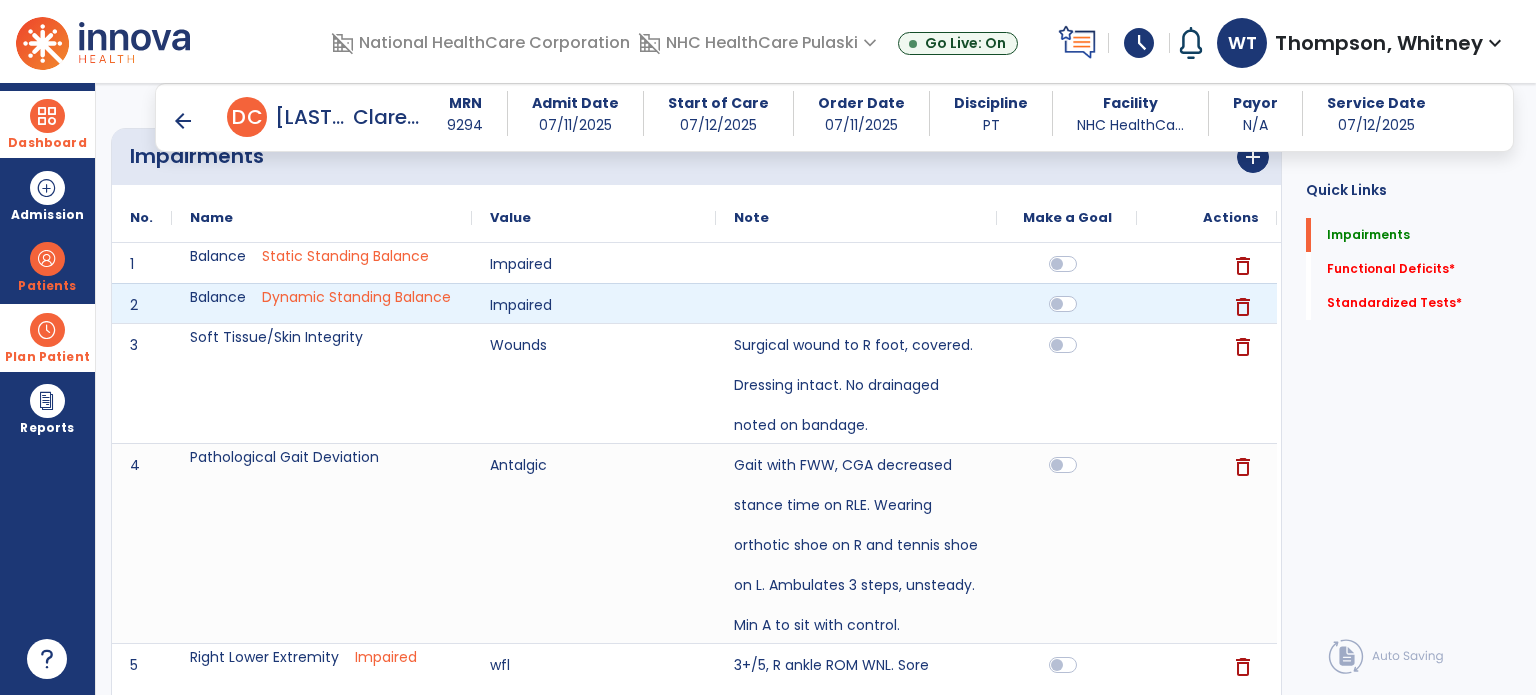 click 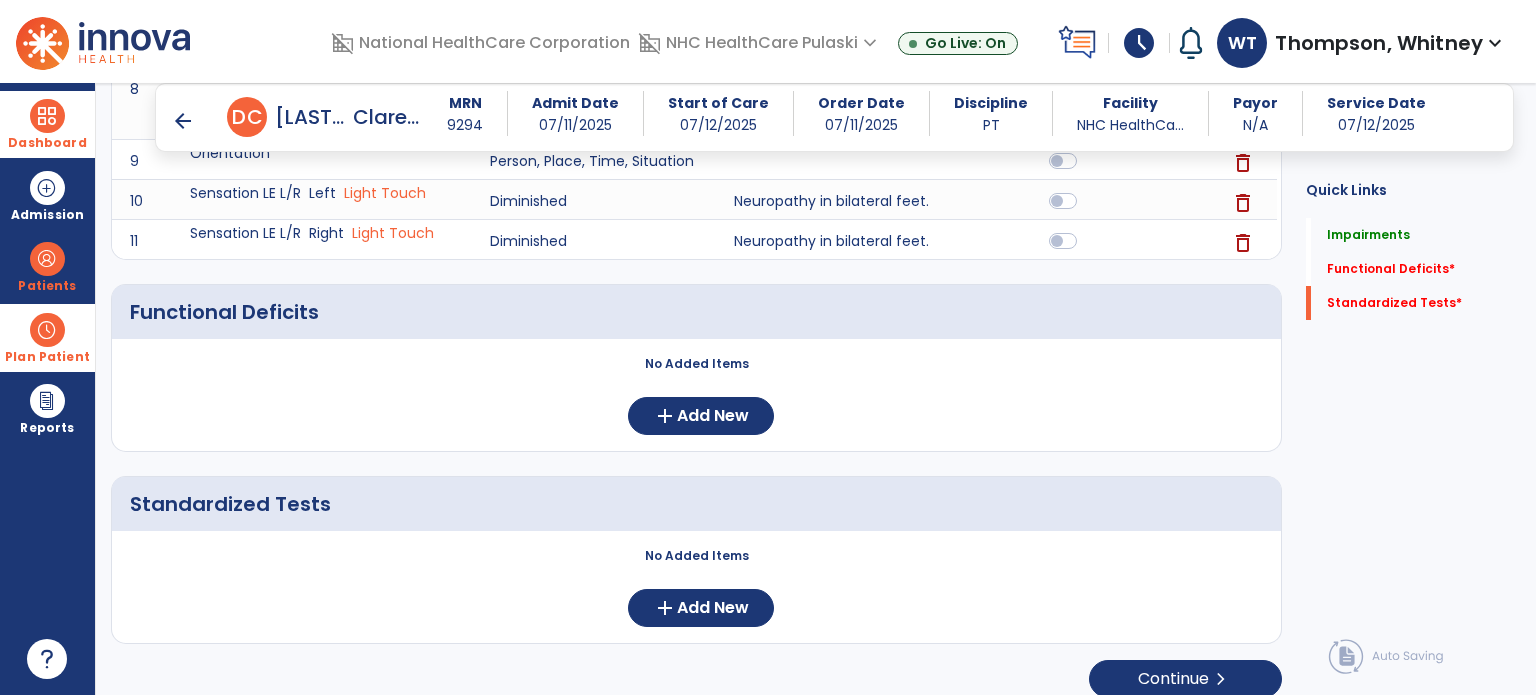 scroll, scrollTop: 952, scrollLeft: 0, axis: vertical 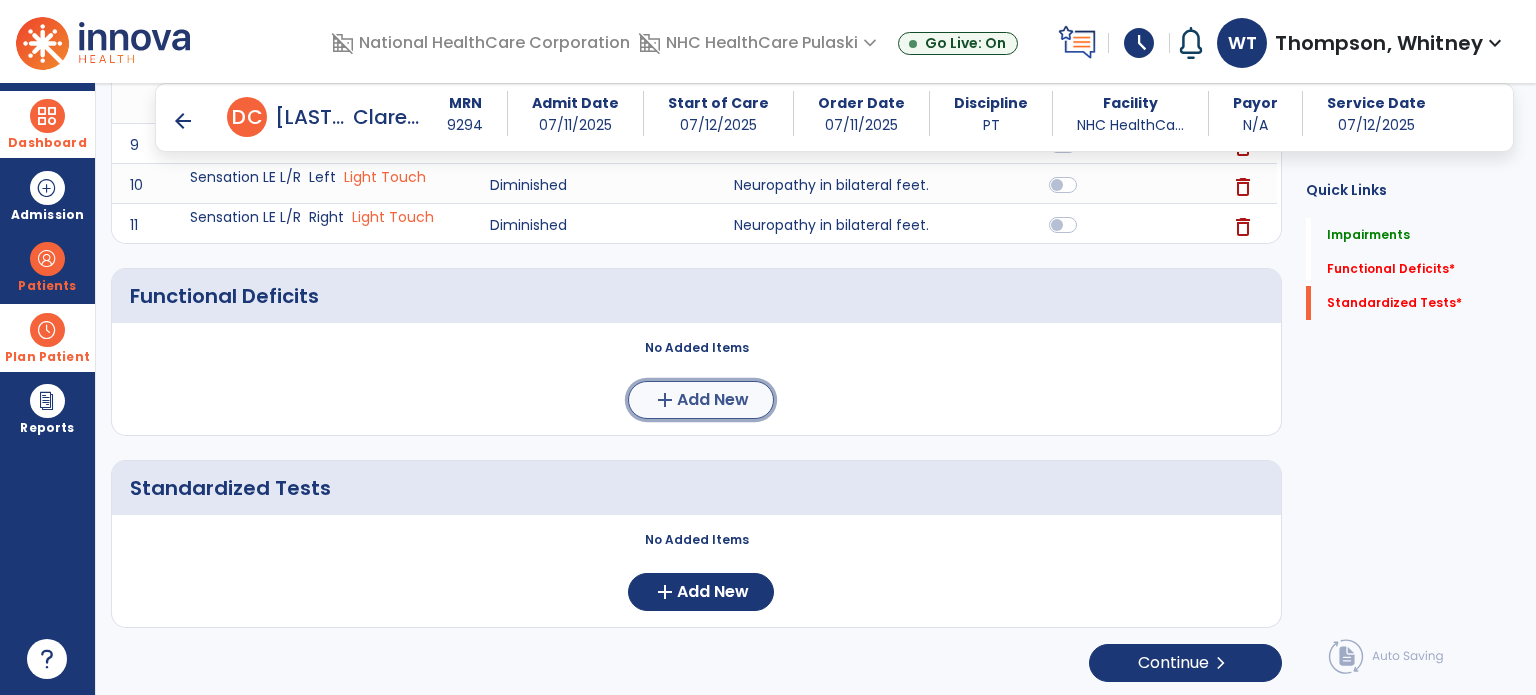 click on "Add New" 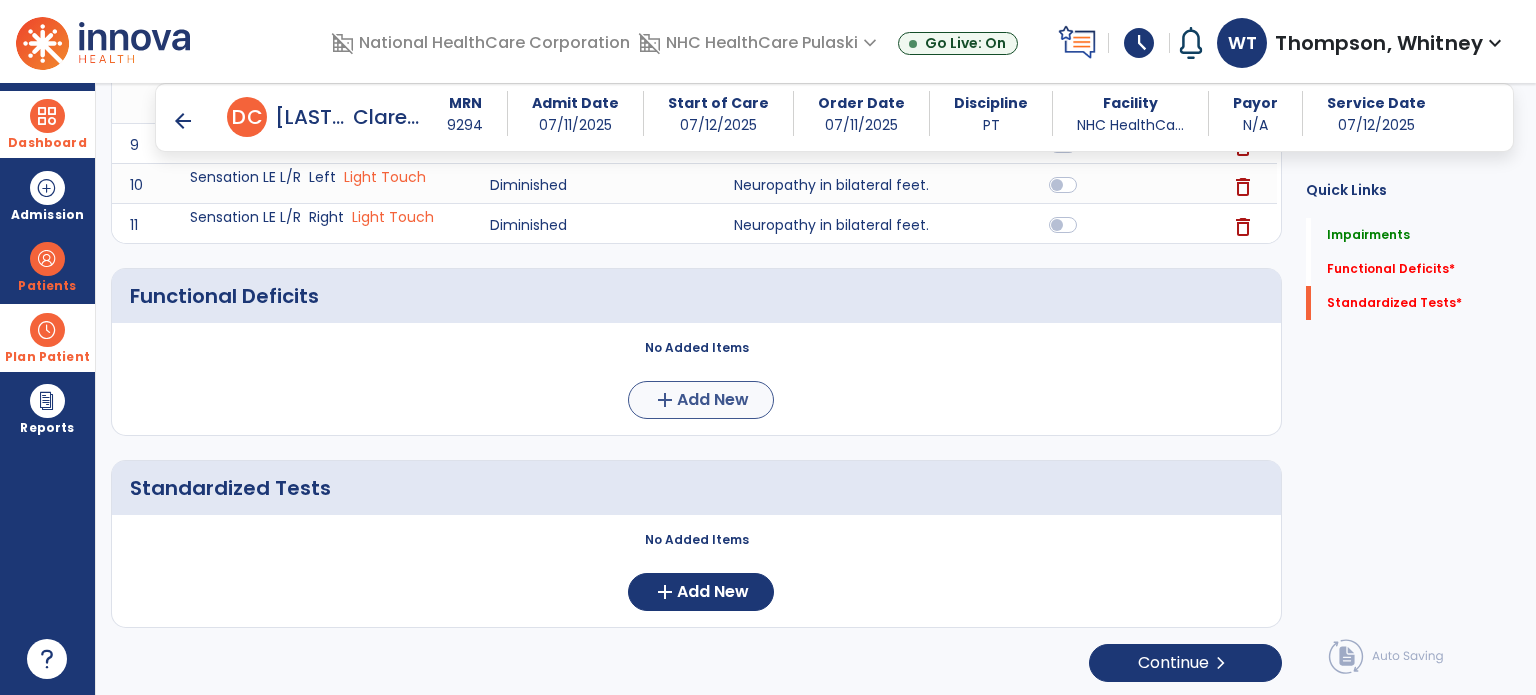scroll, scrollTop: 0, scrollLeft: 0, axis: both 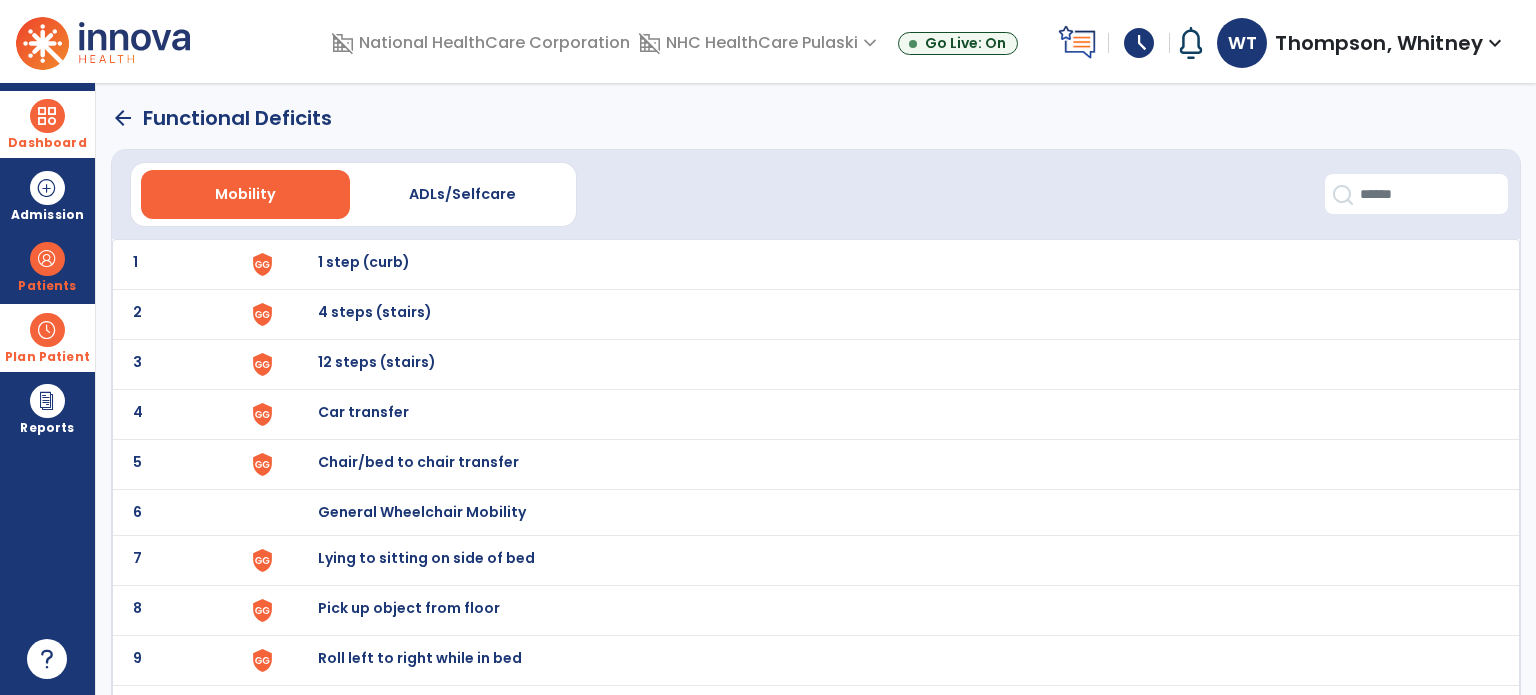 click on "4 steps (stairs)" at bounding box center (364, 262) 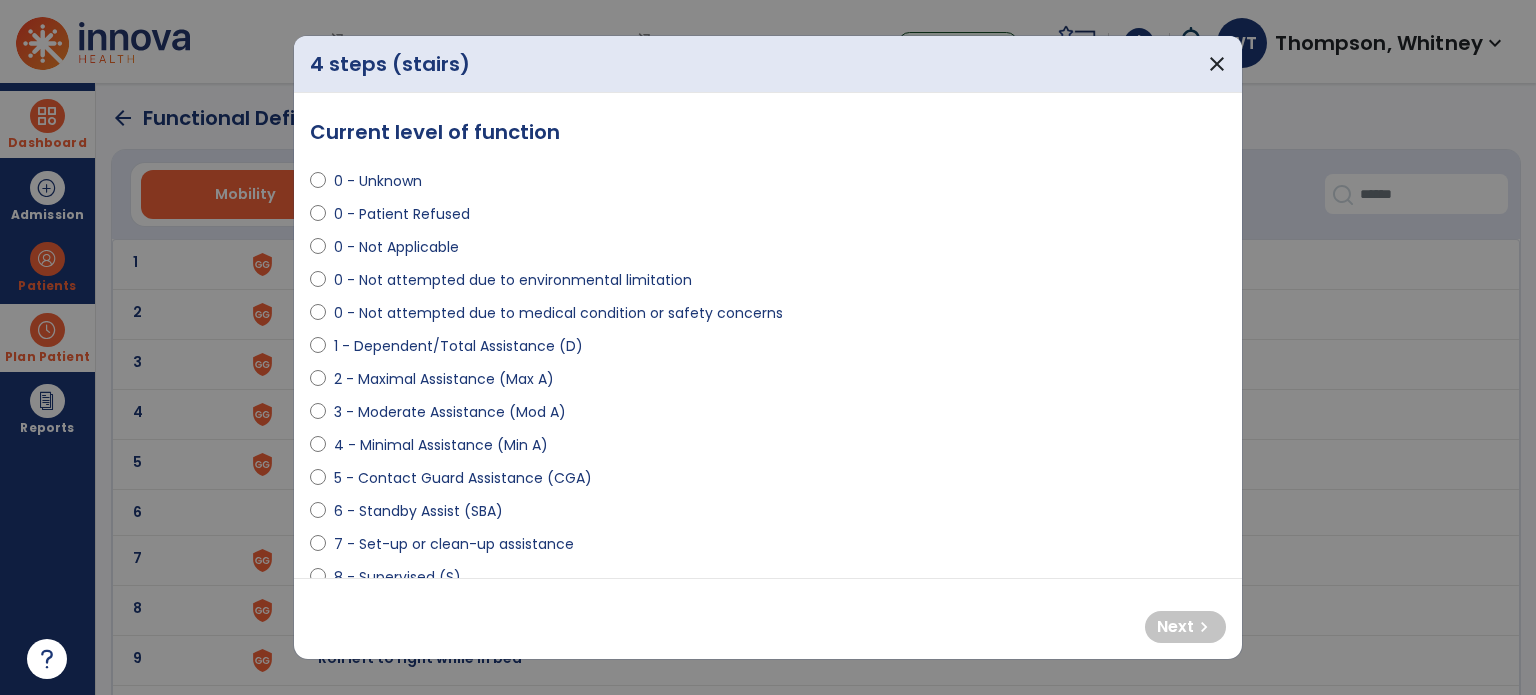 select on "**********" 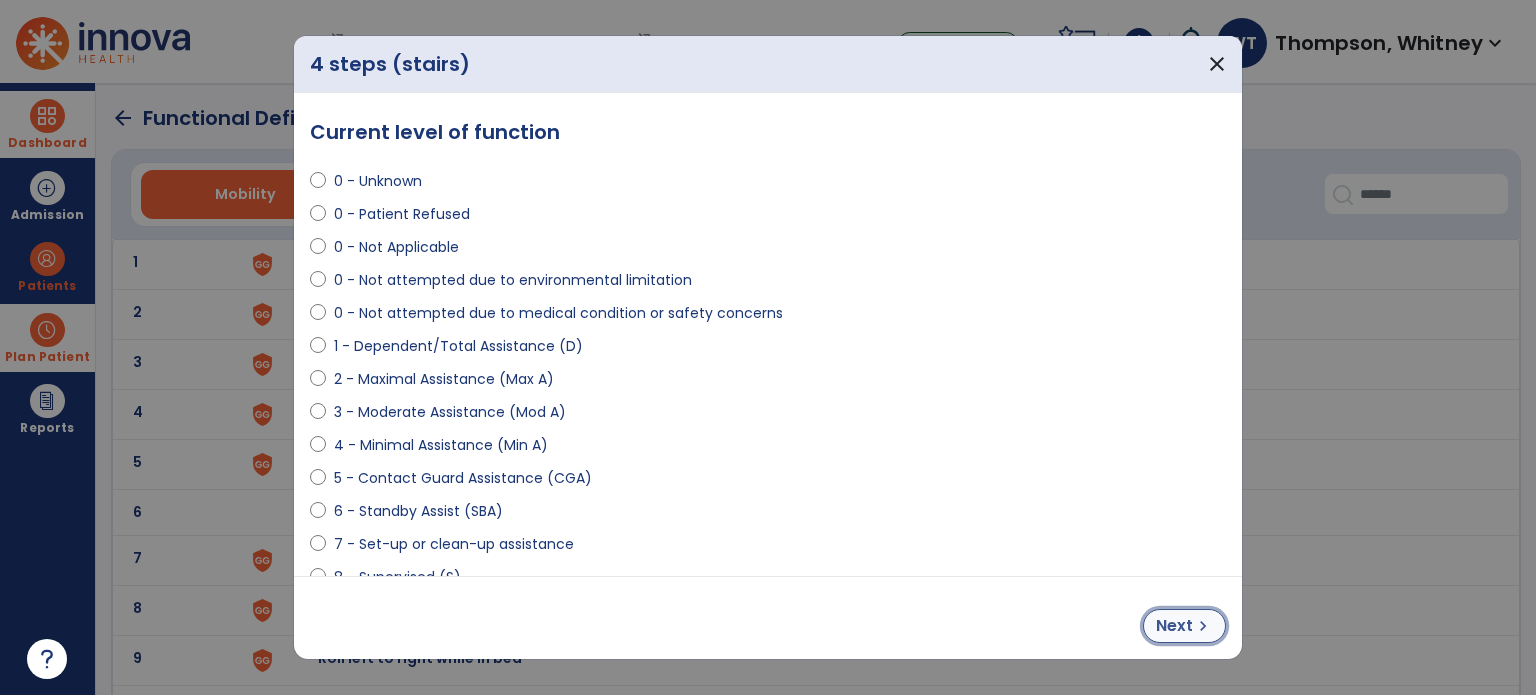 click on "chevron_right" at bounding box center [1203, 626] 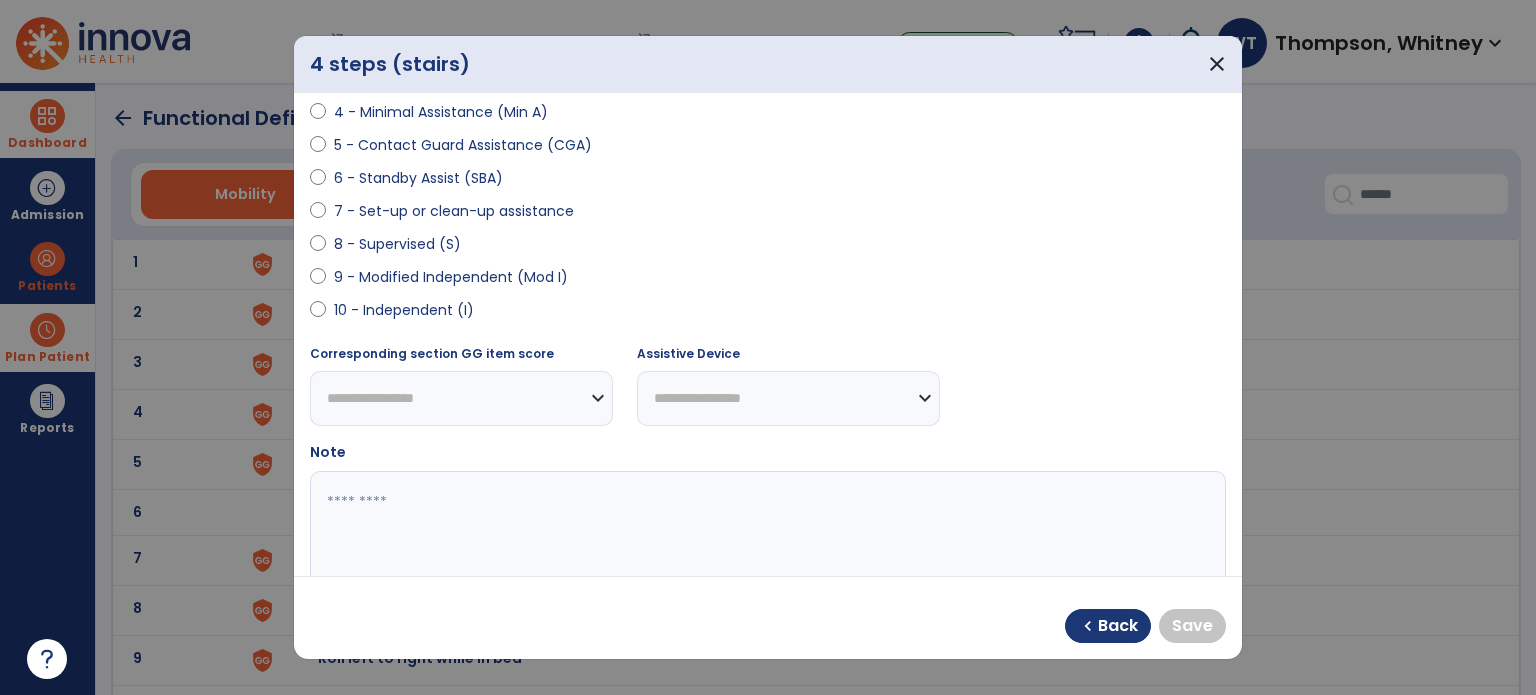 scroll, scrollTop: 400, scrollLeft: 0, axis: vertical 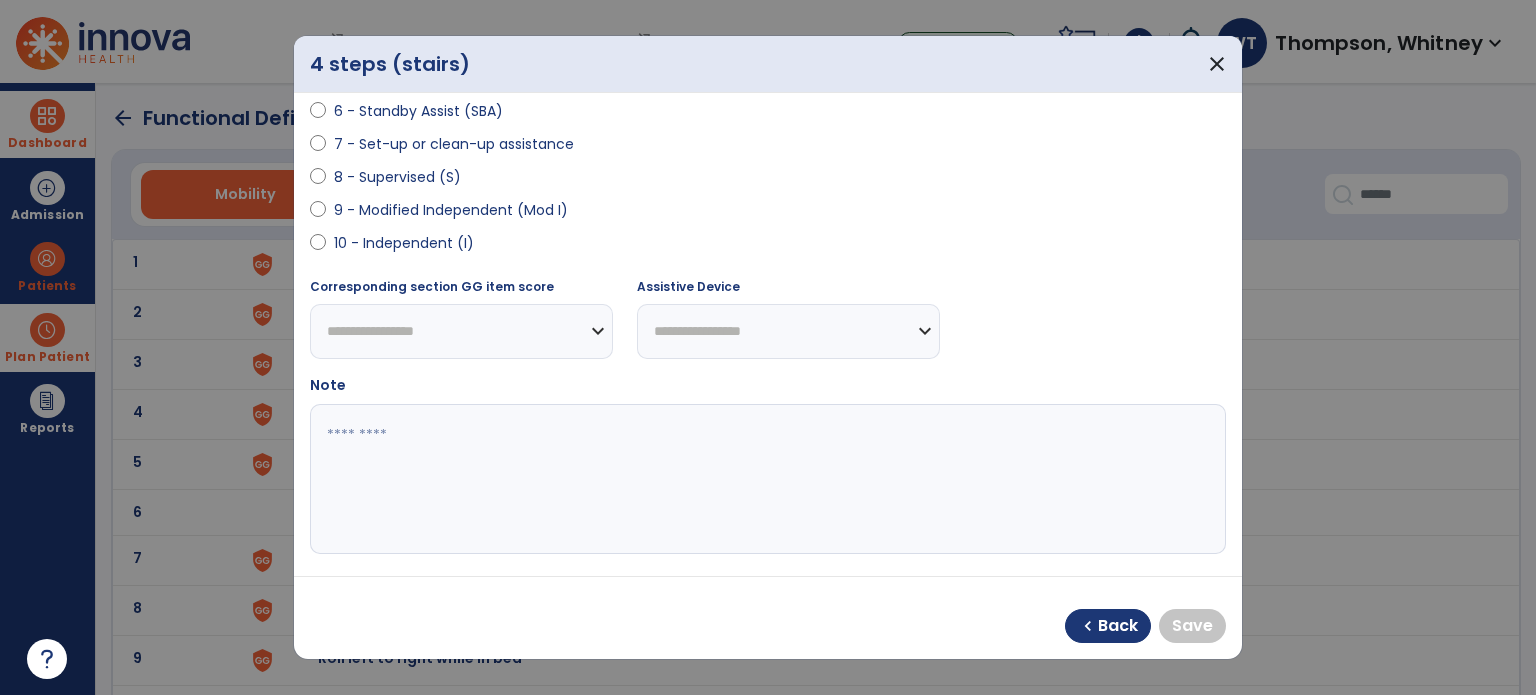 select on "**********" 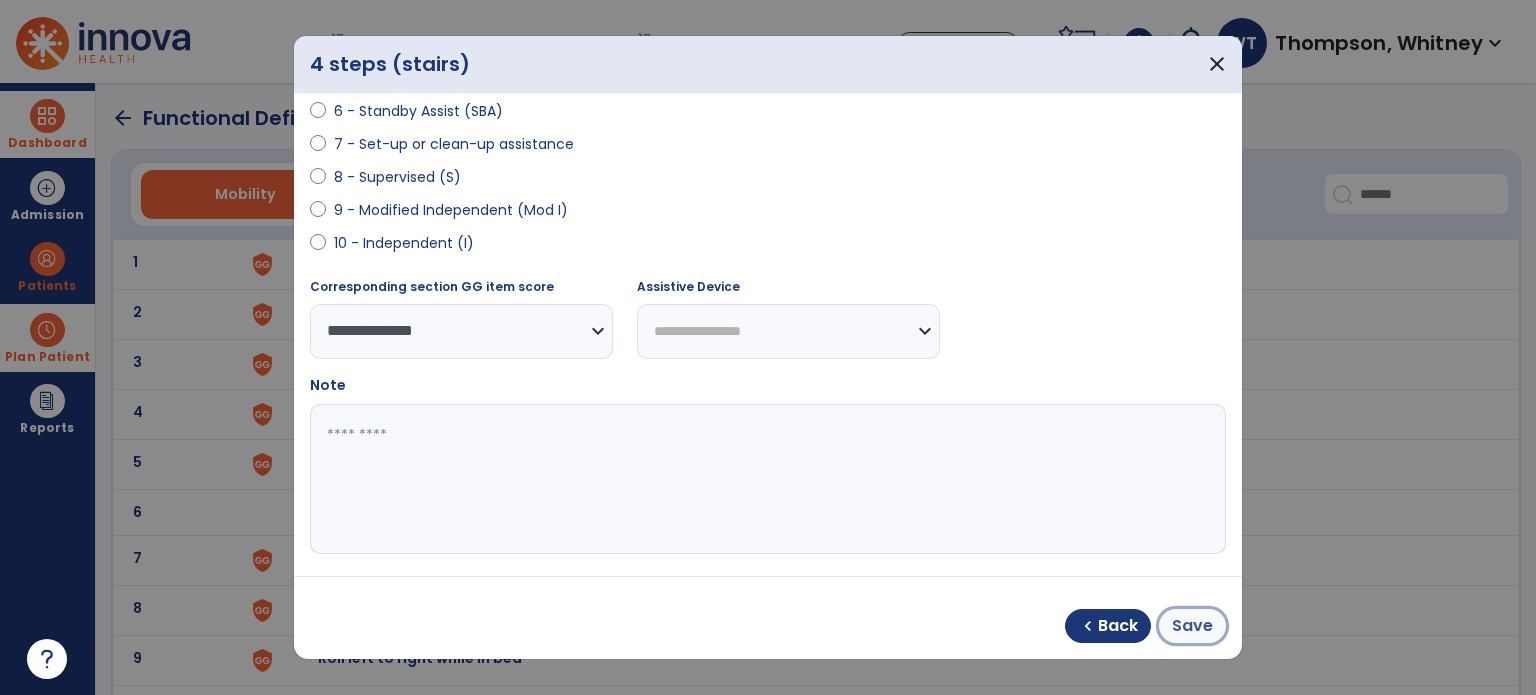 click on "Save" at bounding box center [1192, 626] 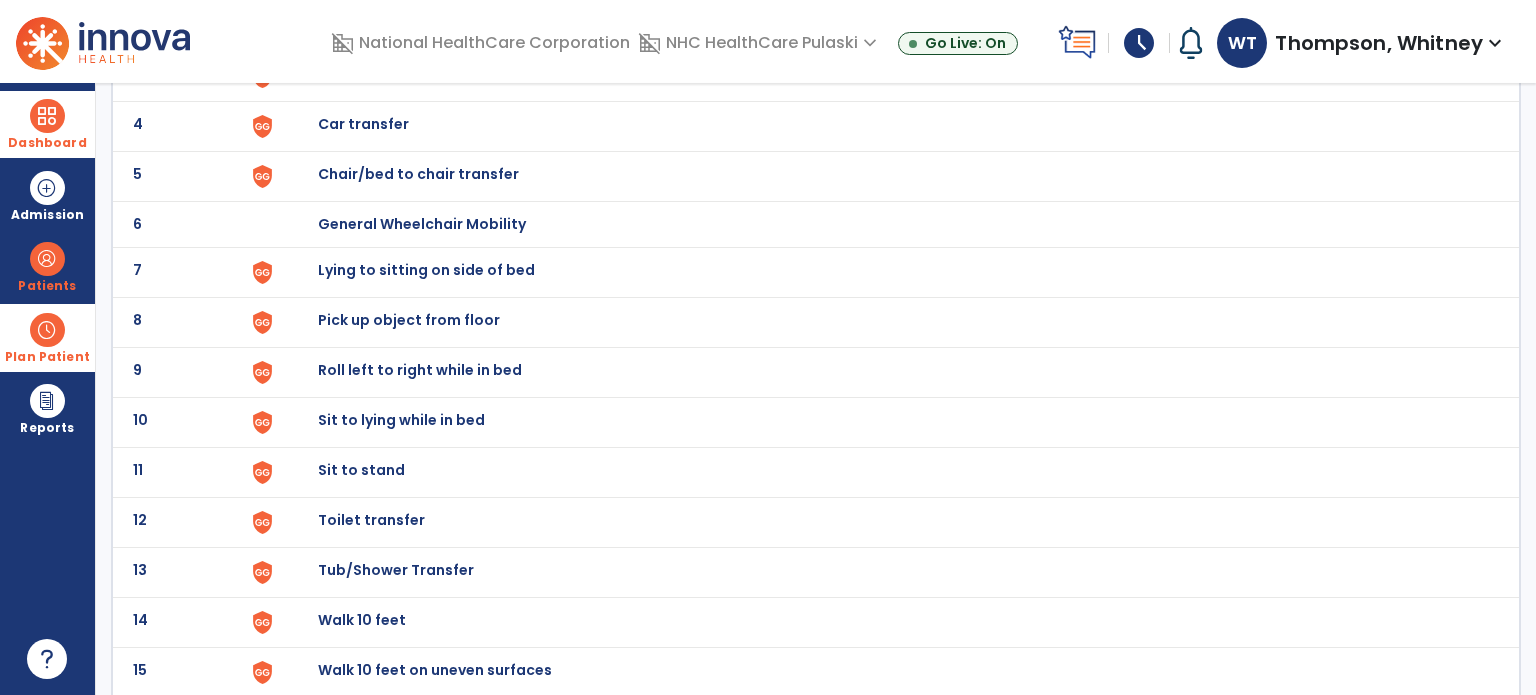 scroll, scrollTop: 300, scrollLeft: 0, axis: vertical 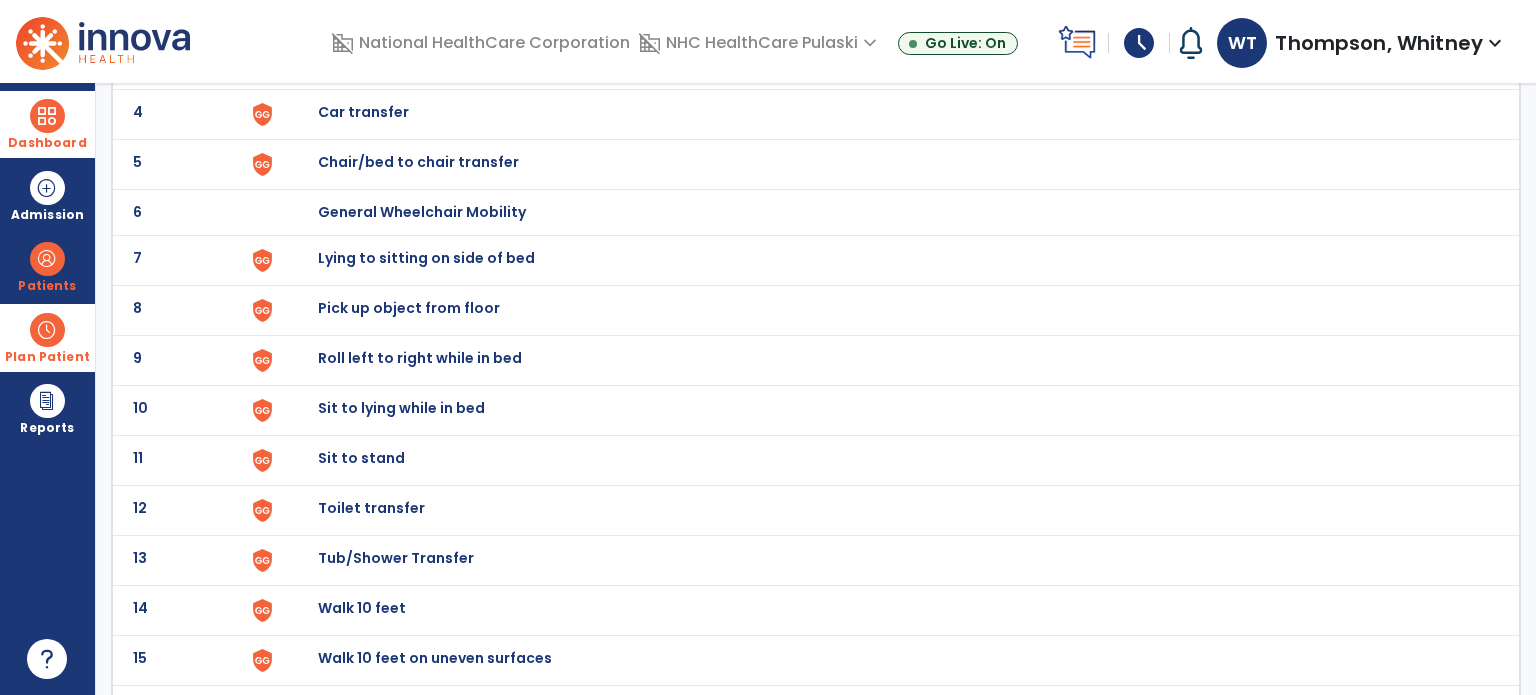 click on "Chair/bed to chair transfer" at bounding box center (364, -38) 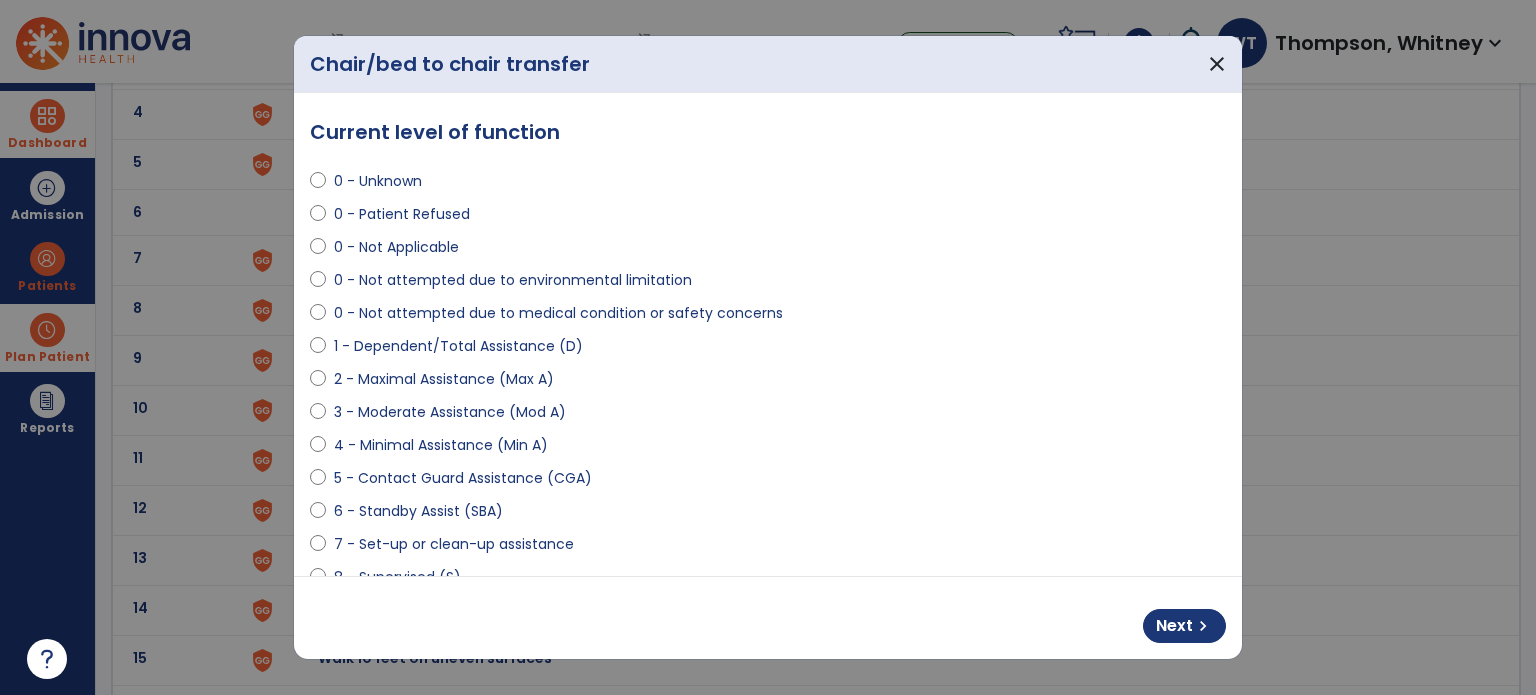 select on "**********" 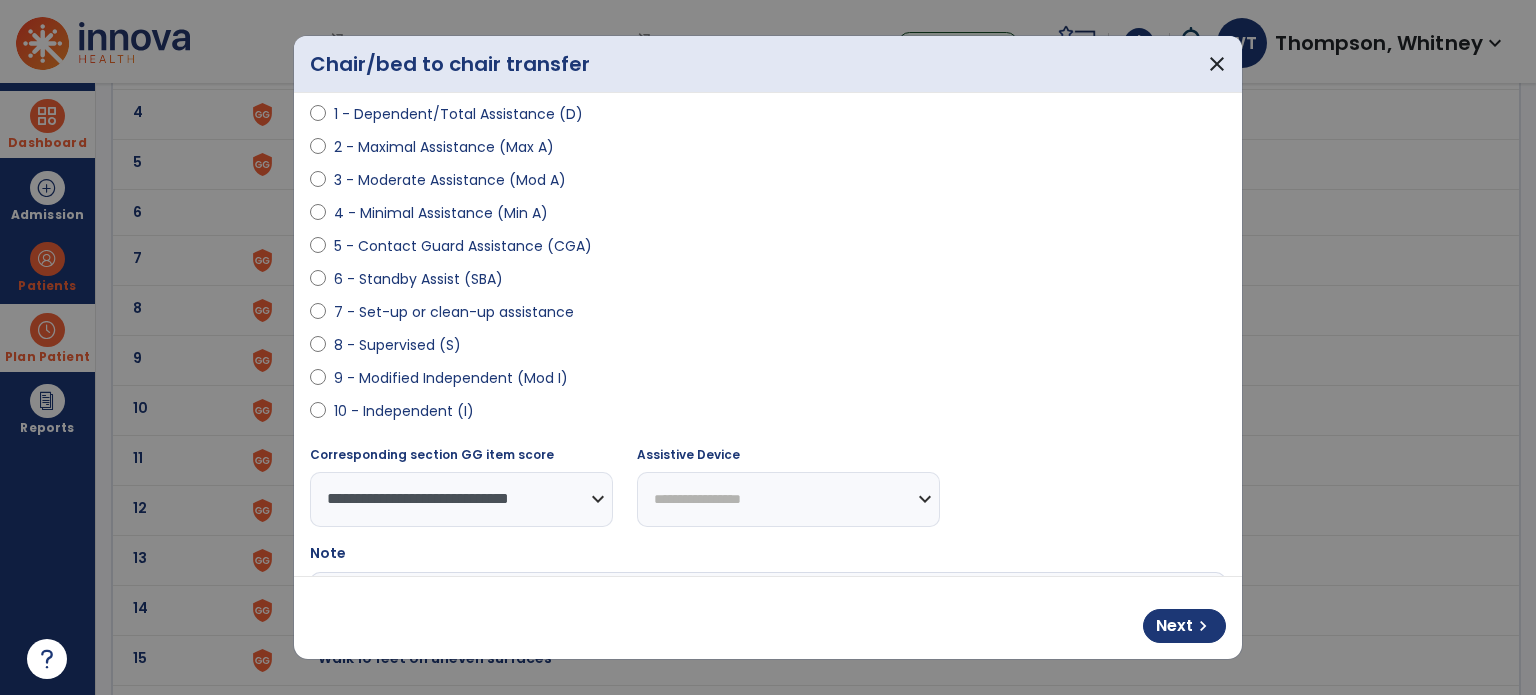 scroll, scrollTop: 408, scrollLeft: 0, axis: vertical 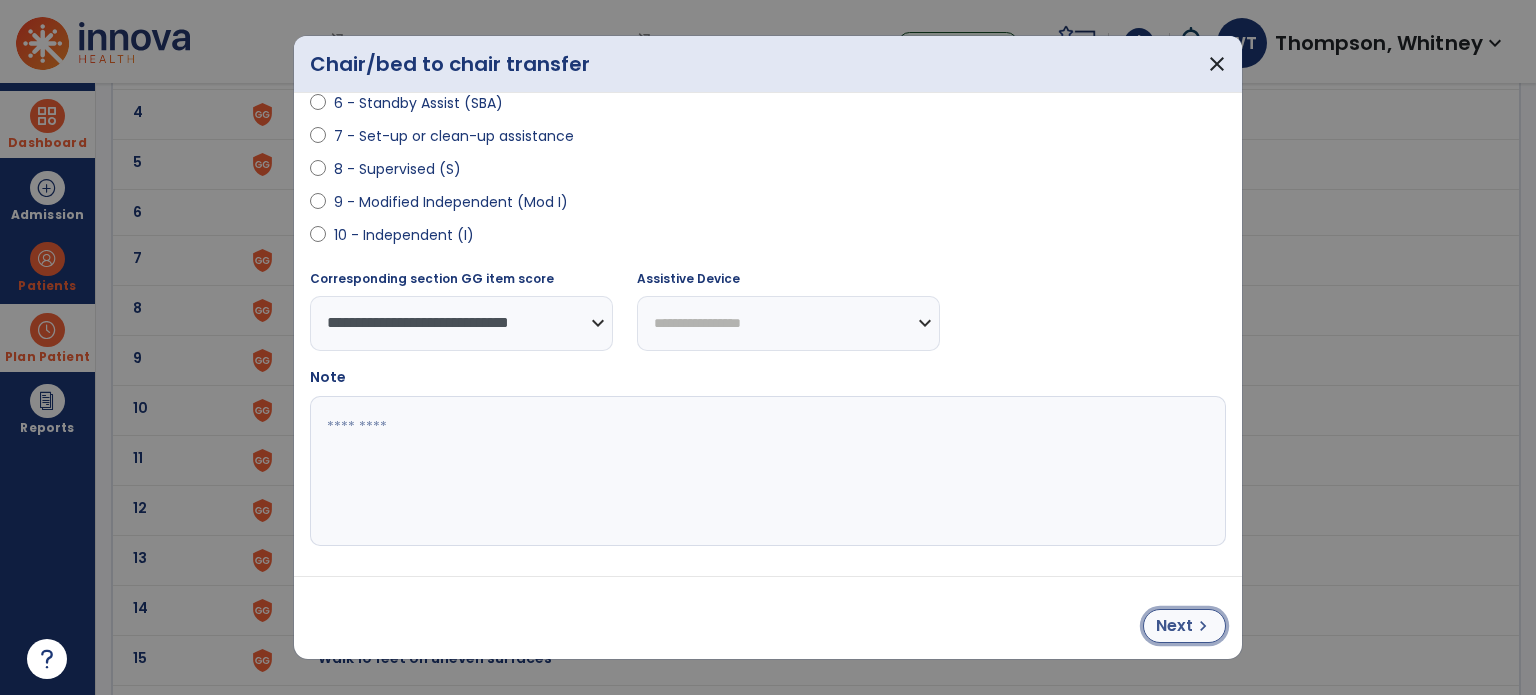 click on "chevron_right" at bounding box center [1203, 626] 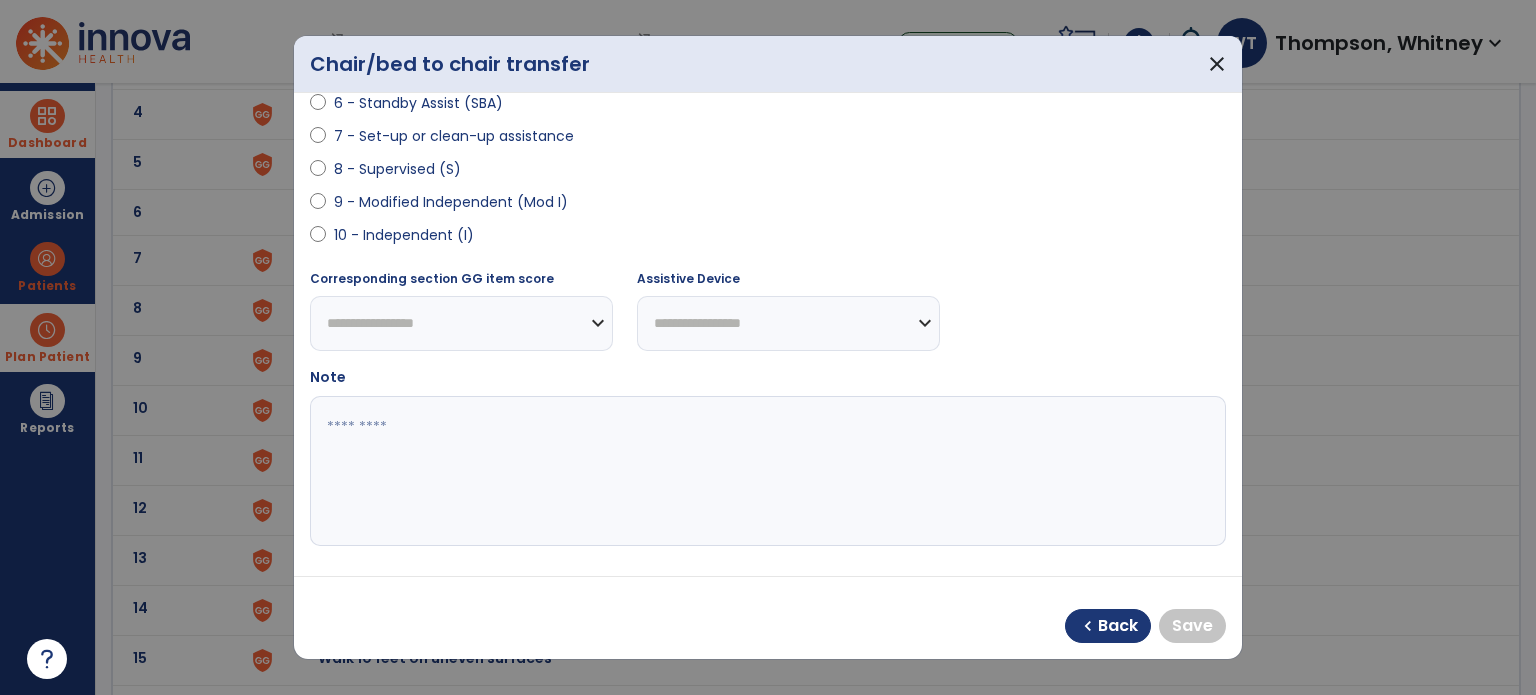 select on "**********" 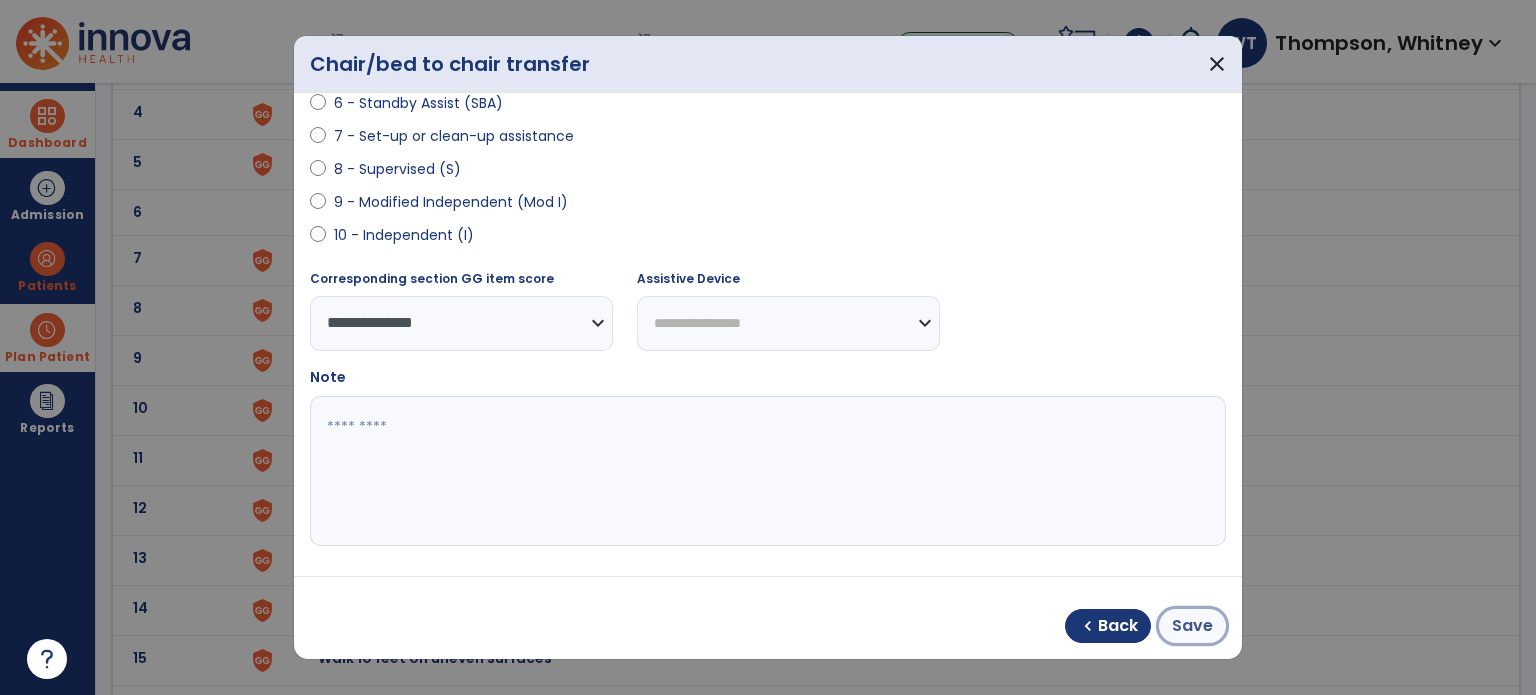 click on "Save" at bounding box center [1192, 626] 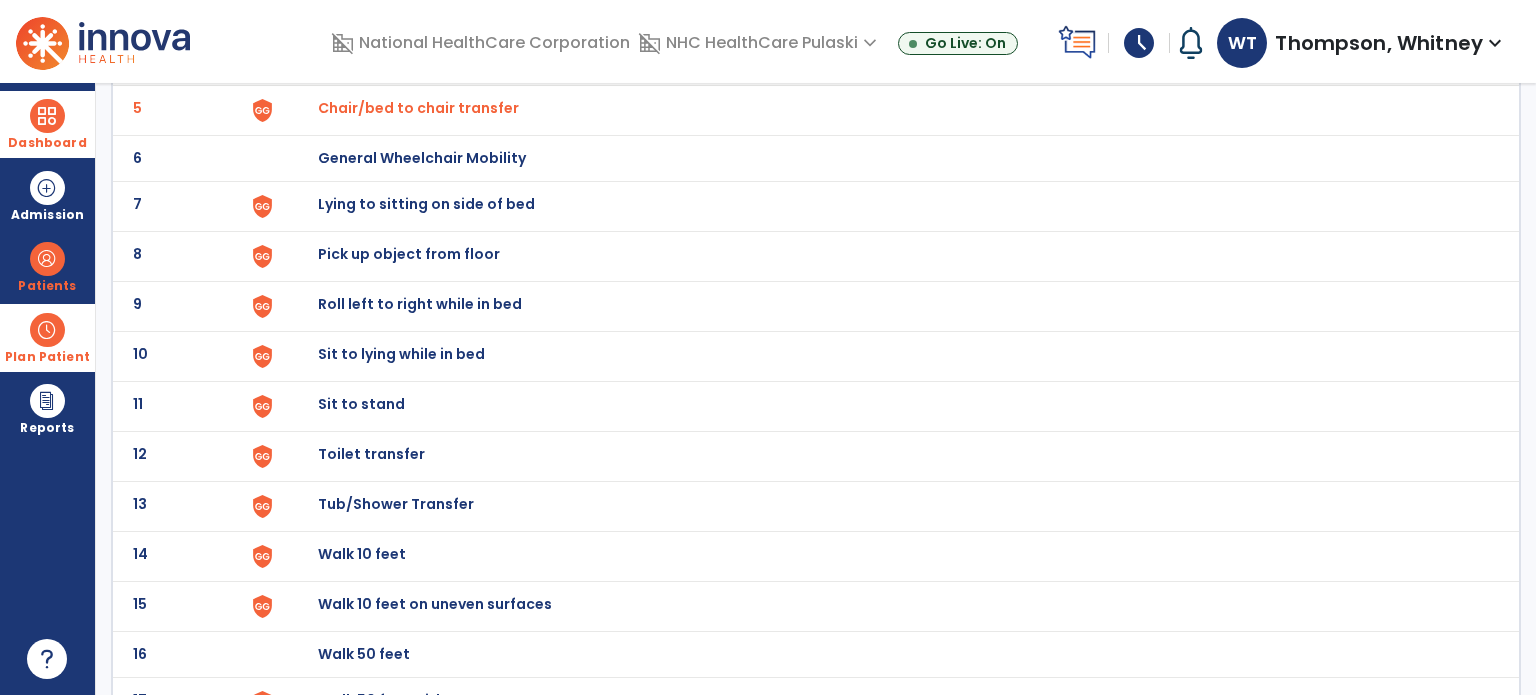 scroll, scrollTop: 400, scrollLeft: 0, axis: vertical 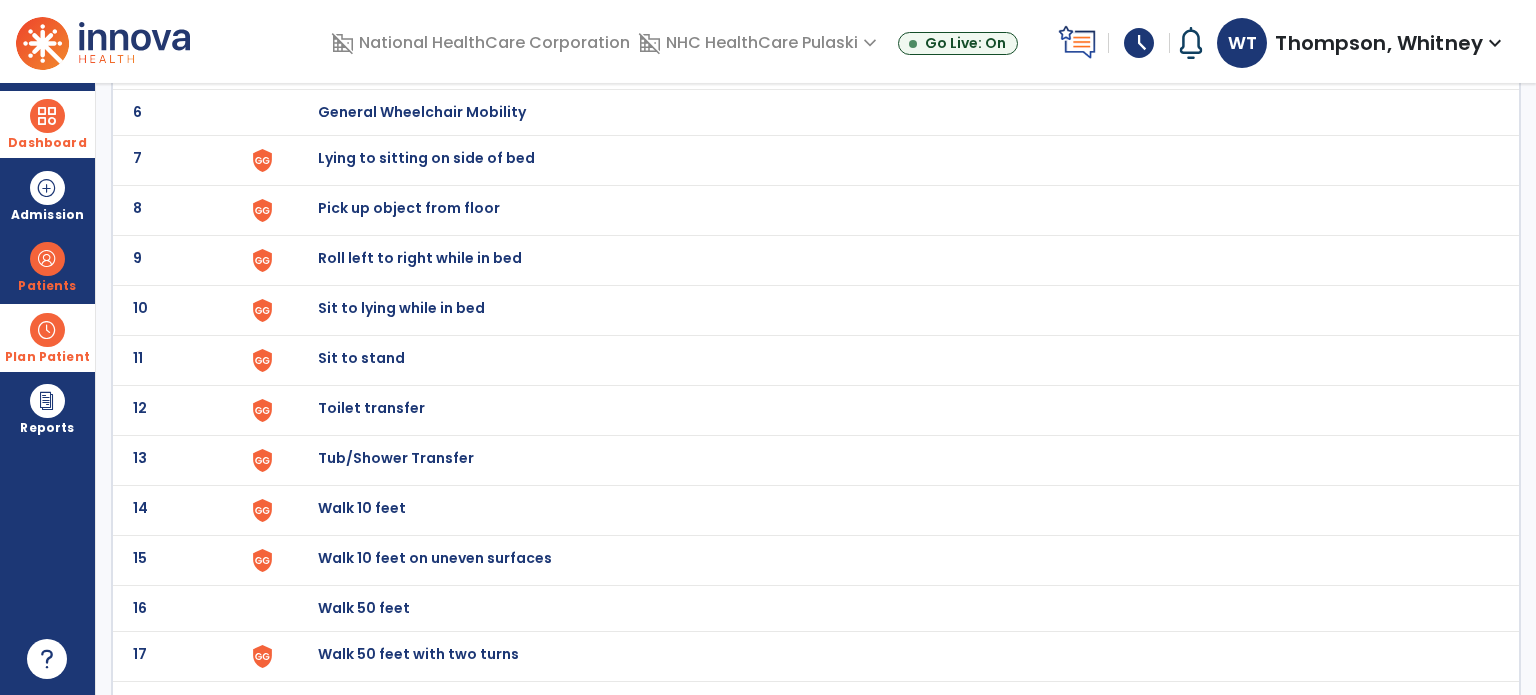 click on "Lying to sitting on side of bed" at bounding box center (364, -138) 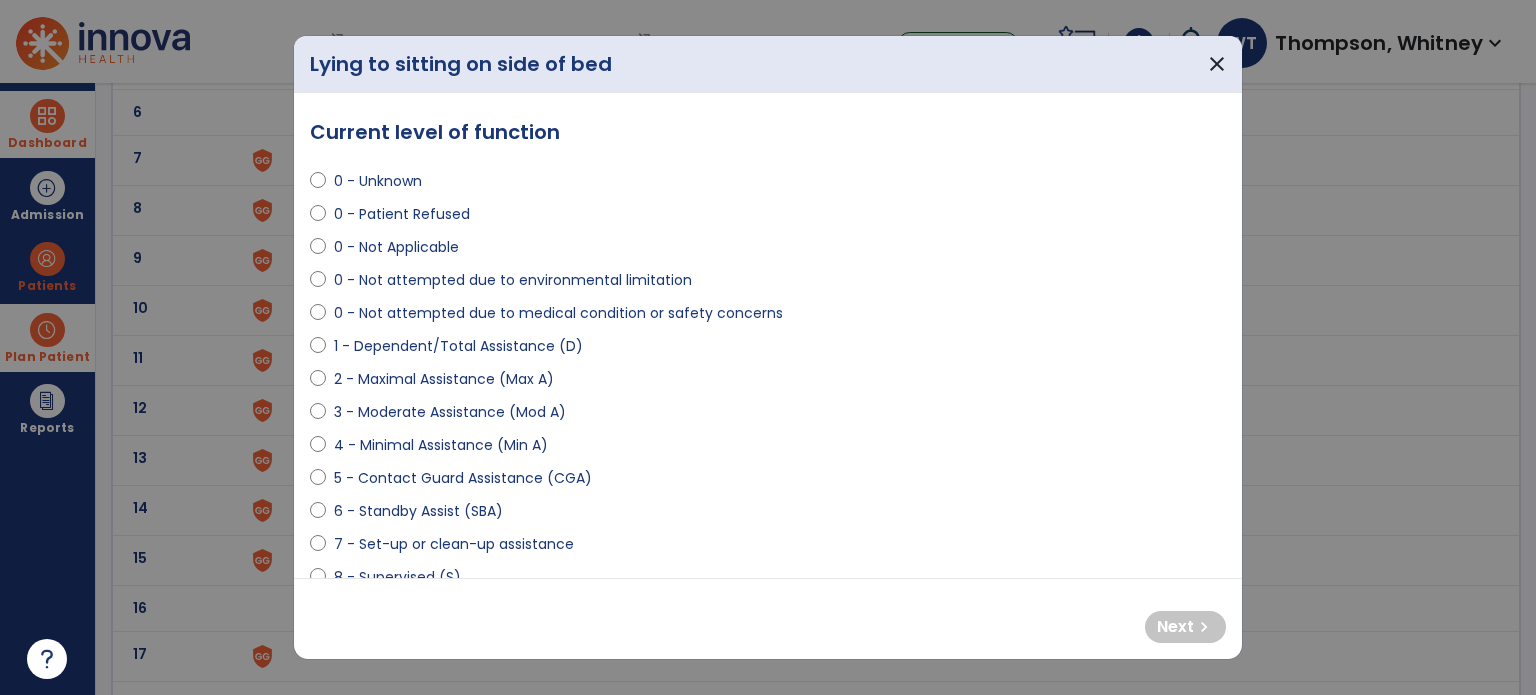 select on "**********" 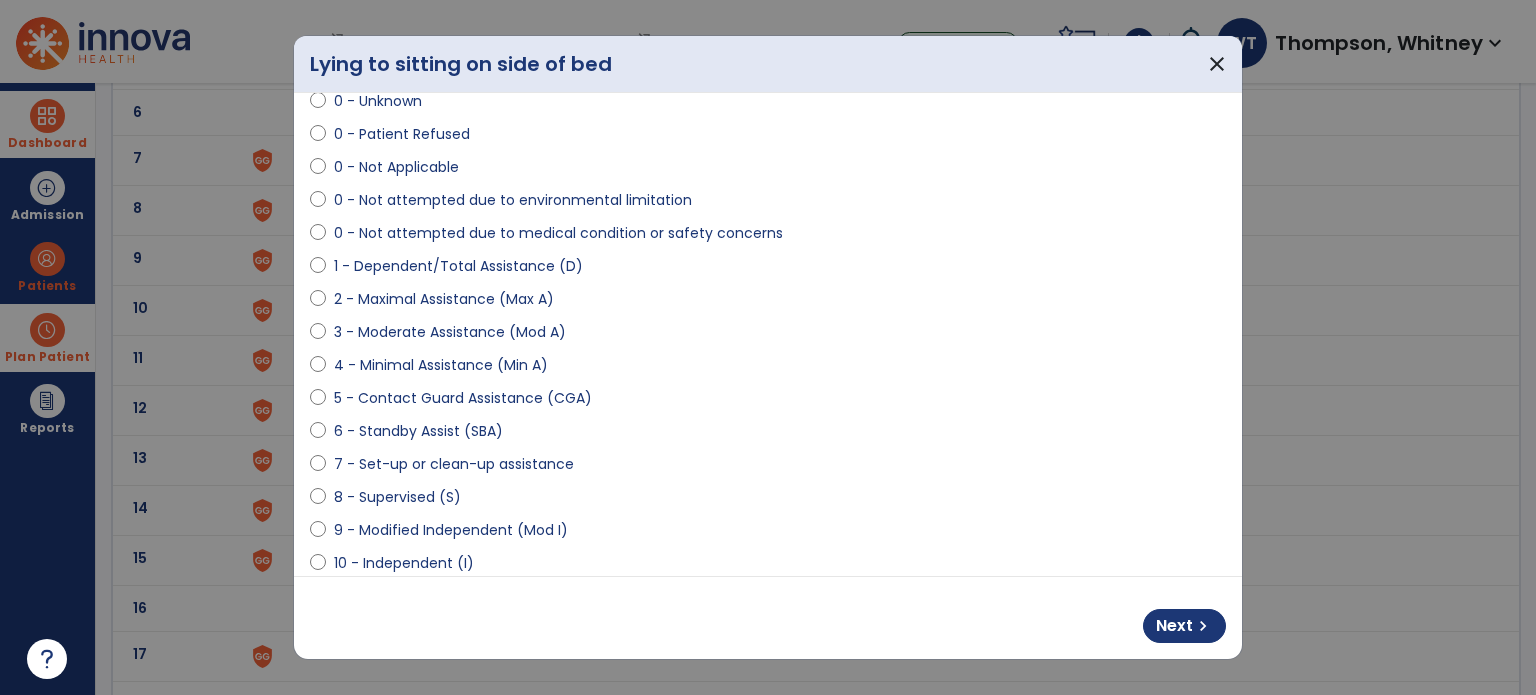 scroll, scrollTop: 200, scrollLeft: 0, axis: vertical 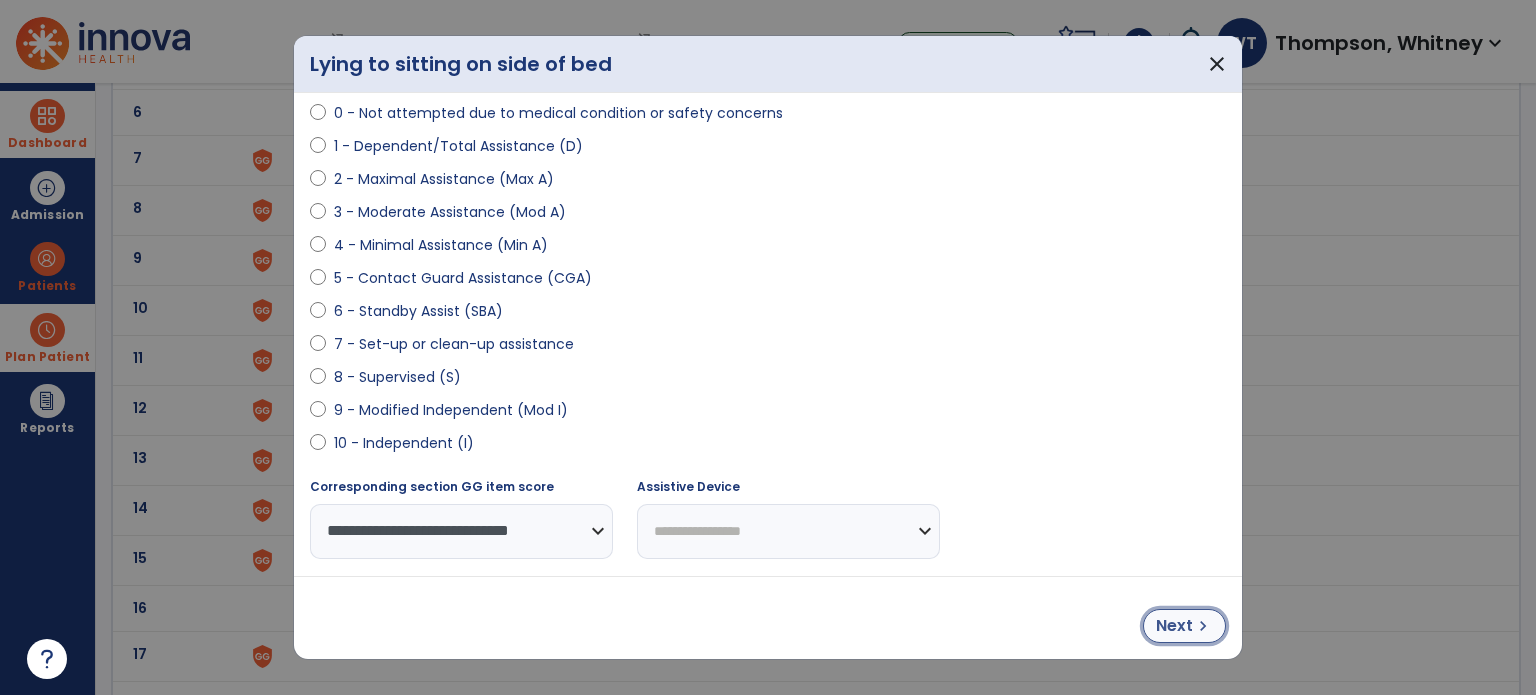 click on "chevron_right" at bounding box center (1203, 626) 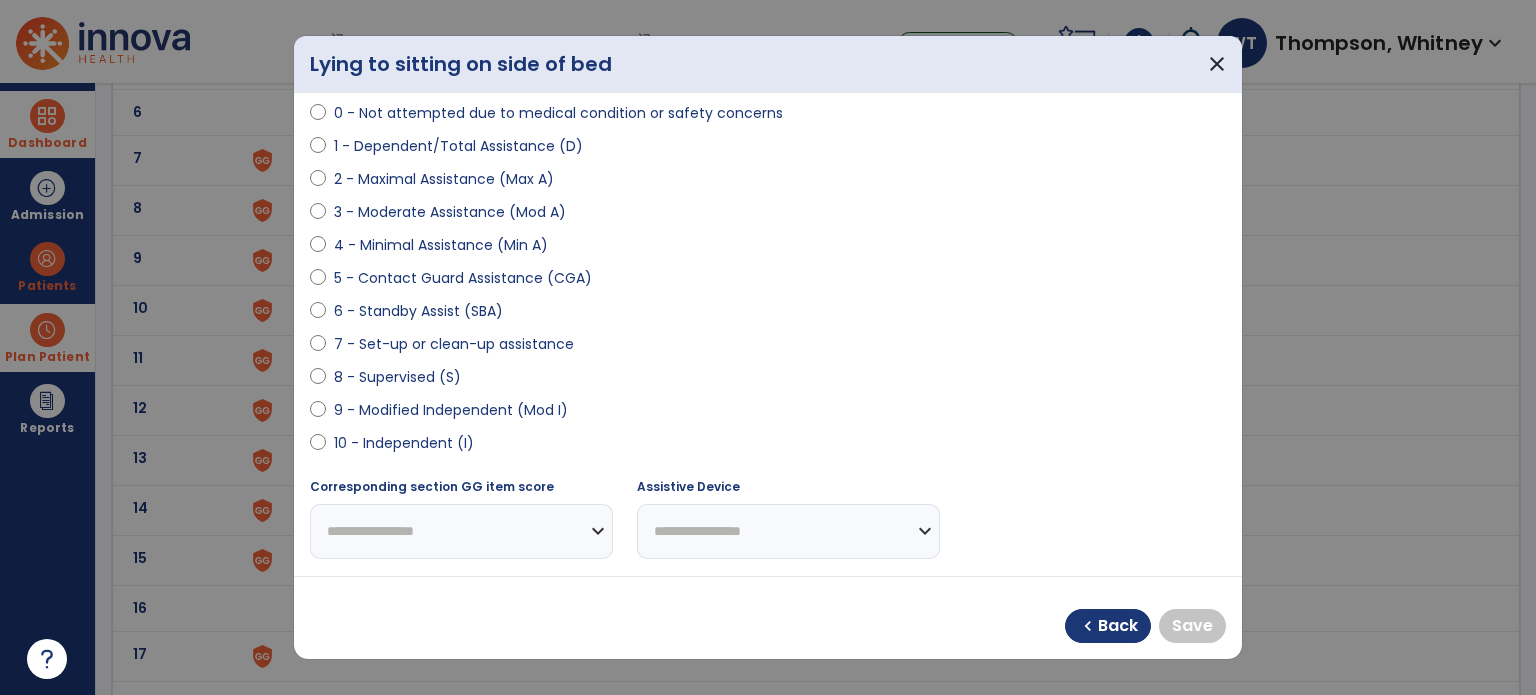 select on "**********" 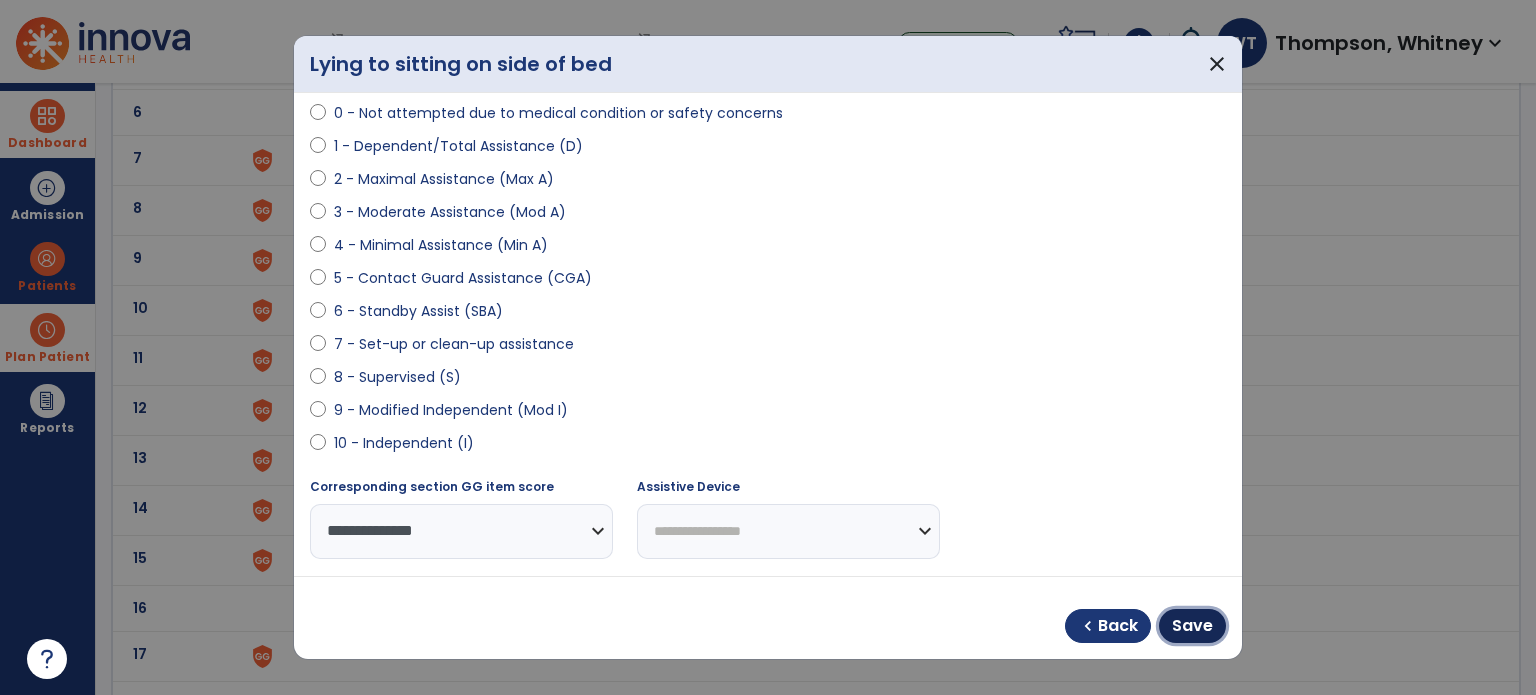 click on "Save" at bounding box center (1192, 626) 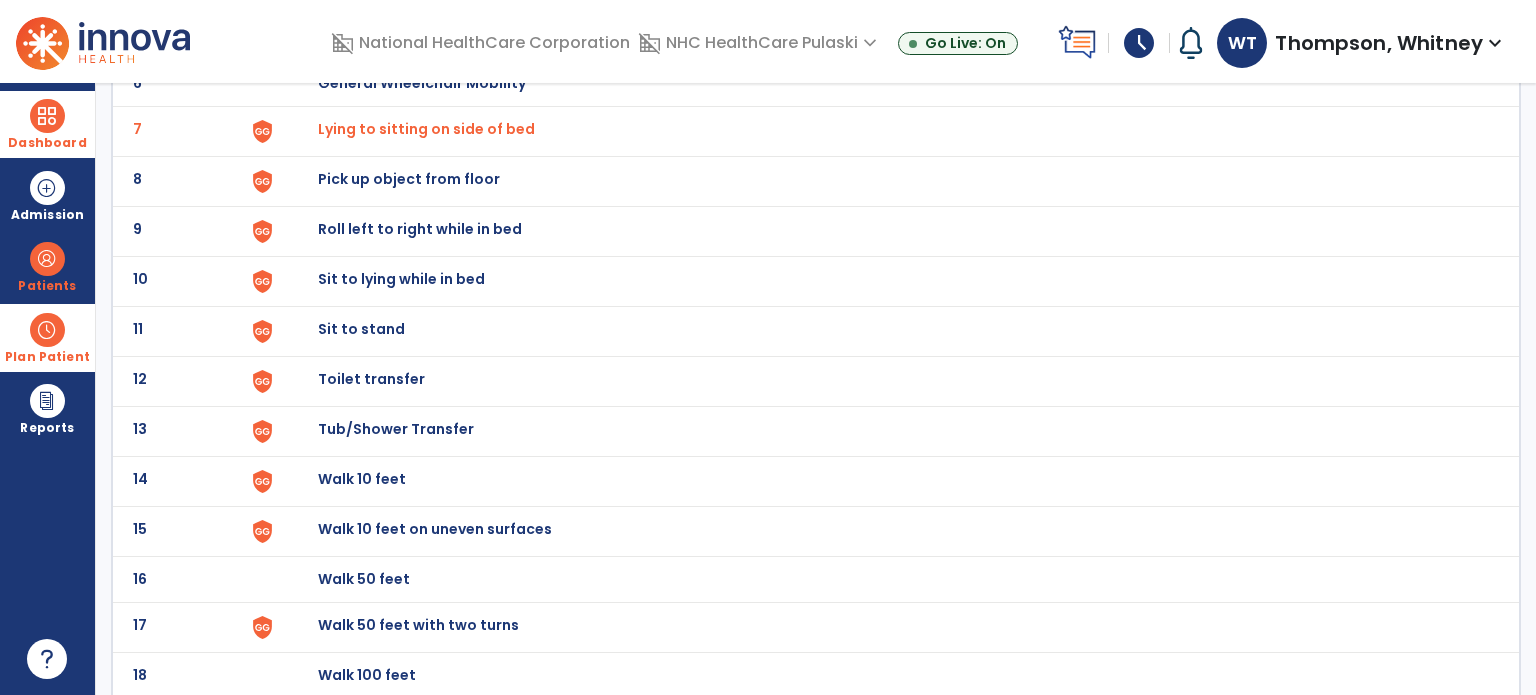 scroll, scrollTop: 400, scrollLeft: 0, axis: vertical 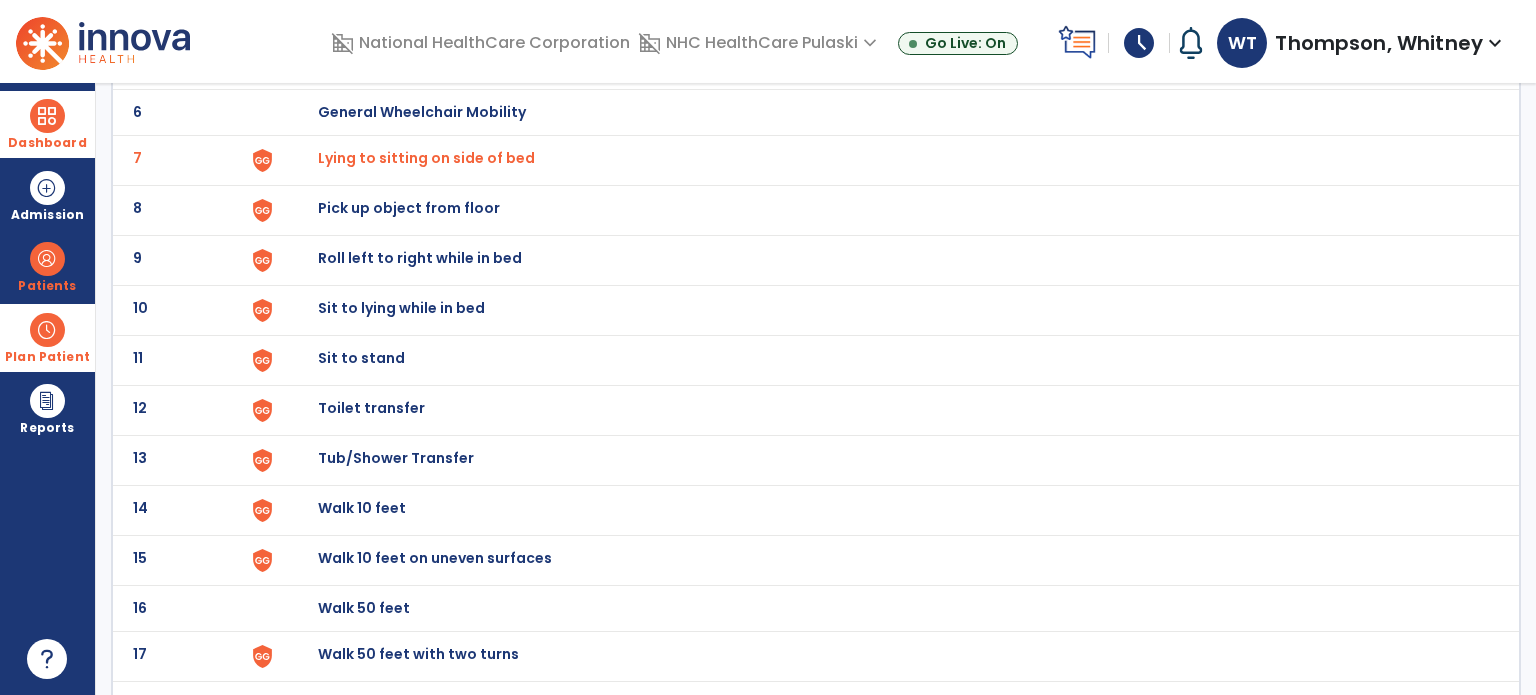 click on "Lying to sitting on side of bed" at bounding box center (375, -88) 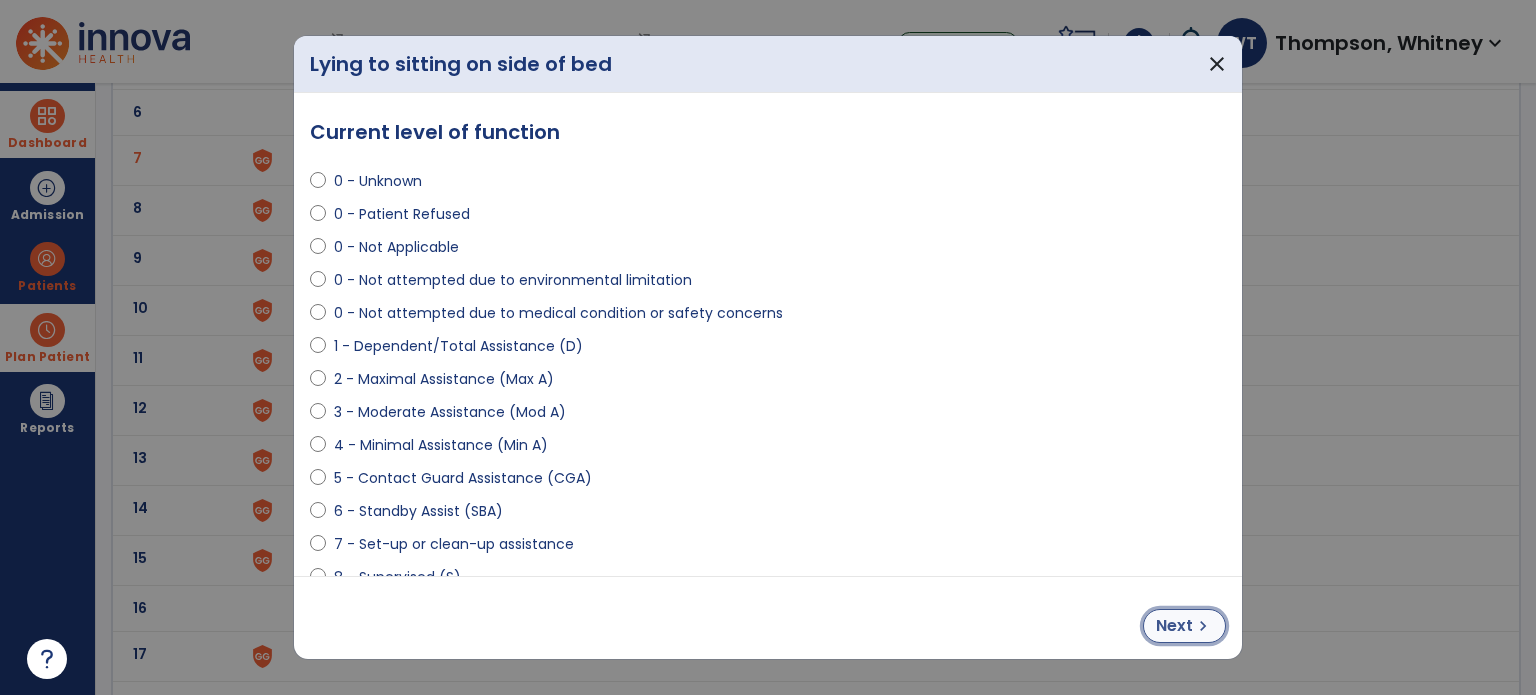 click on "chevron_right" at bounding box center (1203, 626) 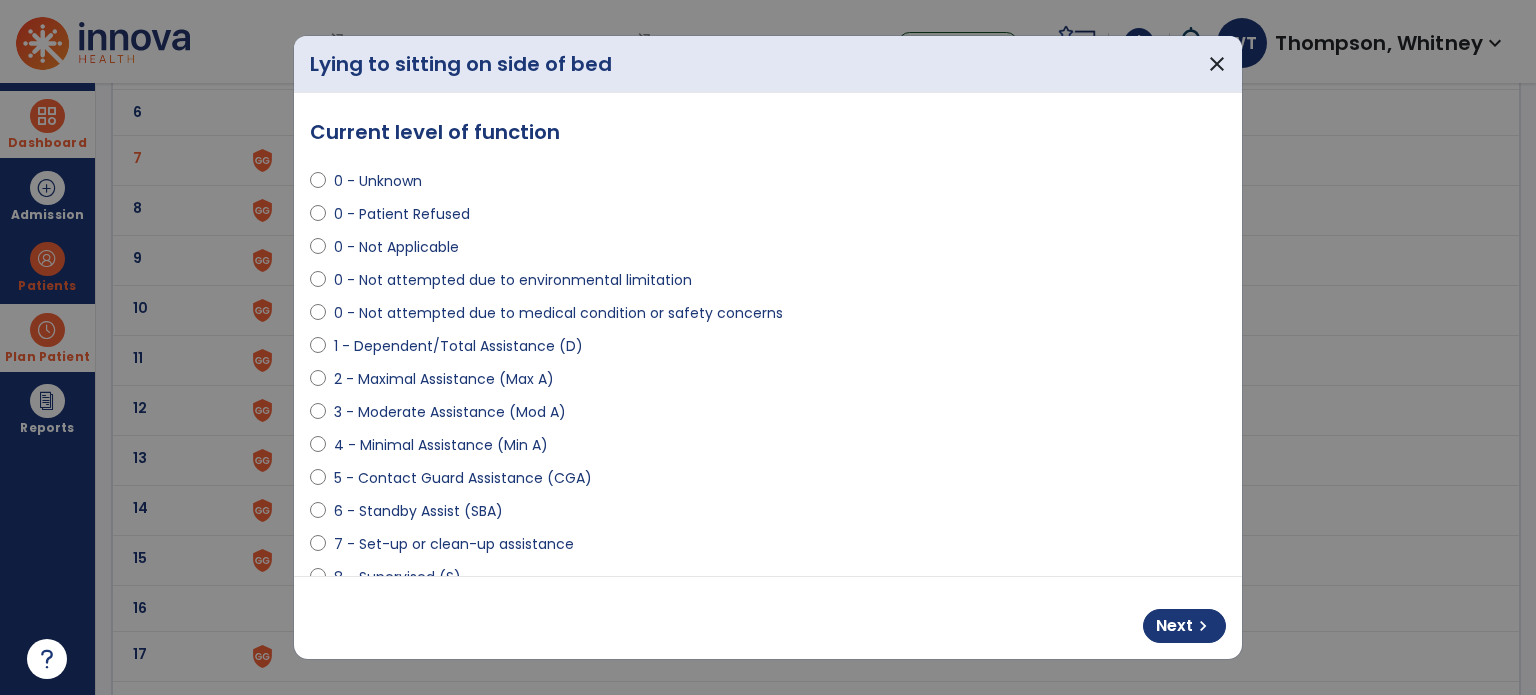 select on "**********" 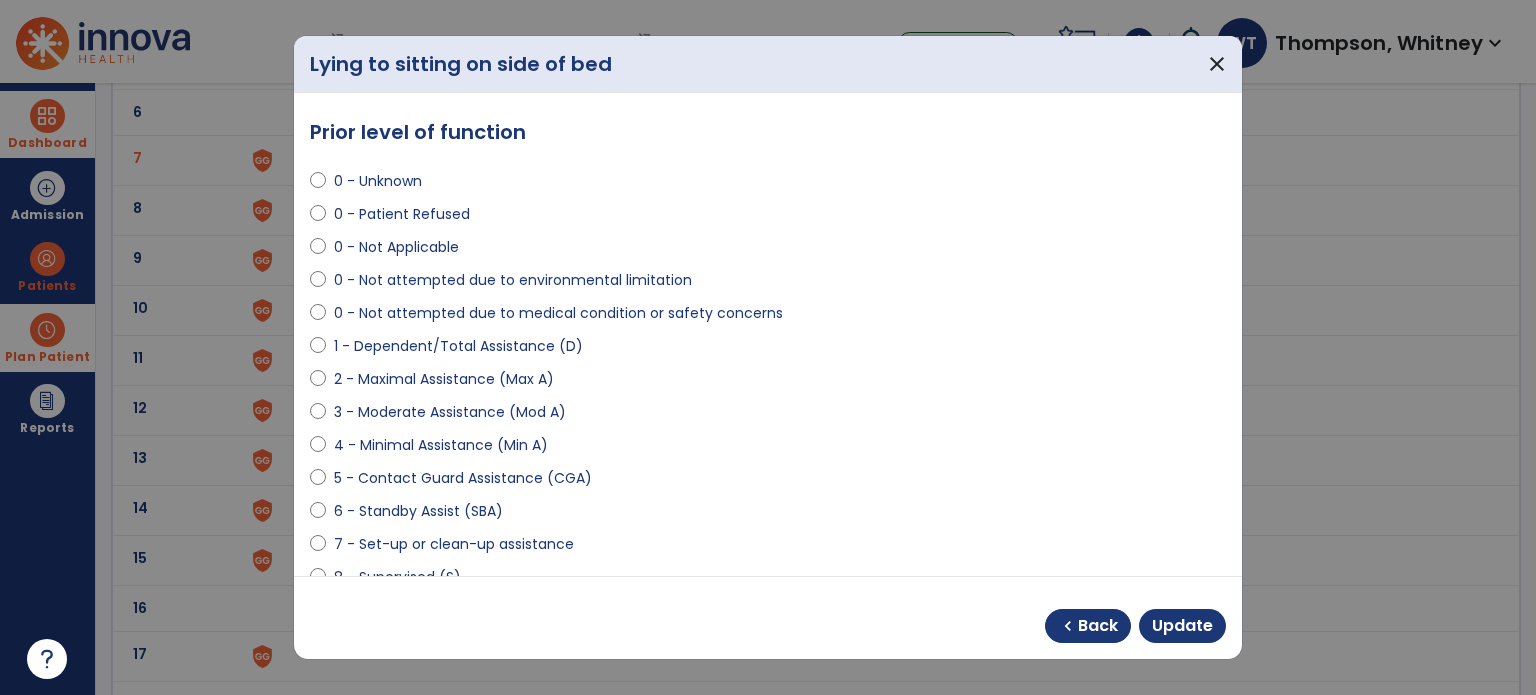 scroll, scrollTop: 200, scrollLeft: 0, axis: vertical 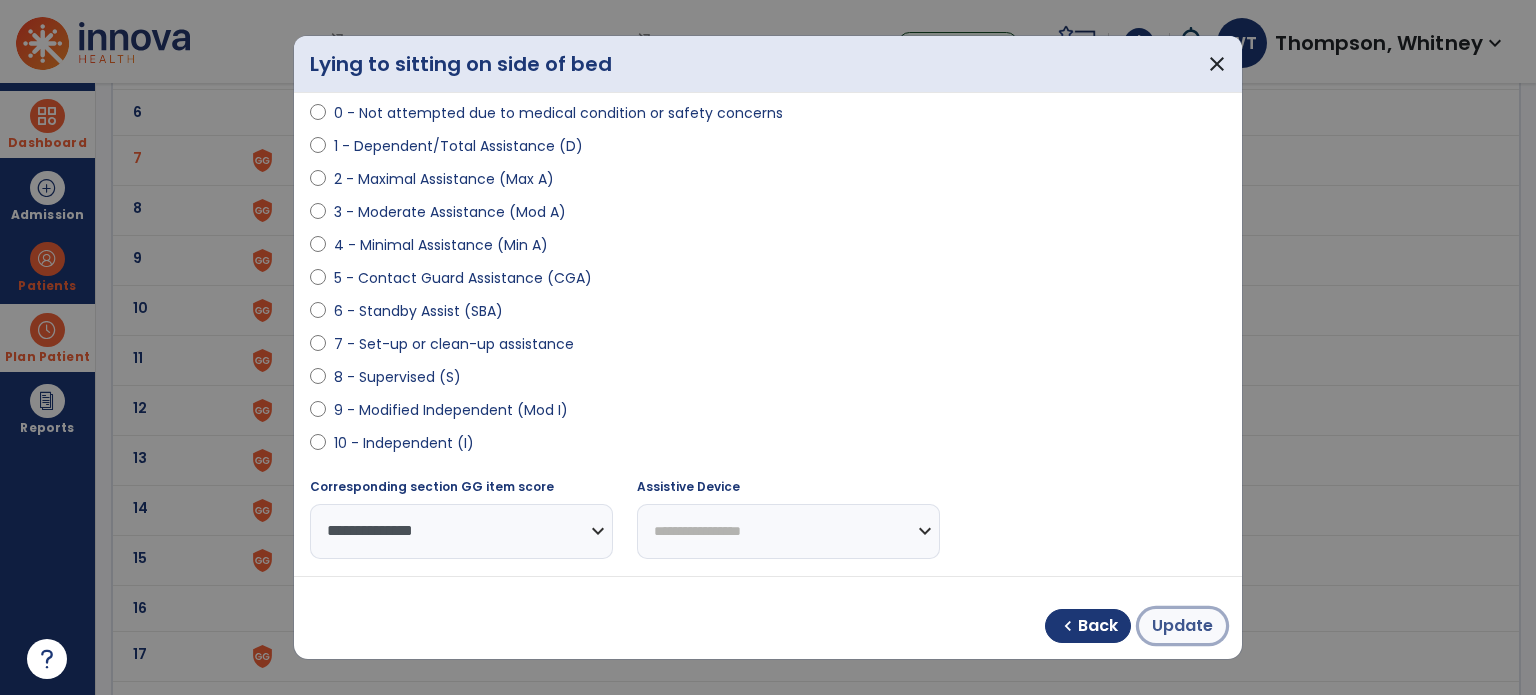 click on "Update" at bounding box center [1182, 626] 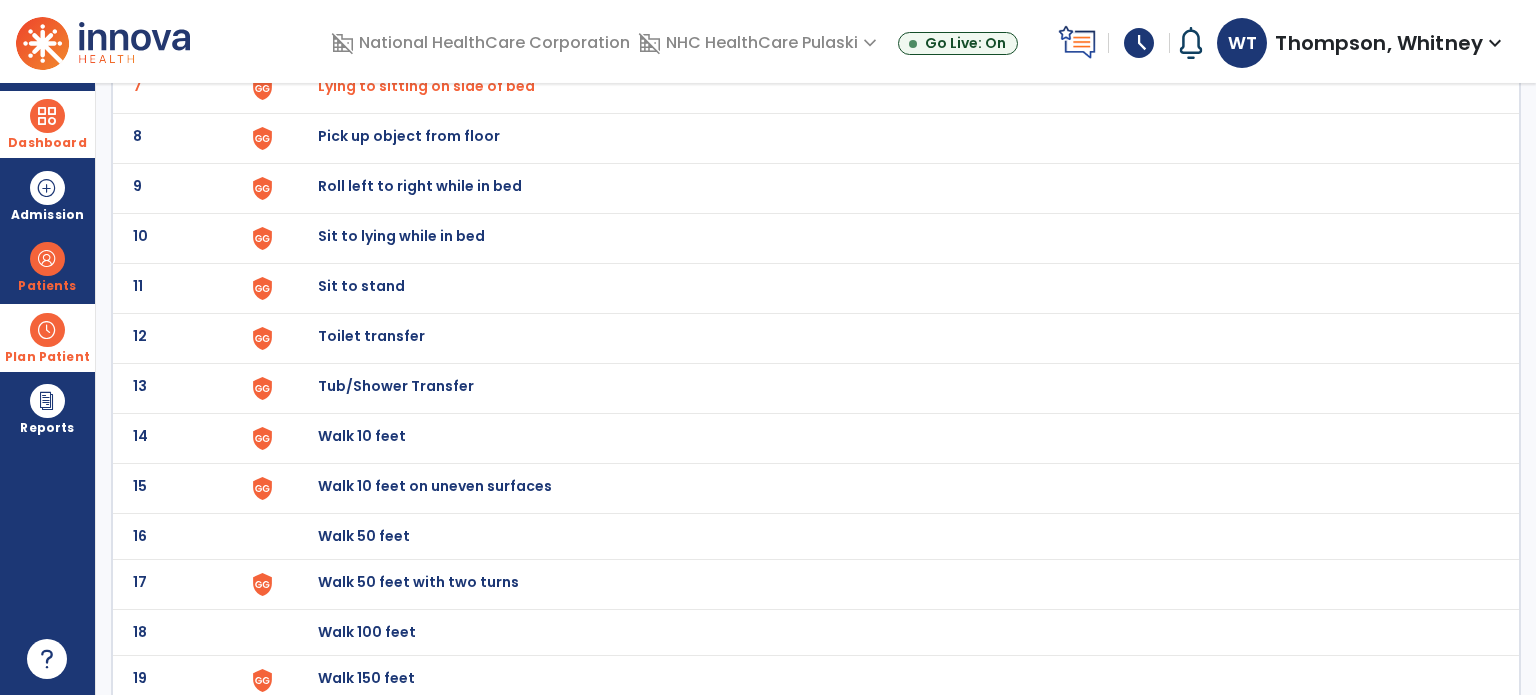 scroll, scrollTop: 500, scrollLeft: 0, axis: vertical 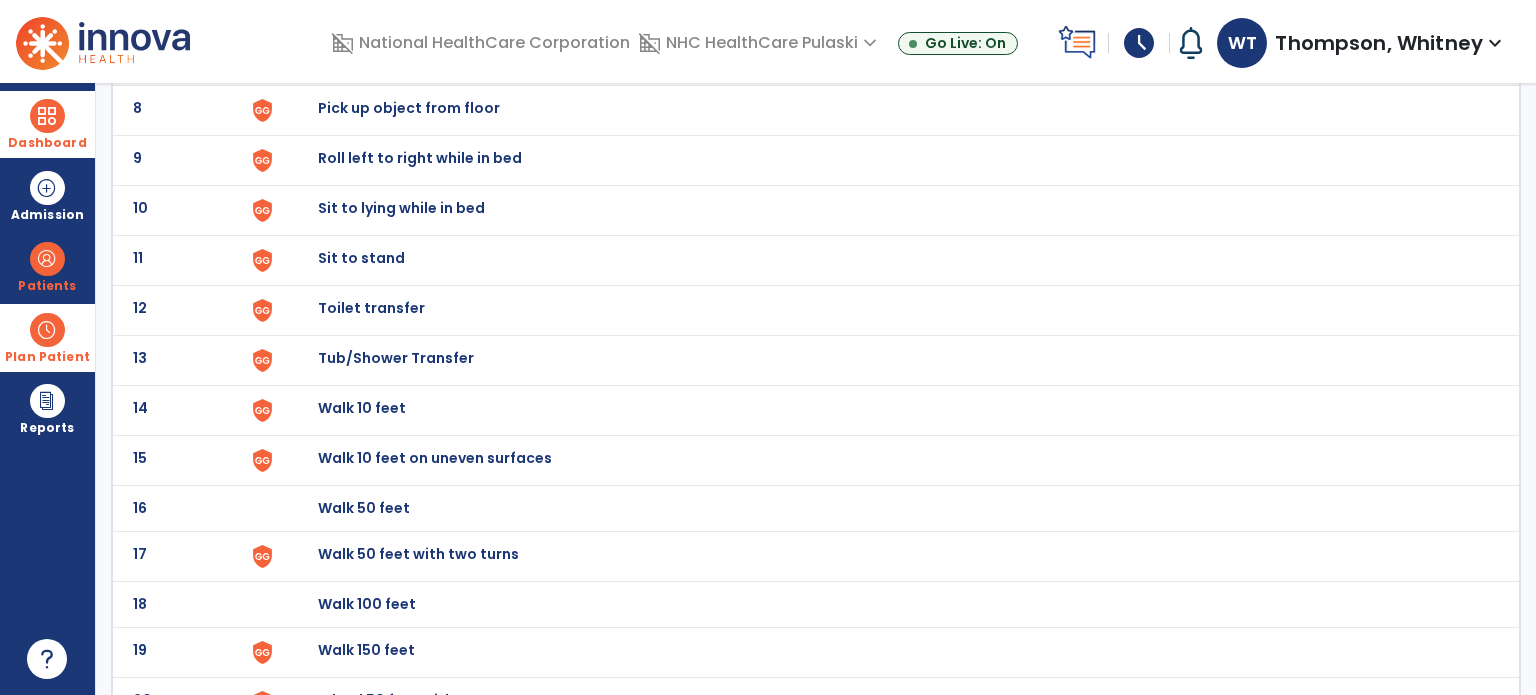 click on "Sit to stand" at bounding box center [364, -238] 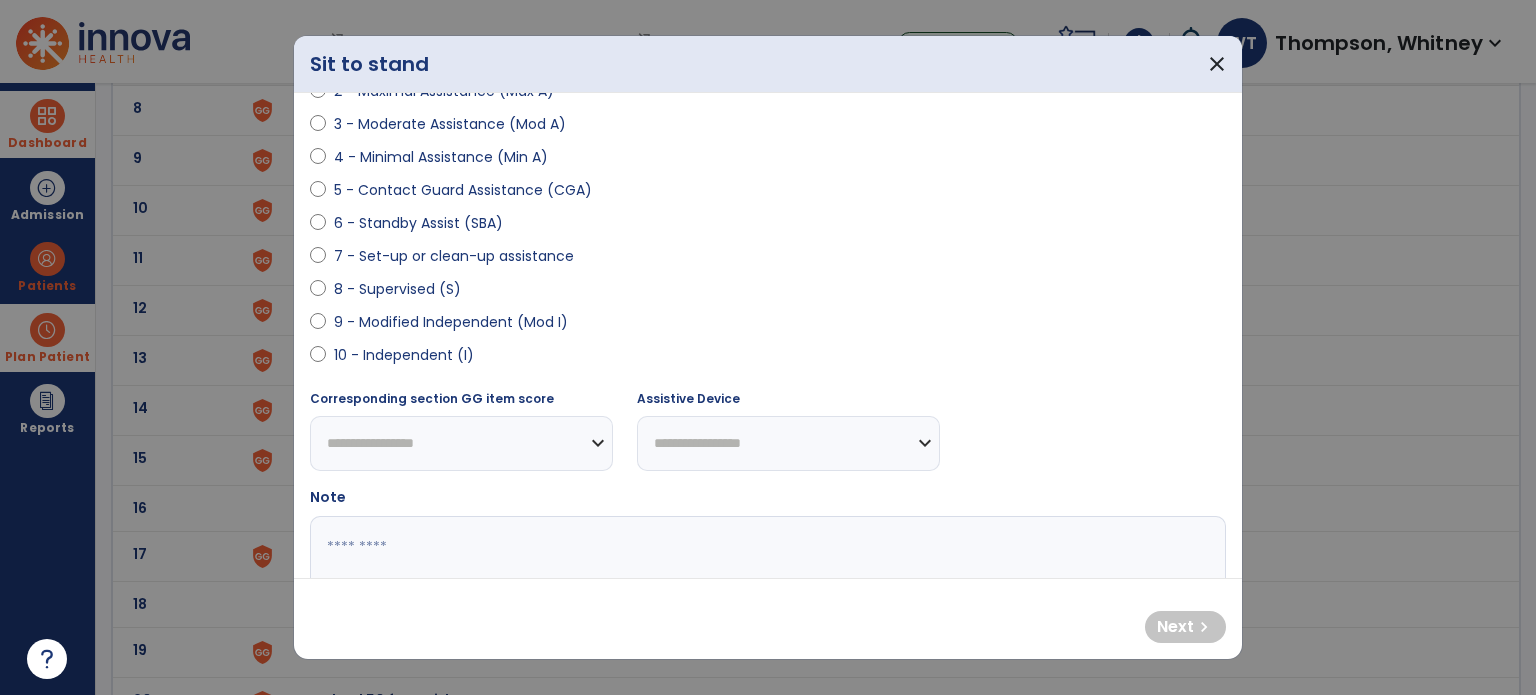 scroll, scrollTop: 300, scrollLeft: 0, axis: vertical 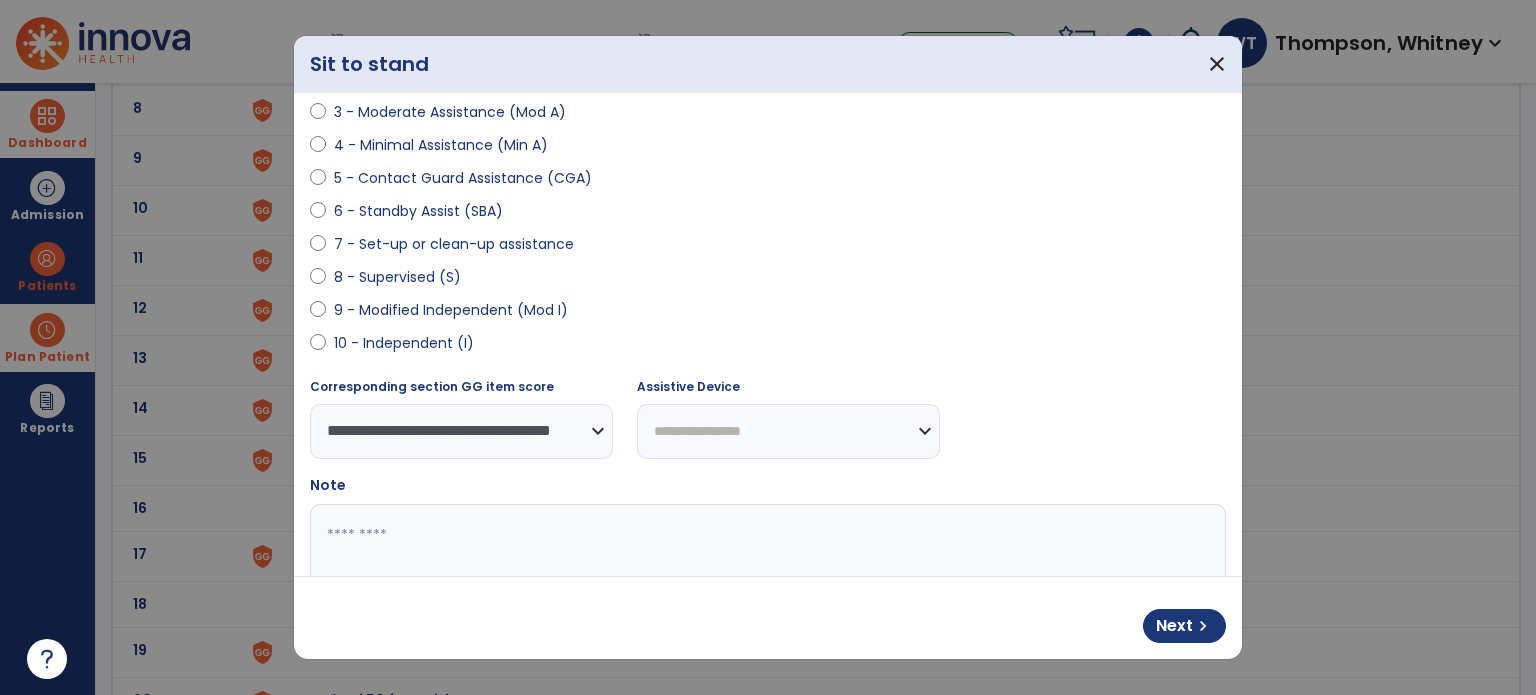 select on "**********" 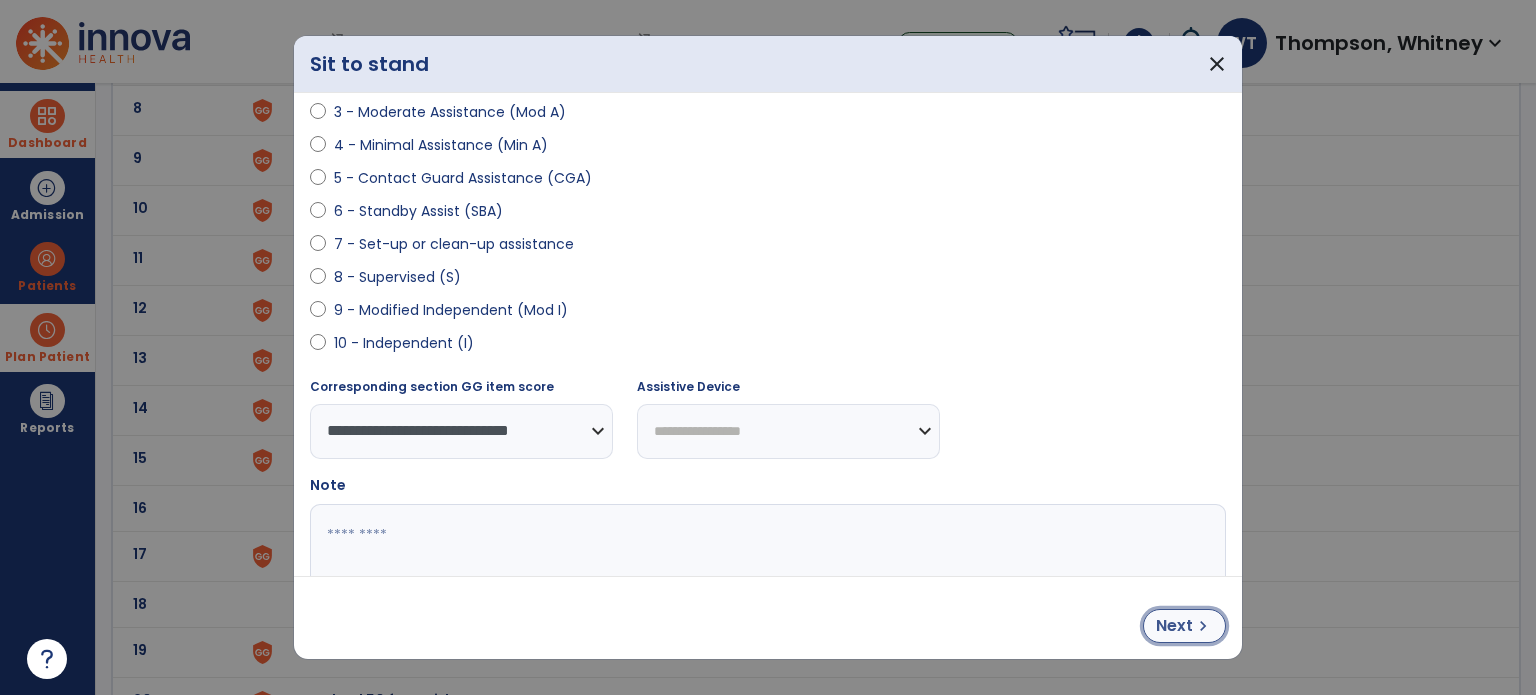 click on "Next" at bounding box center (1174, 626) 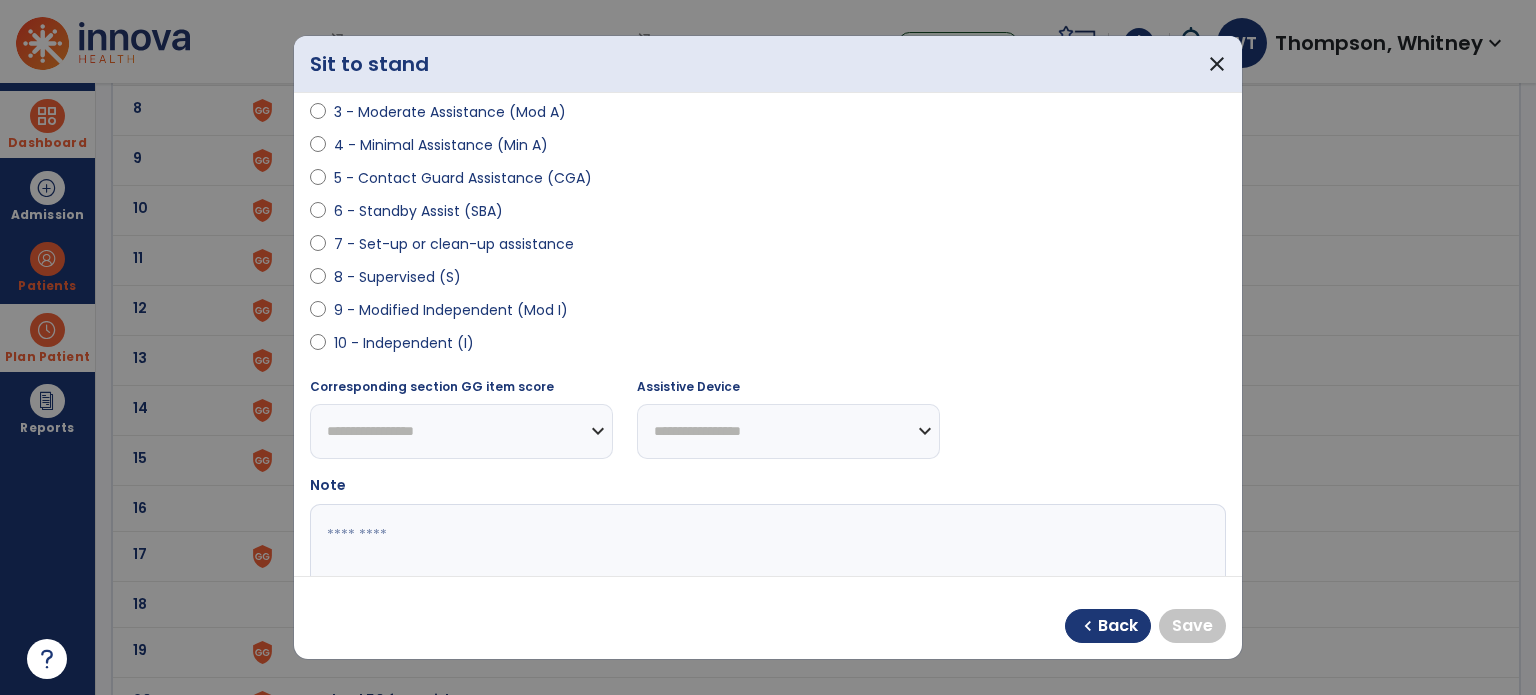 select on "**********" 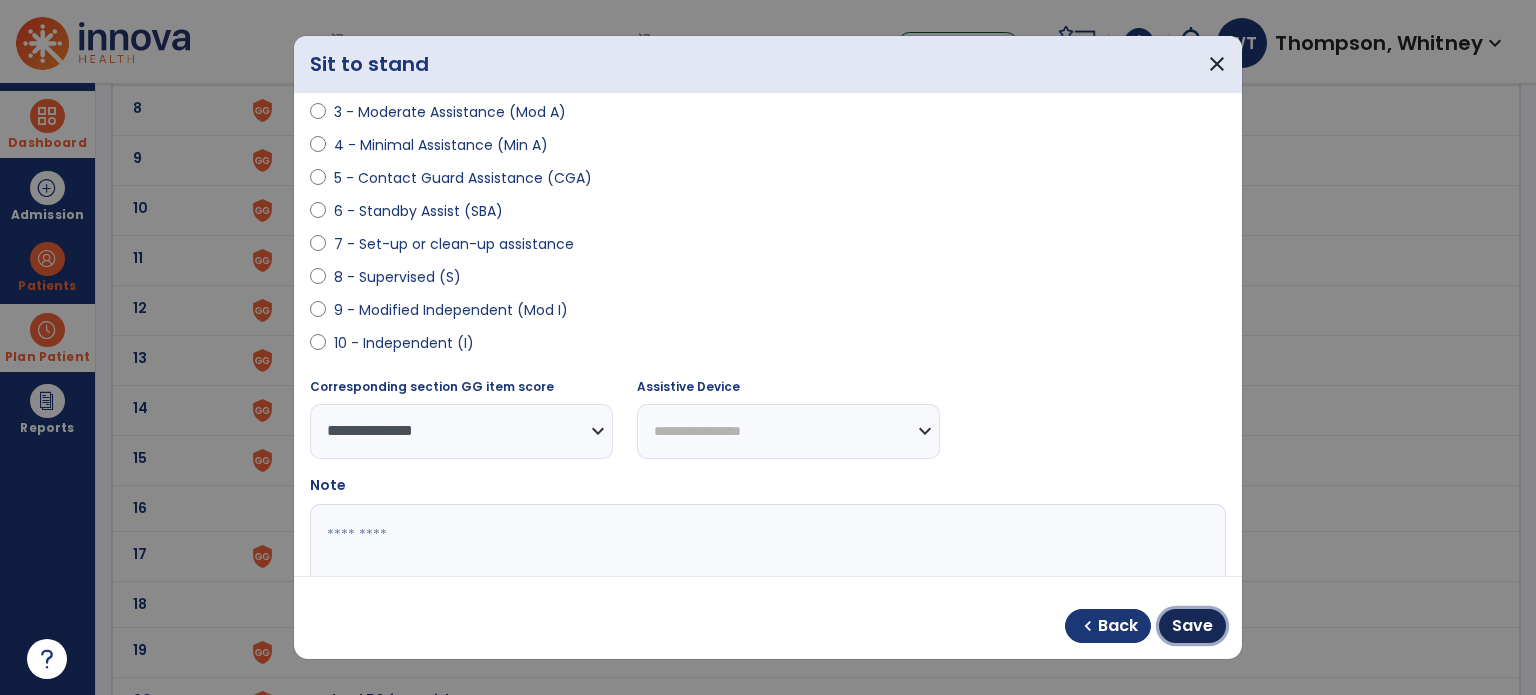 drag, startPoint x: 1180, startPoint y: 626, endPoint x: 1163, endPoint y: 619, distance: 18.384777 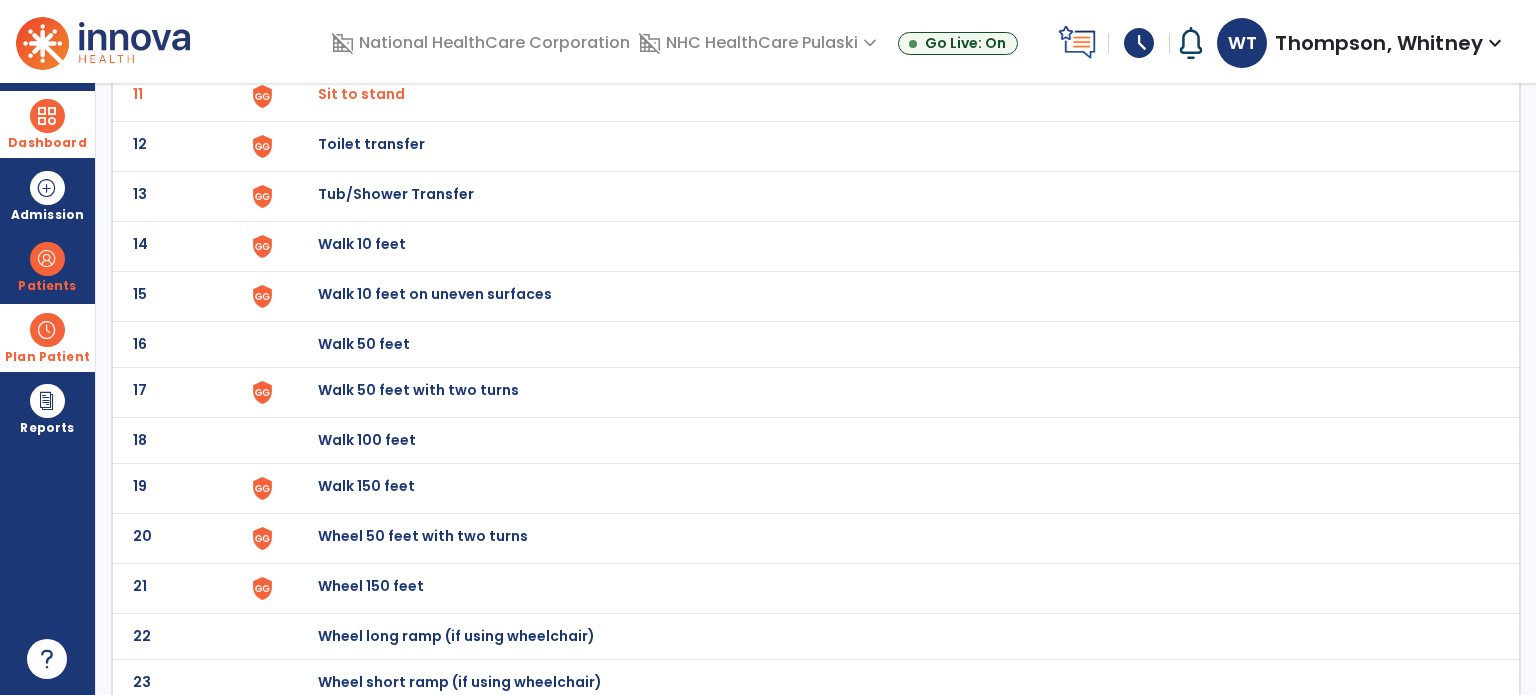 scroll, scrollTop: 670, scrollLeft: 0, axis: vertical 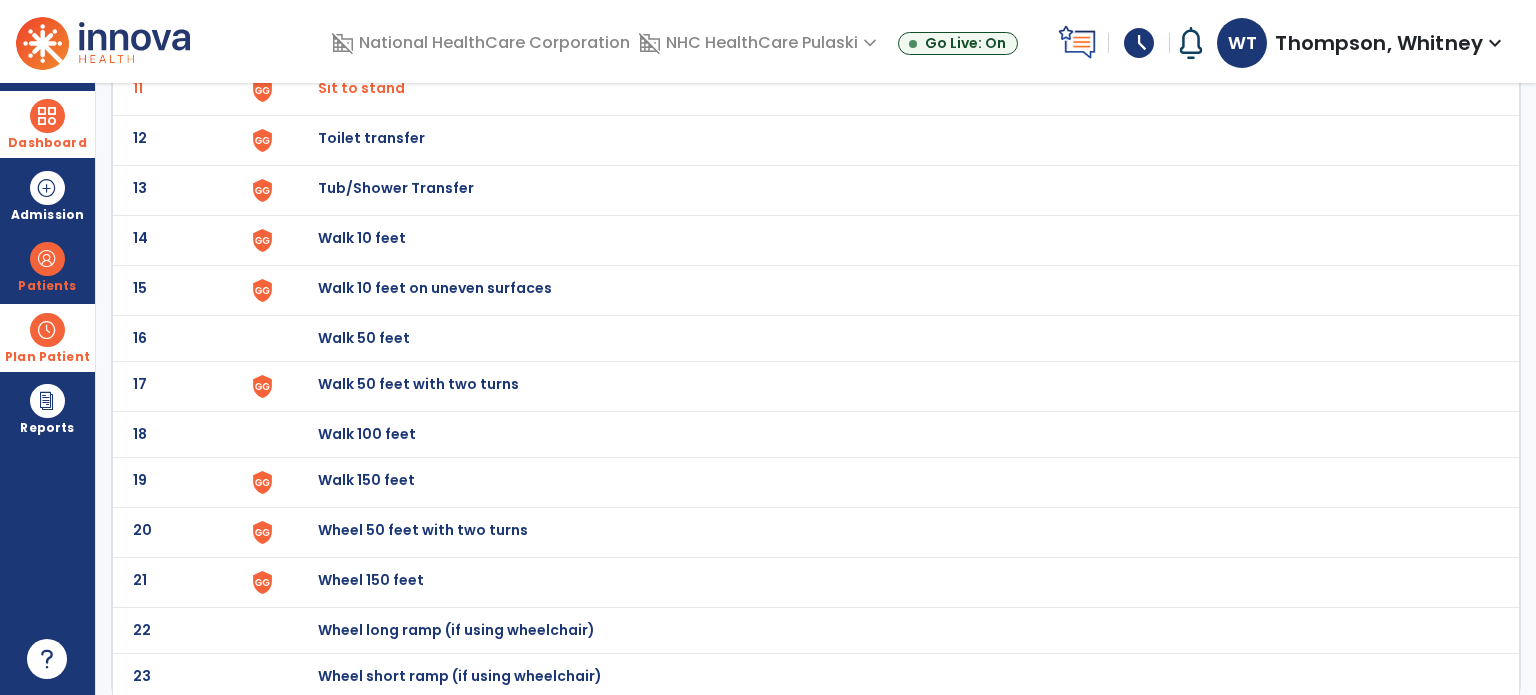 click on "Walk 10 feet" at bounding box center [364, -408] 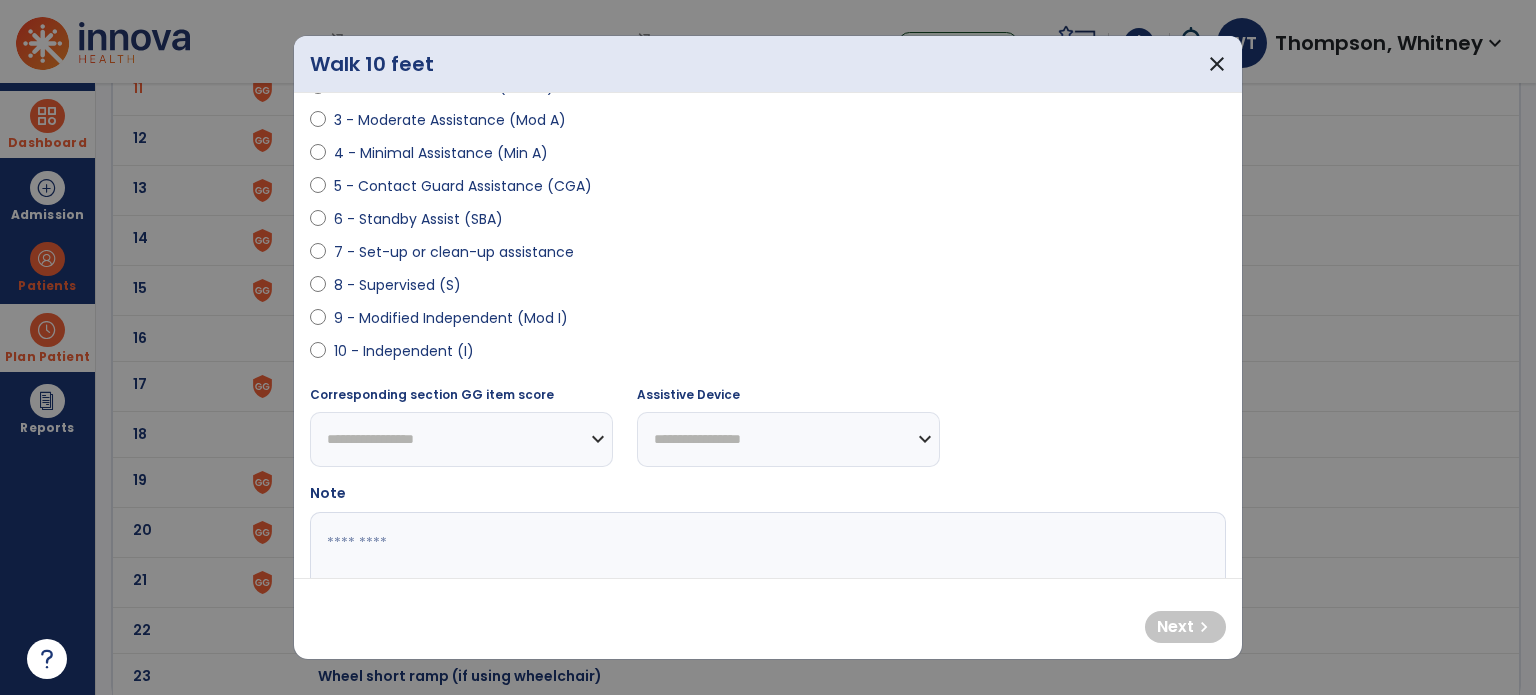 scroll, scrollTop: 300, scrollLeft: 0, axis: vertical 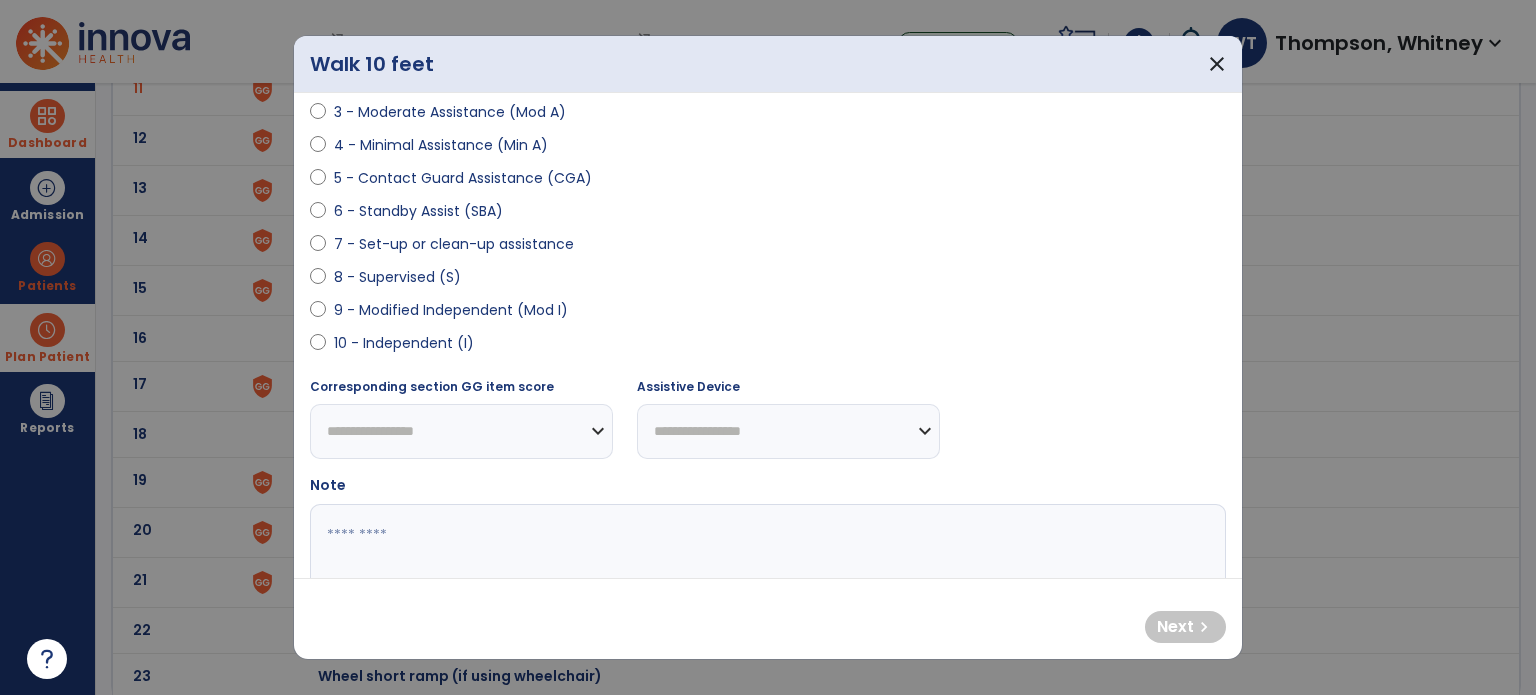 select on "**********" 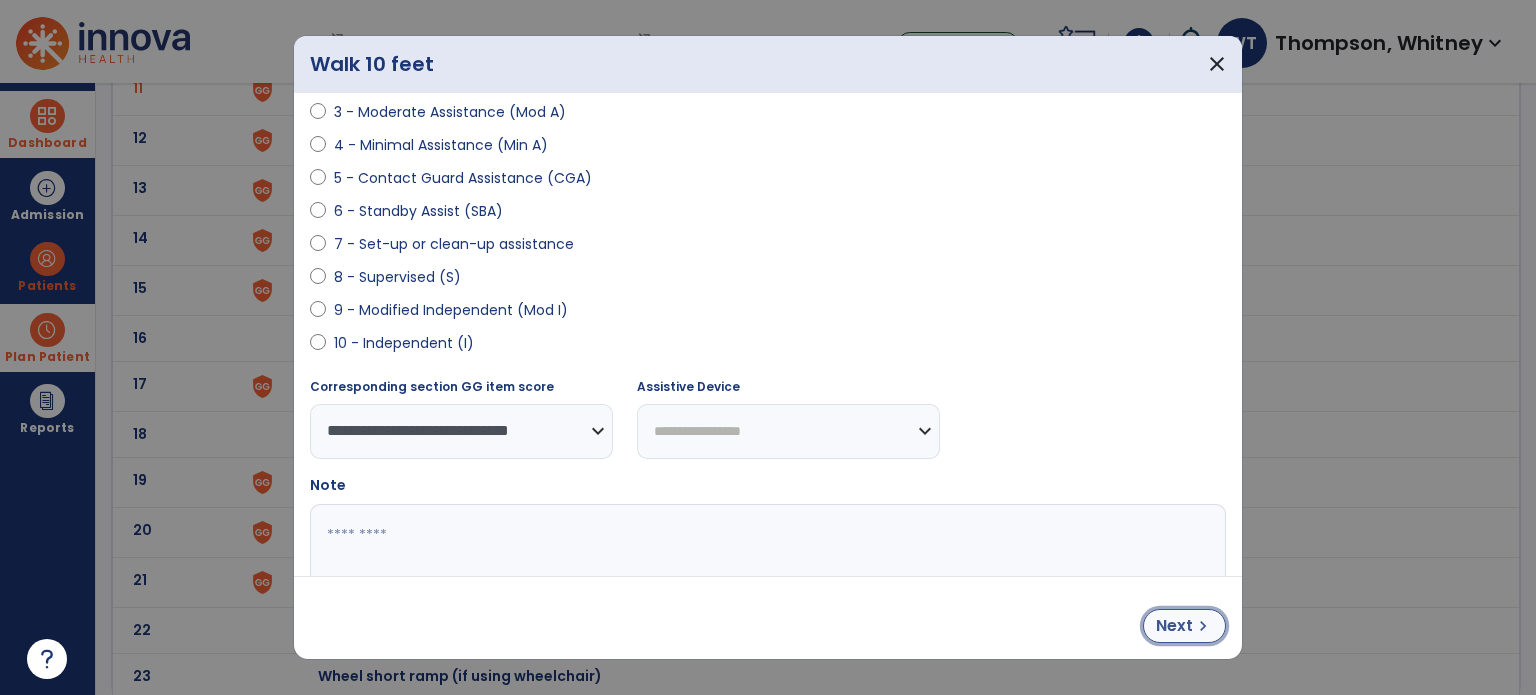click on "chevron_right" at bounding box center [1203, 626] 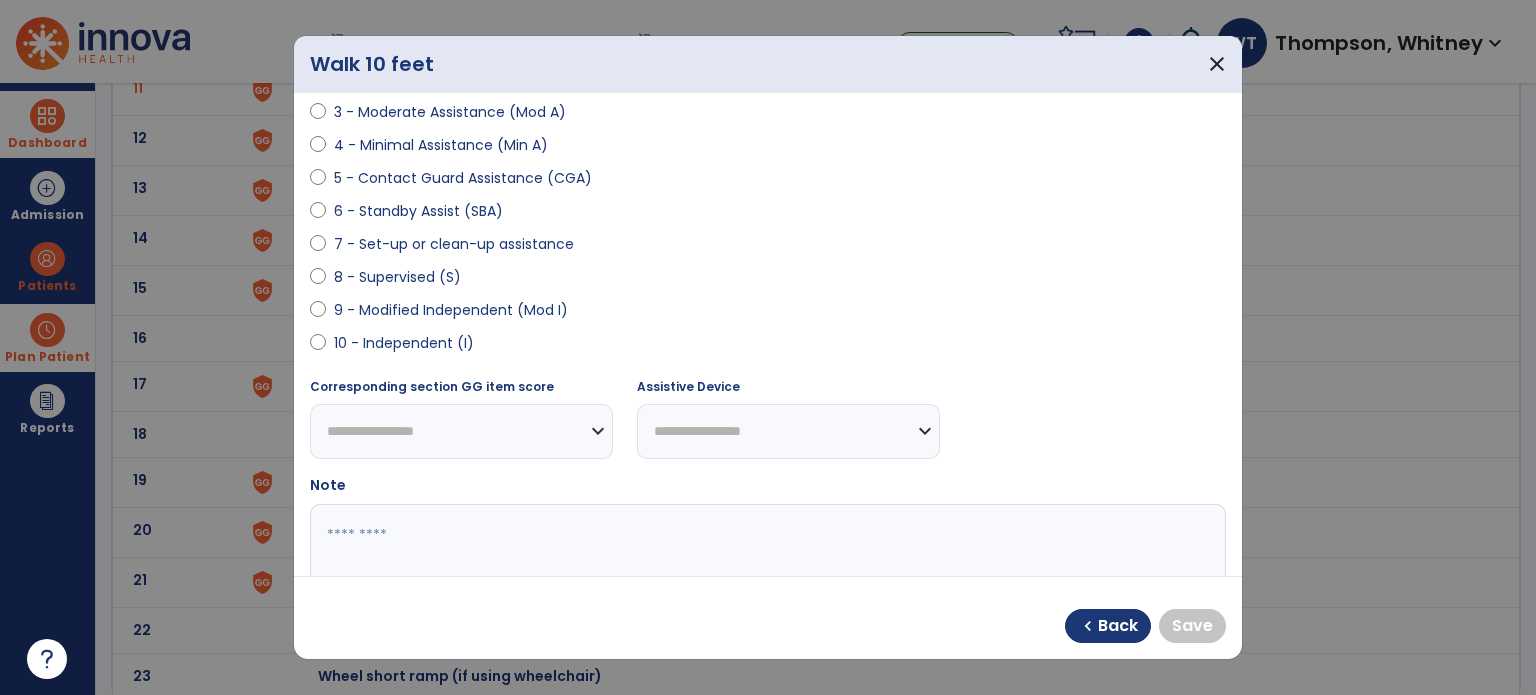 select on "**********" 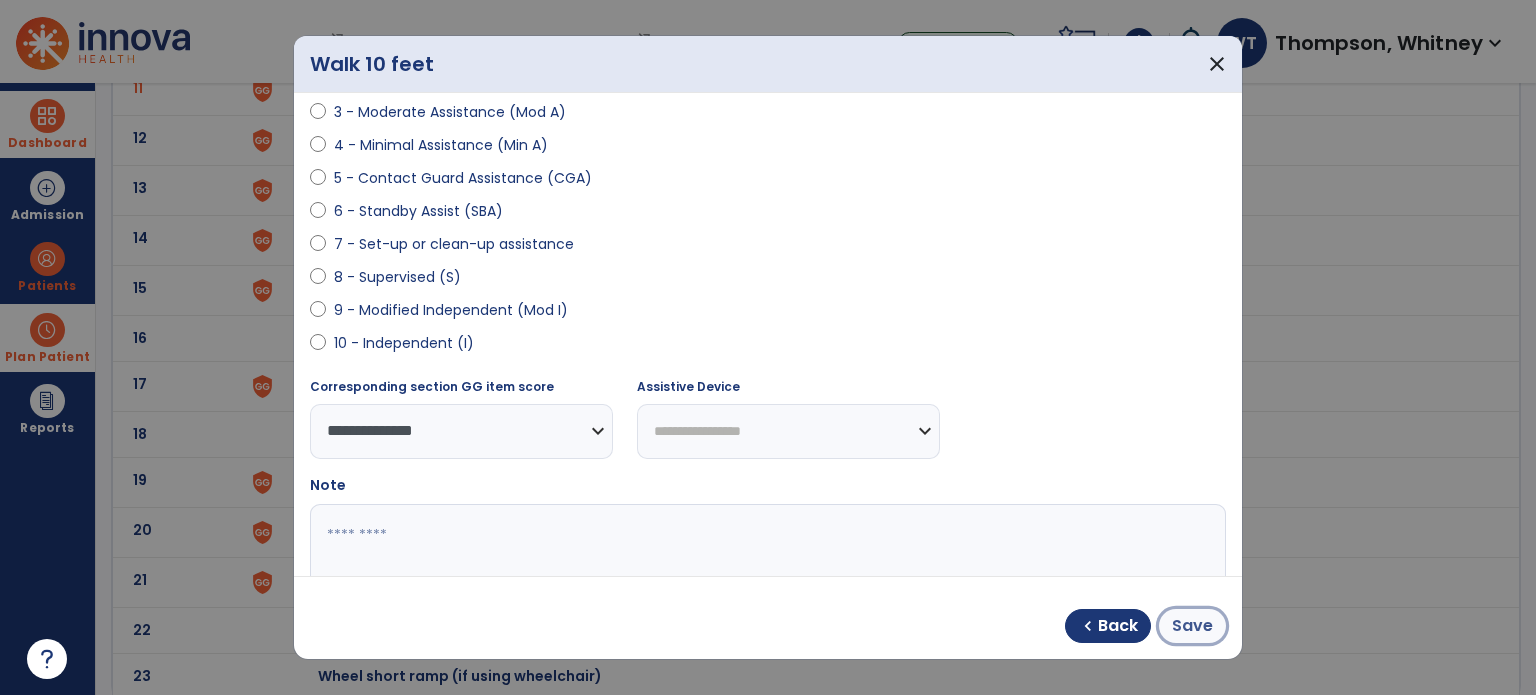 click on "Save" at bounding box center (1192, 626) 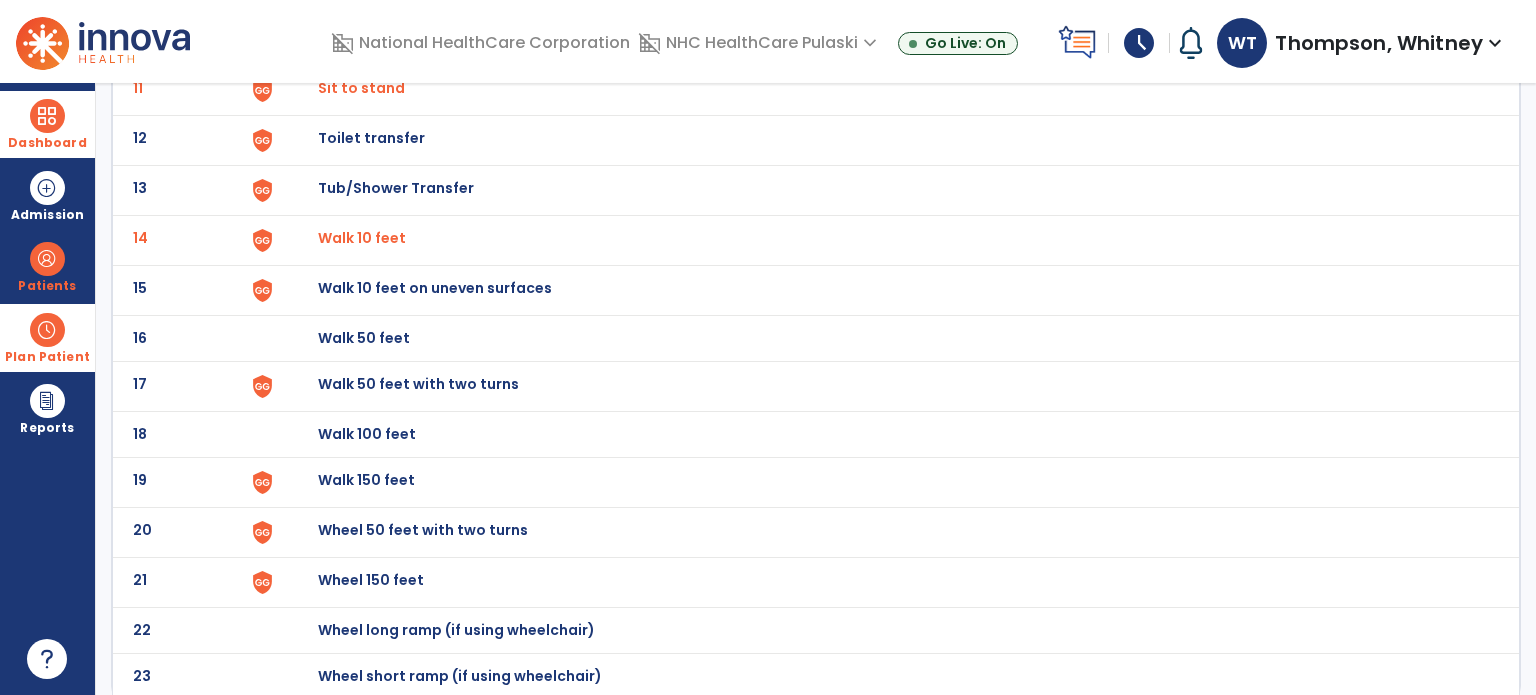 click on "Walk 50 feet with two turns" at bounding box center (364, -408) 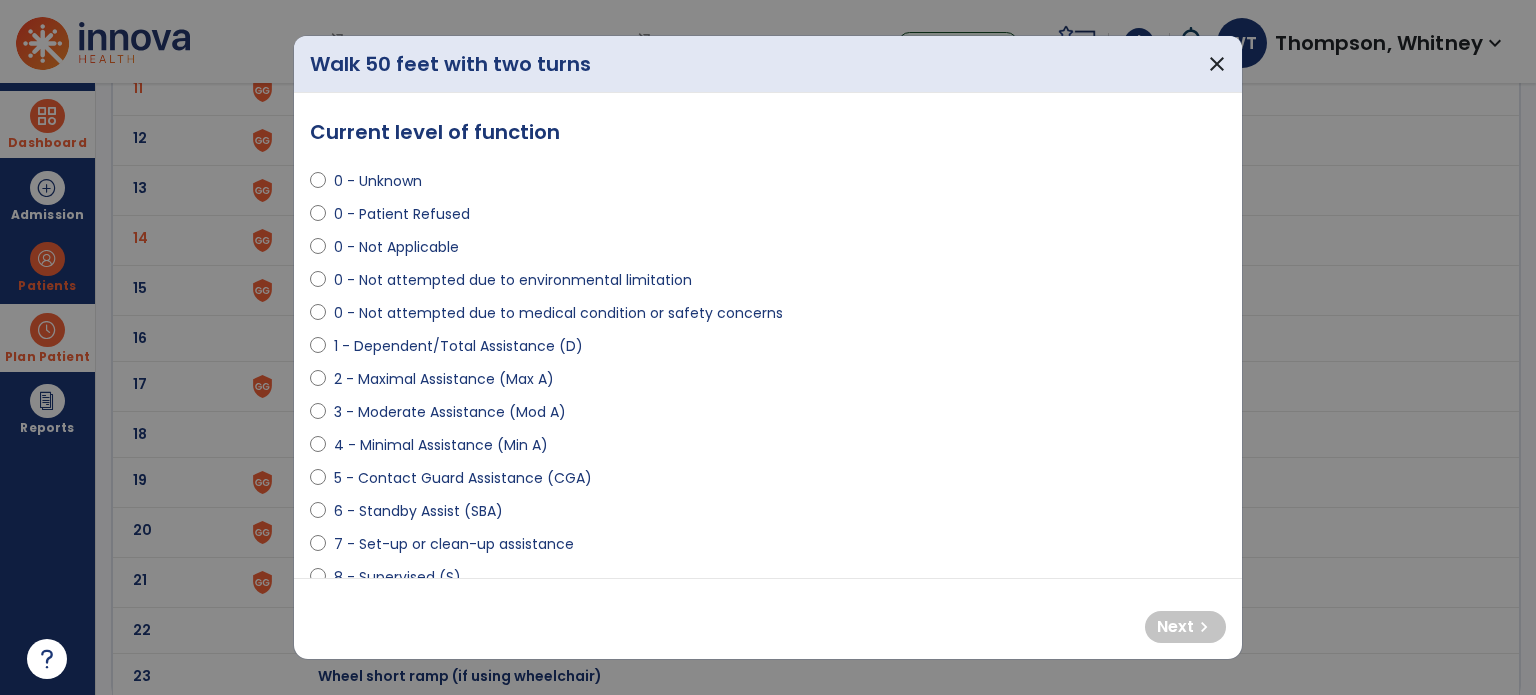 select on "**********" 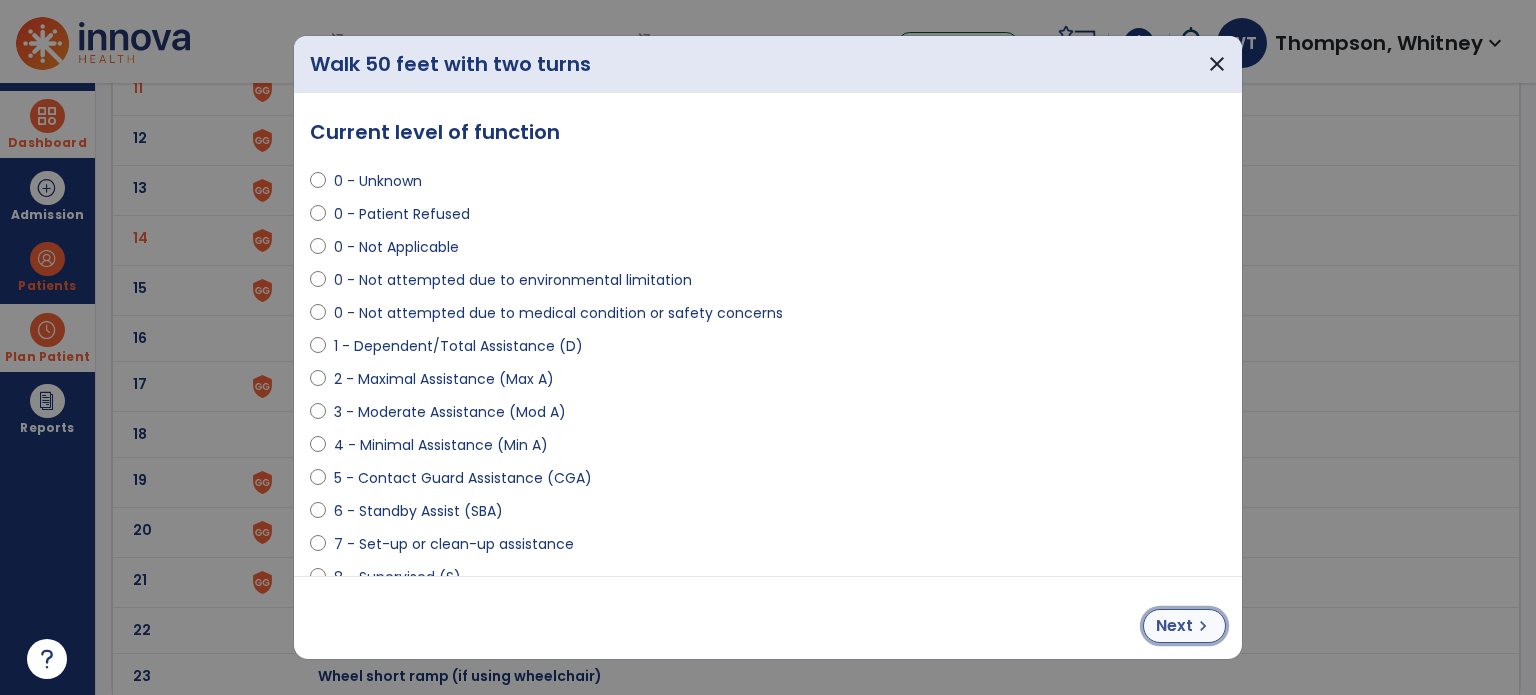 click on "Next  chevron_right" at bounding box center (1184, 626) 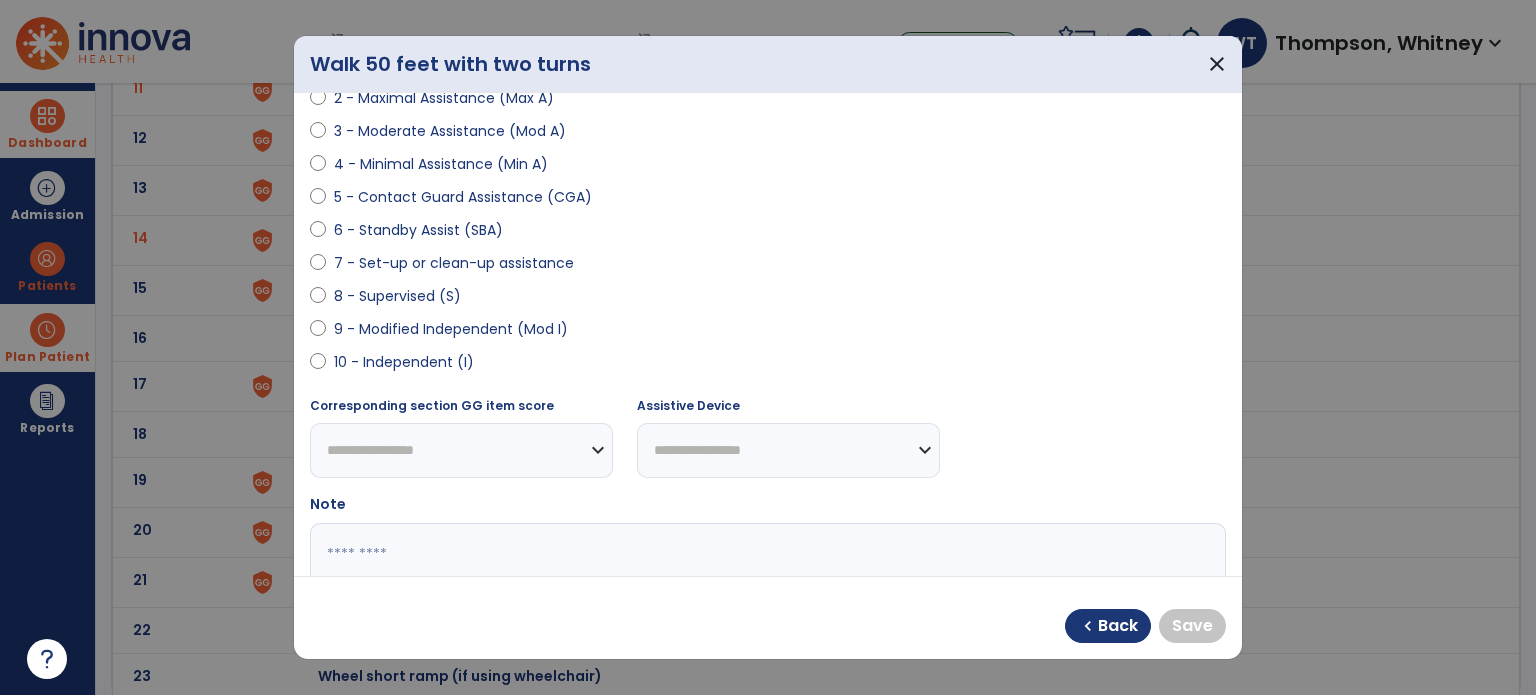 scroll, scrollTop: 300, scrollLeft: 0, axis: vertical 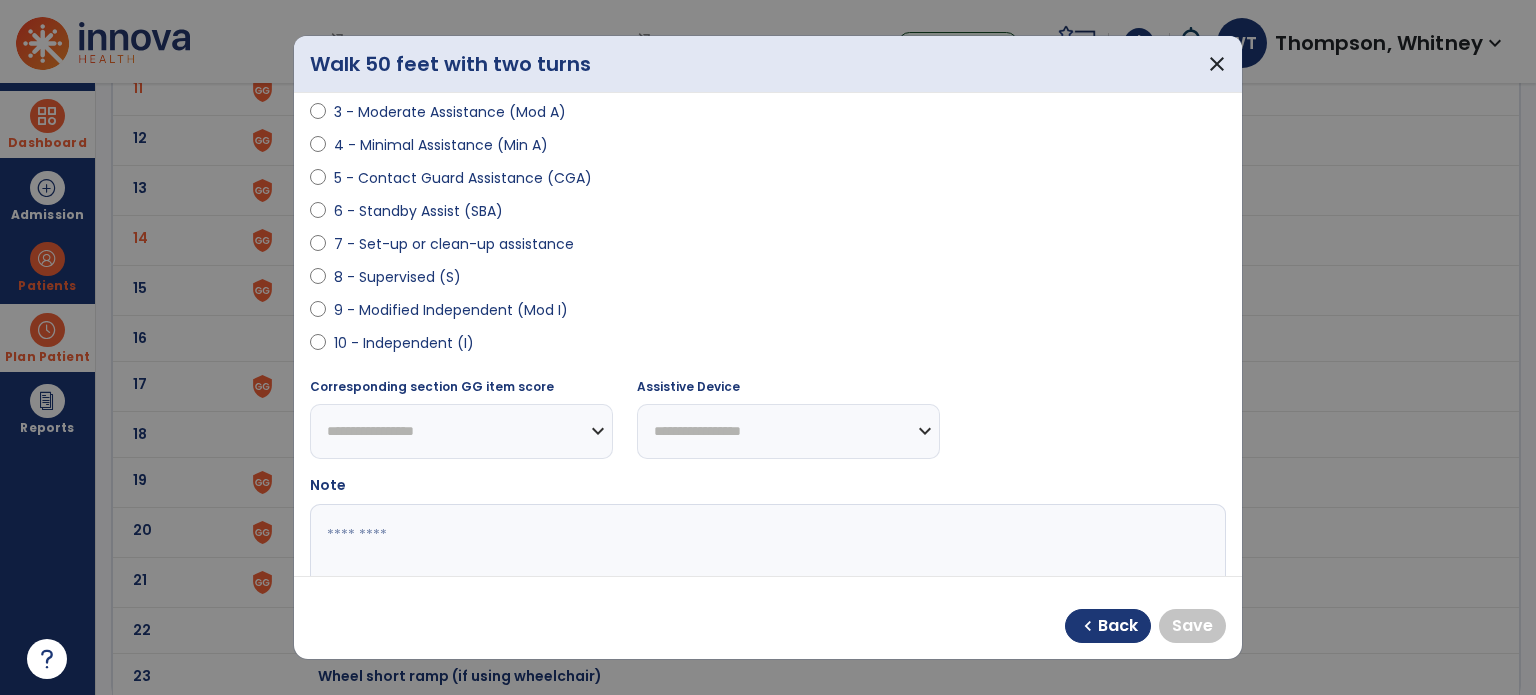 select on "**********" 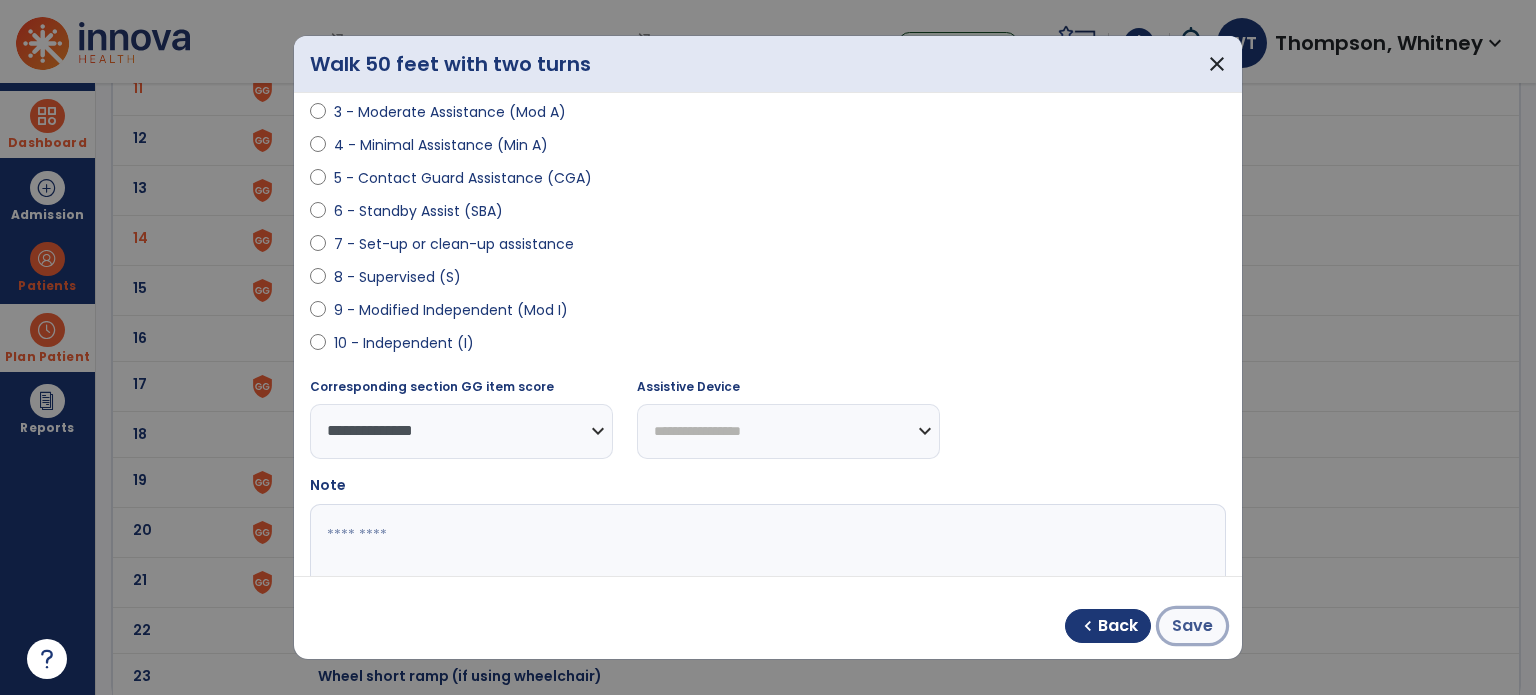click on "Save" at bounding box center (1192, 626) 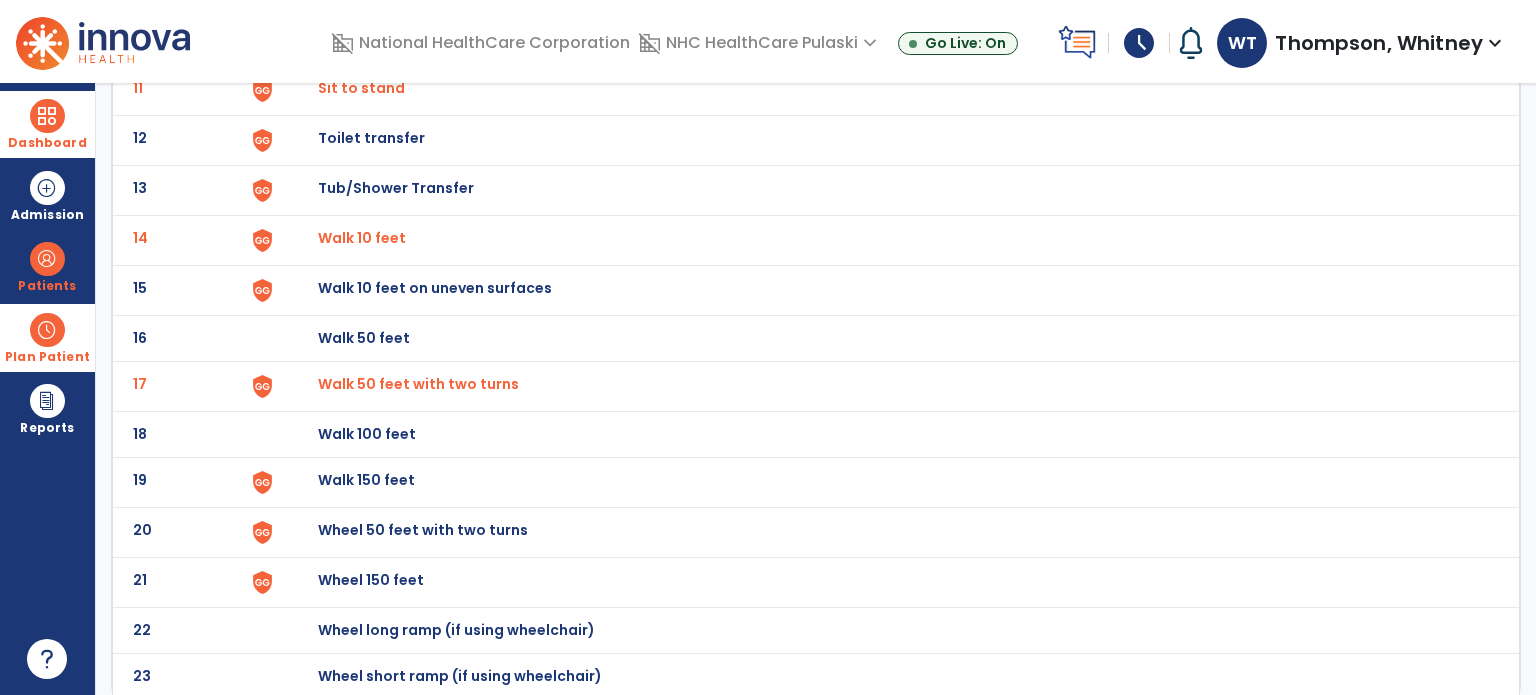 click on "Walk 150 feet" at bounding box center [364, -408] 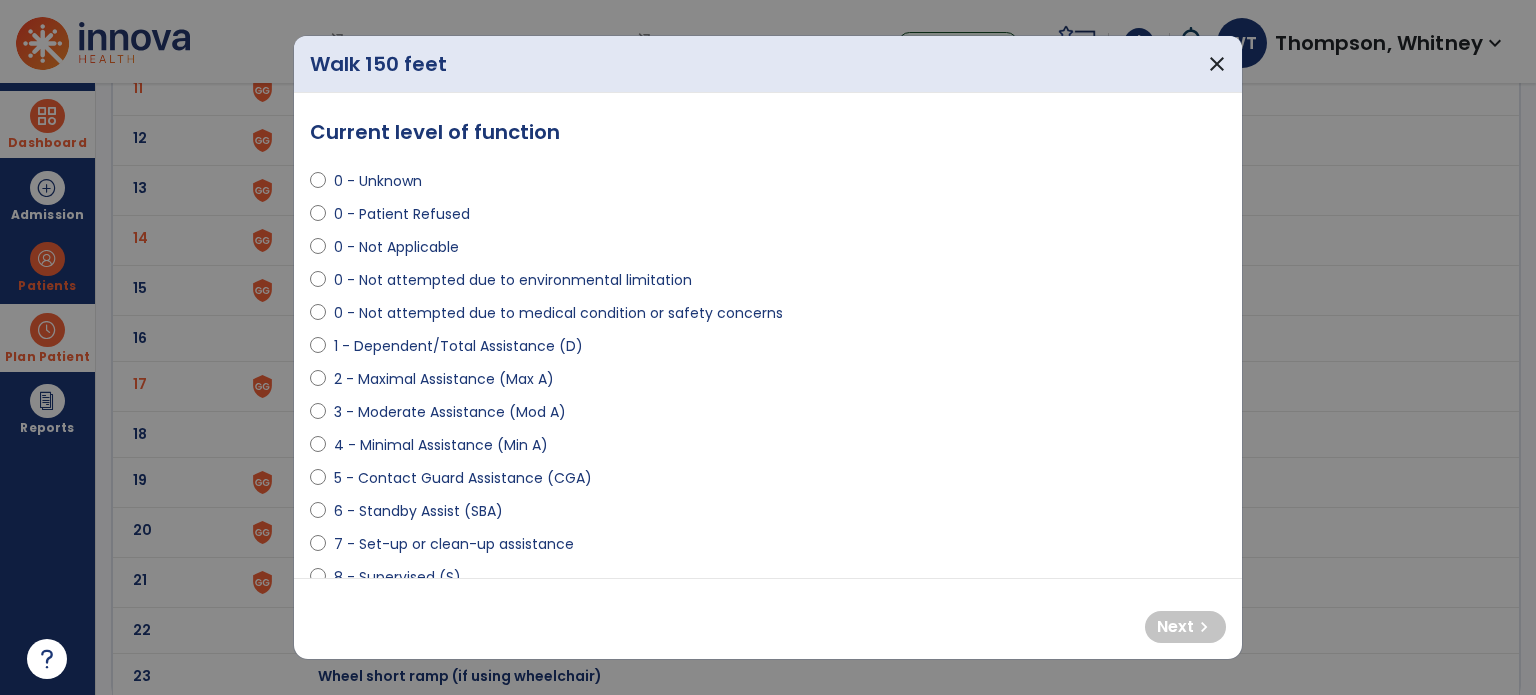 select on "**********" 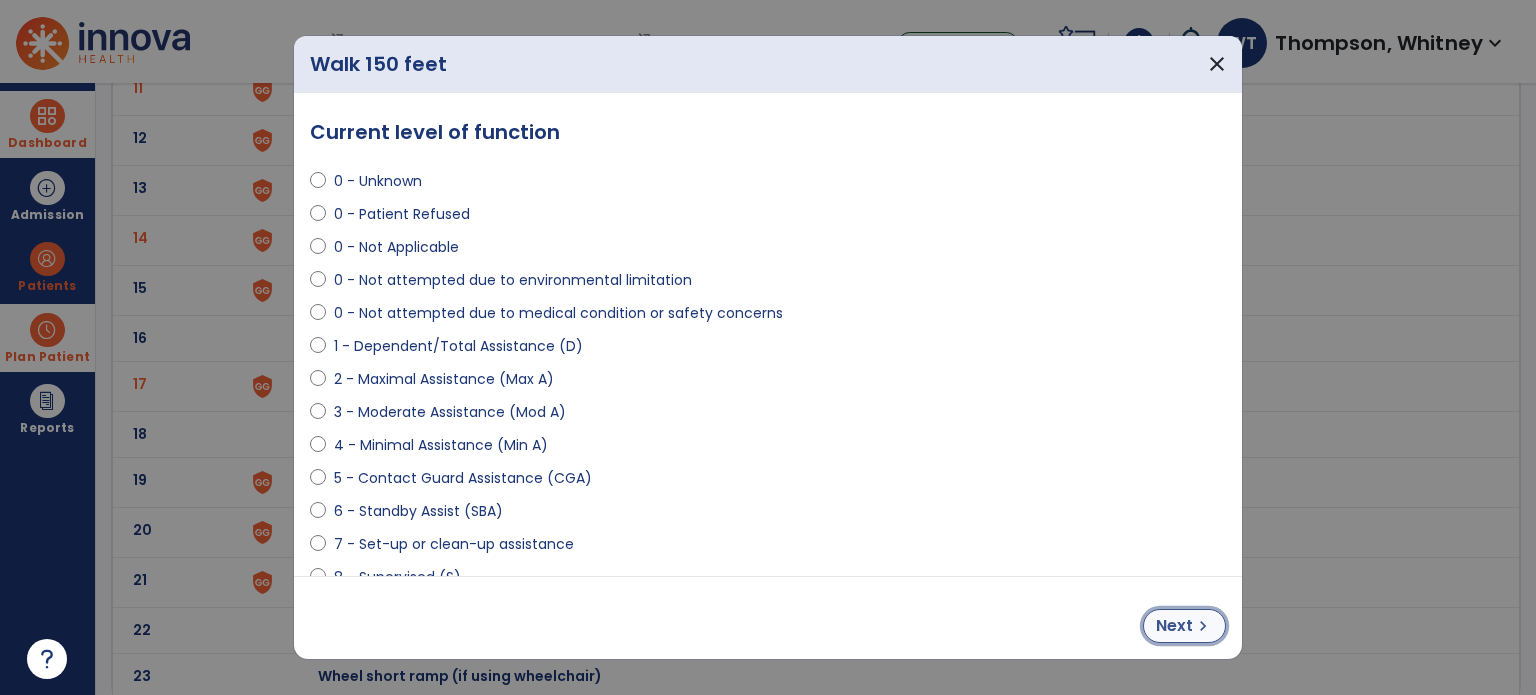 click on "Next  chevron_right" at bounding box center [1184, 626] 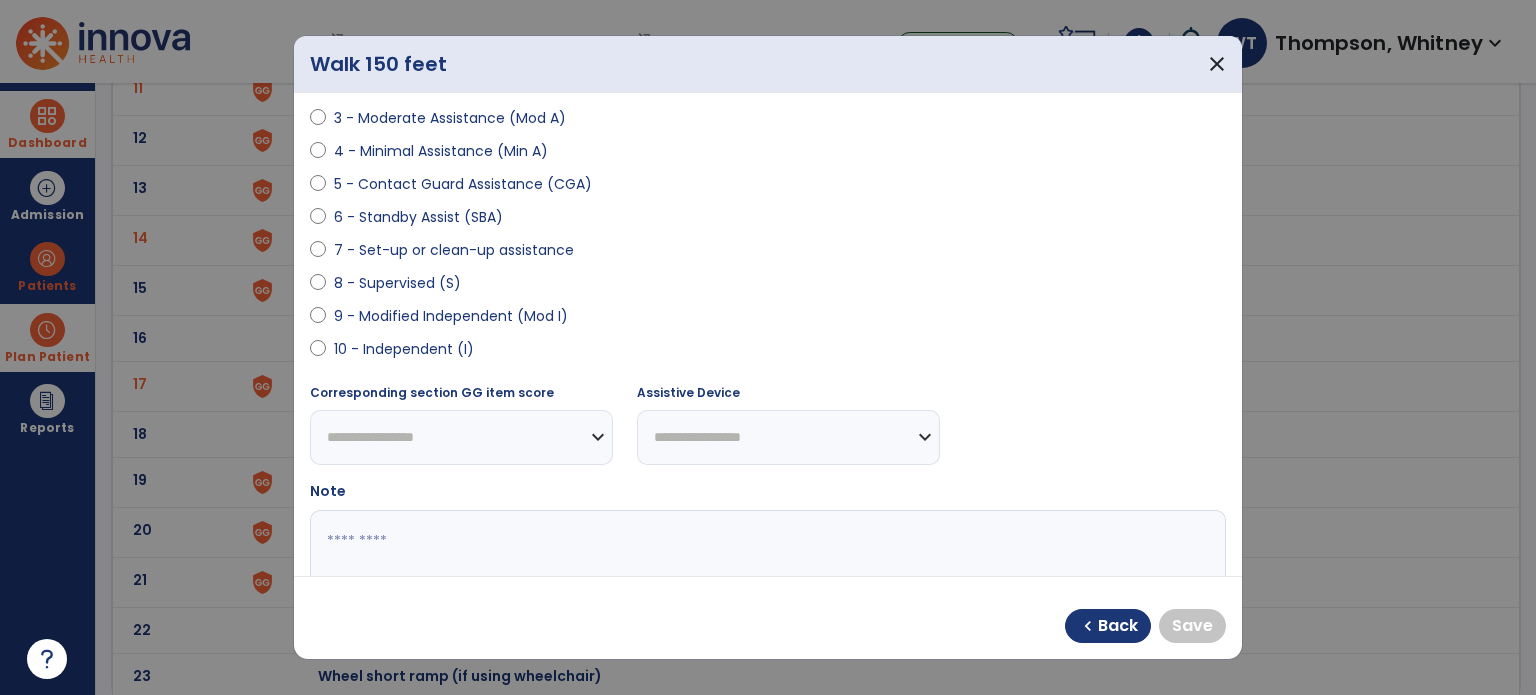 scroll, scrollTop: 300, scrollLeft: 0, axis: vertical 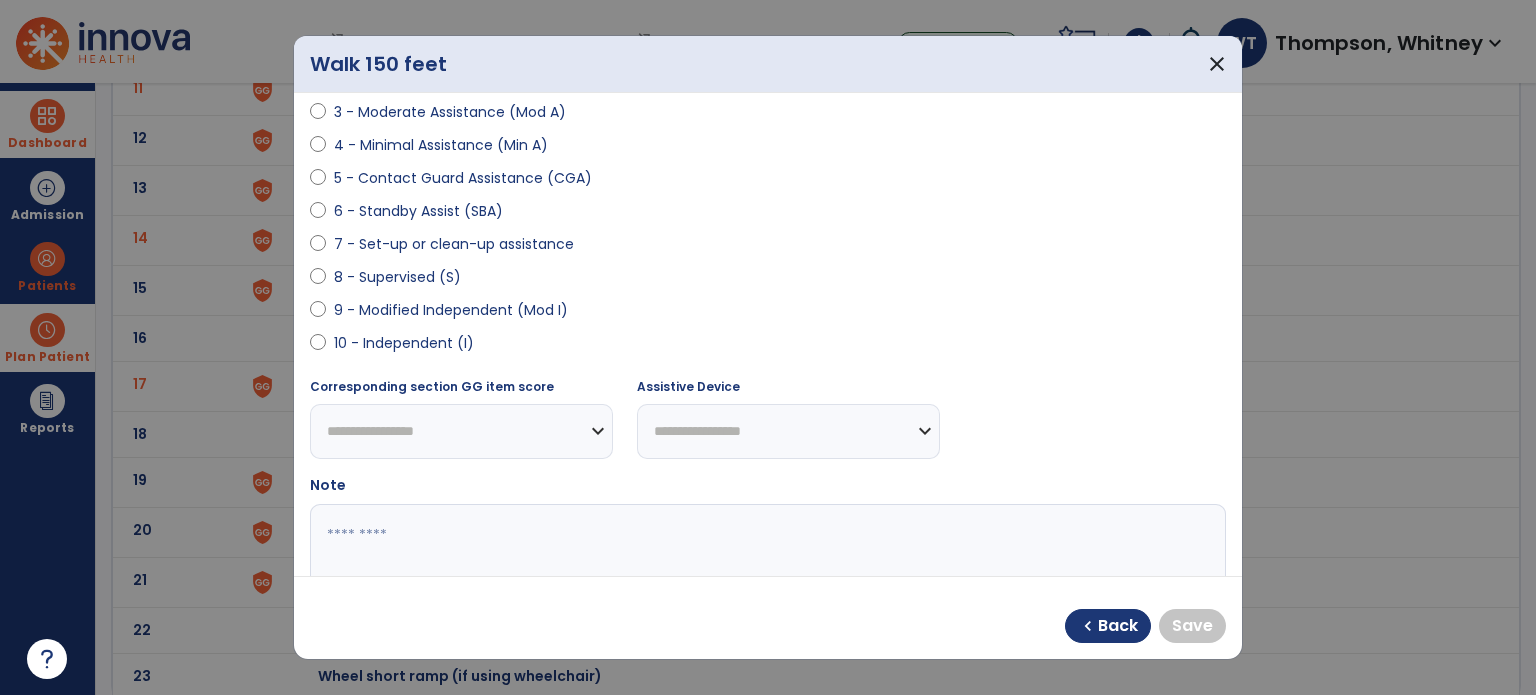 select on "**********" 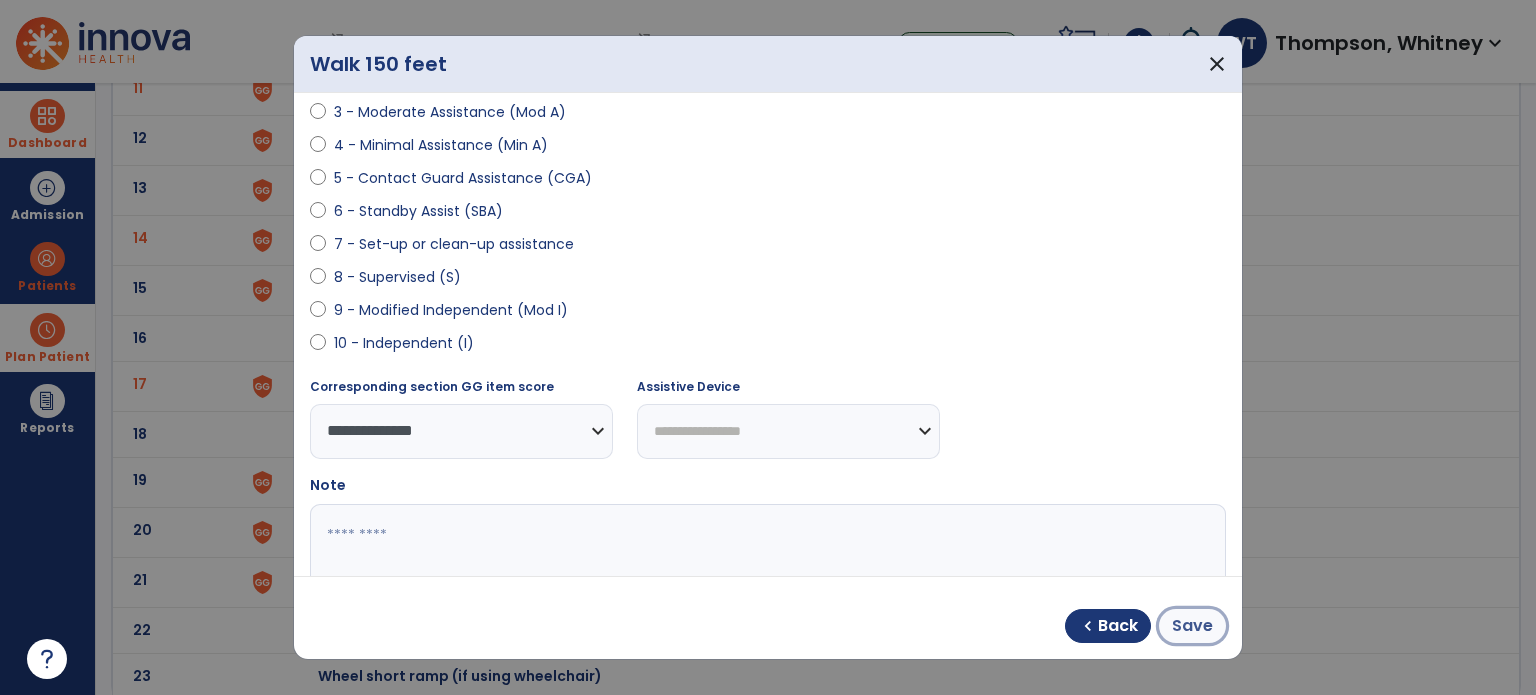 click on "Save" at bounding box center [1192, 626] 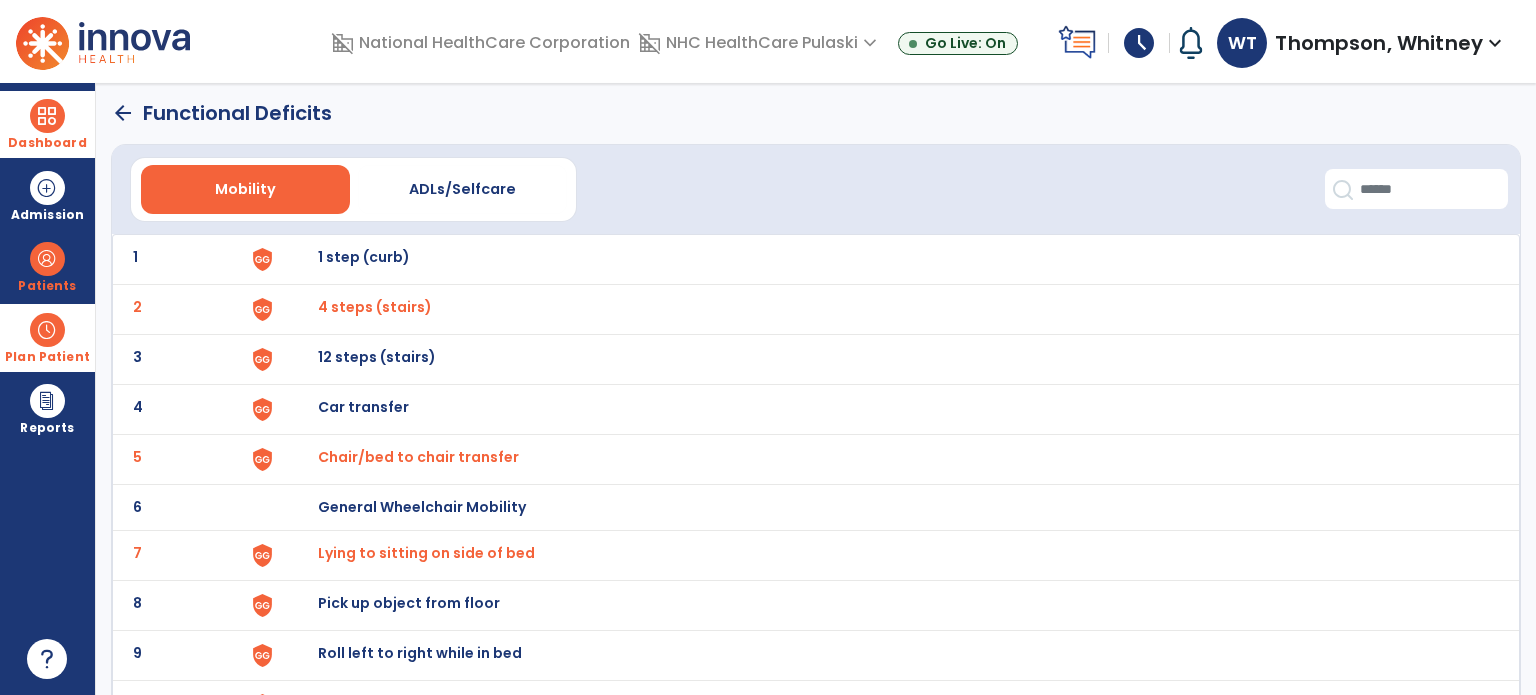 scroll, scrollTop: 0, scrollLeft: 0, axis: both 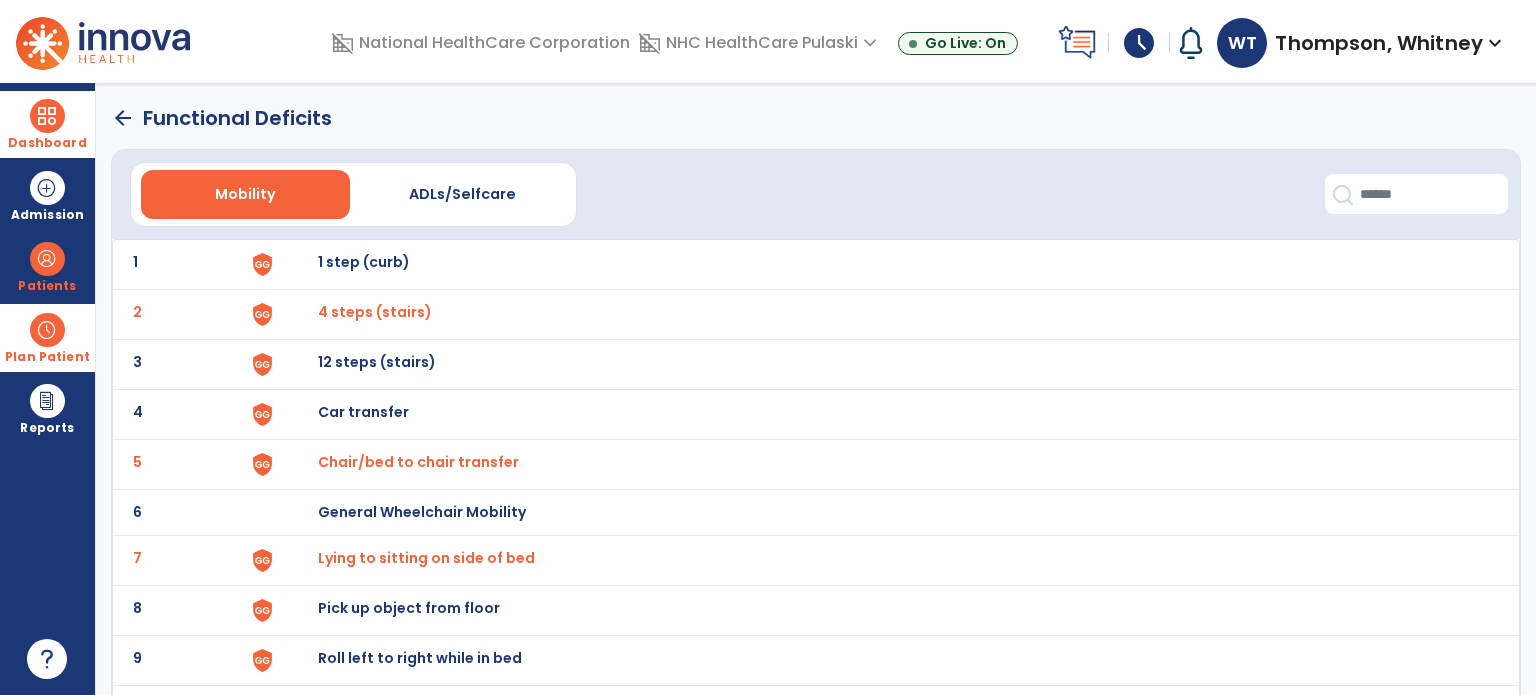 click on "arrow_back" 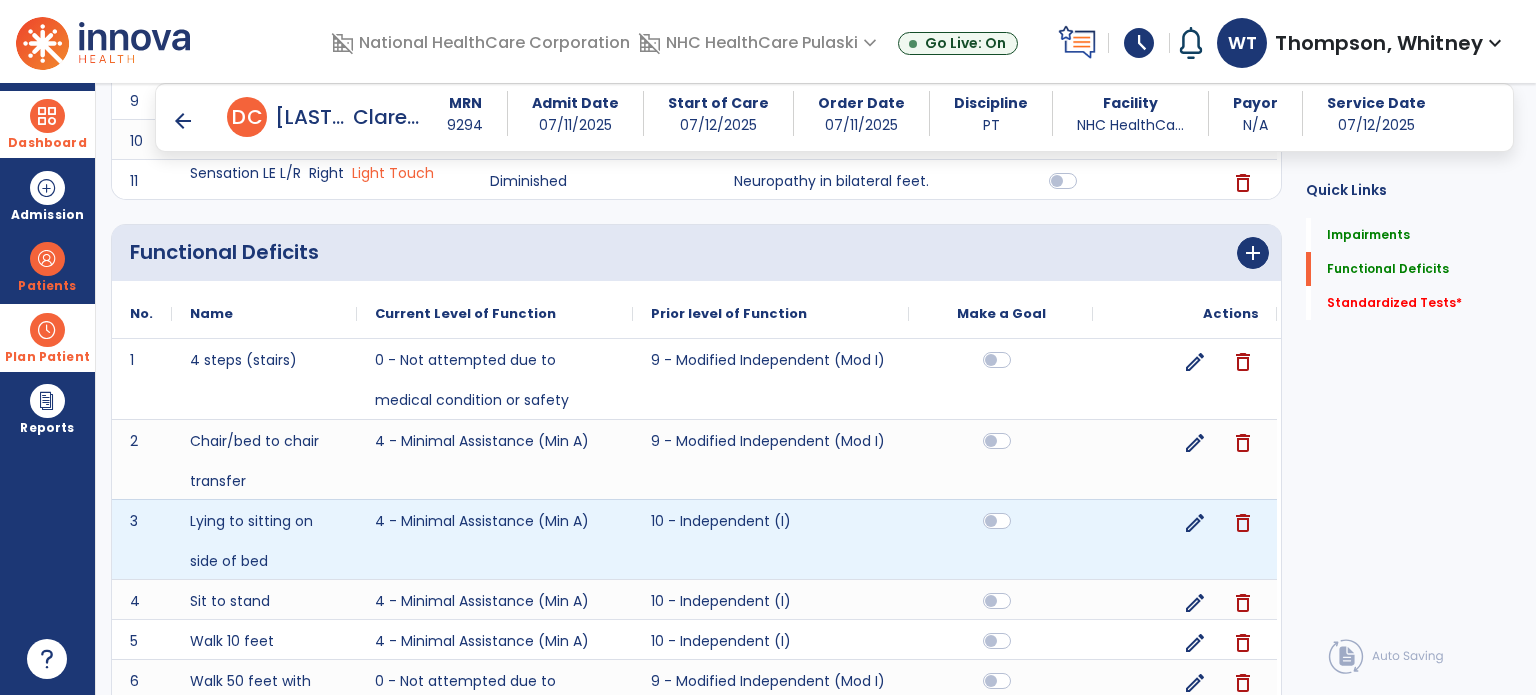 scroll, scrollTop: 1120, scrollLeft: 0, axis: vertical 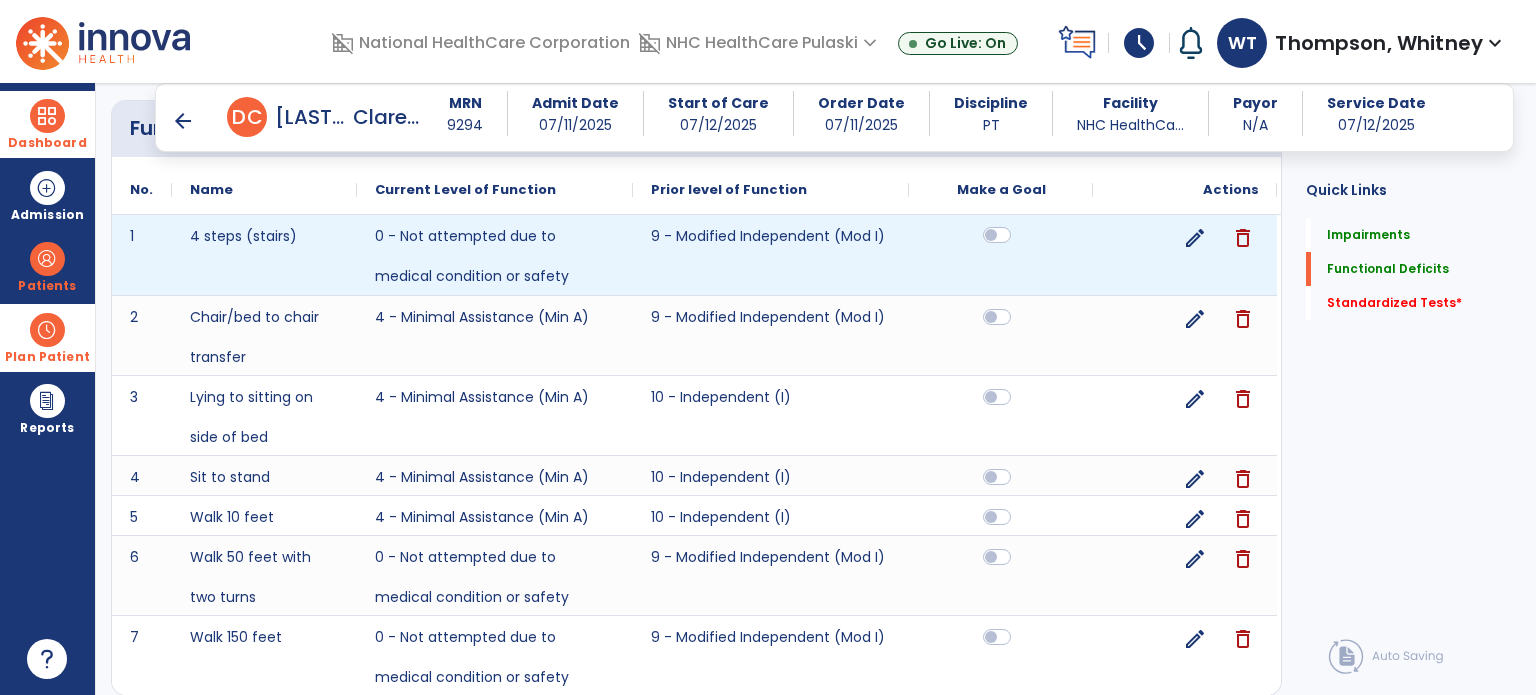 click 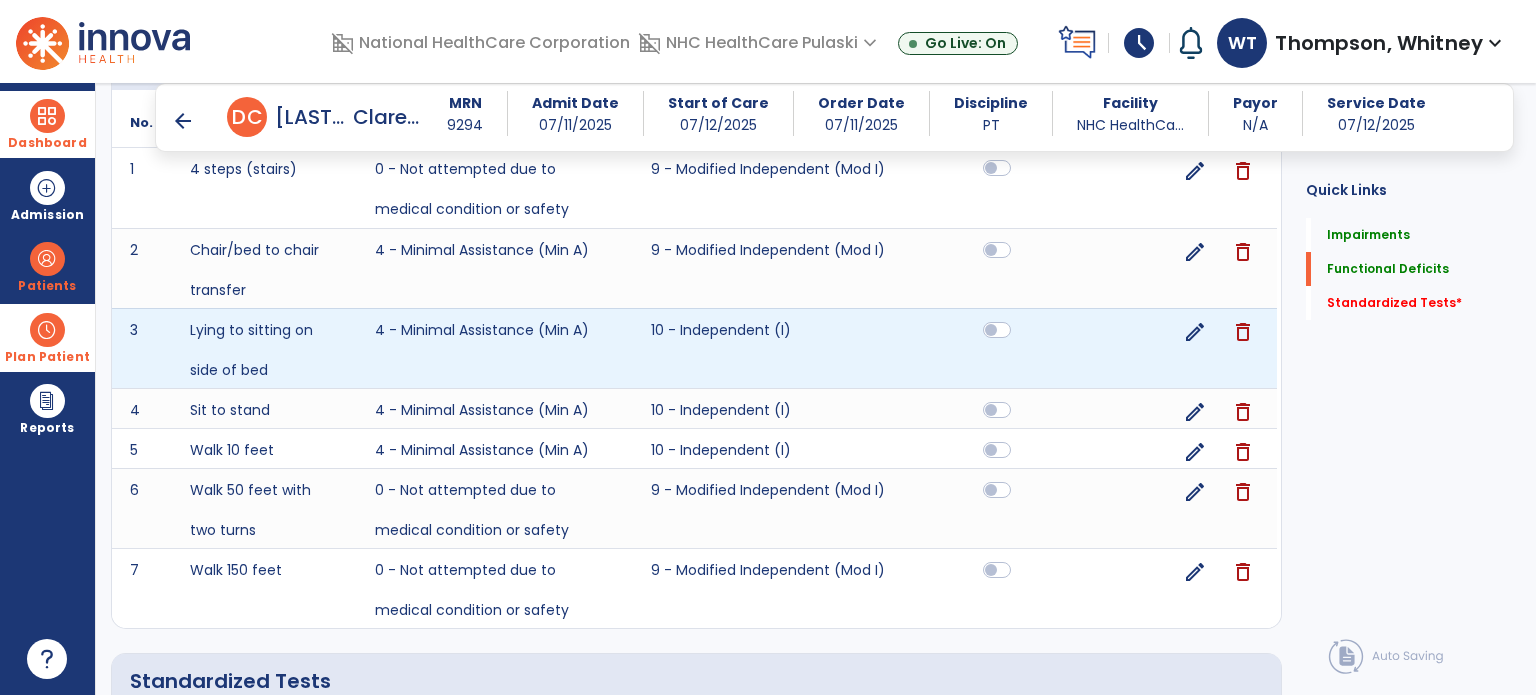 scroll, scrollTop: 1220, scrollLeft: 0, axis: vertical 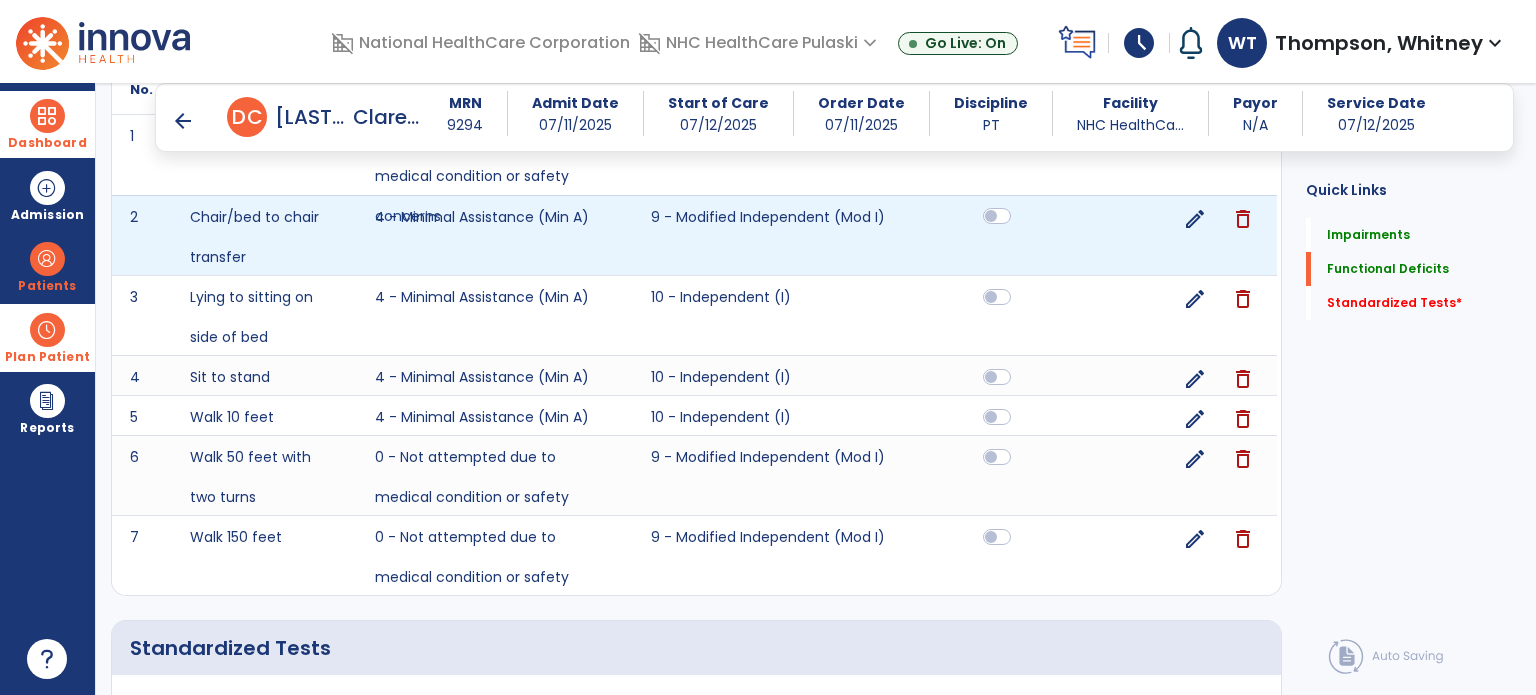 click 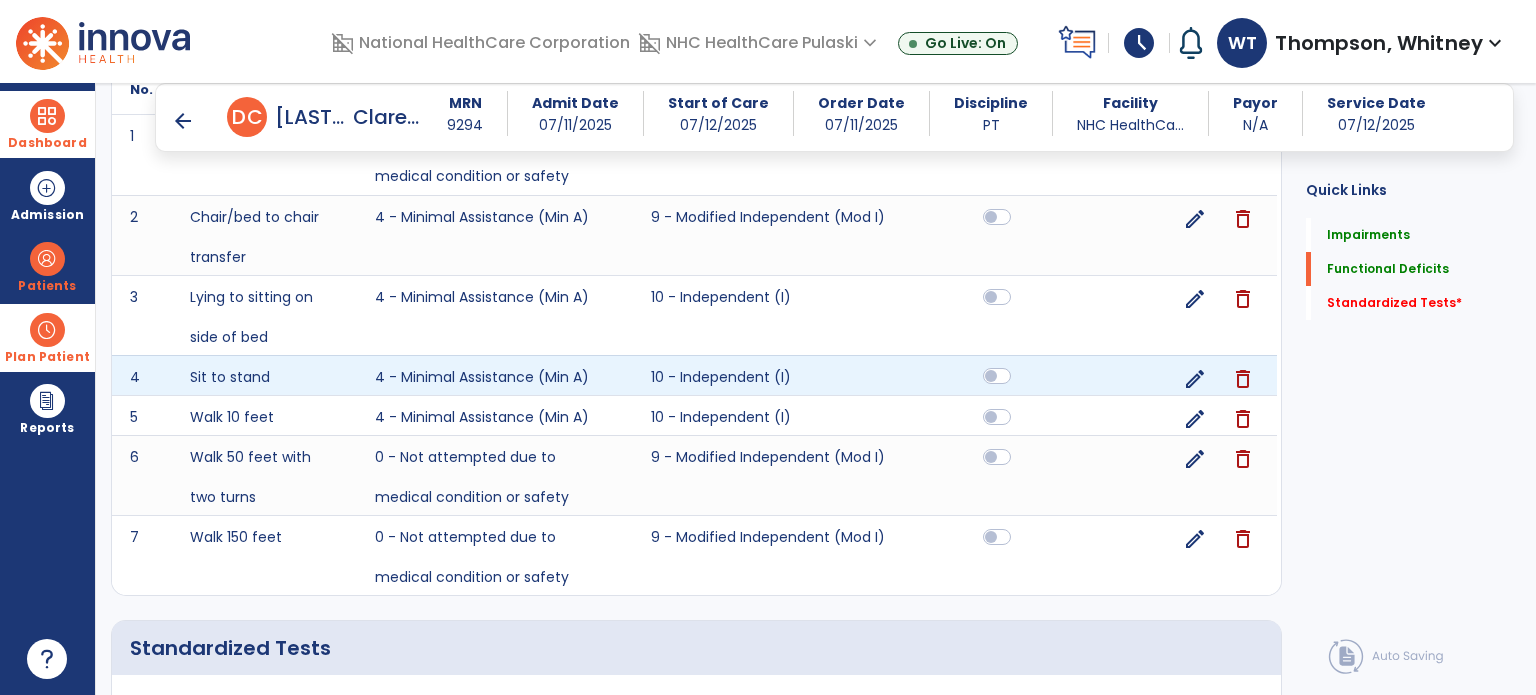 click 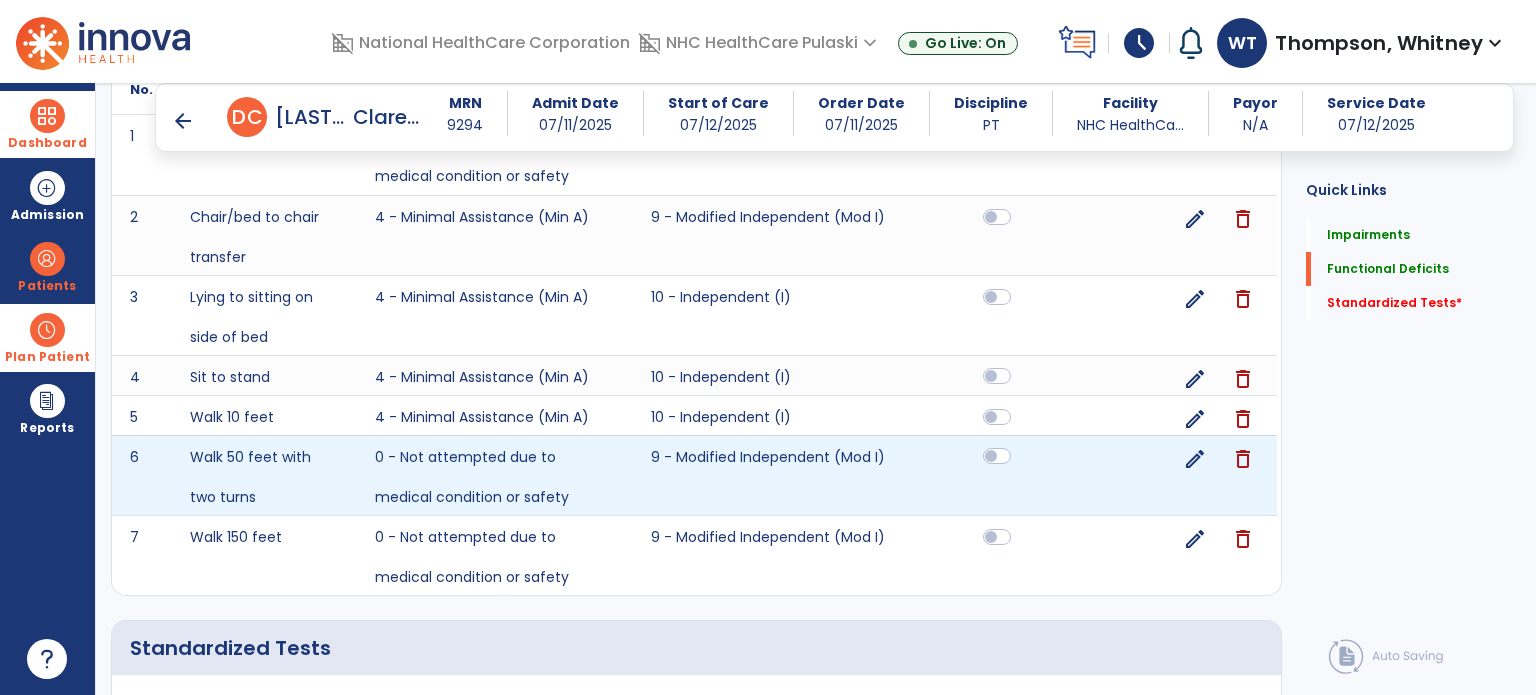 click 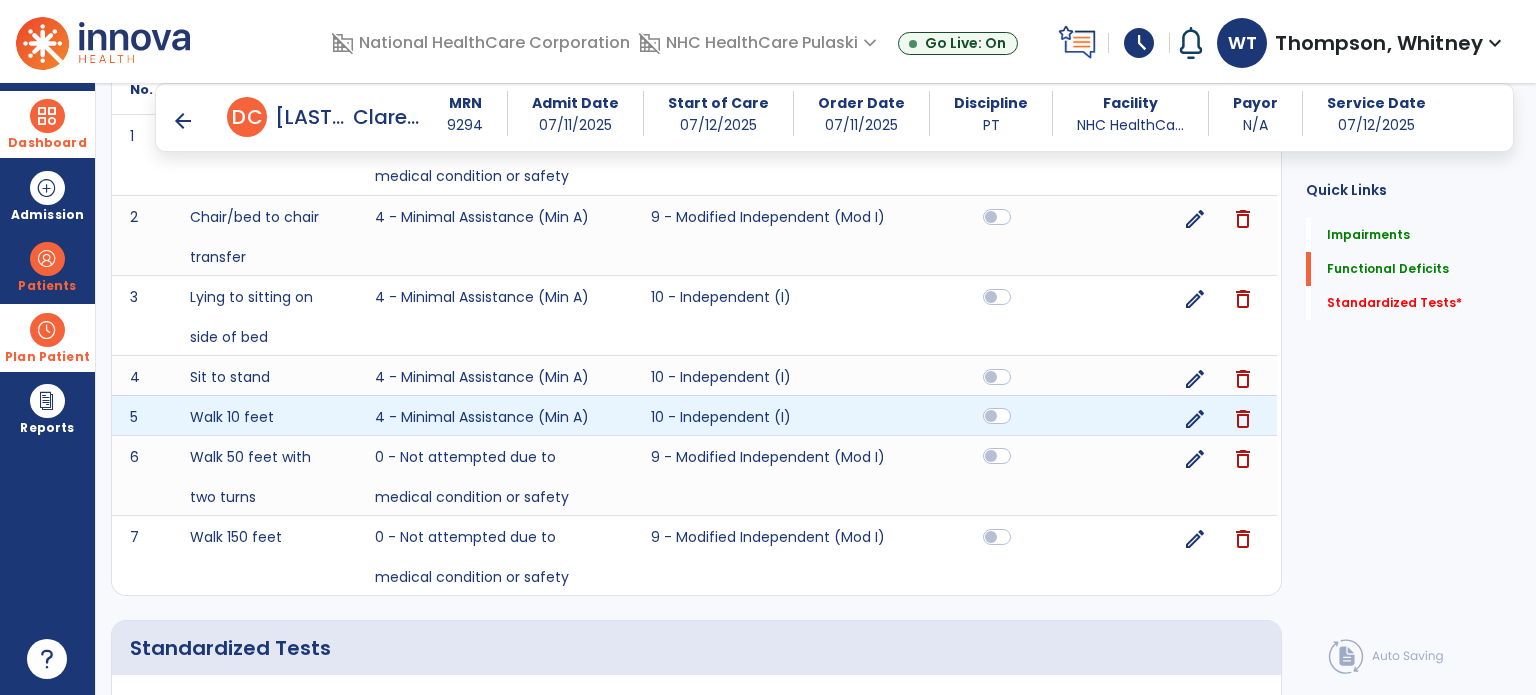 click 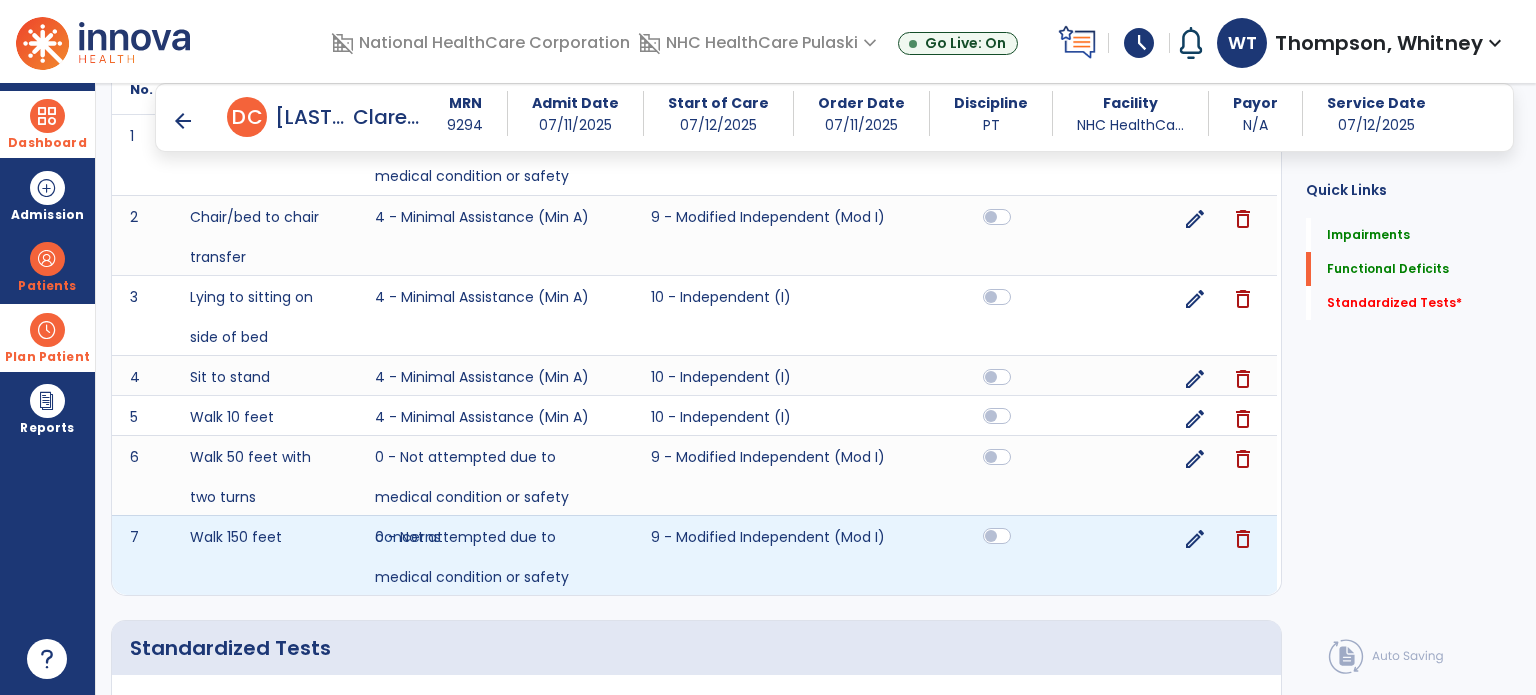 click 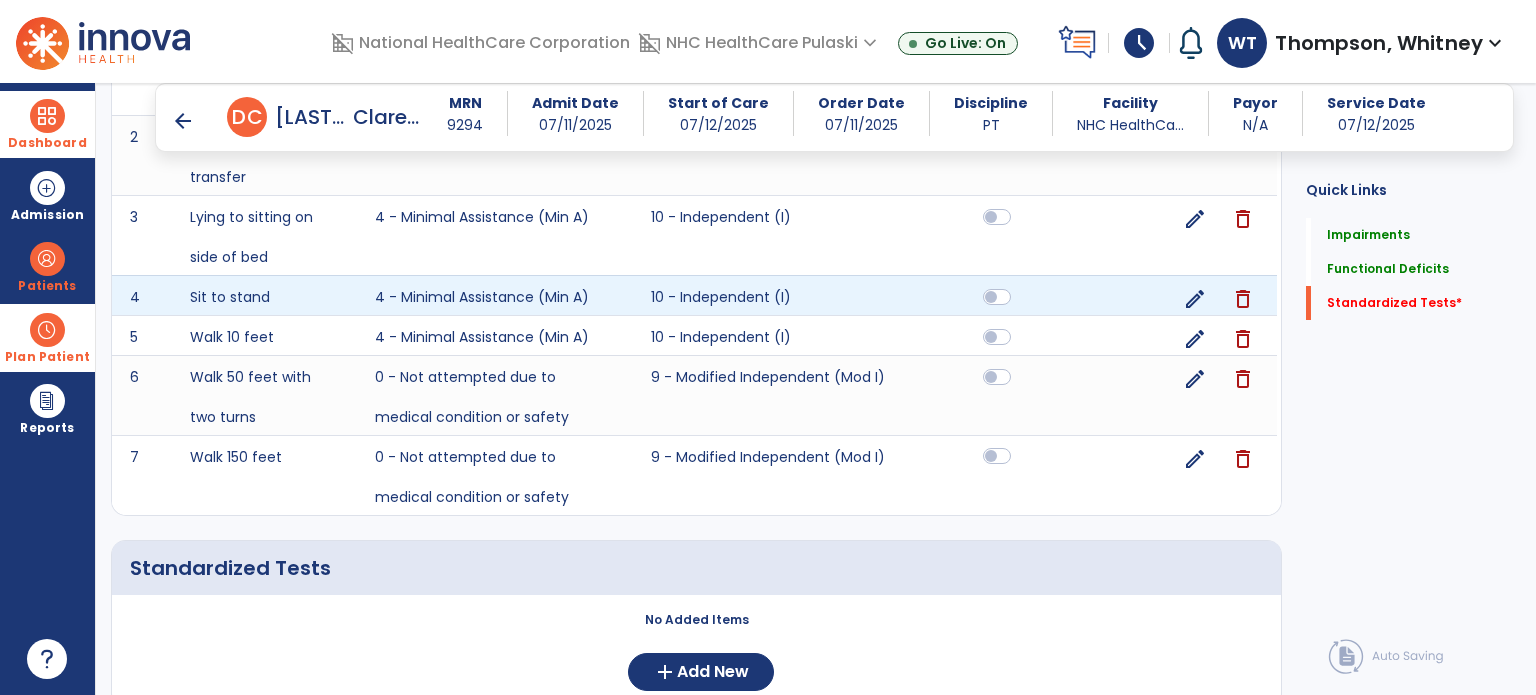 scroll, scrollTop: 1380, scrollLeft: 0, axis: vertical 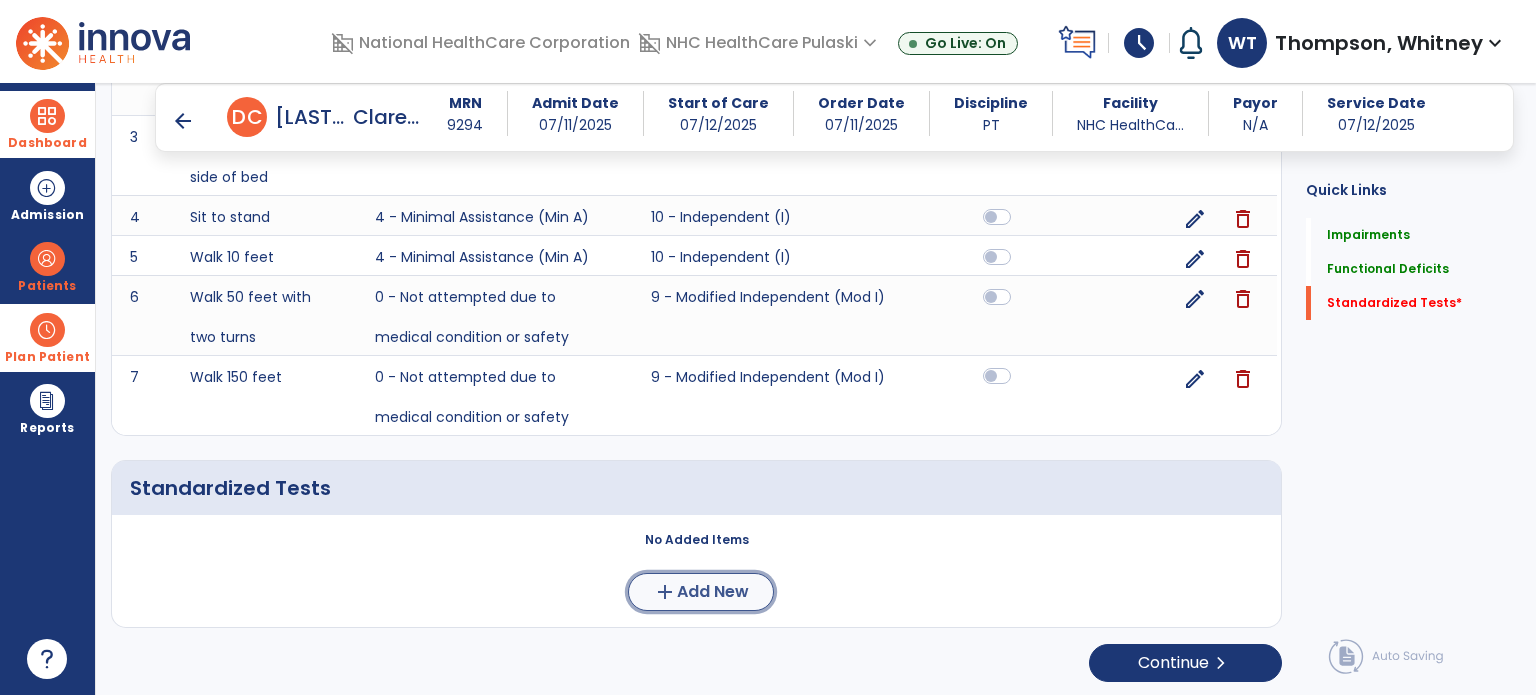 click on "add" 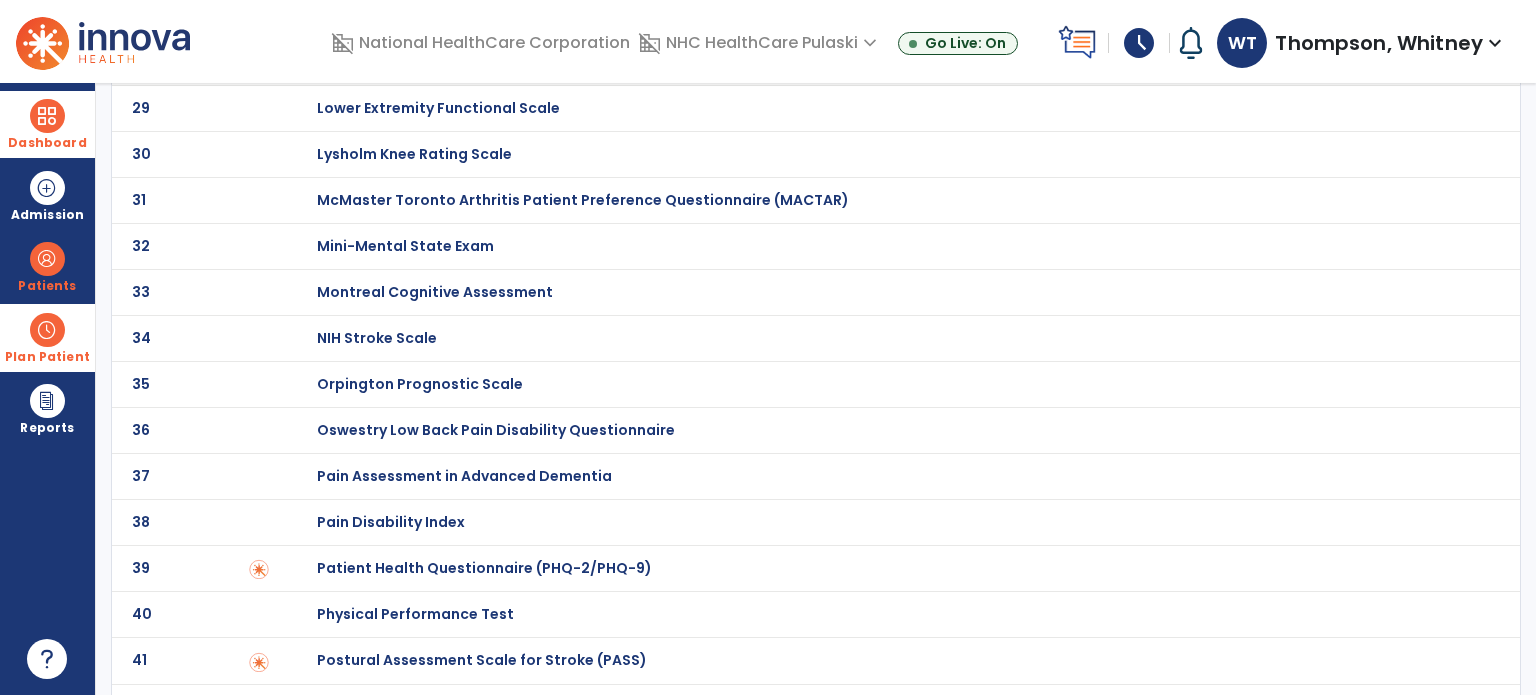 scroll, scrollTop: 0, scrollLeft: 0, axis: both 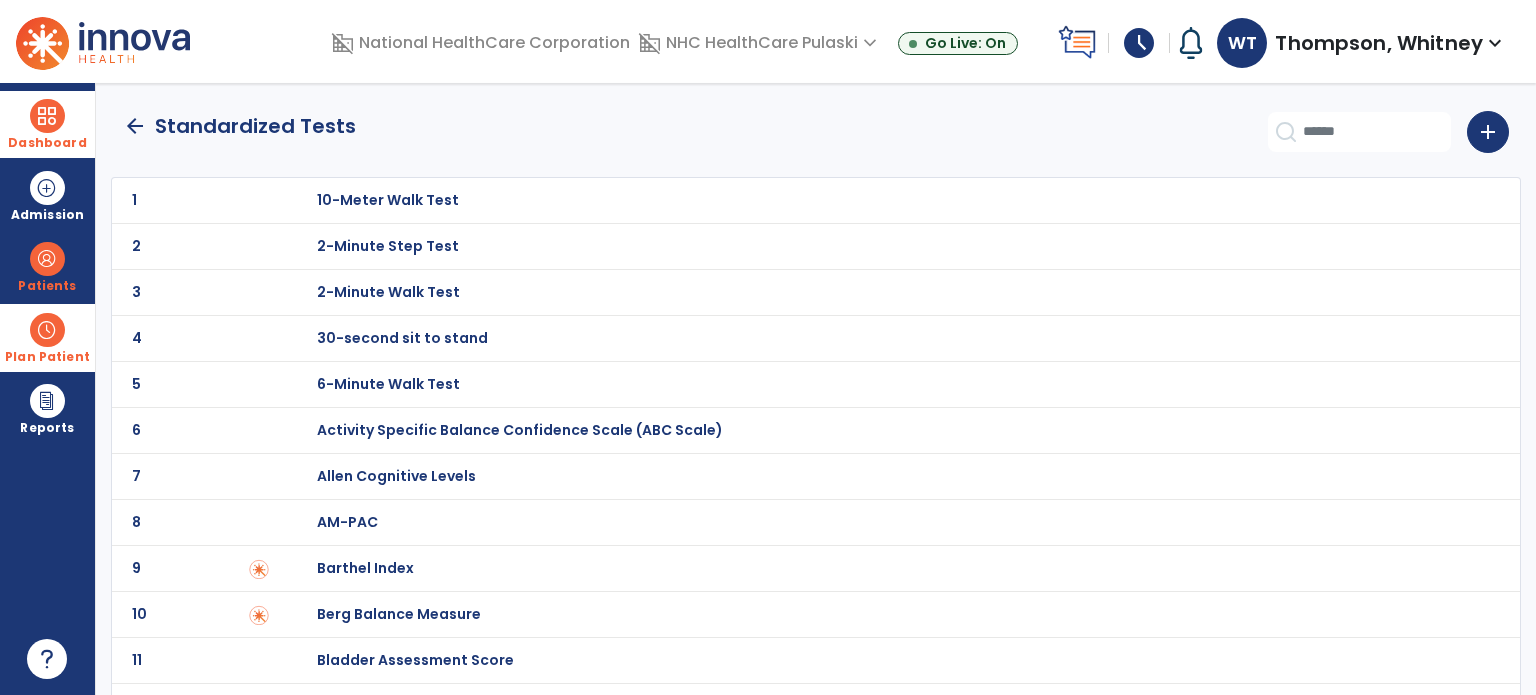 click on "30-second sit to stand" at bounding box center (388, 200) 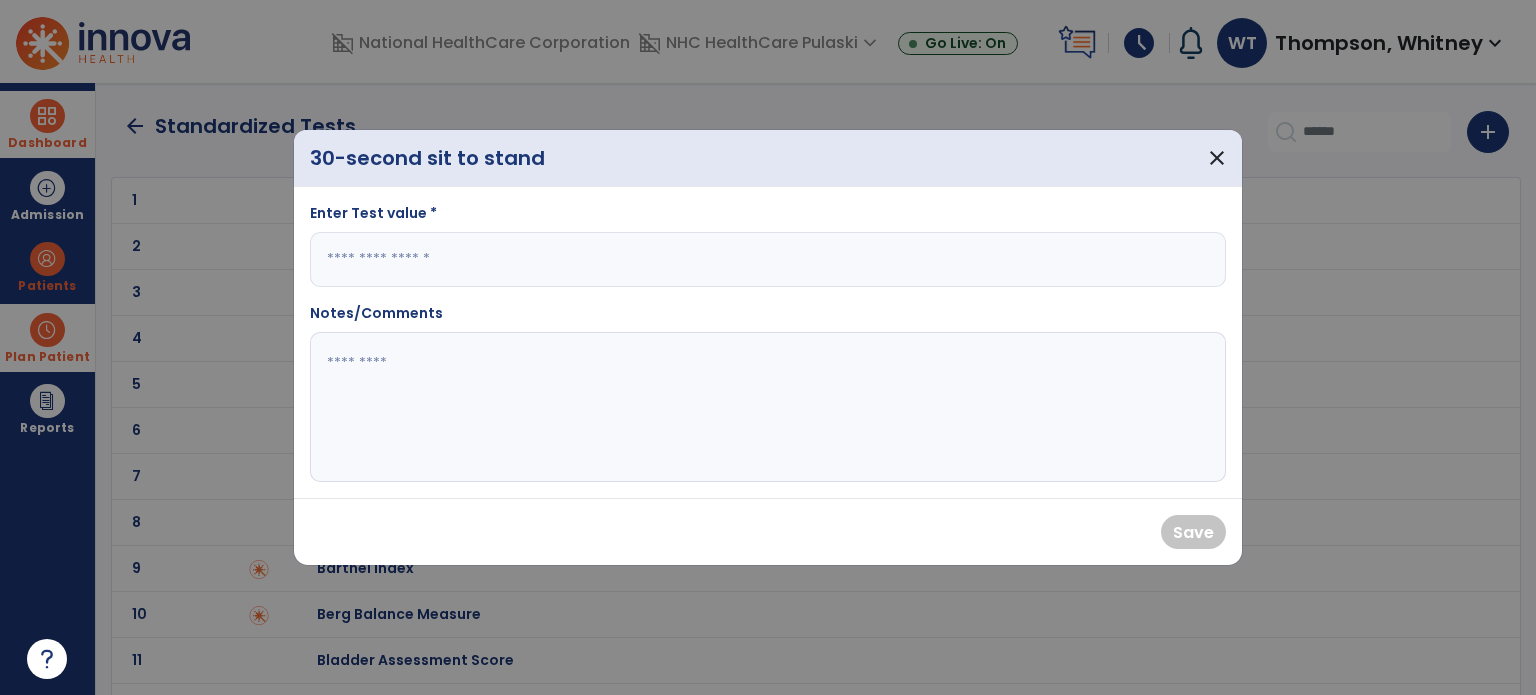 click at bounding box center (768, 259) 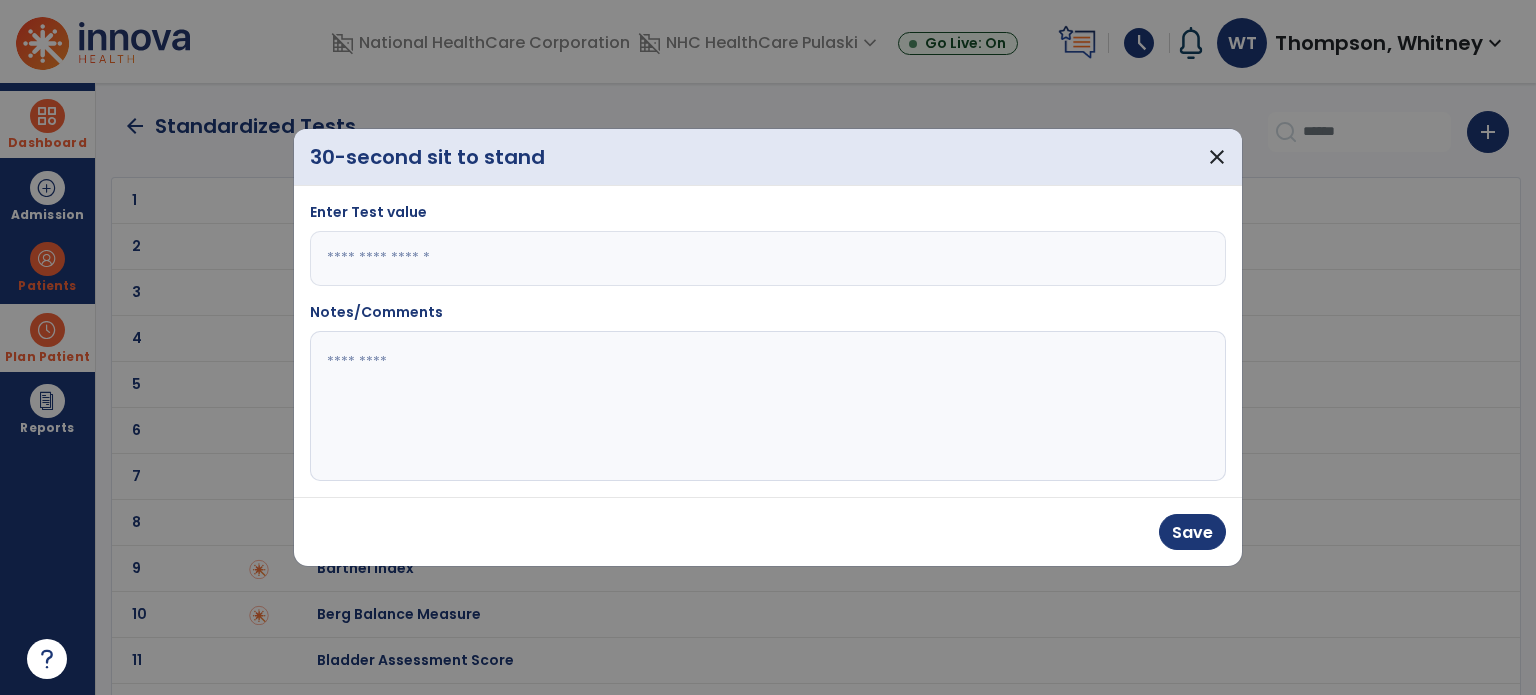 type on "*" 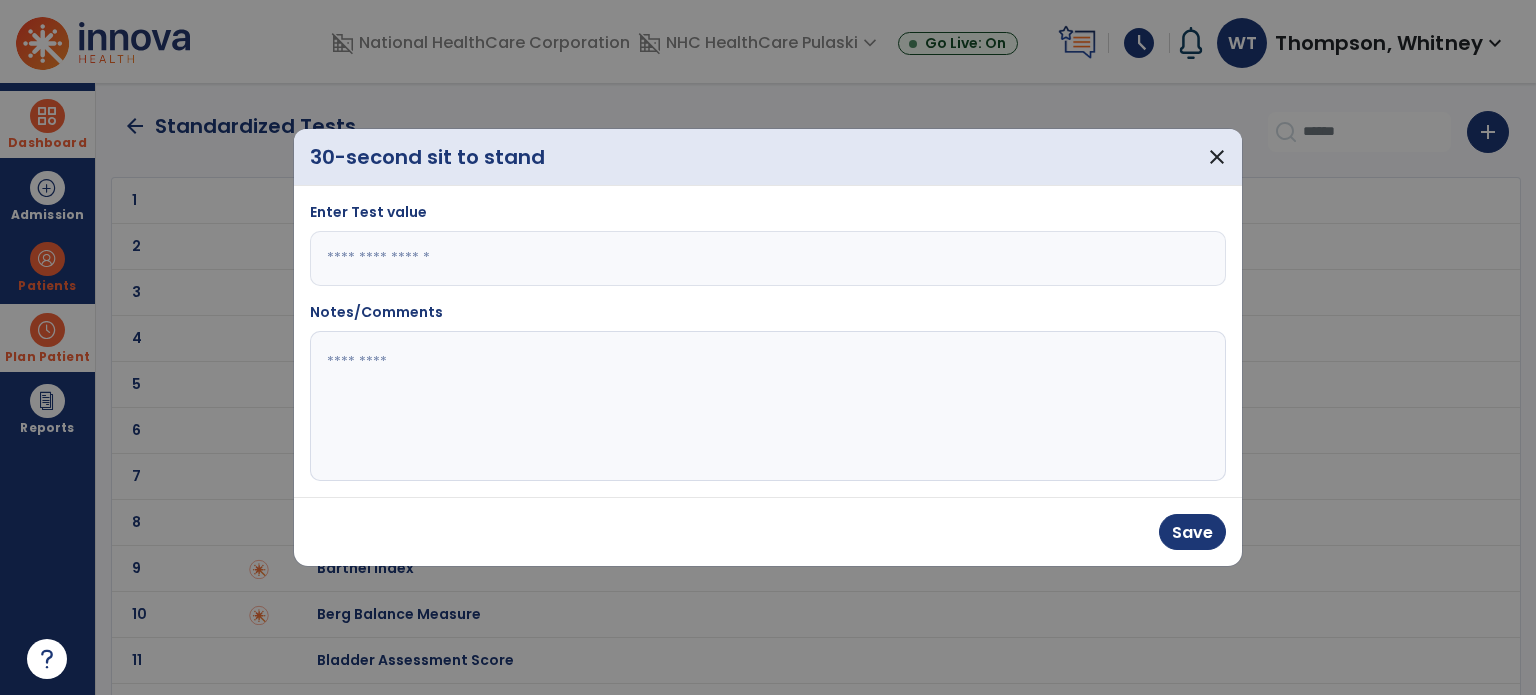 click 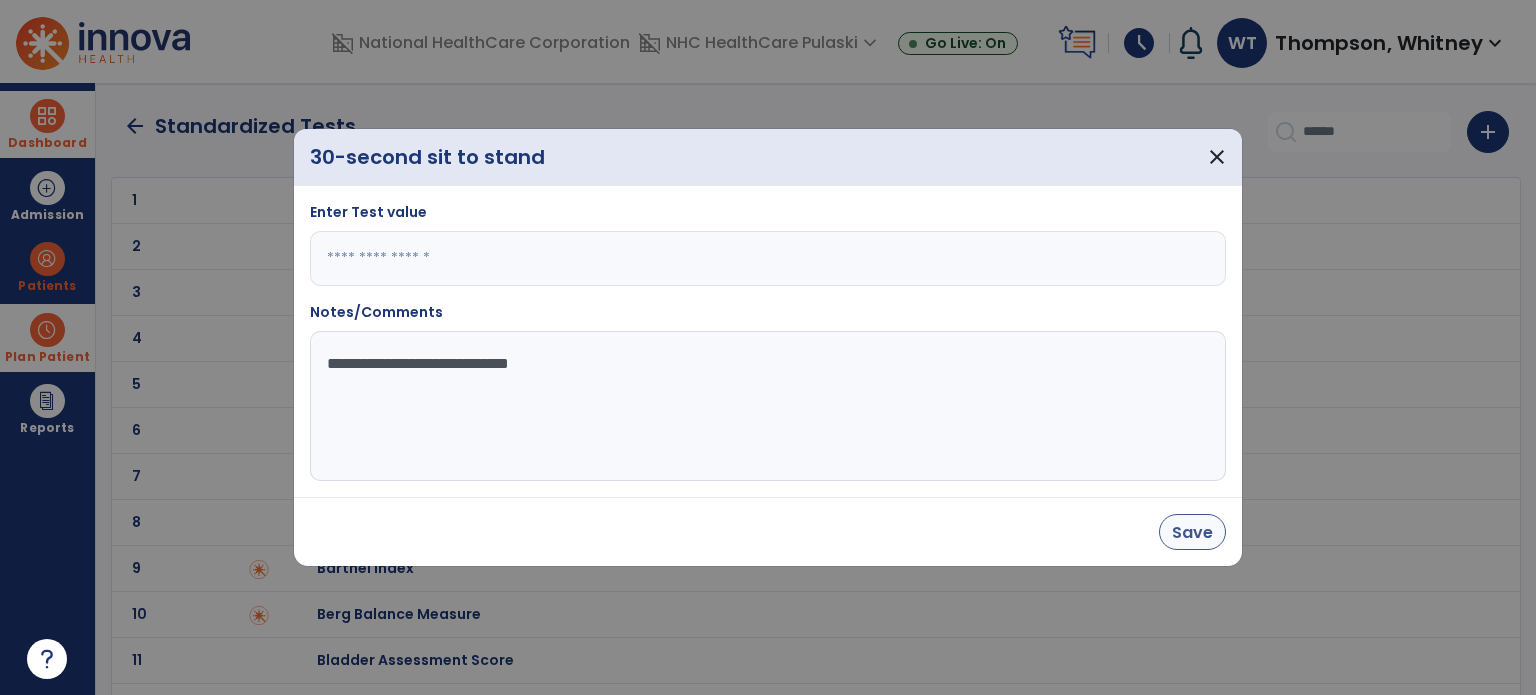 type on "**********" 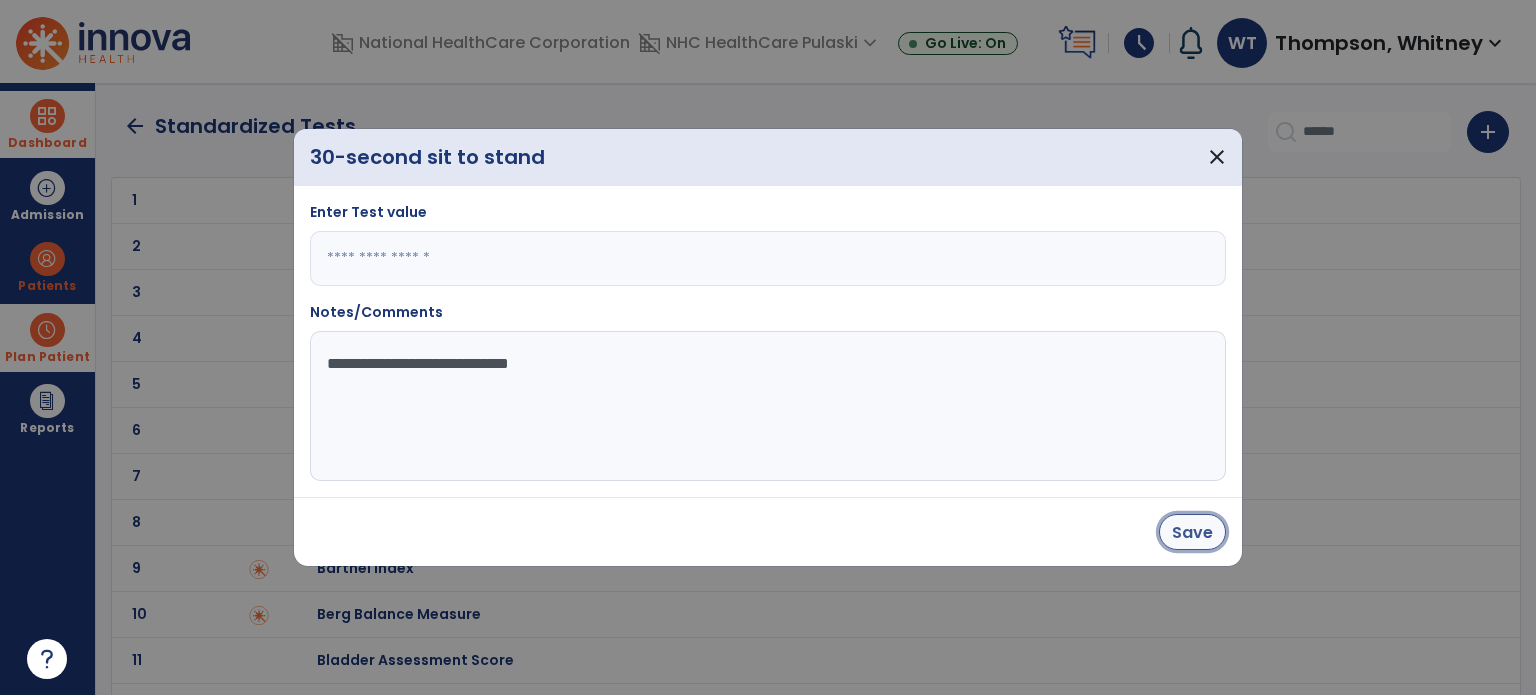 click on "Save" at bounding box center [1192, 532] 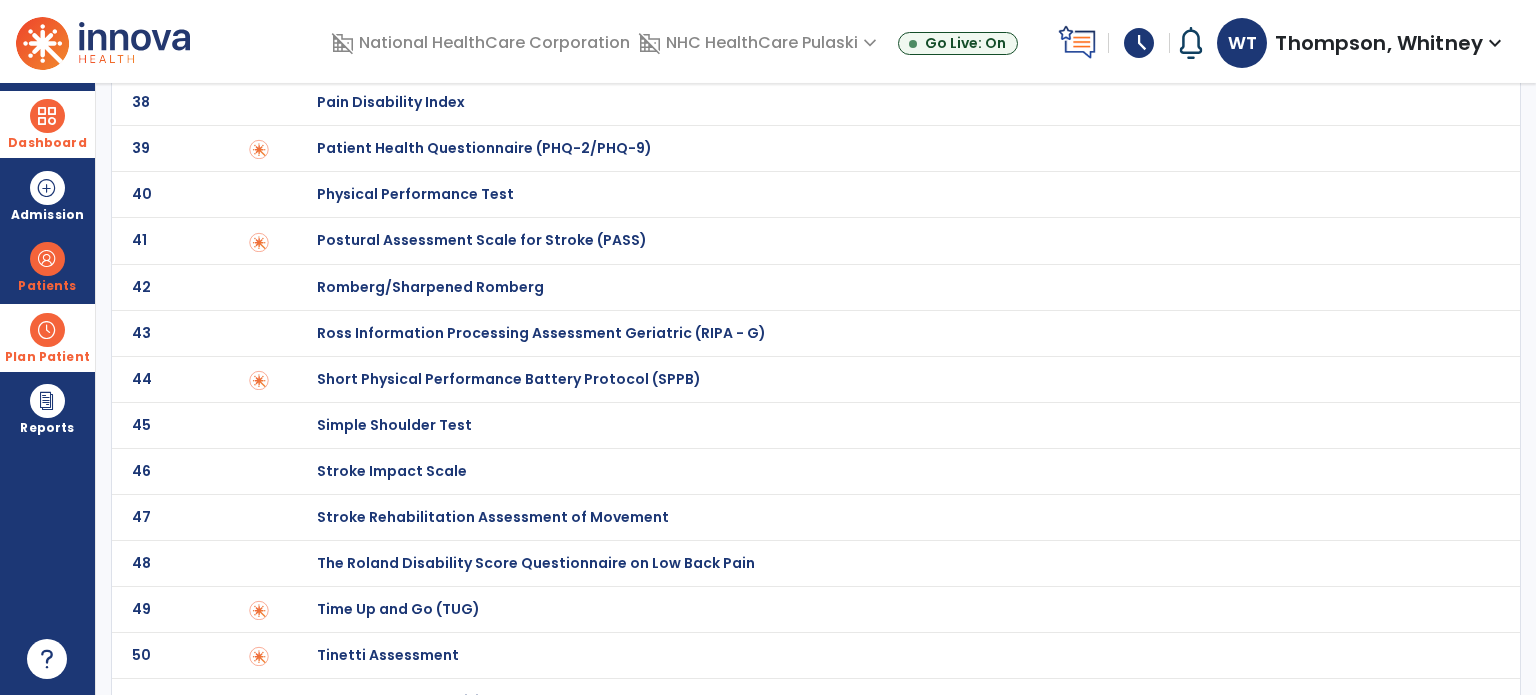 scroll, scrollTop: 1820, scrollLeft: 0, axis: vertical 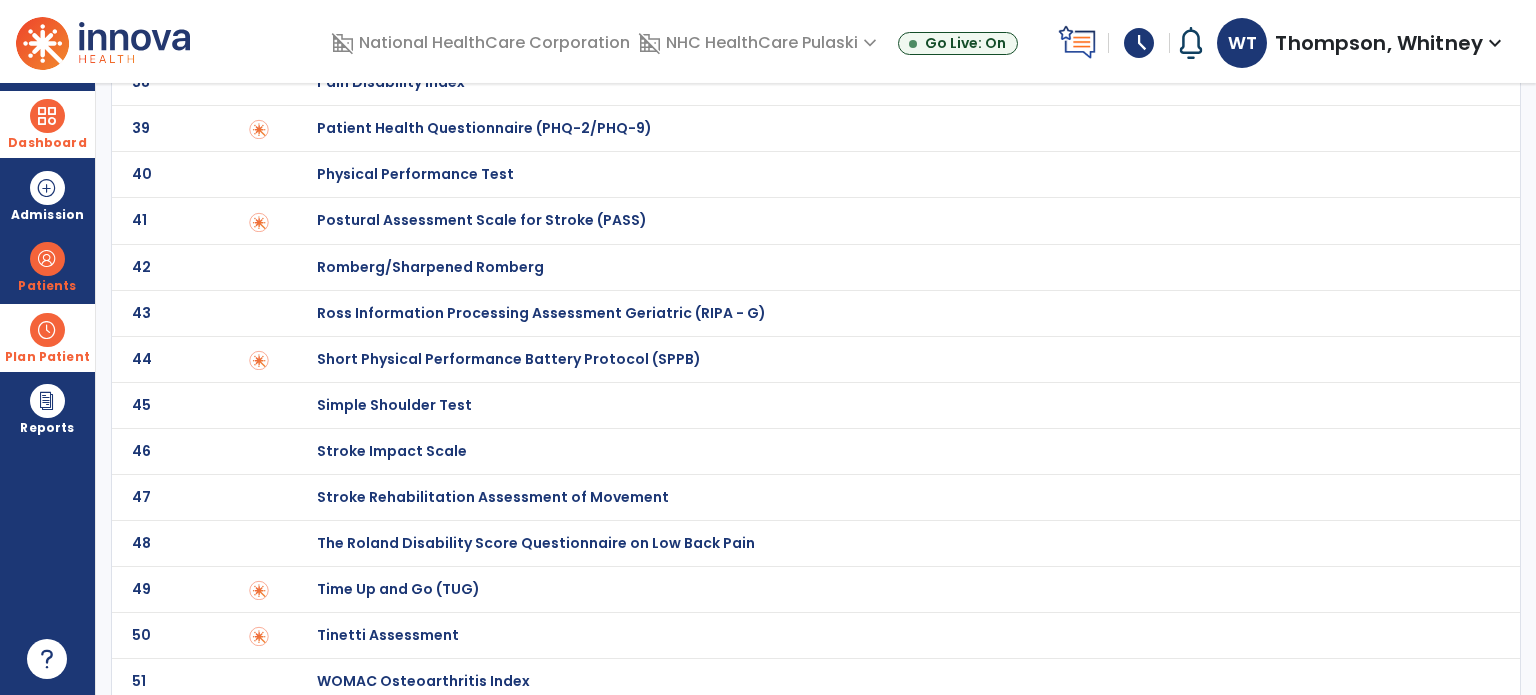 click on "Time Up and Go (TUG)" at bounding box center (388, -1620) 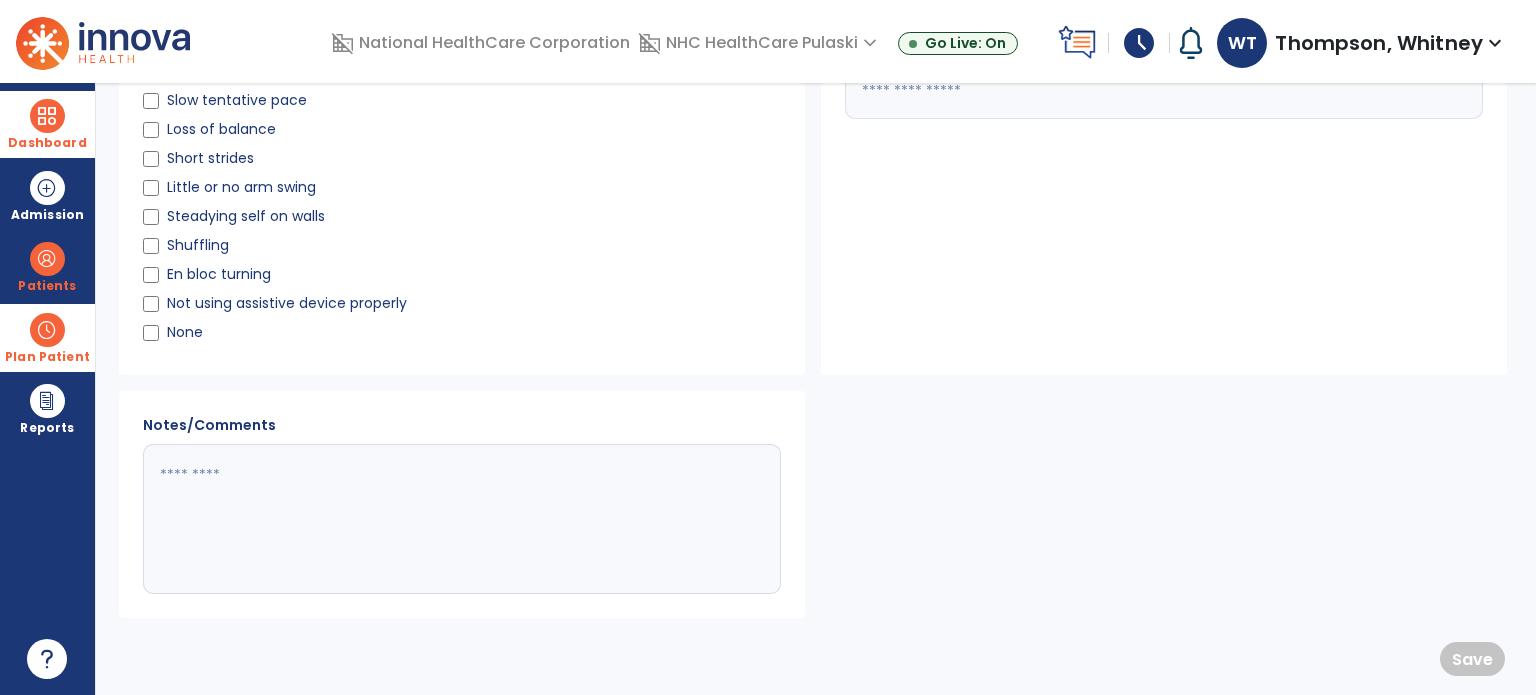 scroll, scrollTop: 158, scrollLeft: 0, axis: vertical 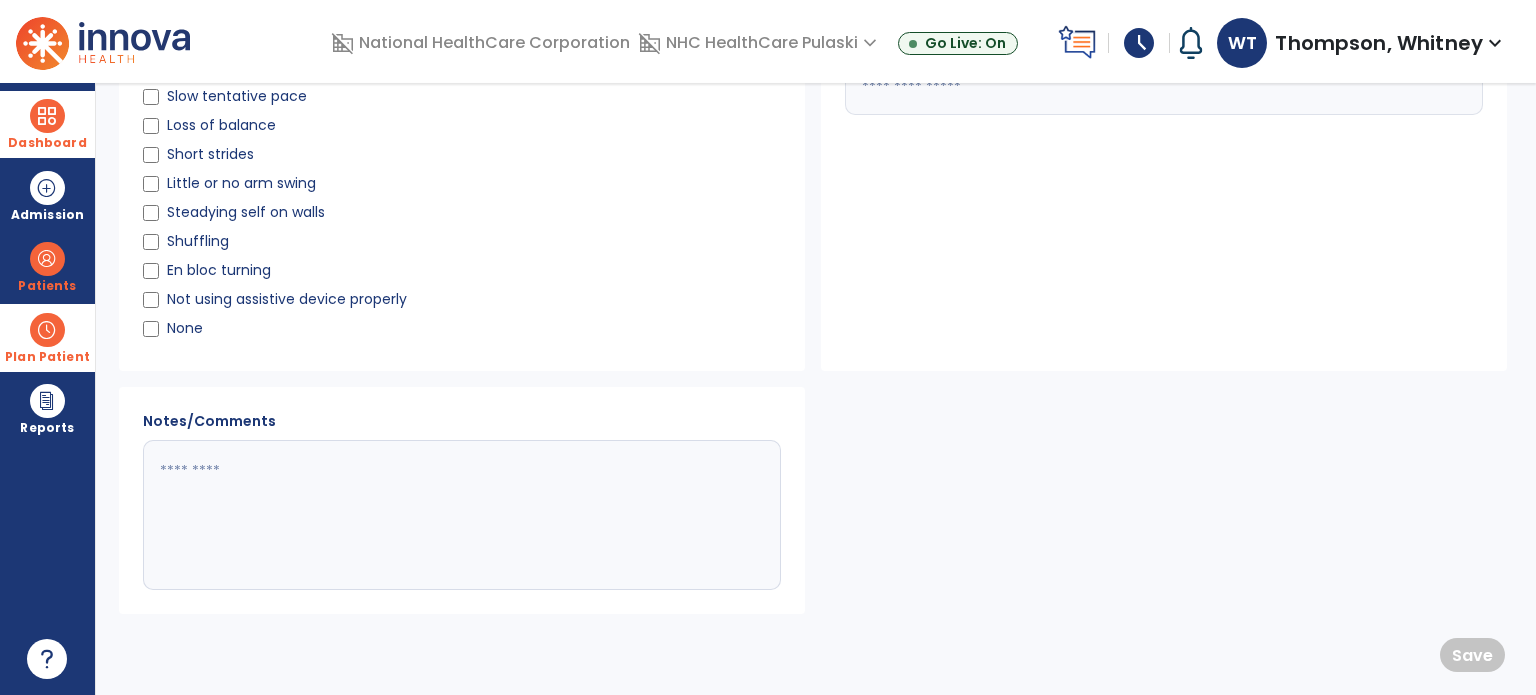 click 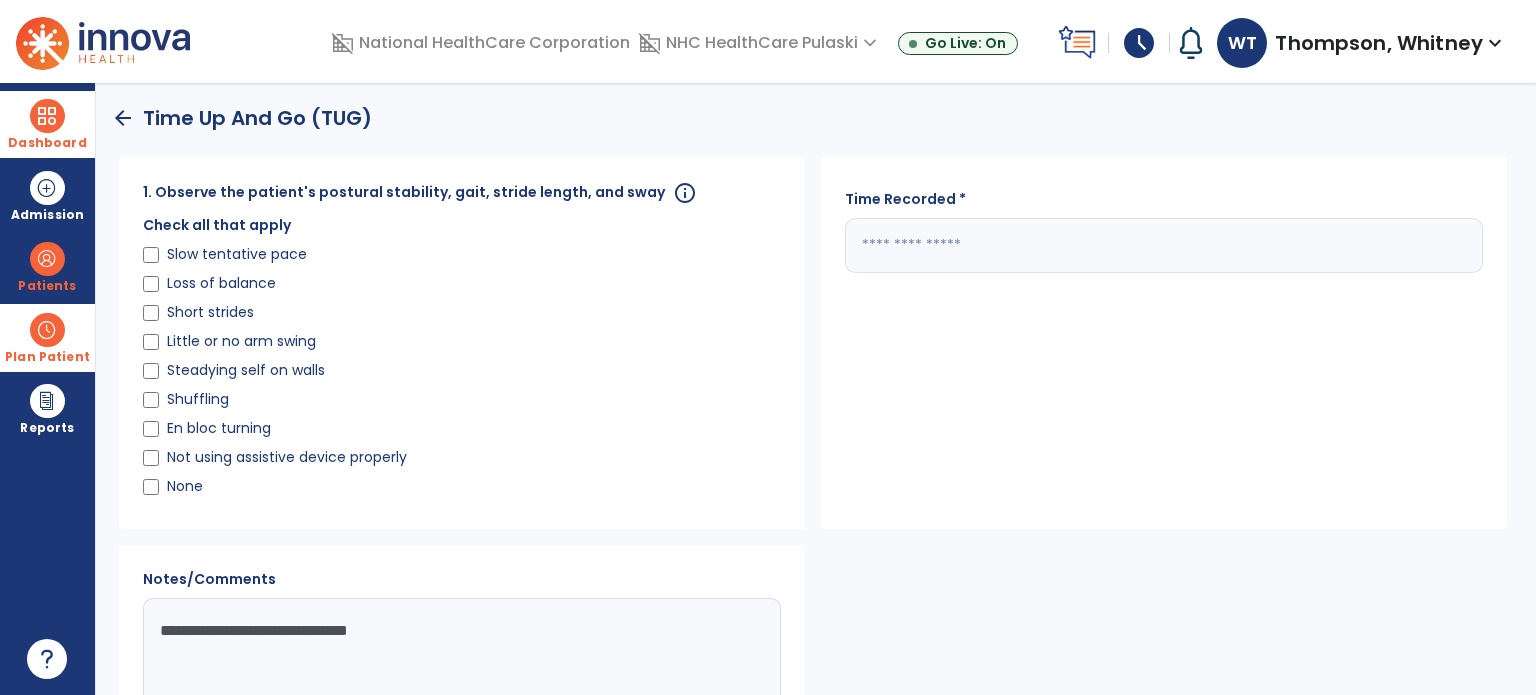 scroll, scrollTop: 0, scrollLeft: 0, axis: both 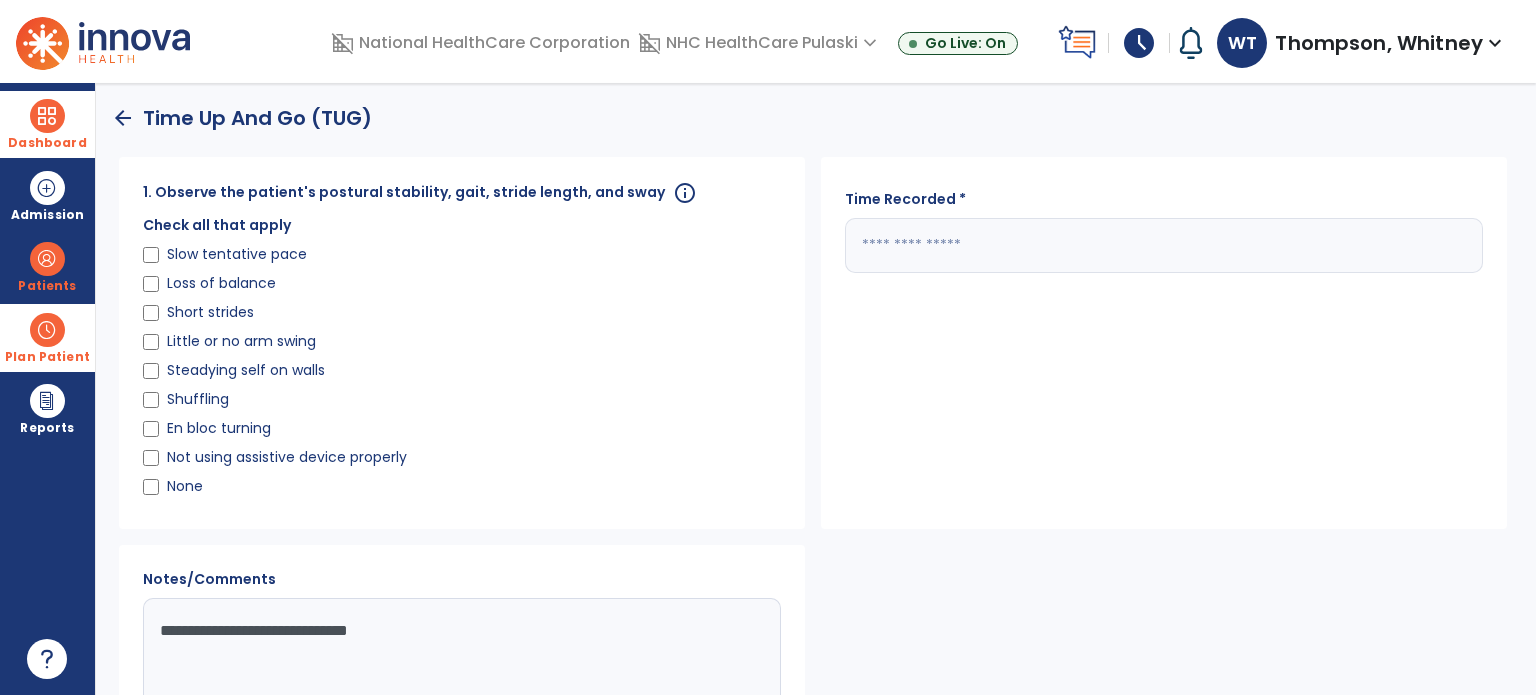 type on "**********" 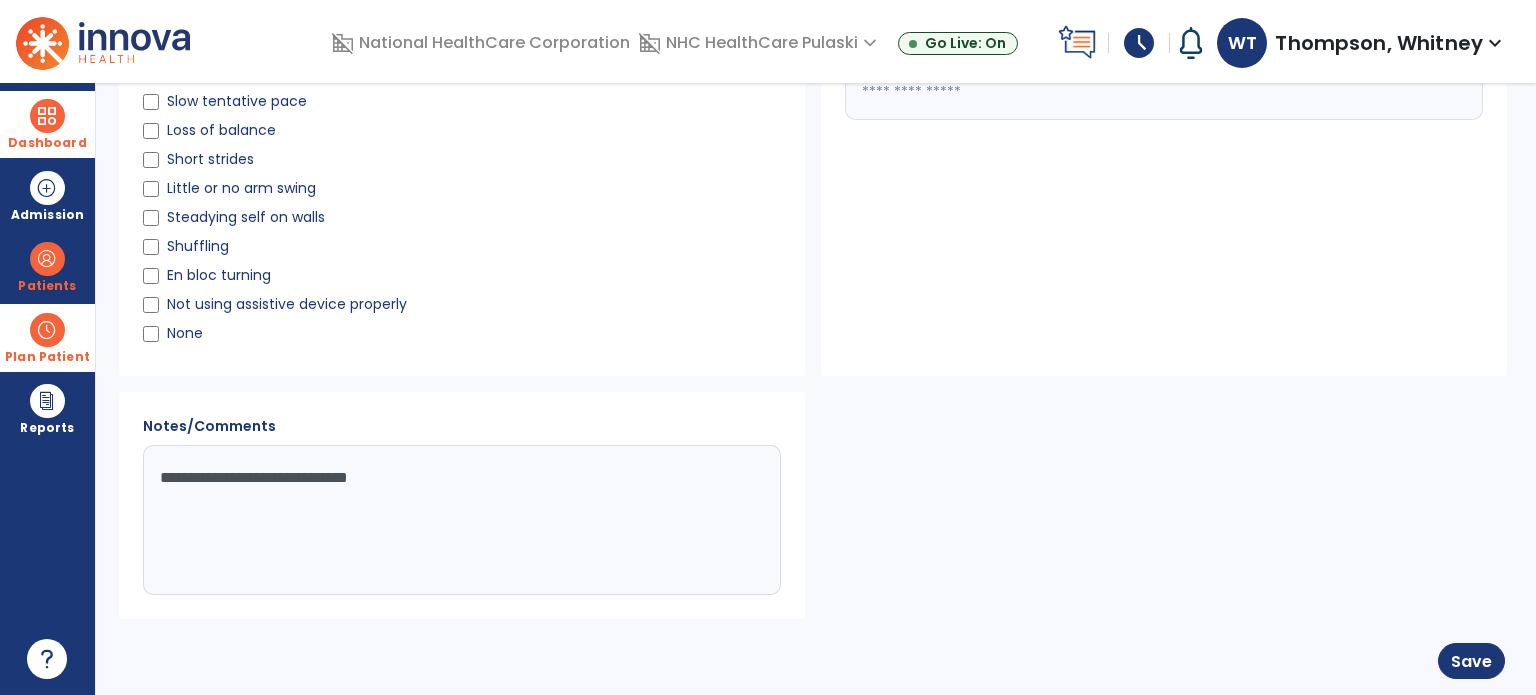 scroll, scrollTop: 160, scrollLeft: 0, axis: vertical 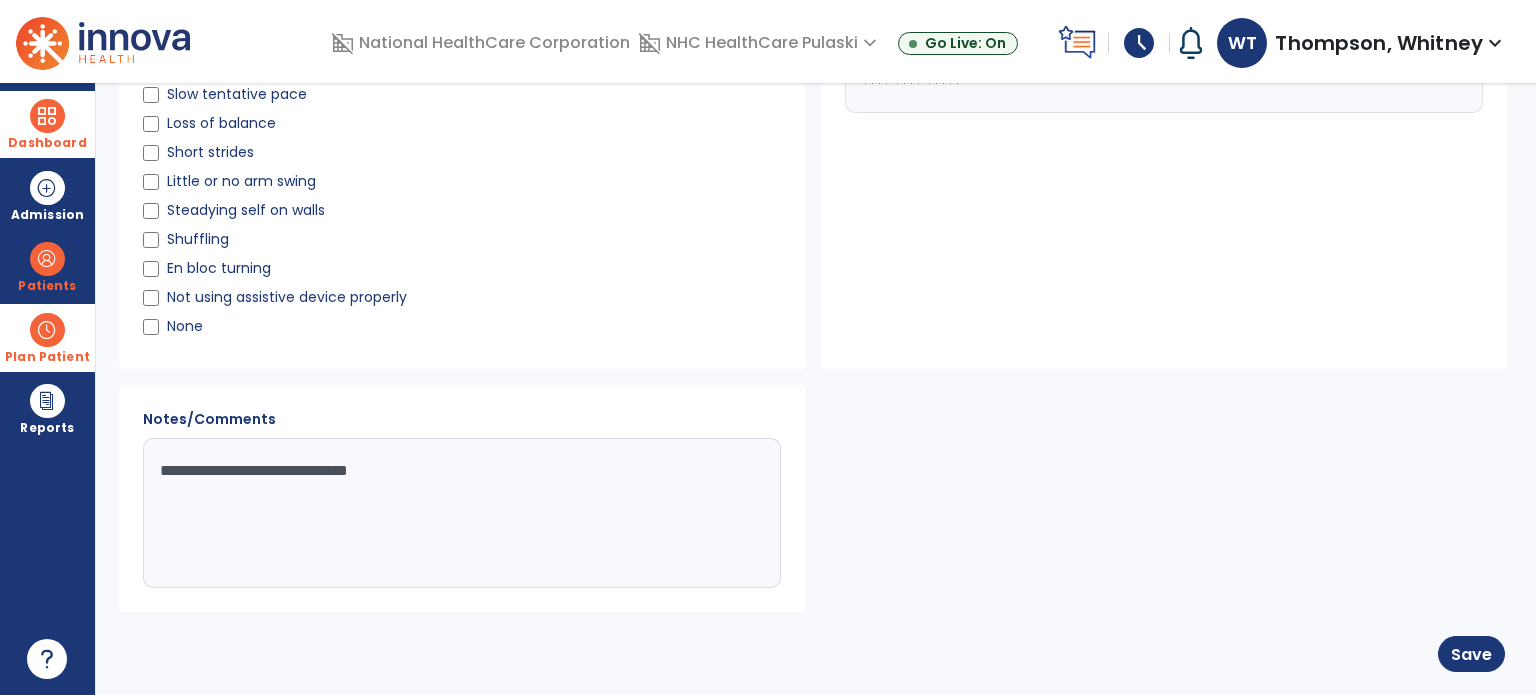 type on "*******" 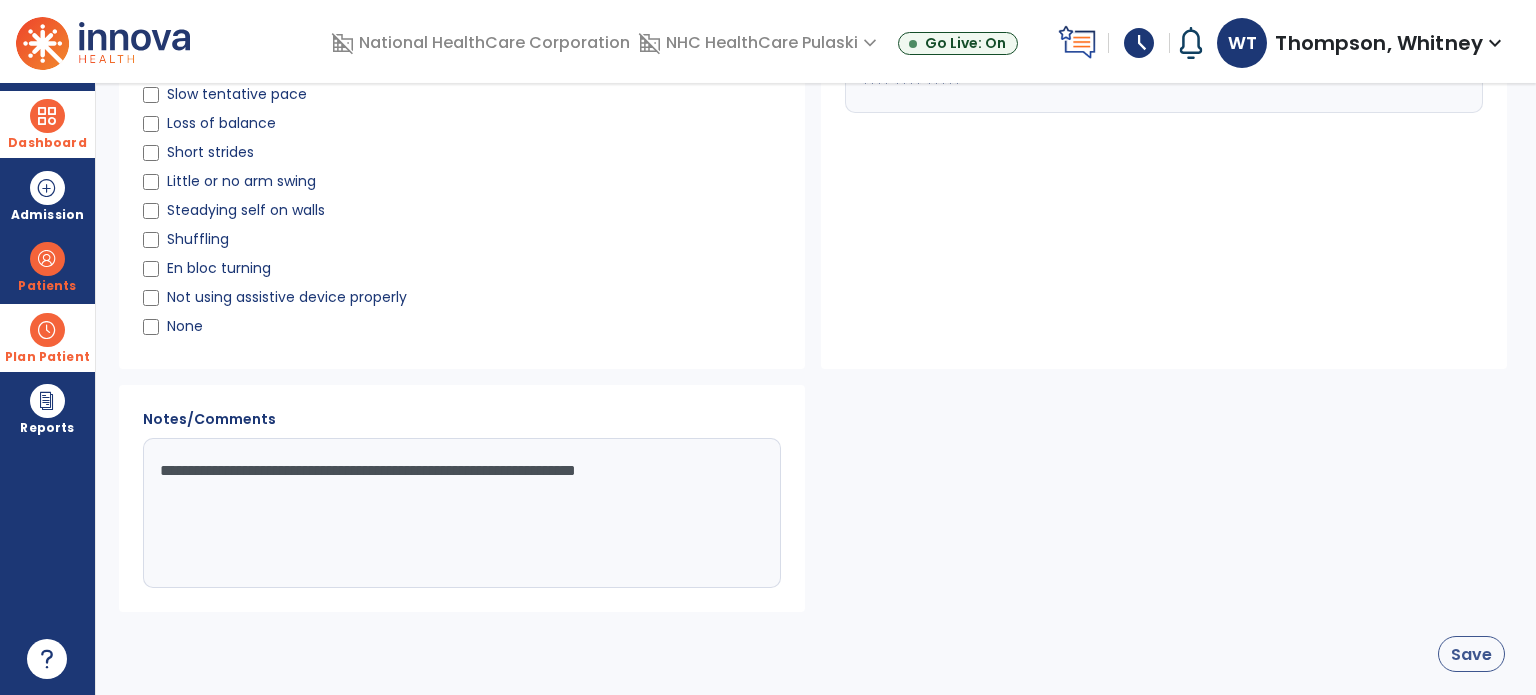 type on "**********" 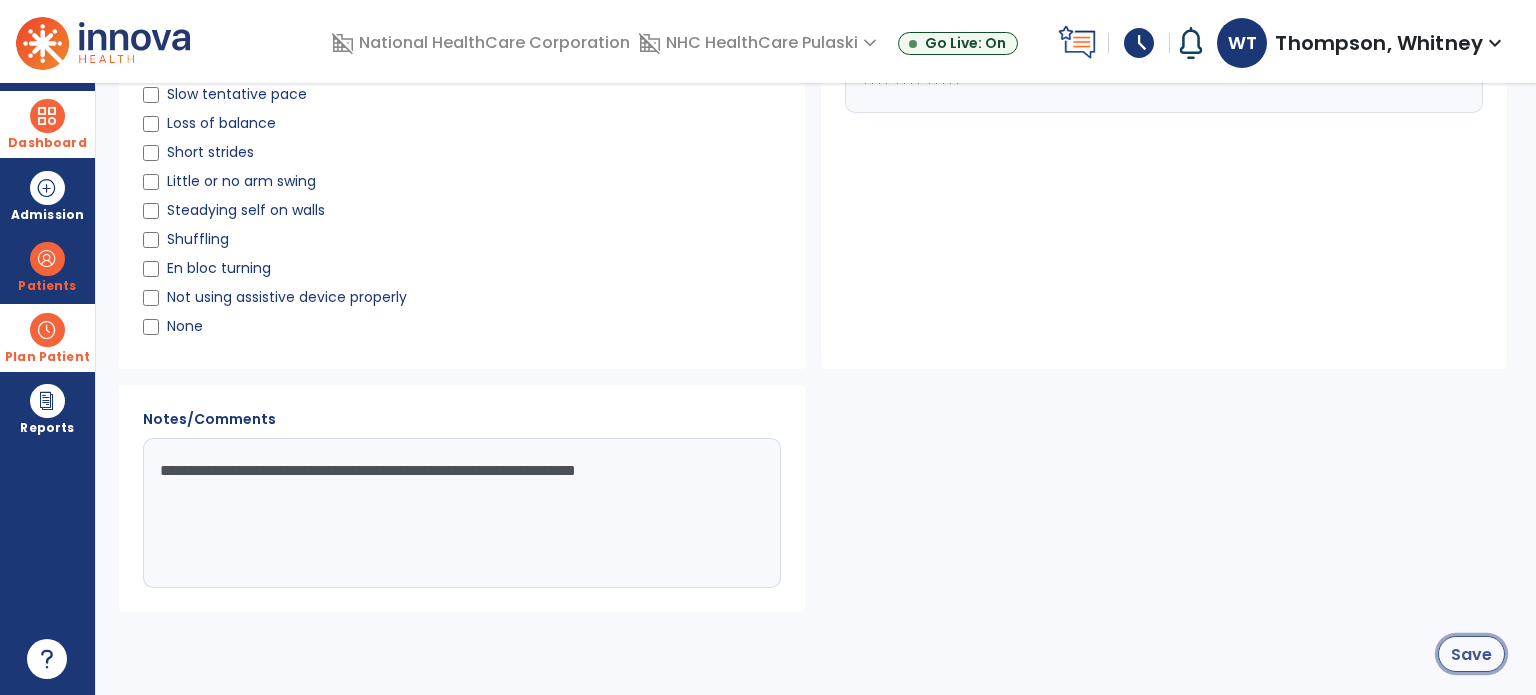 click on "Save" 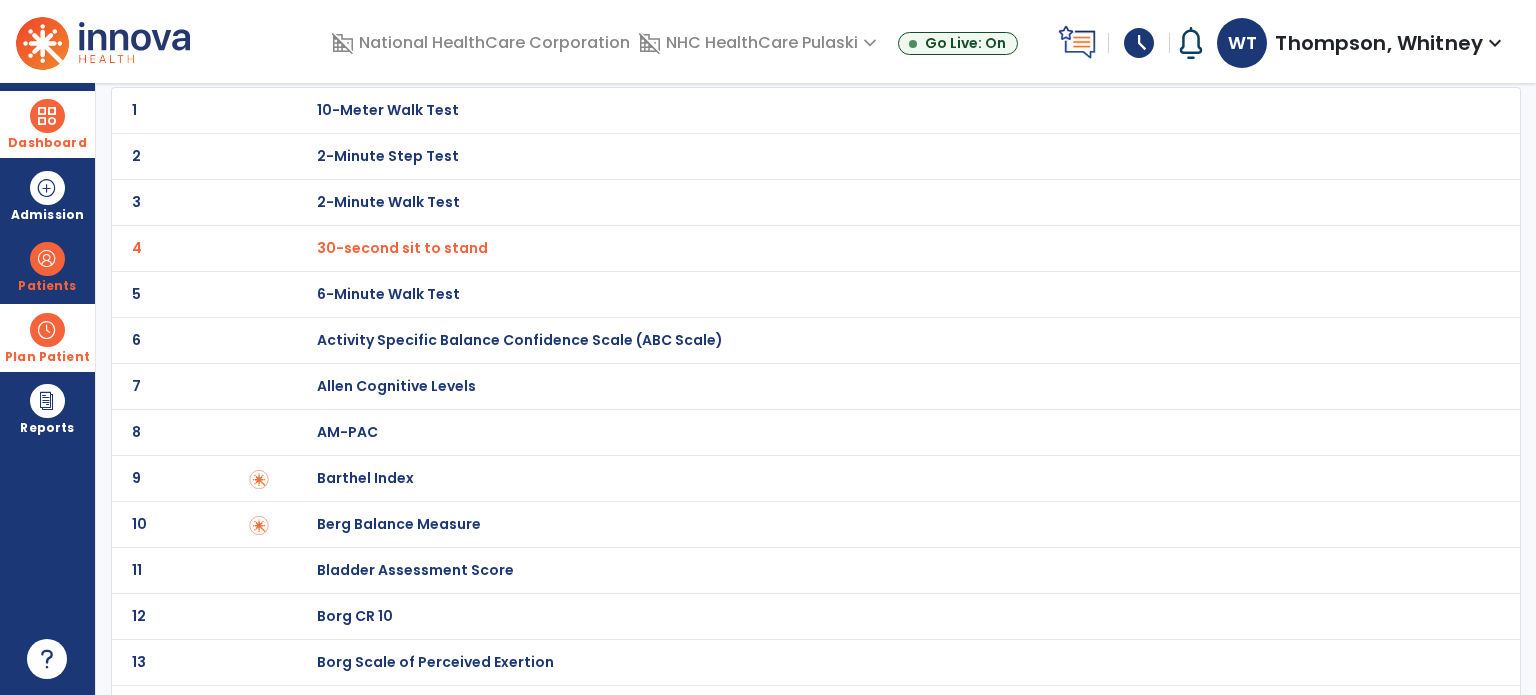 scroll, scrollTop: 0, scrollLeft: 0, axis: both 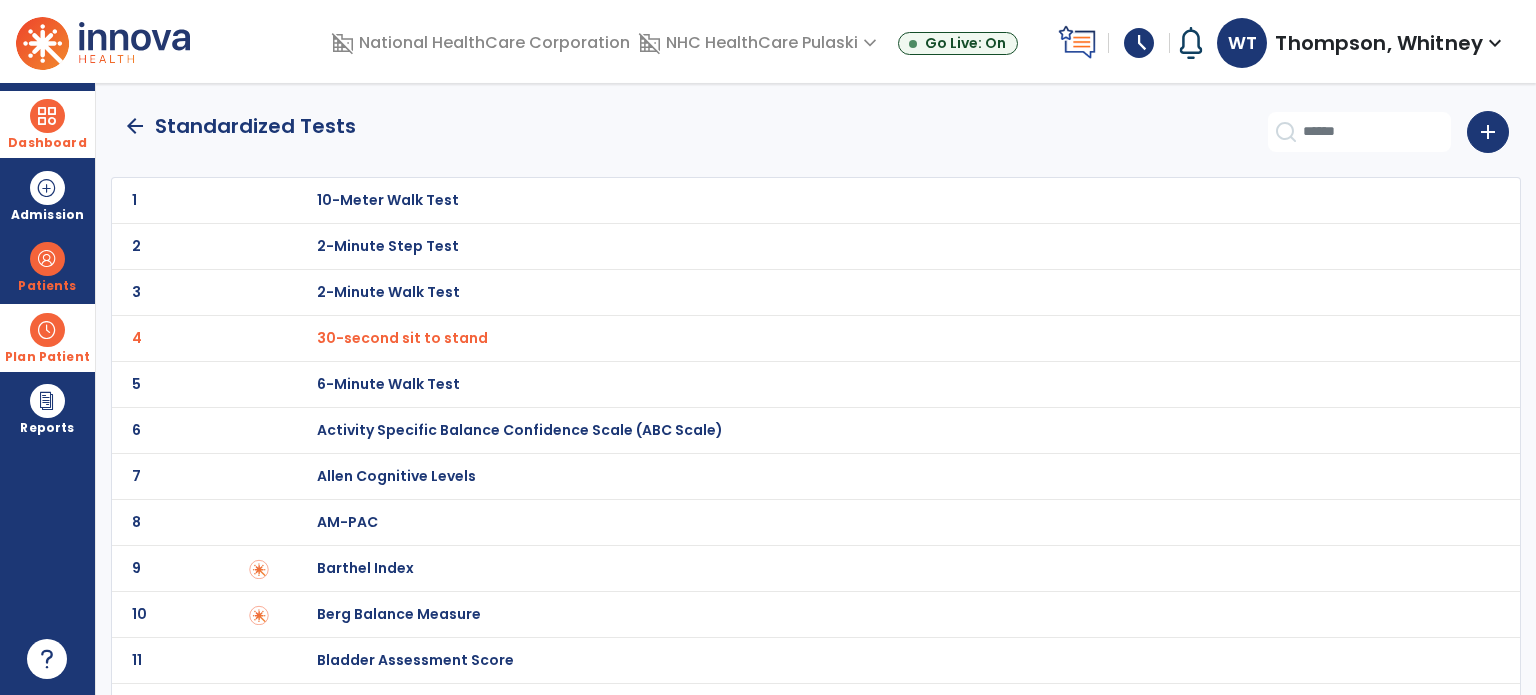 click on "arrow_back" 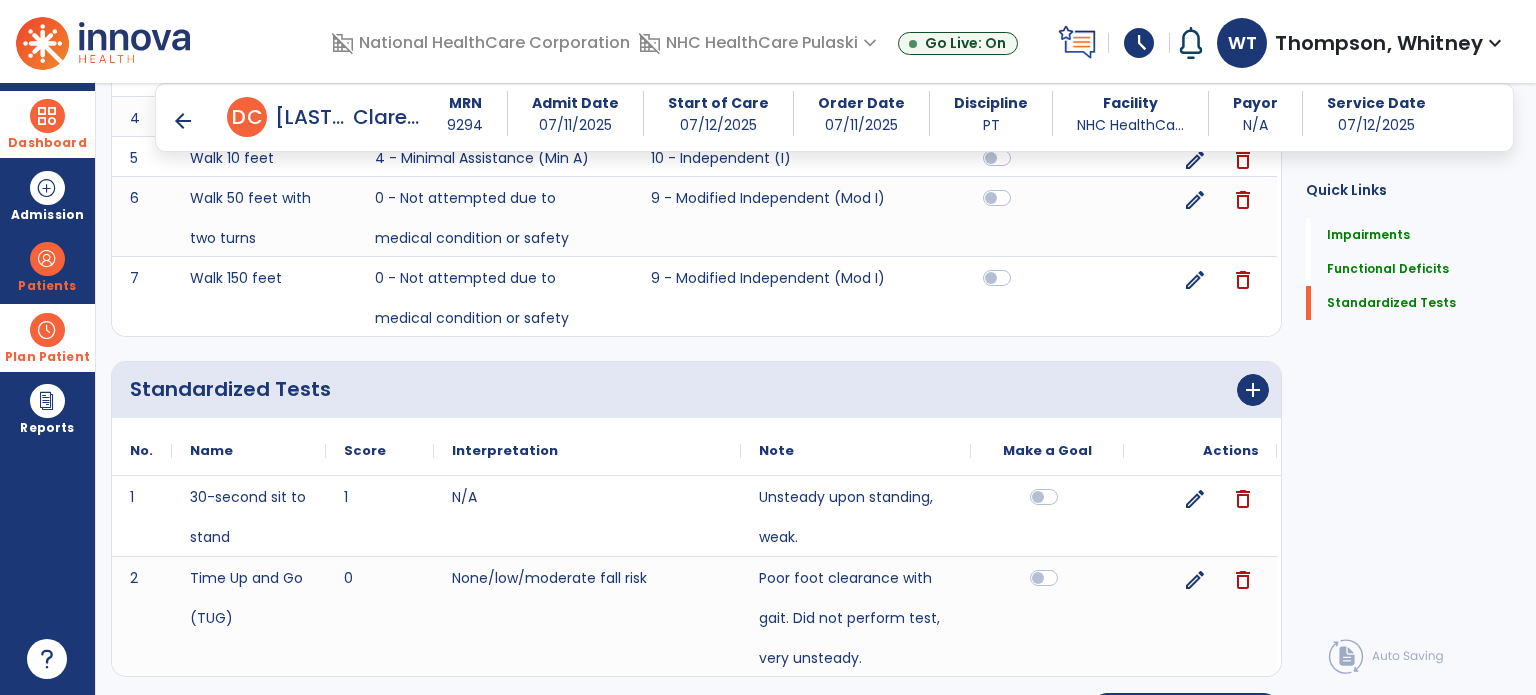 scroll, scrollTop: 1529, scrollLeft: 0, axis: vertical 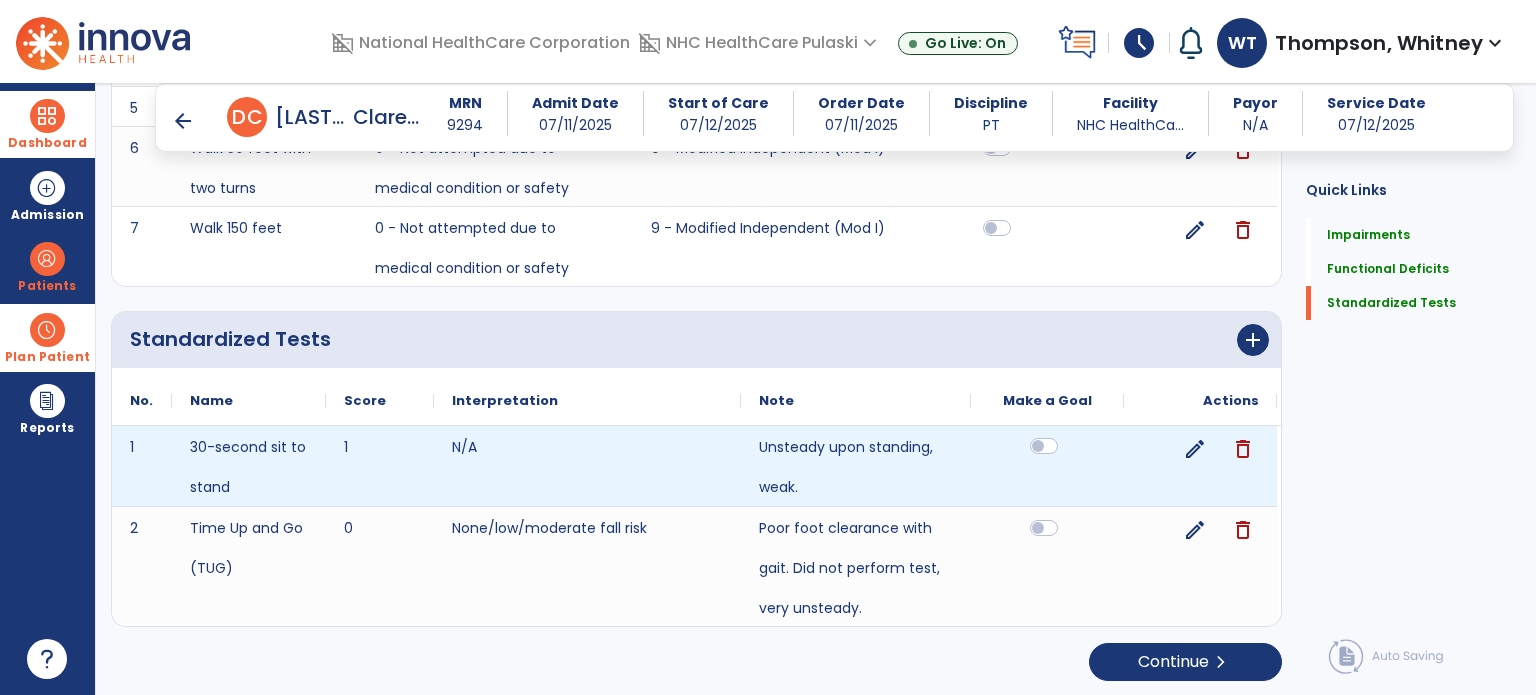 drag, startPoint x: 1035, startPoint y: 436, endPoint x: 1046, endPoint y: 460, distance: 26.400757 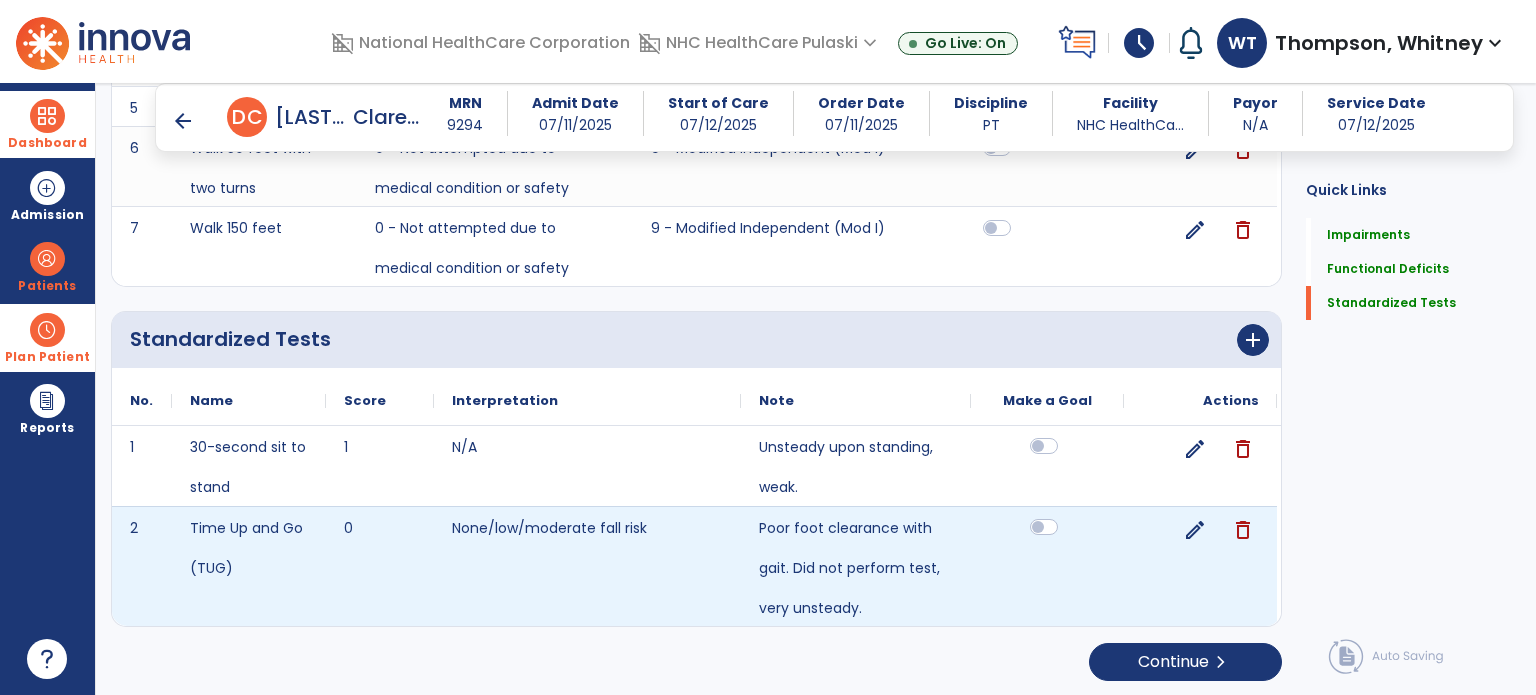 click 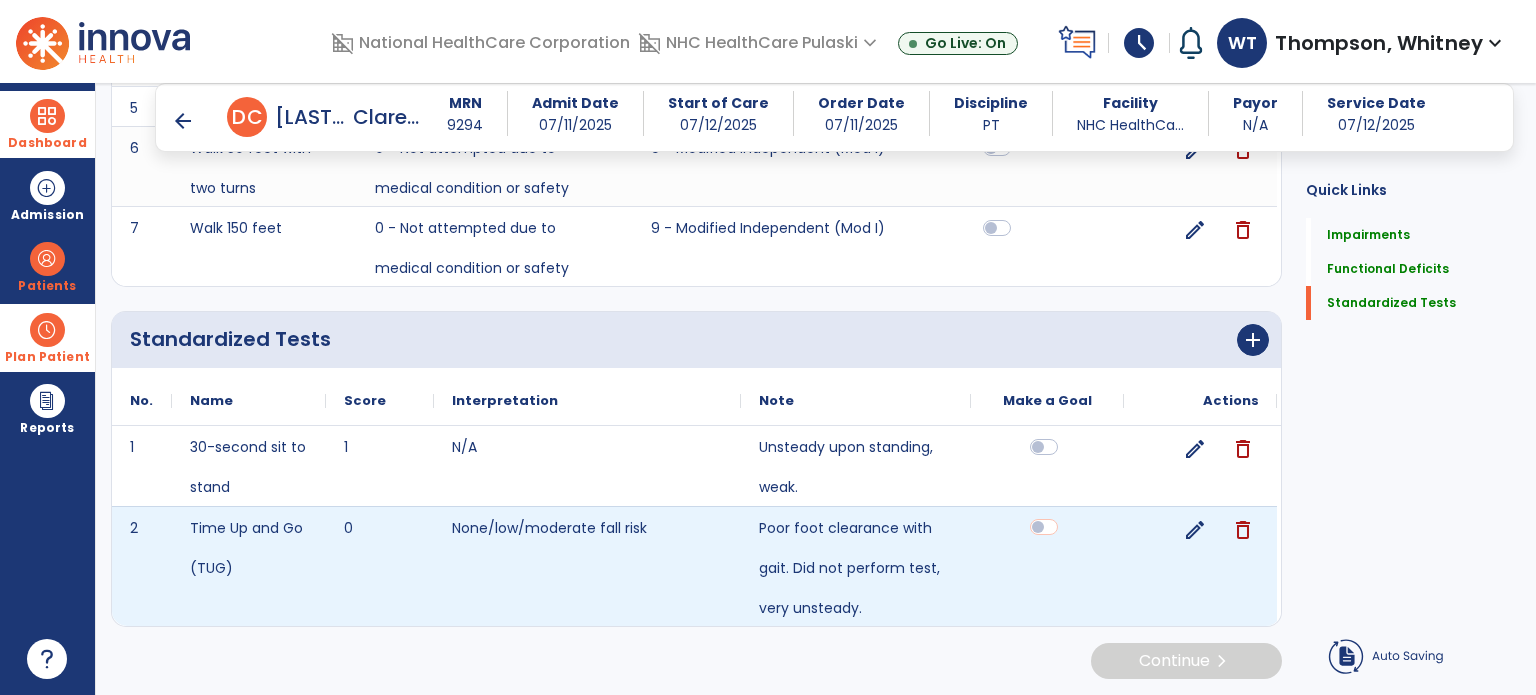scroll, scrollTop: 1528, scrollLeft: 0, axis: vertical 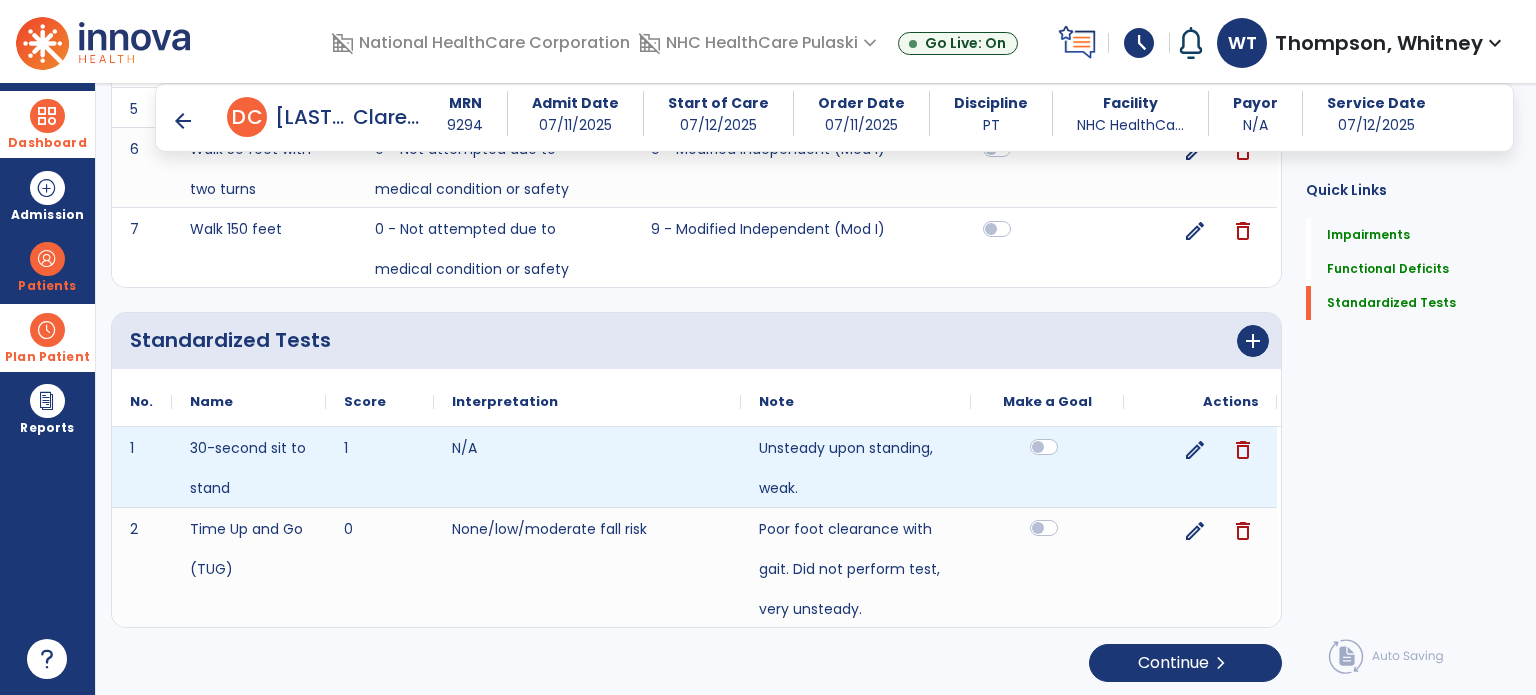 click 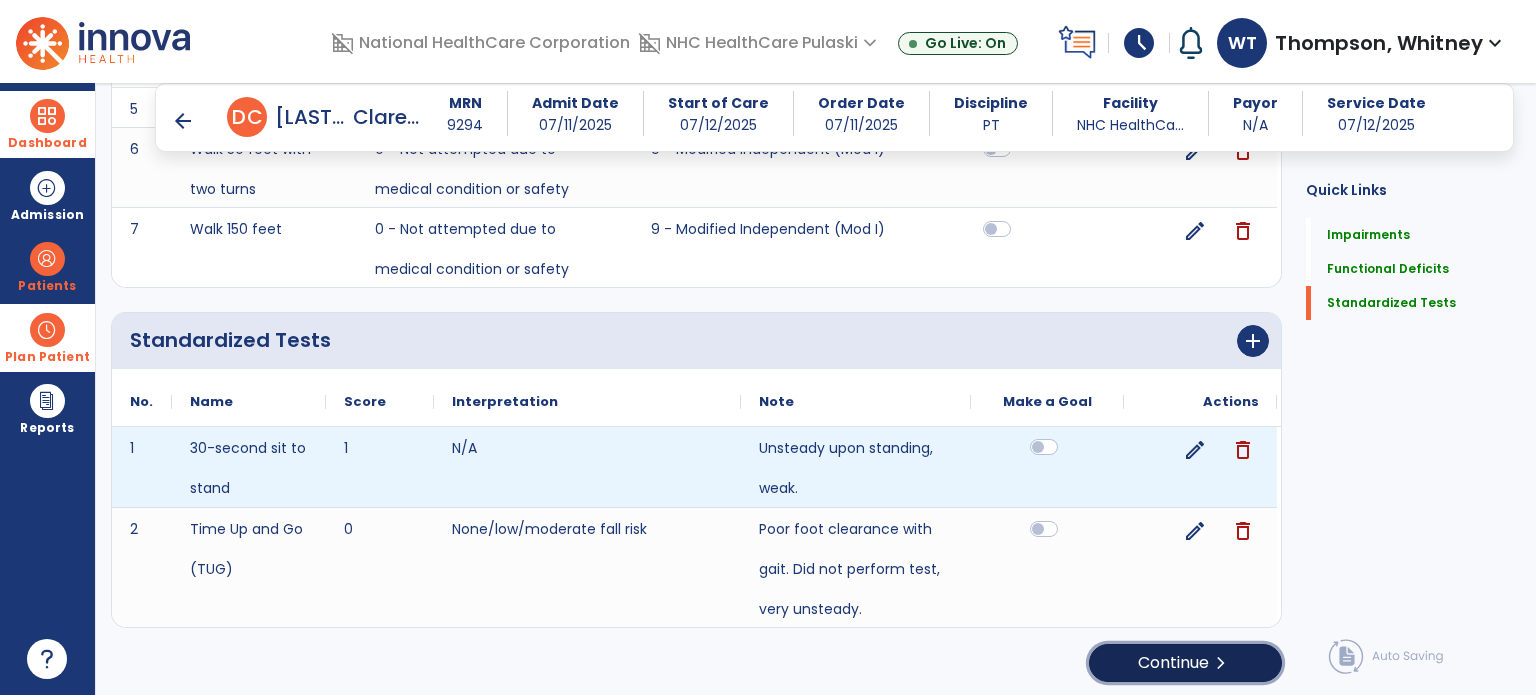 click on "Continue  chevron_right" 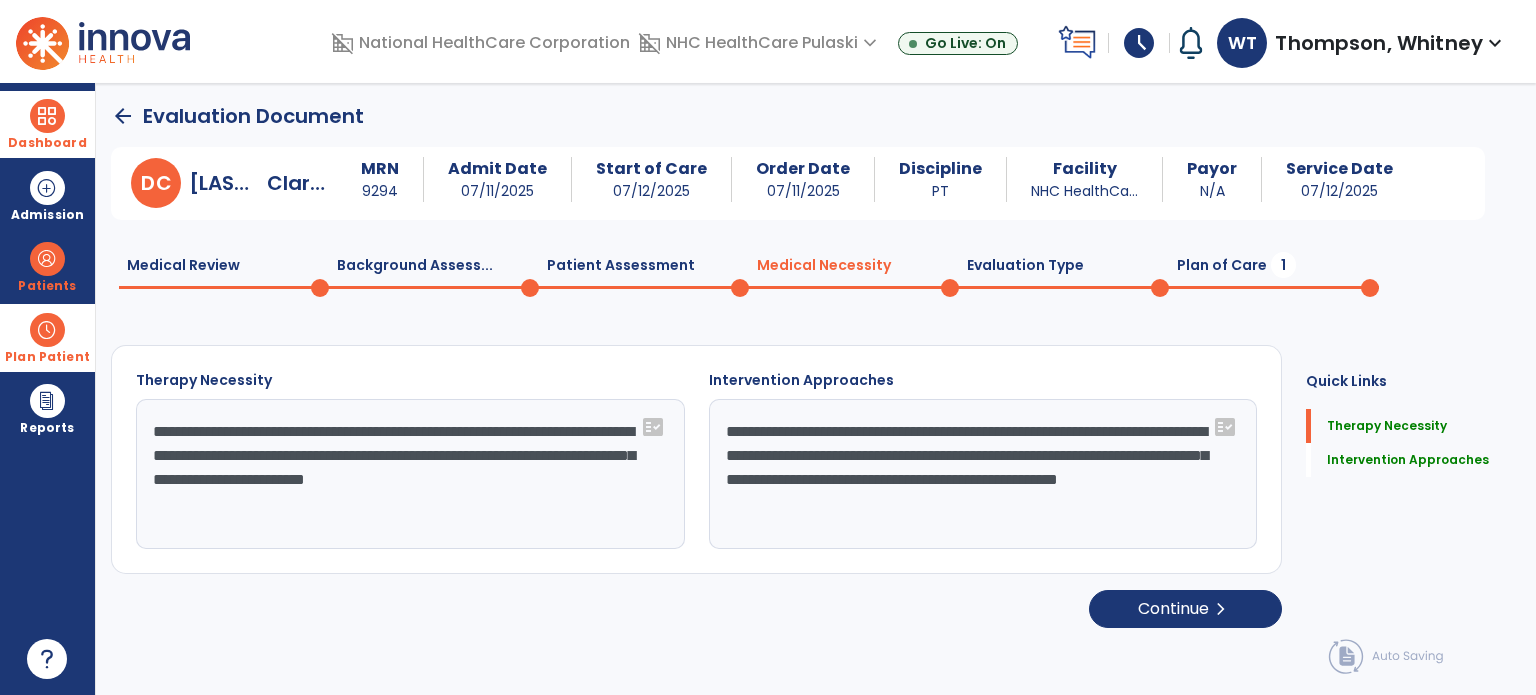 scroll, scrollTop: 0, scrollLeft: 0, axis: both 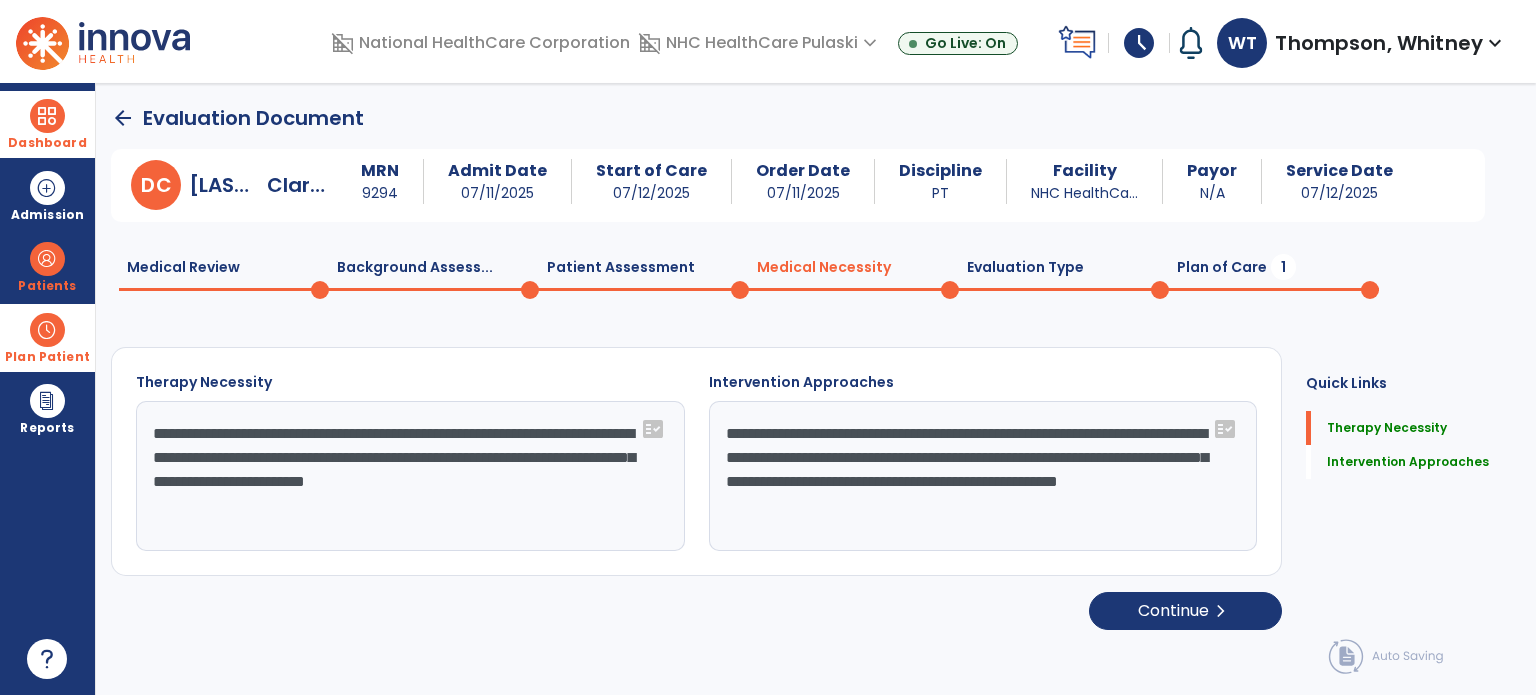 click on "Plan of Care  1" 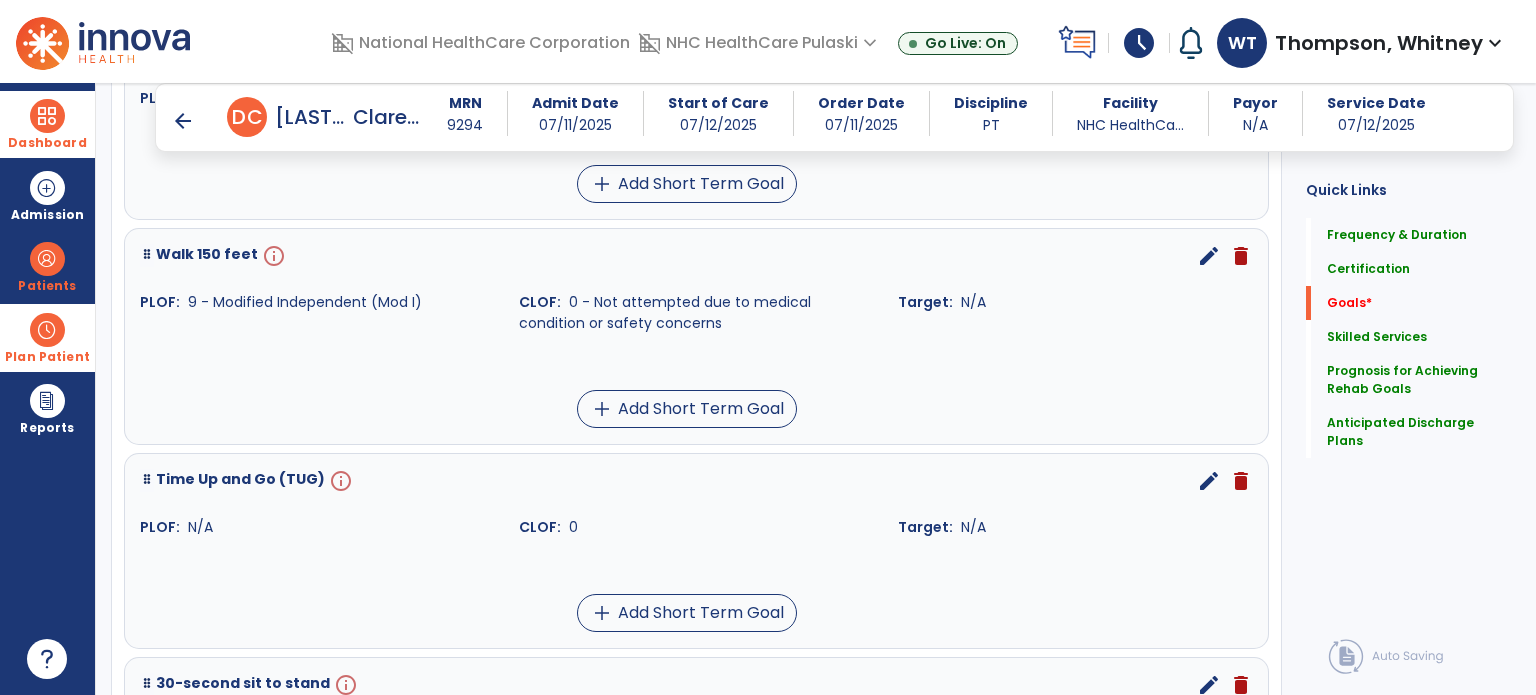scroll, scrollTop: 1700, scrollLeft: 0, axis: vertical 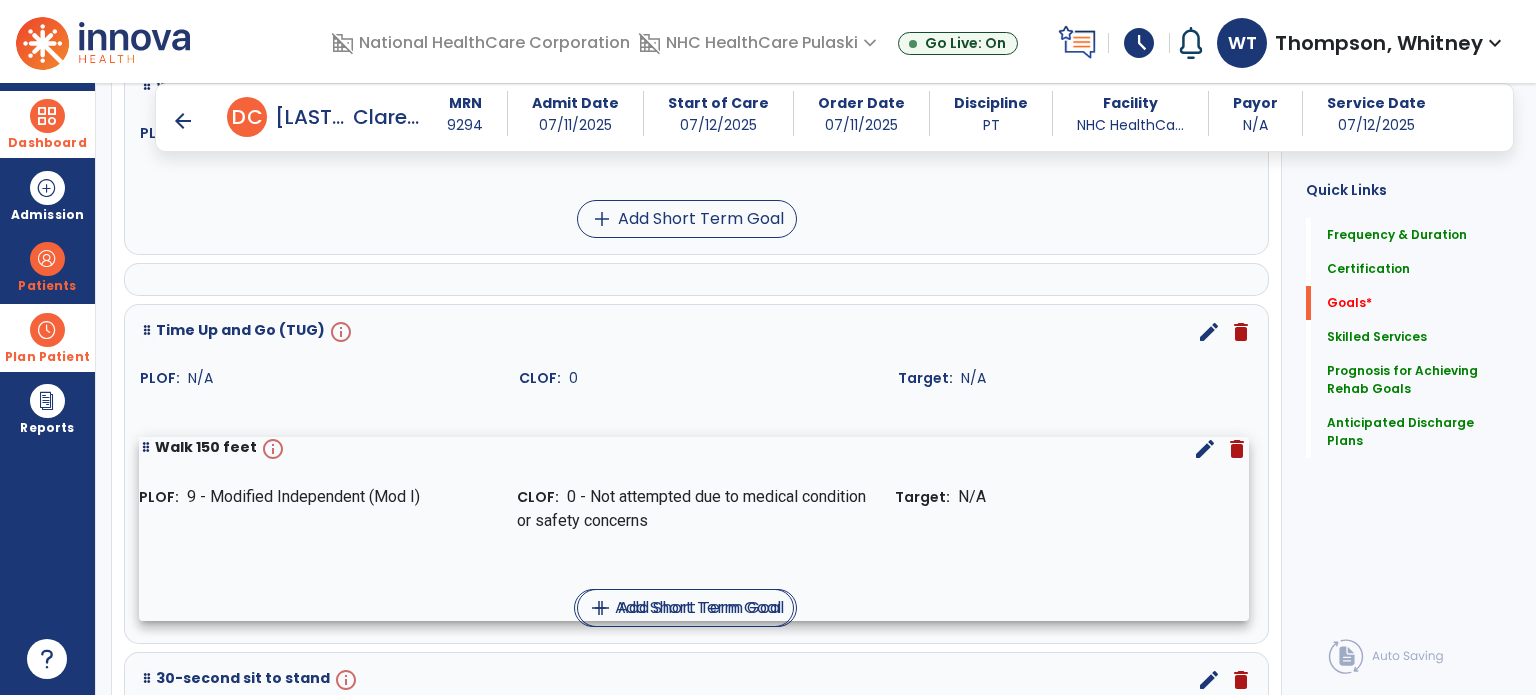 drag, startPoint x: 167, startPoint y: 283, endPoint x: 166, endPoint y: 443, distance: 160.00313 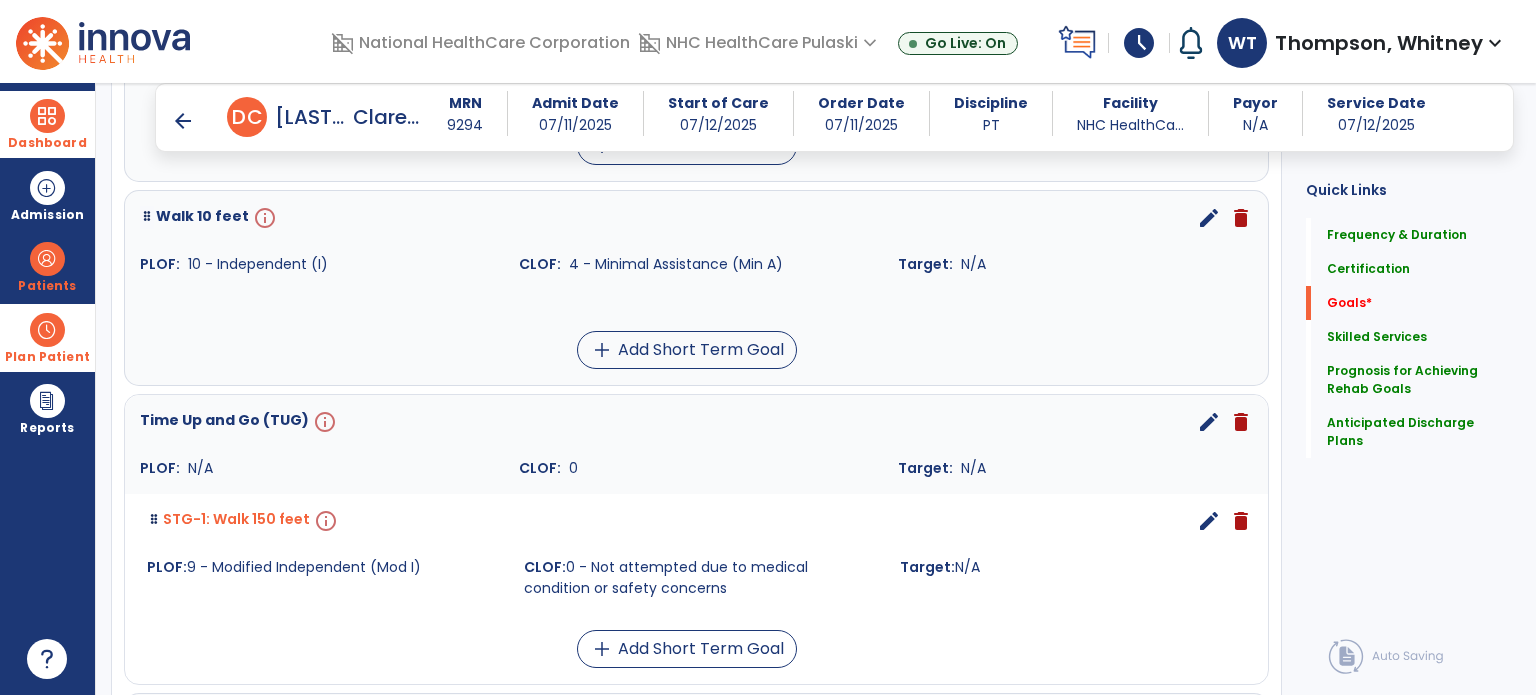 scroll, scrollTop: 1500, scrollLeft: 0, axis: vertical 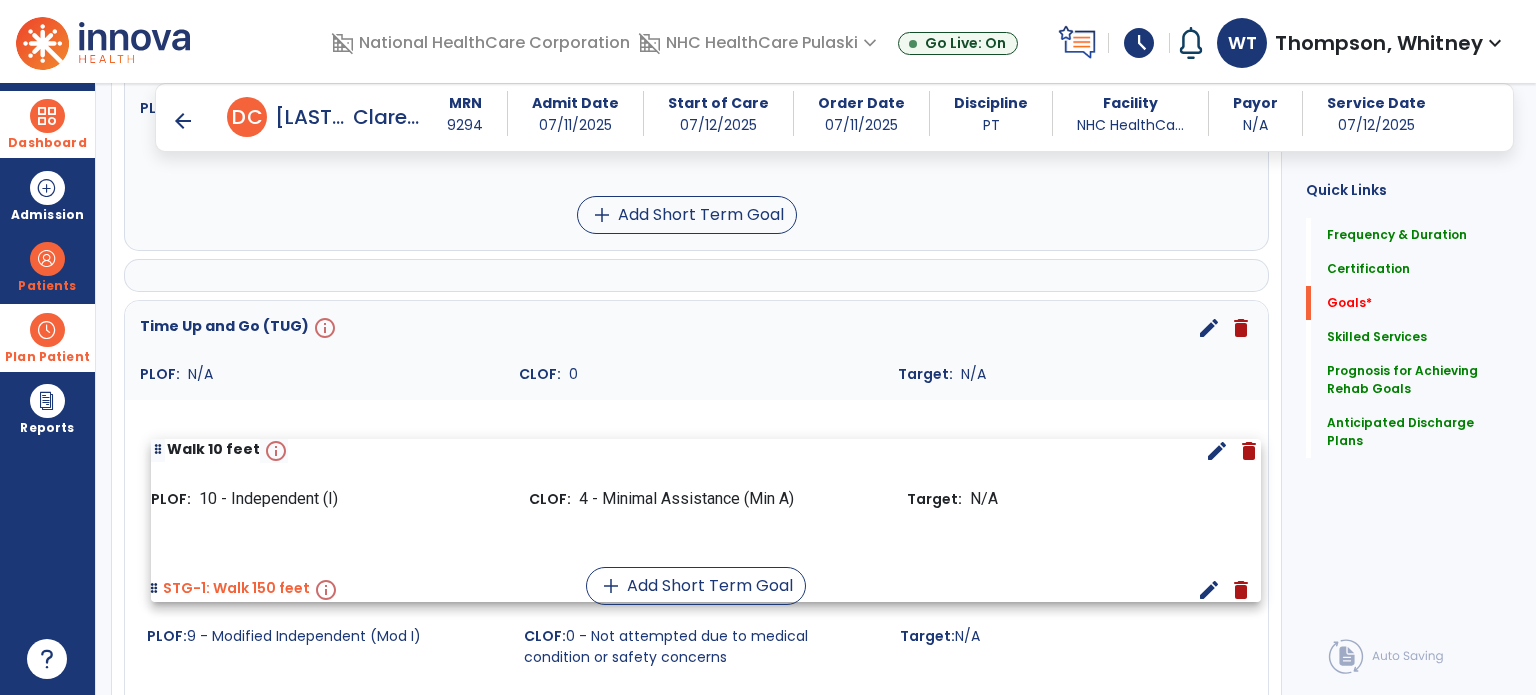 drag, startPoint x: 186, startPoint y: 275, endPoint x: 192, endPoint y: 448, distance: 173.10402 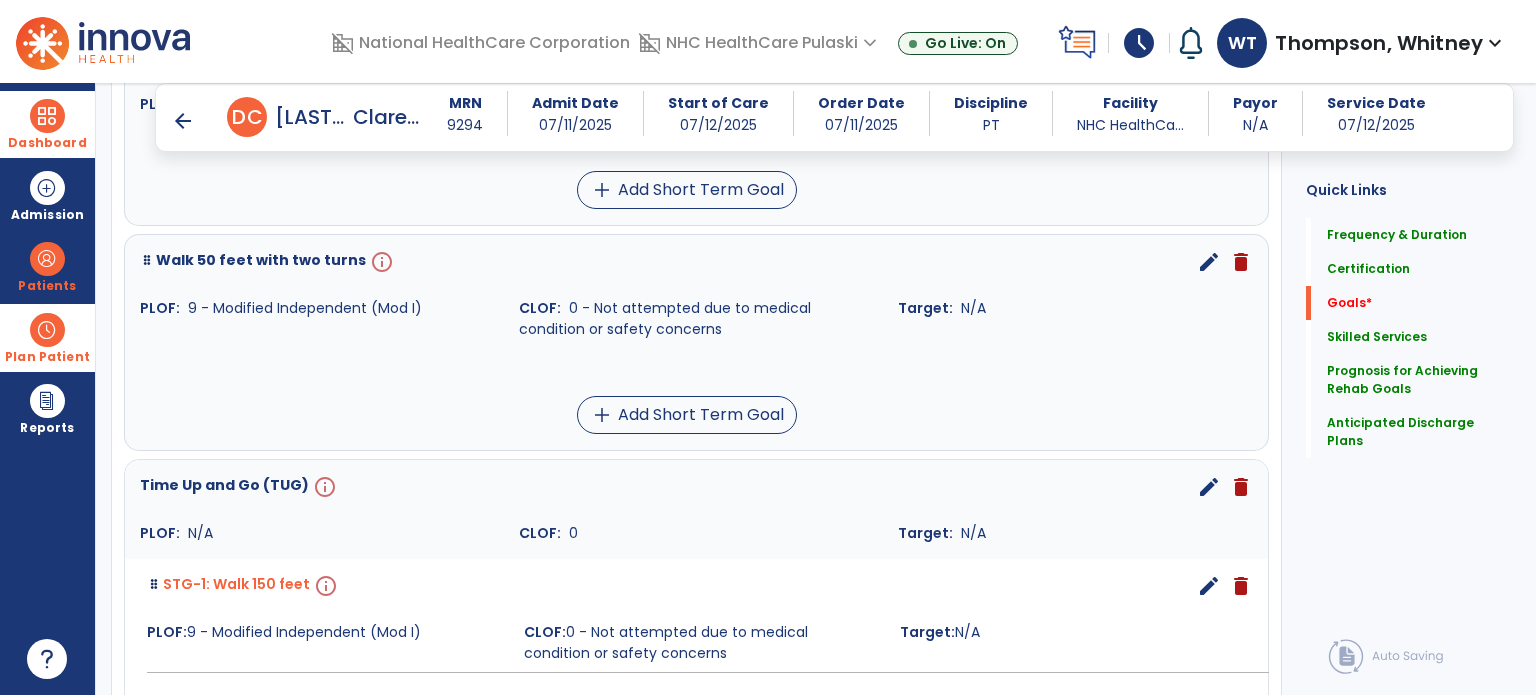 scroll, scrollTop: 1200, scrollLeft: 0, axis: vertical 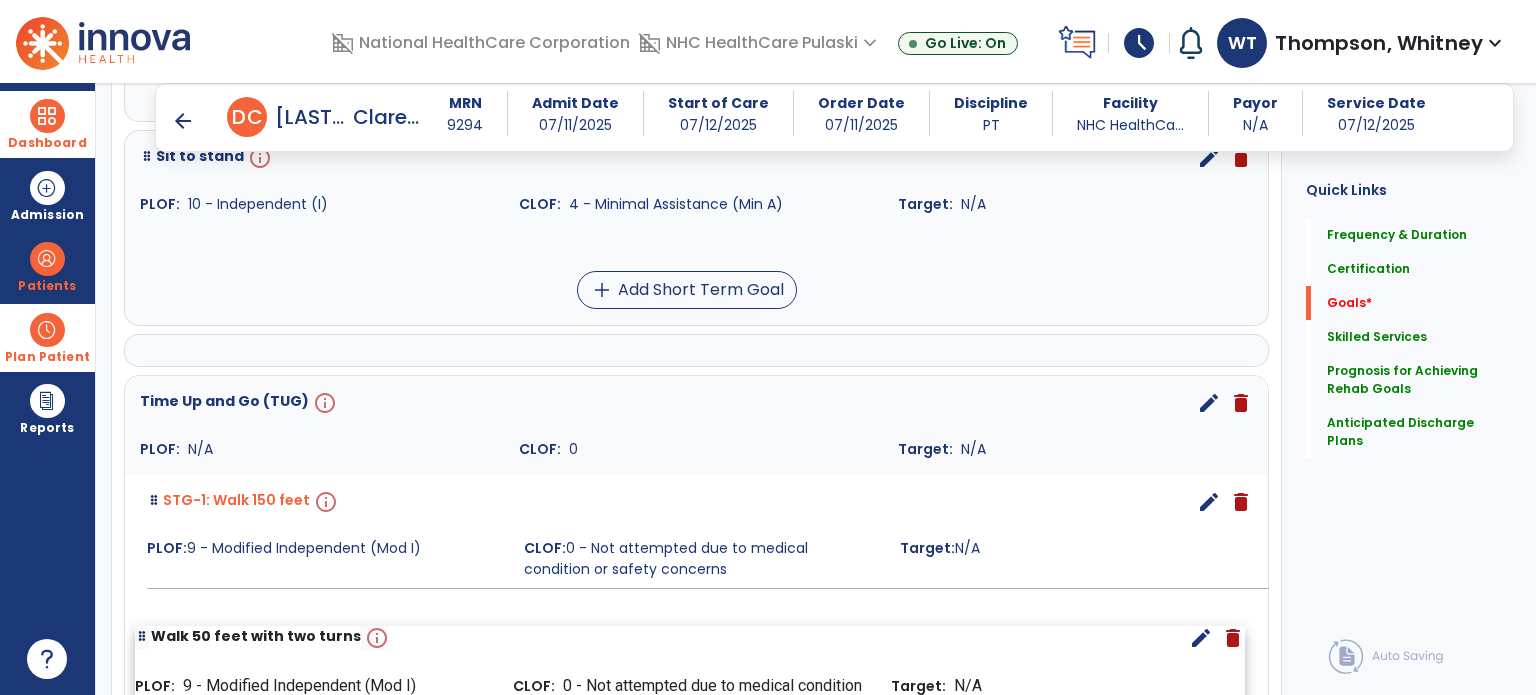 drag, startPoint x: 212, startPoint y: 359, endPoint x: 208, endPoint y: 634, distance: 275.02908 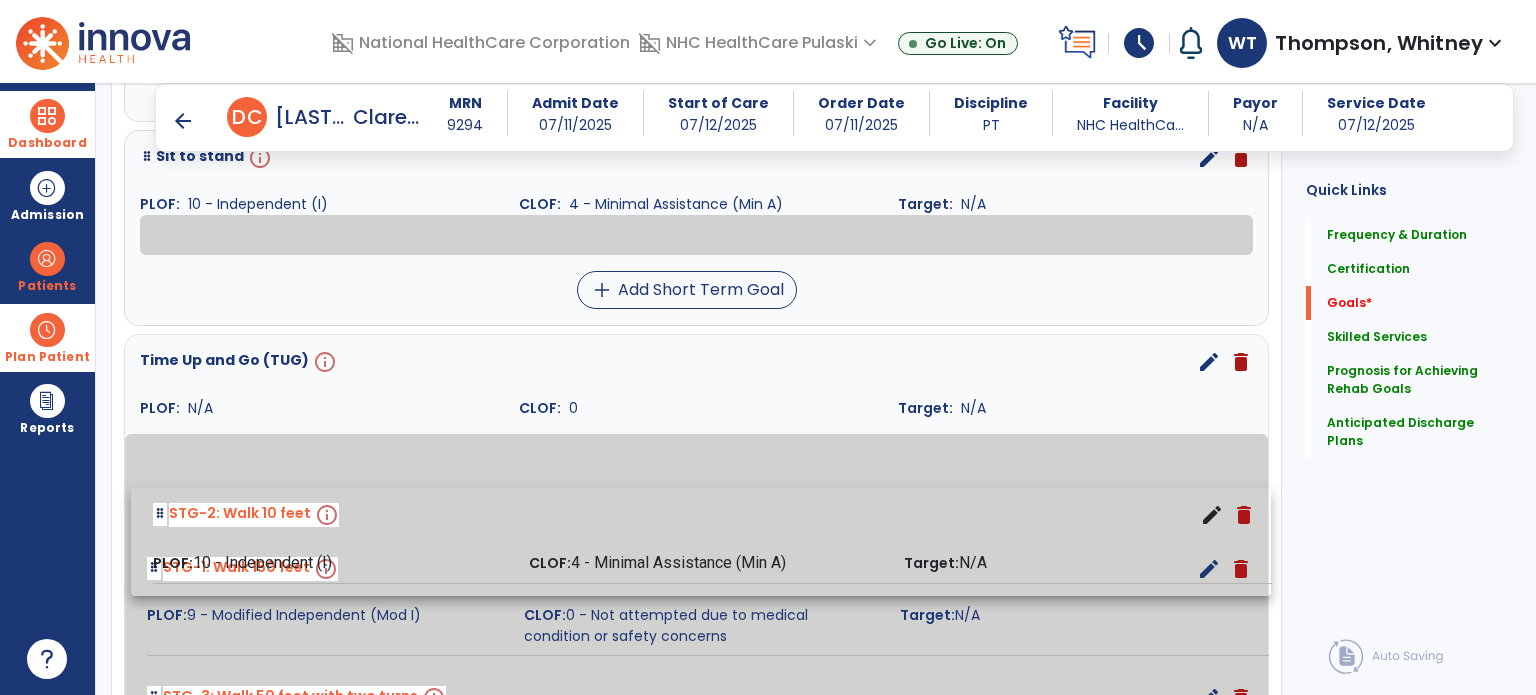 drag, startPoint x: 237, startPoint y: 587, endPoint x: 243, endPoint y: 515, distance: 72.249565 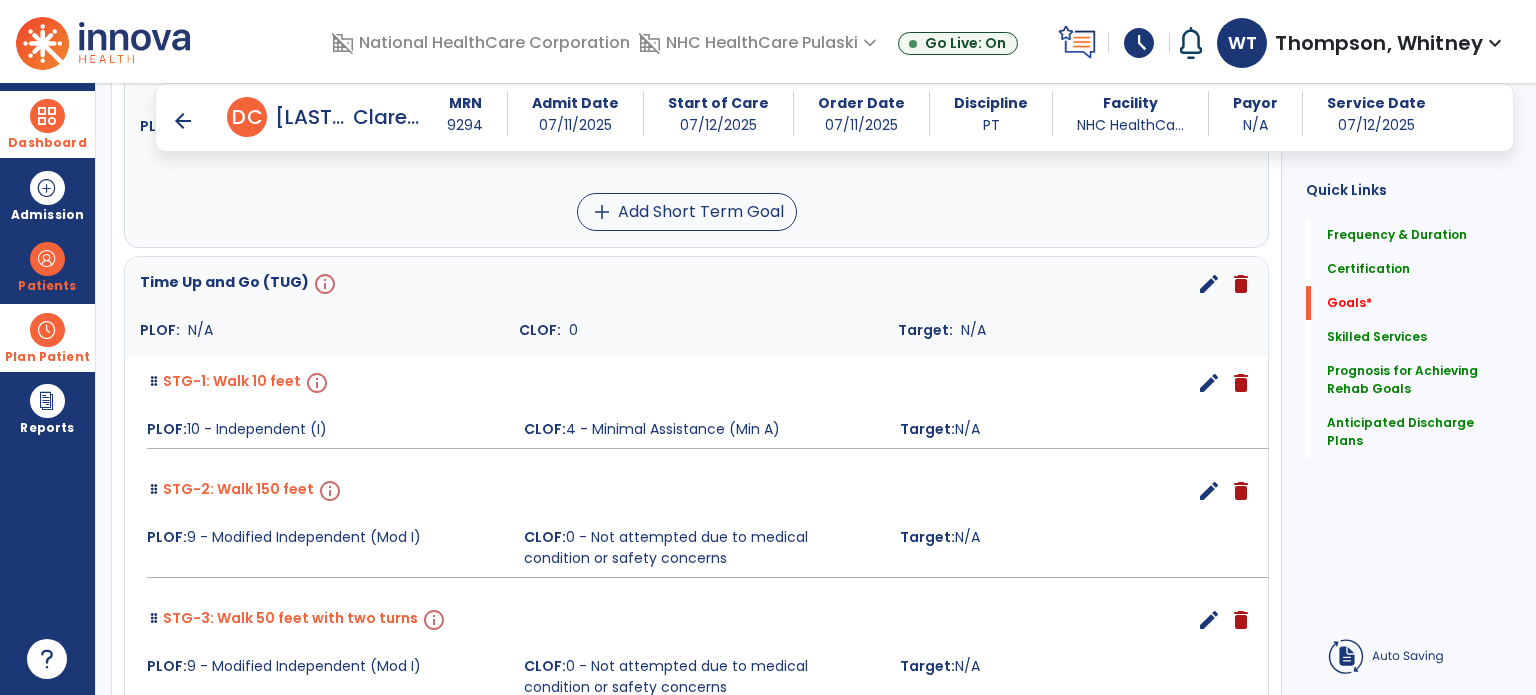 scroll, scrollTop: 1300, scrollLeft: 0, axis: vertical 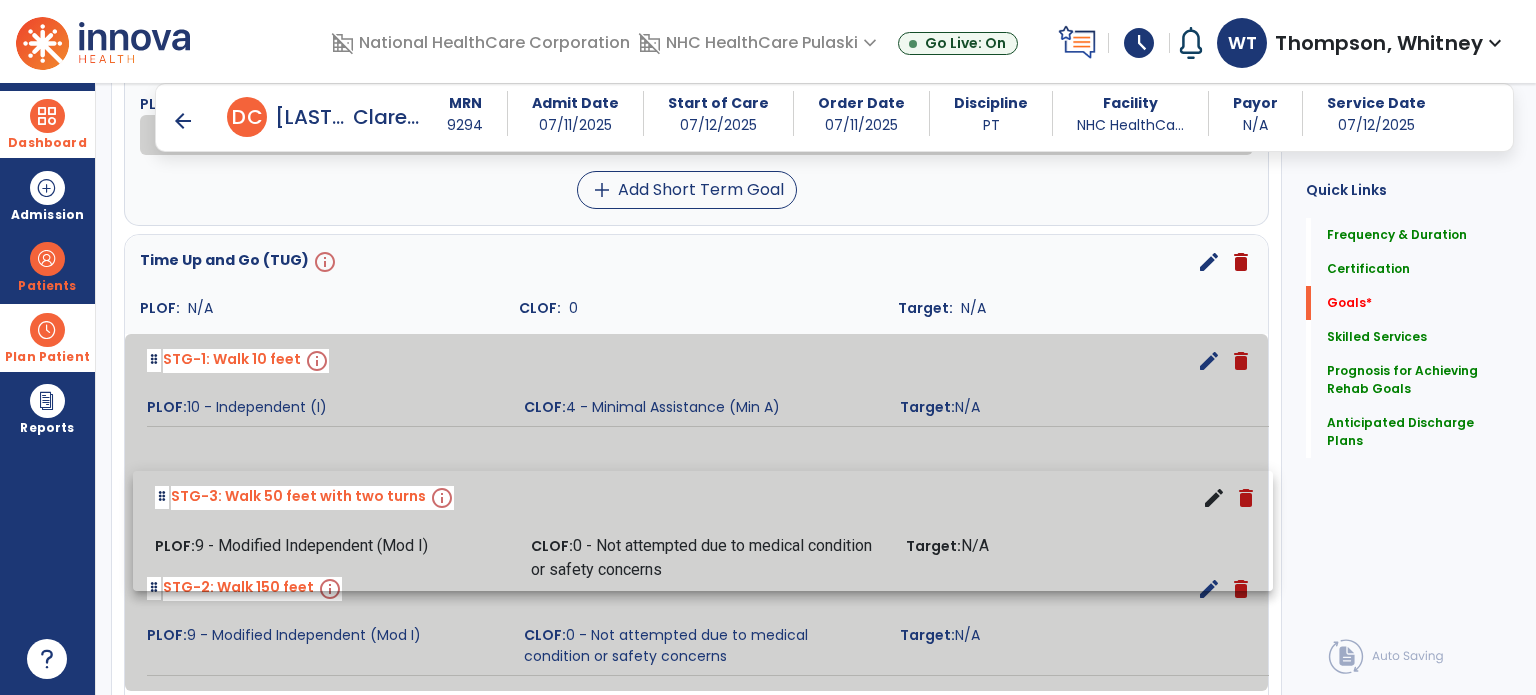 drag, startPoint x: 260, startPoint y: 594, endPoint x: 268, endPoint y: 497, distance: 97.32934 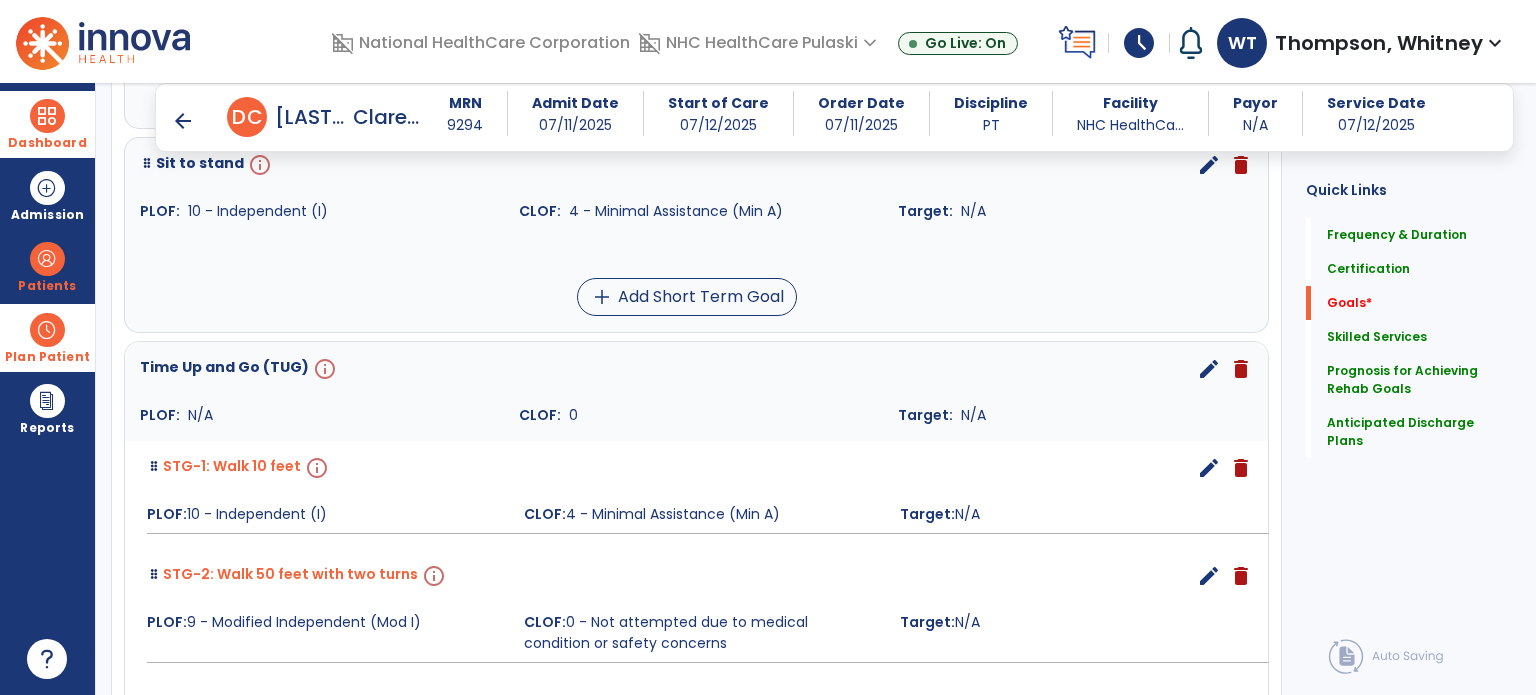 scroll, scrollTop: 1200, scrollLeft: 0, axis: vertical 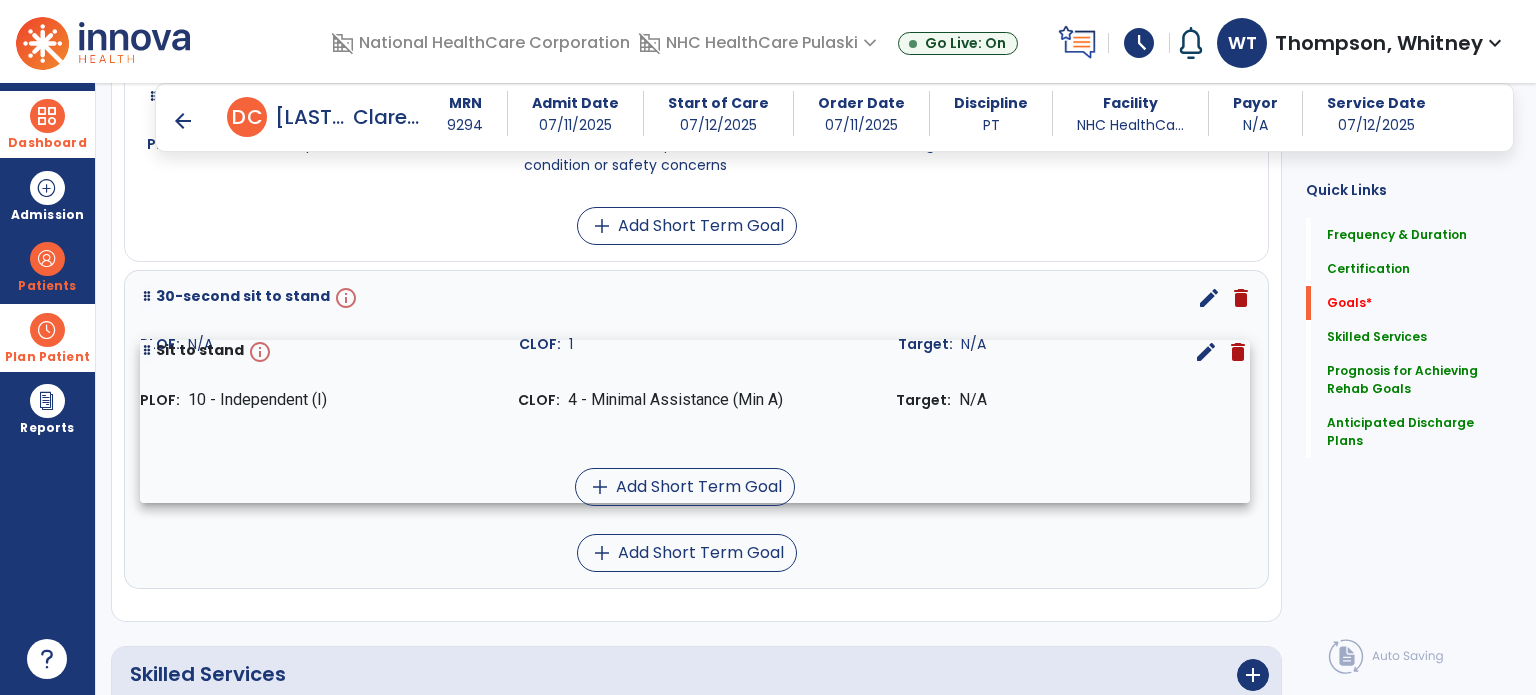 drag, startPoint x: 200, startPoint y: 153, endPoint x: 200, endPoint y: 349, distance: 196 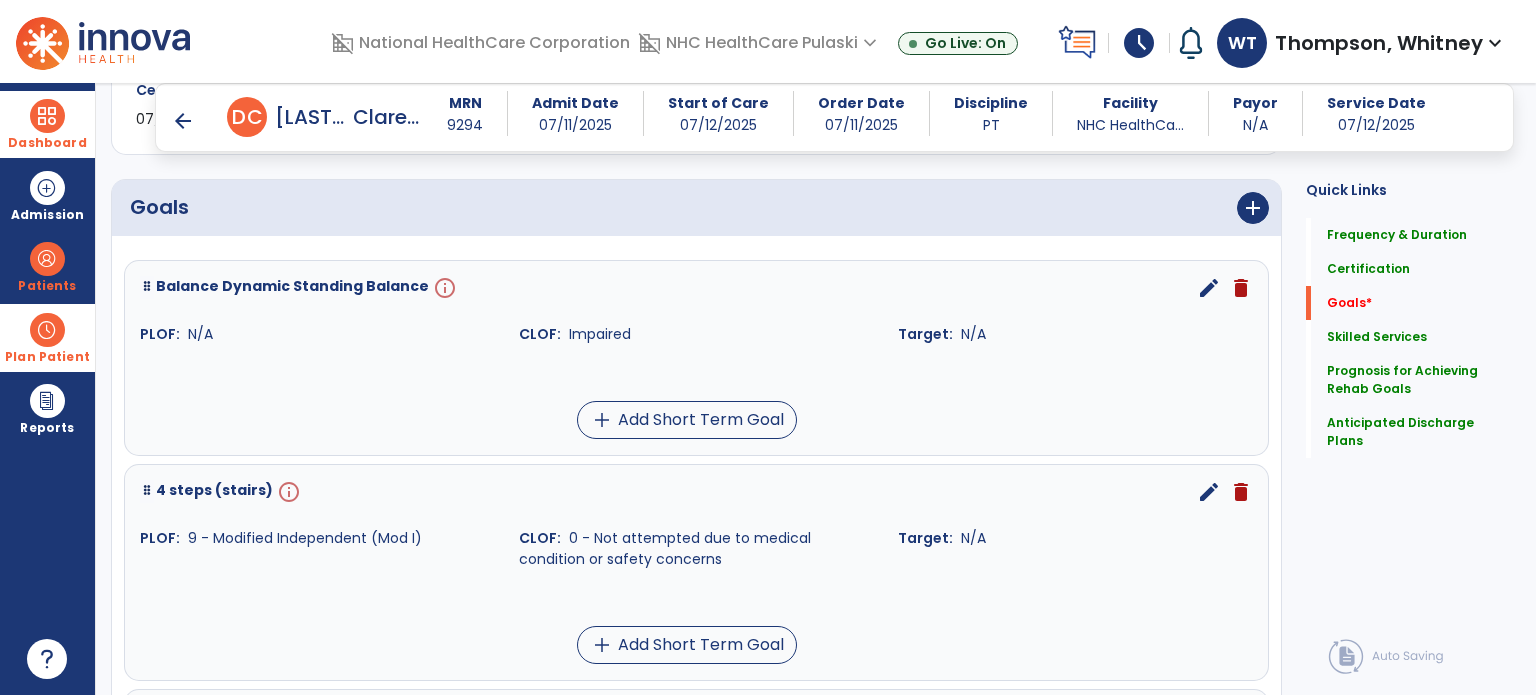 scroll, scrollTop: 537, scrollLeft: 0, axis: vertical 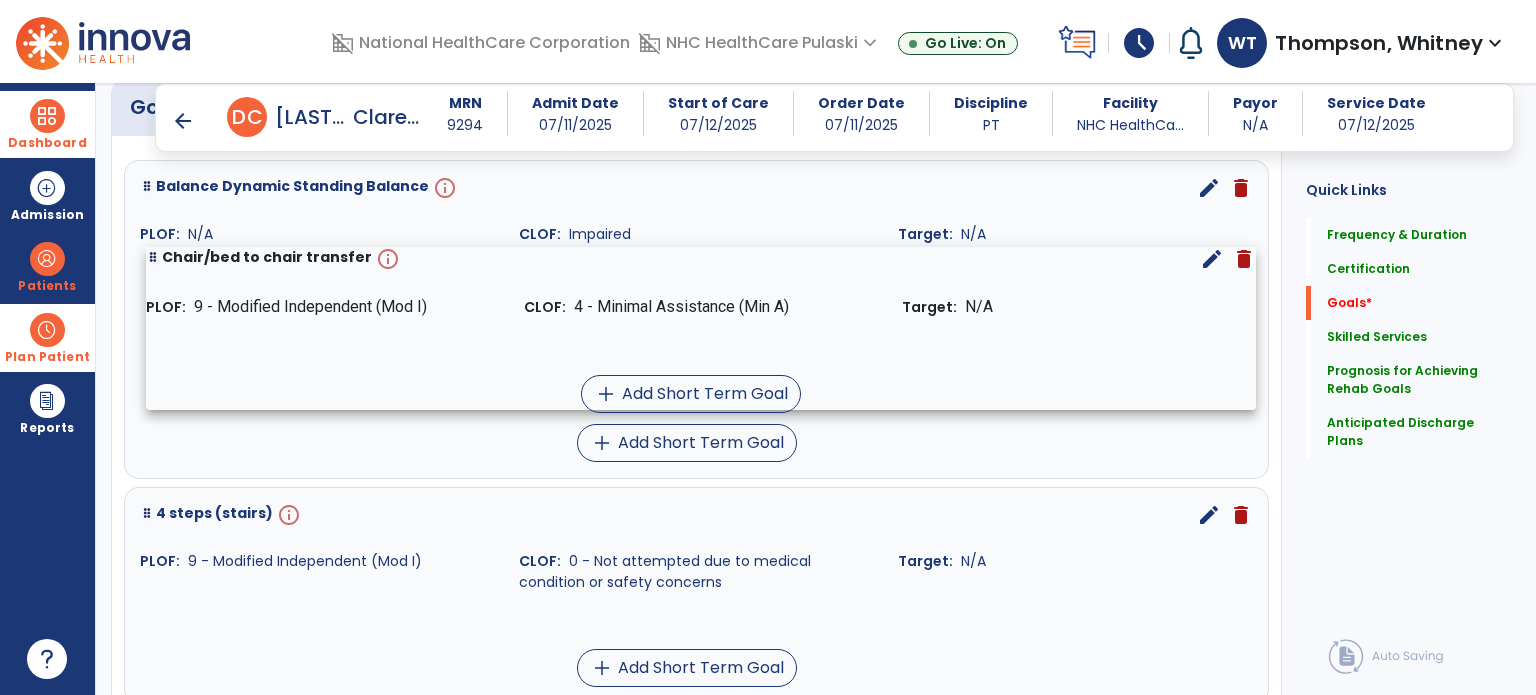 drag, startPoint x: 227, startPoint y: 609, endPoint x: 233, endPoint y: 252, distance: 357.0504 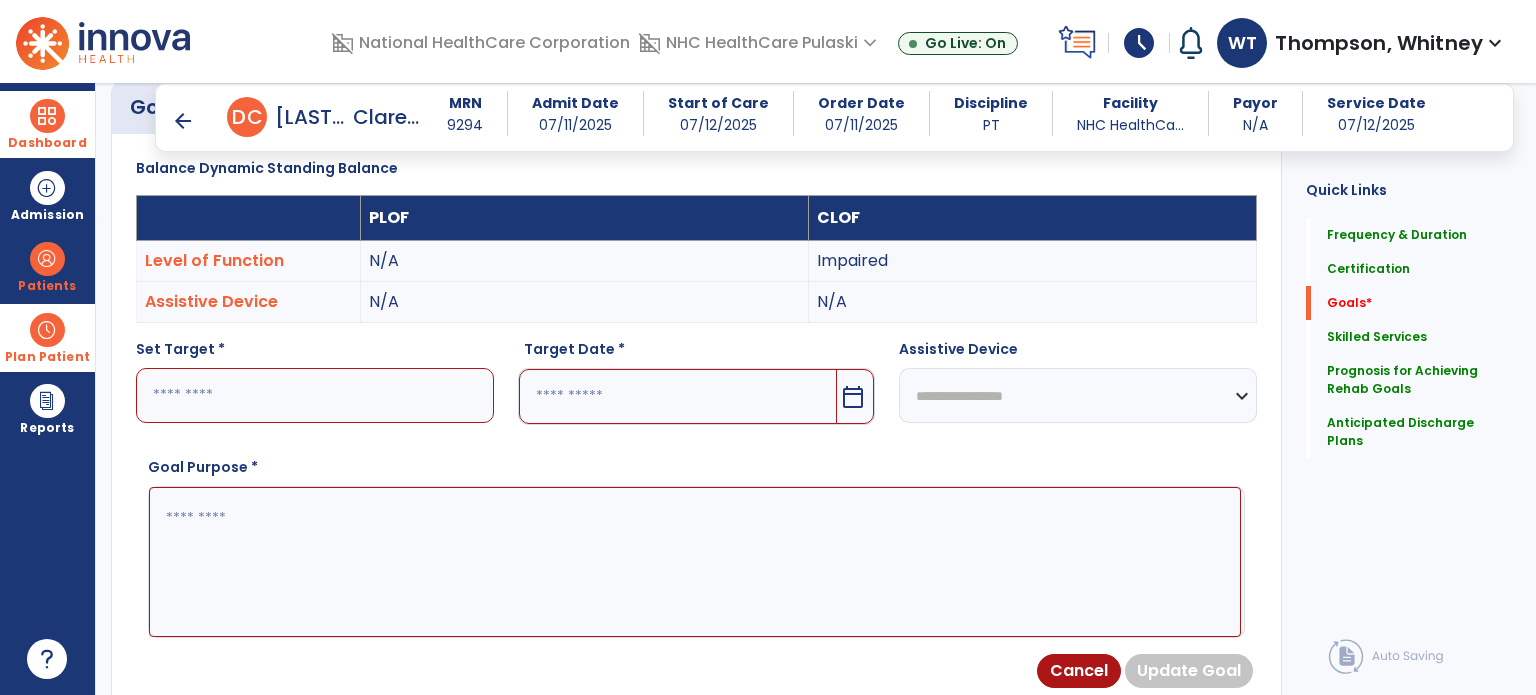 scroll, scrollTop: 534, scrollLeft: 0, axis: vertical 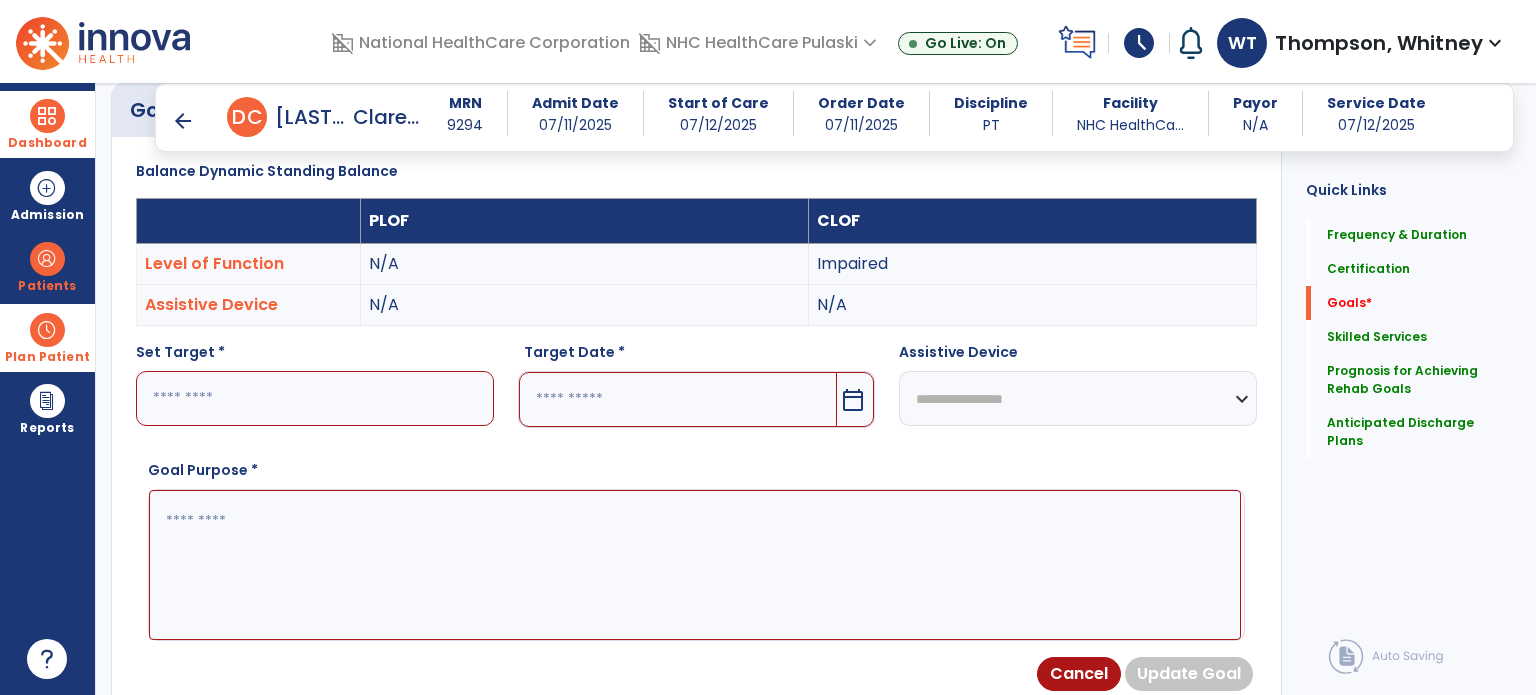 click at bounding box center (315, 398) 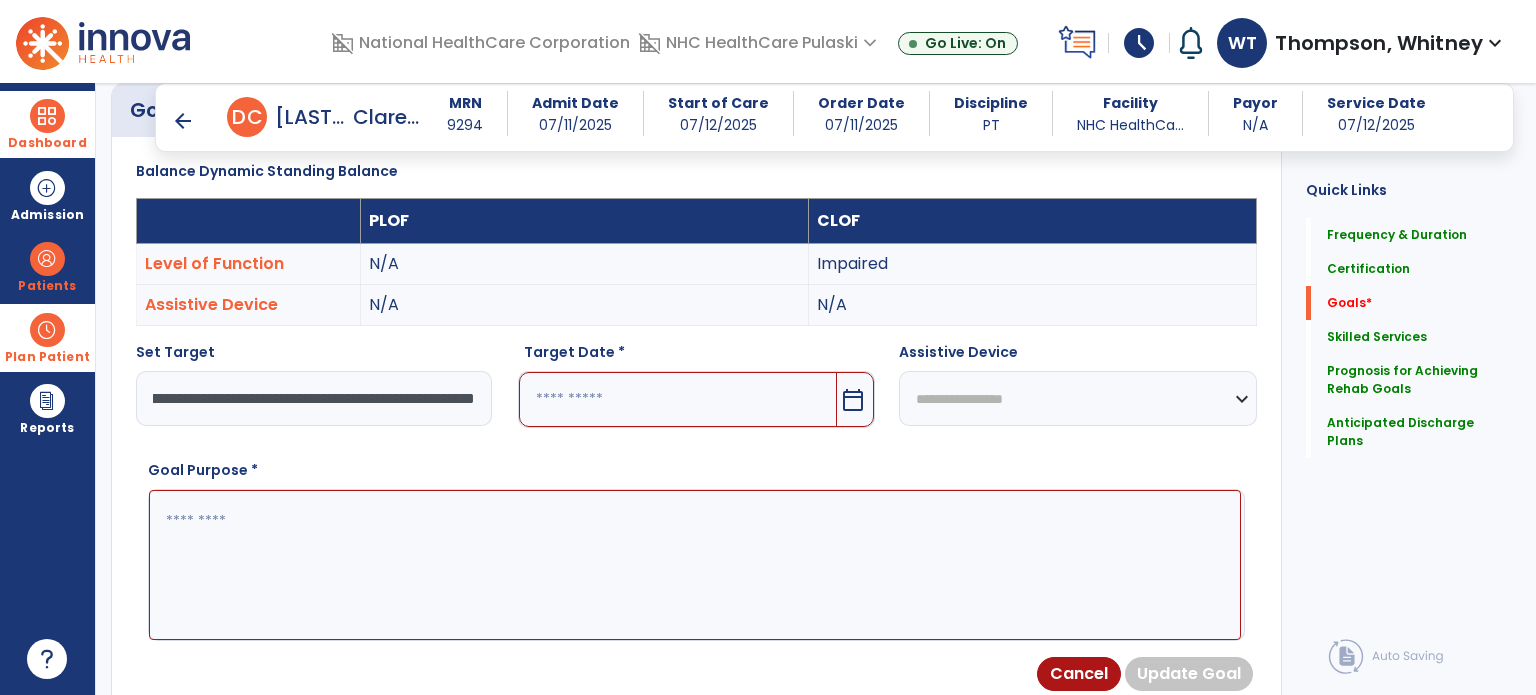 scroll, scrollTop: 0, scrollLeft: 630, axis: horizontal 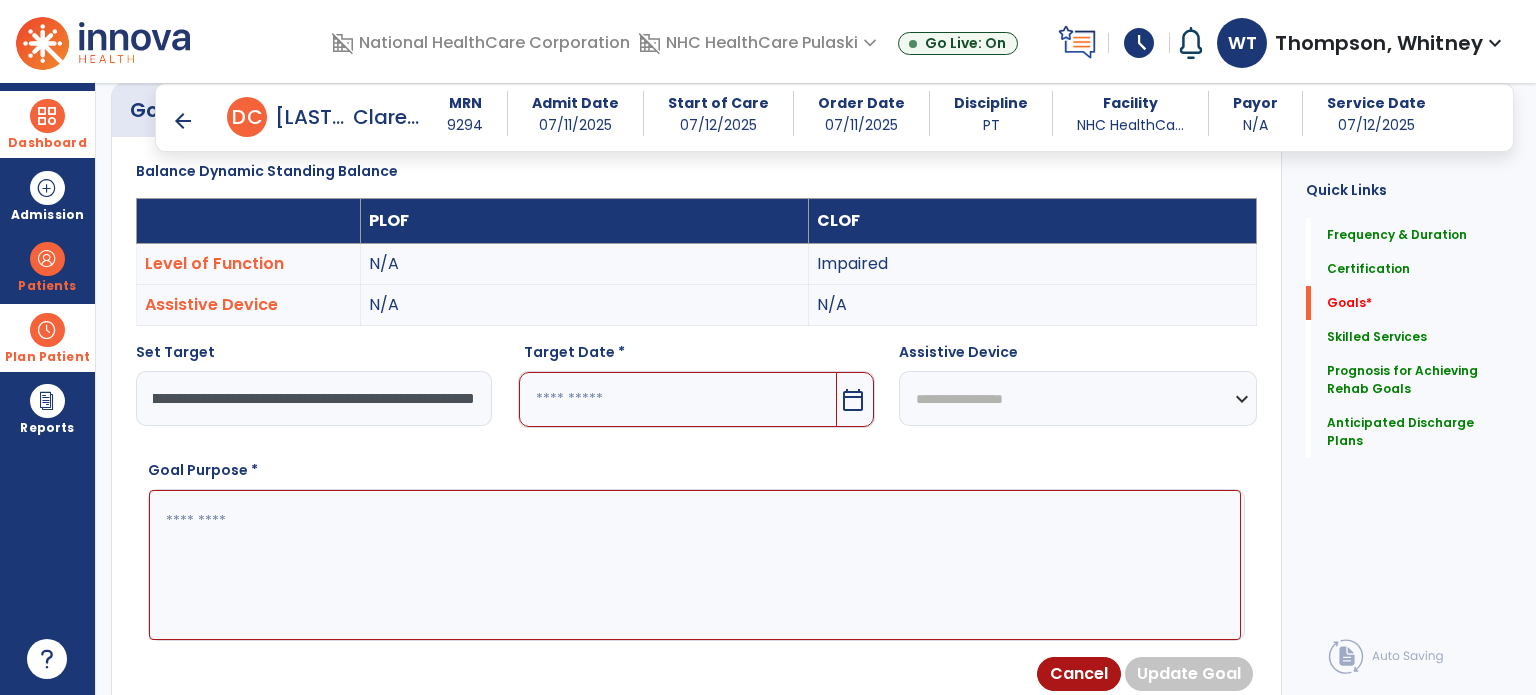 type on "**********" 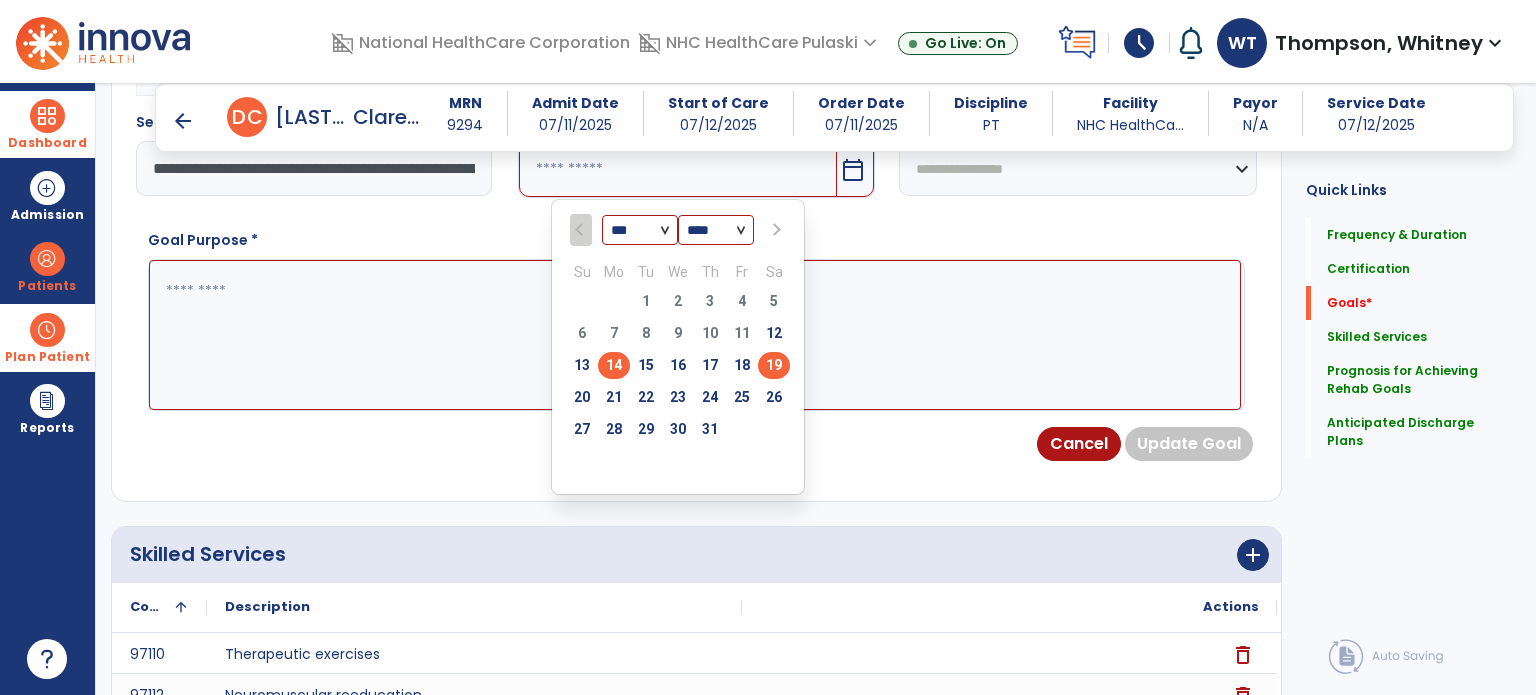 scroll, scrollTop: 800, scrollLeft: 0, axis: vertical 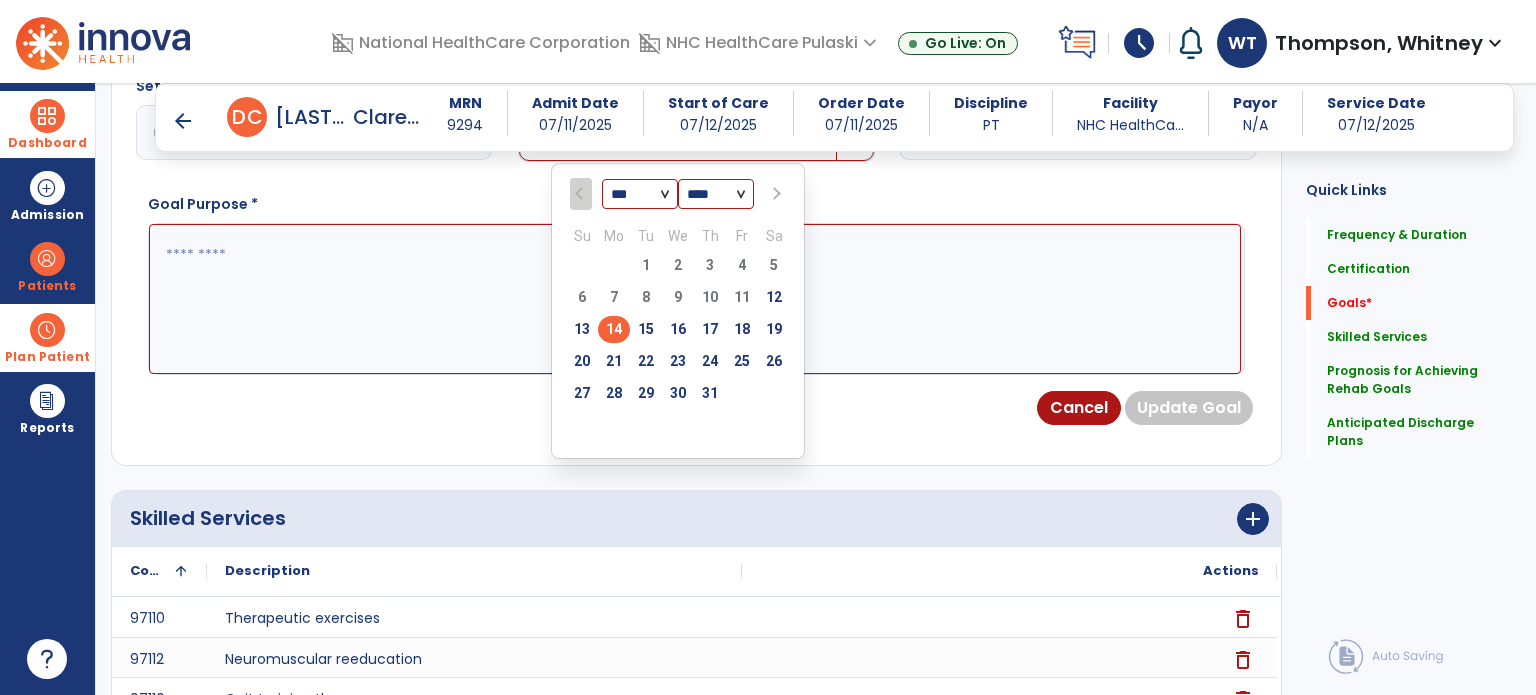 click at bounding box center [774, 194] 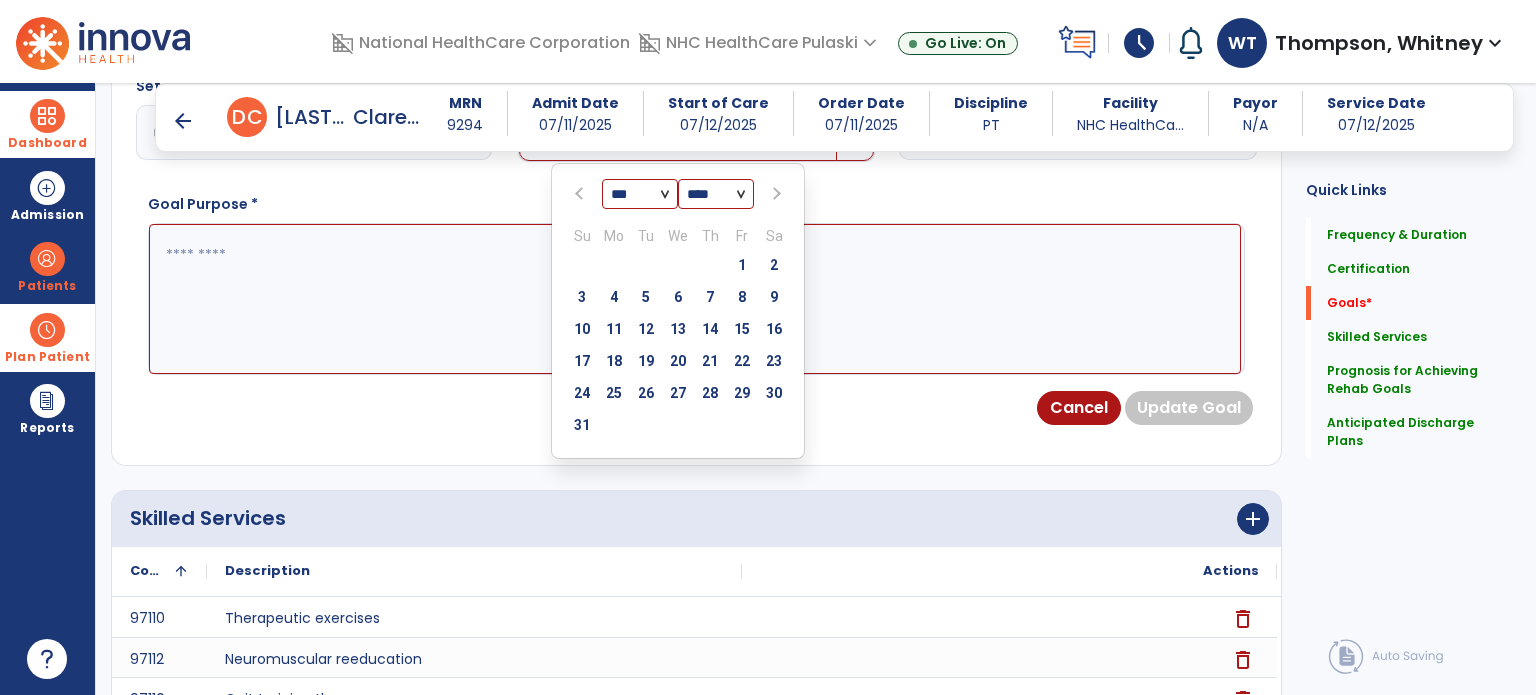 click at bounding box center (774, 194) 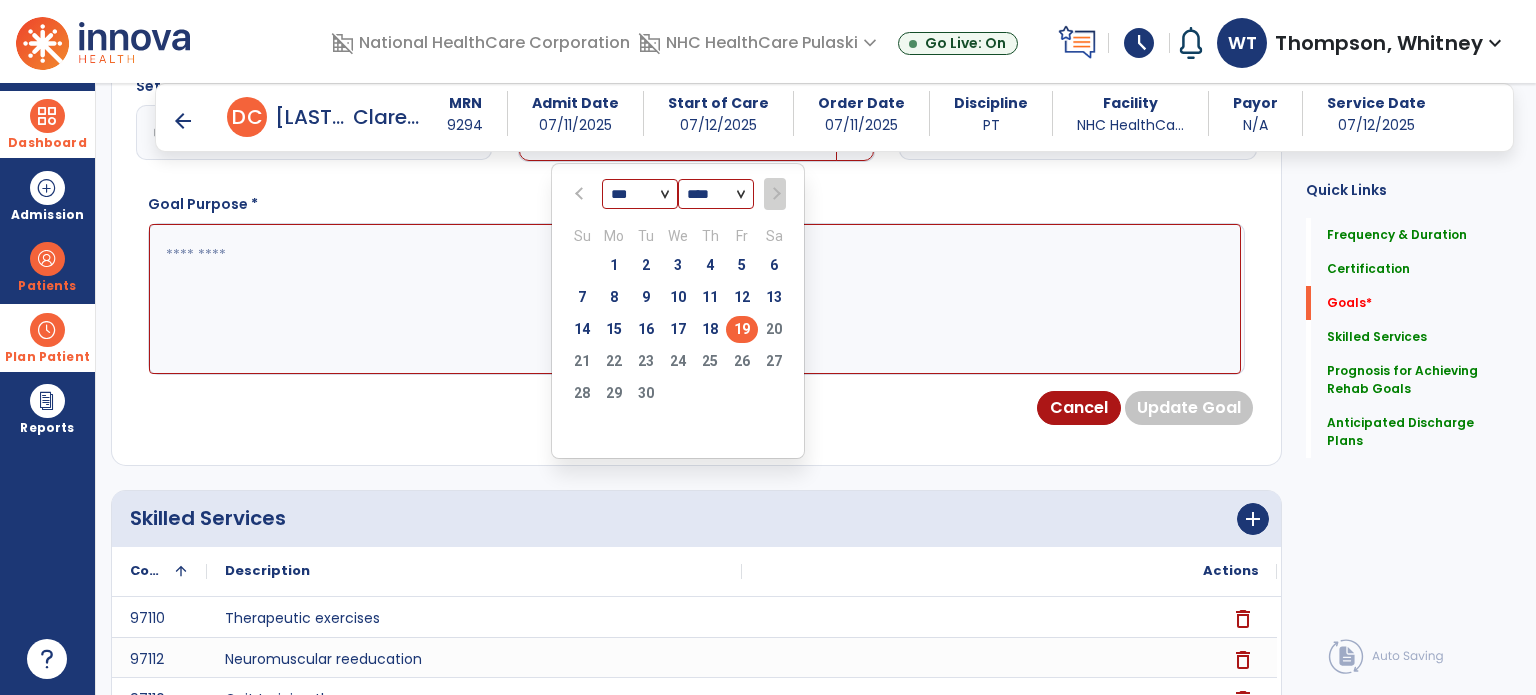 click on "19" at bounding box center [742, 329] 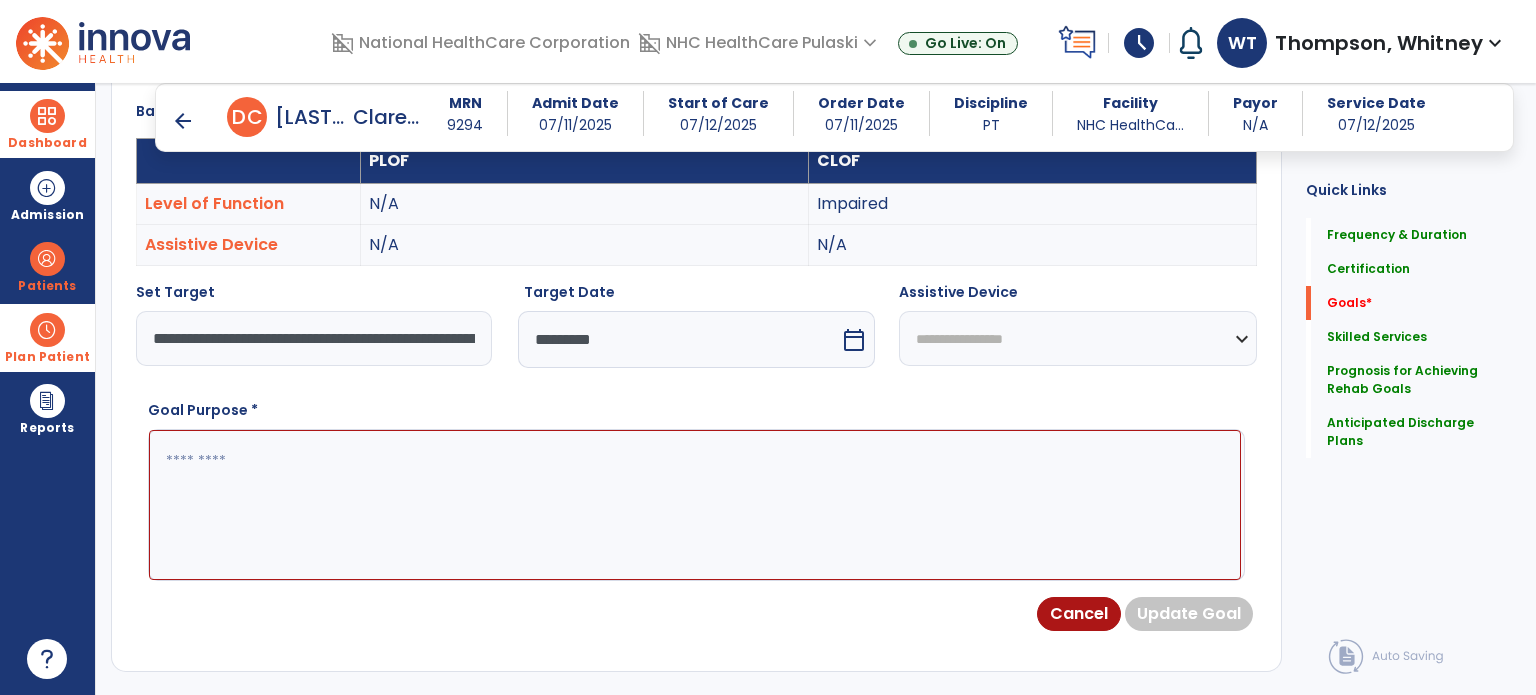 scroll, scrollTop: 700, scrollLeft: 0, axis: vertical 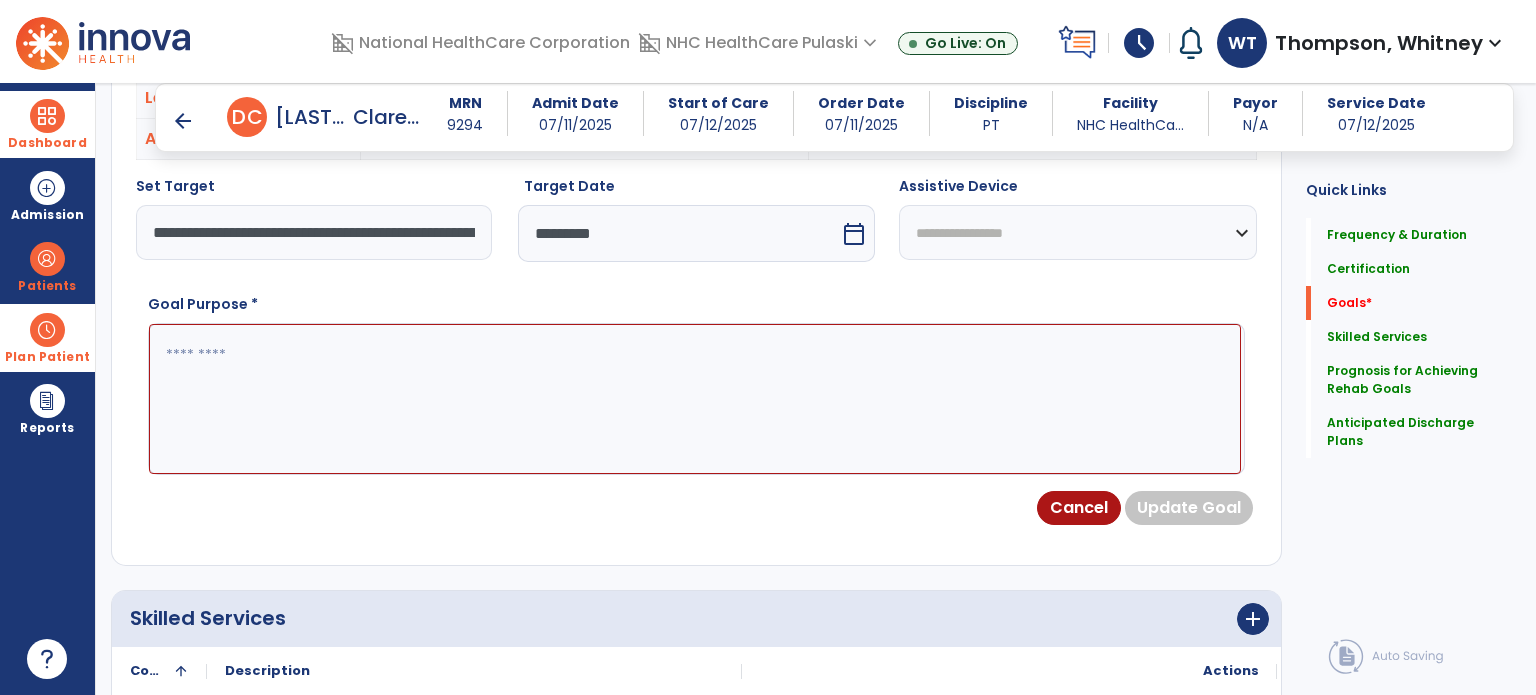 click at bounding box center (695, 399) 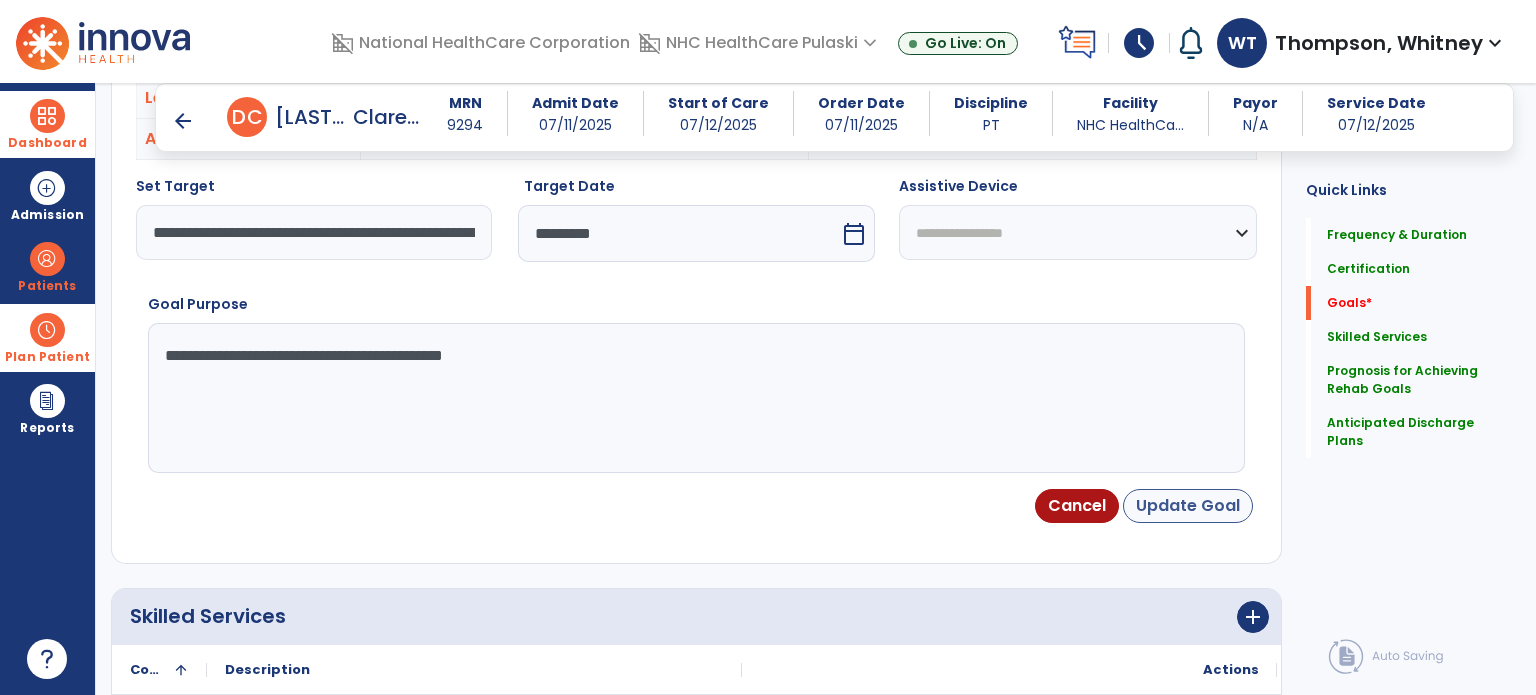 type on "**********" 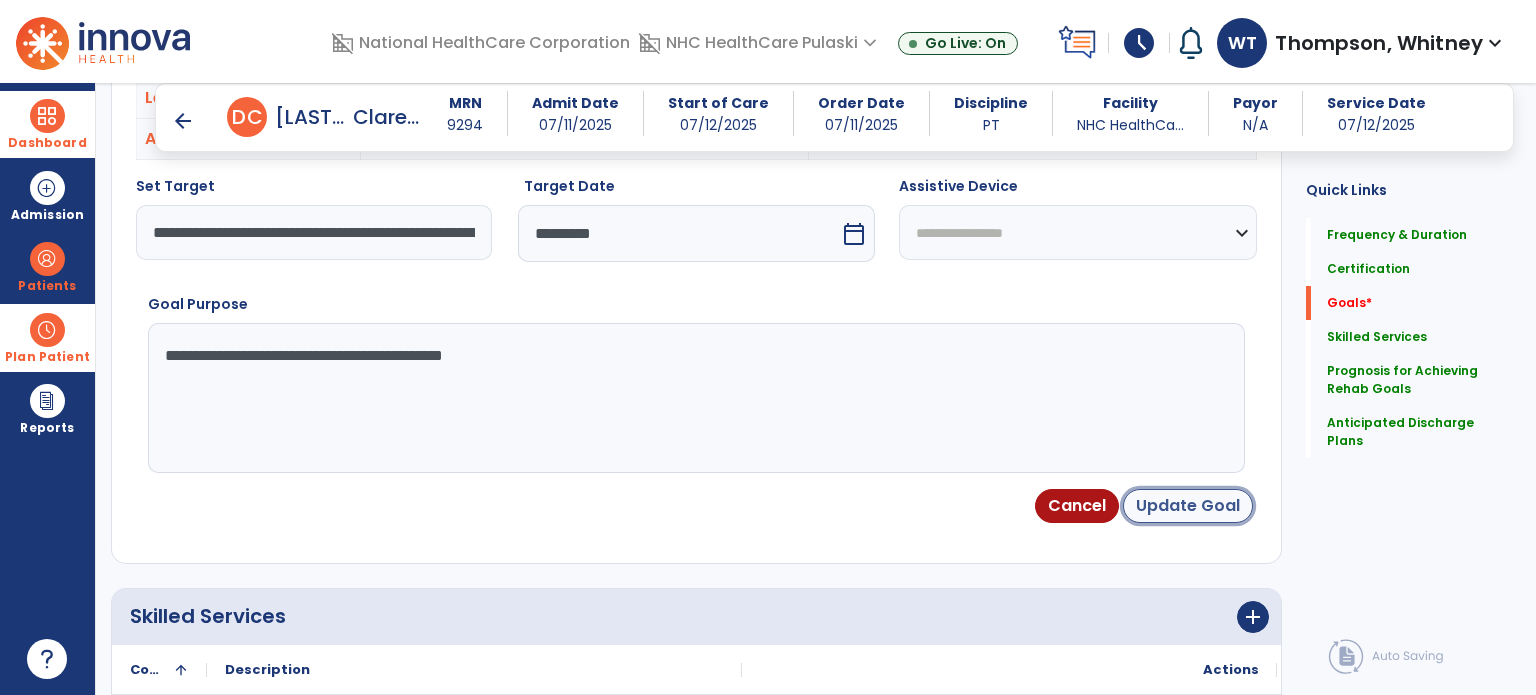 click on "Update Goal" at bounding box center (1188, 506) 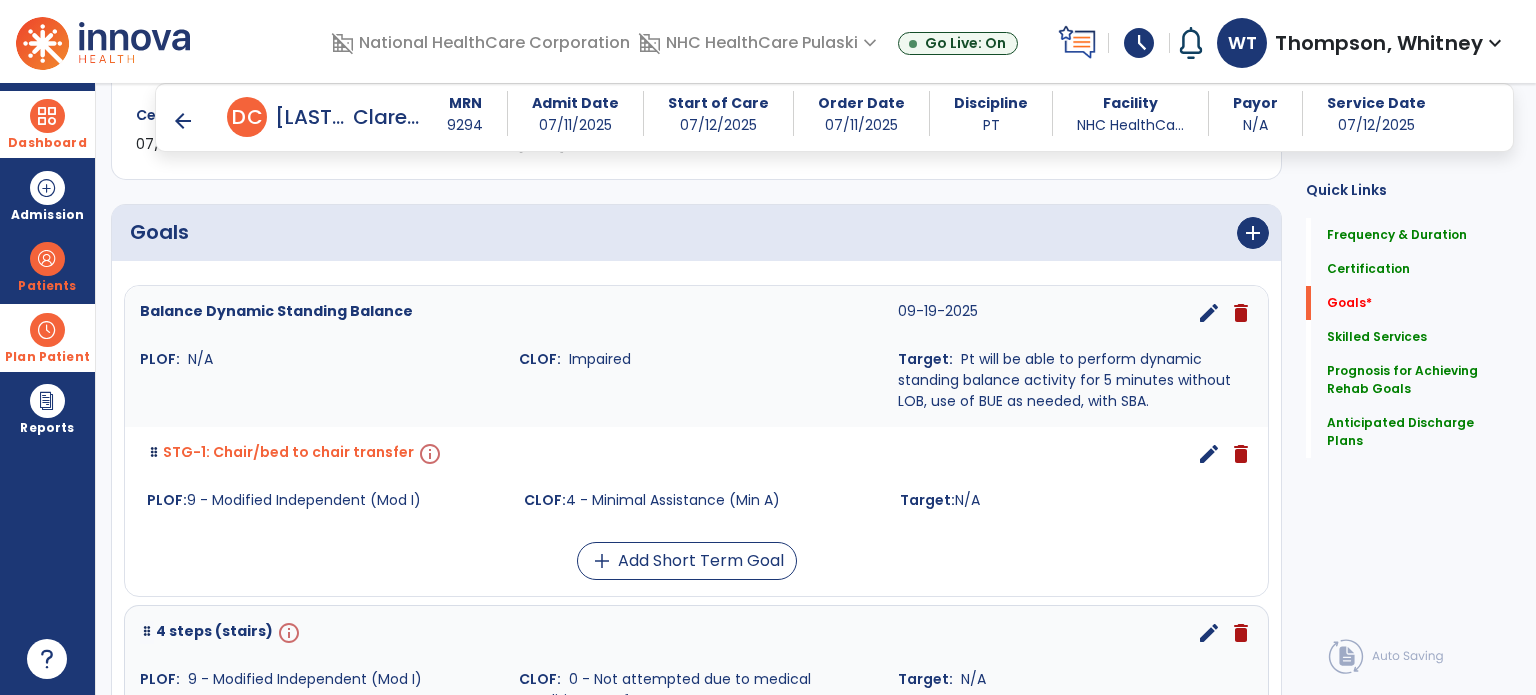 scroll, scrollTop: 512, scrollLeft: 0, axis: vertical 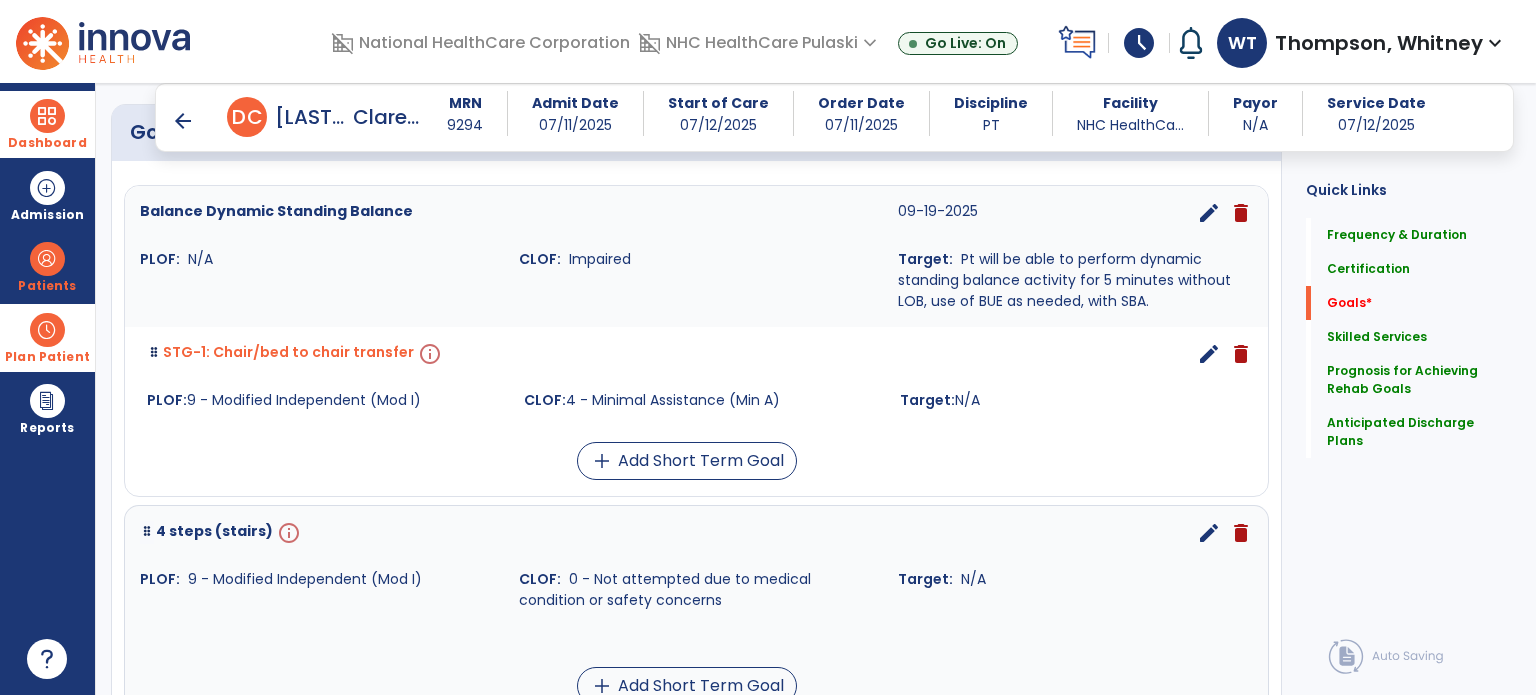 click on "edit" at bounding box center (1209, 354) 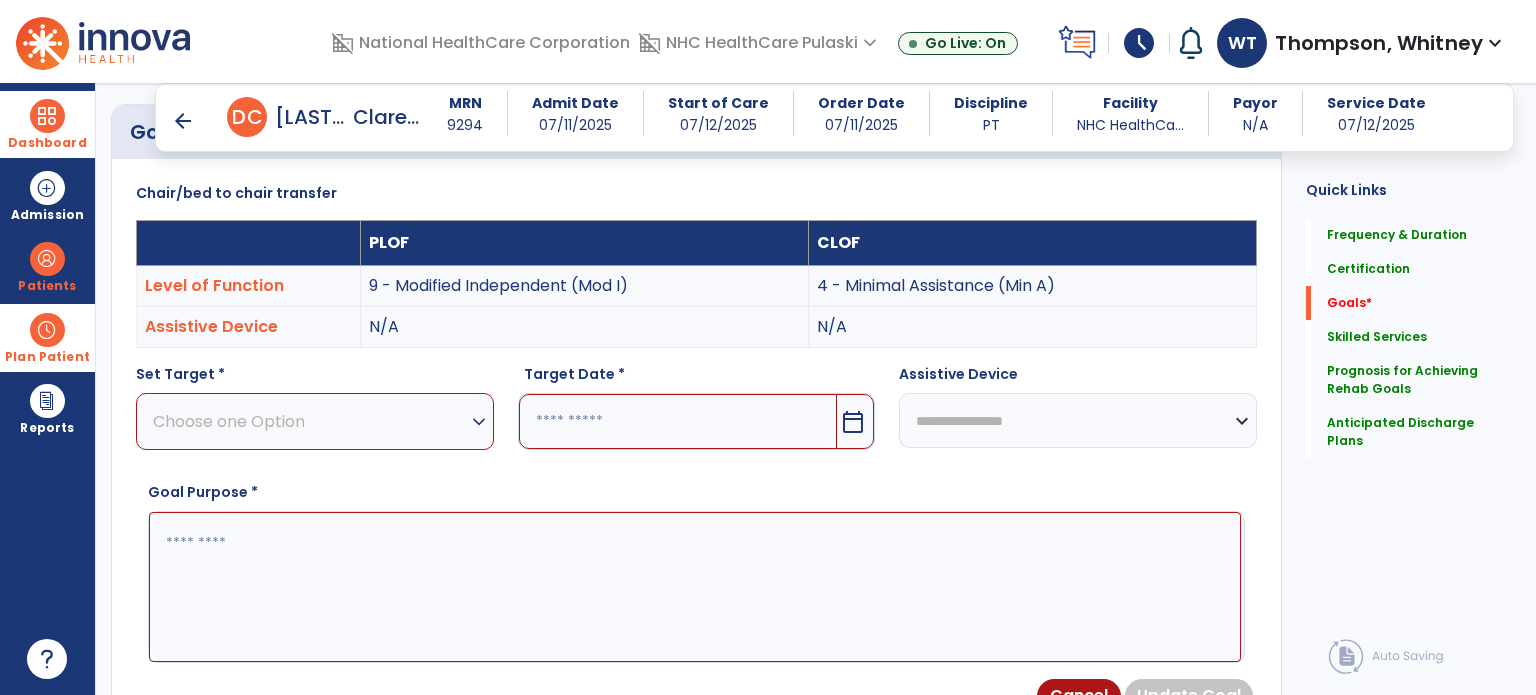scroll, scrollTop: 534, scrollLeft: 0, axis: vertical 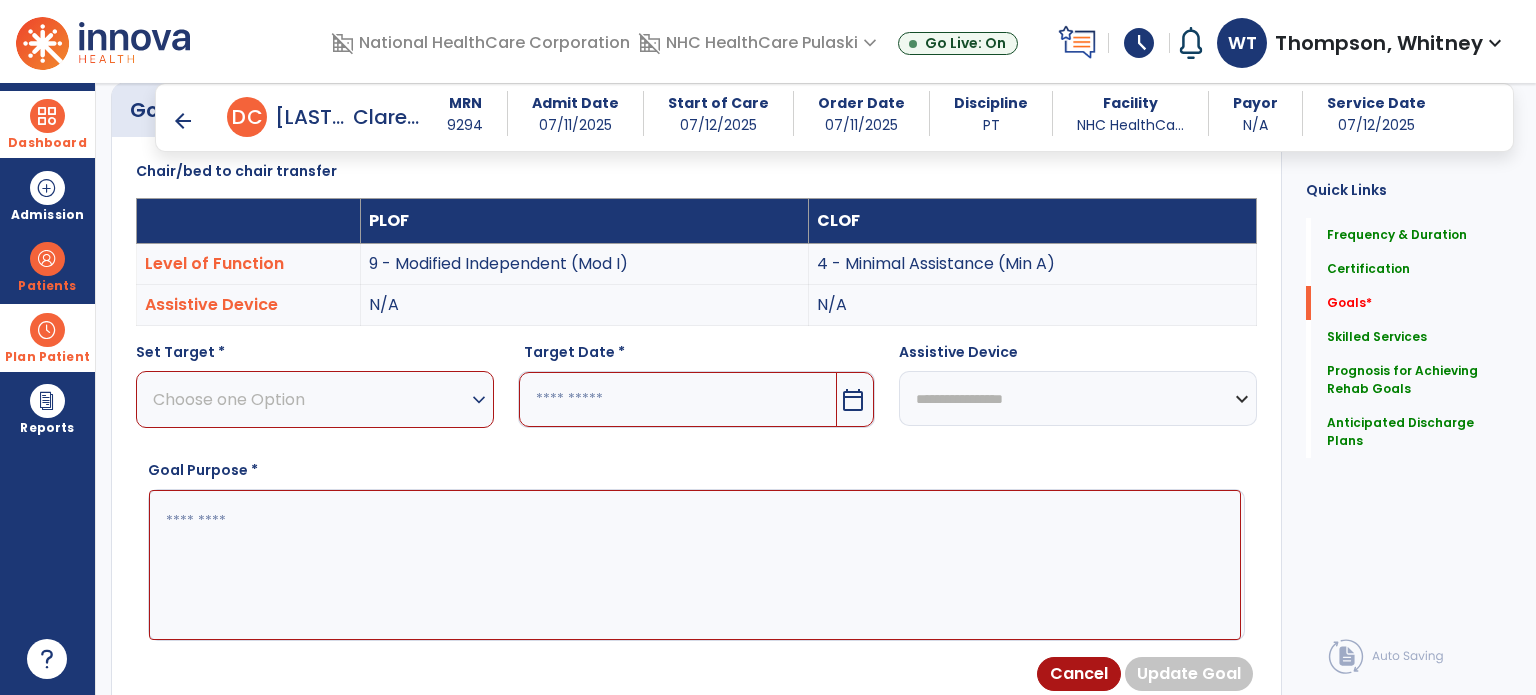 click on "expand_more" at bounding box center (479, 400) 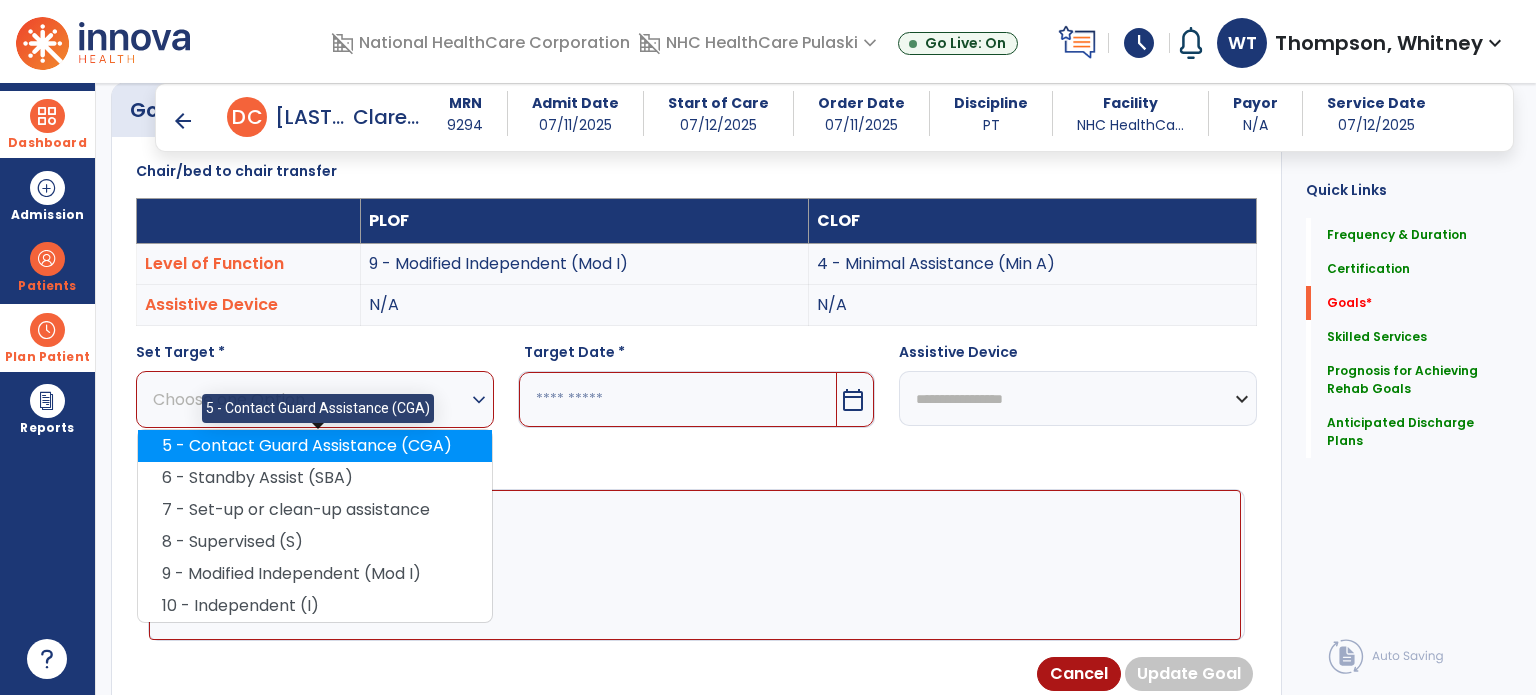 click on "5 - Contact Guard Assistance (CGA)" at bounding box center [315, 446] 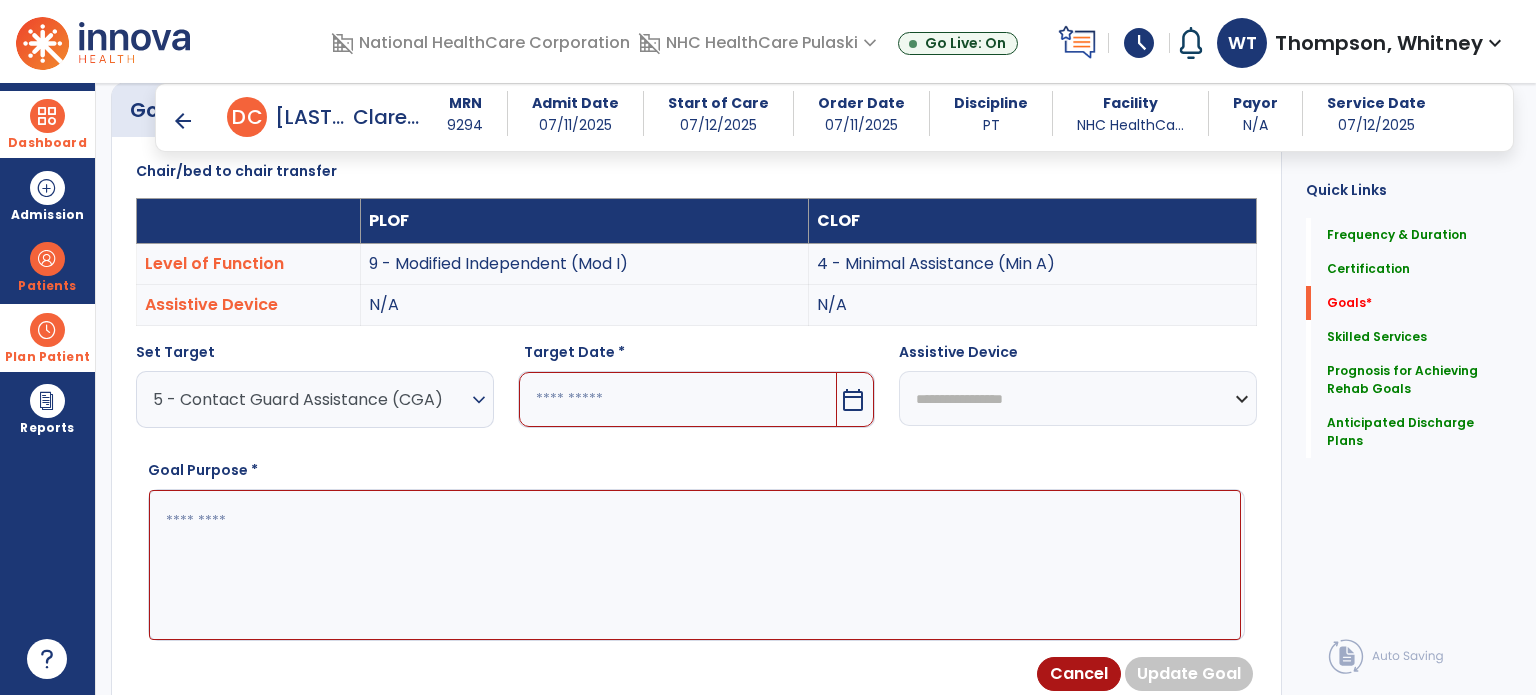 click on "expand_more" at bounding box center [479, 400] 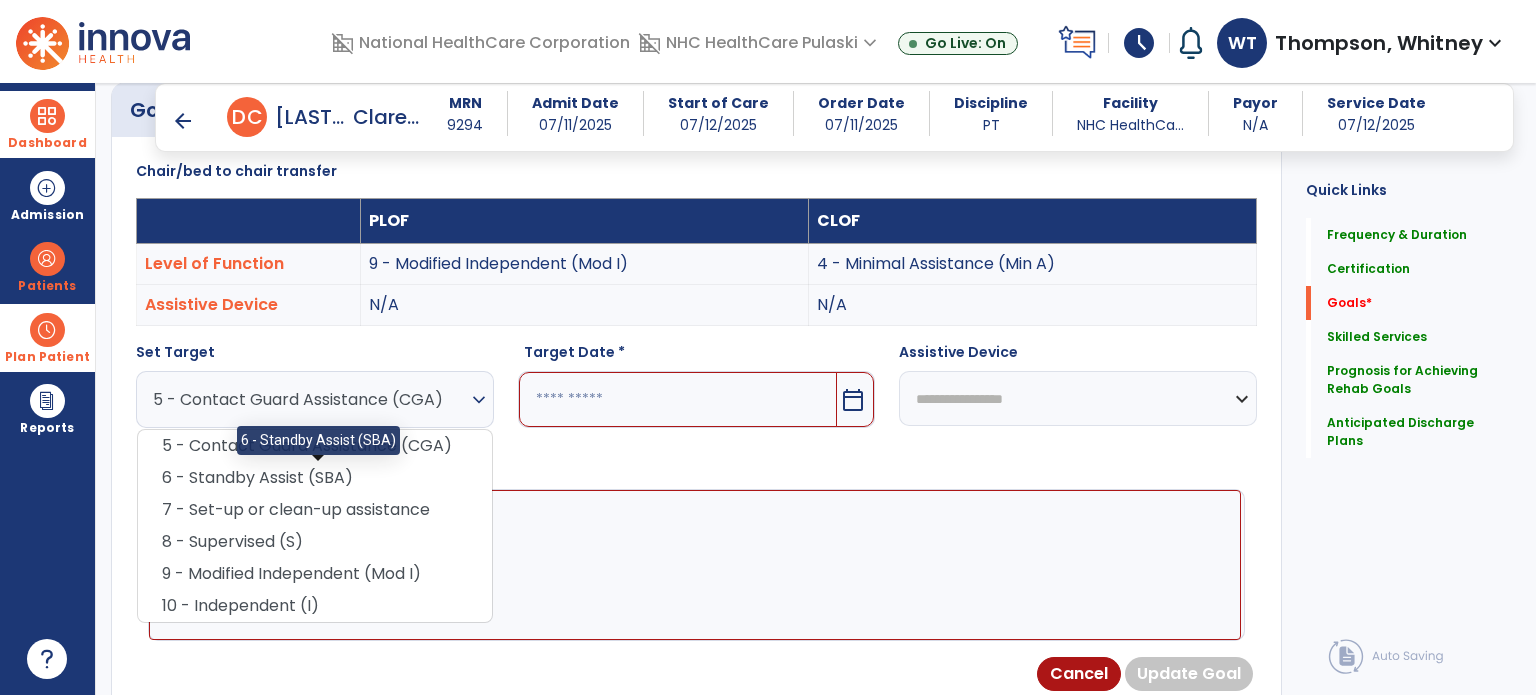 drag, startPoint x: 284, startPoint y: 482, endPoint x: 323, endPoint y: 476, distance: 39.45884 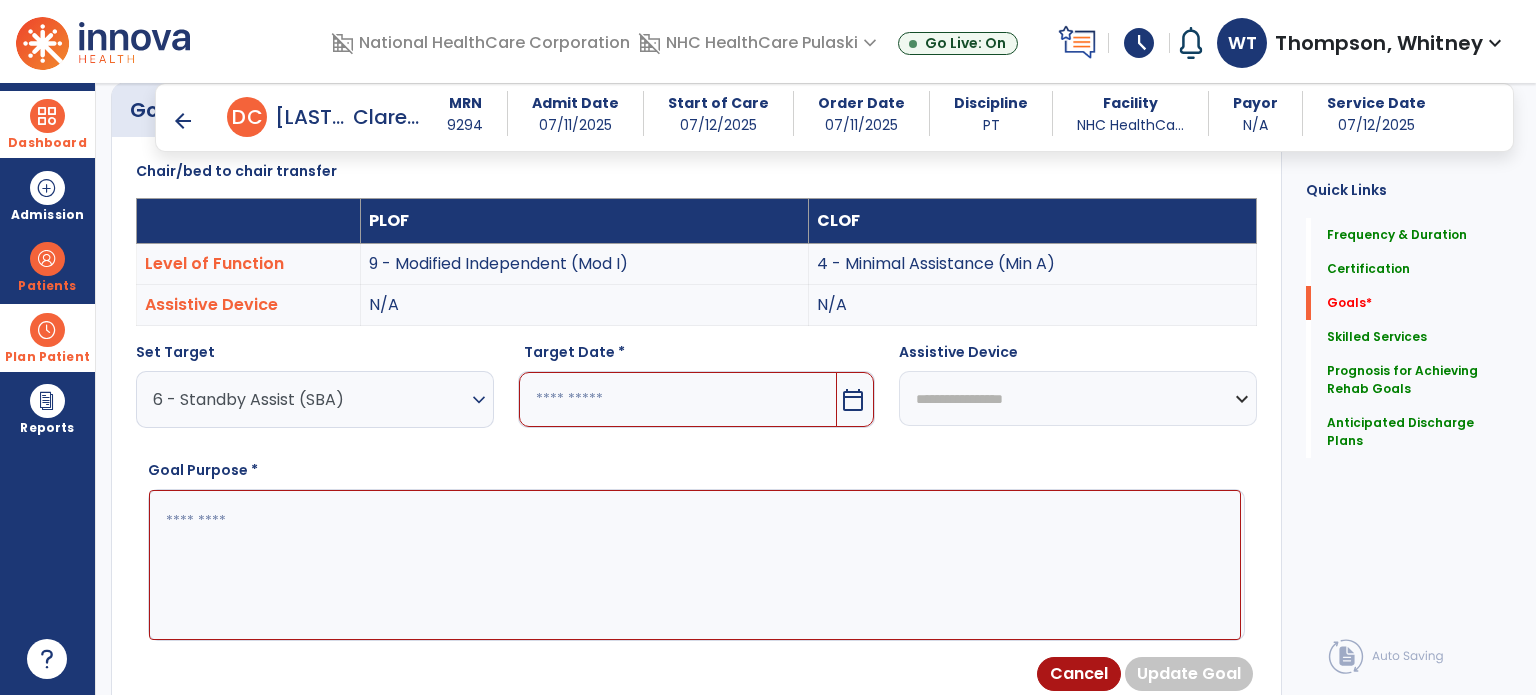 click on "calendar_today" at bounding box center (855, 399) 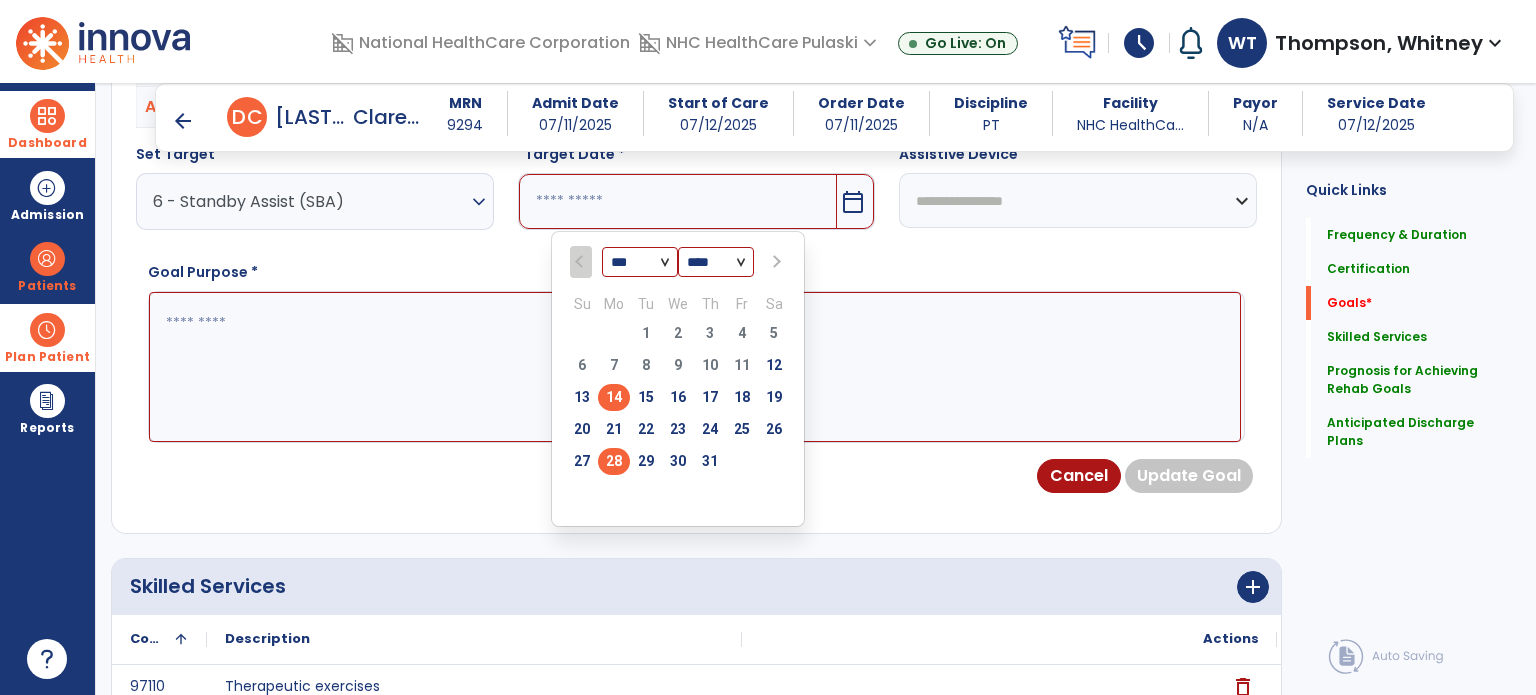scroll, scrollTop: 734, scrollLeft: 0, axis: vertical 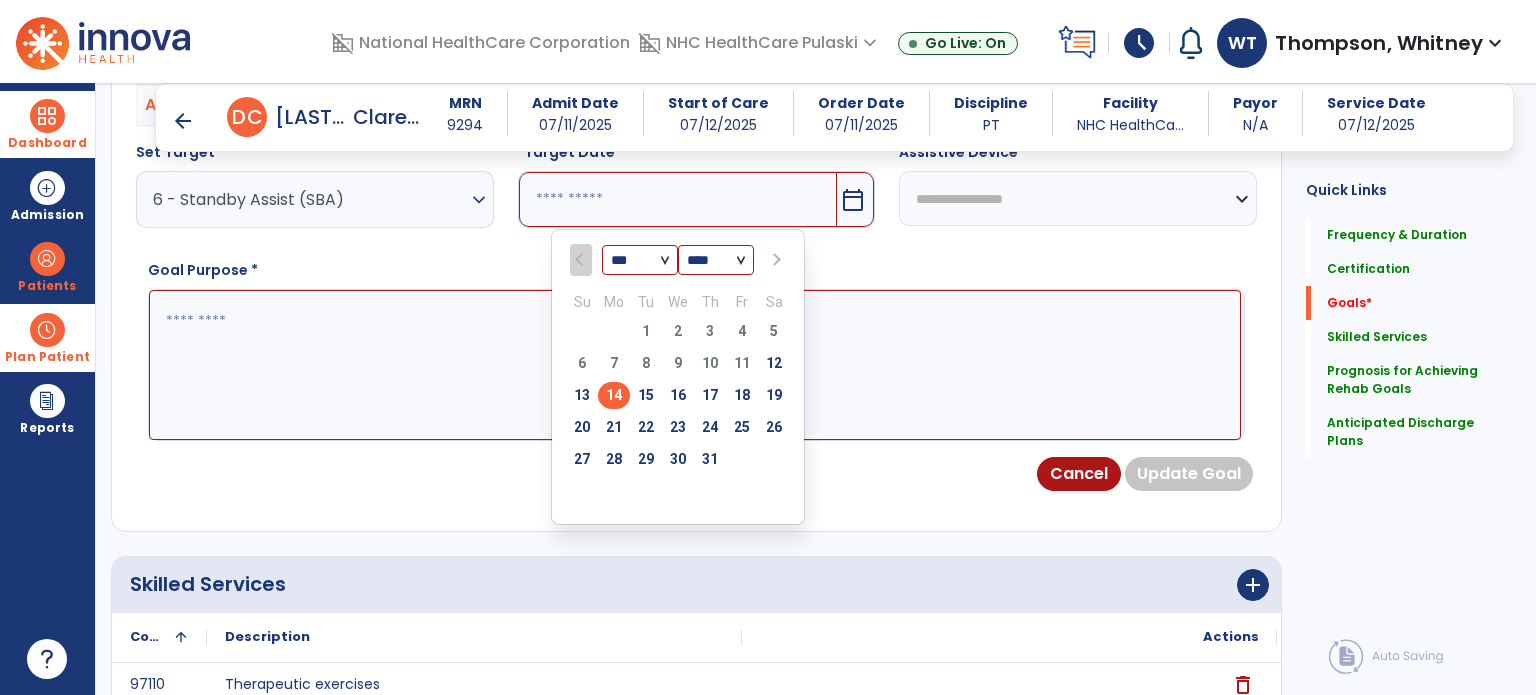click at bounding box center [775, 260] 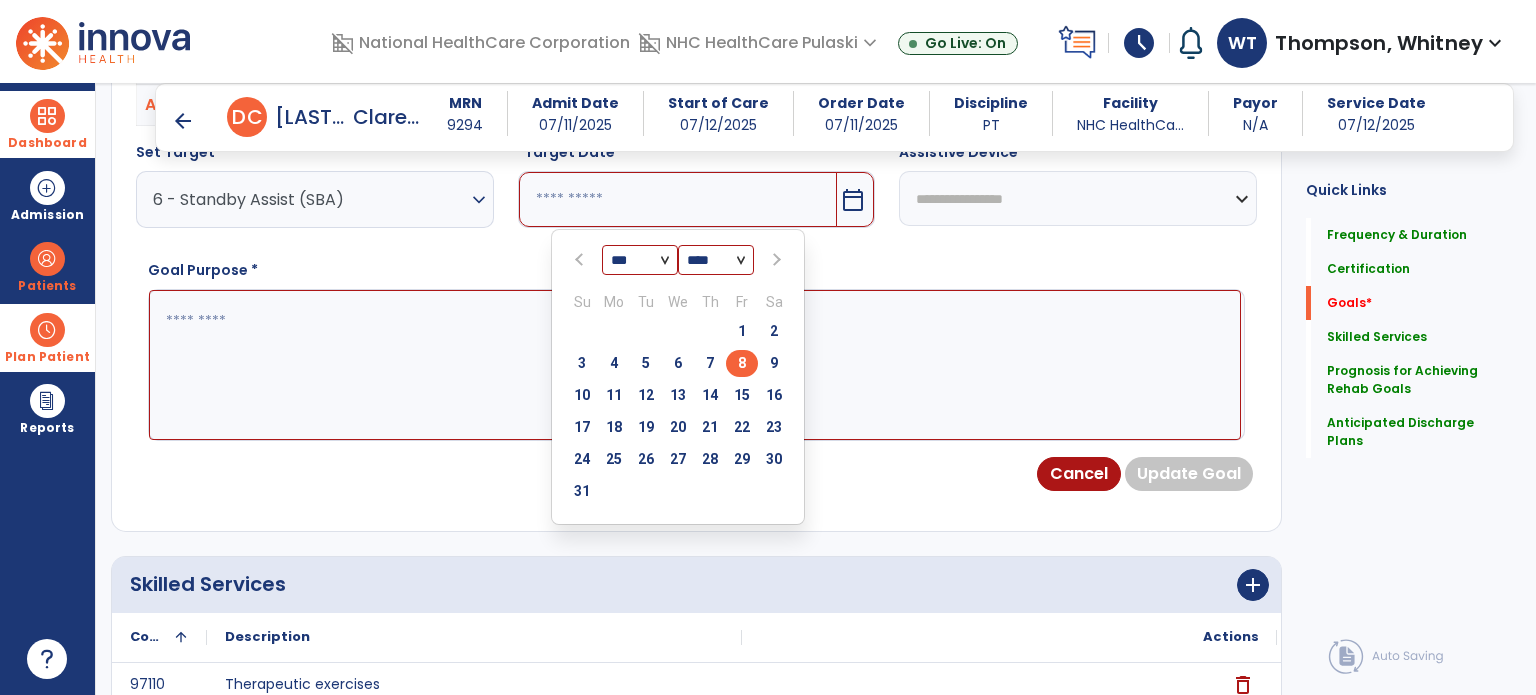 click on "8" at bounding box center (742, 363) 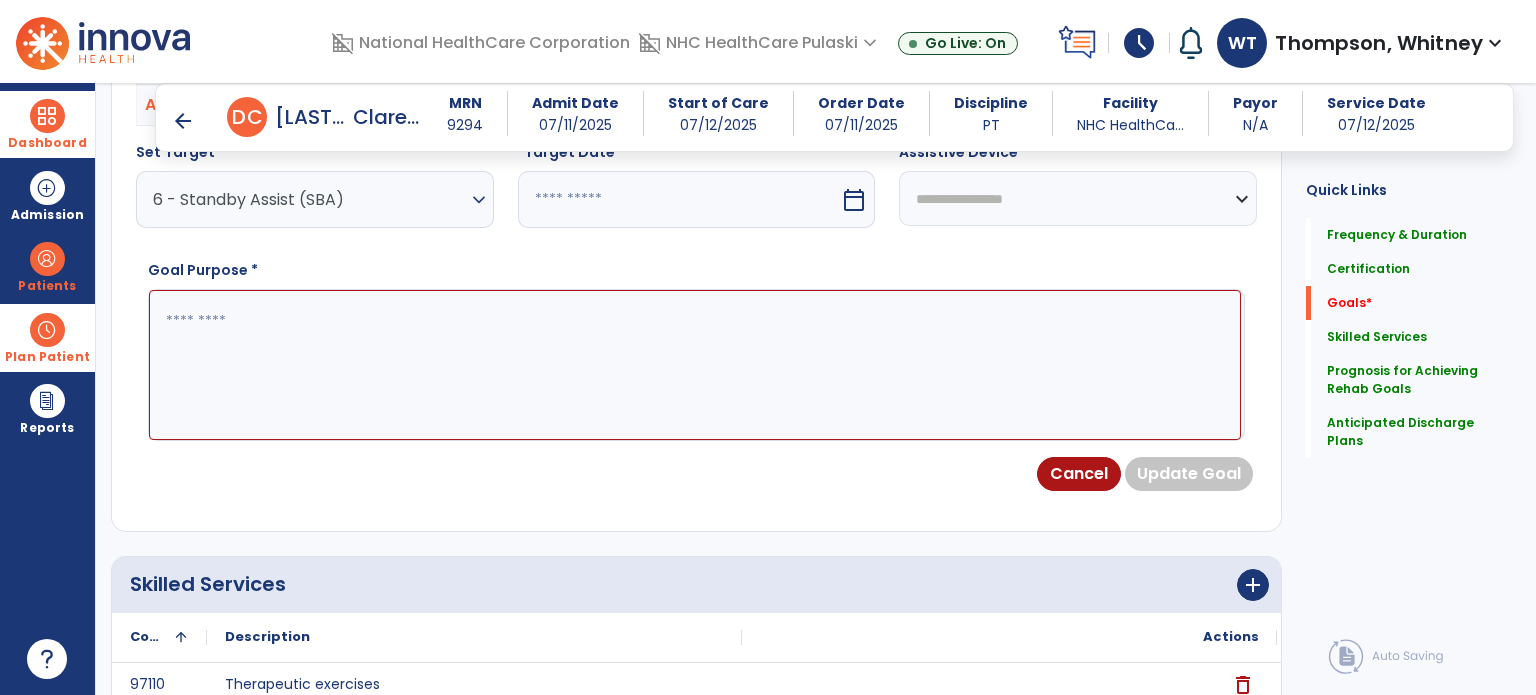 type on "********" 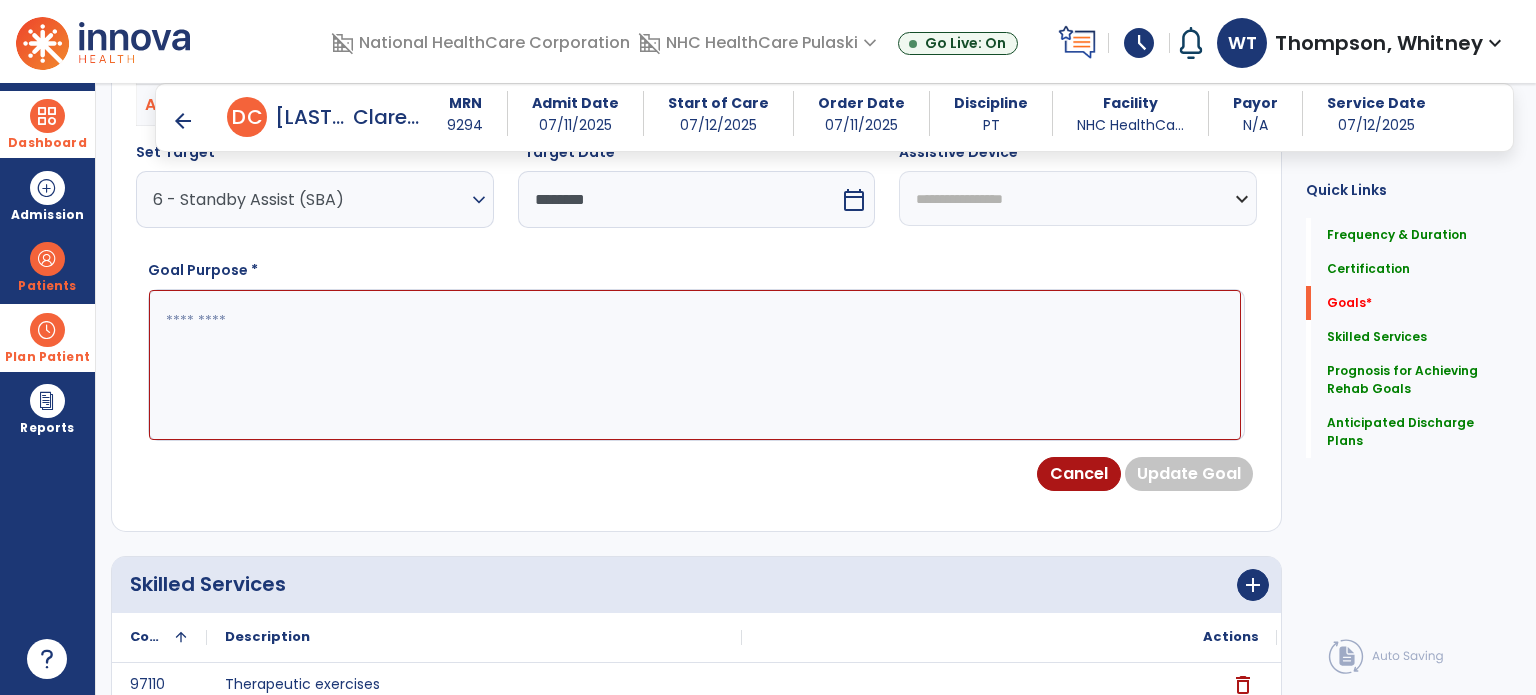 click at bounding box center (695, 365) 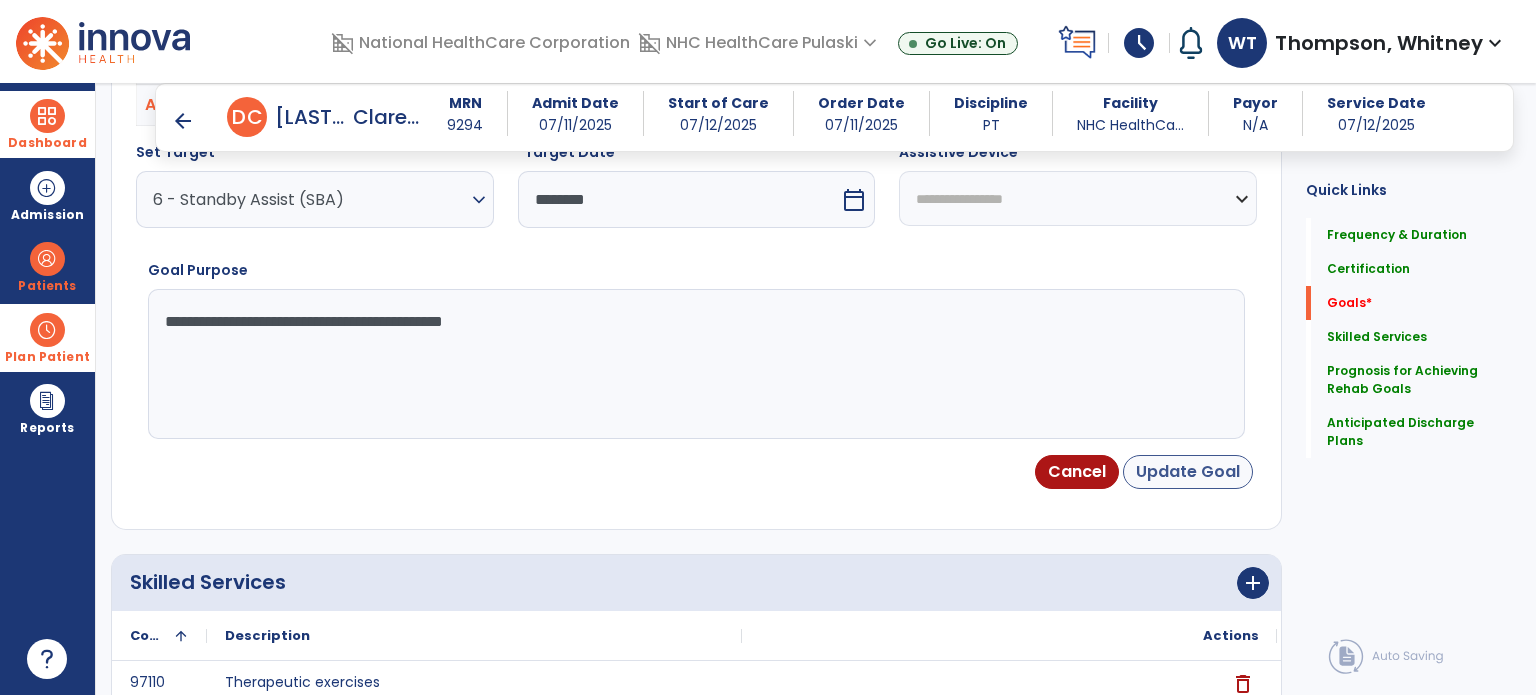 type on "**********" 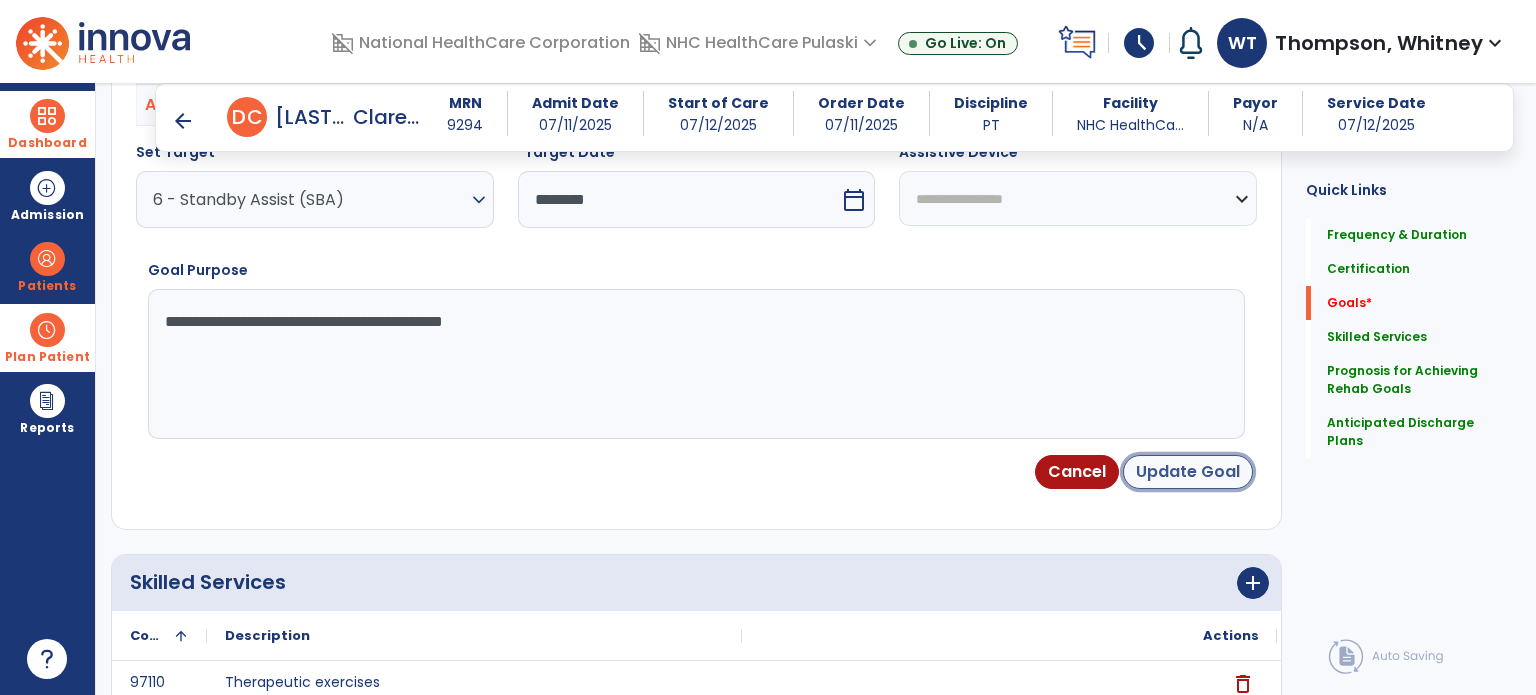 click on "Update Goal" at bounding box center (1188, 472) 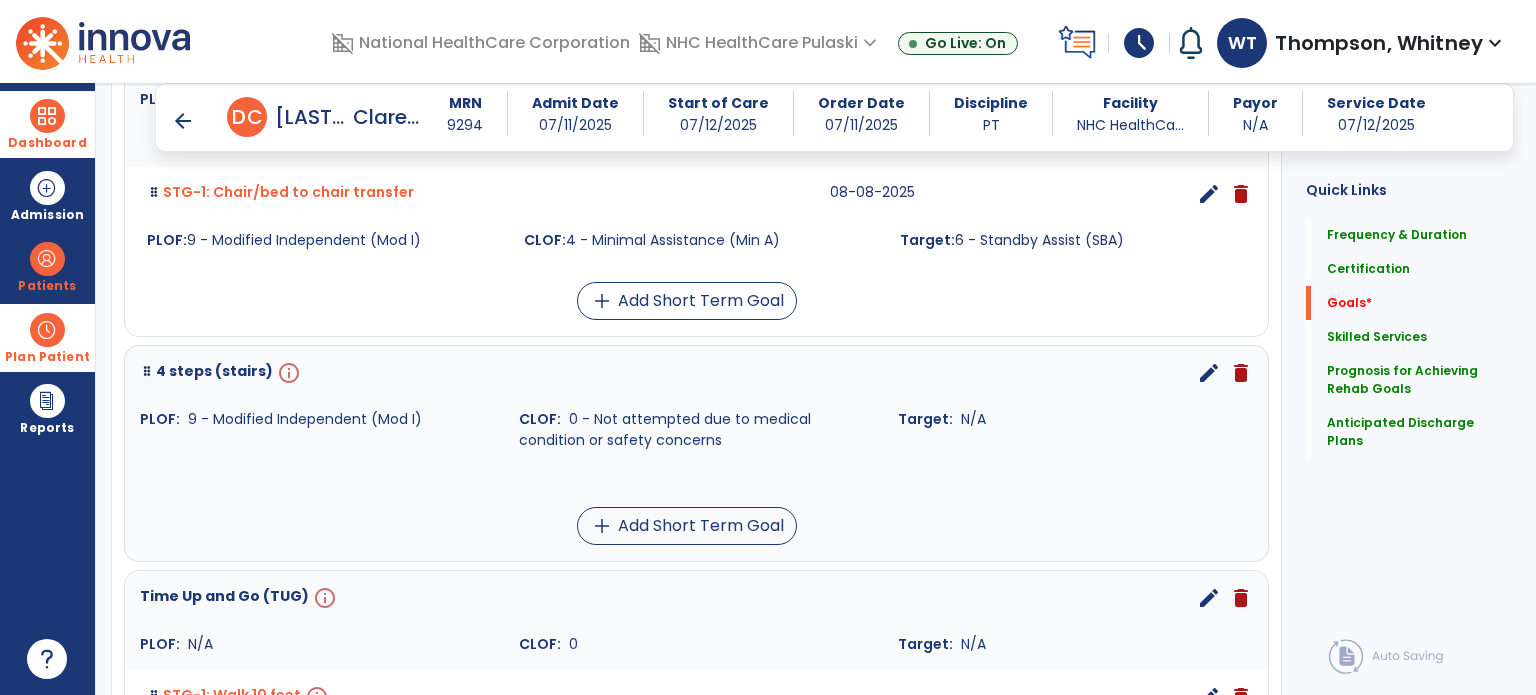 scroll, scrollTop: 746, scrollLeft: 0, axis: vertical 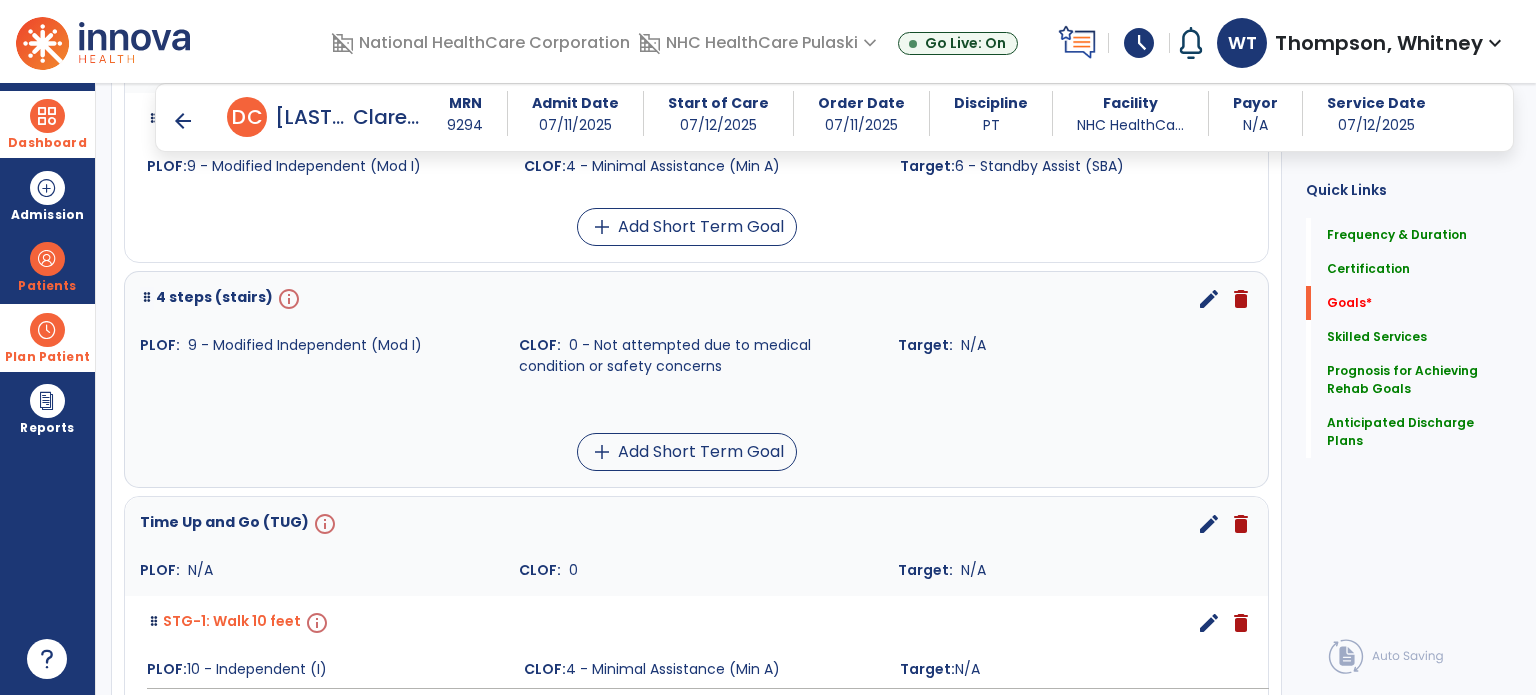 click on "edit" at bounding box center (1209, 299) 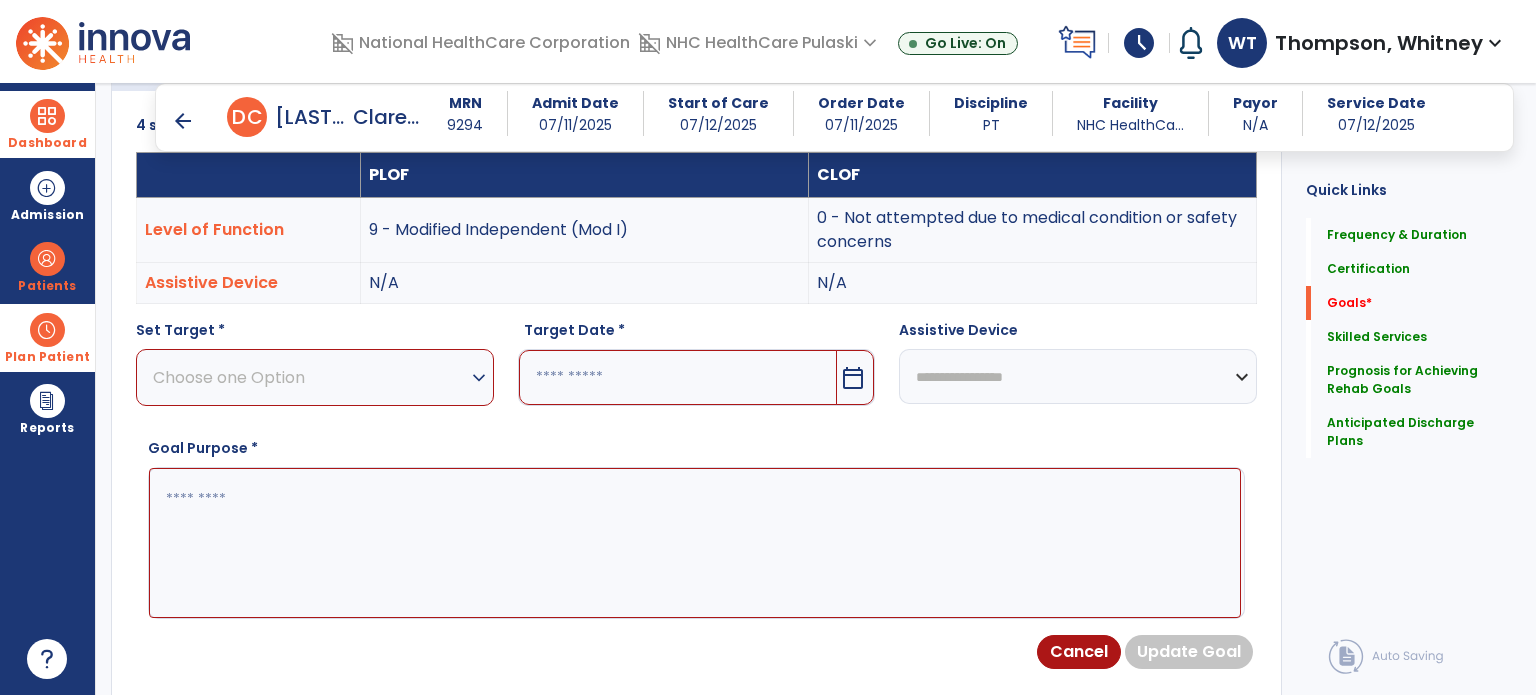 scroll, scrollTop: 534, scrollLeft: 0, axis: vertical 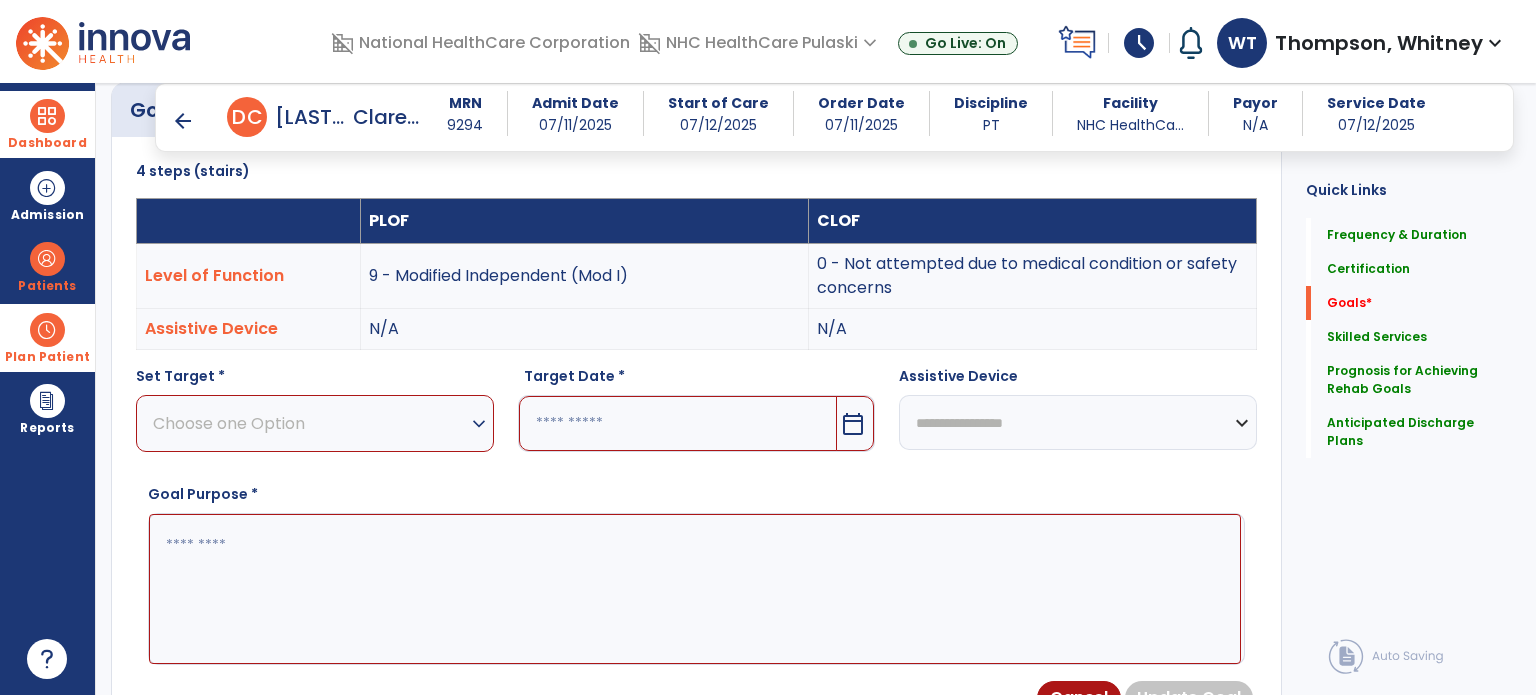 click on "expand_more" at bounding box center (479, 424) 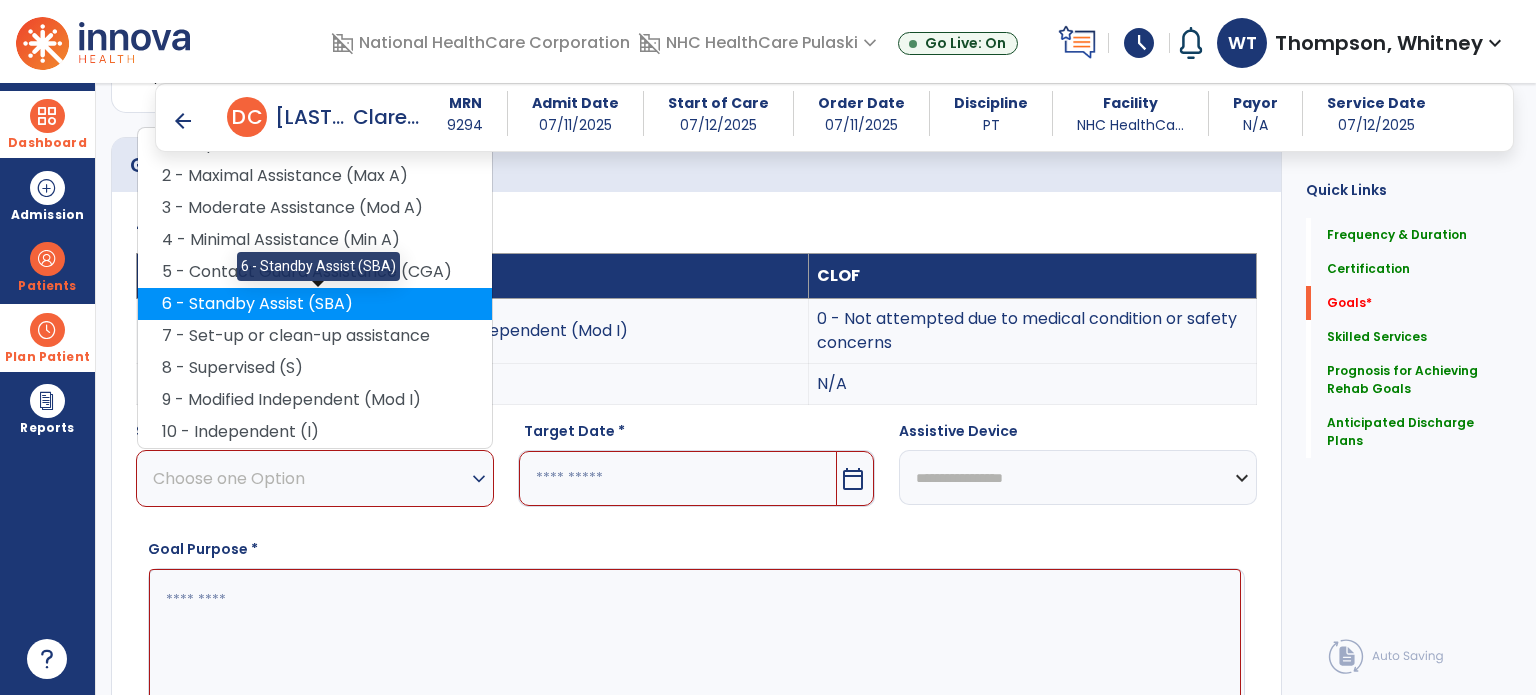 scroll, scrollTop: 434, scrollLeft: 0, axis: vertical 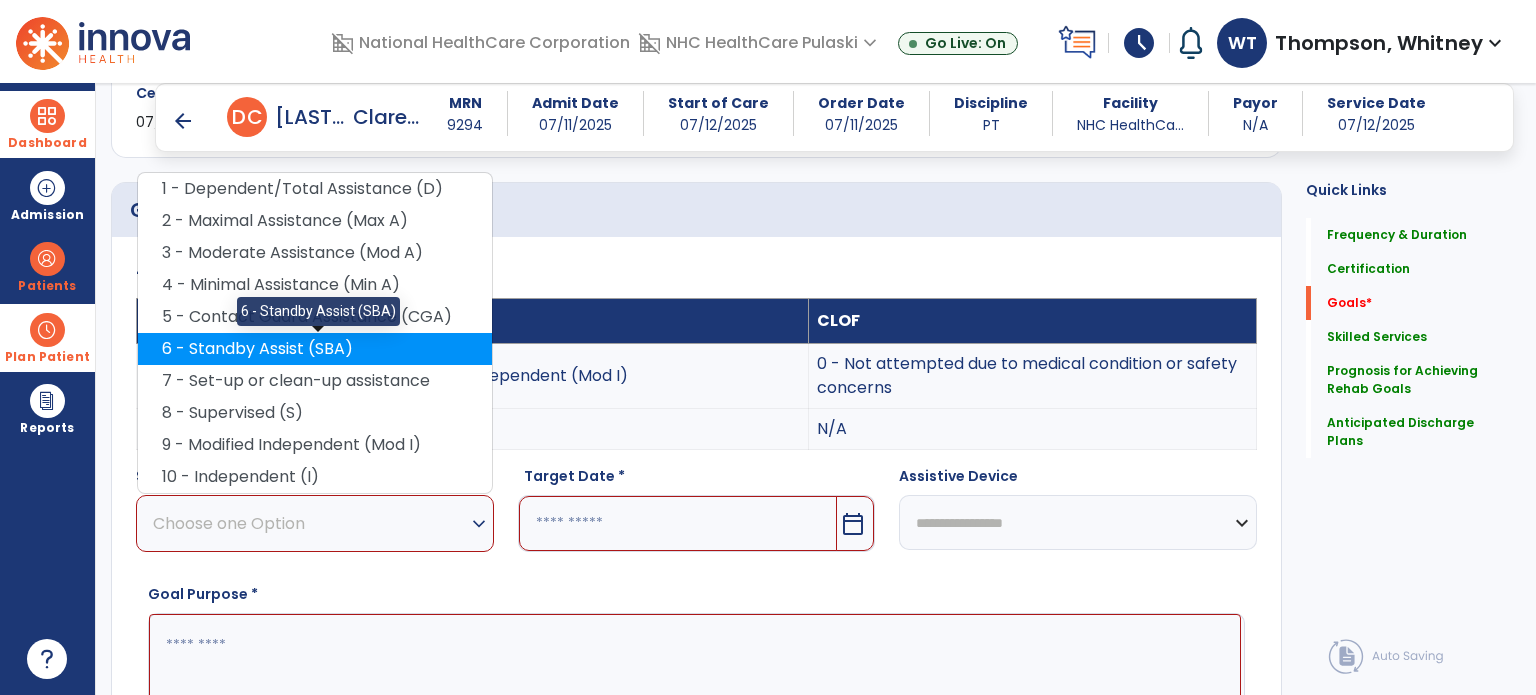 click on "6 - Standby Assist (SBA)" at bounding box center (315, 349) 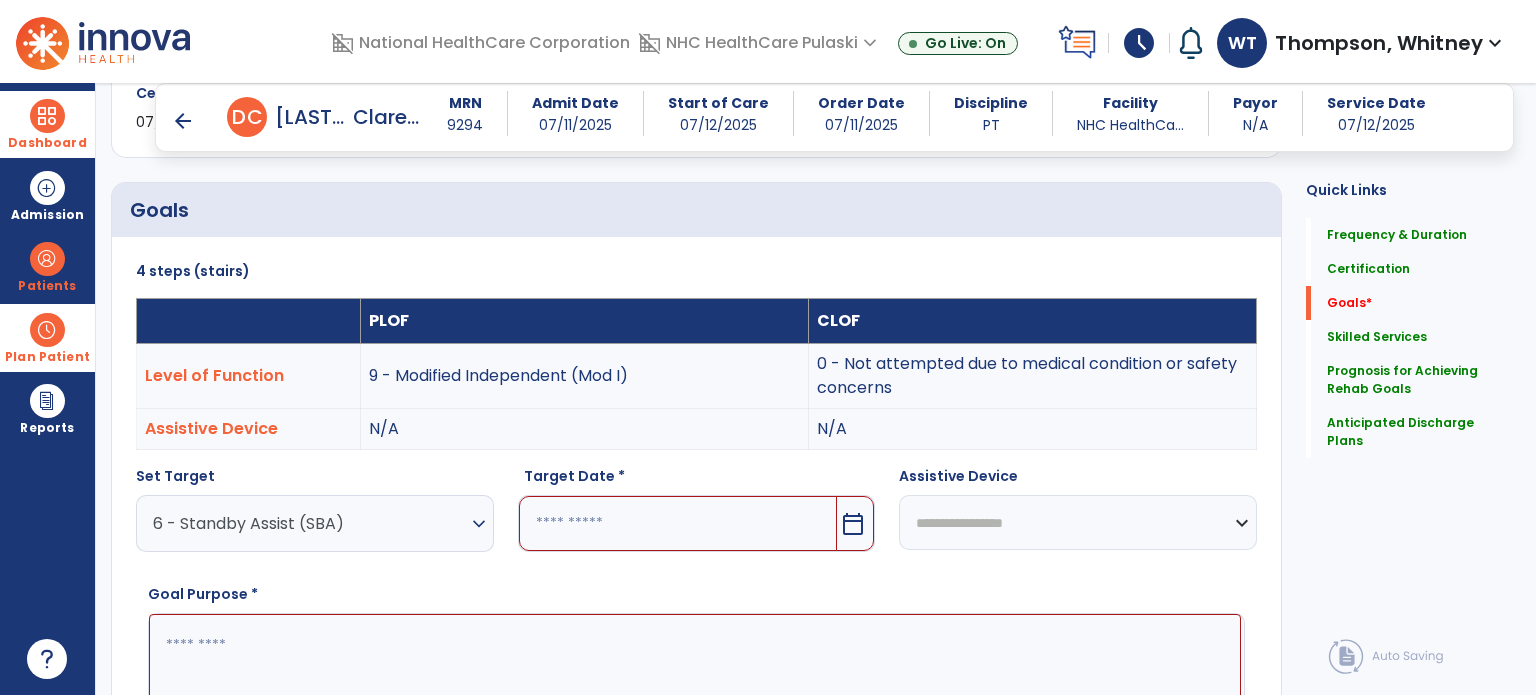 click on "calendar_today" at bounding box center [853, 524] 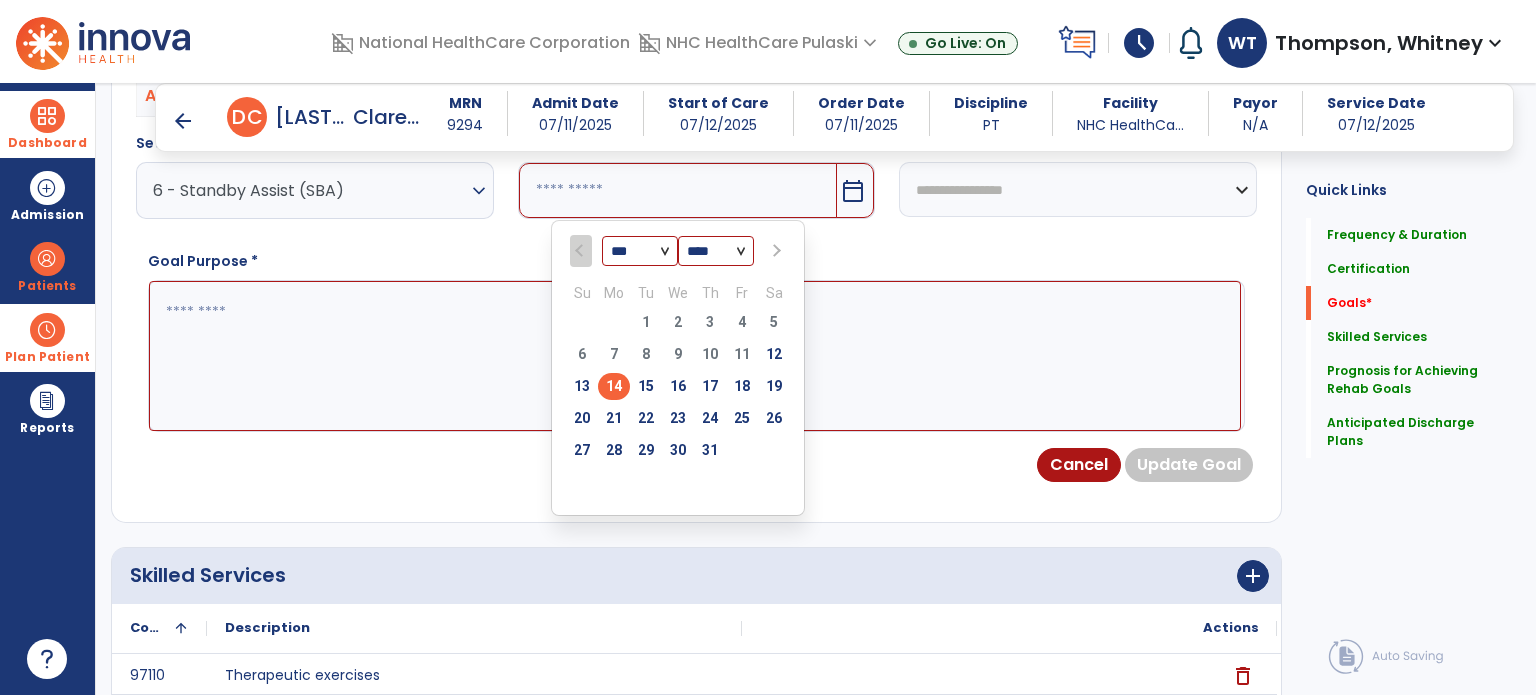 click at bounding box center (774, 251) 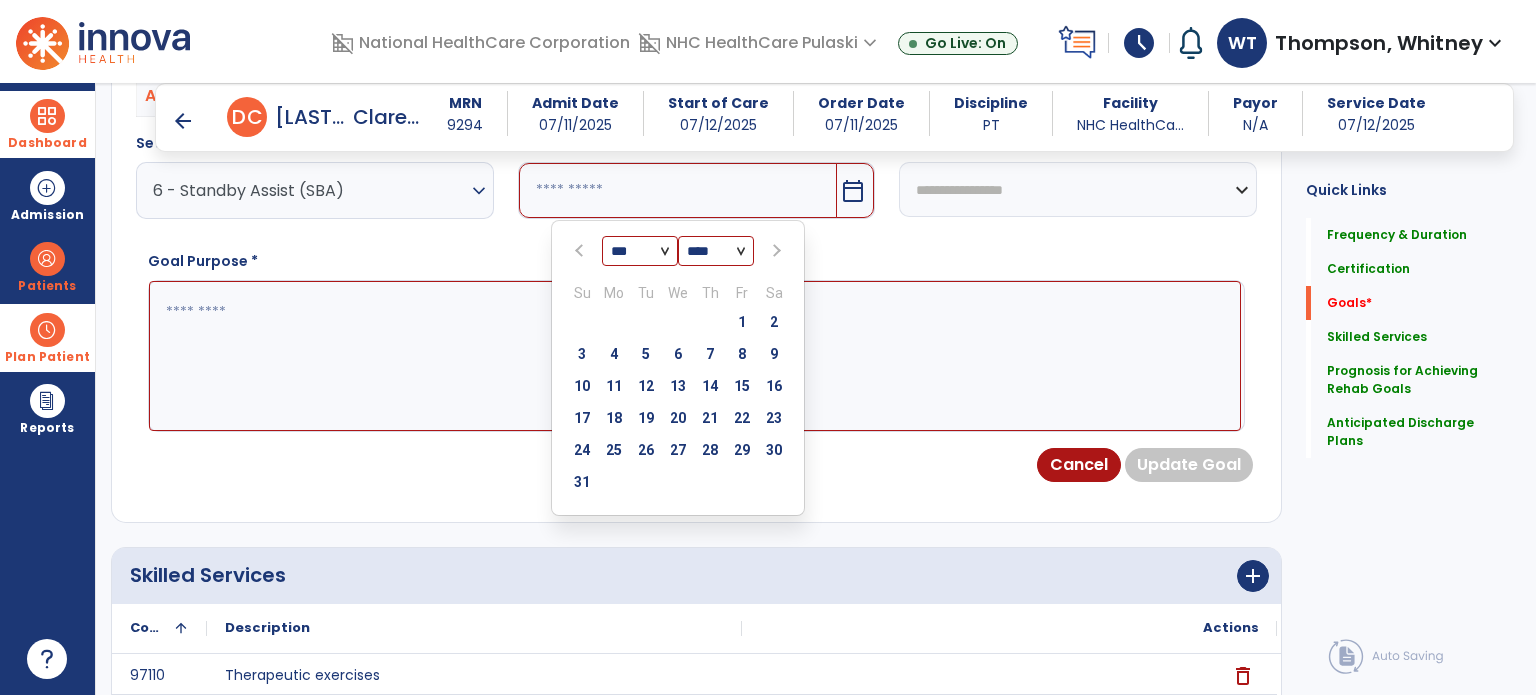 click at bounding box center (774, 251) 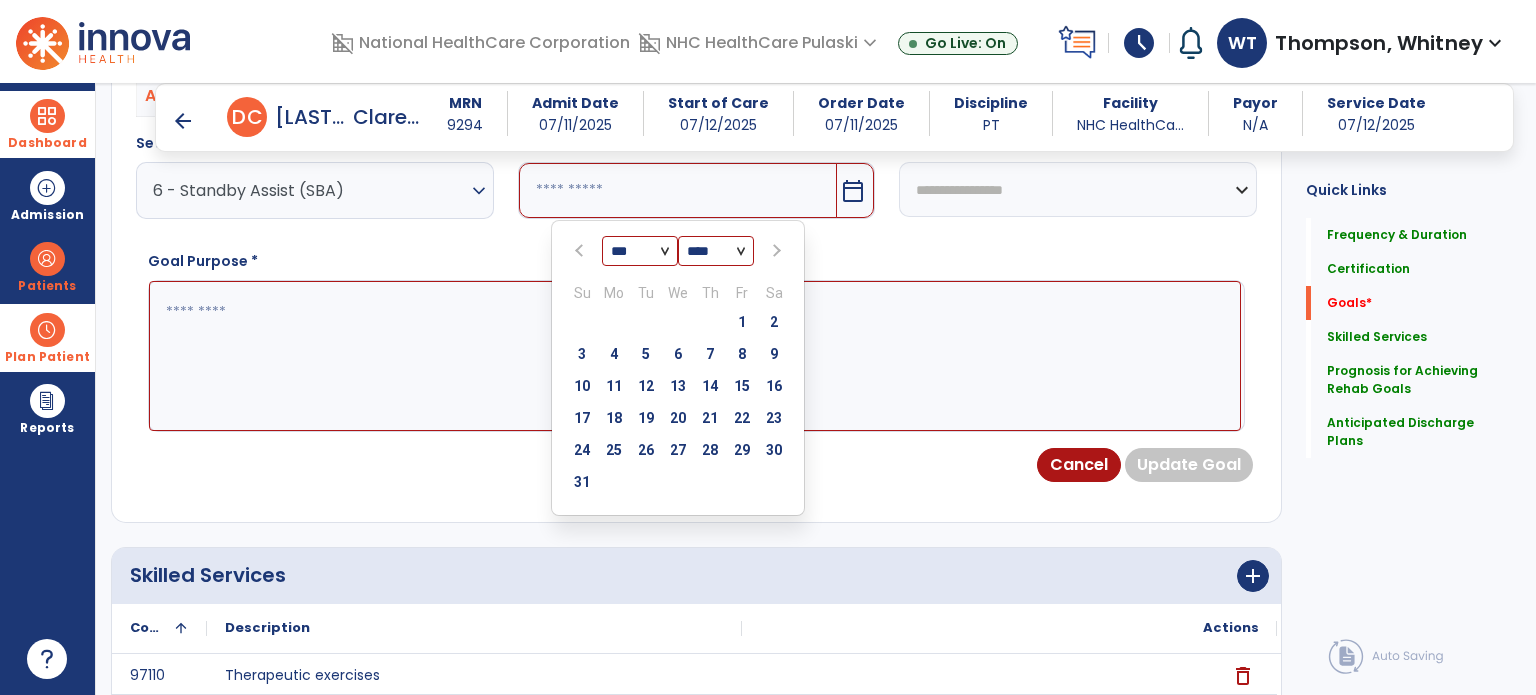 select on "*" 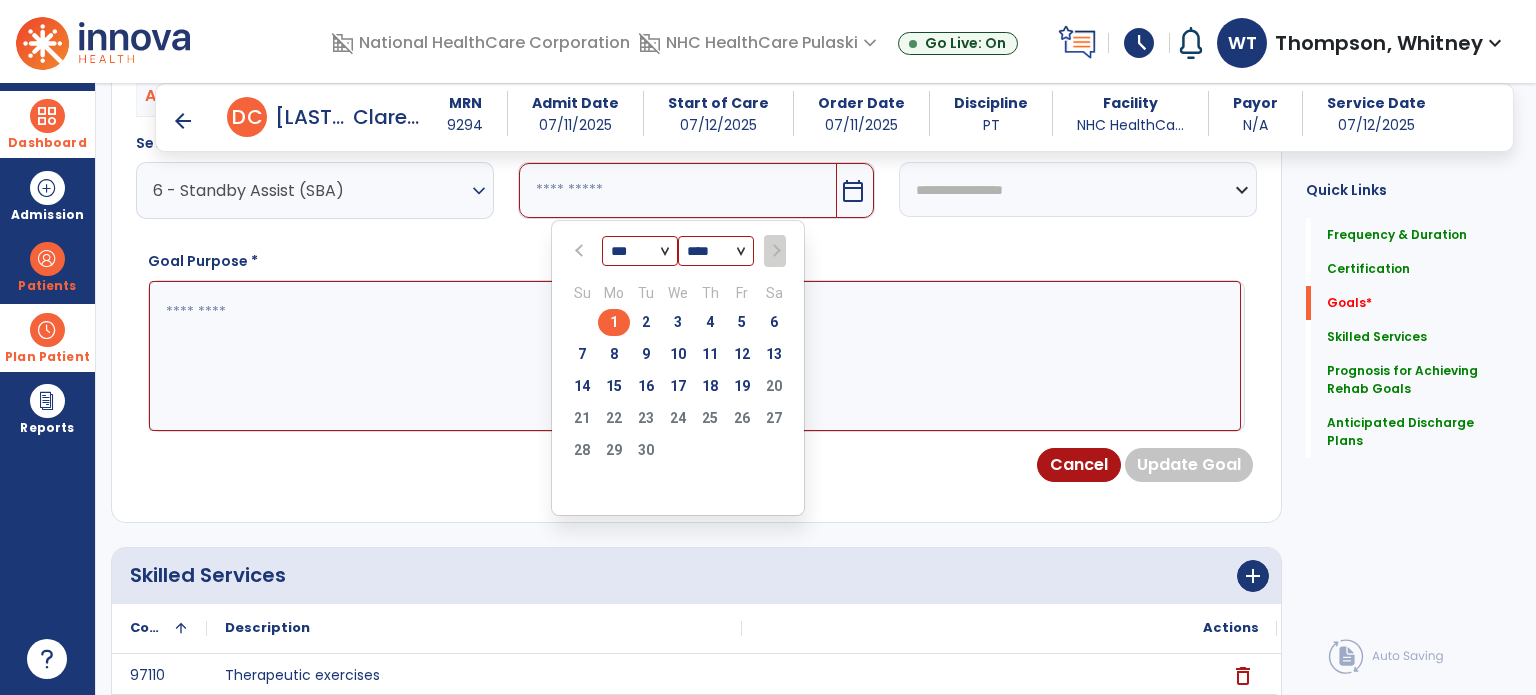 drag, startPoint x: 740, startPoint y: 319, endPoint x: 752, endPoint y: 325, distance: 13.416408 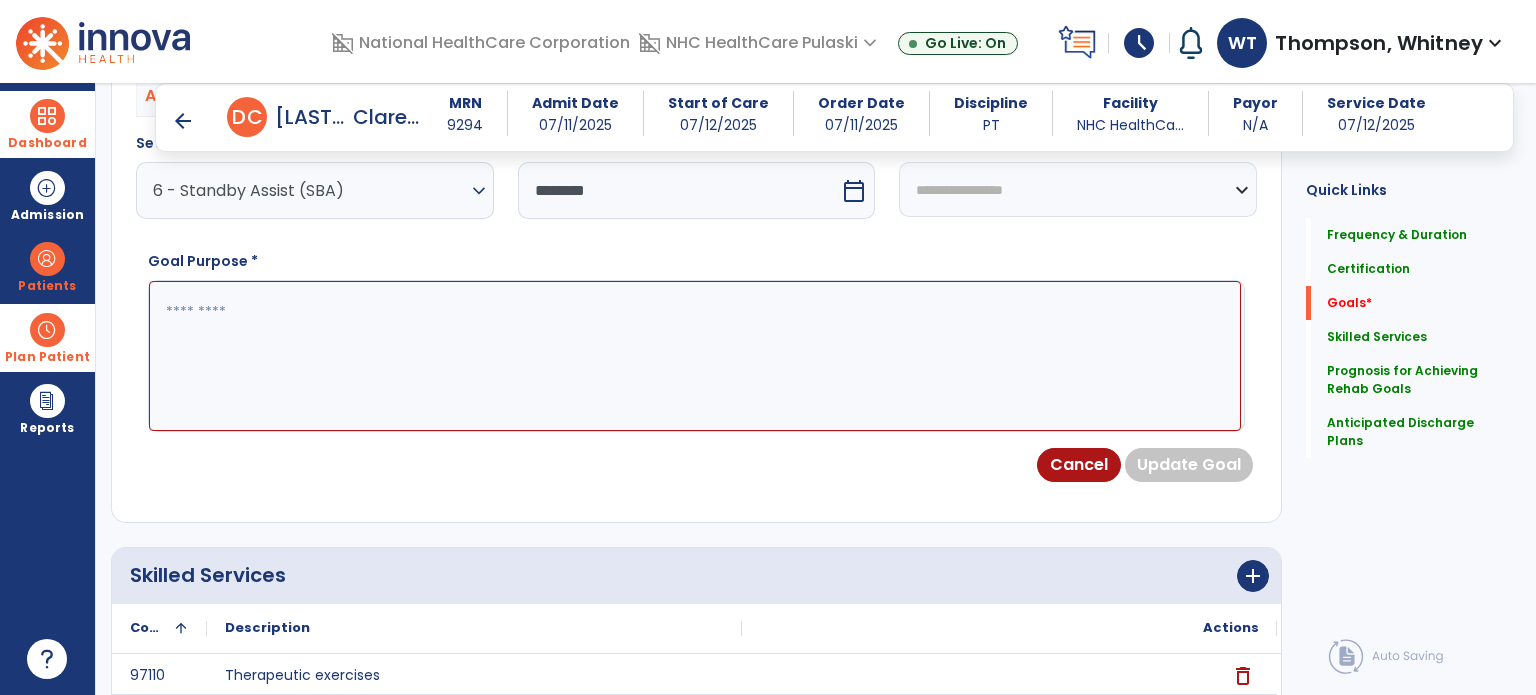 click at bounding box center (695, 356) 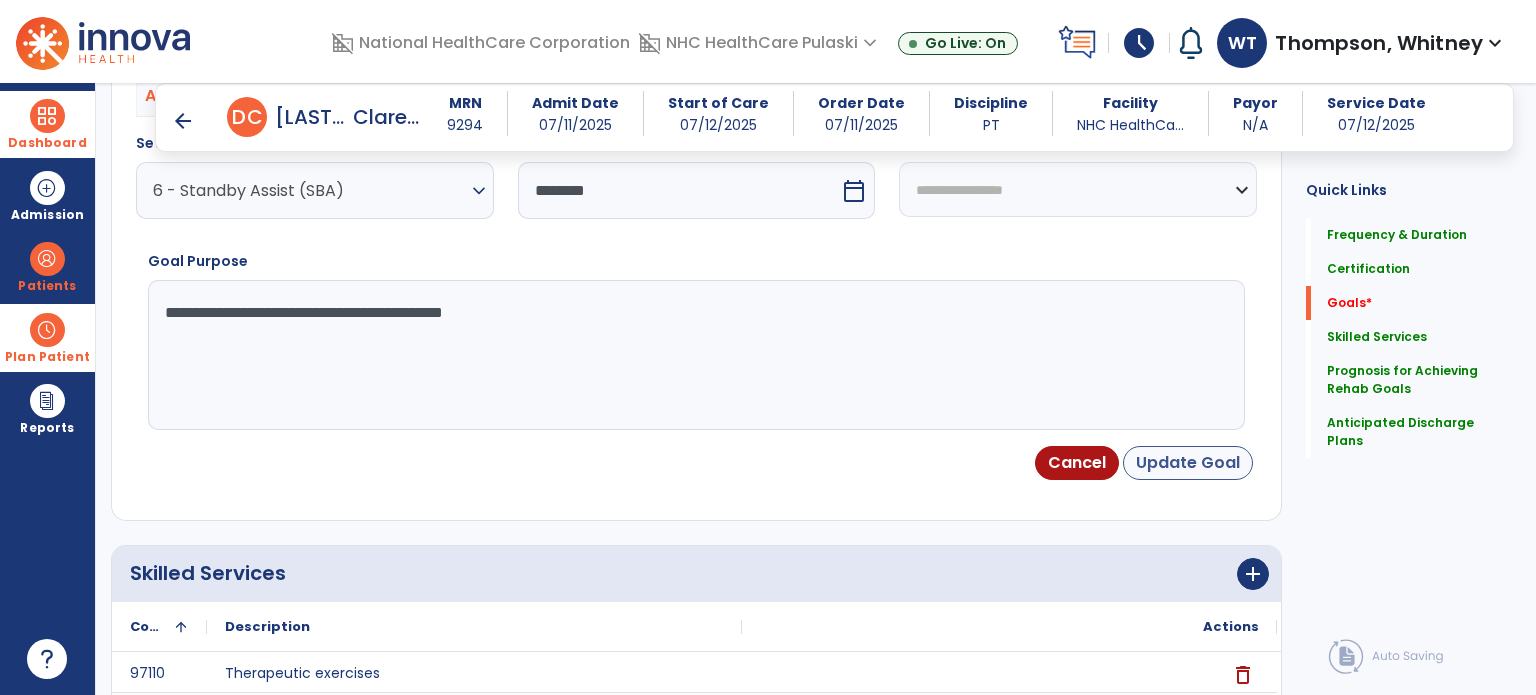 type on "**********" 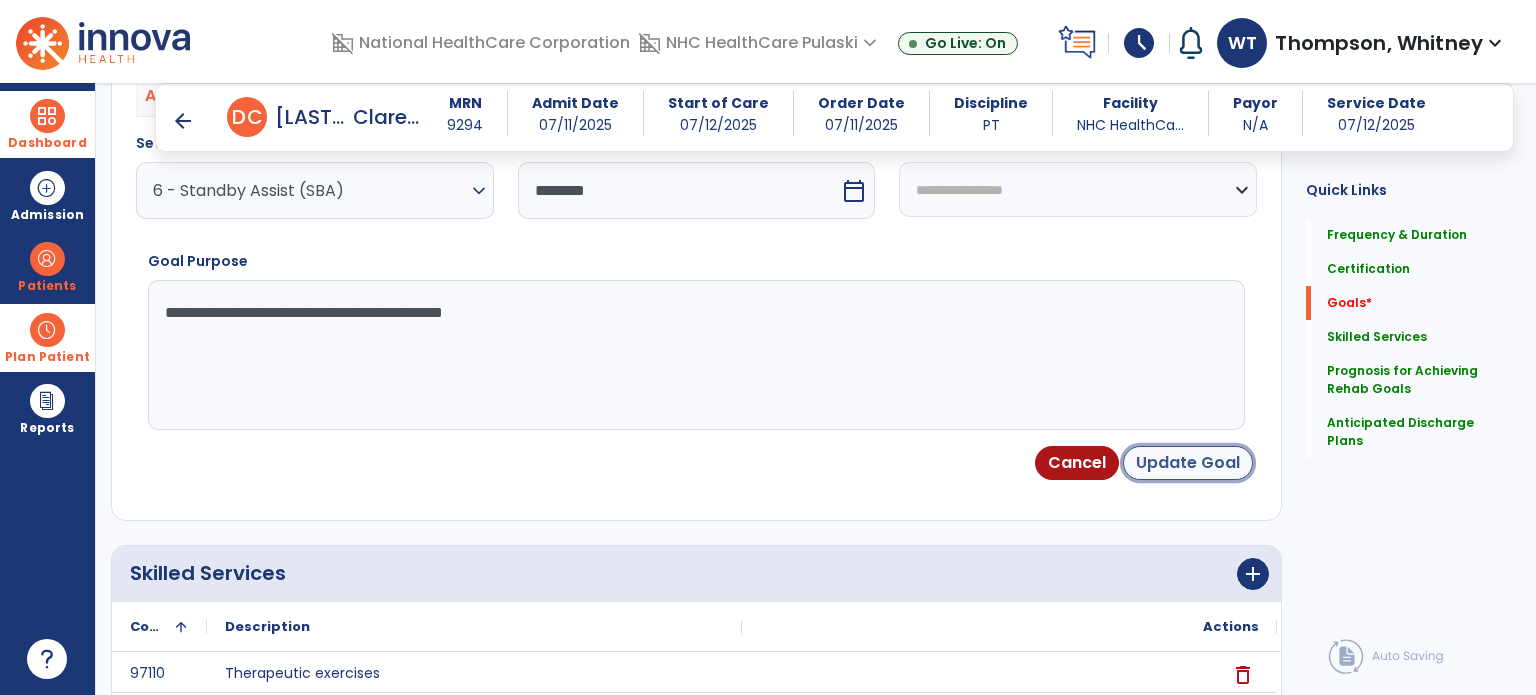 click on "Update Goal" at bounding box center (1188, 463) 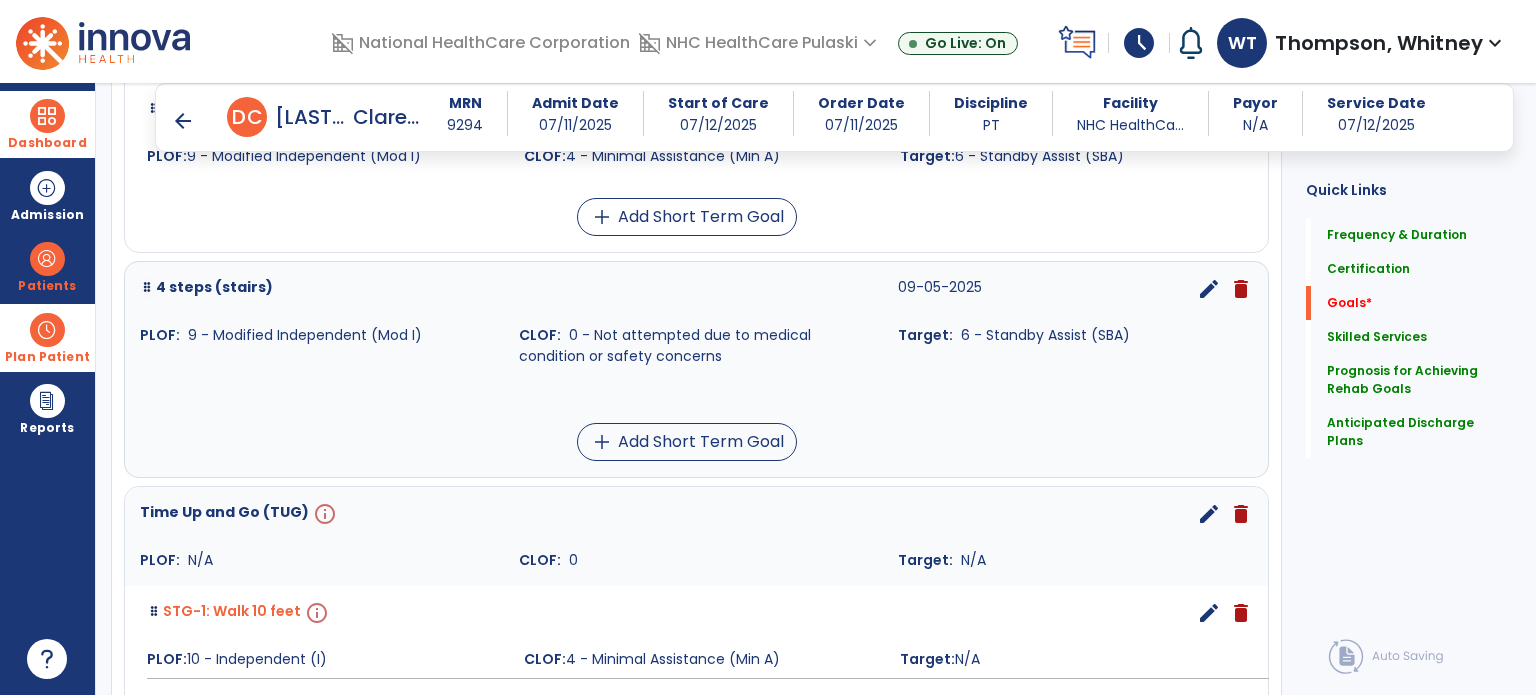 scroll, scrollTop: 855, scrollLeft: 0, axis: vertical 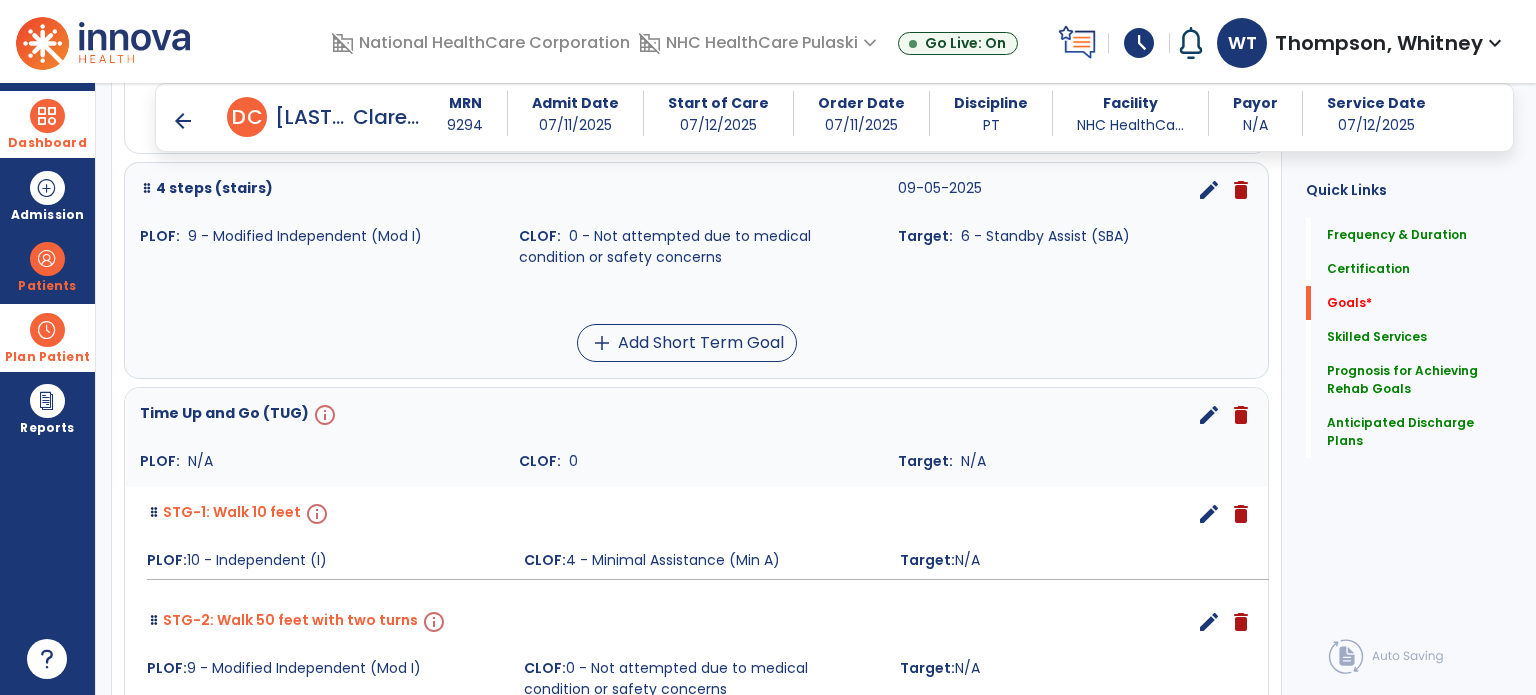 click on "edit" at bounding box center [1209, 415] 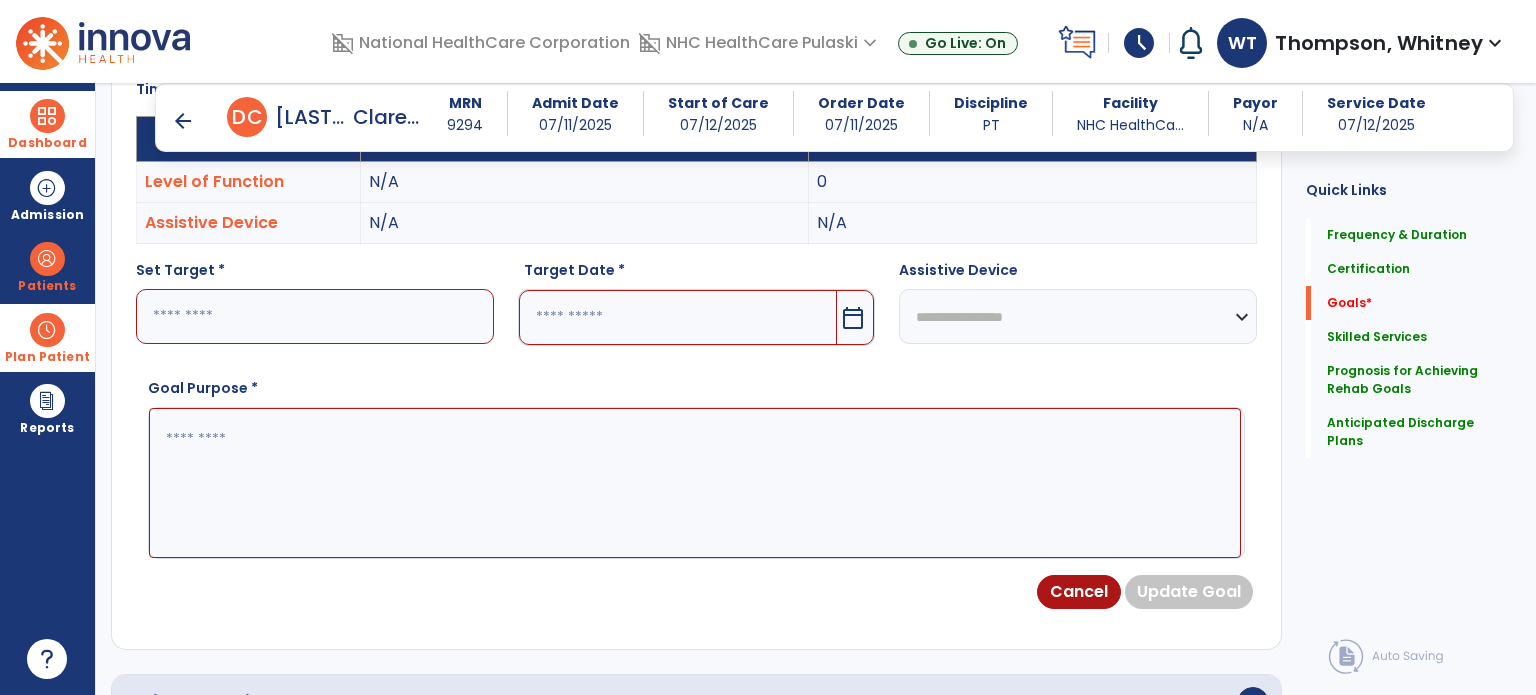 scroll, scrollTop: 534, scrollLeft: 0, axis: vertical 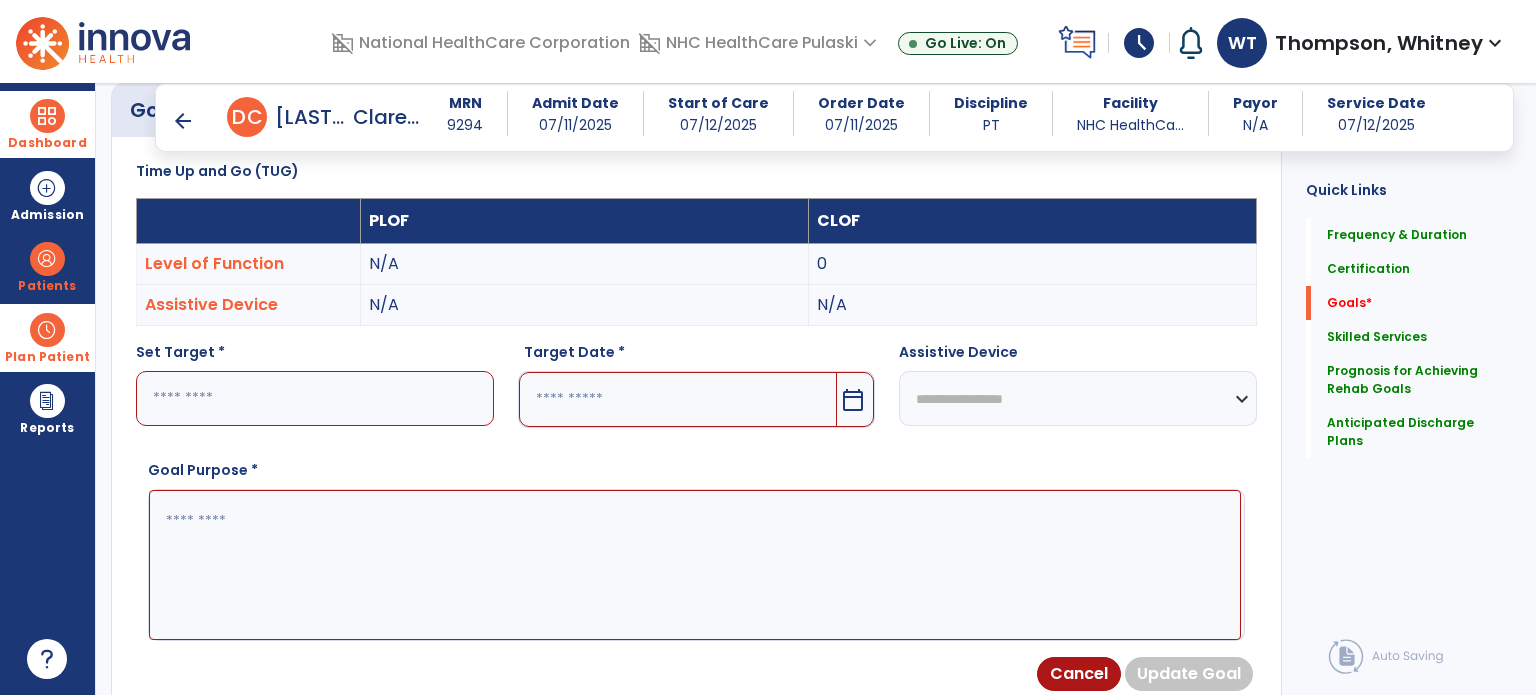 click at bounding box center (315, 398) 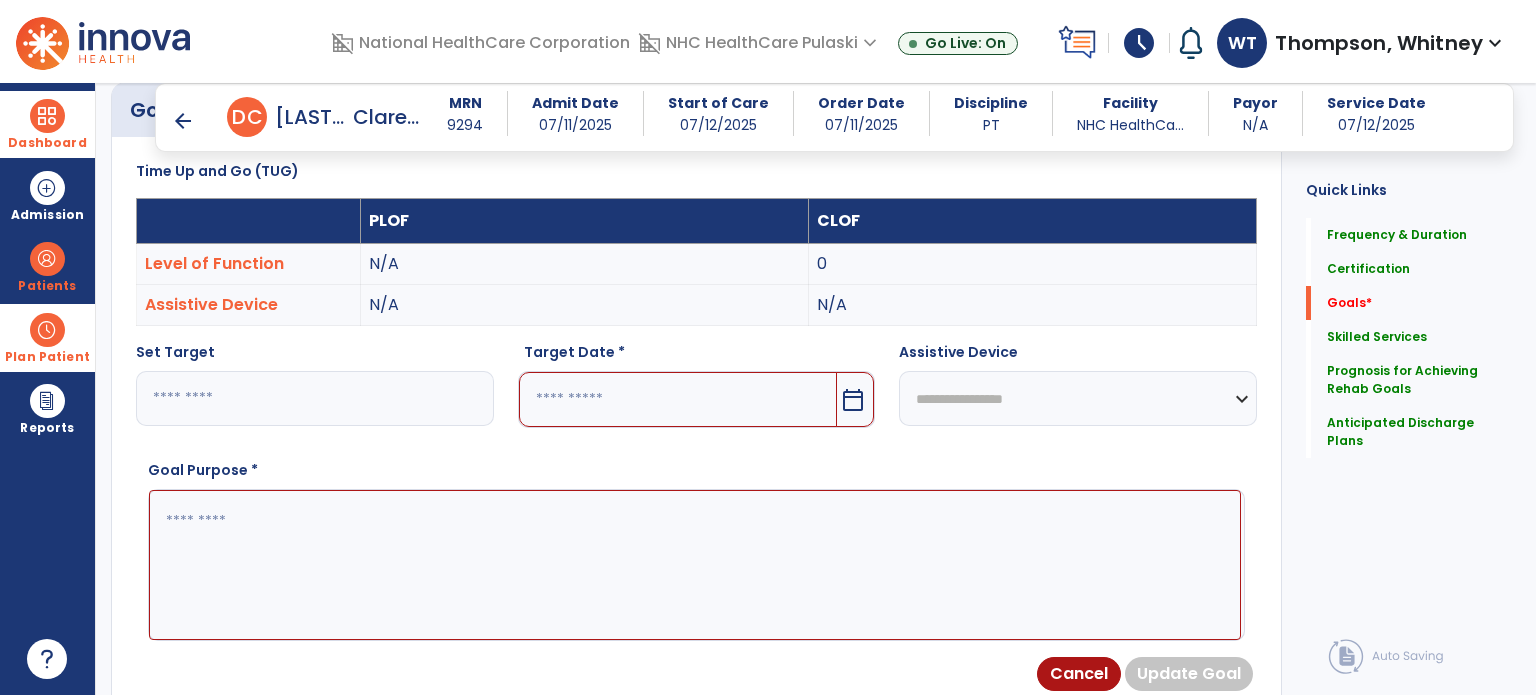 type on "**" 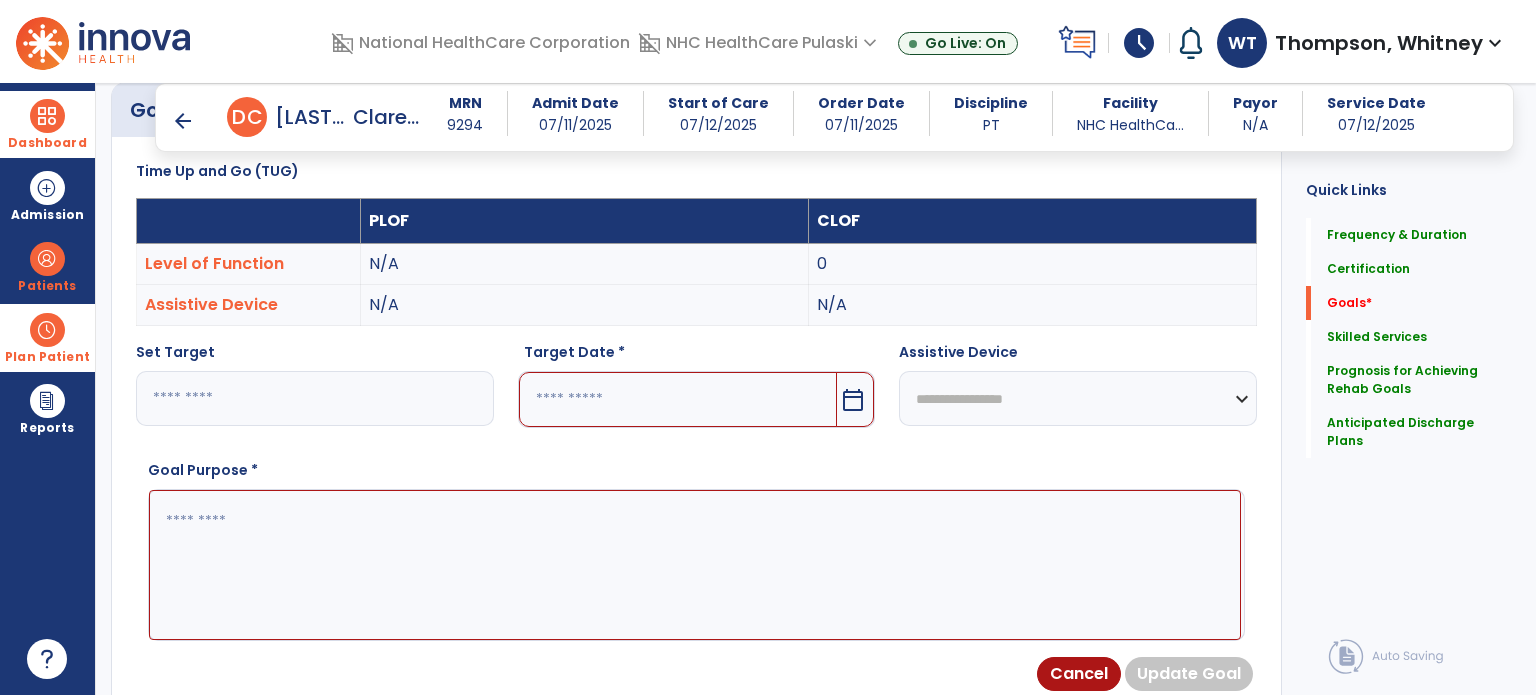 click on "calendar_today" at bounding box center (855, 399) 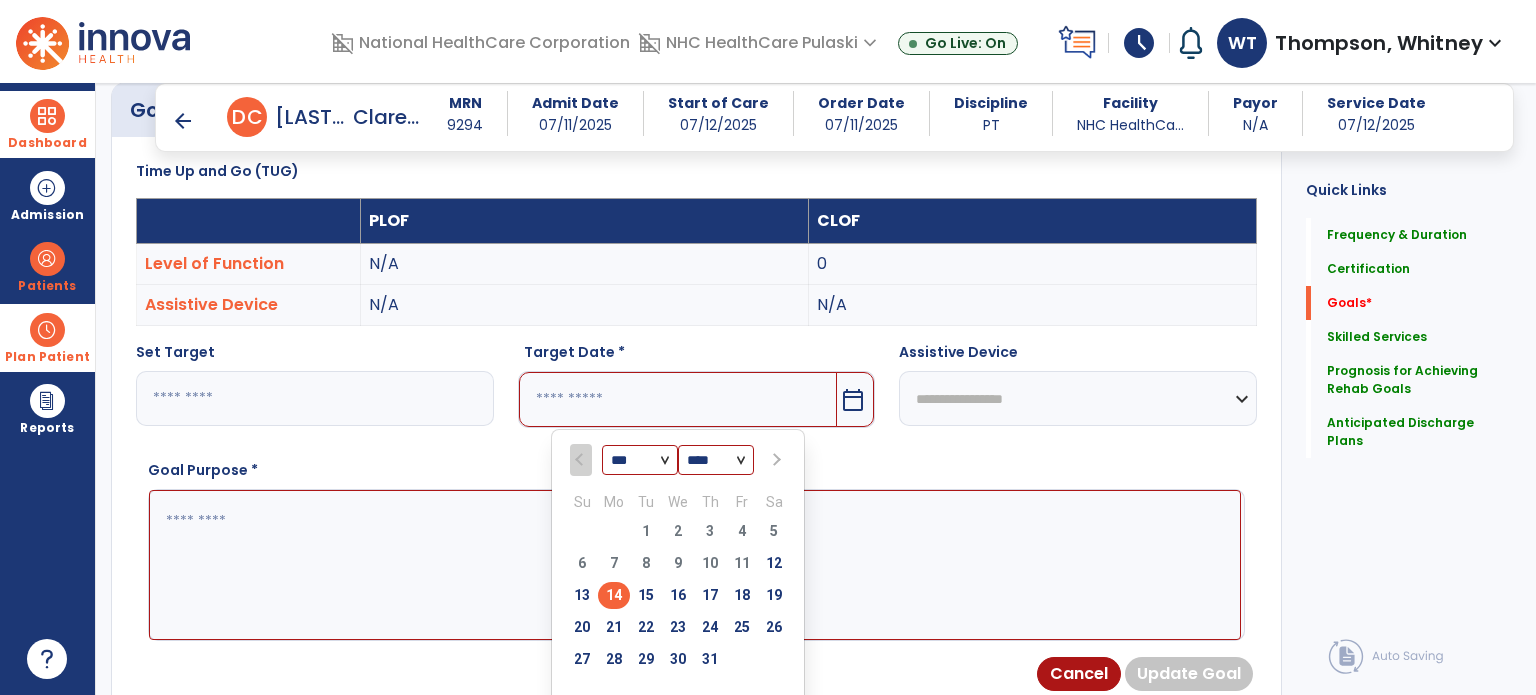 click at bounding box center [774, 460] 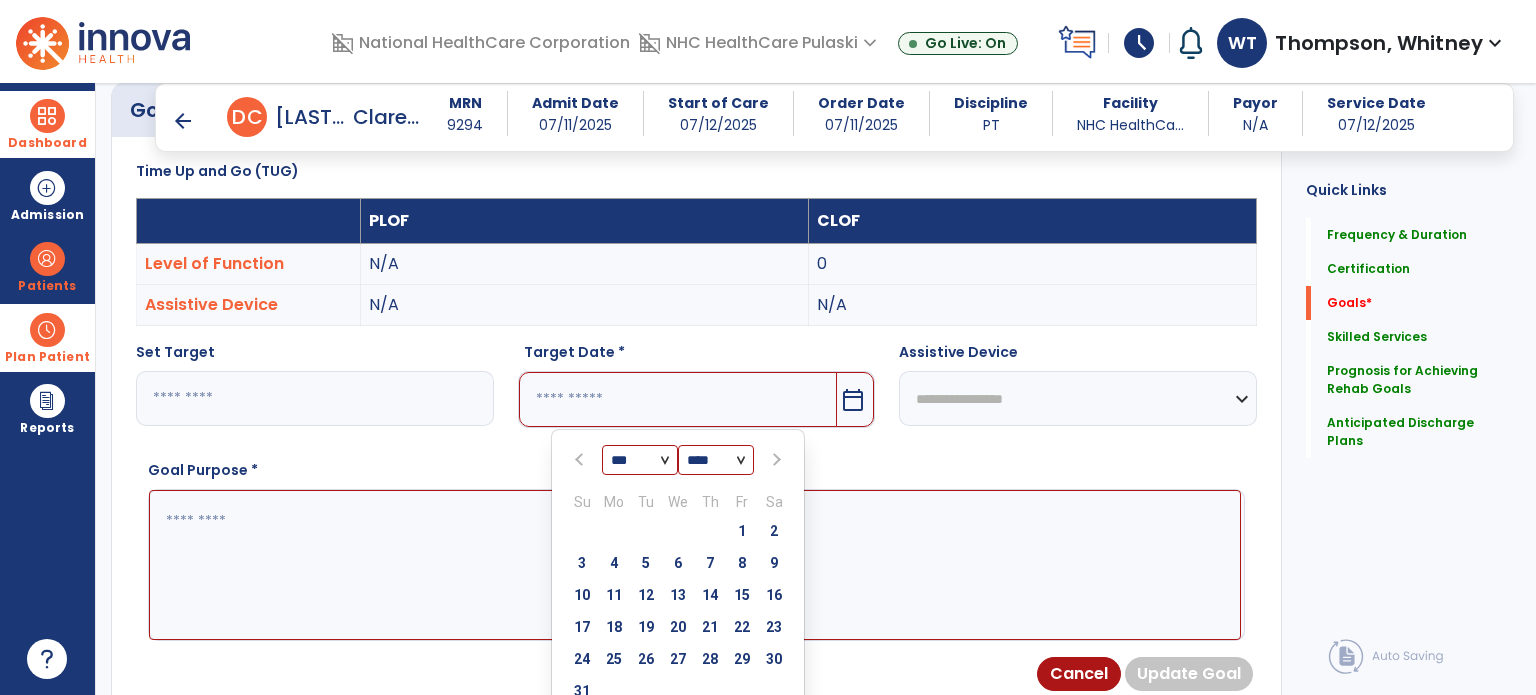 click at bounding box center (774, 460) 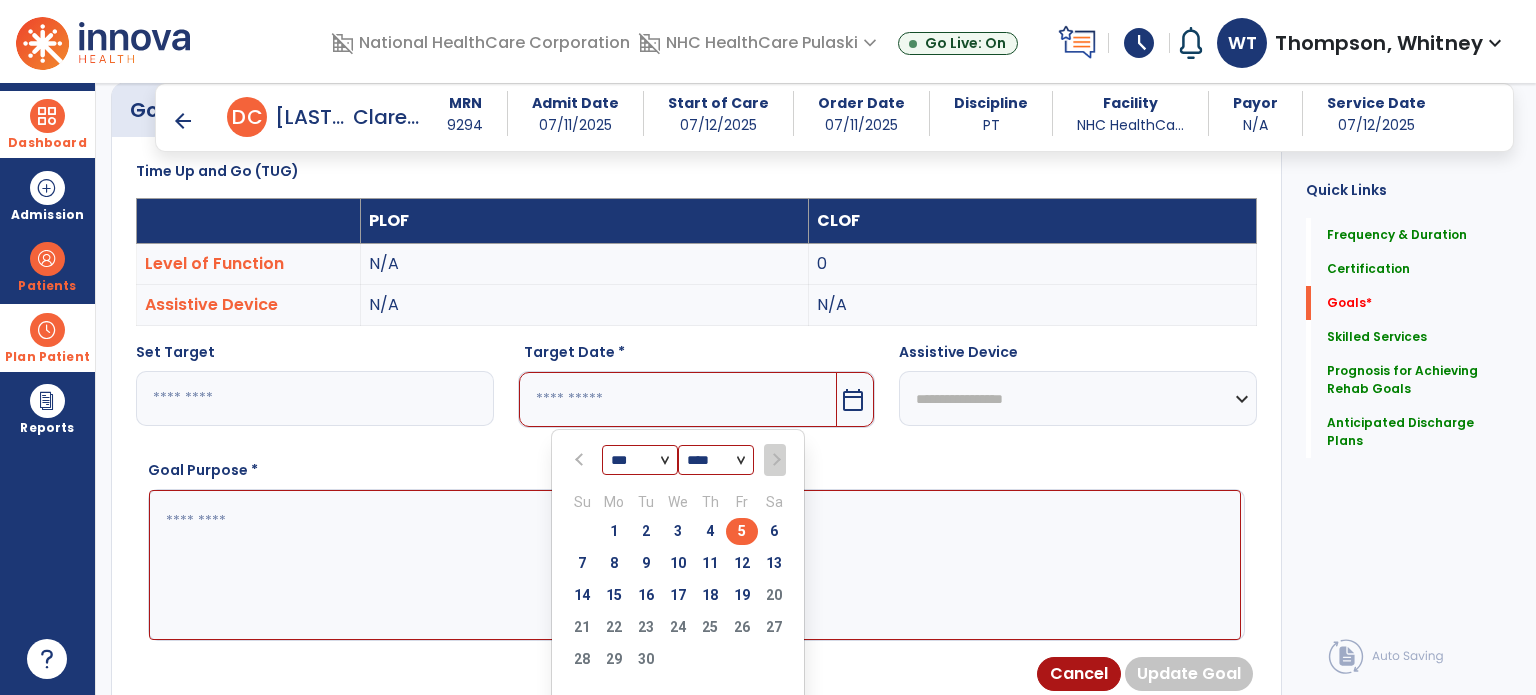 click on "5" at bounding box center [742, 531] 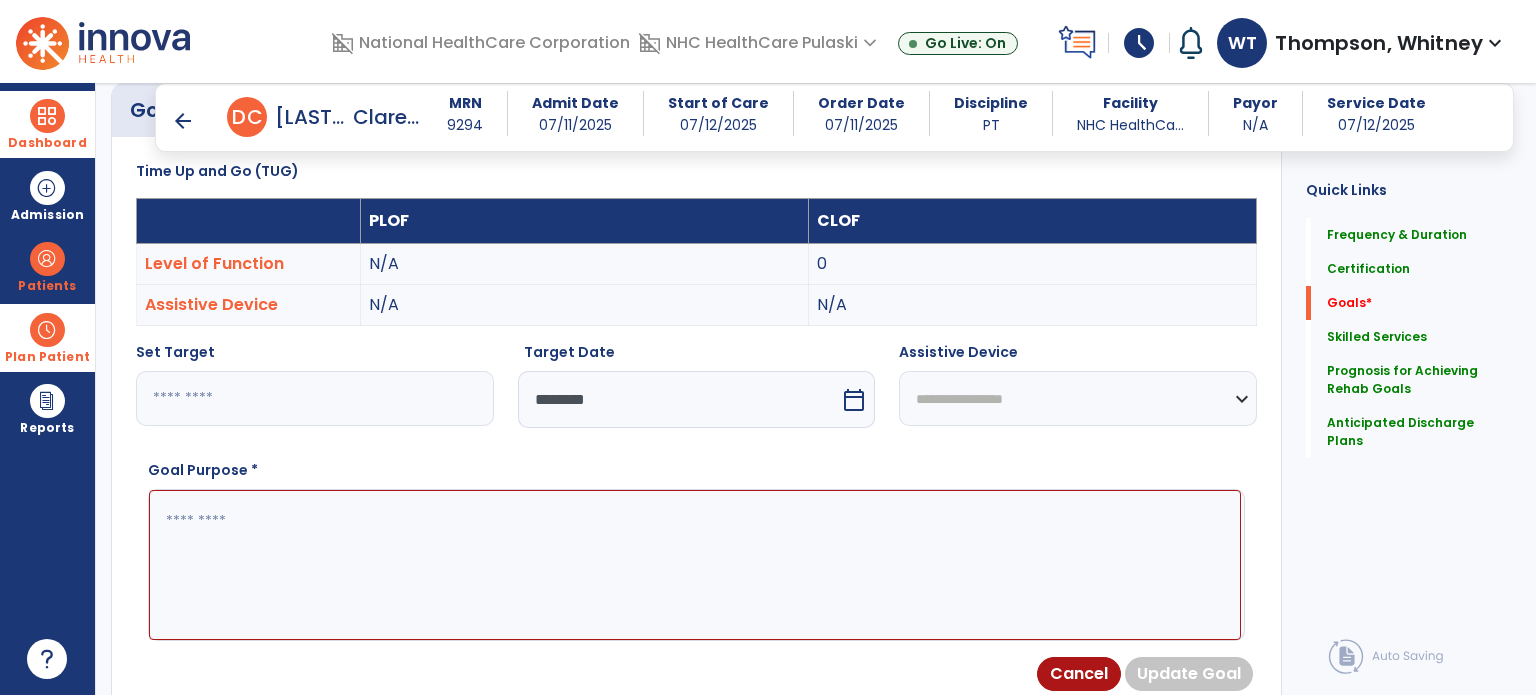click on "**********" at bounding box center (1078, 398) 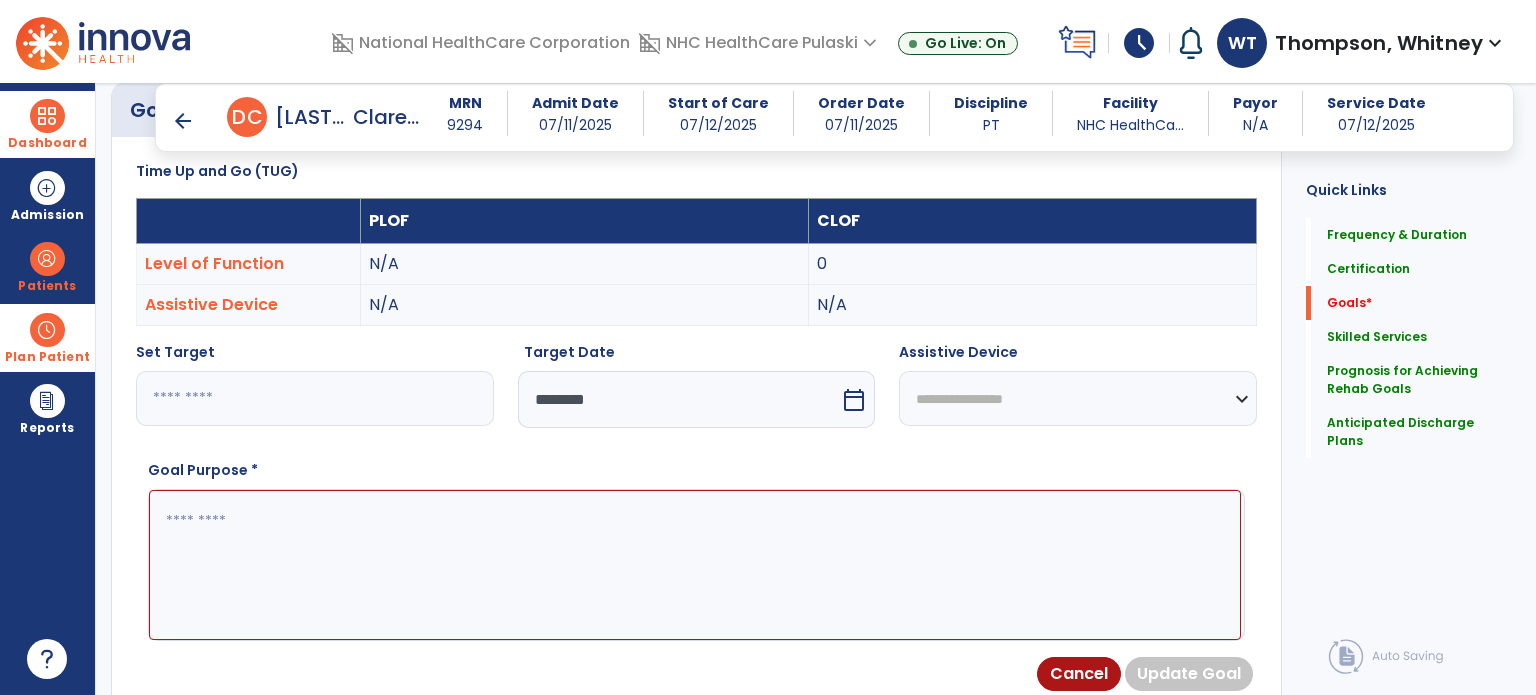 paste on "**********" 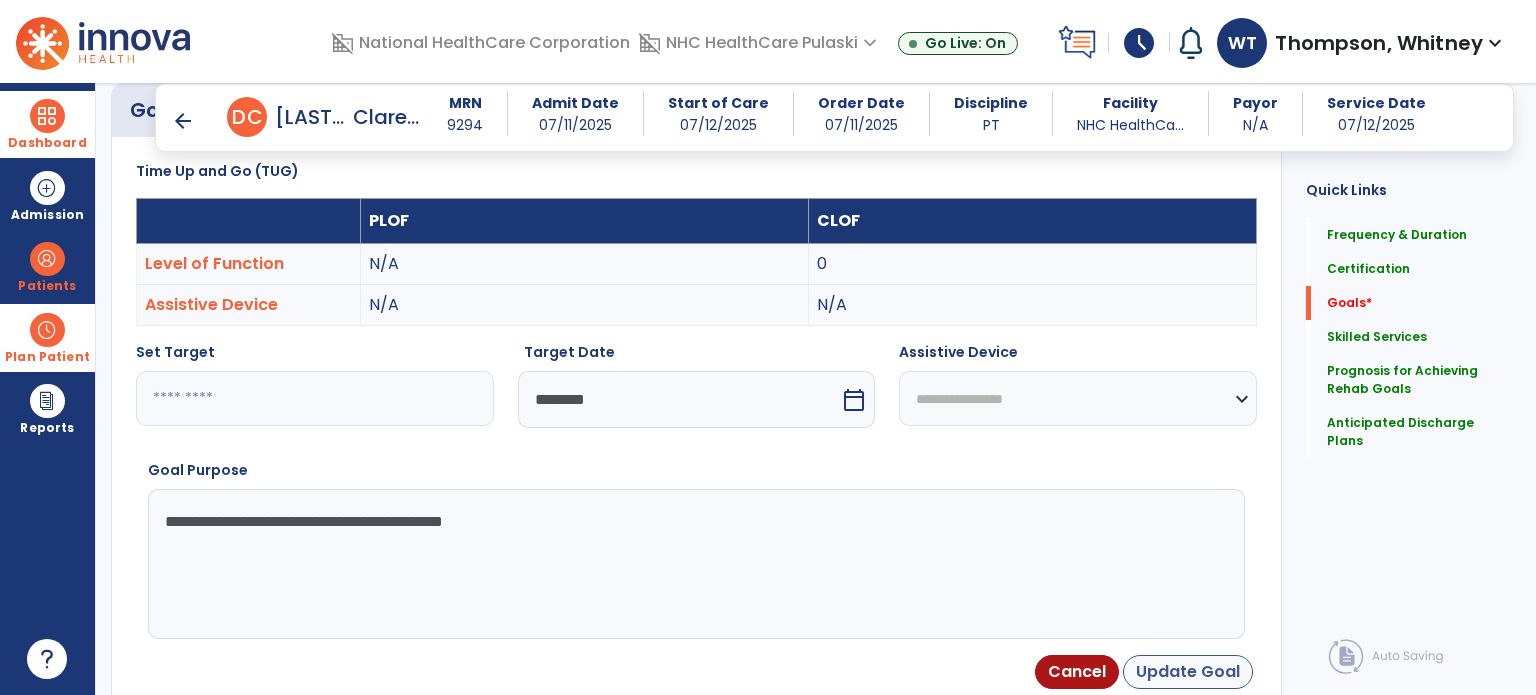 type on "**********" 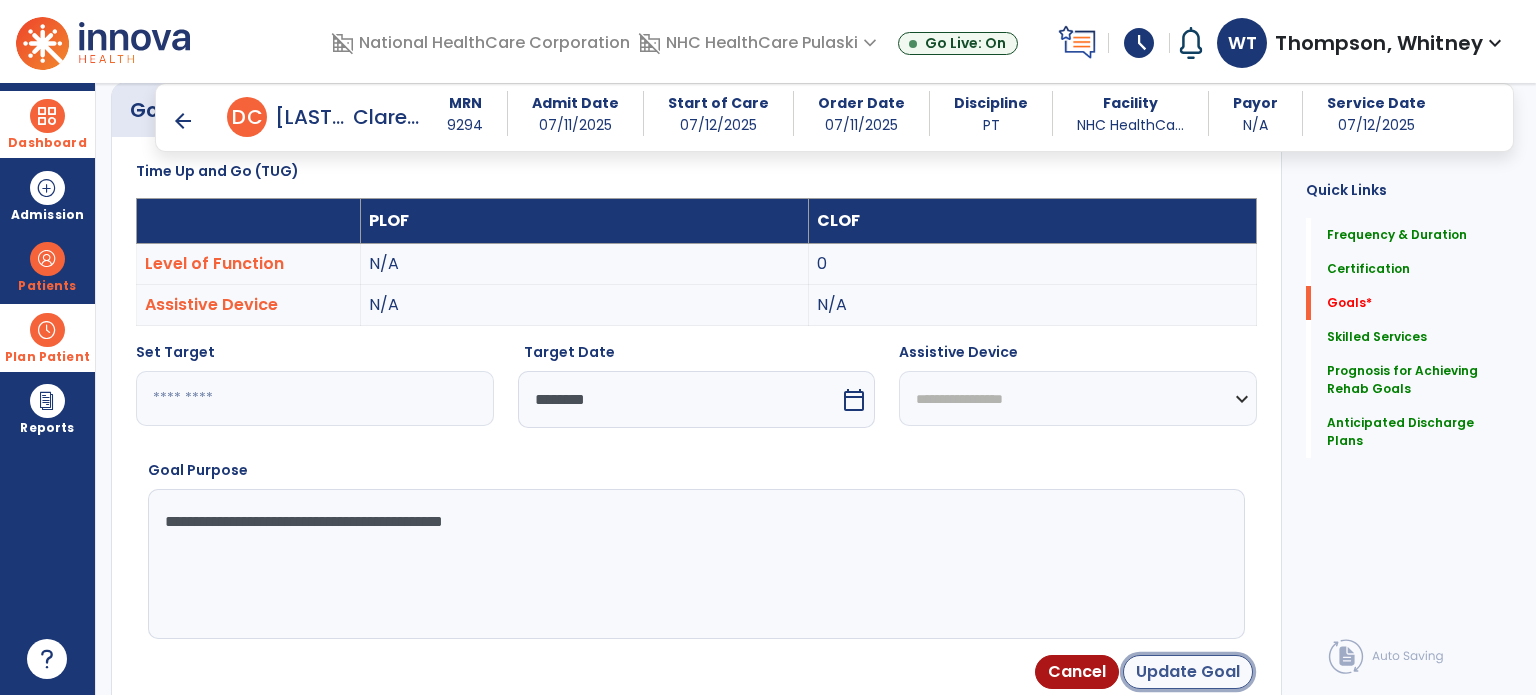 click on "Update Goal" at bounding box center (1188, 672) 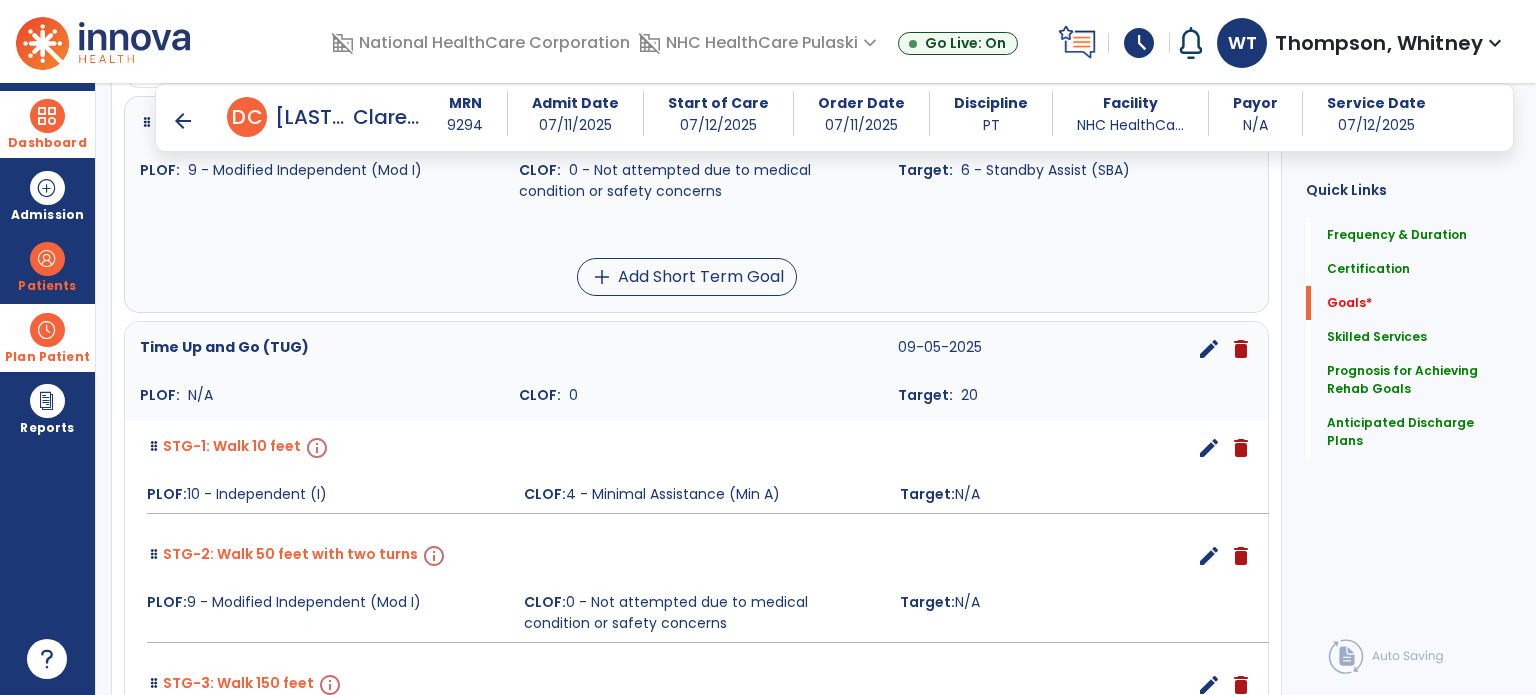 scroll, scrollTop: 1034, scrollLeft: 0, axis: vertical 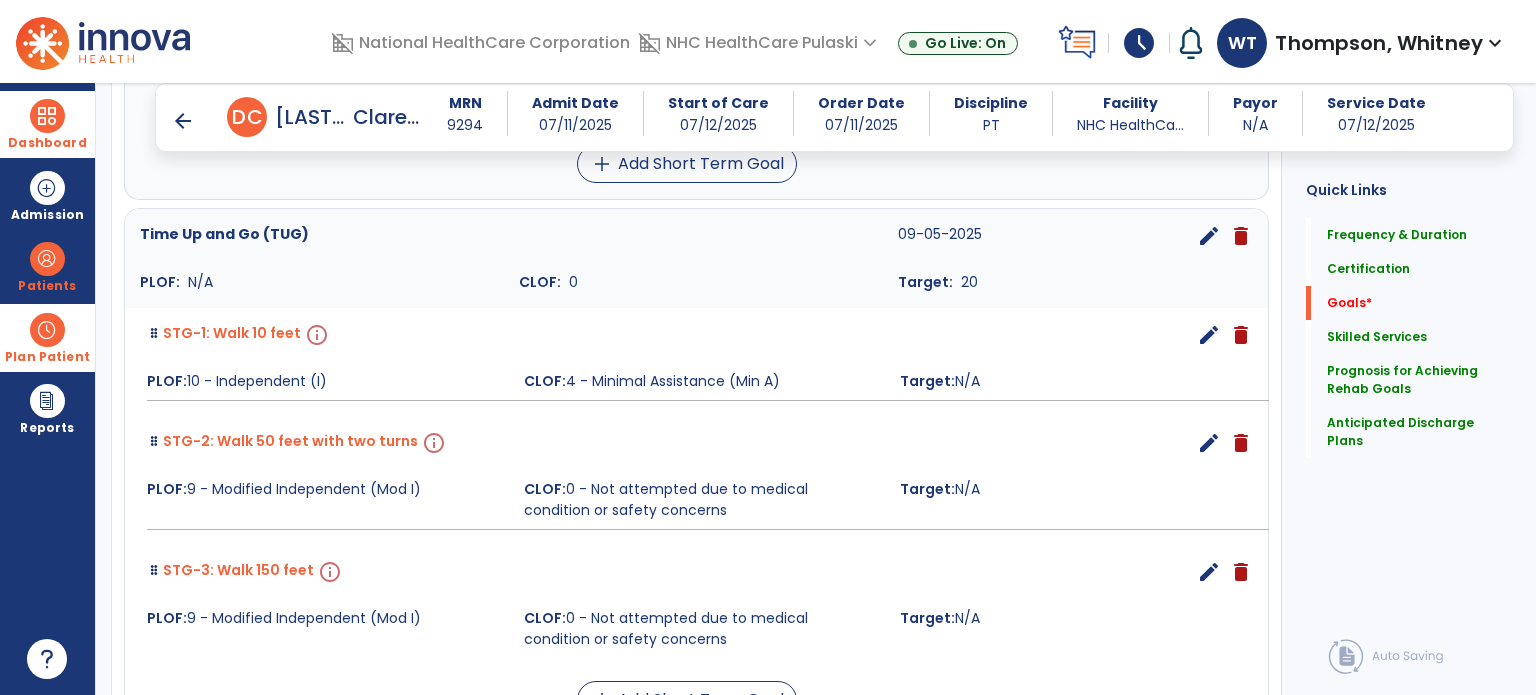 click on "edit" at bounding box center [1209, 335] 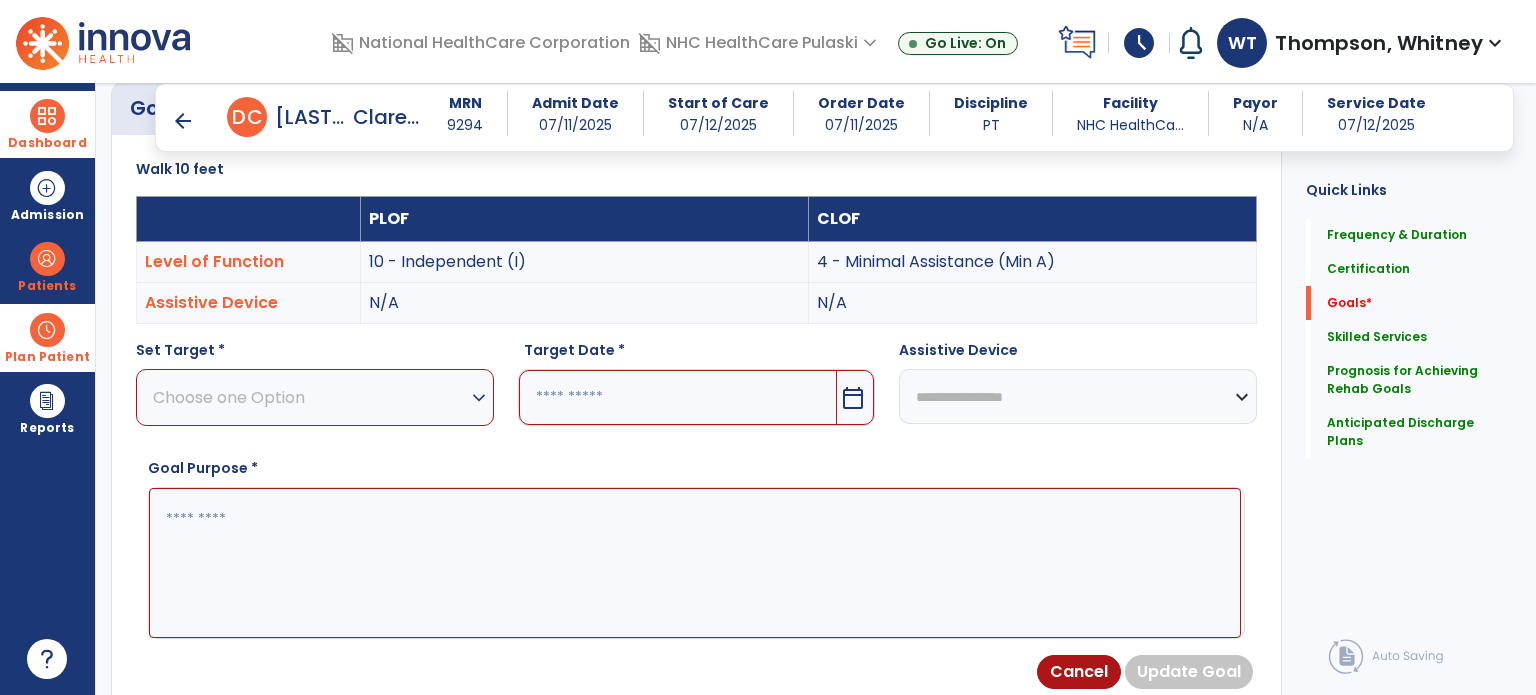 scroll, scrollTop: 534, scrollLeft: 0, axis: vertical 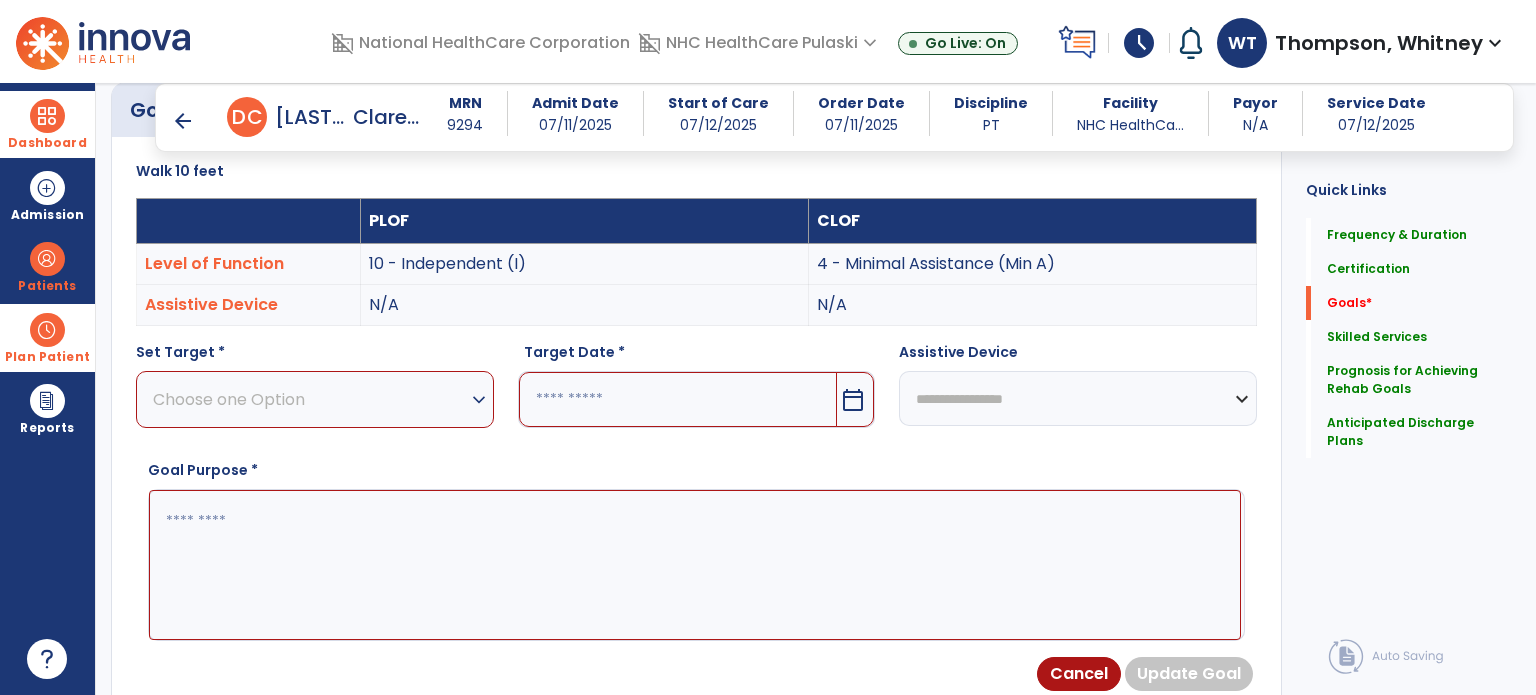 click on "Choose one Option" at bounding box center [310, 399] 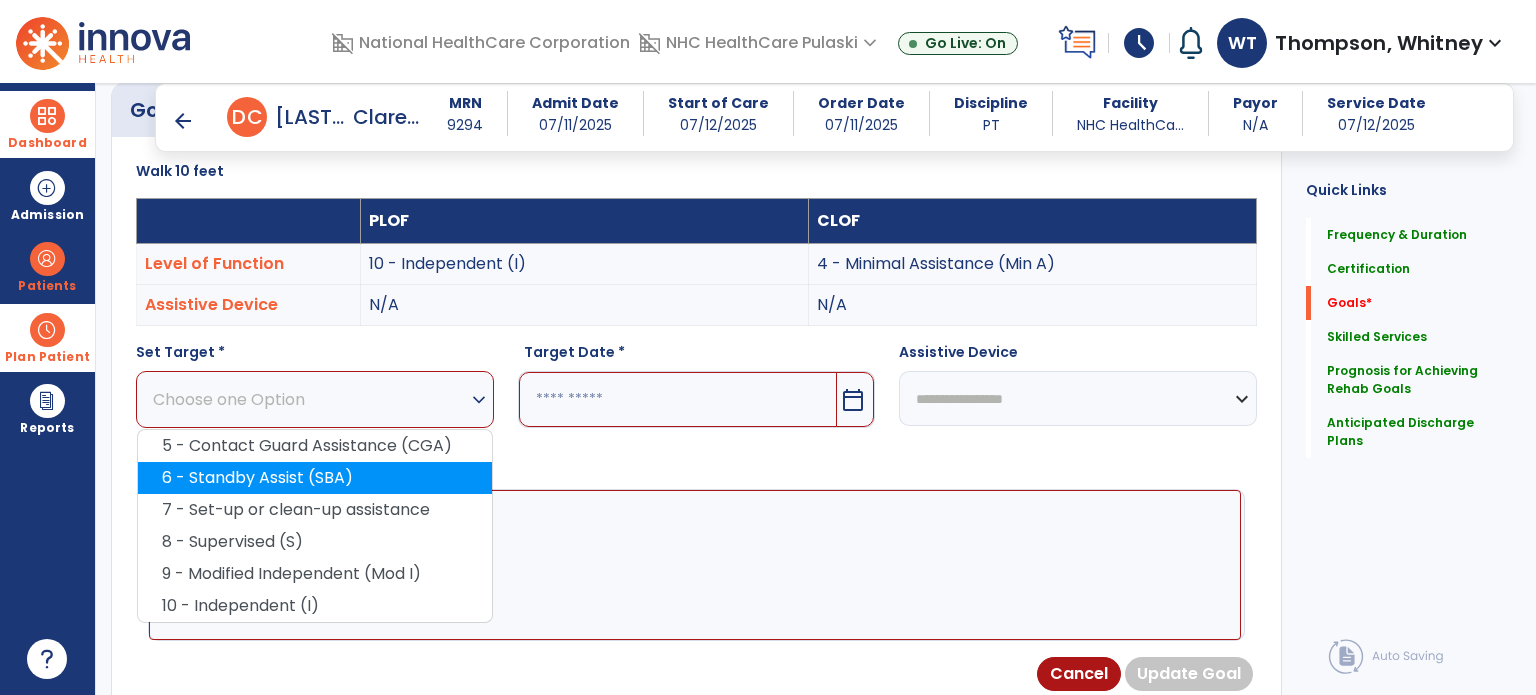 click on "6 - Standby Assist (SBA)" at bounding box center (315, 478) 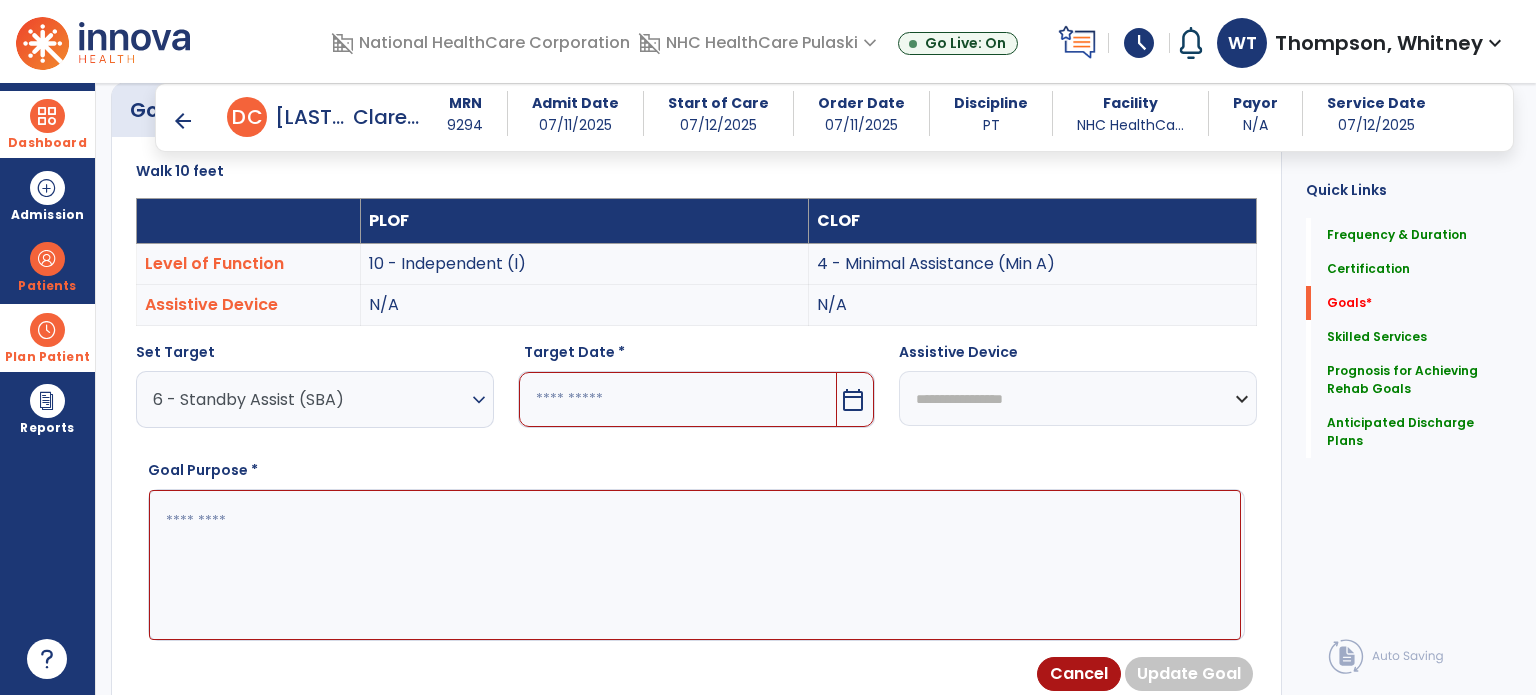 click on "calendar_today" at bounding box center [853, 400] 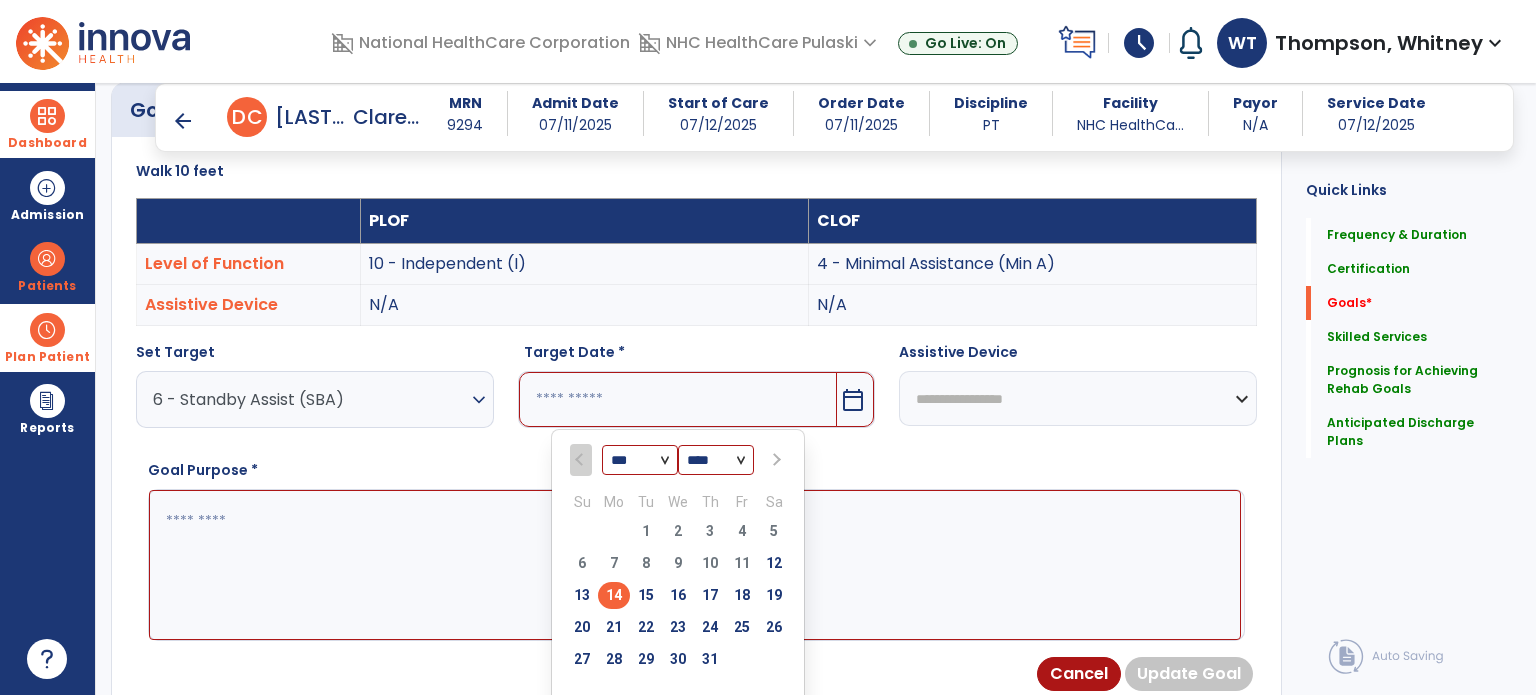 click at bounding box center (775, 460) 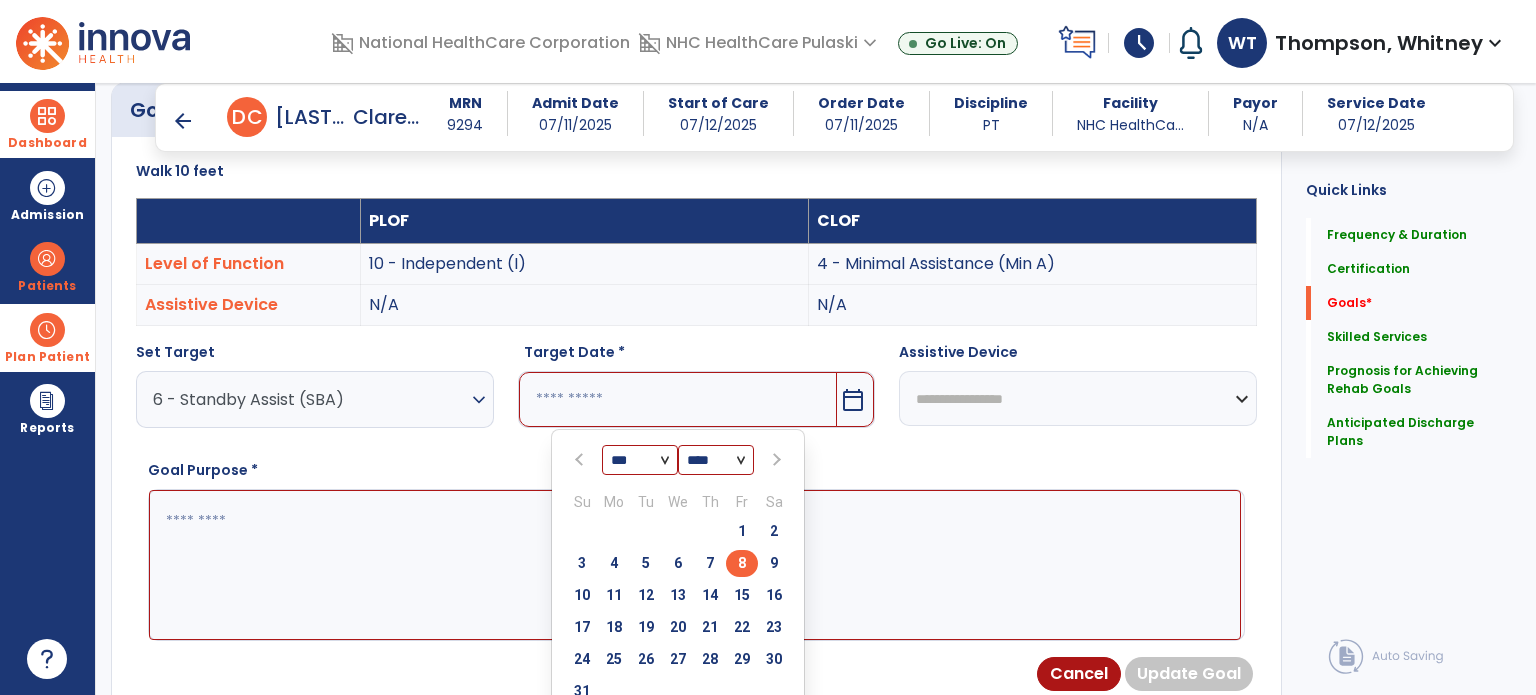 click on "8" at bounding box center [742, 563] 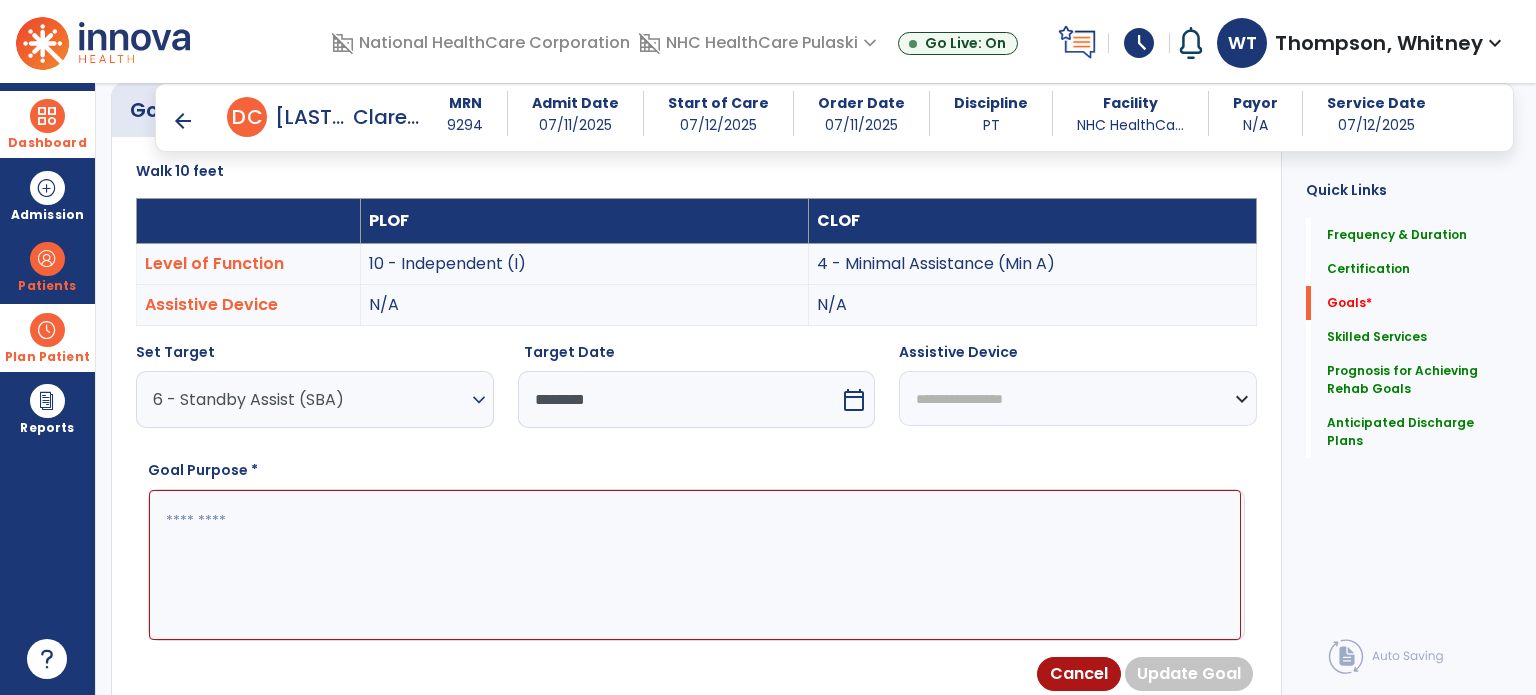 drag, startPoint x: 990, startPoint y: 391, endPoint x: 980, endPoint y: 395, distance: 10.770329 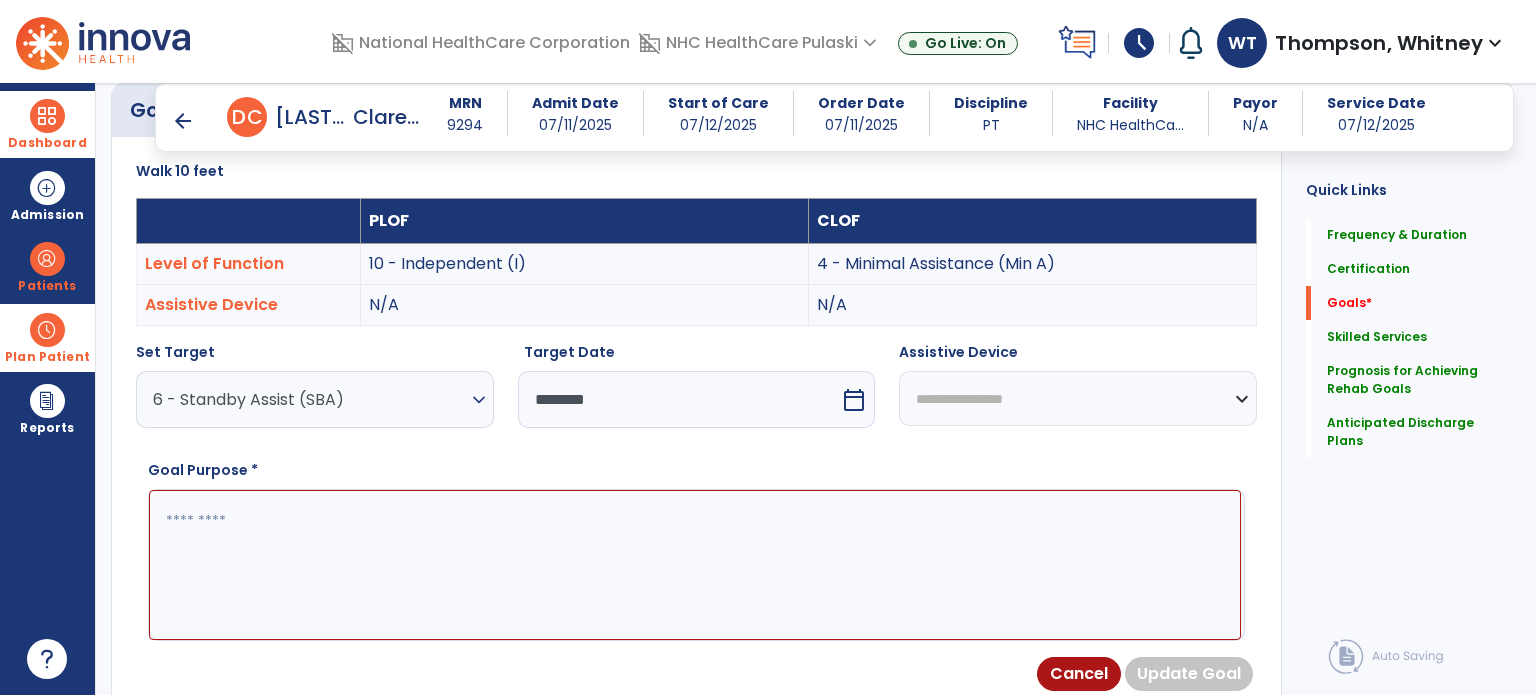 select on "**********" 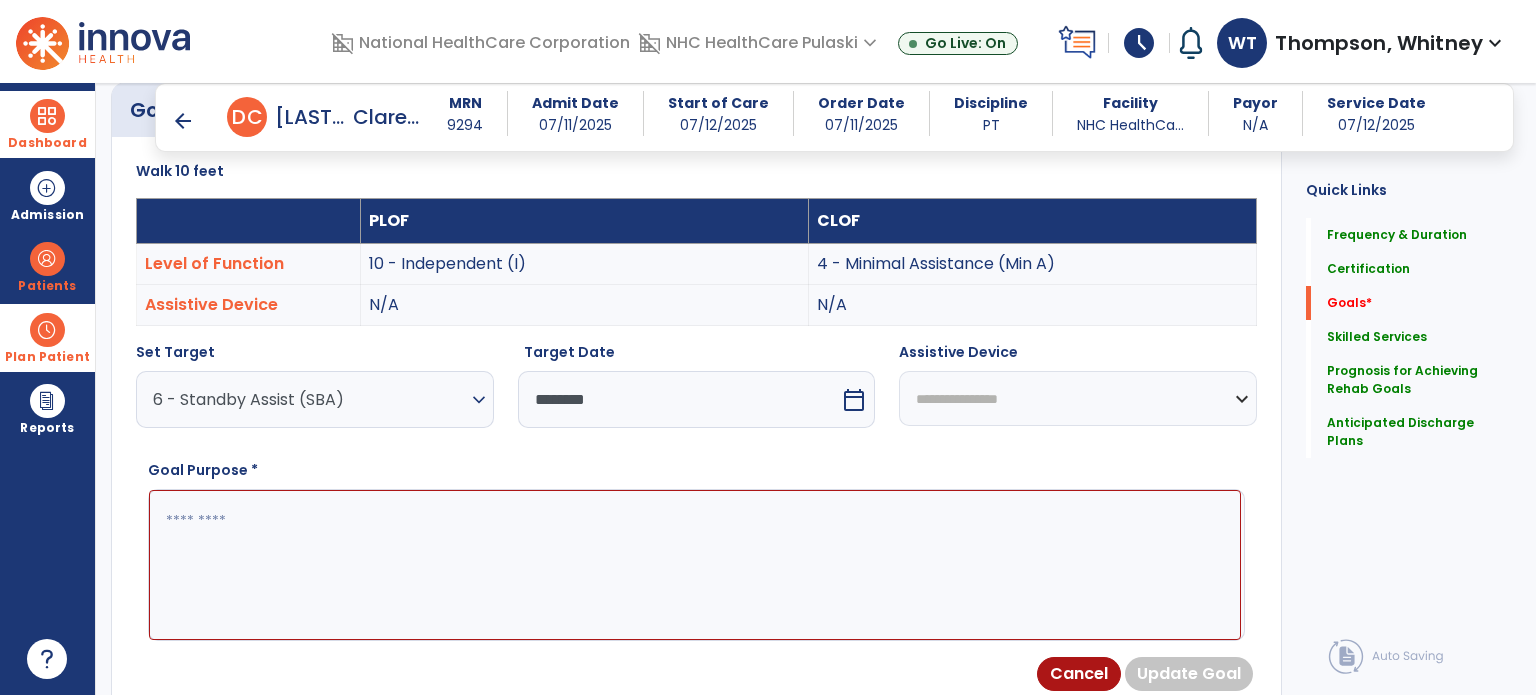 click on "**********" at bounding box center [1078, 398] 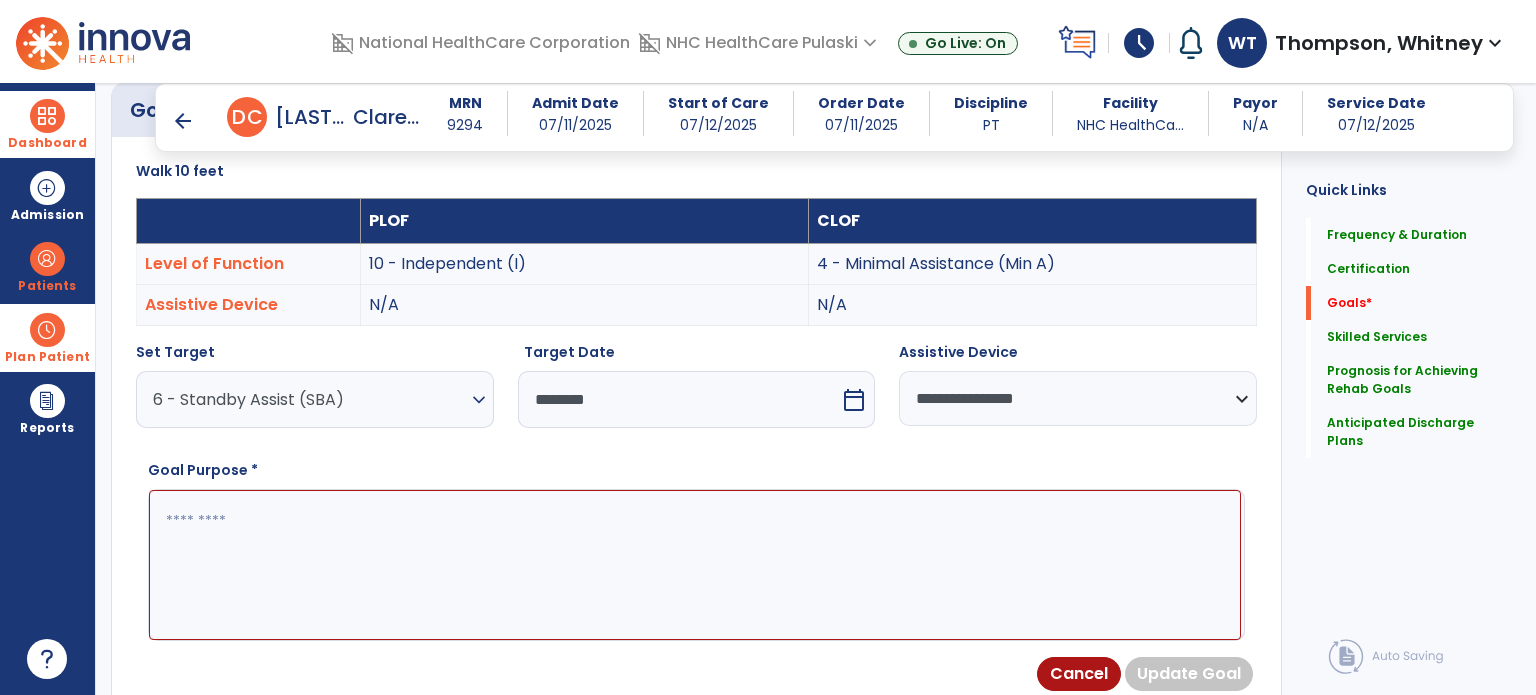 click at bounding box center [695, 565] 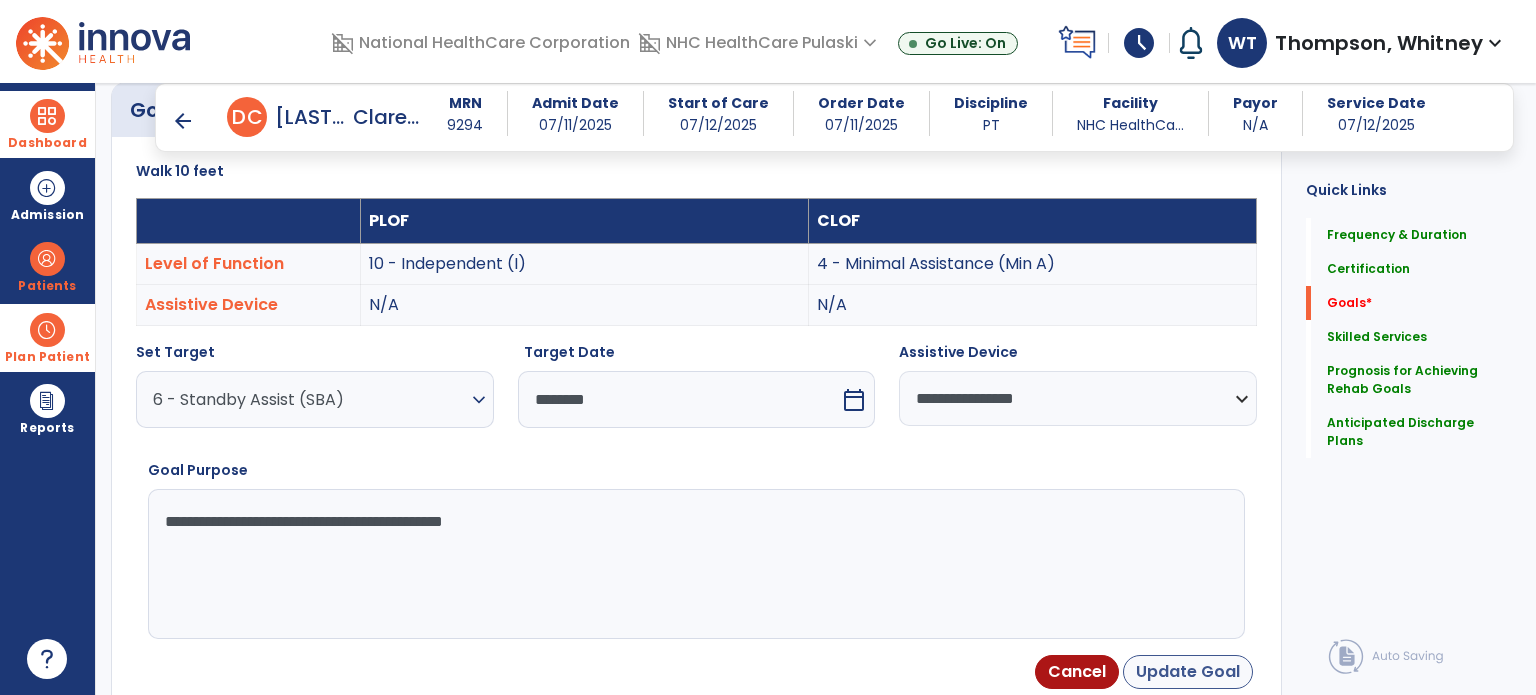 type on "**********" 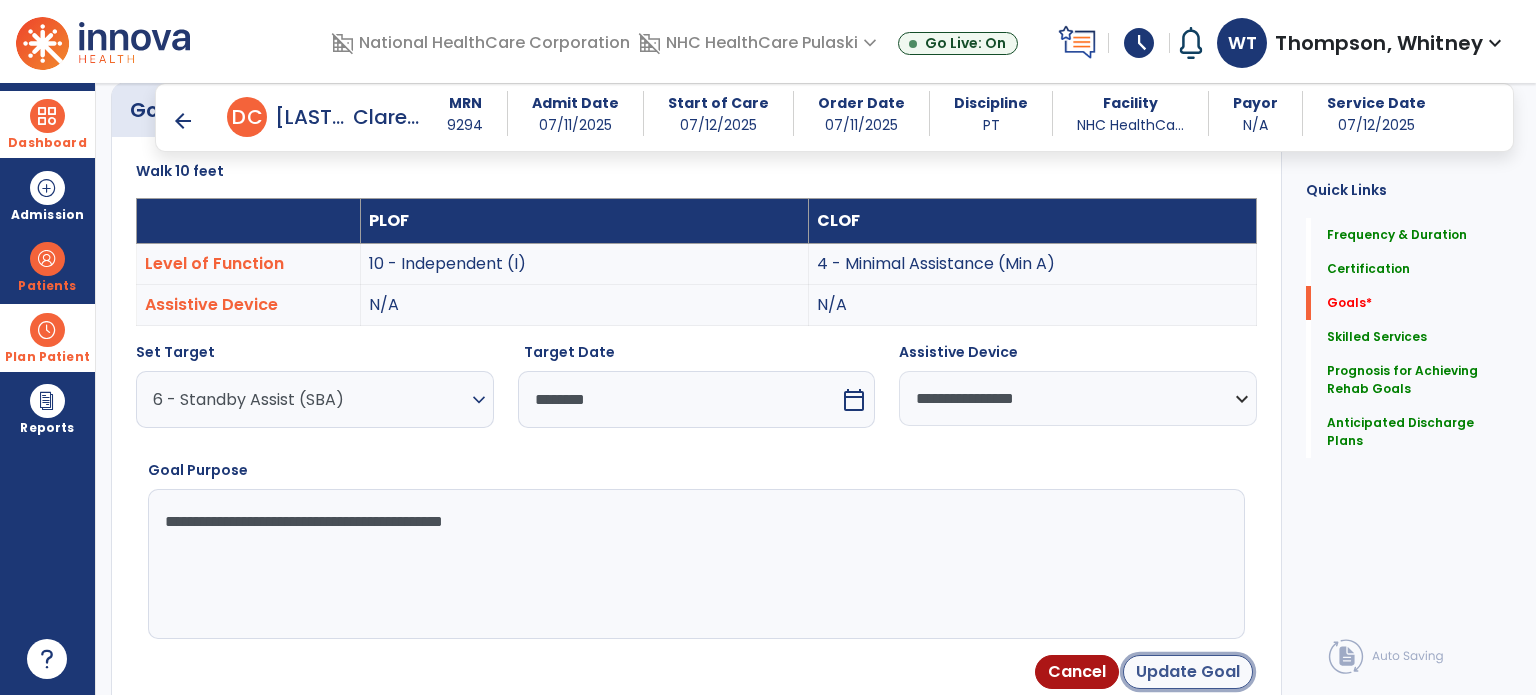 click on "Update Goal" at bounding box center [1188, 672] 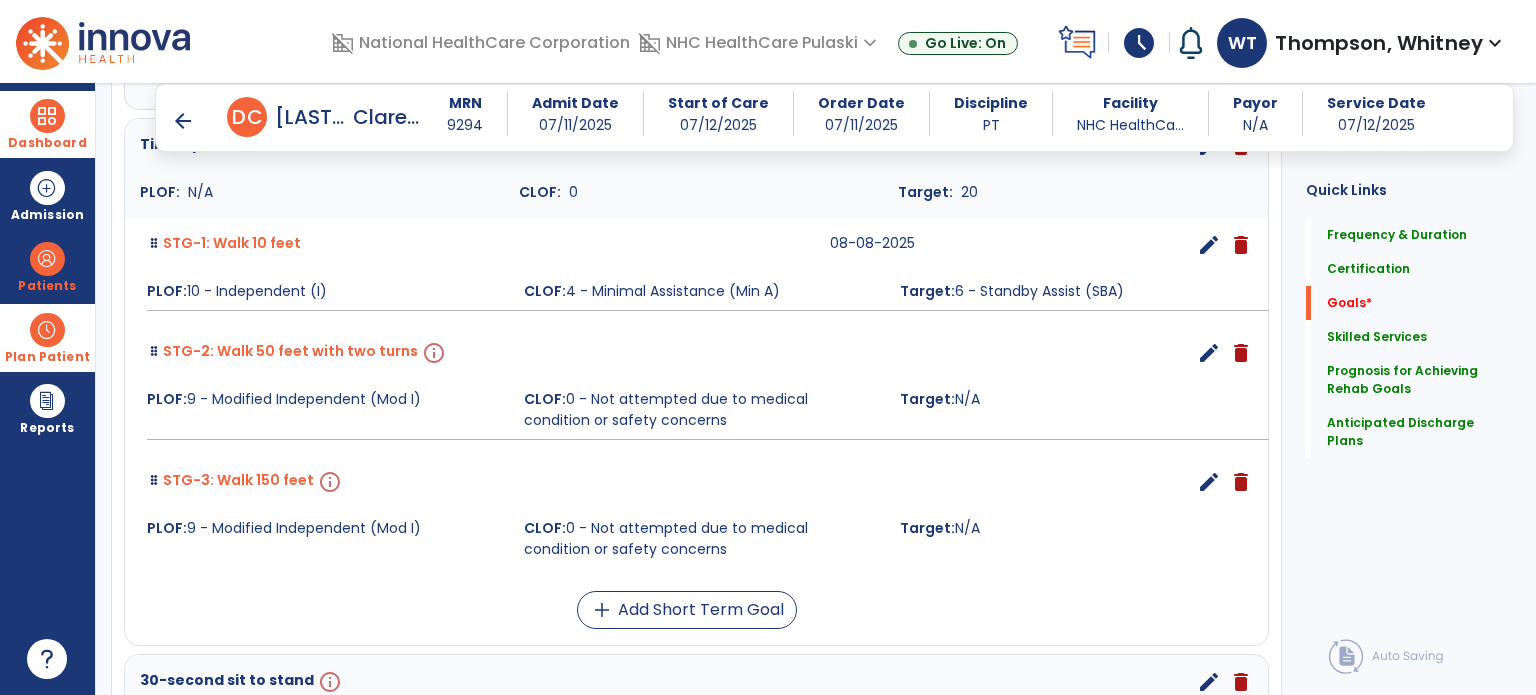 scroll, scrollTop: 1134, scrollLeft: 0, axis: vertical 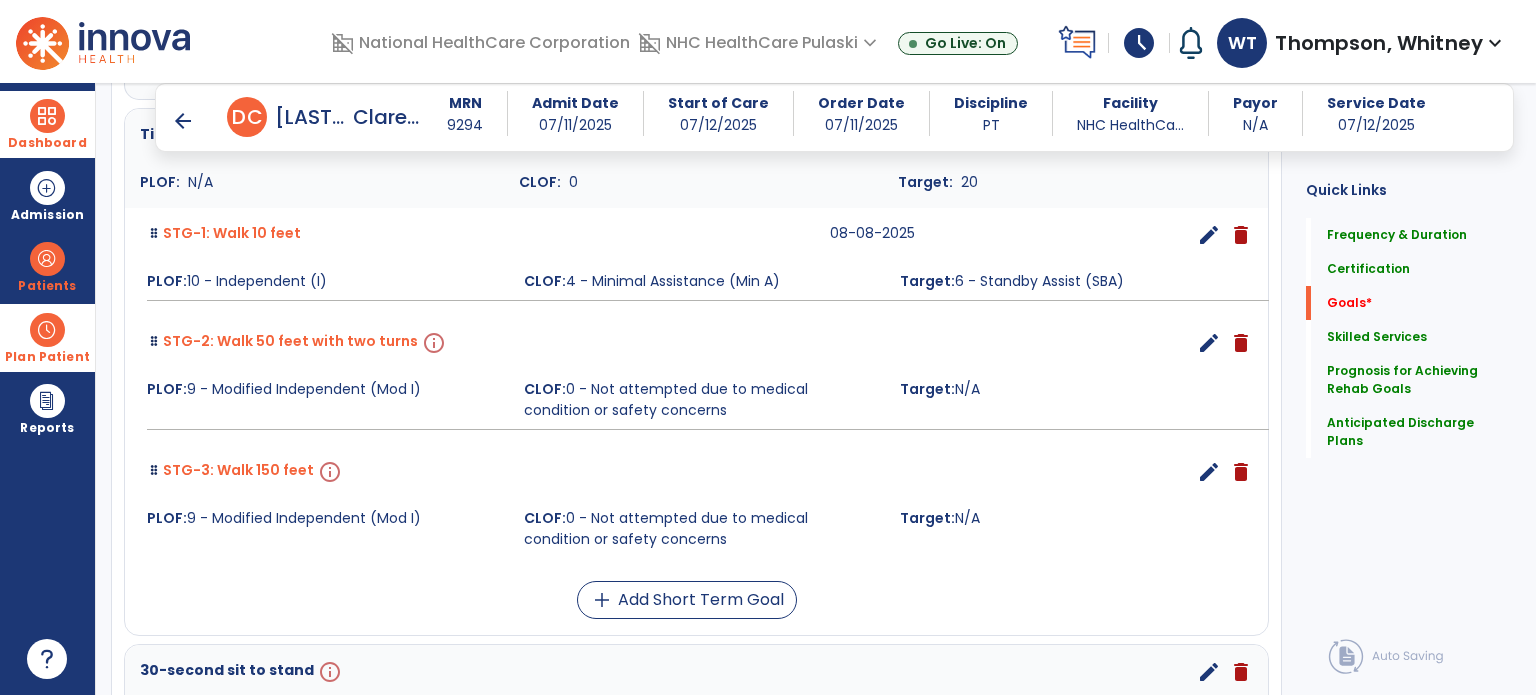 click on "edit" at bounding box center [1209, 235] 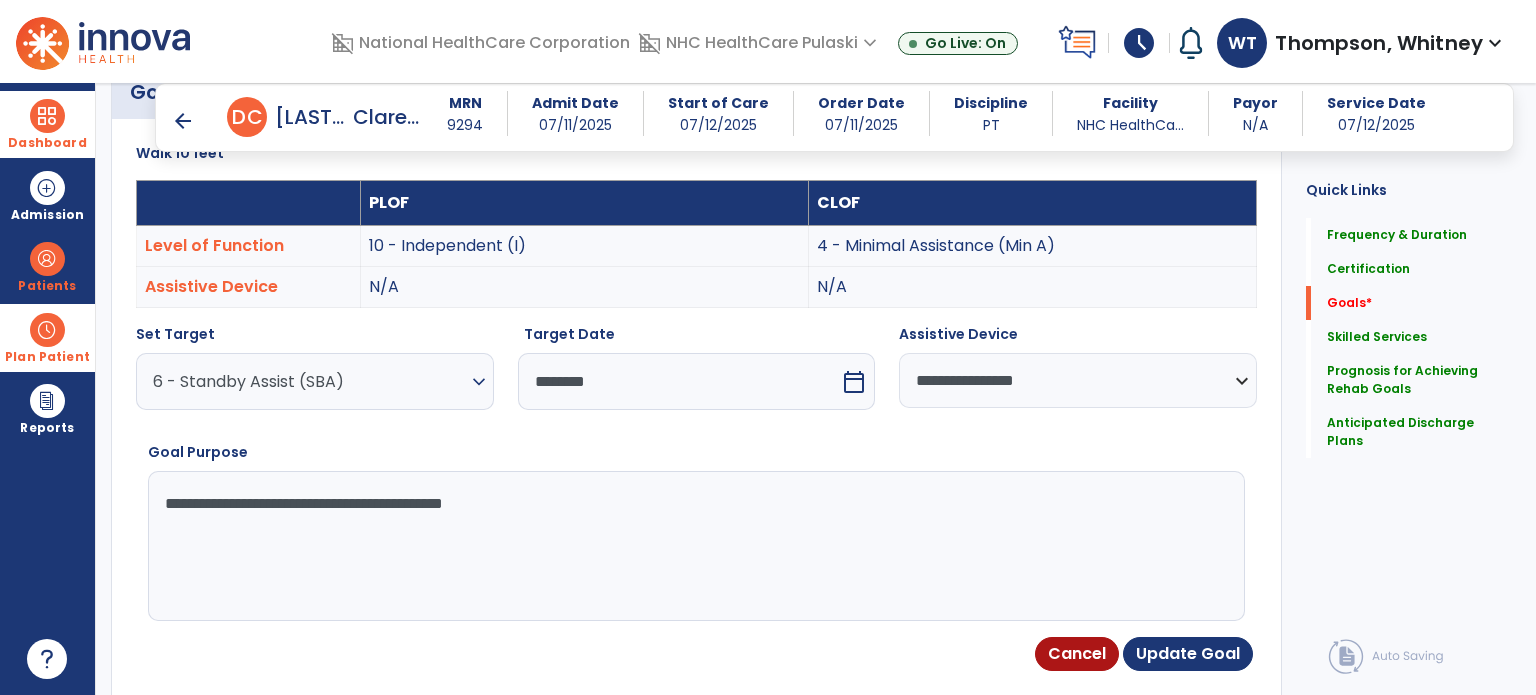 scroll, scrollTop: 534, scrollLeft: 0, axis: vertical 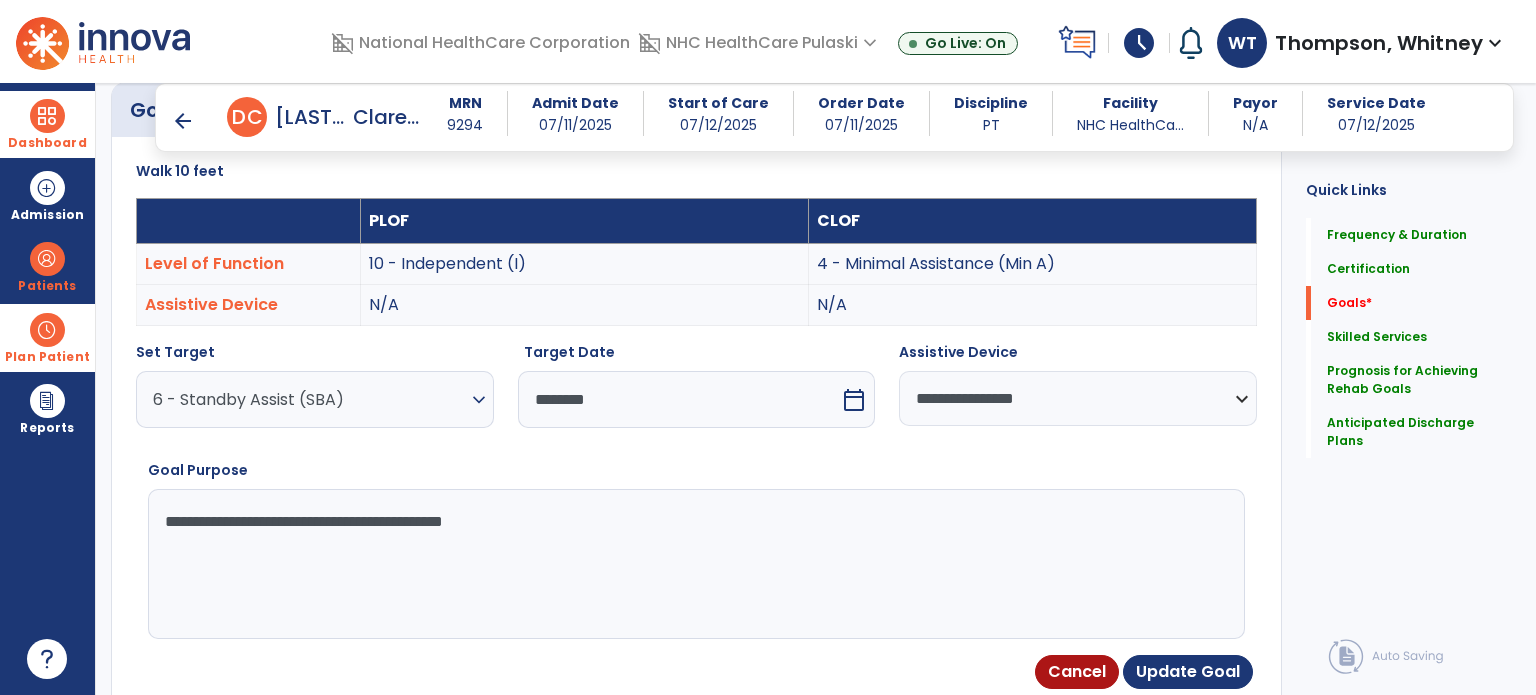 click on "Cancel   Update Goal" at bounding box center (696, 672) 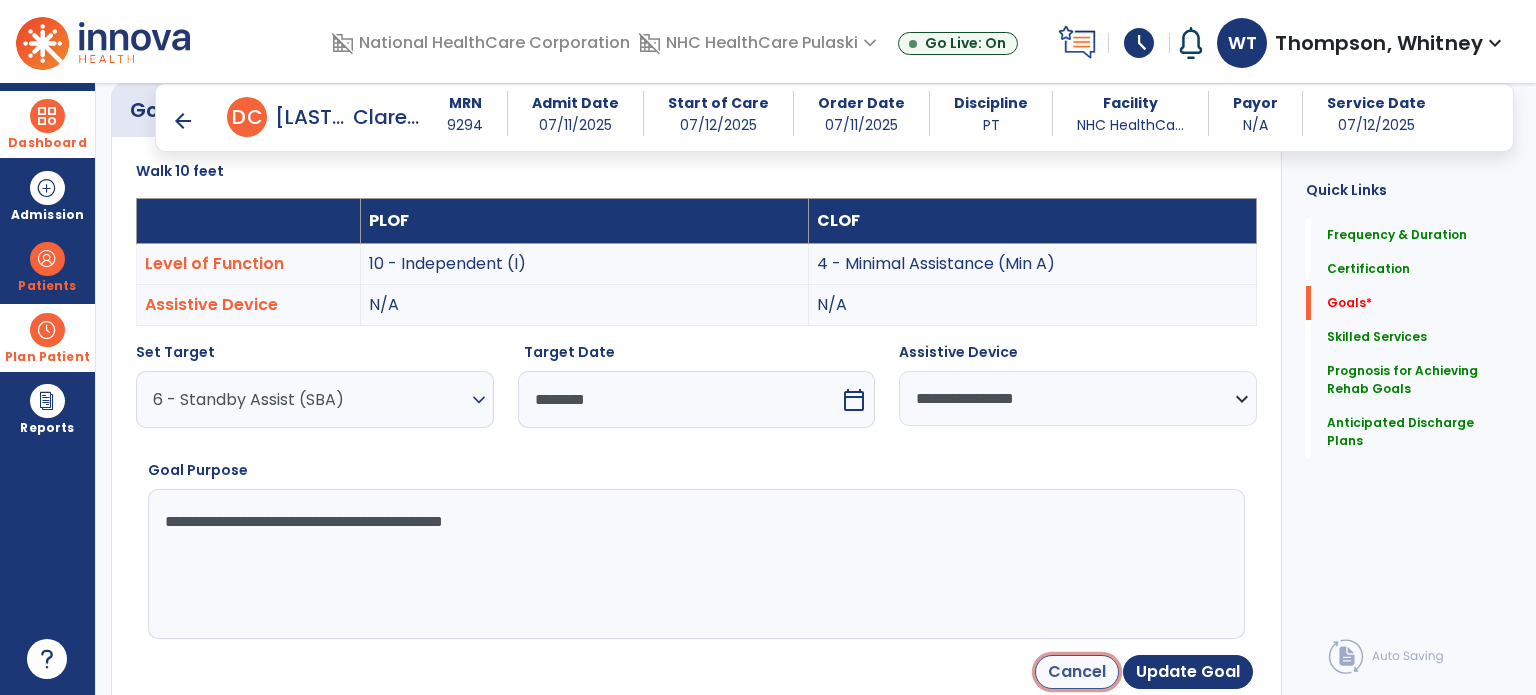 click on "Cancel" at bounding box center (1077, 672) 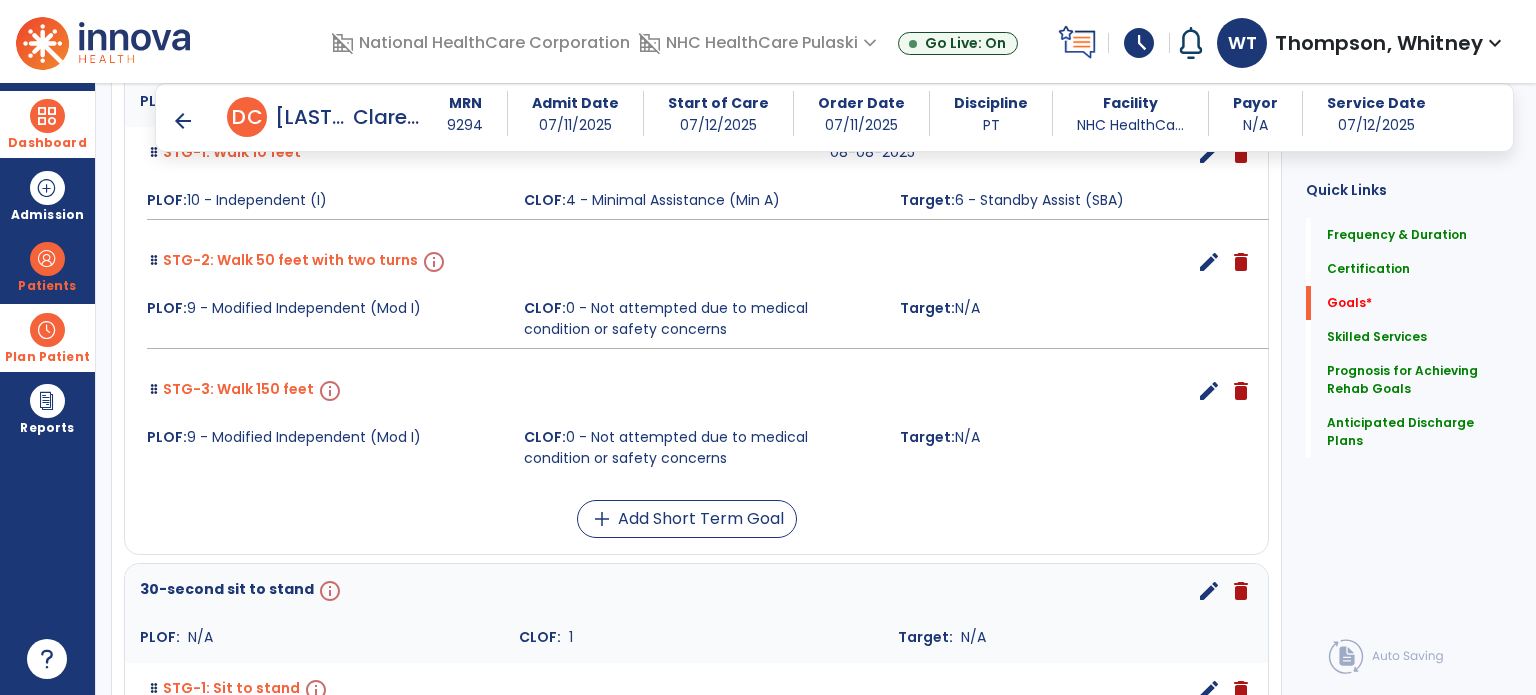 scroll, scrollTop: 1234, scrollLeft: 0, axis: vertical 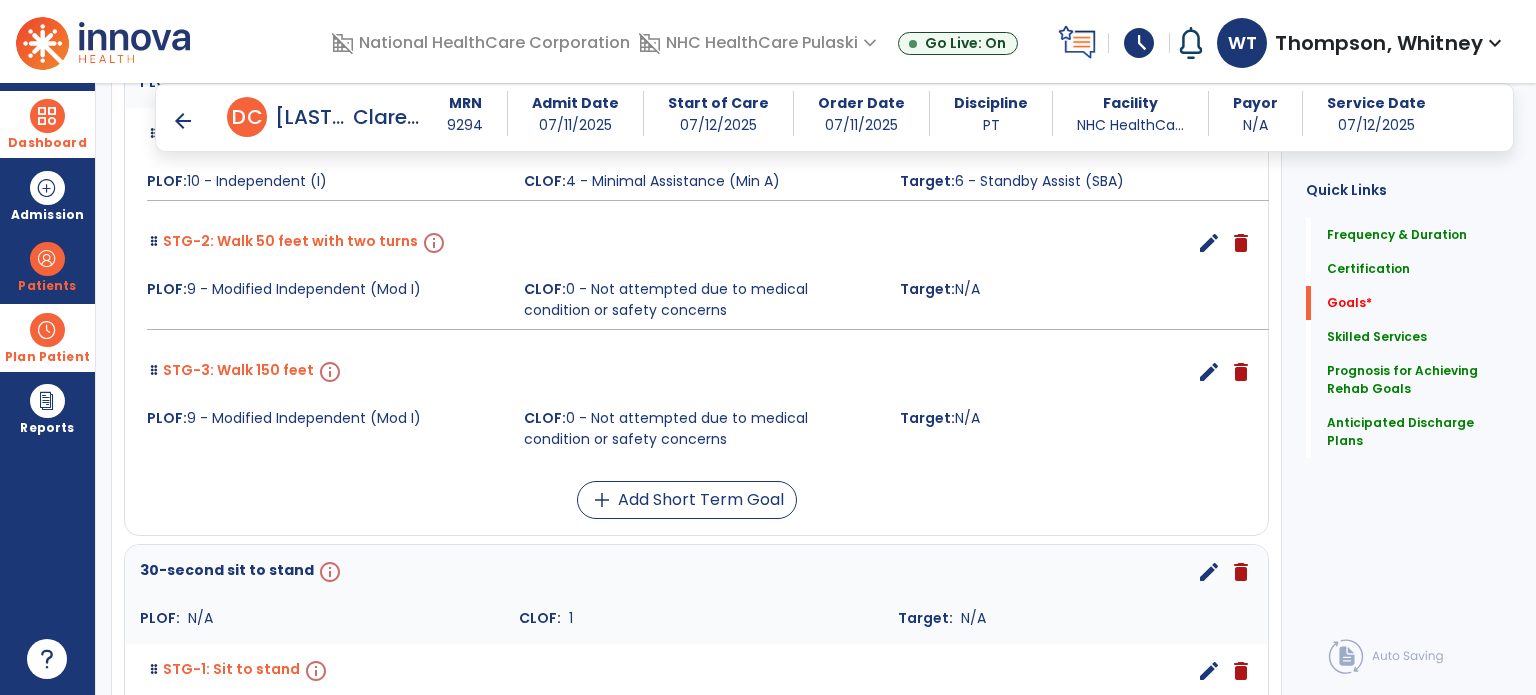 click on "edit" at bounding box center (1209, 243) 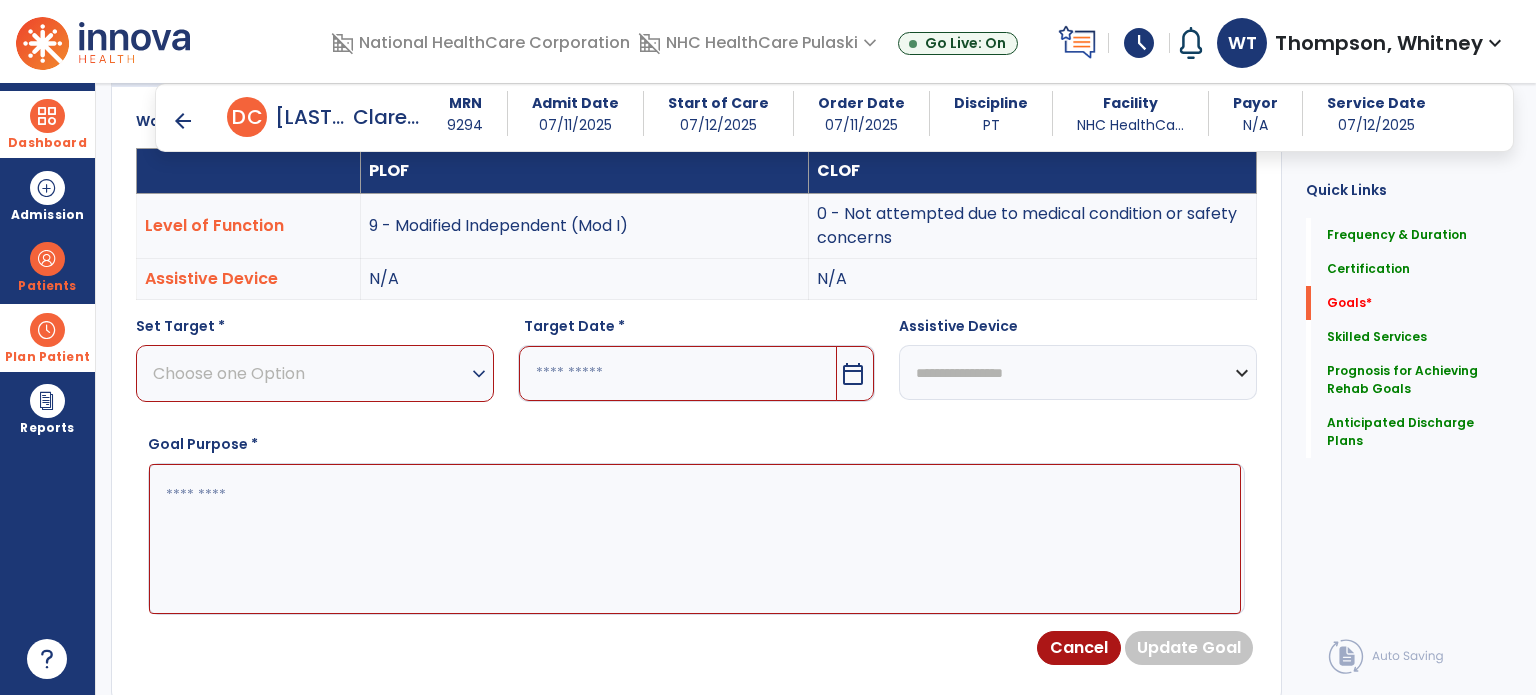 scroll, scrollTop: 534, scrollLeft: 0, axis: vertical 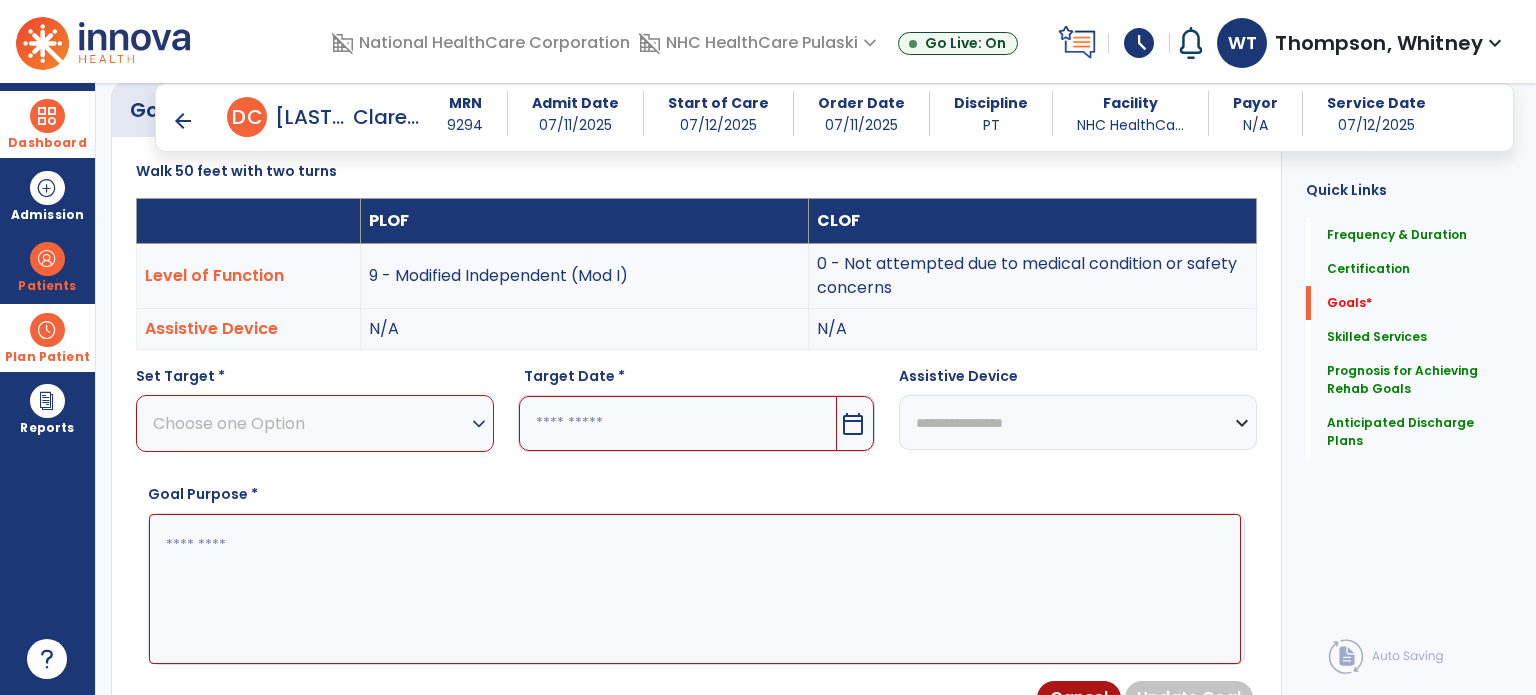 click on "Choose one Option" at bounding box center [310, 423] 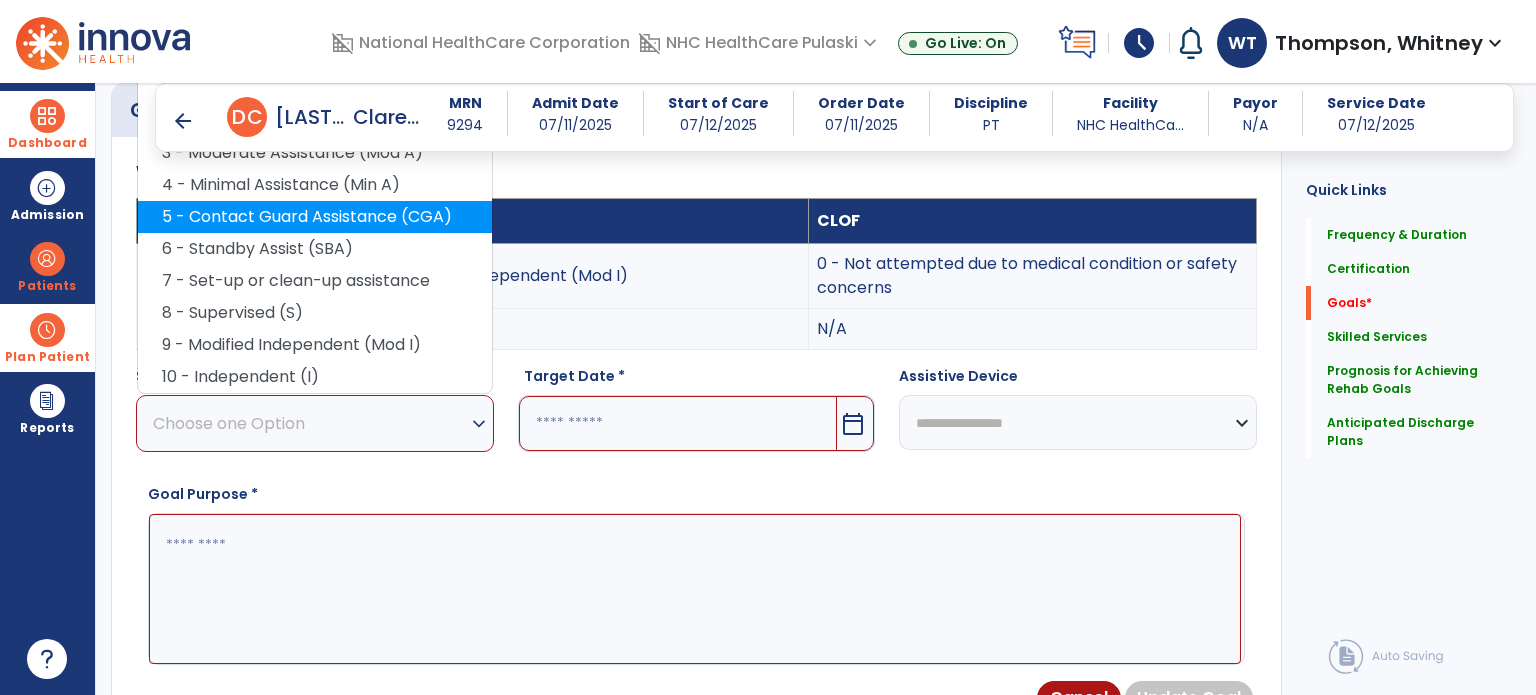click on "5 - Contact Guard Assistance (CGA)" at bounding box center [315, 217] 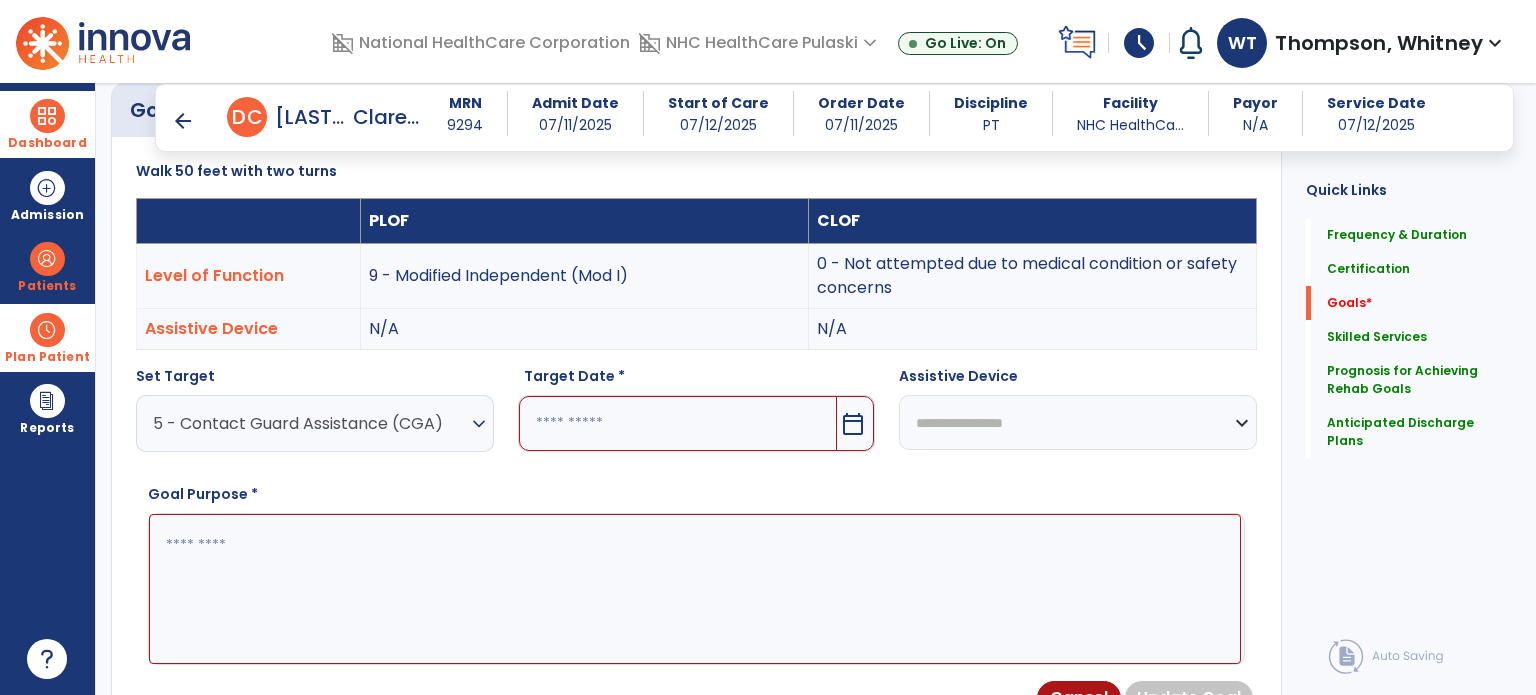 click on "calendar_today" at bounding box center [853, 424] 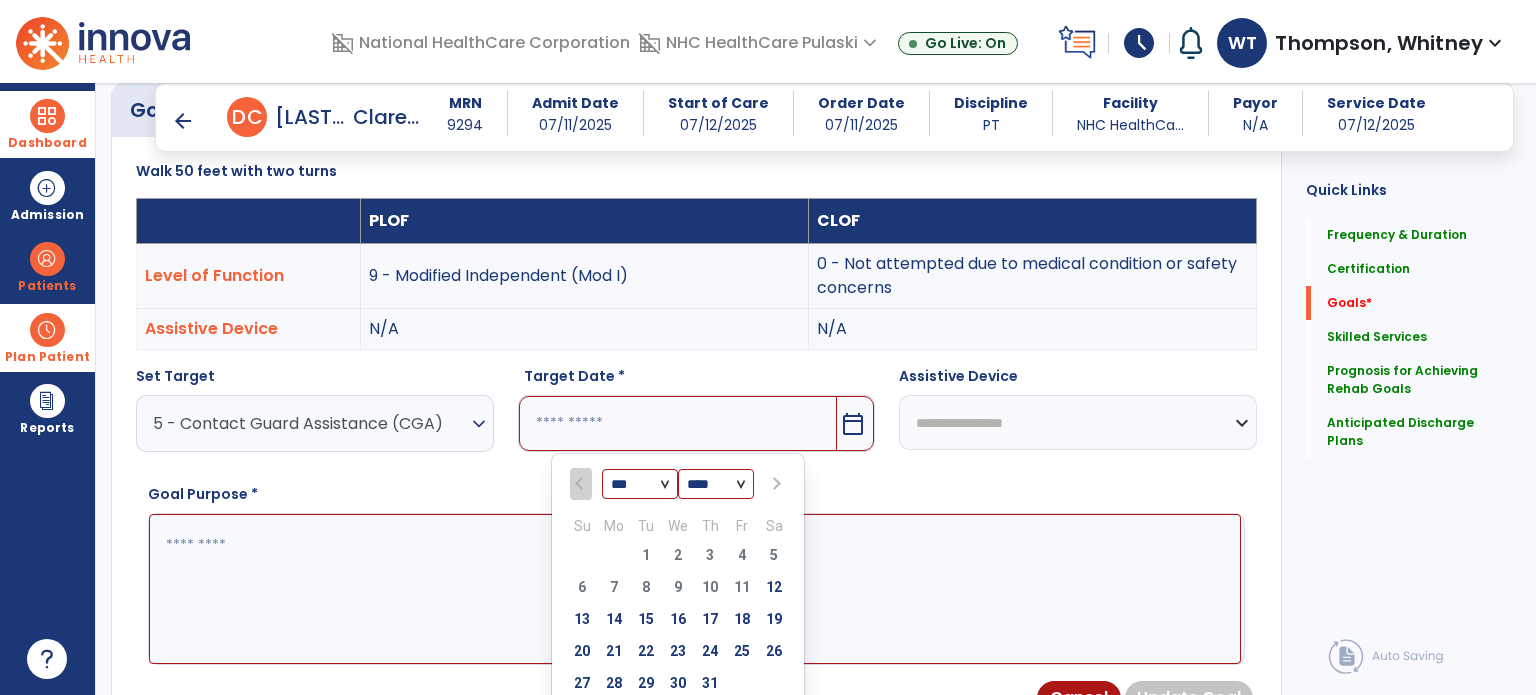 click at bounding box center [774, 484] 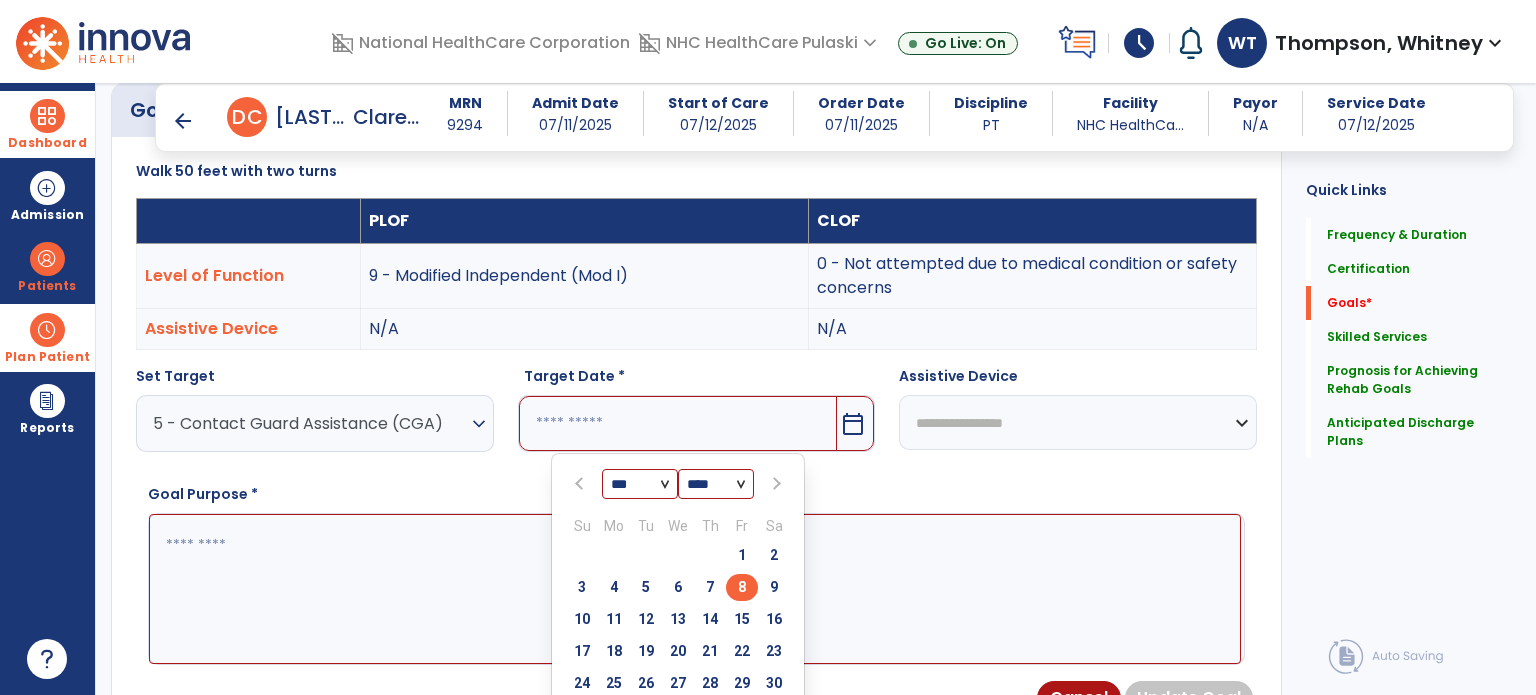 click on "8" at bounding box center [742, 587] 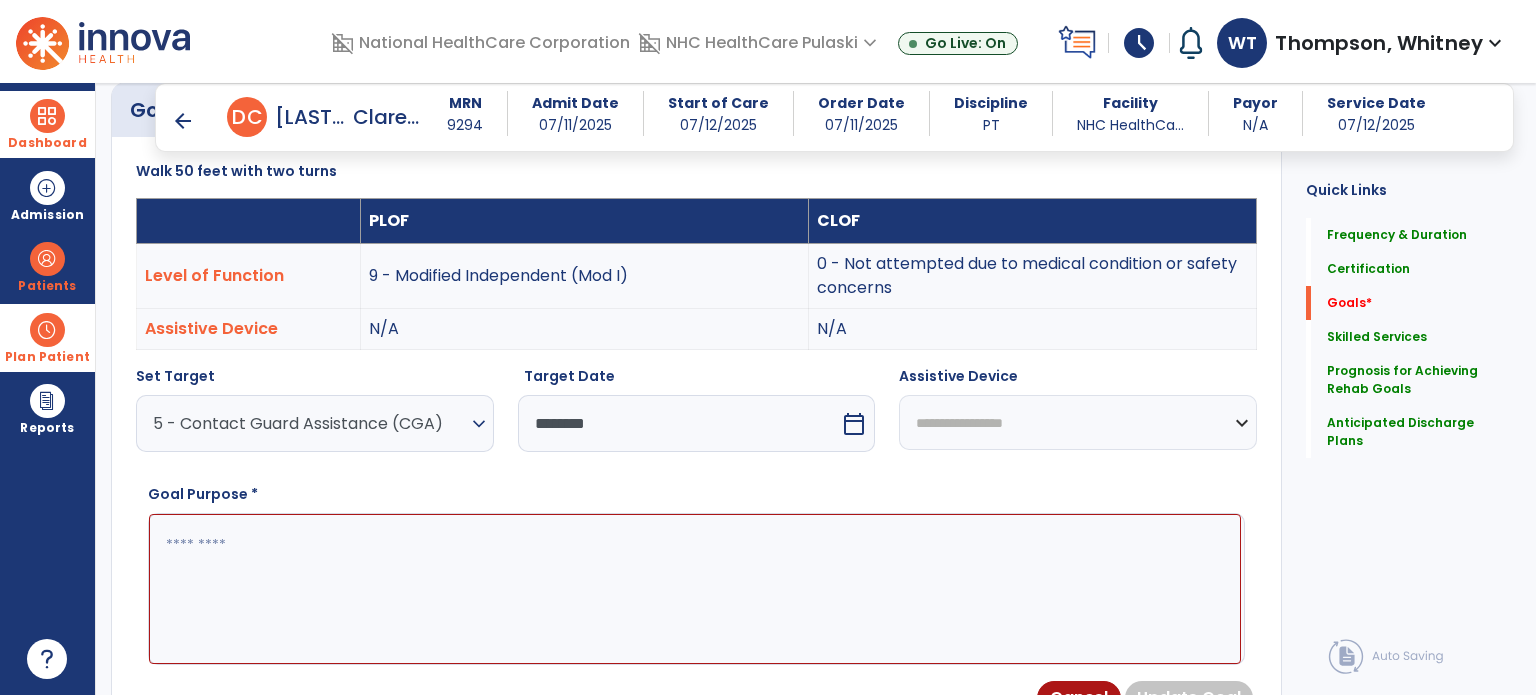 click on "**********" at bounding box center (1078, 422) 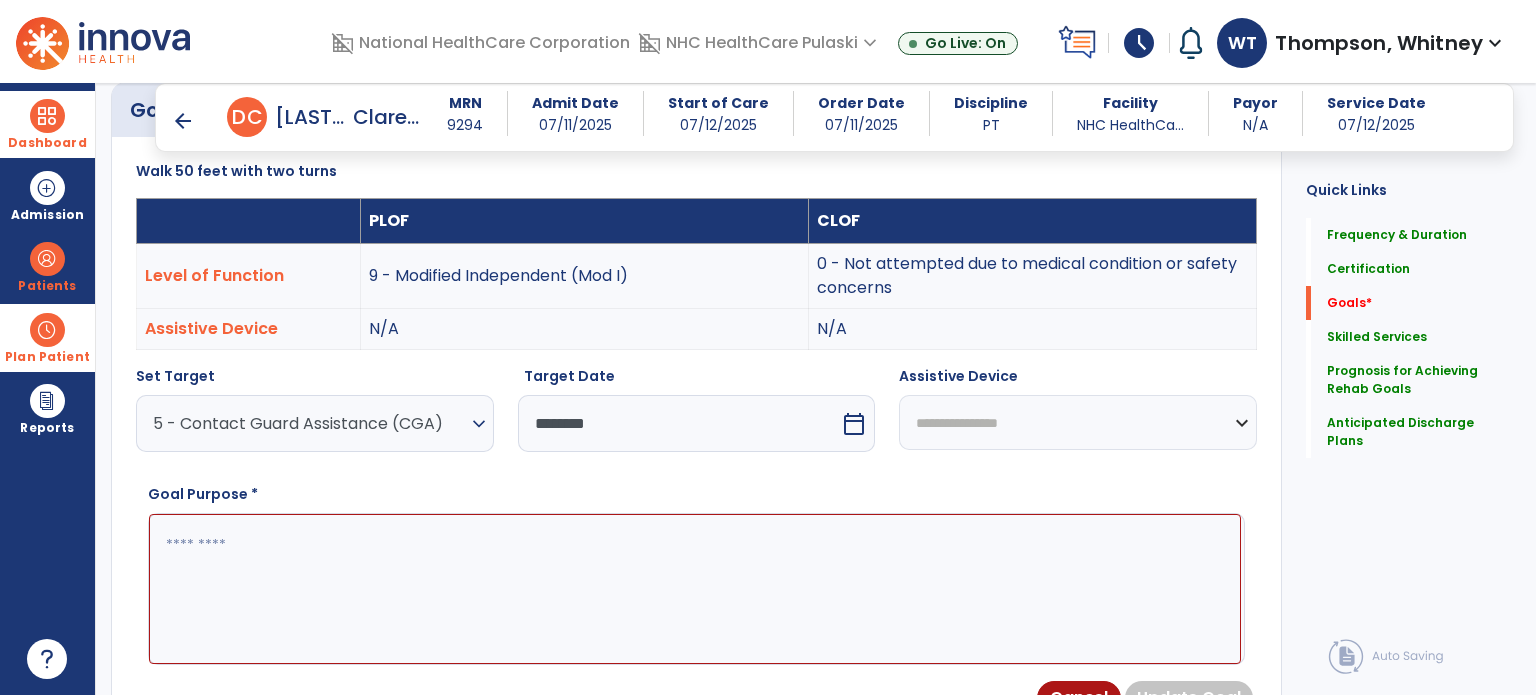 click on "**********" at bounding box center [1078, 422] 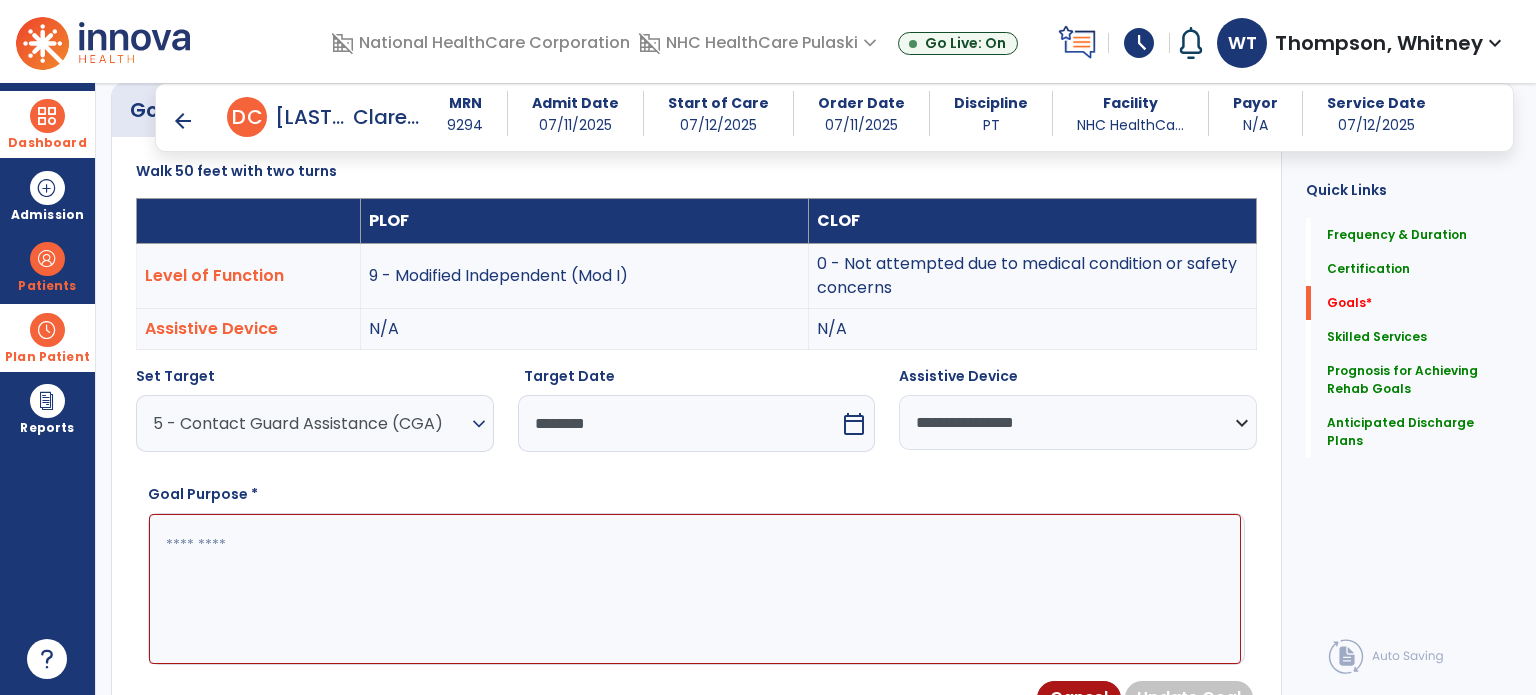 click at bounding box center [695, 589] 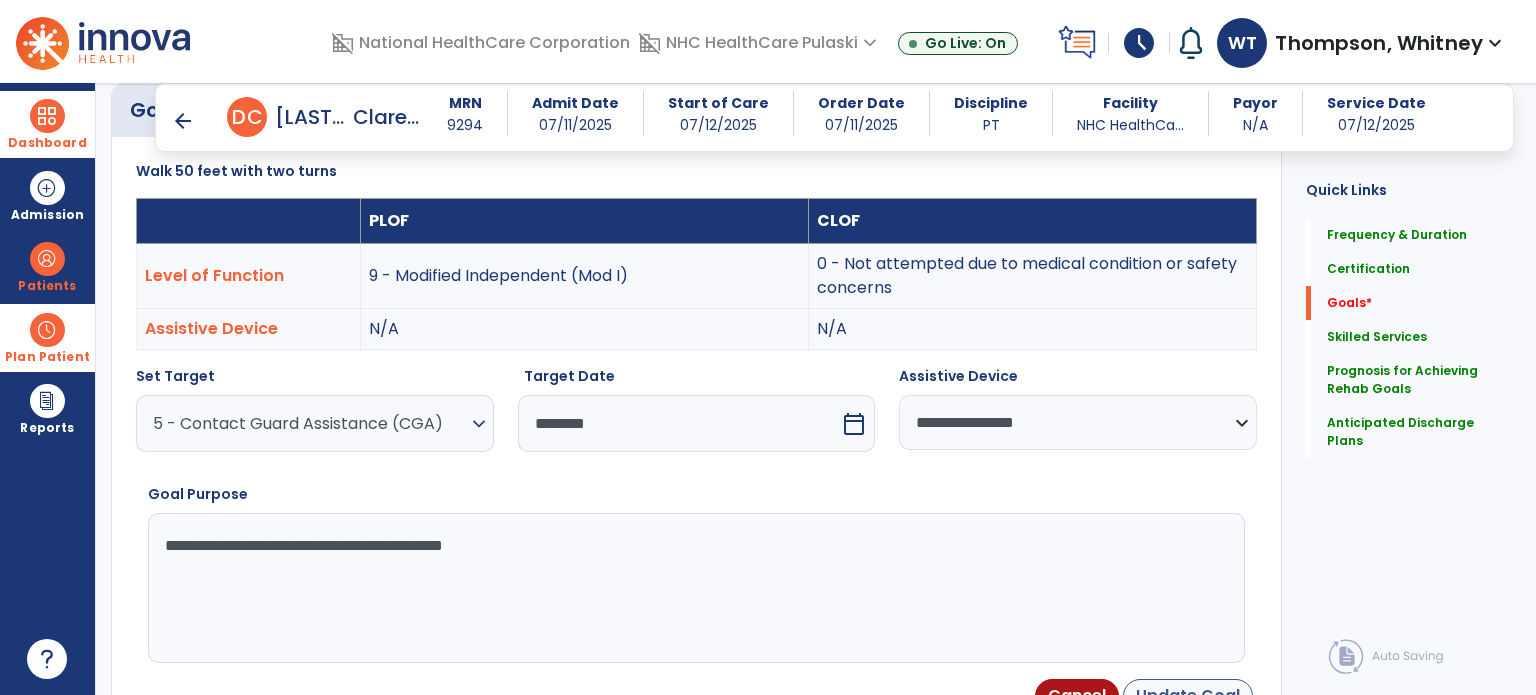 type on "**********" 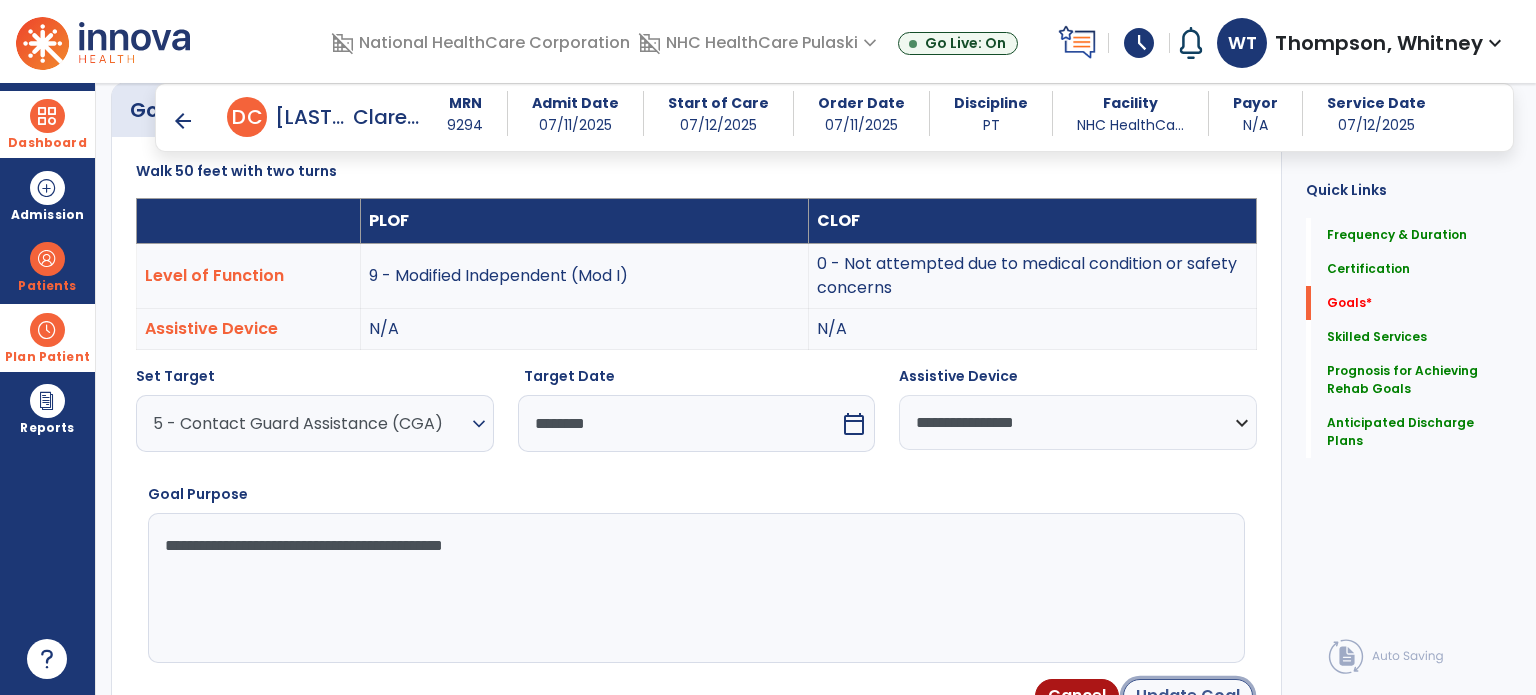 click on "Update Goal" at bounding box center (1188, 696) 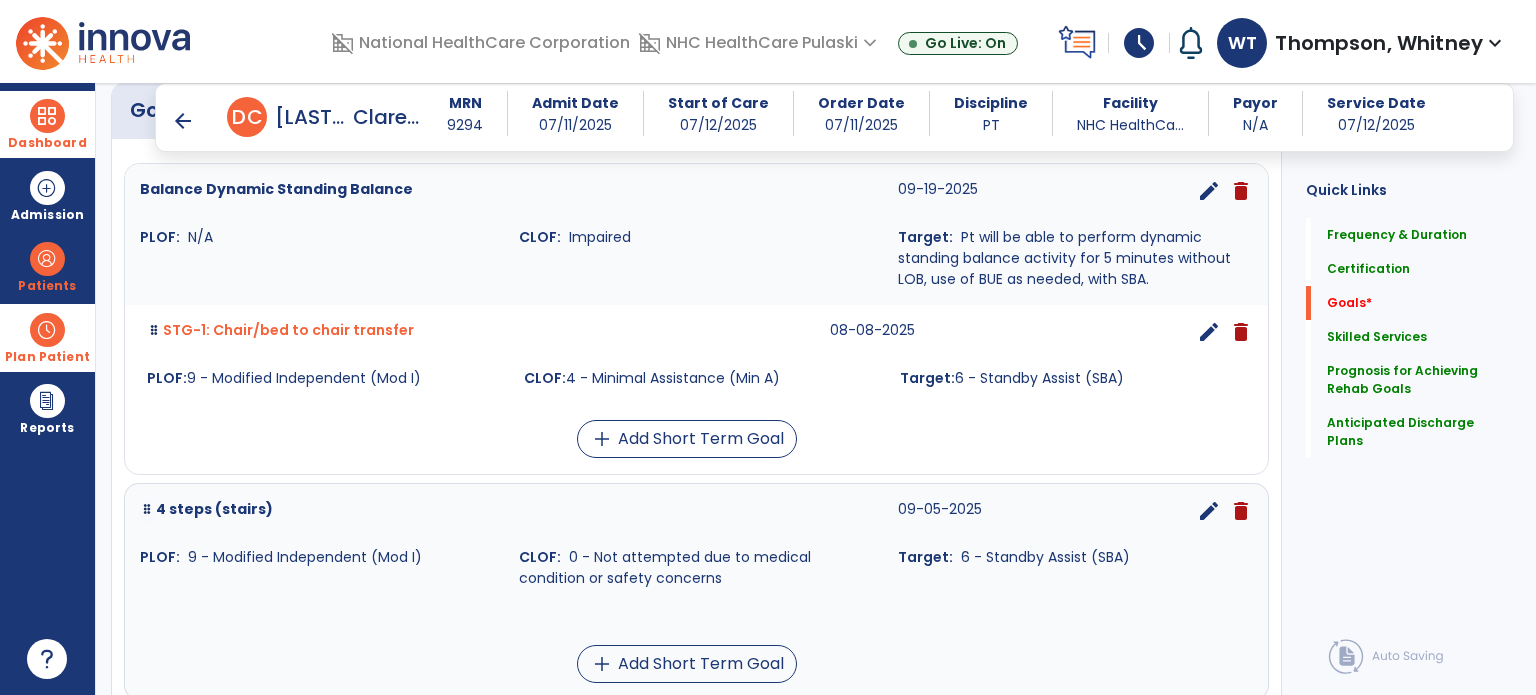 drag, startPoint x: 436, startPoint y: 539, endPoint x: 444, endPoint y: 529, distance: 12.806249 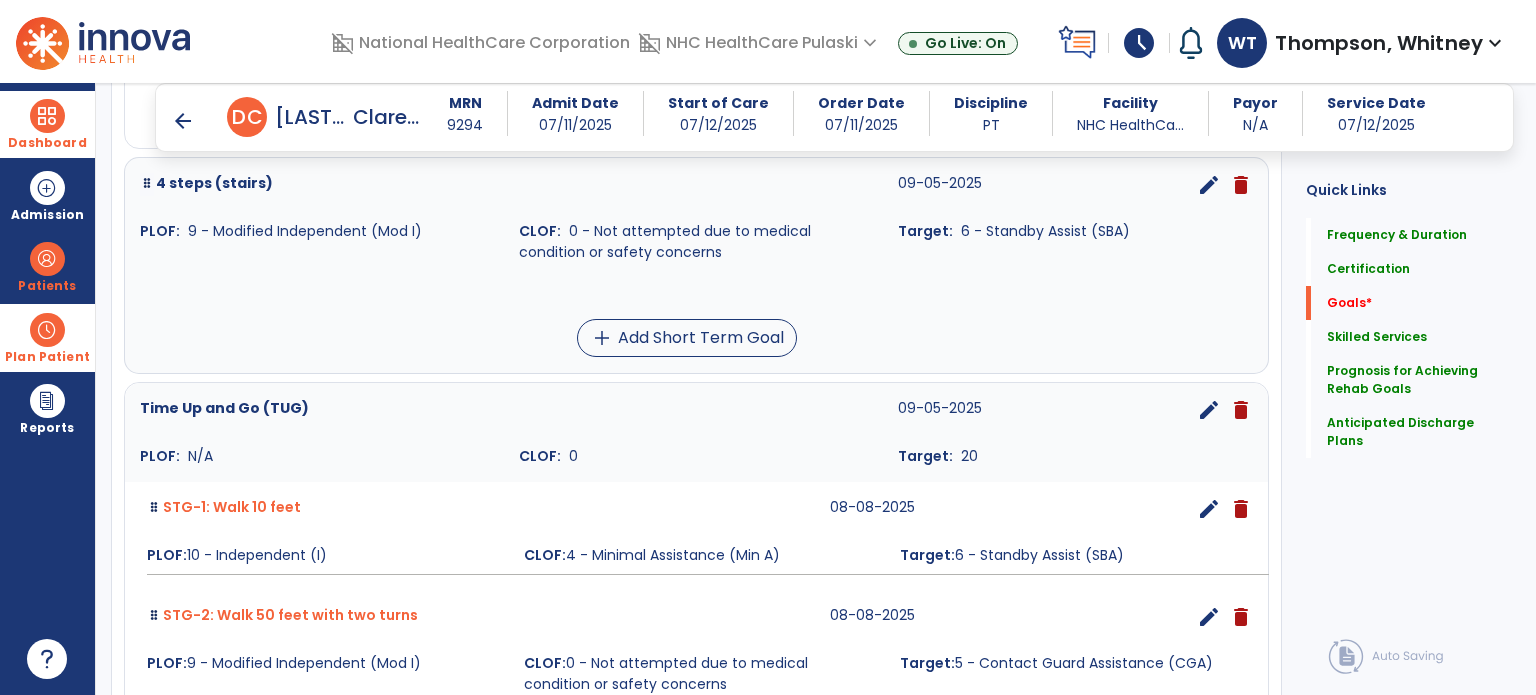 scroll, scrollTop: 1234, scrollLeft: 0, axis: vertical 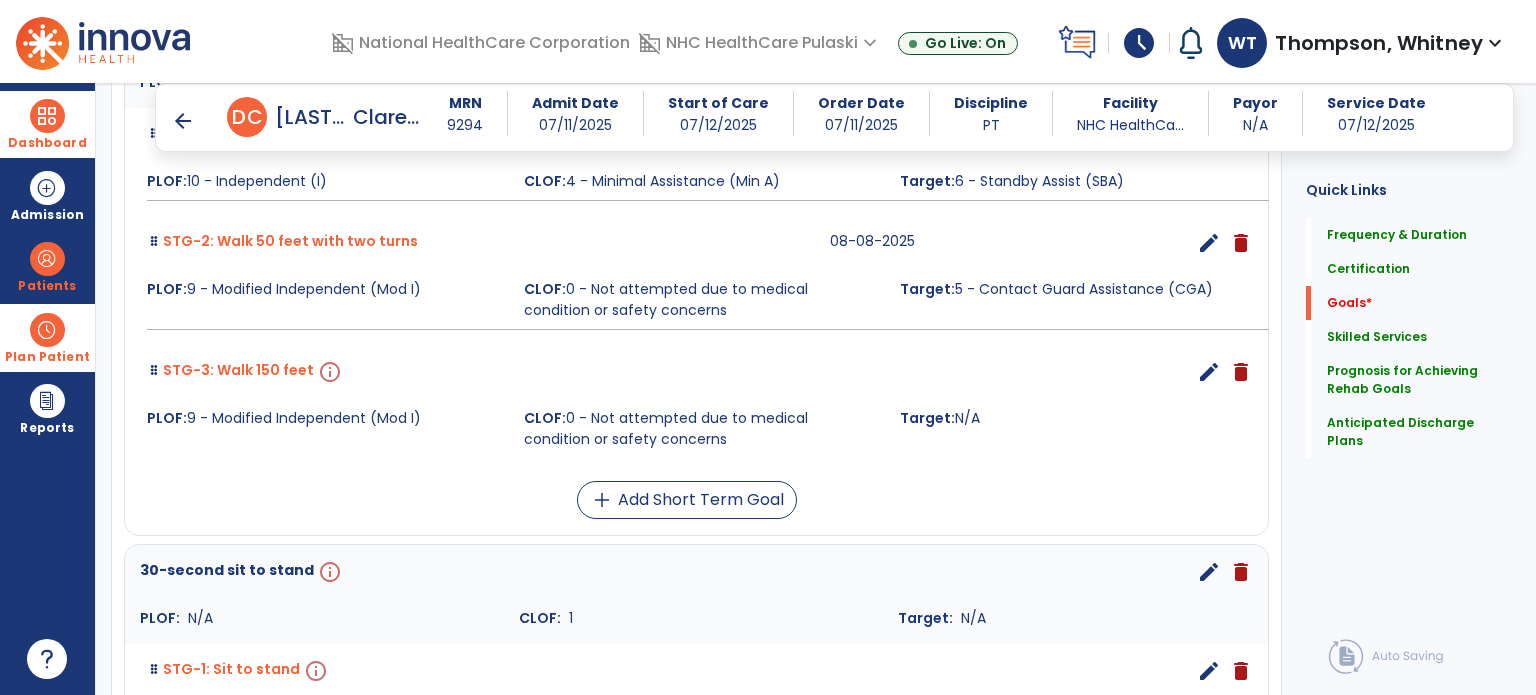 click on "edit" at bounding box center (1209, 372) 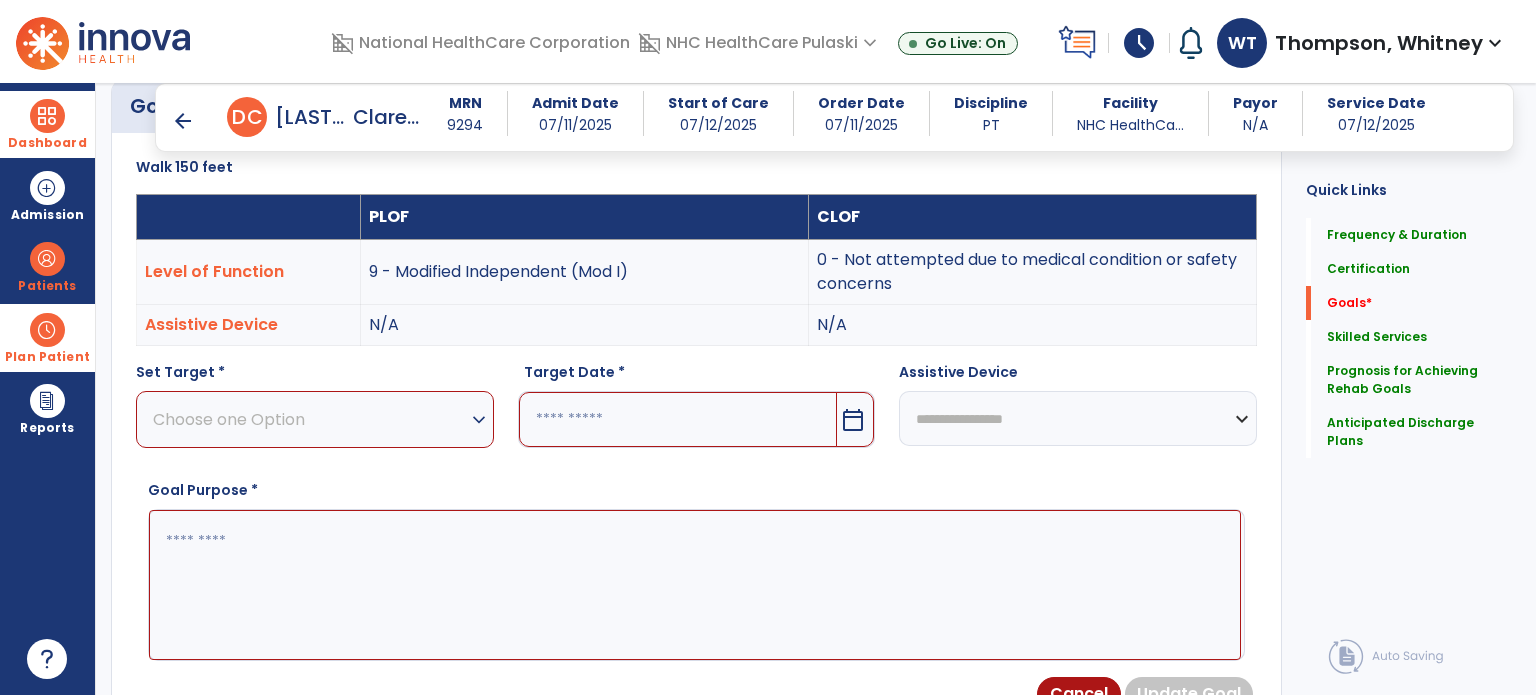 scroll, scrollTop: 534, scrollLeft: 0, axis: vertical 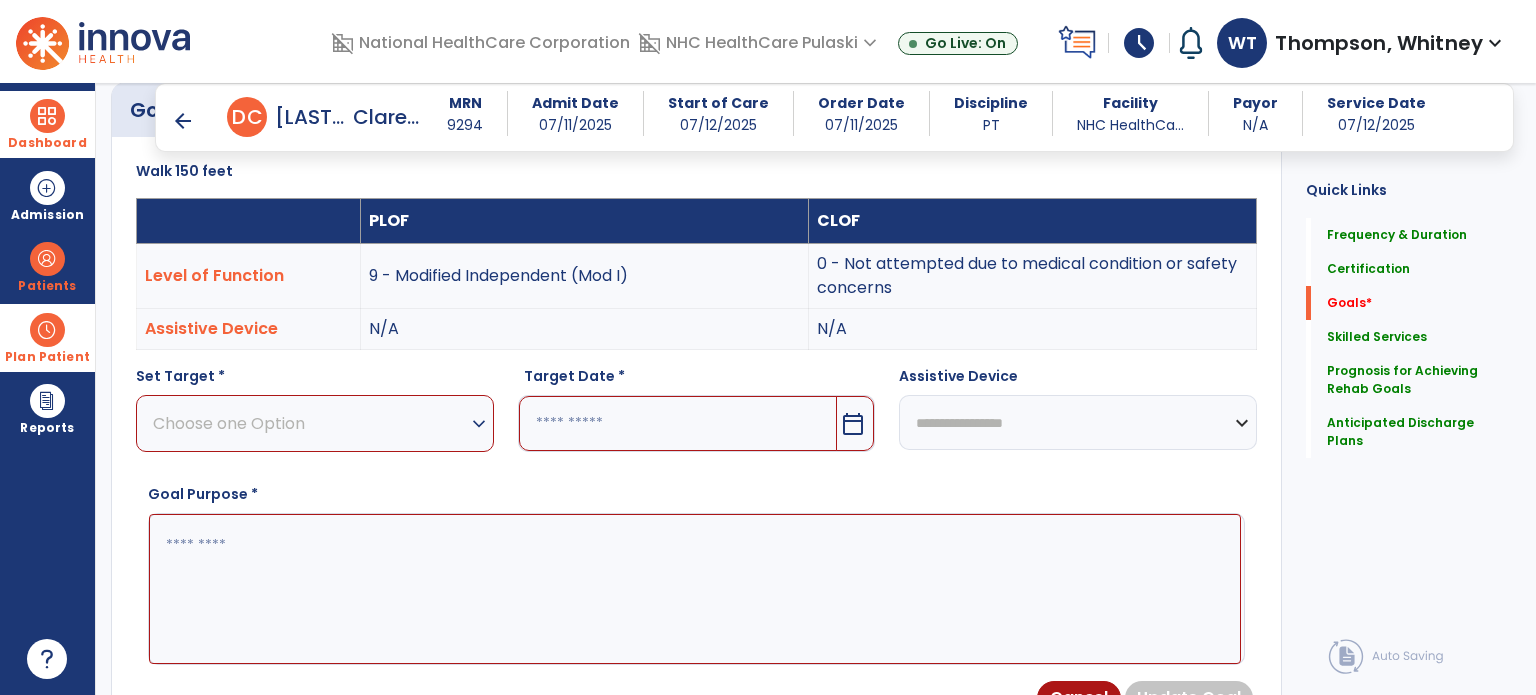 drag, startPoint x: 472, startPoint y: 413, endPoint x: 457, endPoint y: 420, distance: 16.552946 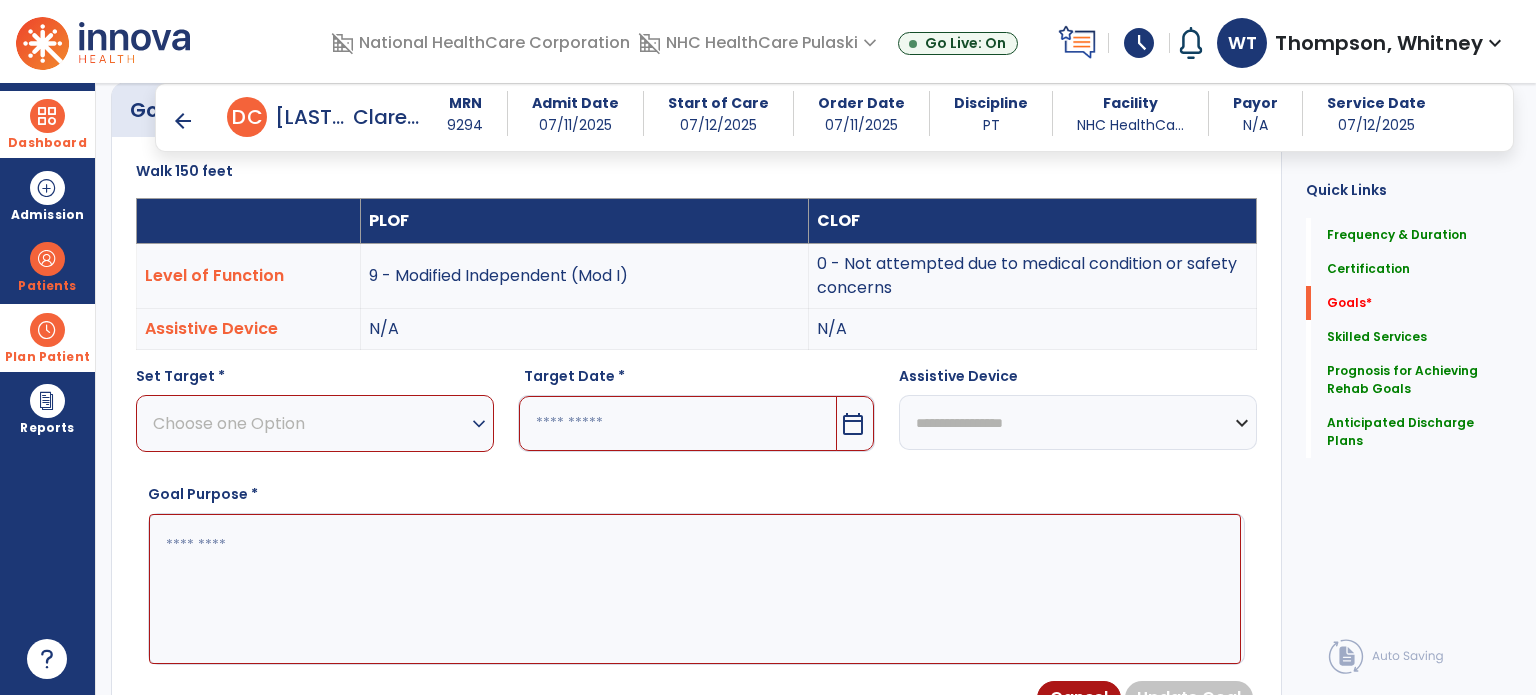 click on "expand_more" at bounding box center [479, 424] 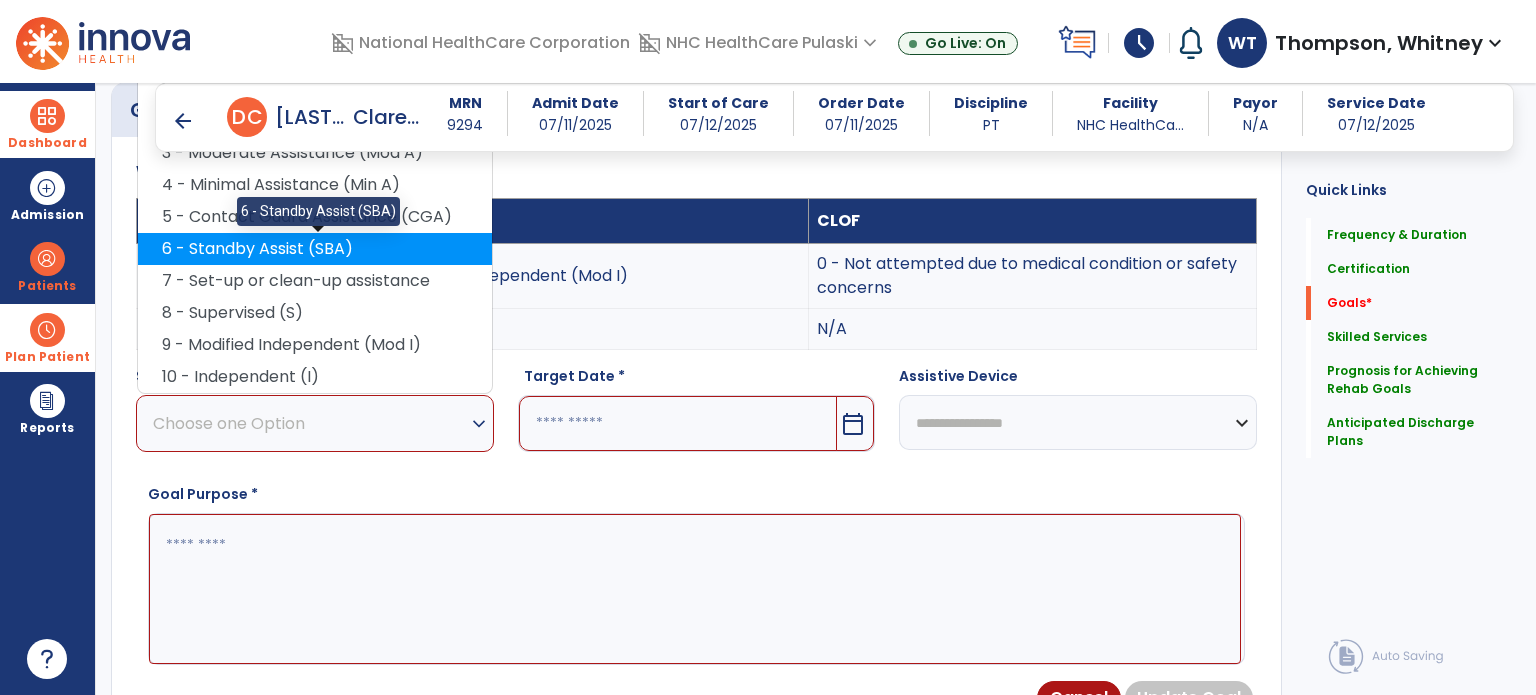 click on "6 - Standby Assist (SBA)" at bounding box center [315, 249] 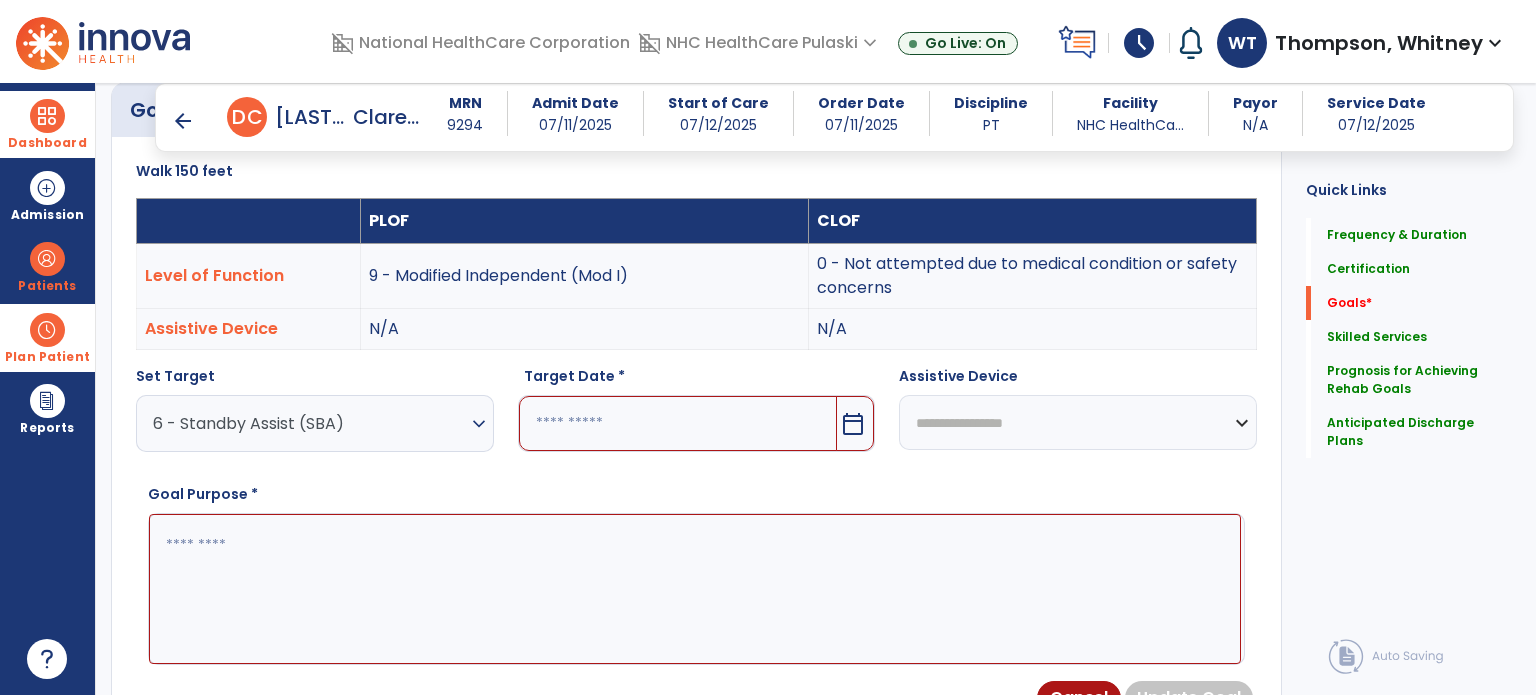 click on "calendar_today" at bounding box center [853, 424] 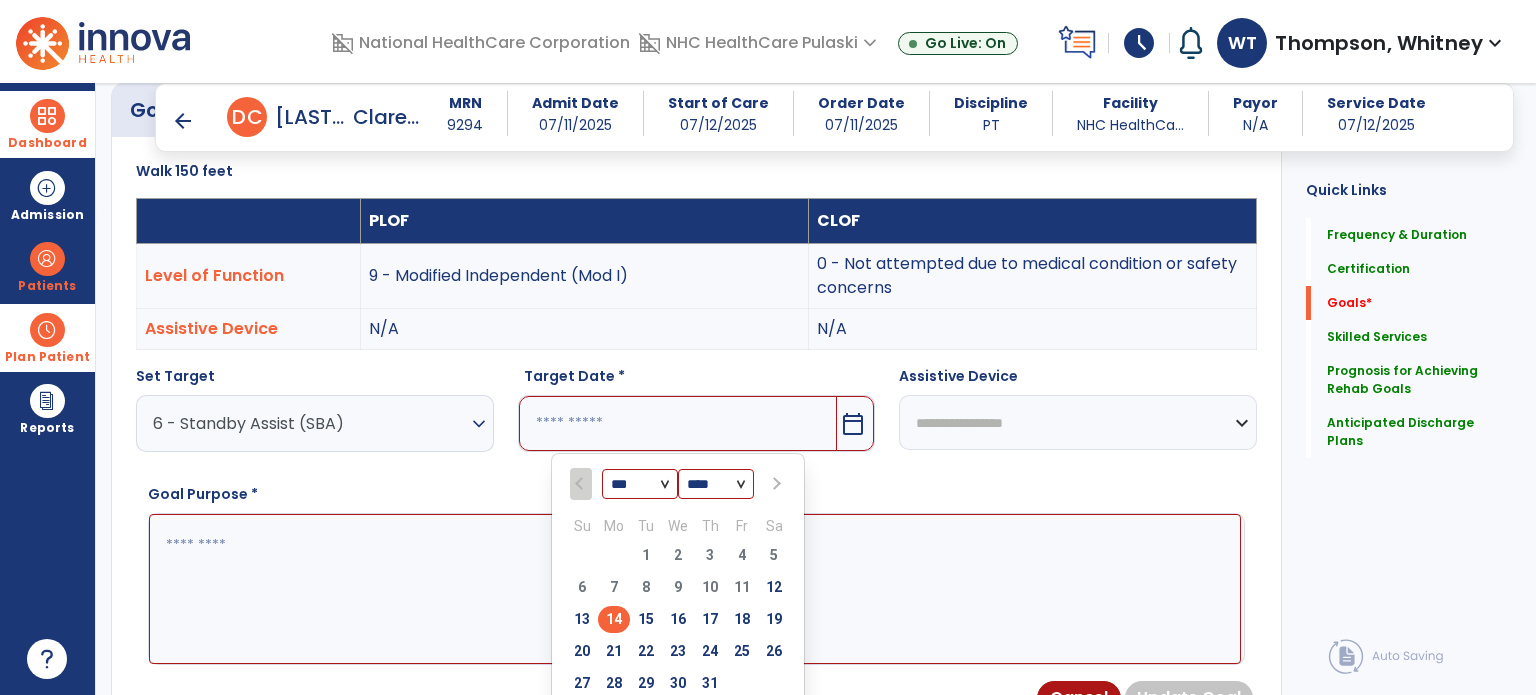click at bounding box center [775, 484] 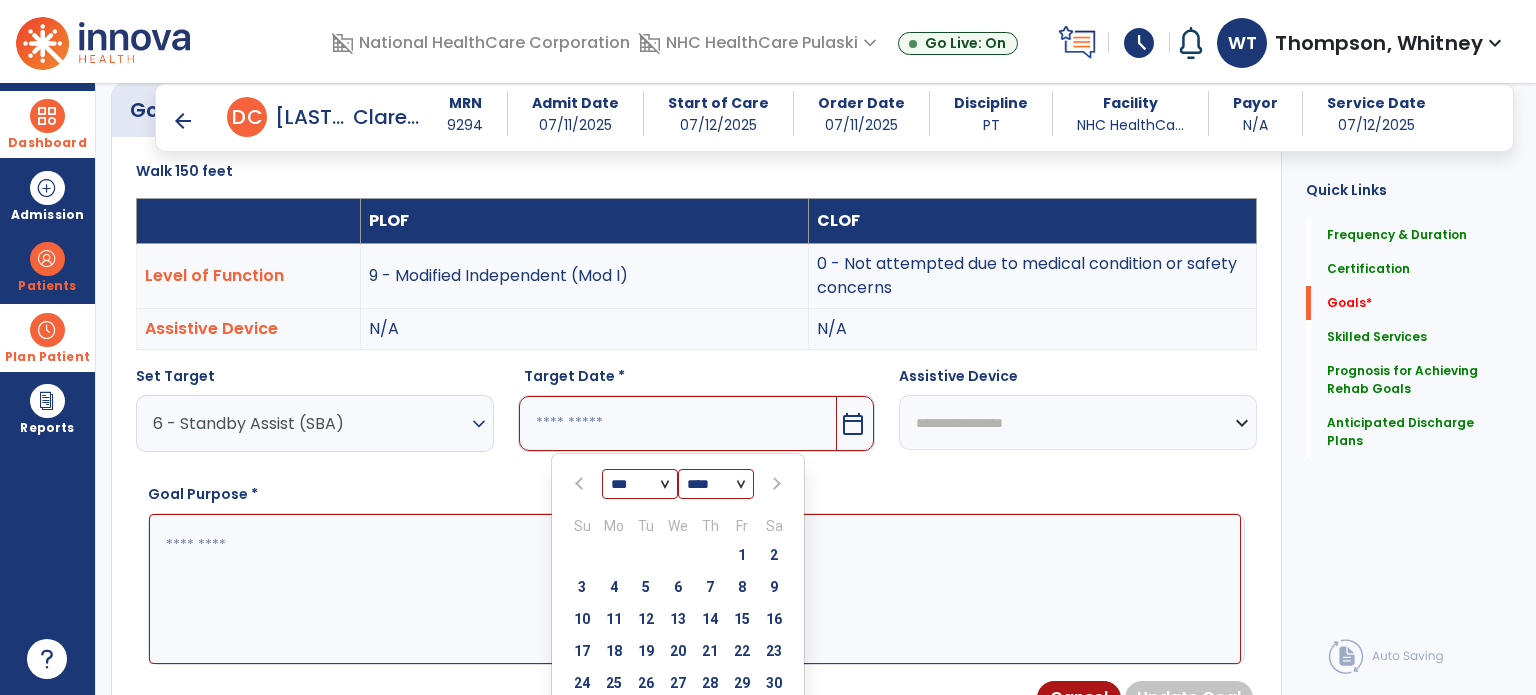 click at bounding box center [775, 484] 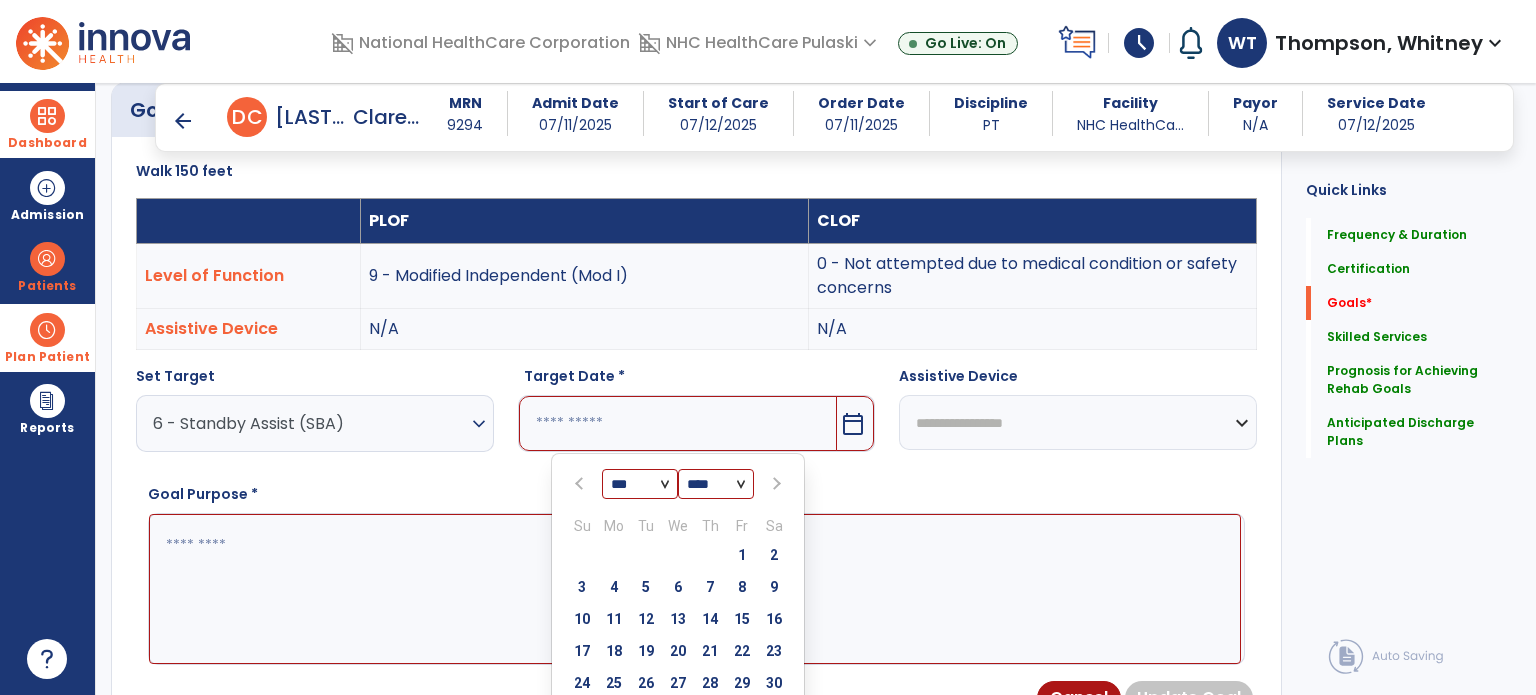 select on "*" 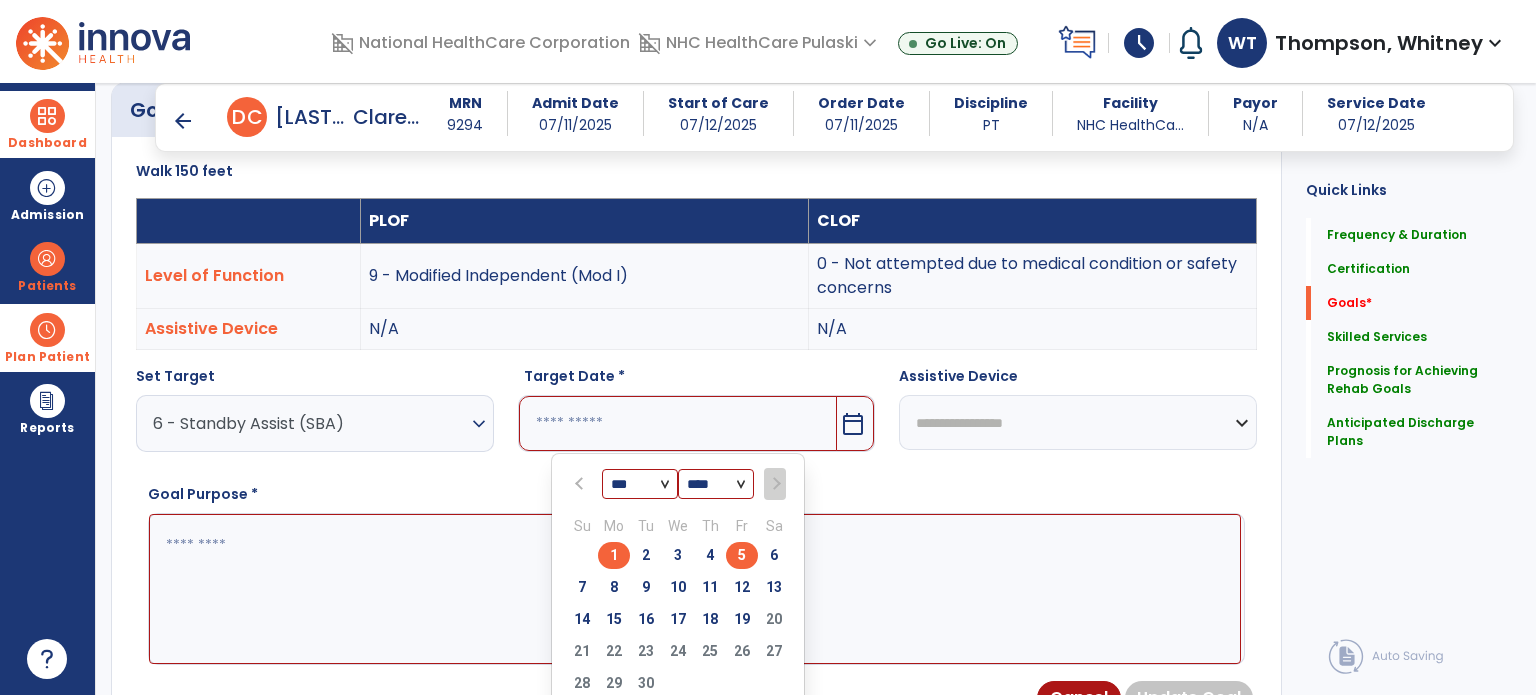 click on "5" at bounding box center [742, 555] 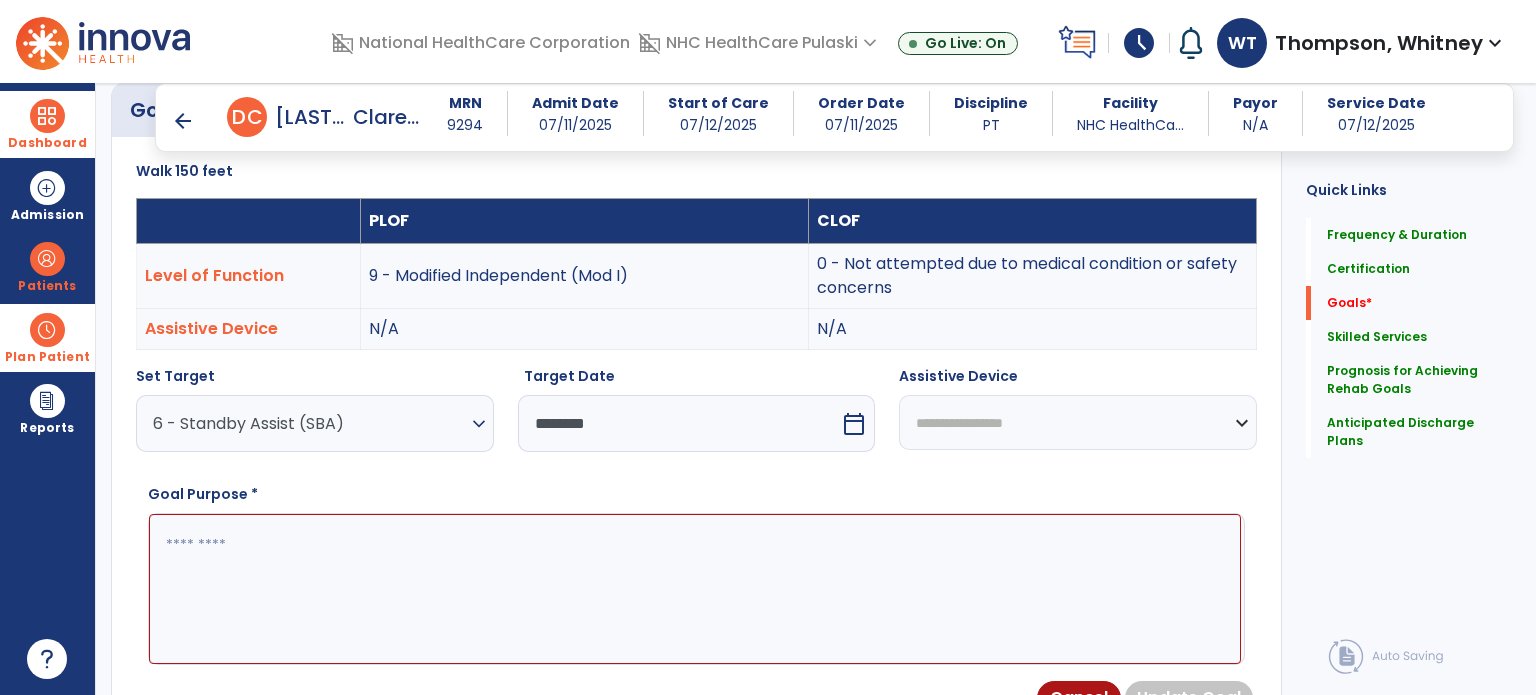 click at bounding box center (695, 589) 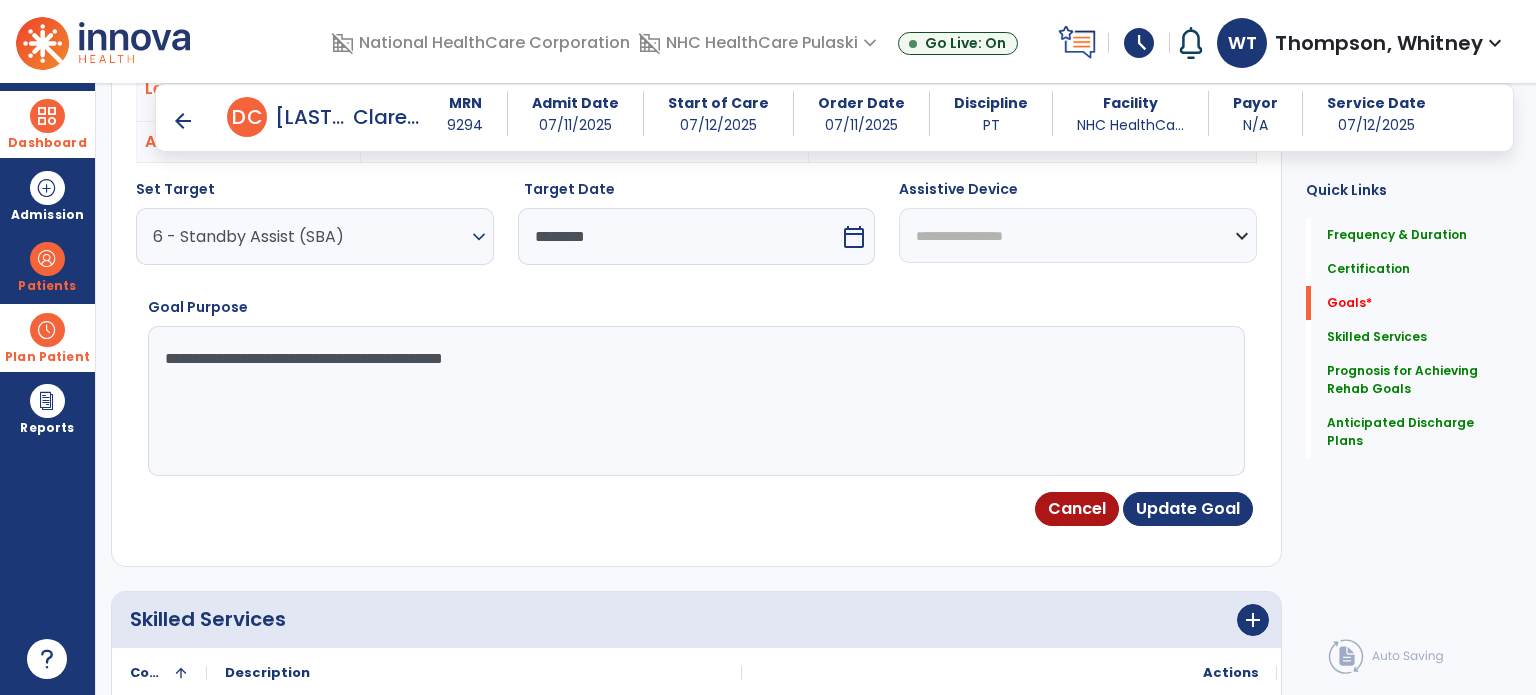 scroll, scrollTop: 734, scrollLeft: 0, axis: vertical 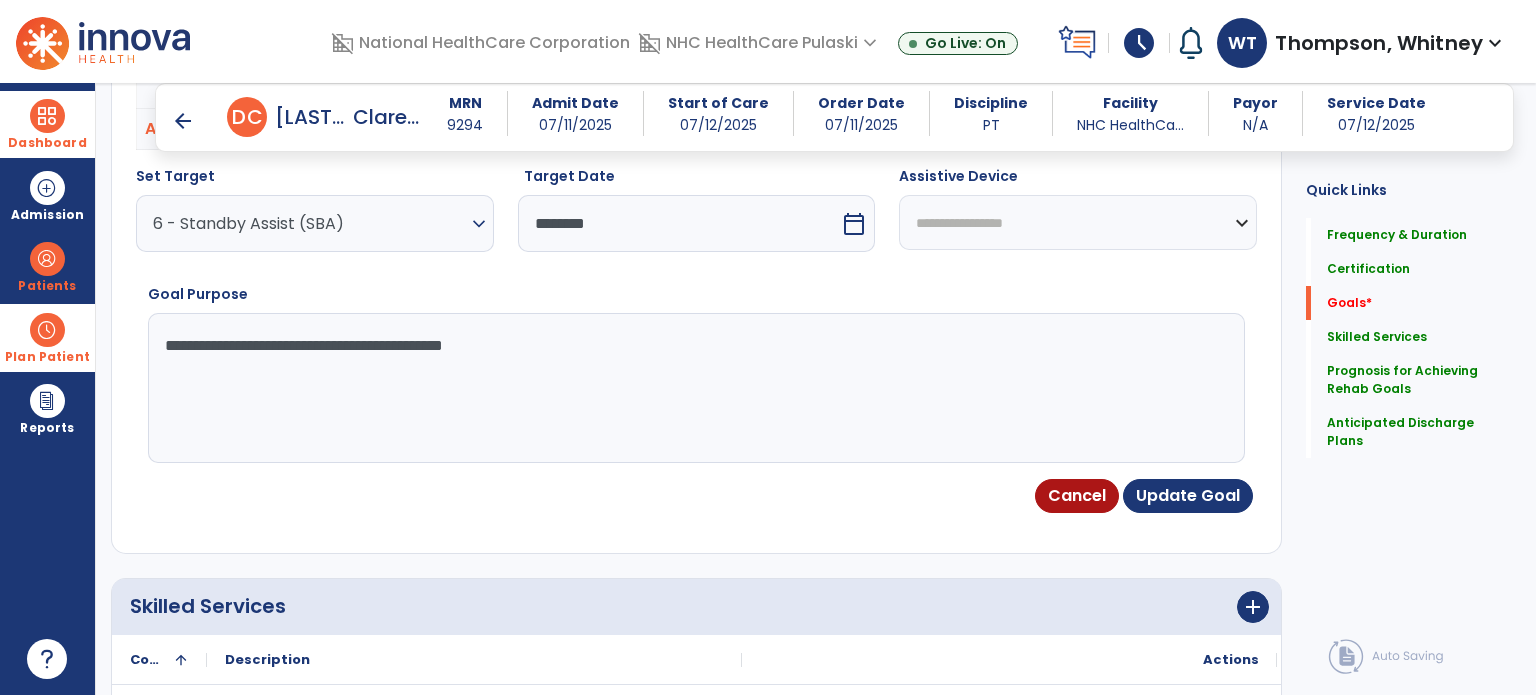 type on "**********" 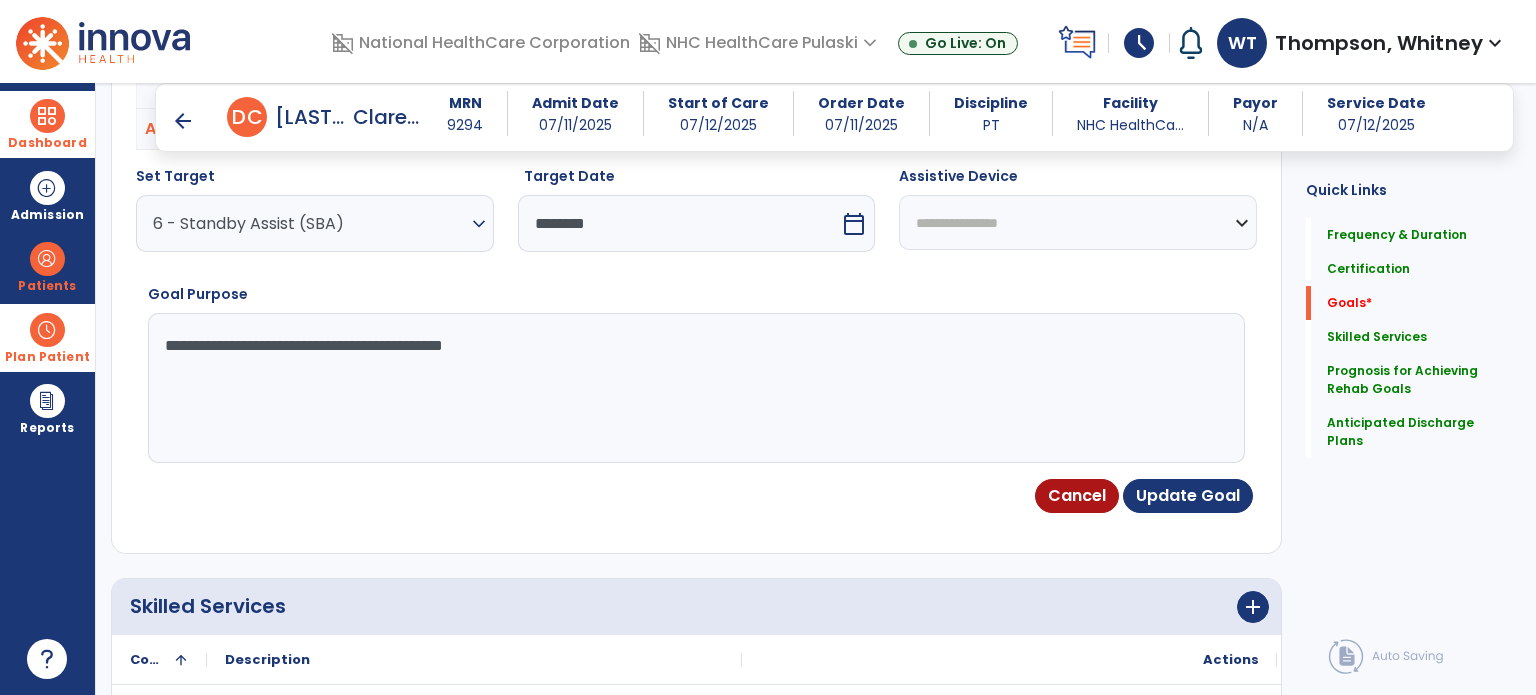 click on "**********" at bounding box center [1078, 222] 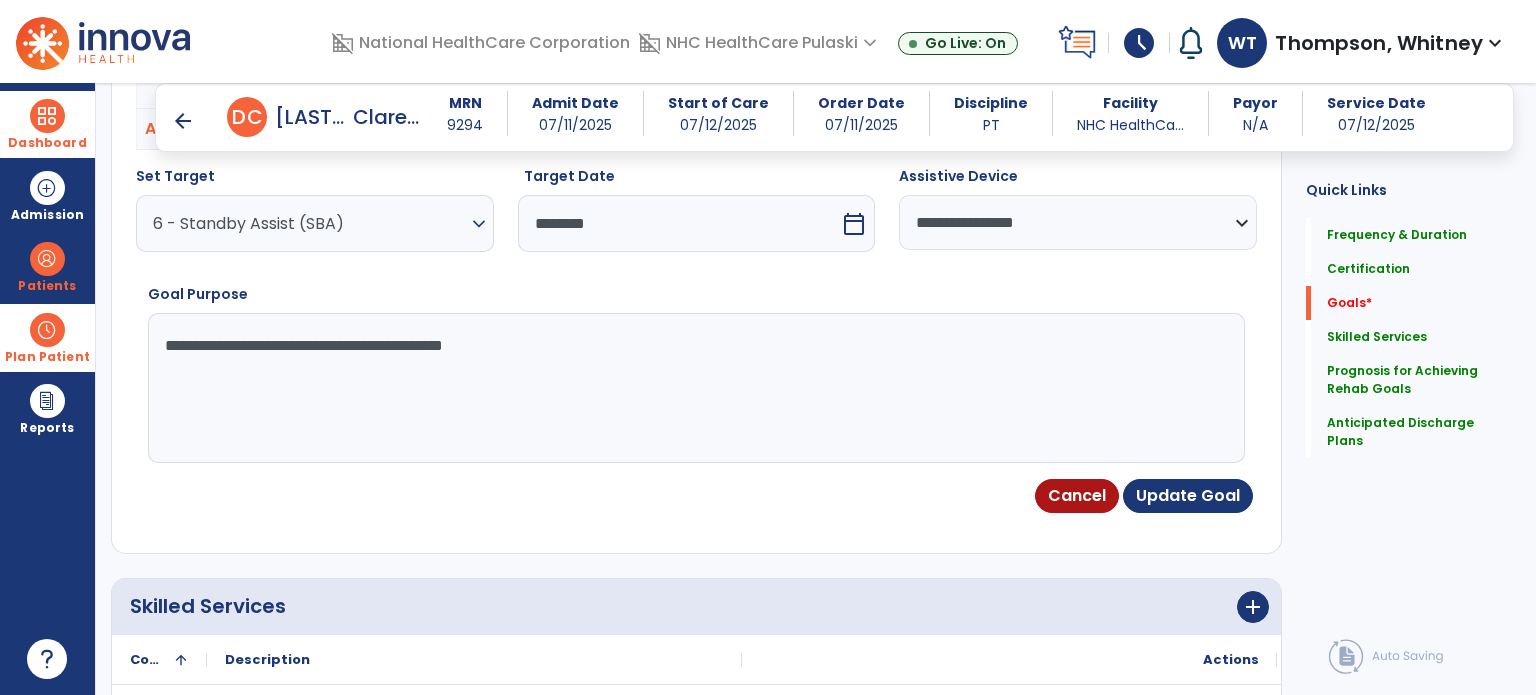 click on "**********" at bounding box center (695, 388) 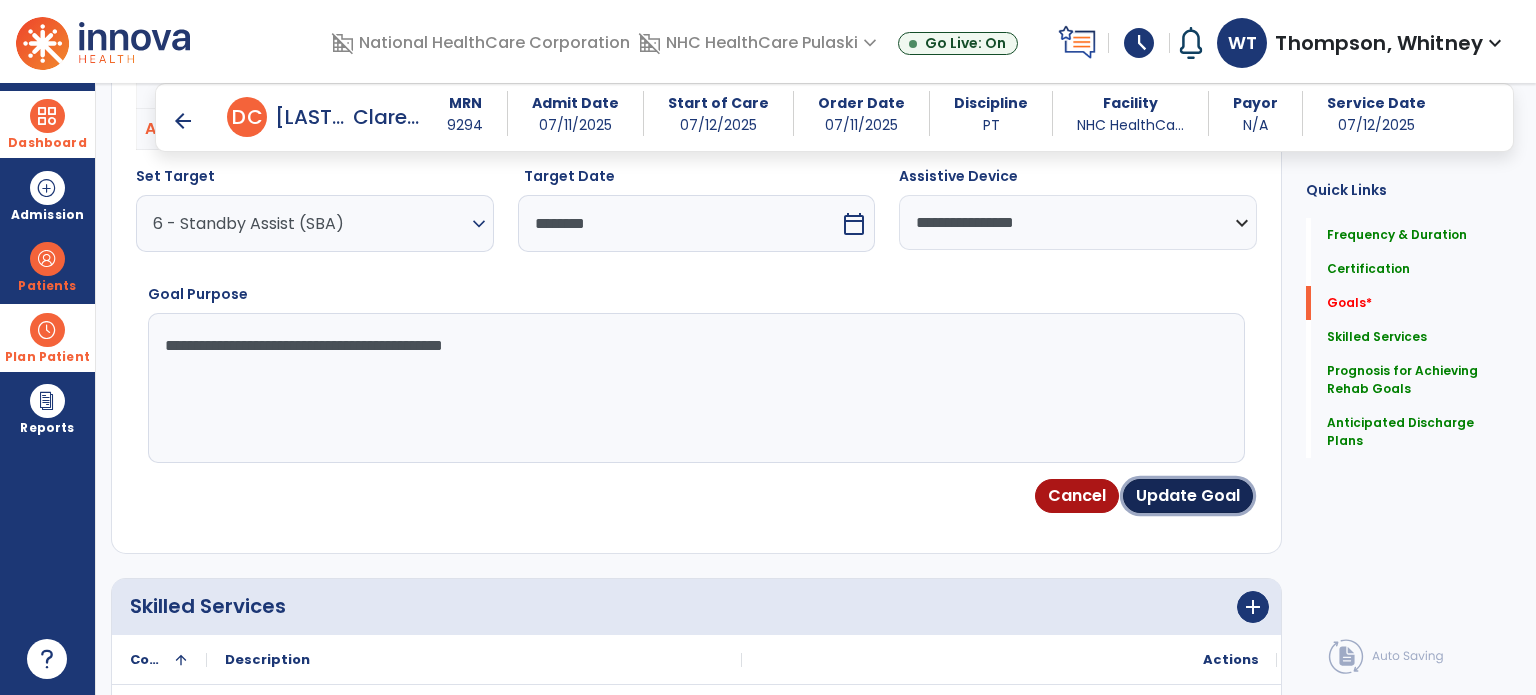 click on "Update Goal" at bounding box center (1188, 496) 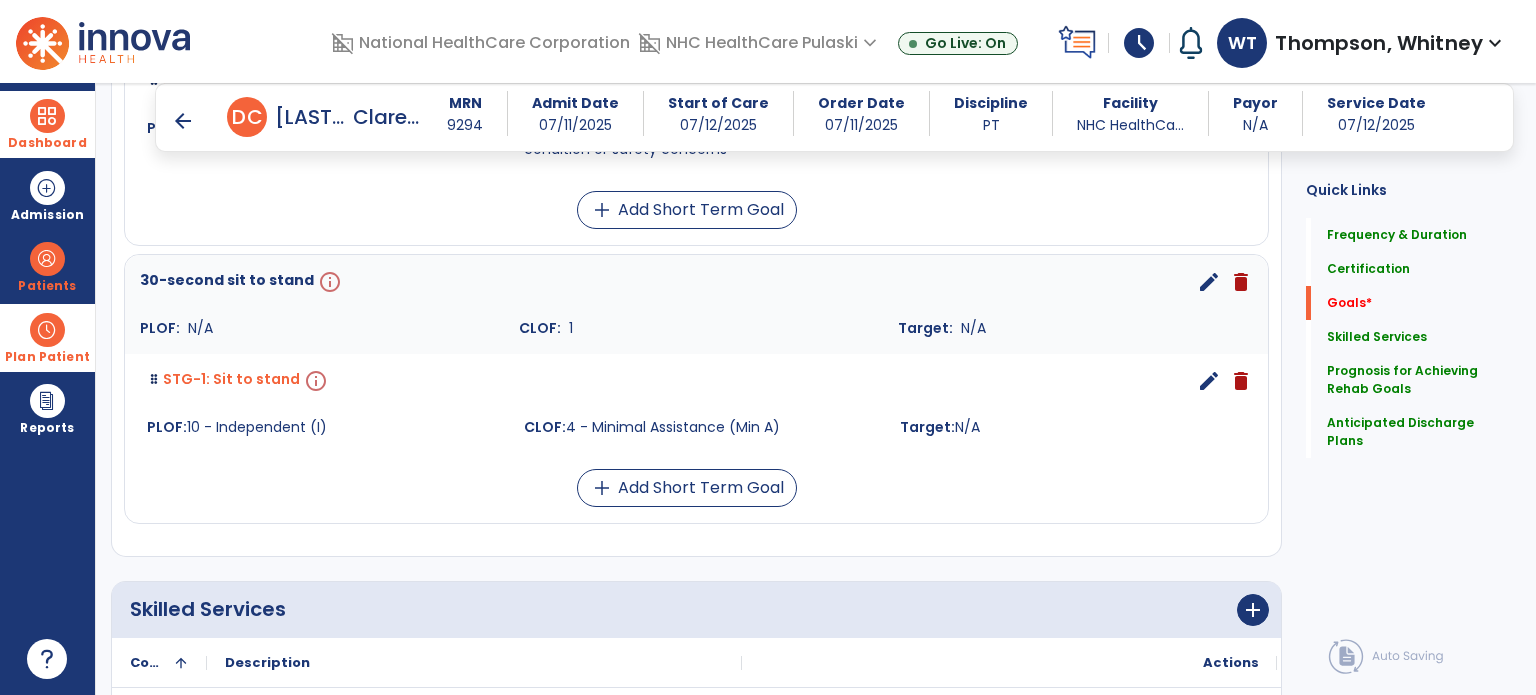 scroll, scrollTop: 1522, scrollLeft: 0, axis: vertical 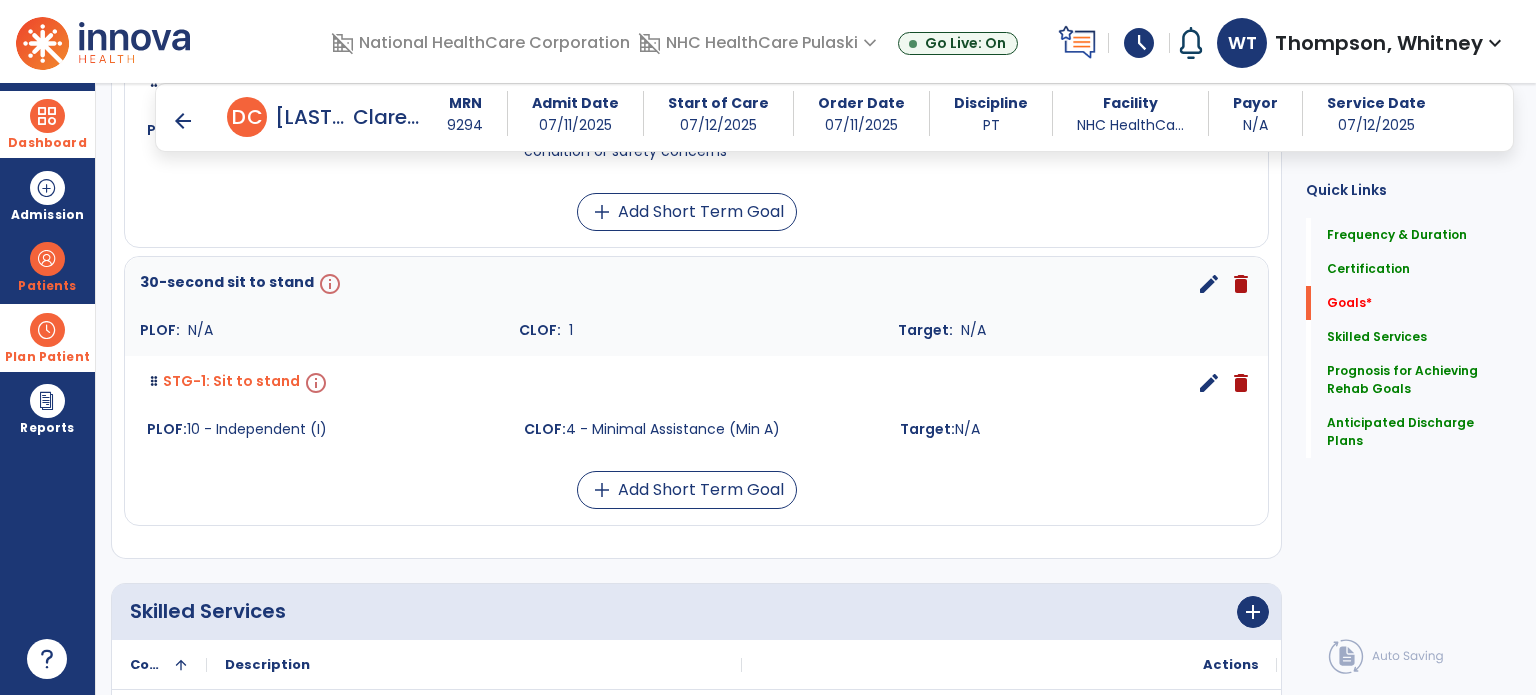 click on "edit" at bounding box center [1209, 284] 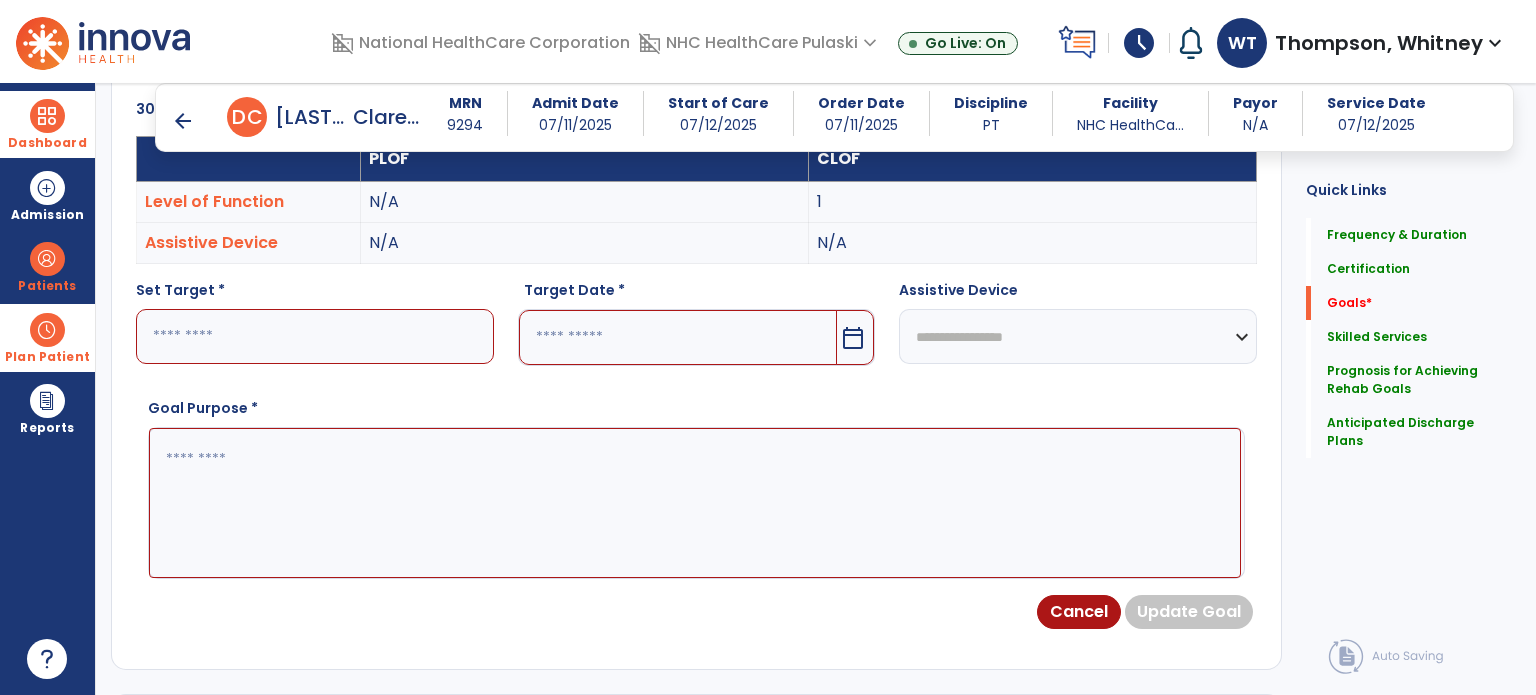 scroll, scrollTop: 534, scrollLeft: 0, axis: vertical 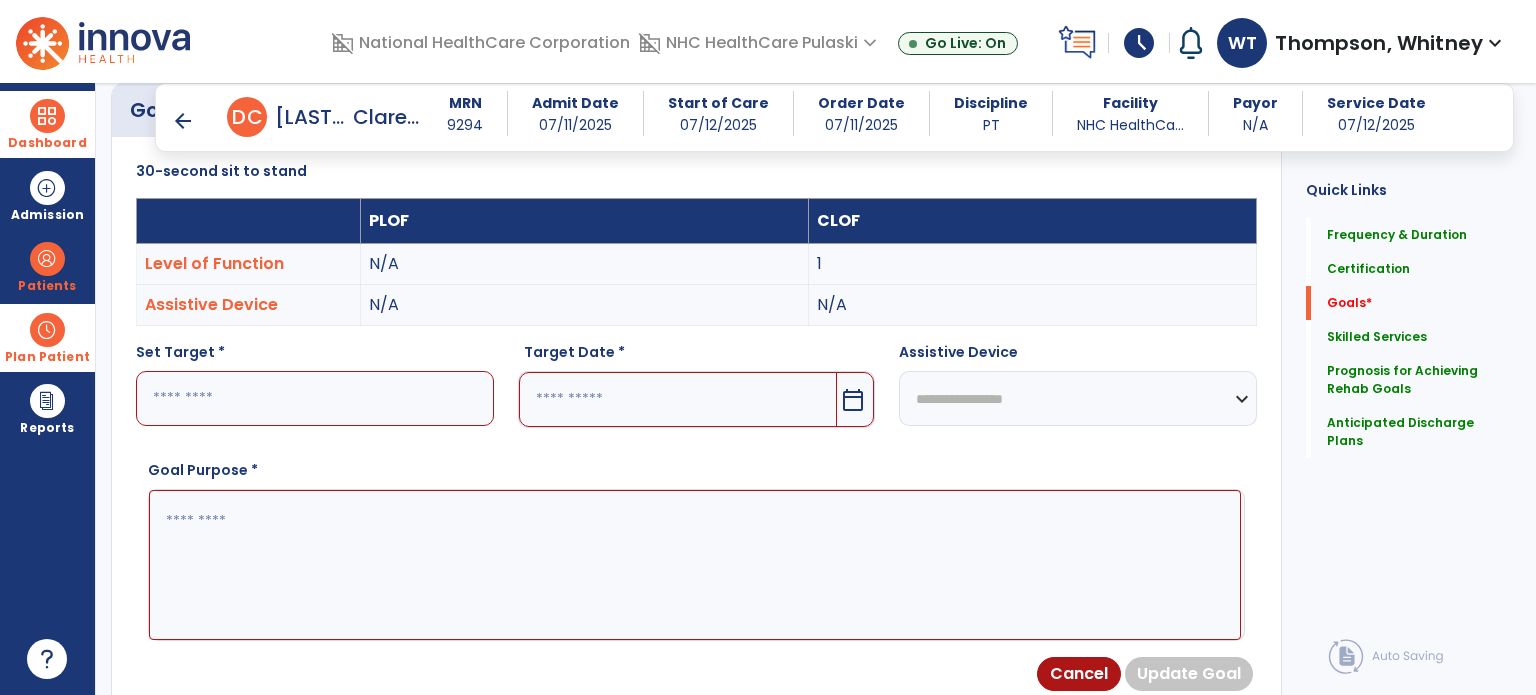 click at bounding box center (315, 398) 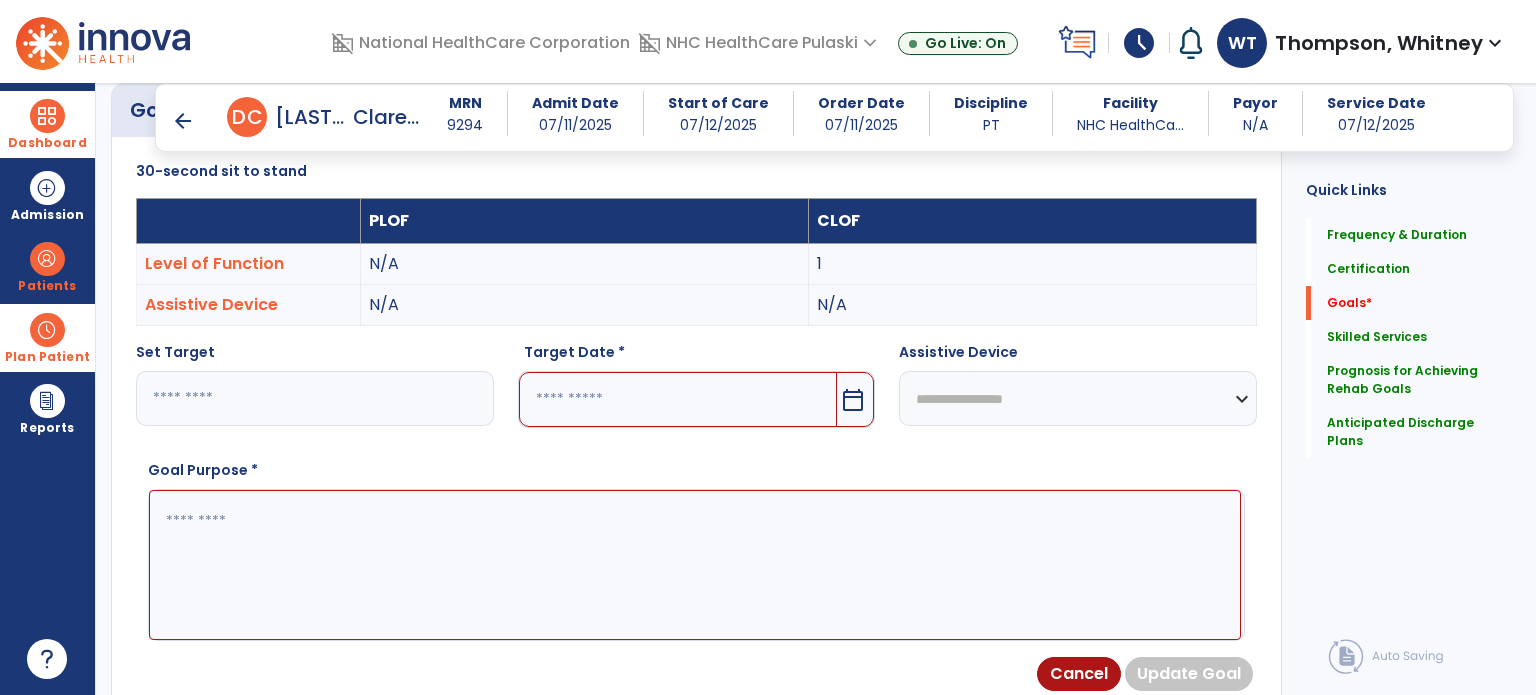 type on "**" 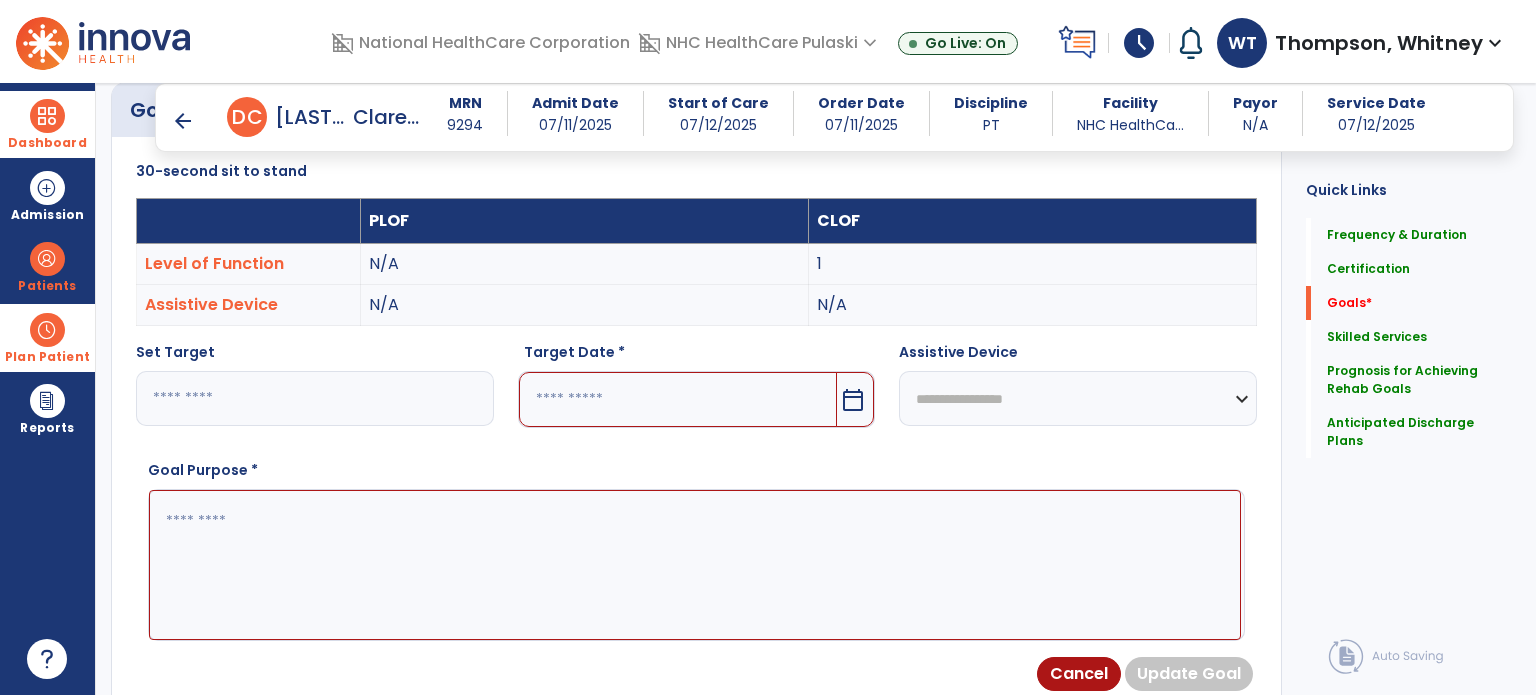 click on "calendar_today" at bounding box center (855, 399) 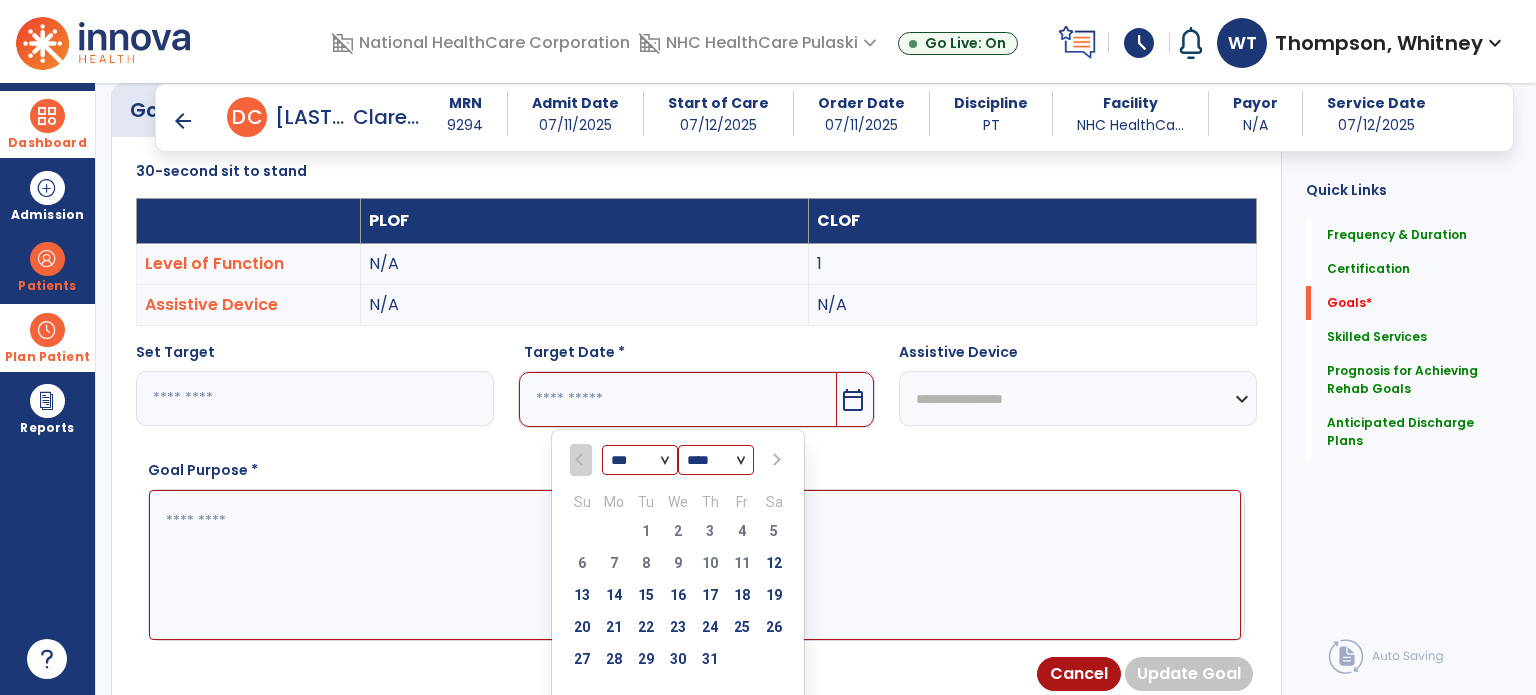 click at bounding box center [775, 460] 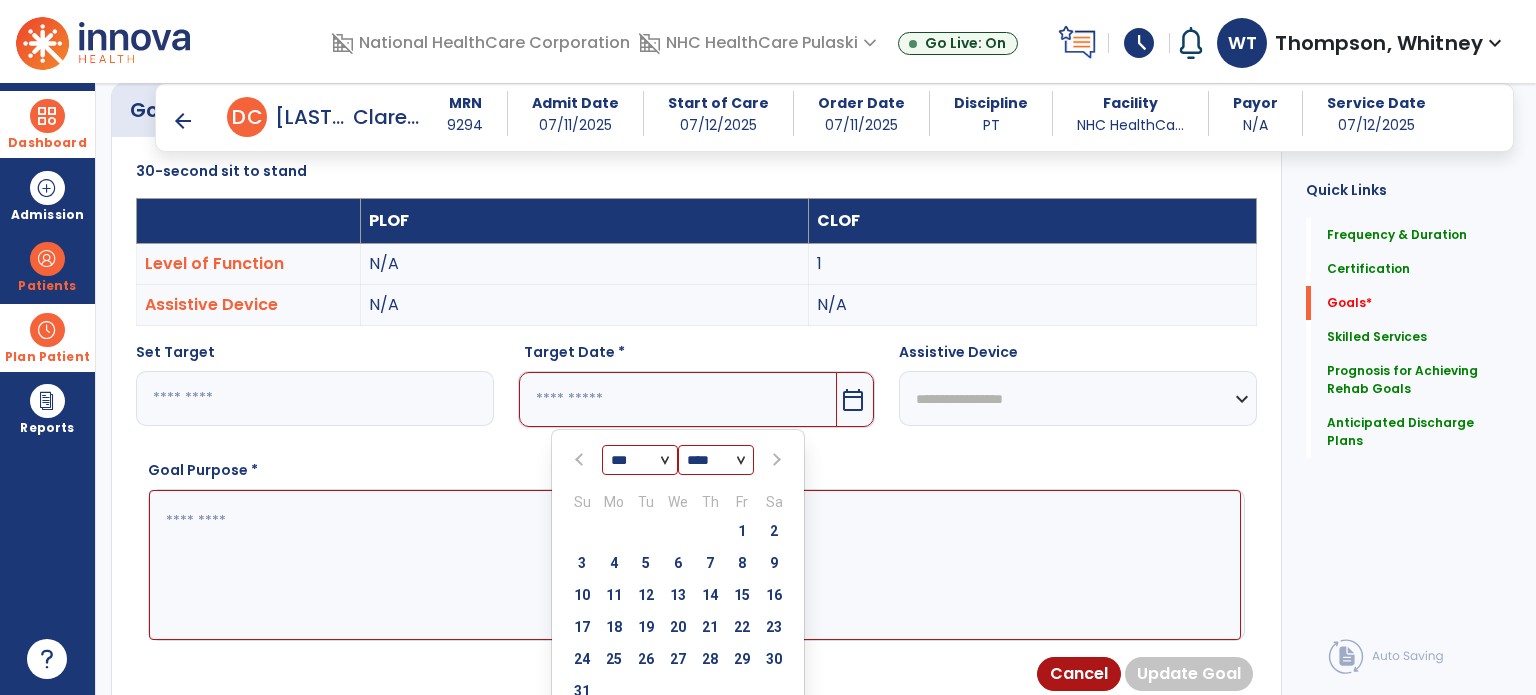 click at bounding box center (775, 460) 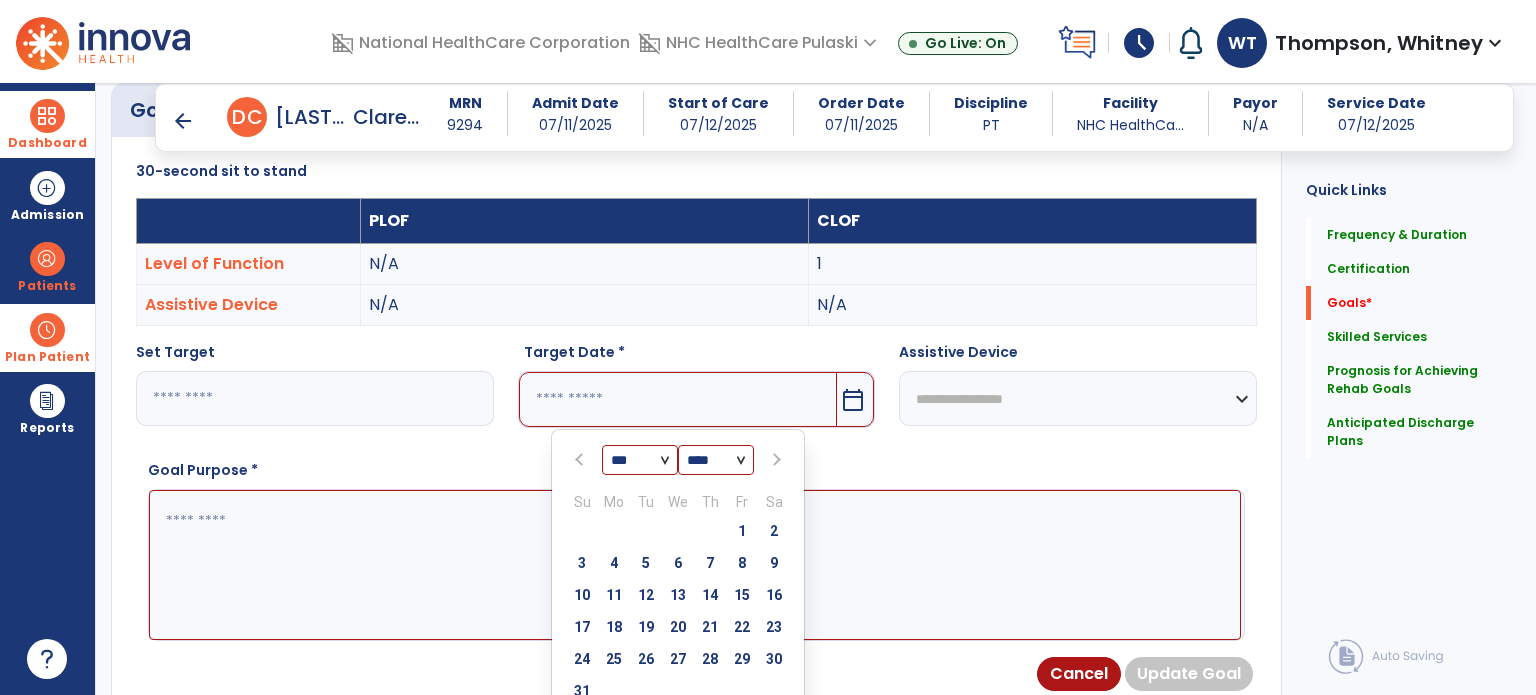 select on "*" 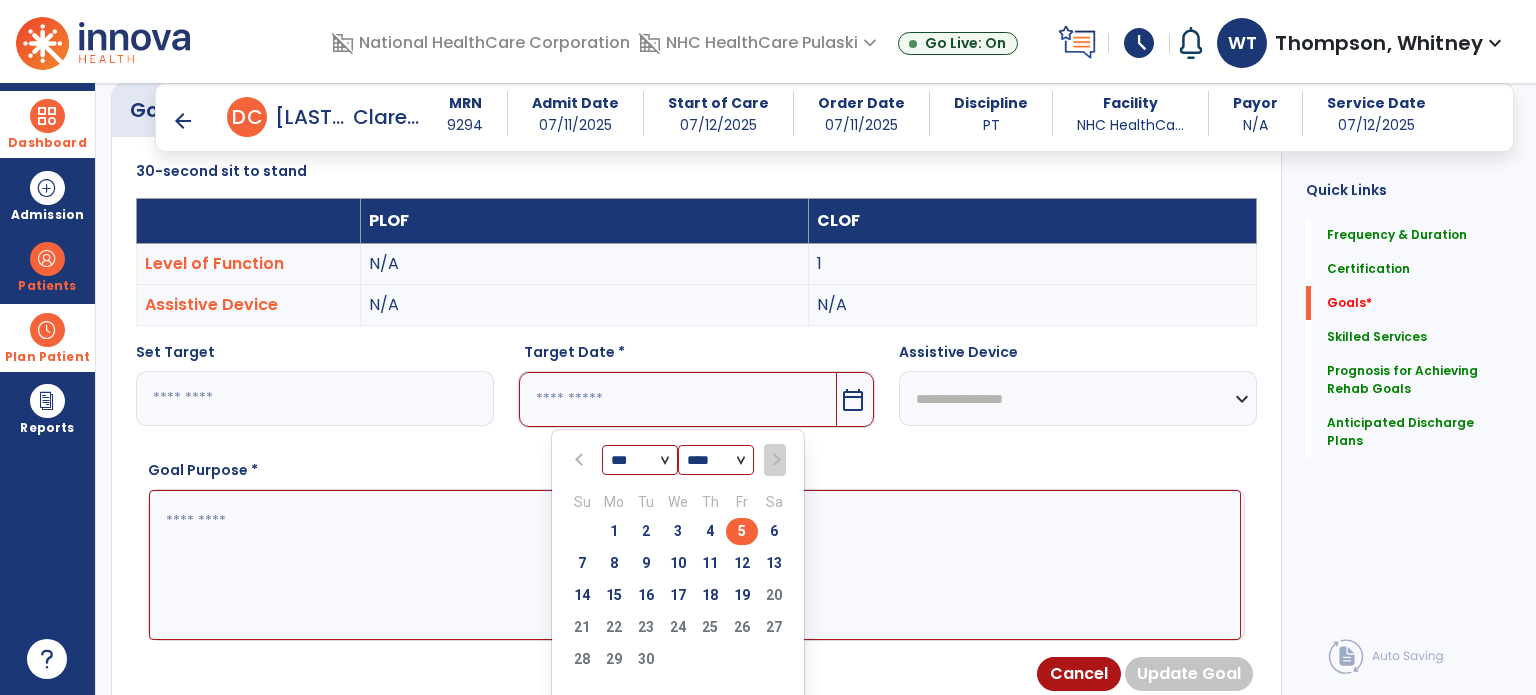 click on "5" at bounding box center [742, 531] 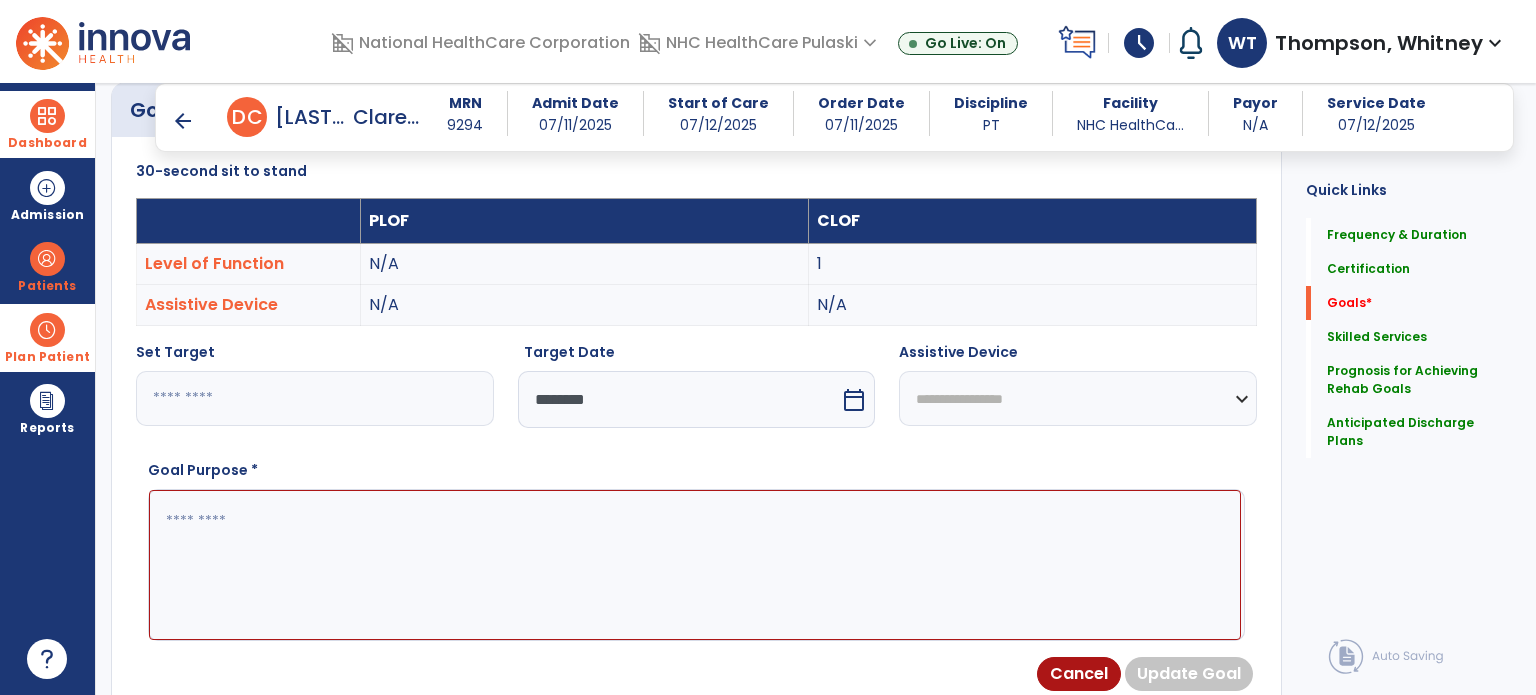 click at bounding box center (695, 565) 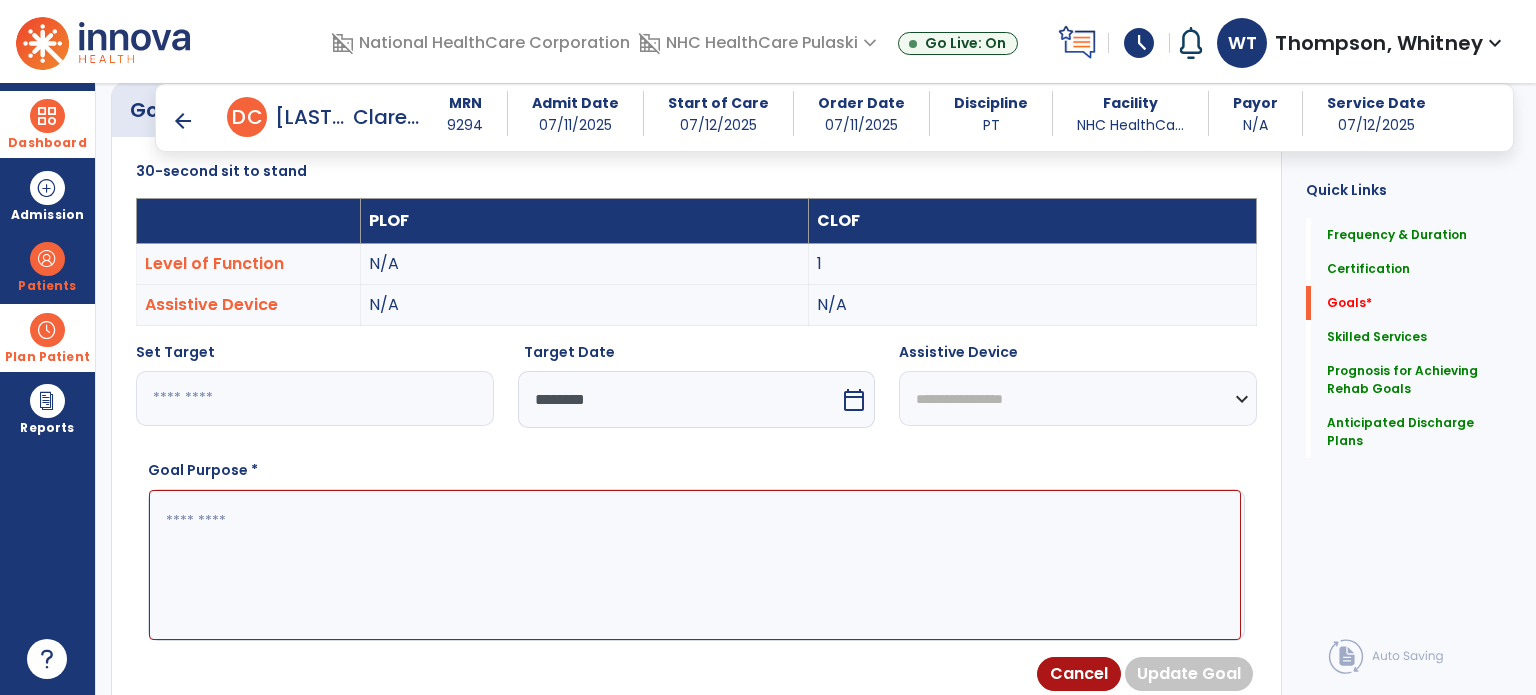 paste on "**********" 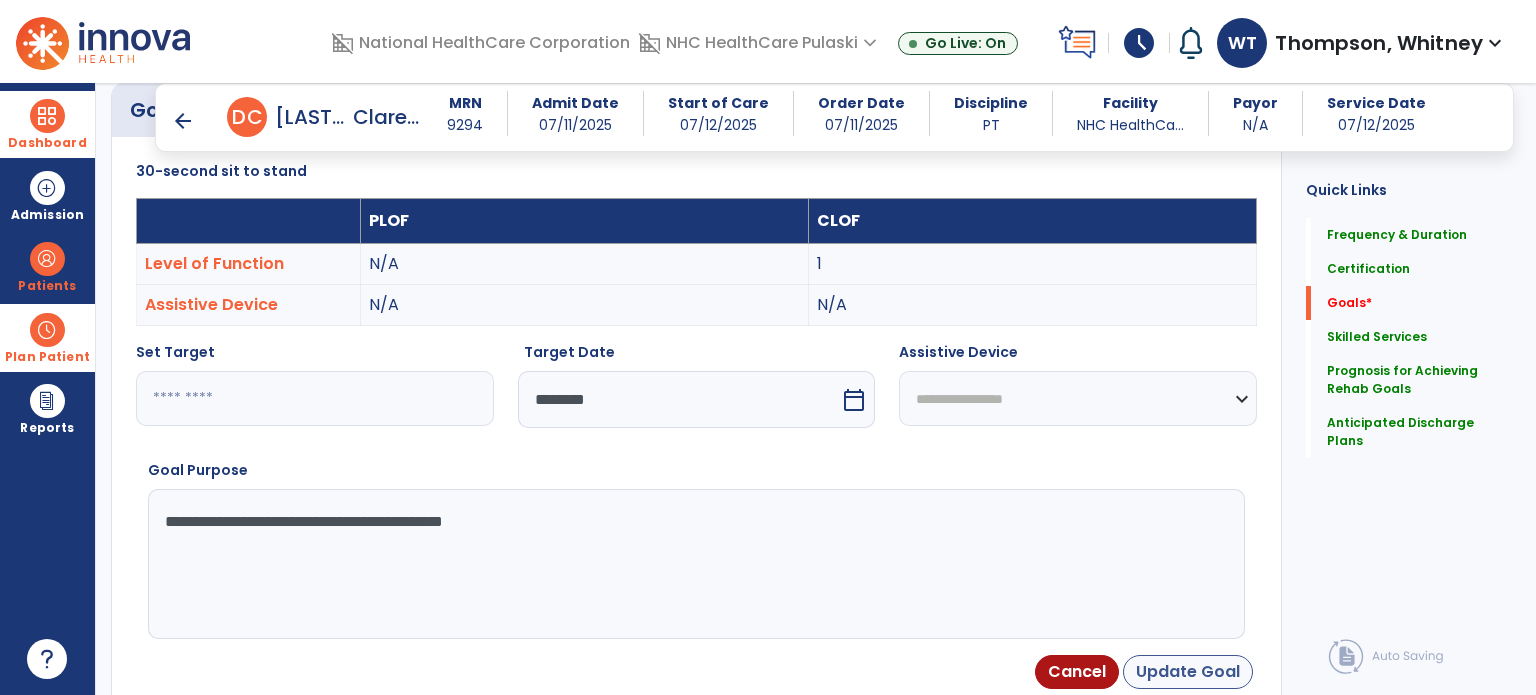 type on "**********" 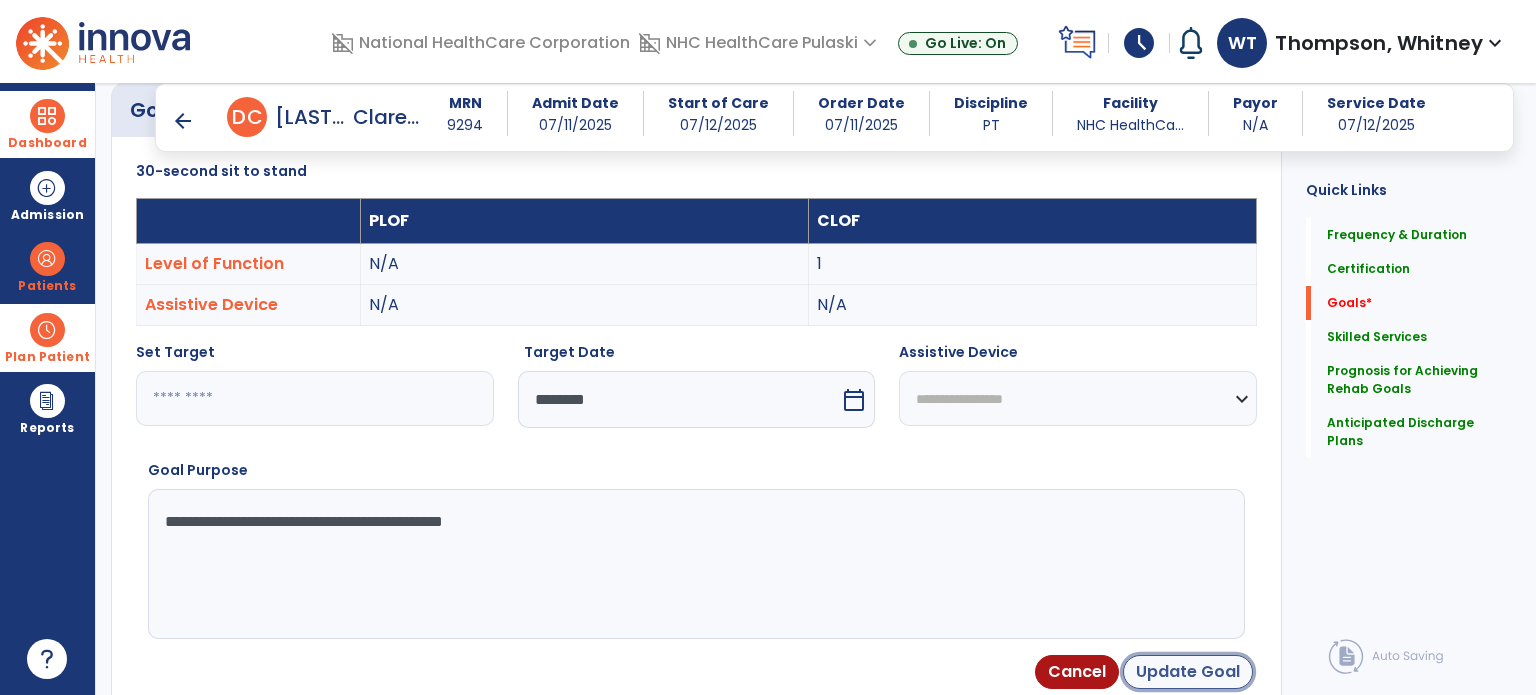 click on "Update Goal" at bounding box center (1188, 672) 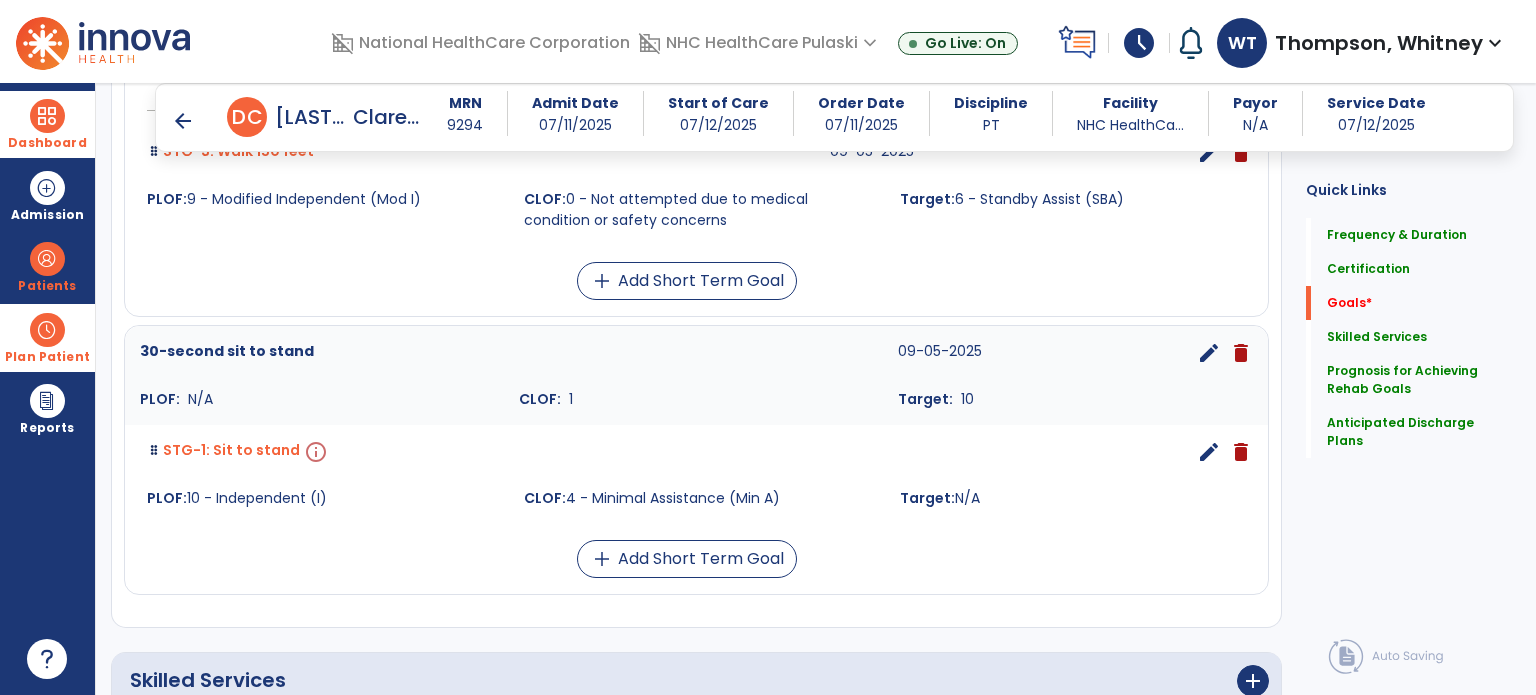 scroll, scrollTop: 1534, scrollLeft: 0, axis: vertical 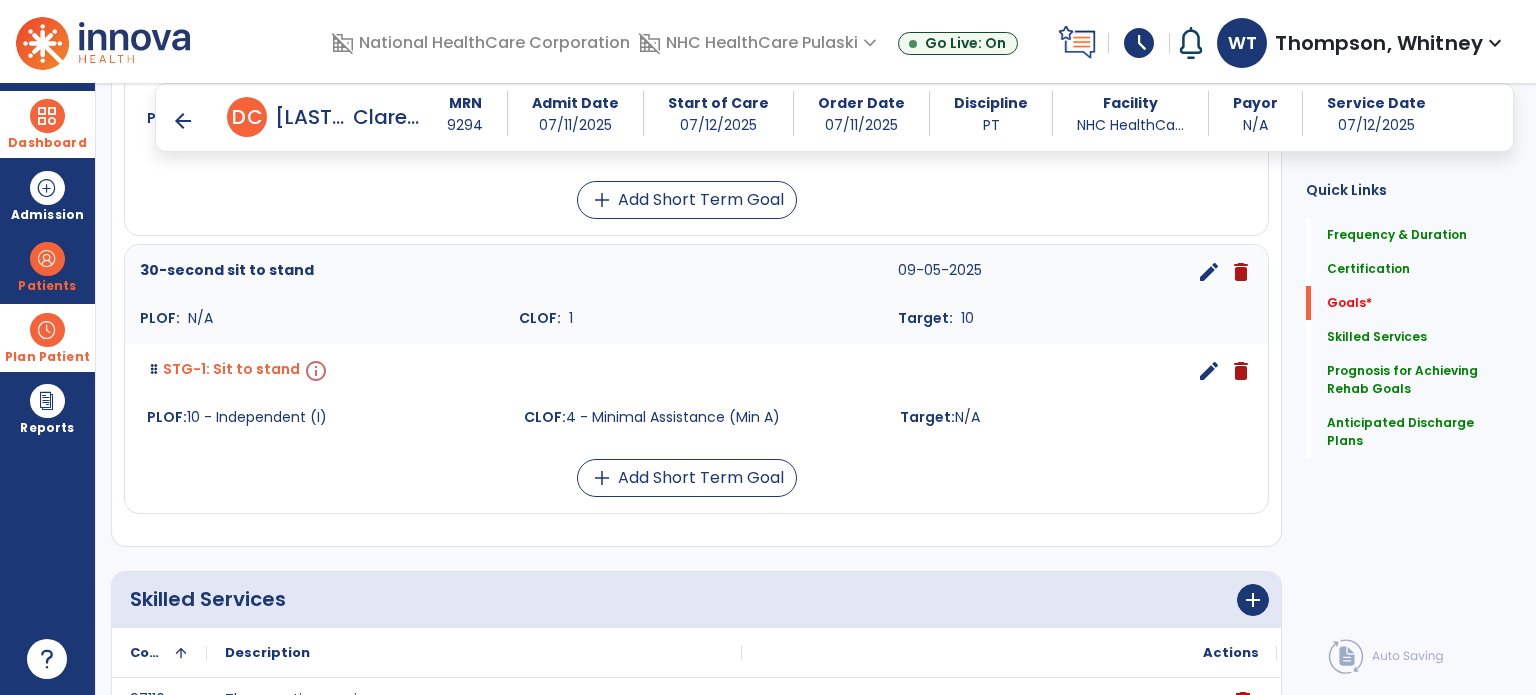 click on "edit" at bounding box center (1209, 371) 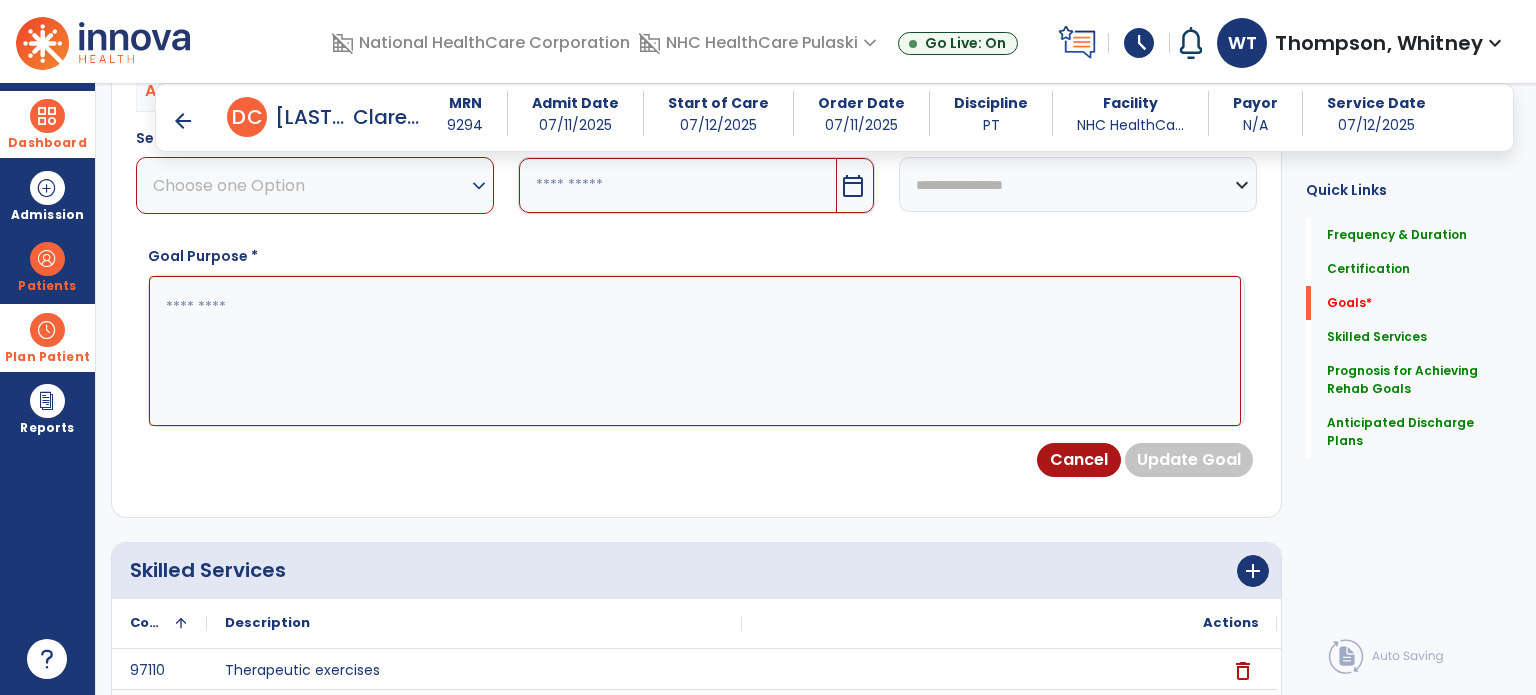 scroll, scrollTop: 534, scrollLeft: 0, axis: vertical 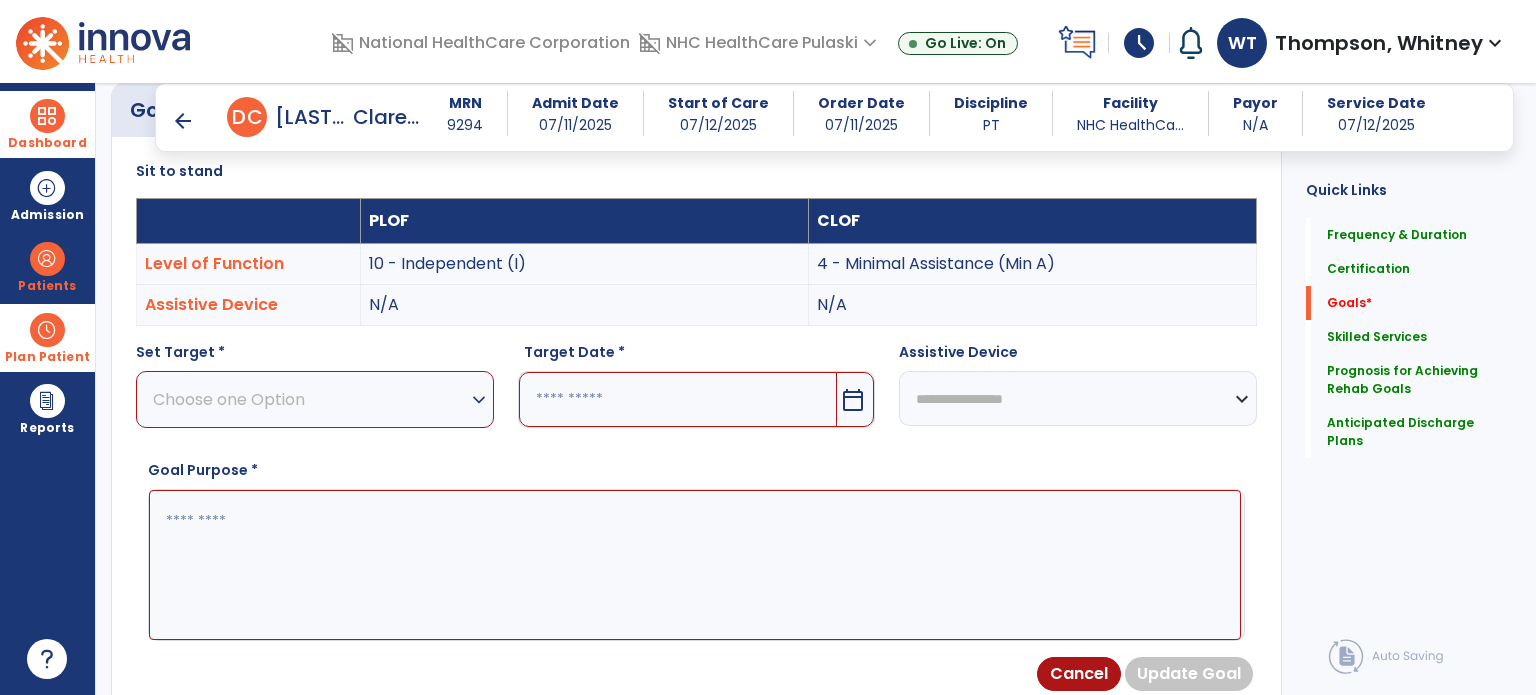 click on "Choose one Option" at bounding box center (310, 399) 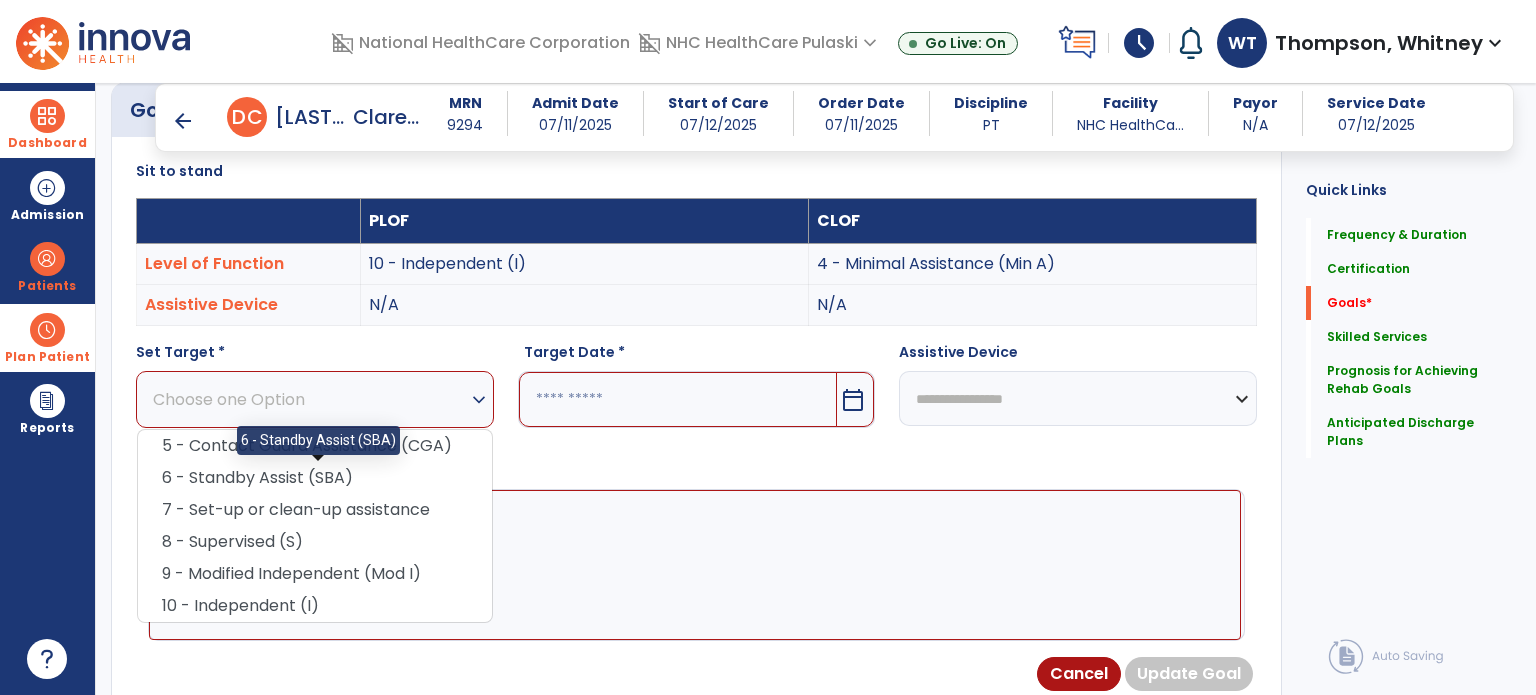 click on "6 - Standby Assist (SBA)" at bounding box center (315, 478) 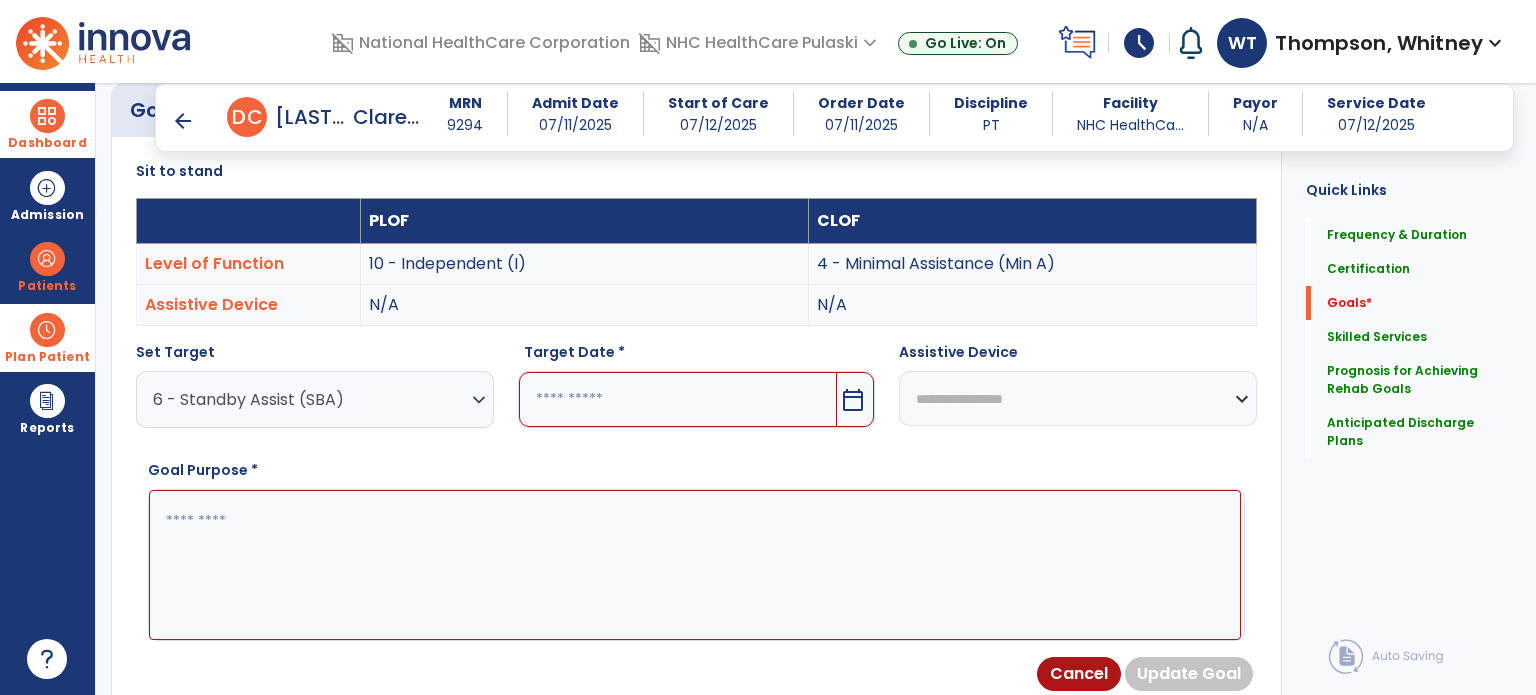 click on "calendar_today" at bounding box center [853, 400] 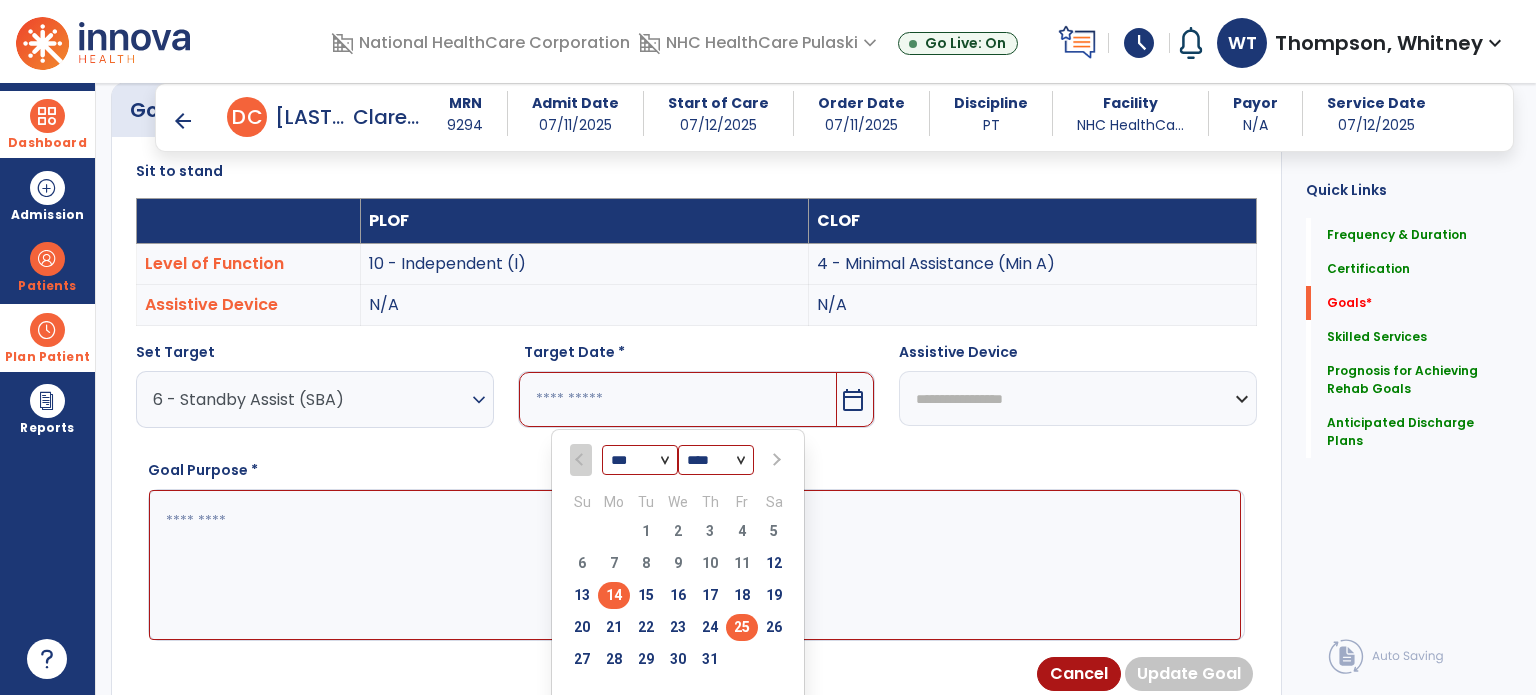 click on "25" at bounding box center (742, 627) 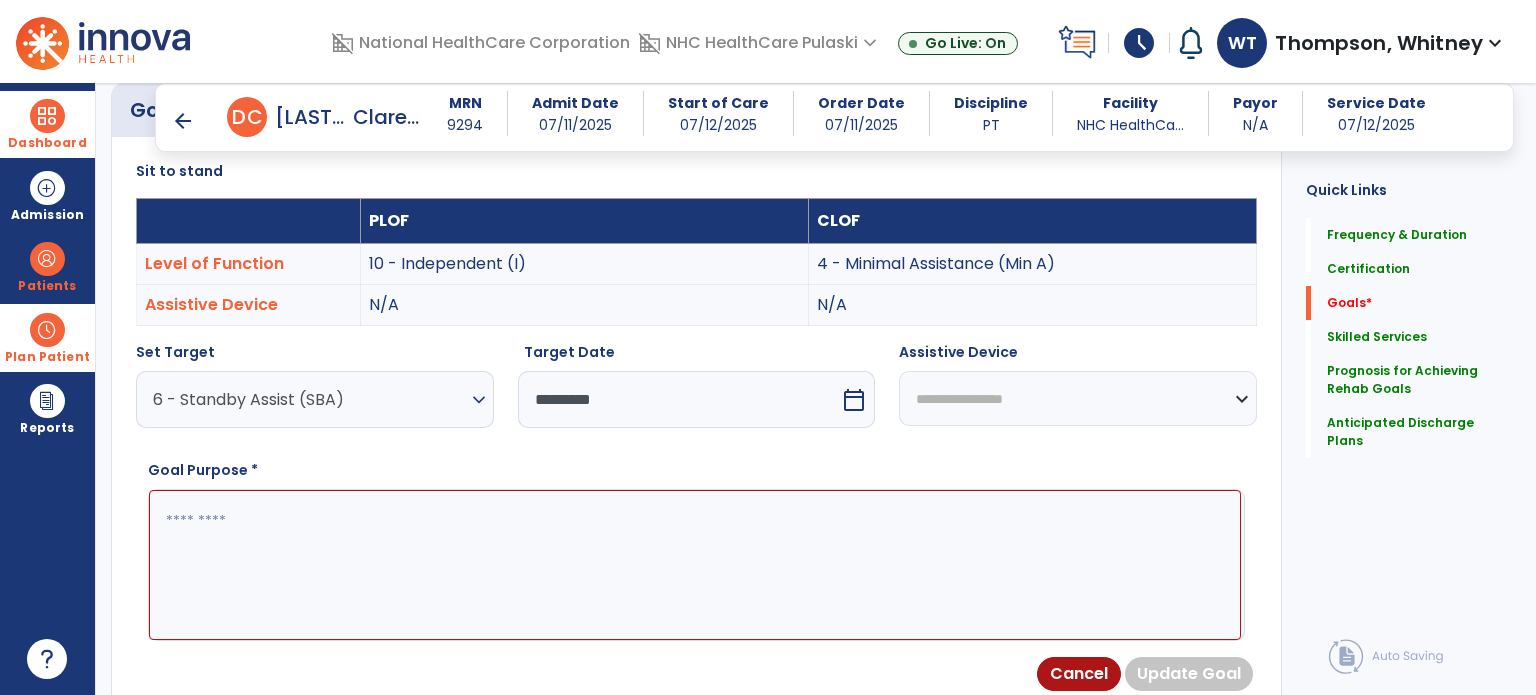 click on "**********" at bounding box center [1078, 398] 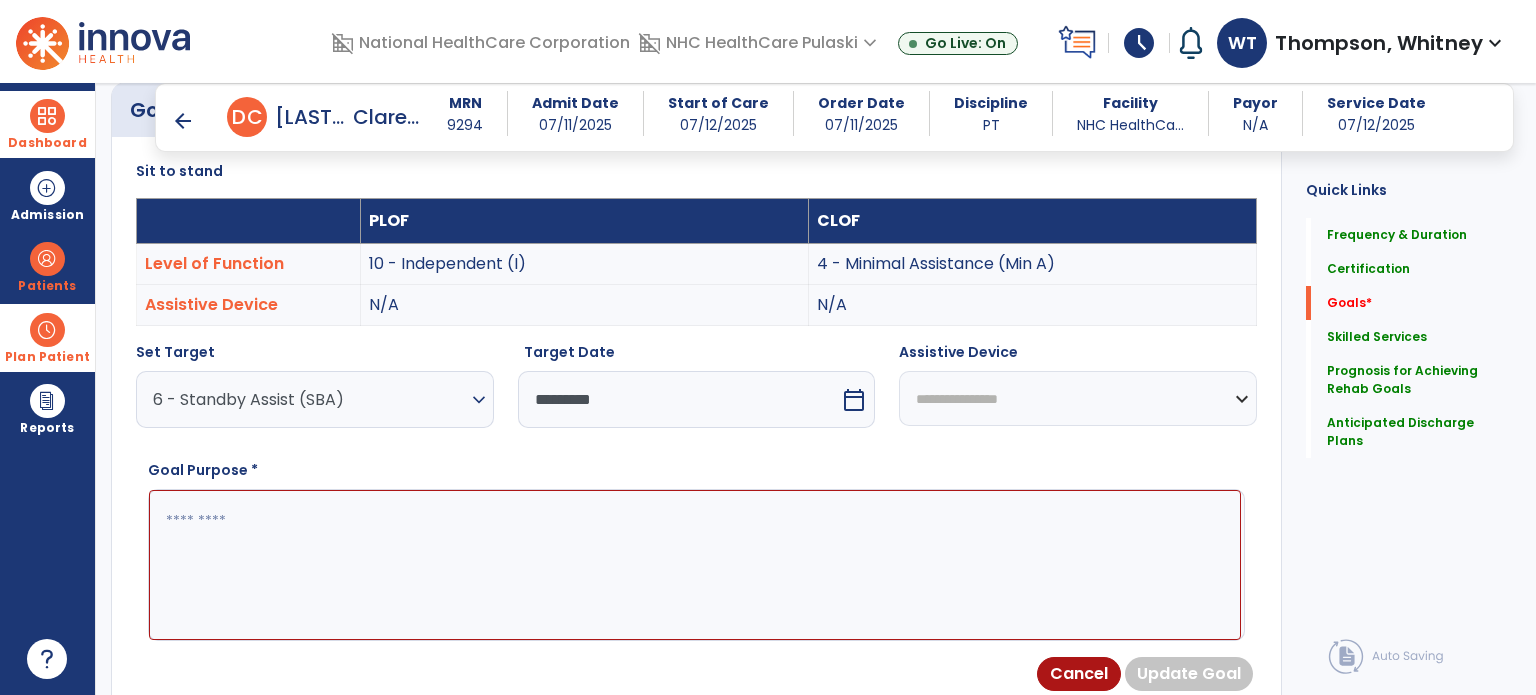 click on "**********" at bounding box center [1078, 398] 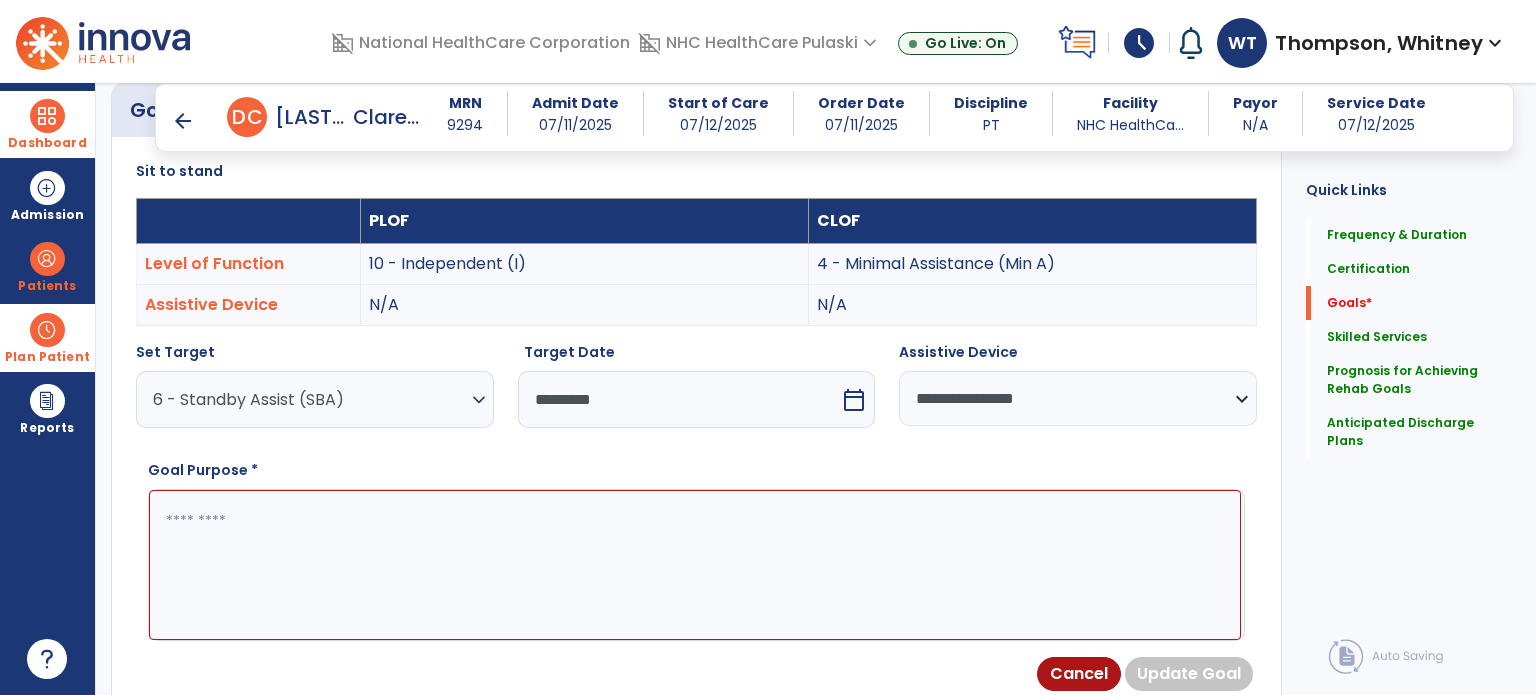 click on "**********" at bounding box center (1078, 398) 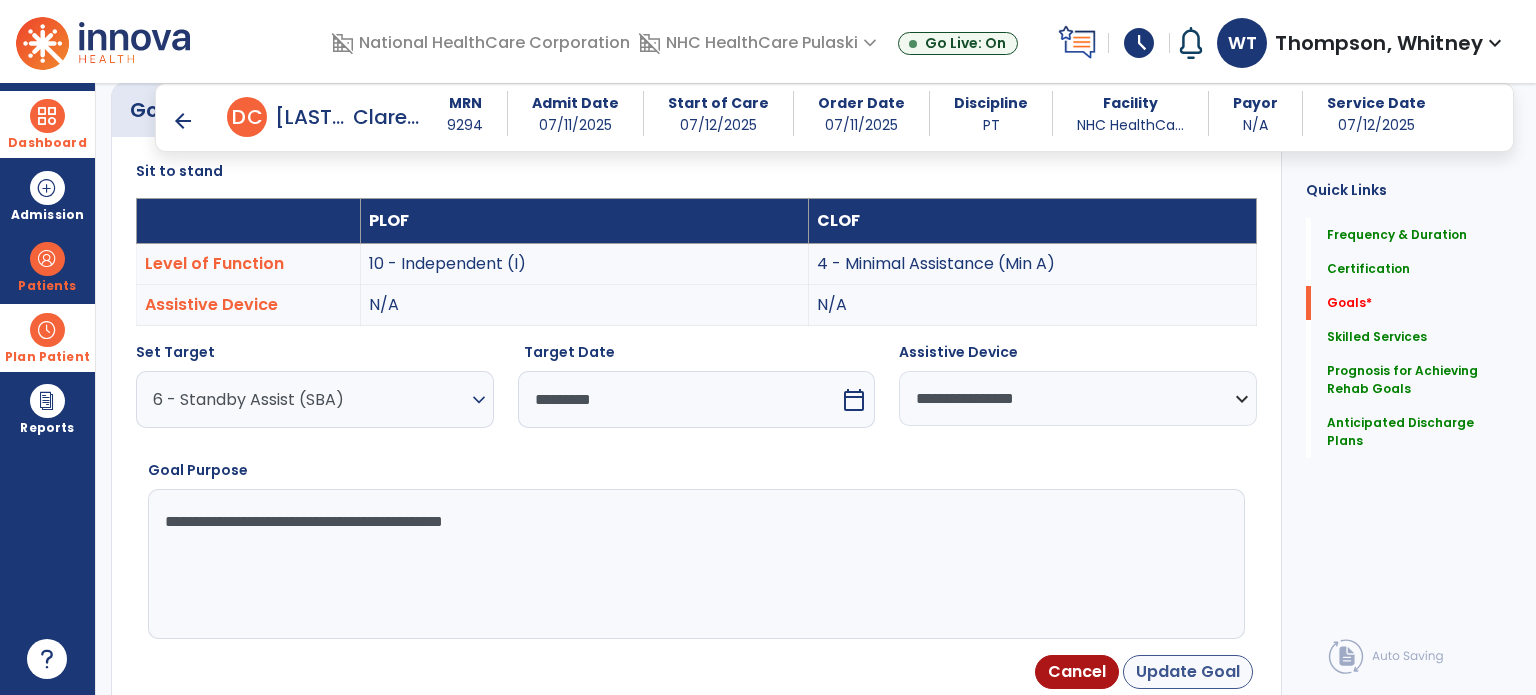 type on "**********" 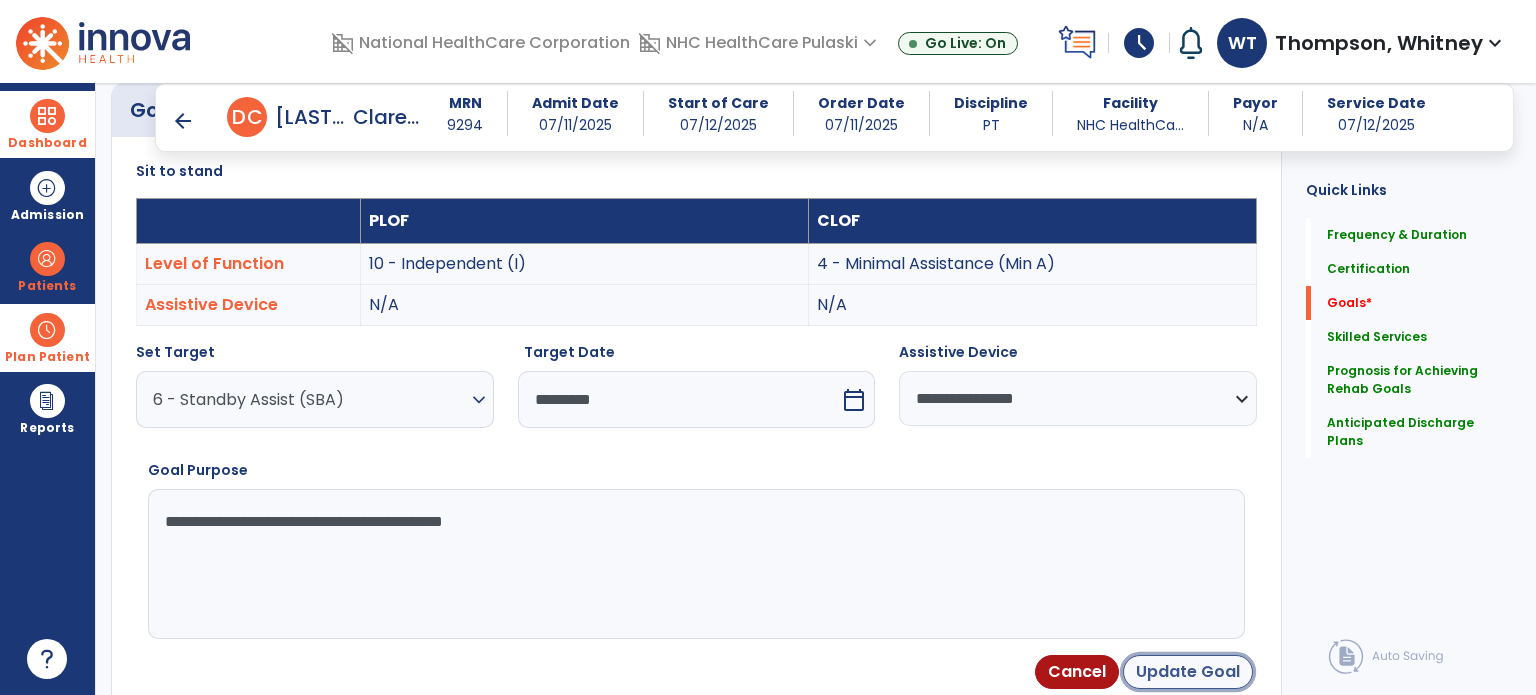 click on "Update Goal" at bounding box center [1188, 672] 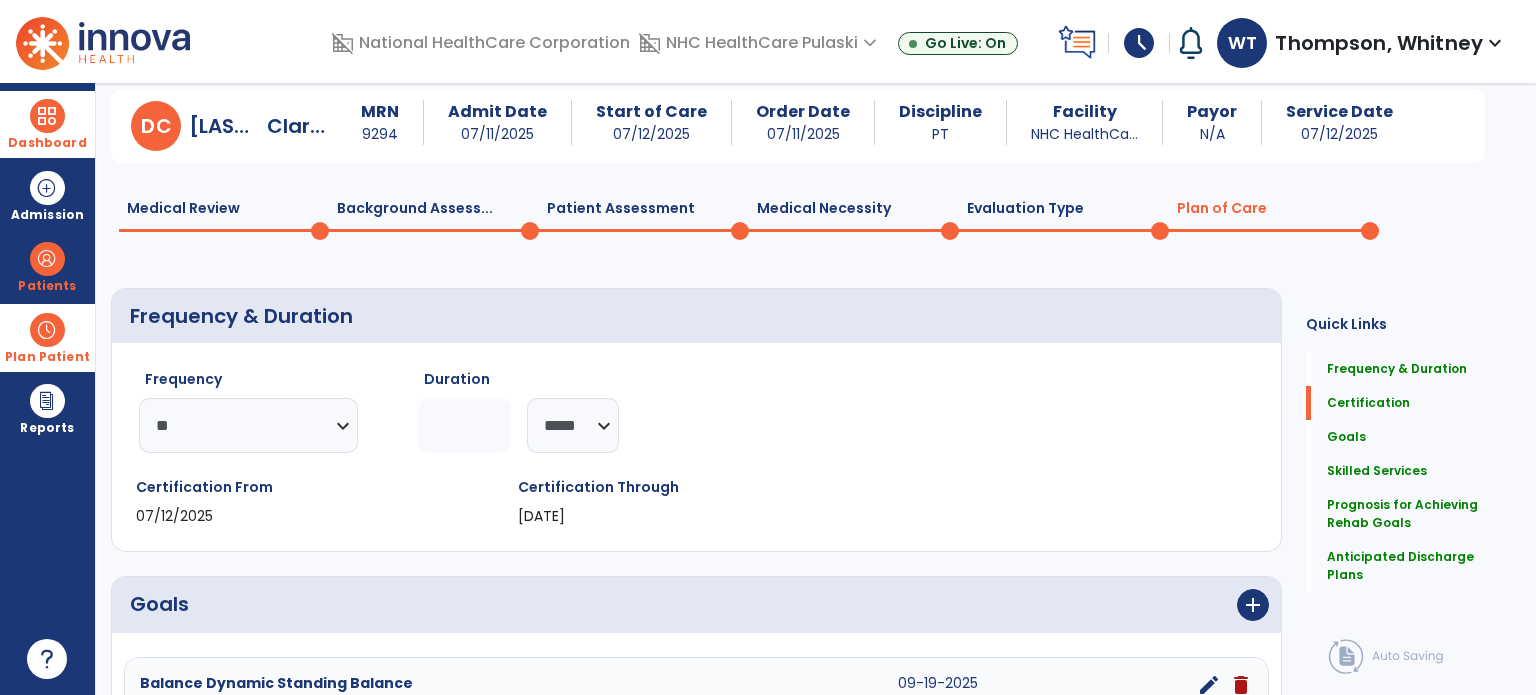 scroll, scrollTop: 0, scrollLeft: 0, axis: both 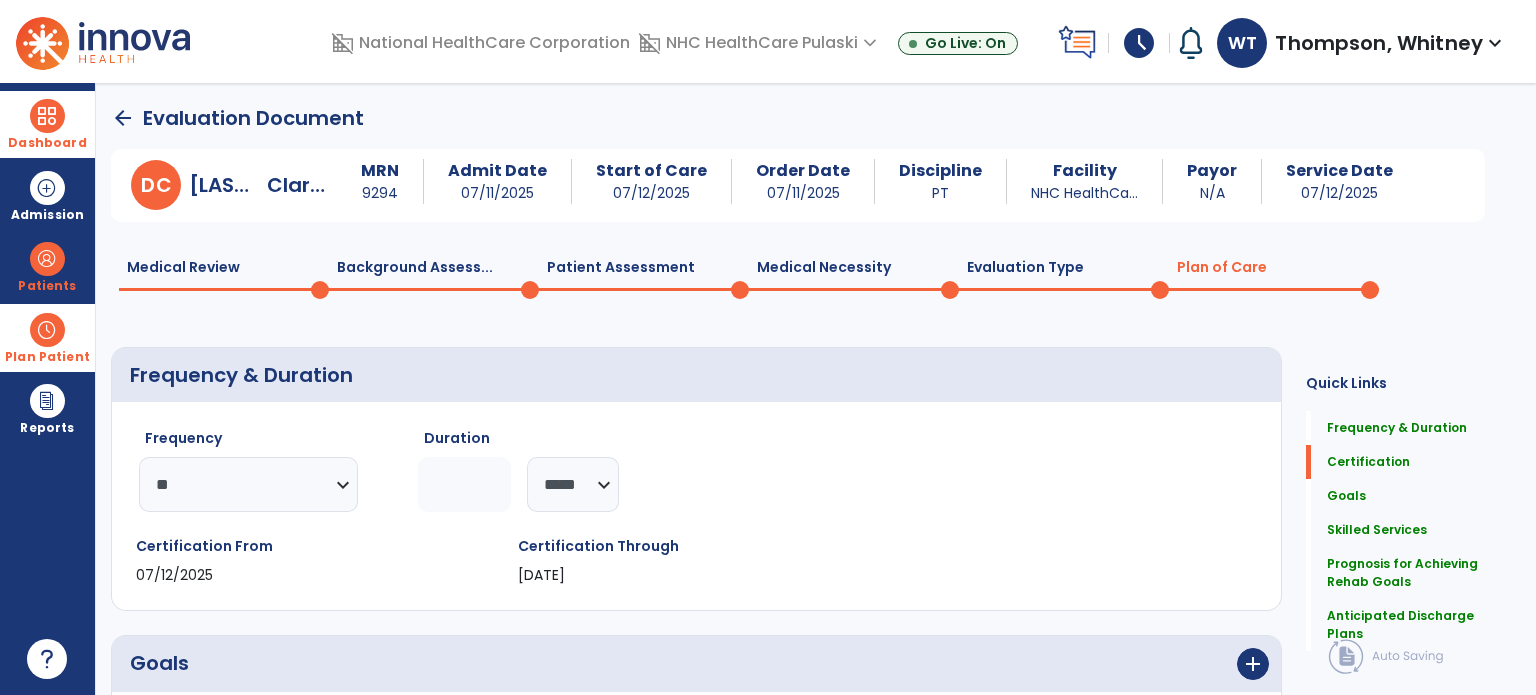 click on "Evaluation Type  0" 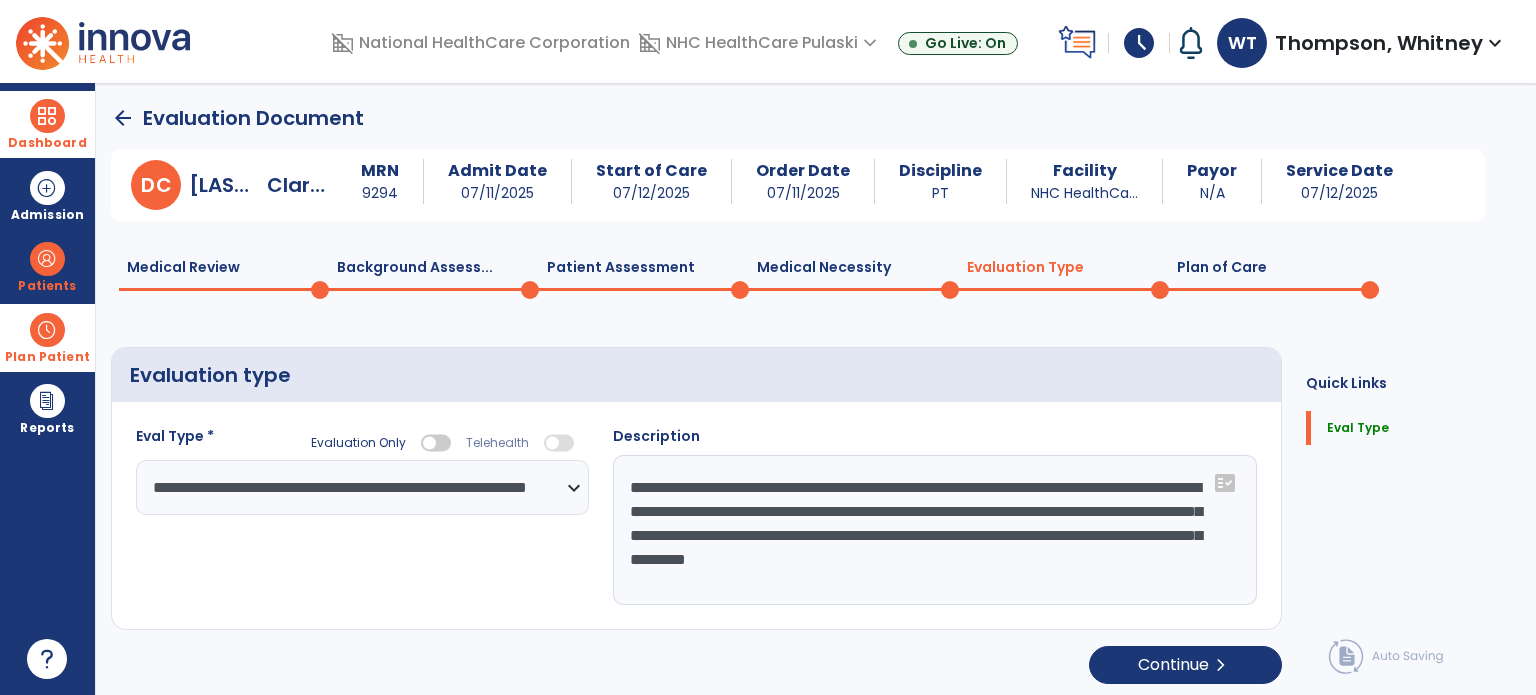 click on "0" 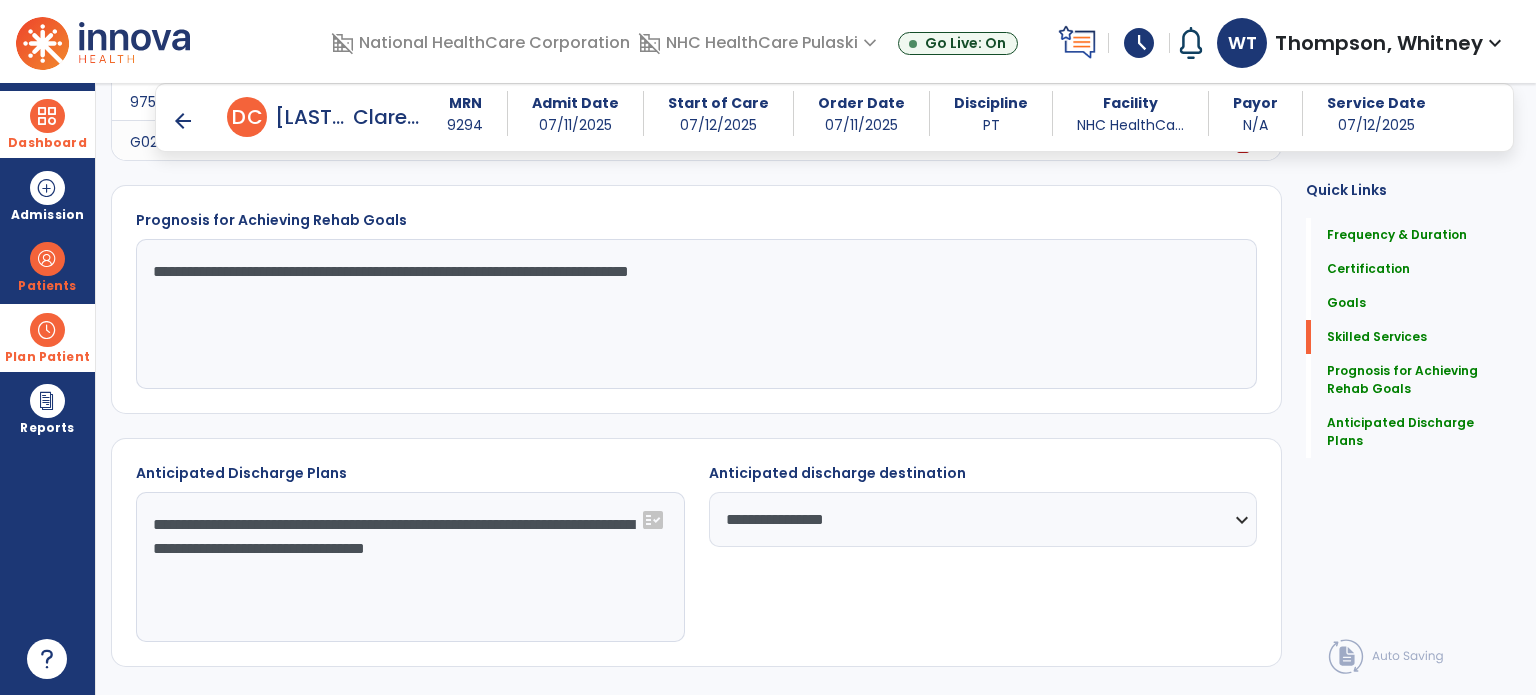 scroll, scrollTop: 2516, scrollLeft: 0, axis: vertical 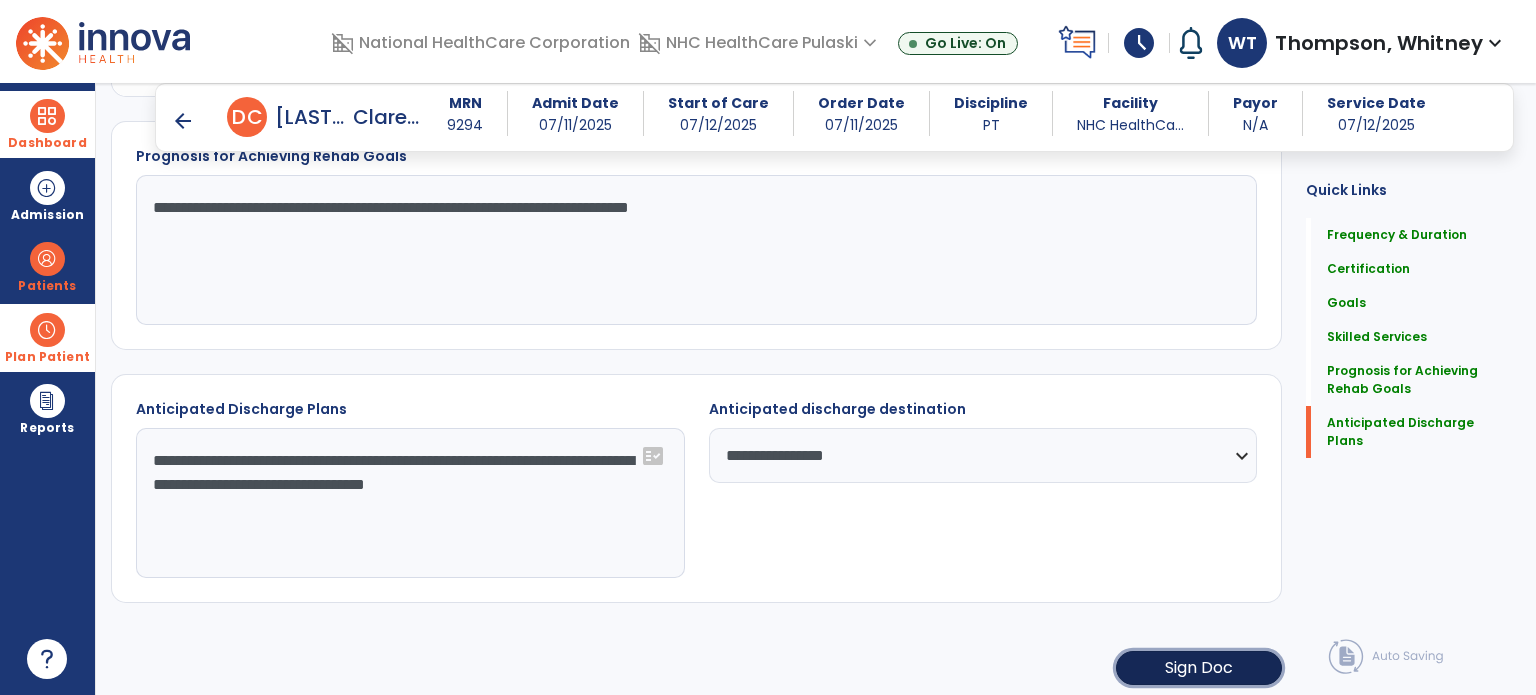 click on "Sign Doc" 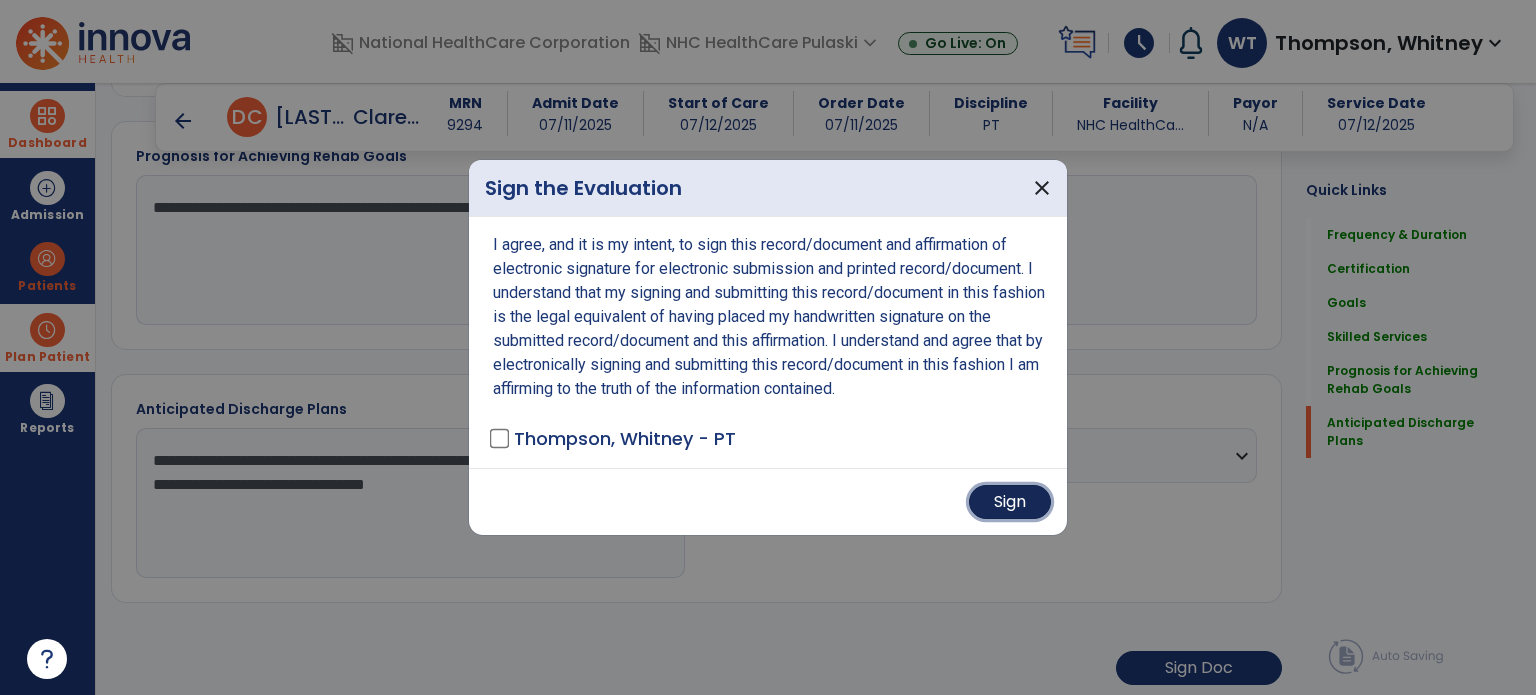 drag, startPoint x: 1049, startPoint y: 507, endPoint x: 1031, endPoint y: 508, distance: 18.027756 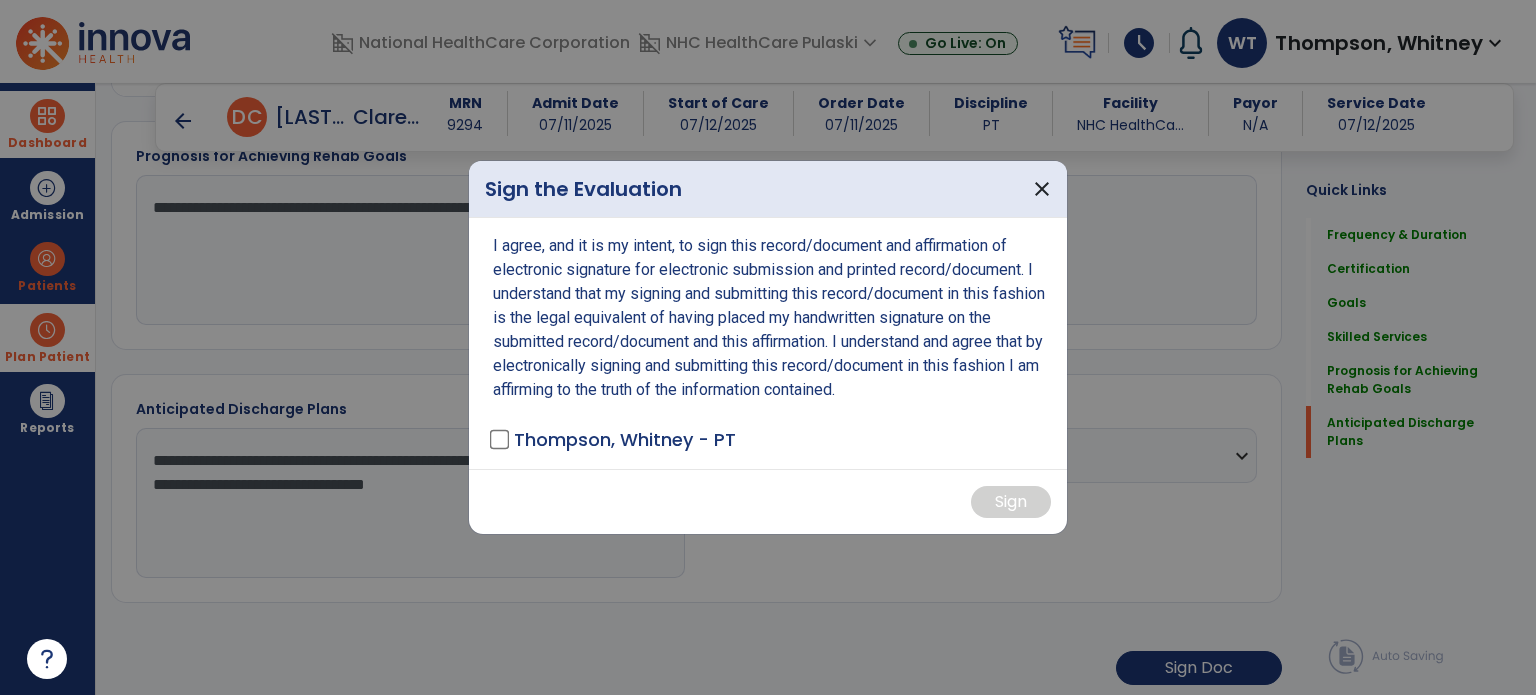 scroll, scrollTop: 2514, scrollLeft: 0, axis: vertical 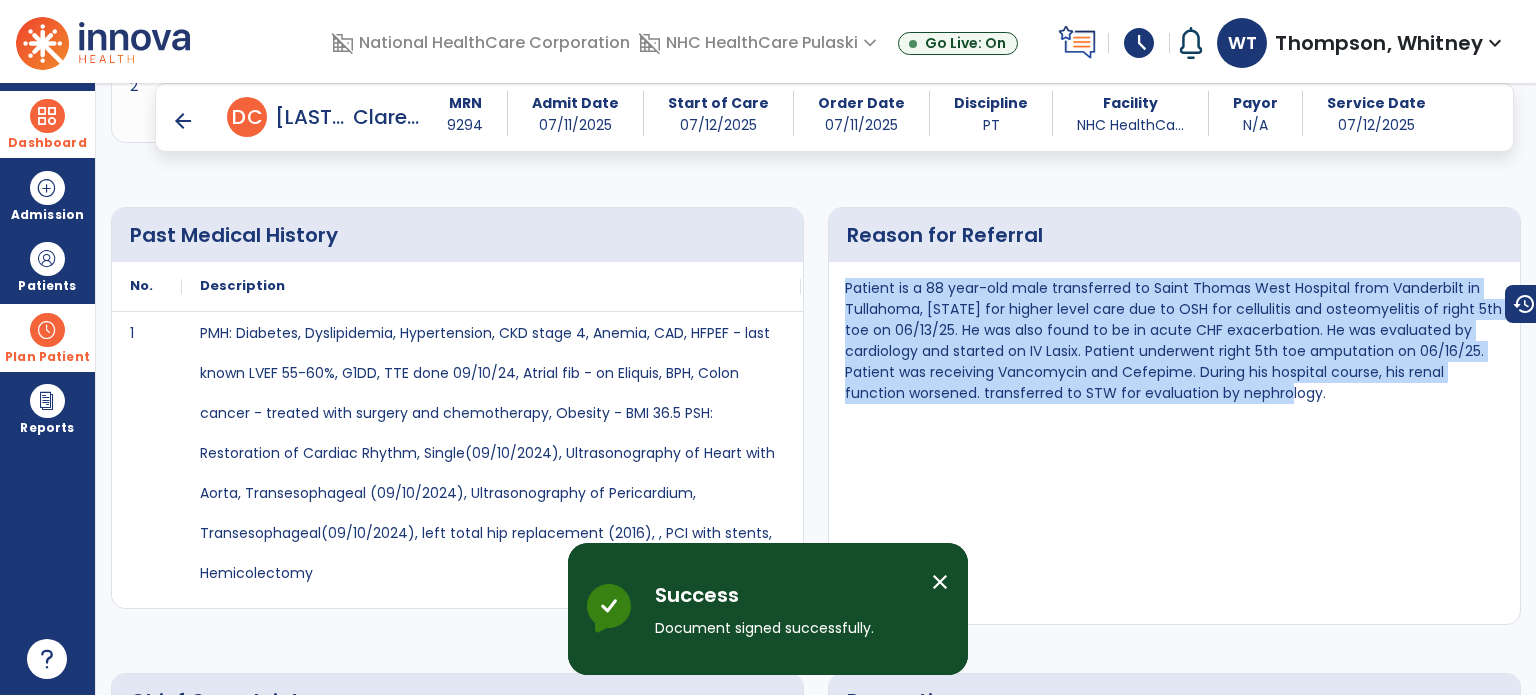 drag, startPoint x: 844, startPoint y: 284, endPoint x: 1339, endPoint y: 401, distance: 508.63937 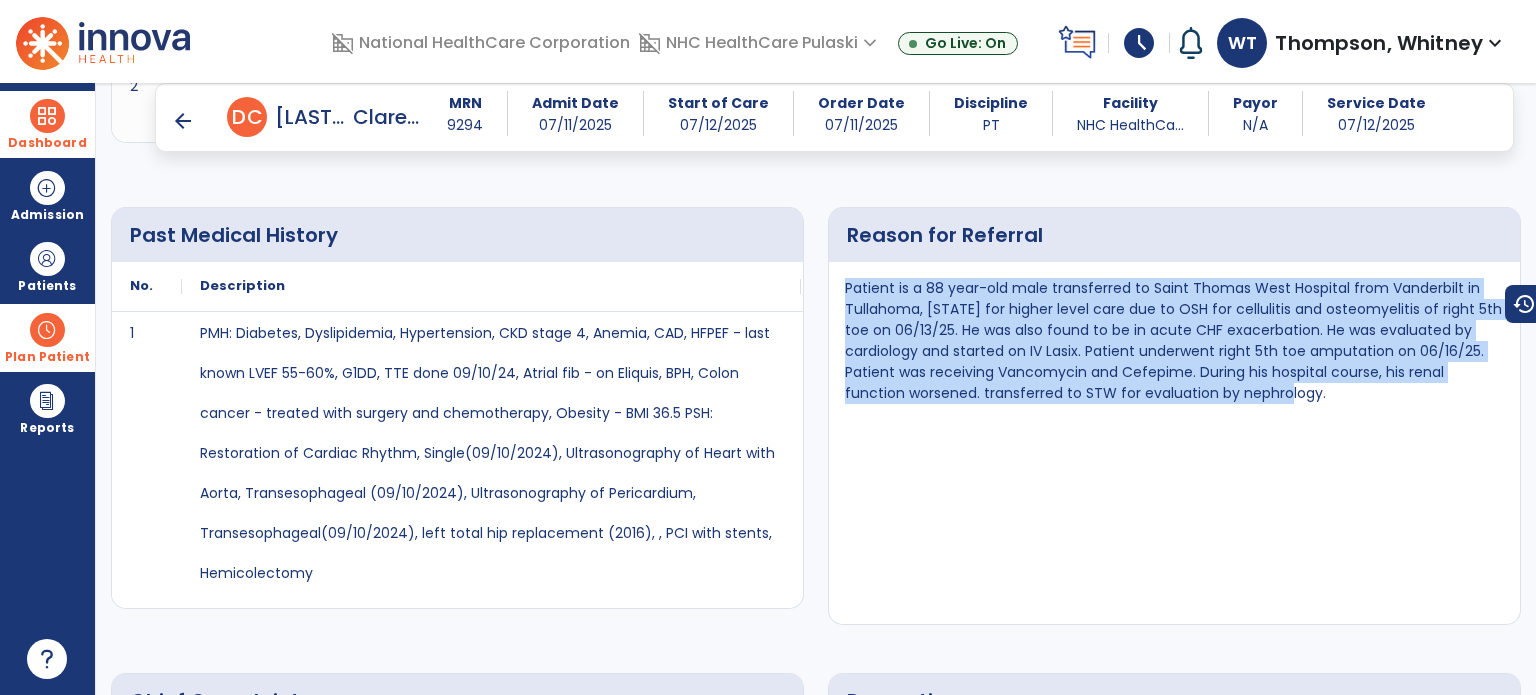 copy on "Patient is a 88 year-old male transferred to Saint Thomas West Hospital from Vanderbilt in Tullahoma, [STATE] for higher level care due to OSH for cellulitis and osteomyelitis of right 5th toe on 06/13/25. He was also found to be in acute CHF exacerbation. He was evaluated by cardiology and started on IV Lasix. Patient underwent right 5th toe amputation on 06/16/25. Patient was receiving Vancomycin and Cefepime. During his hospital course, his renal function worsened. transferred to STW for evaluation by nephrology." 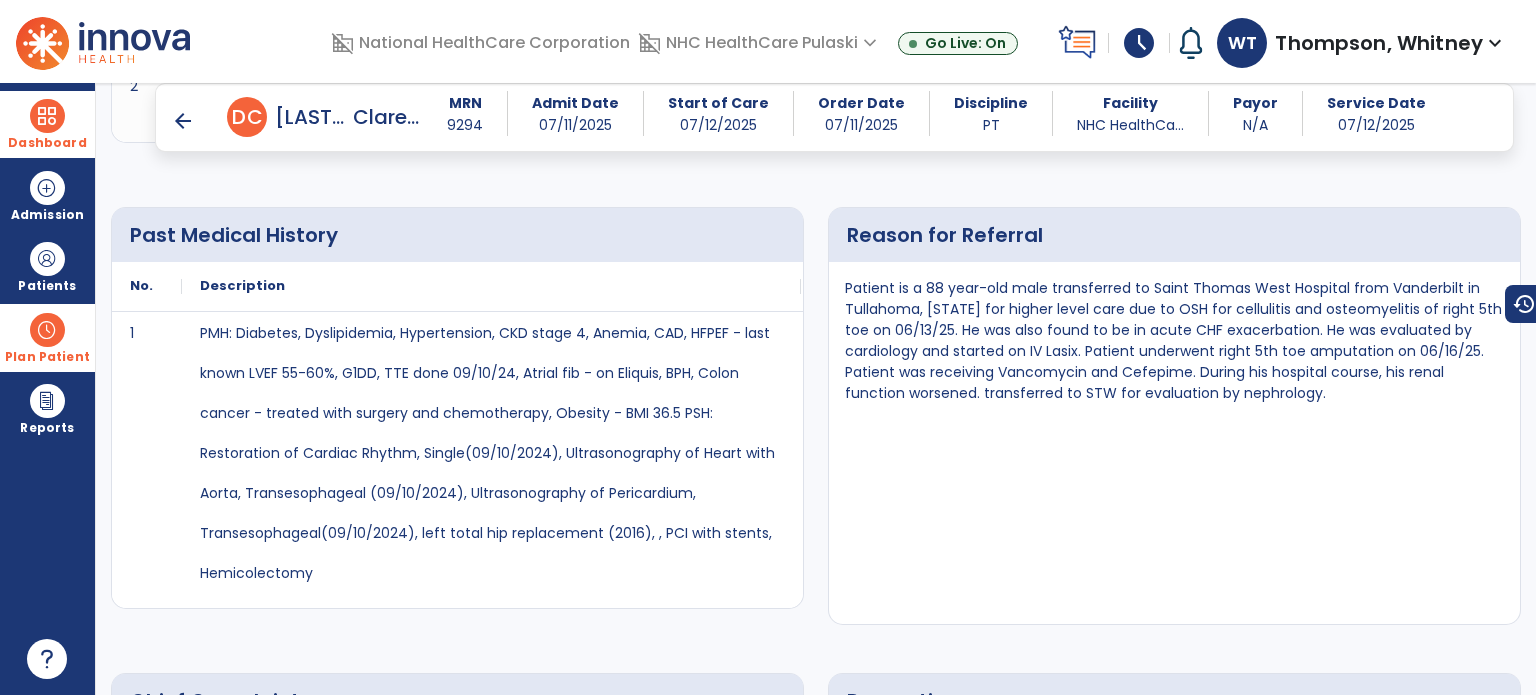 click on "arrow_back" at bounding box center [183, 121] 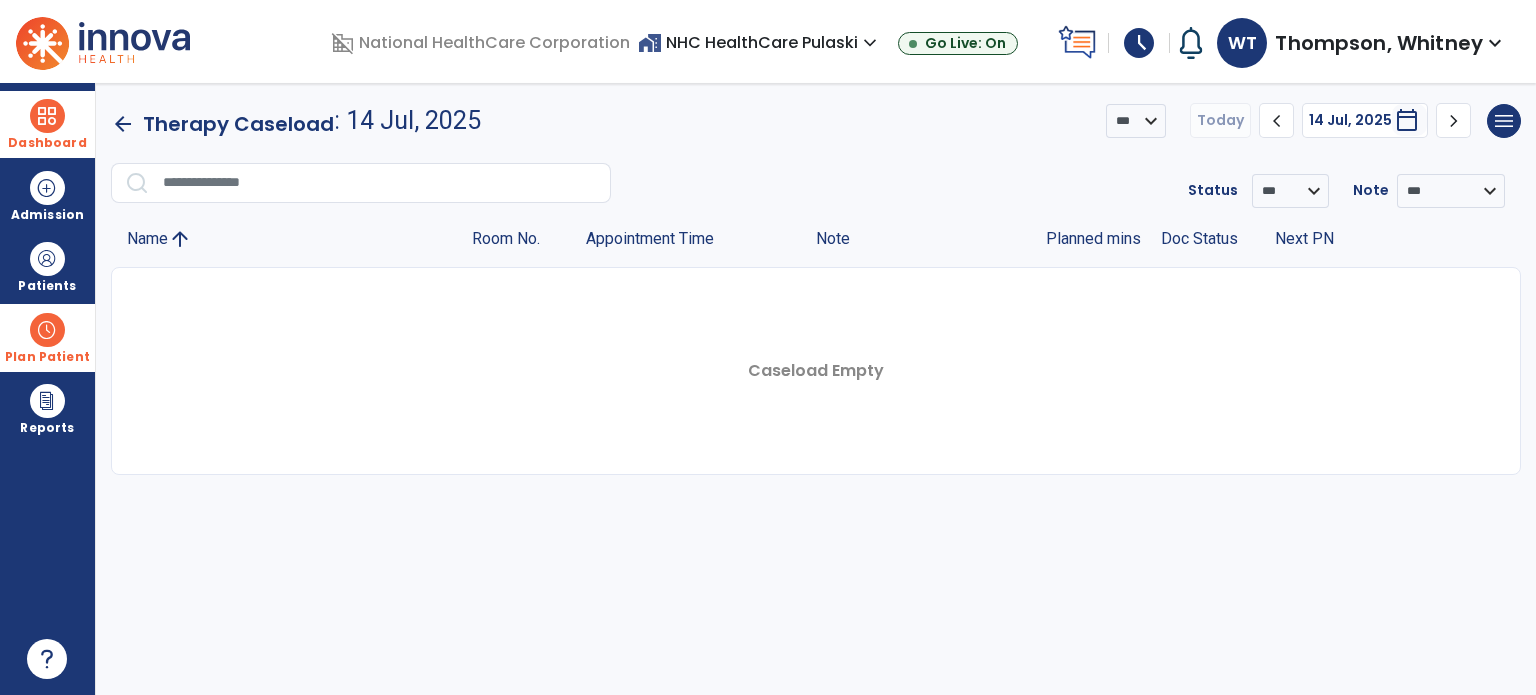 click on "arrow_back" 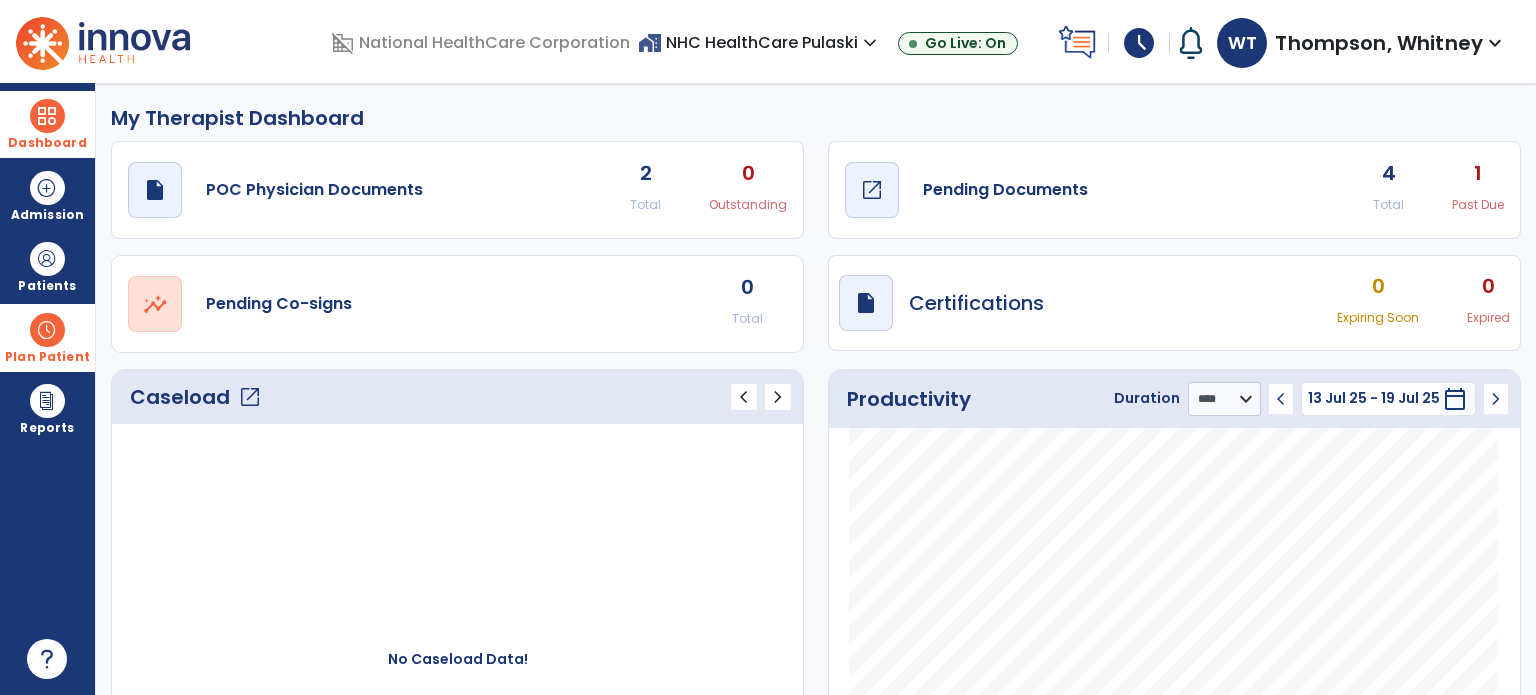 click on "draft   open_in_new" 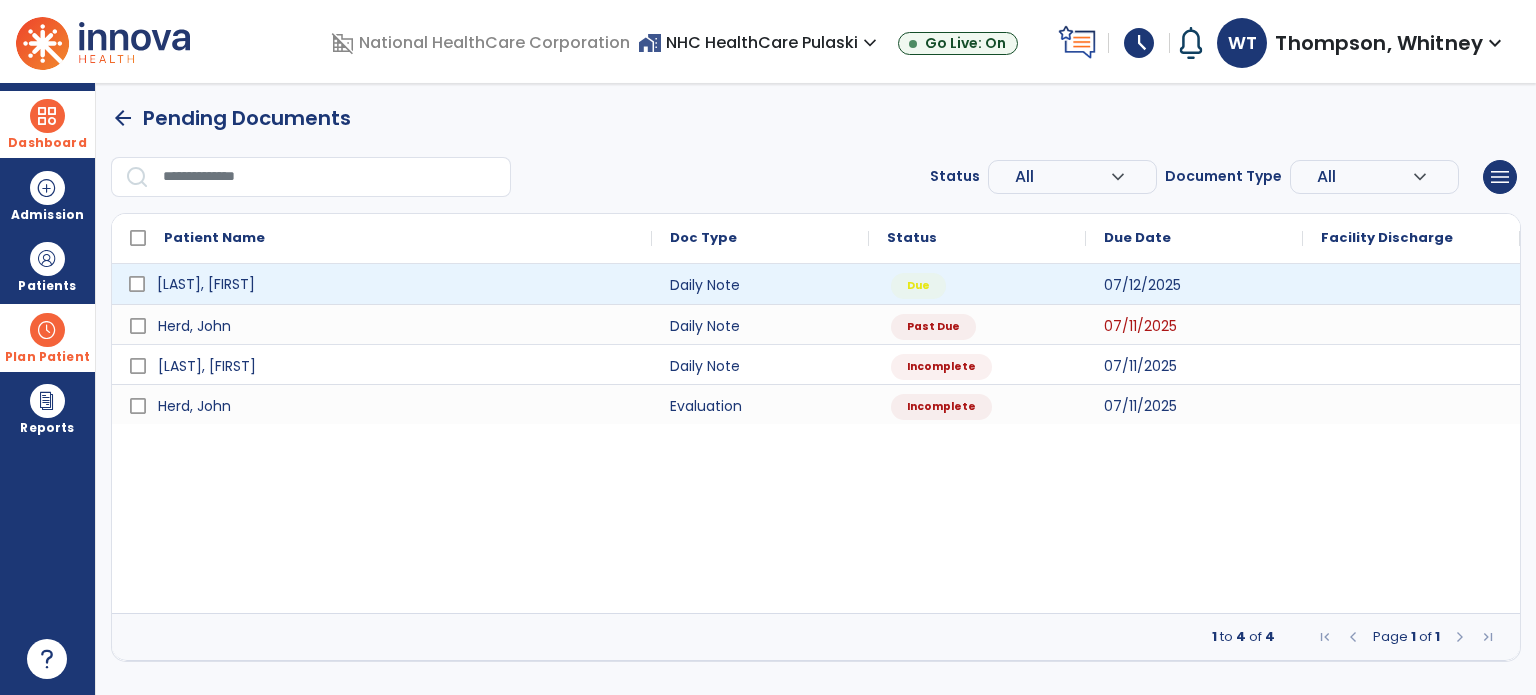 click on "[LAST], [FIRST]" at bounding box center (396, 284) 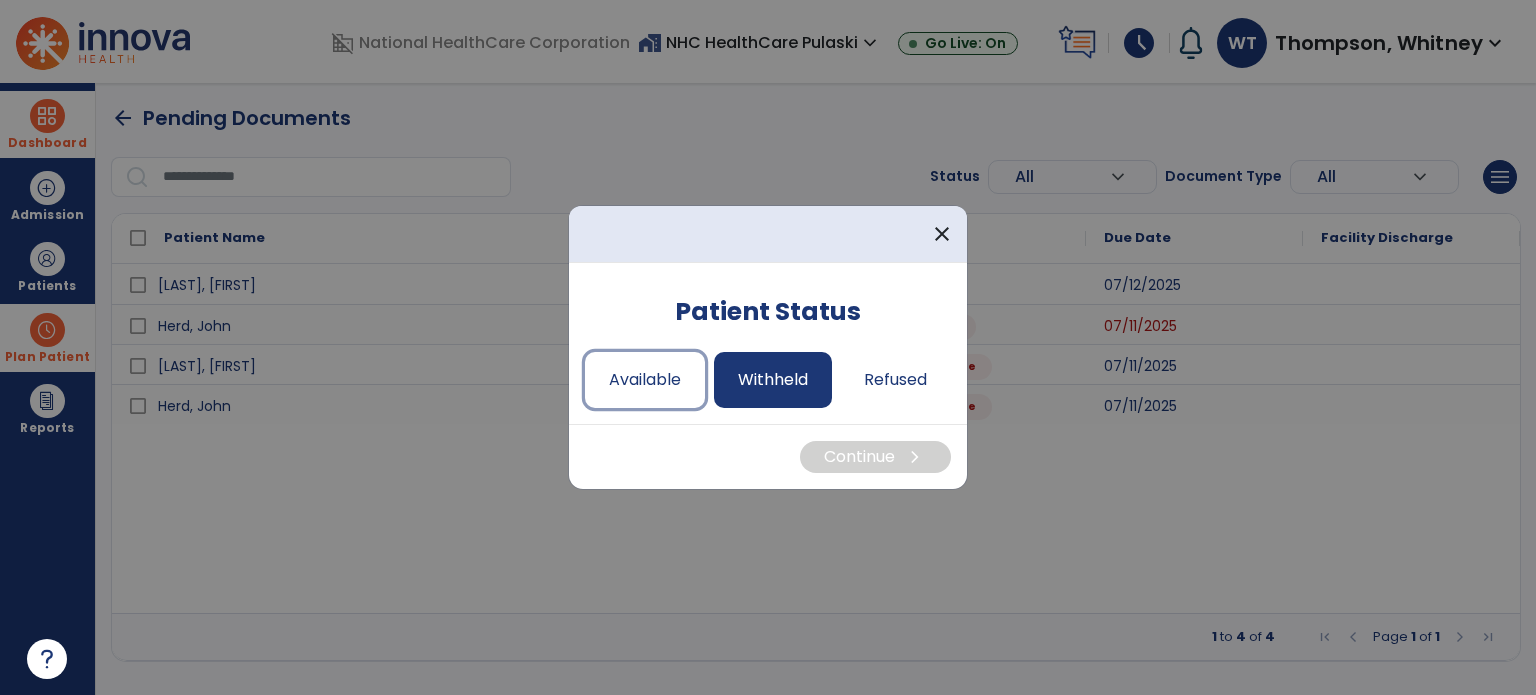 drag, startPoint x: 641, startPoint y: 375, endPoint x: 725, endPoint y: 405, distance: 89.19641 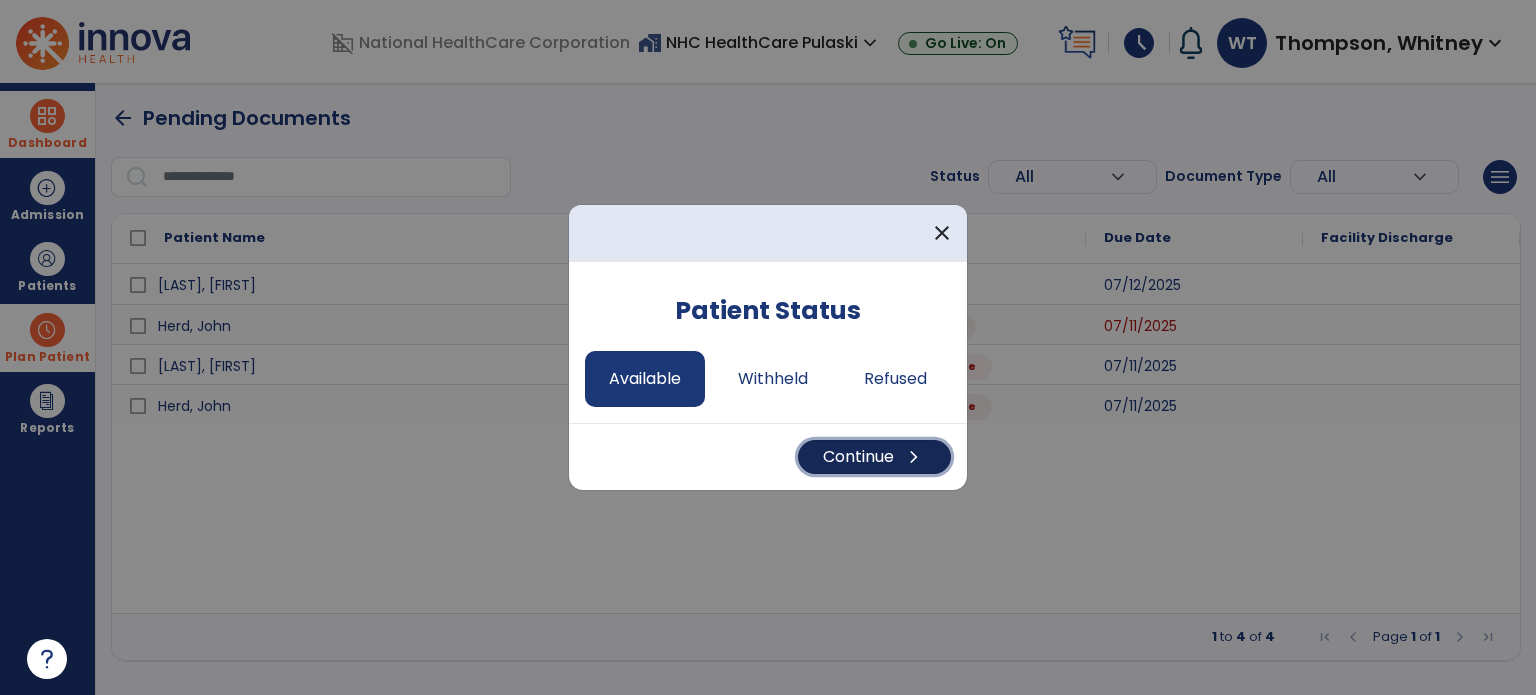 click on "Continue   chevron_right" at bounding box center (874, 457) 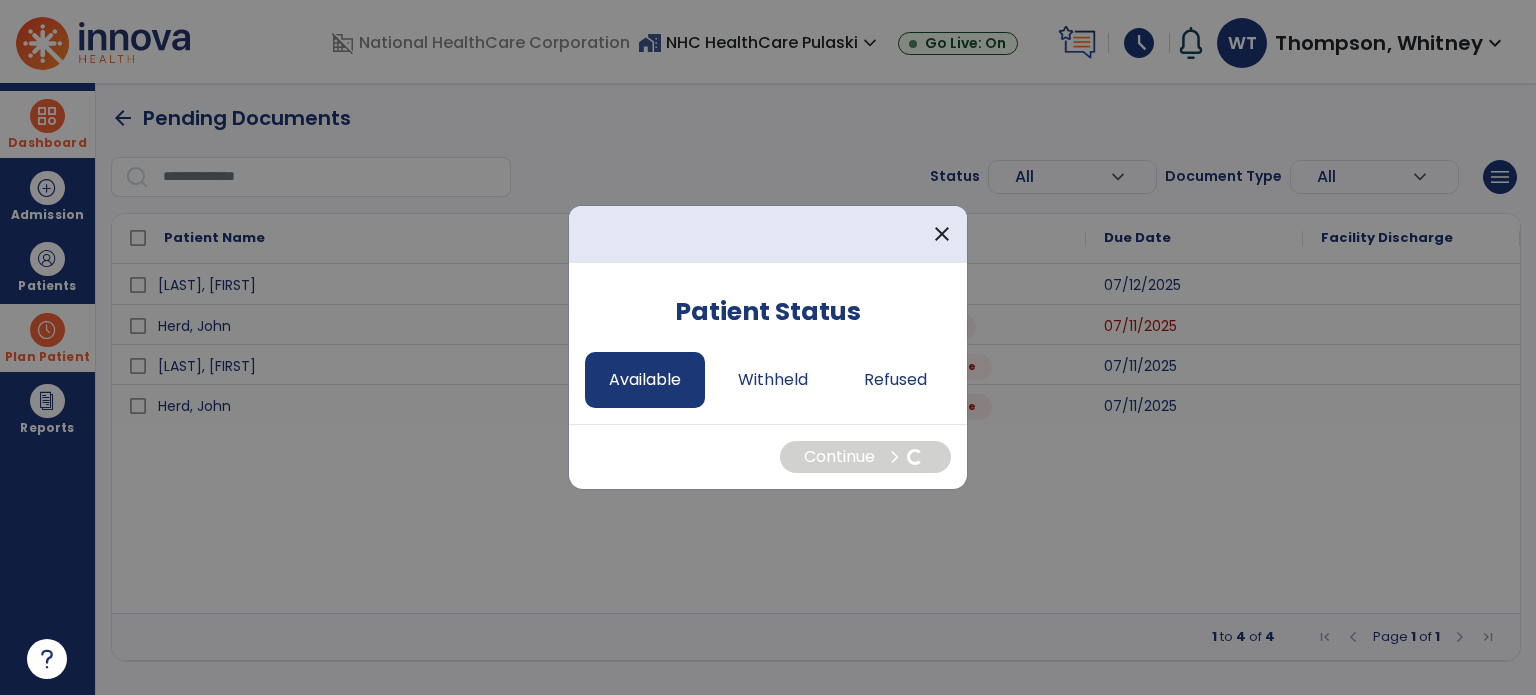 select on "*" 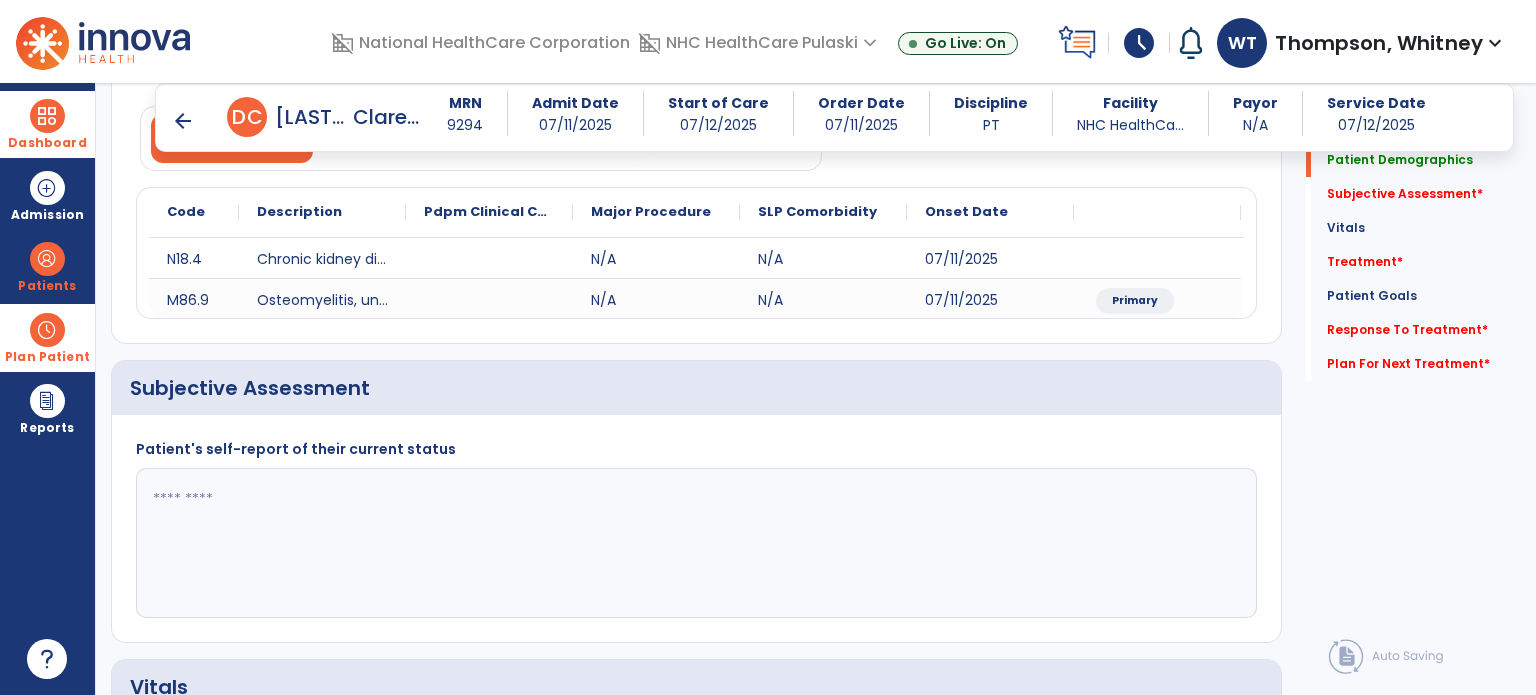 scroll, scrollTop: 500, scrollLeft: 0, axis: vertical 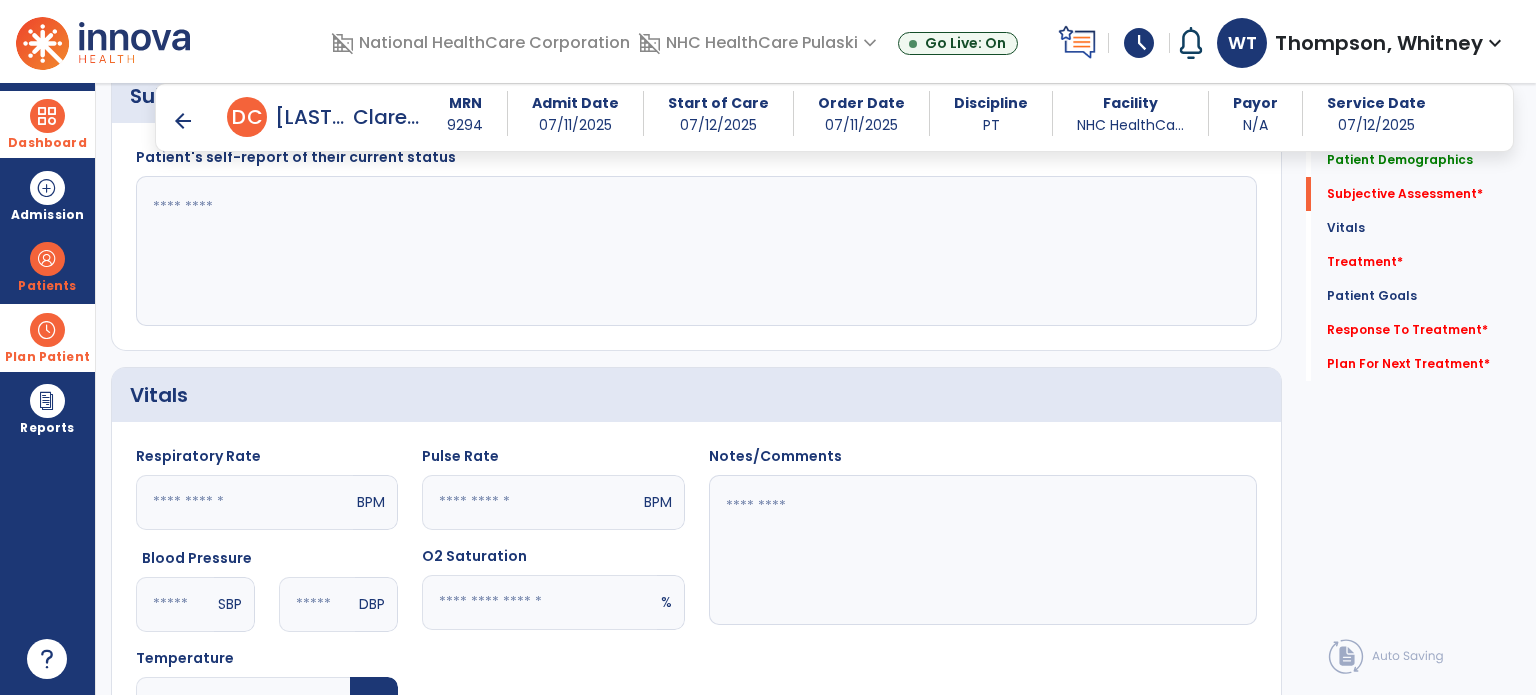 click 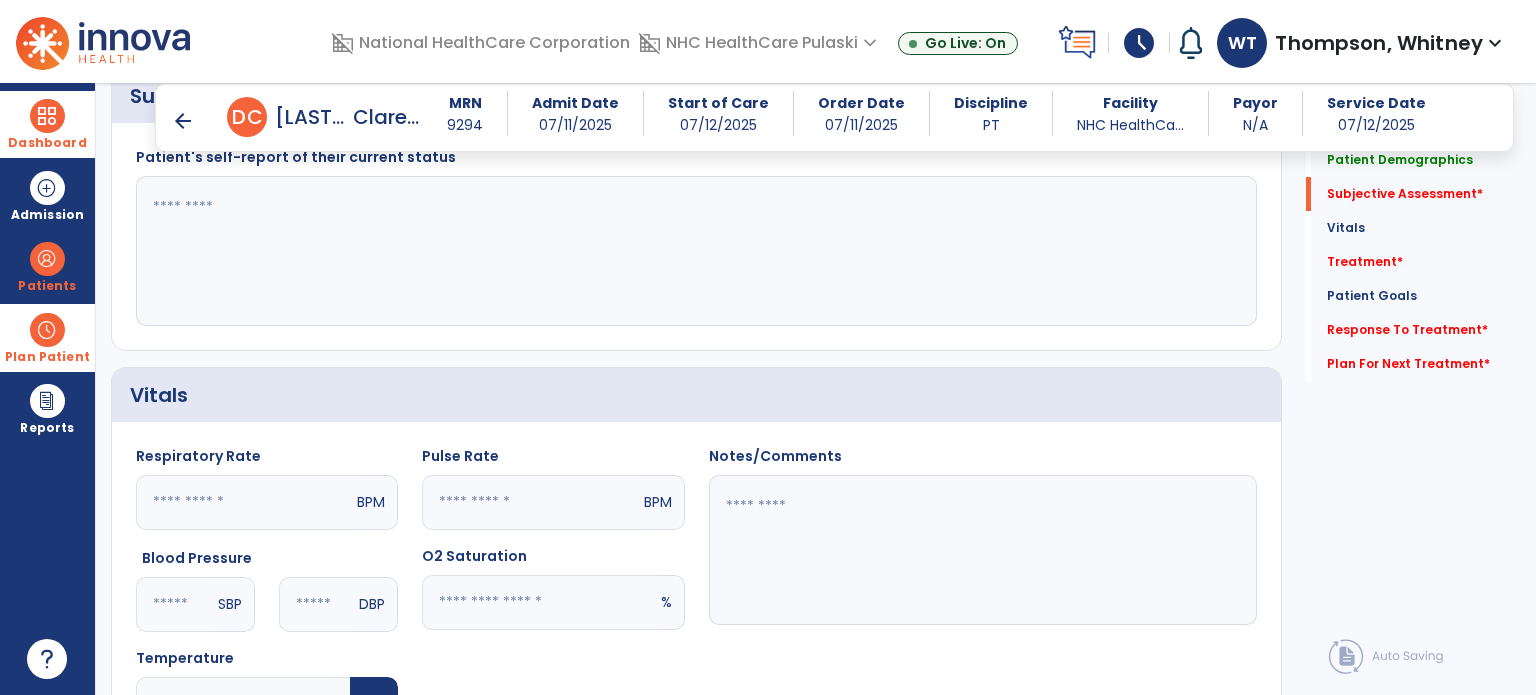 paste on "**********" 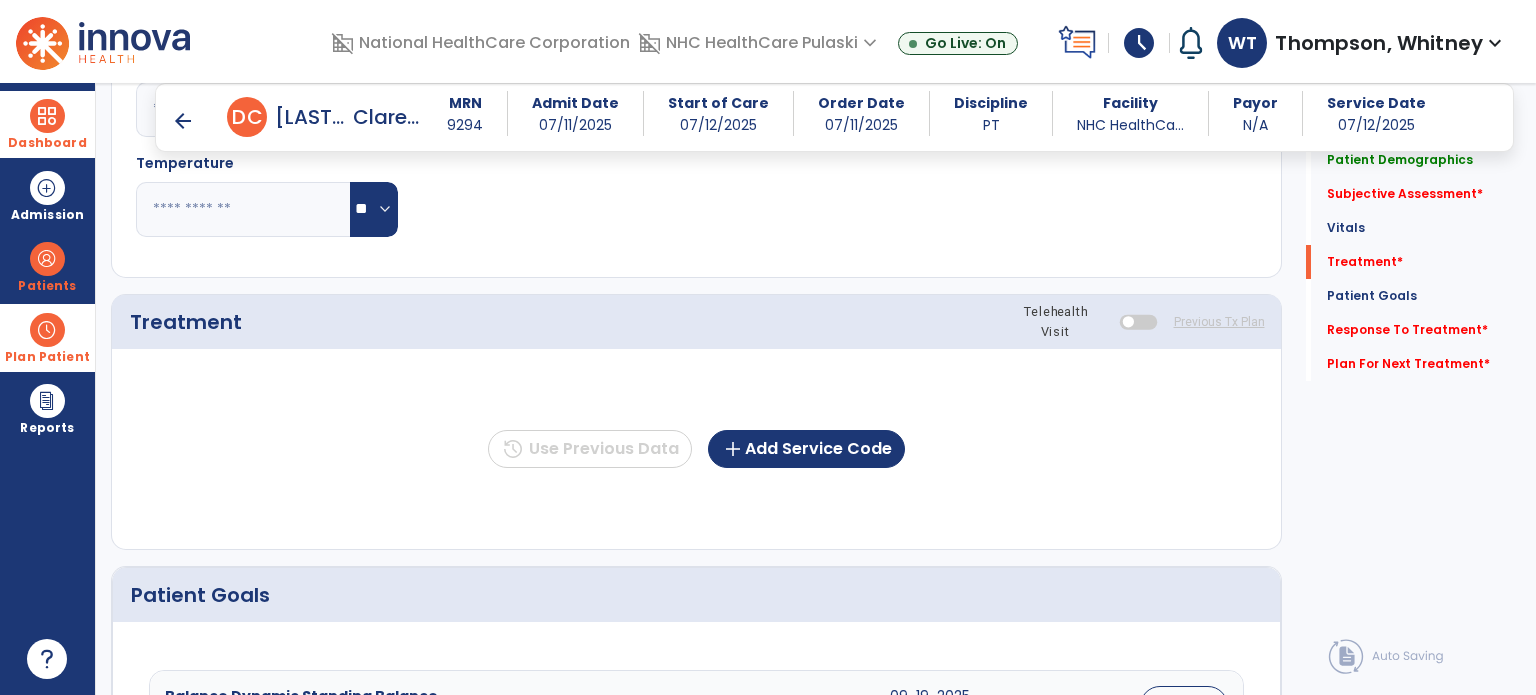 scroll, scrollTop: 1000, scrollLeft: 0, axis: vertical 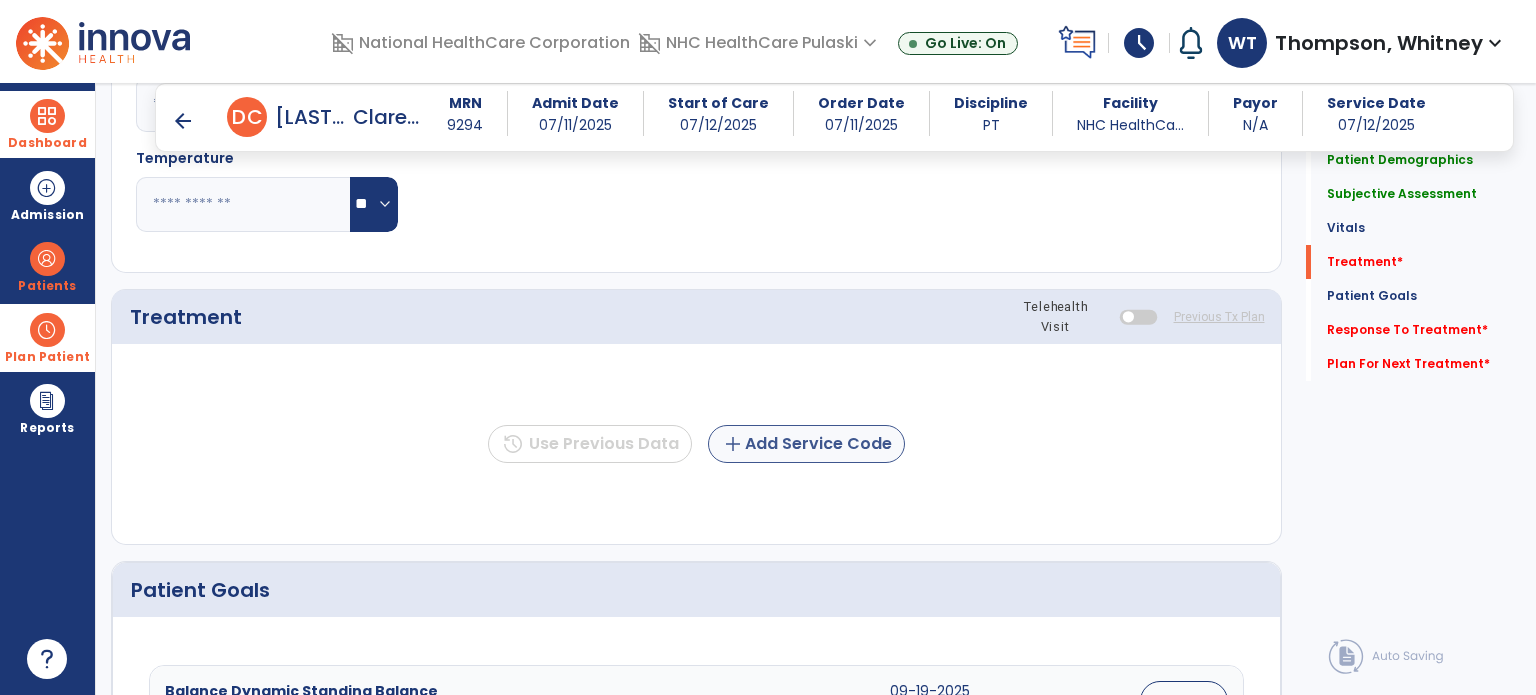 type on "**********" 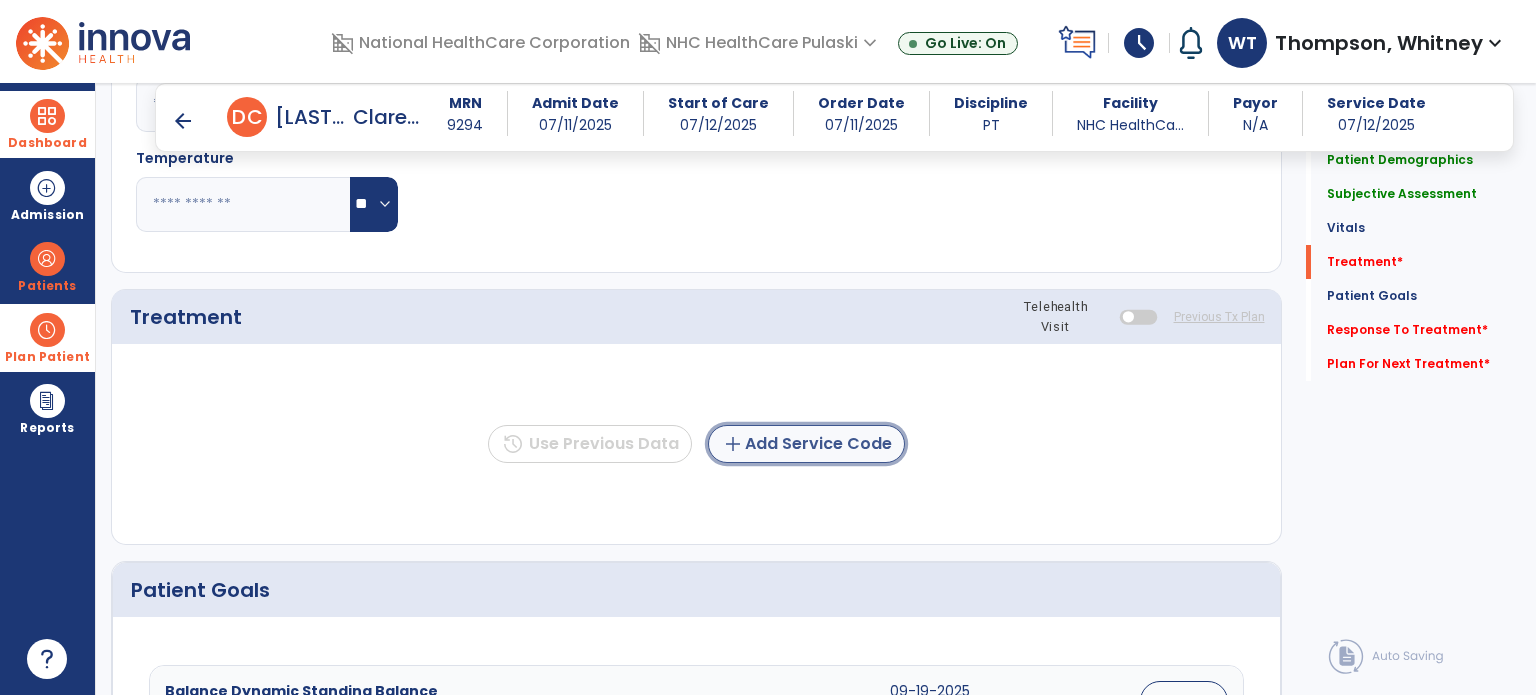 click on "add  Add Service Code" 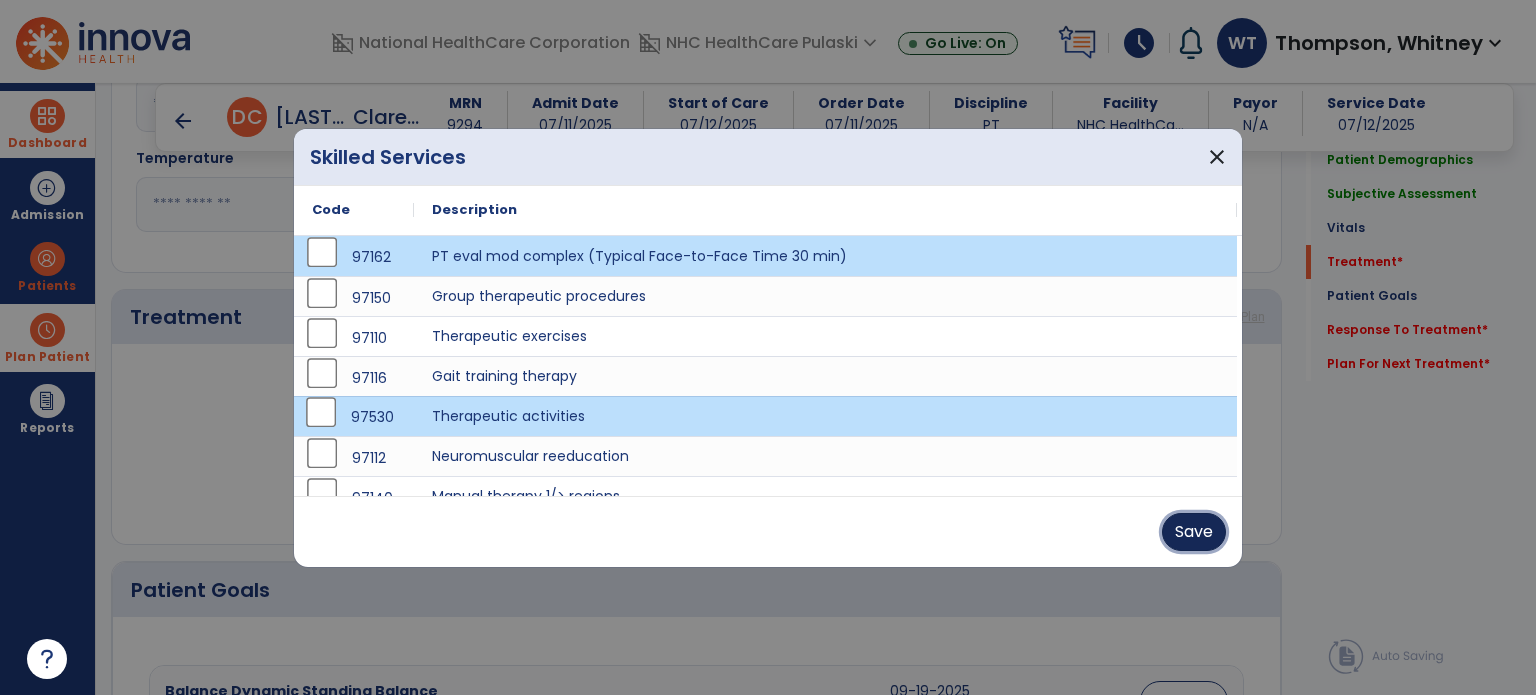 click on "Save" at bounding box center [1194, 532] 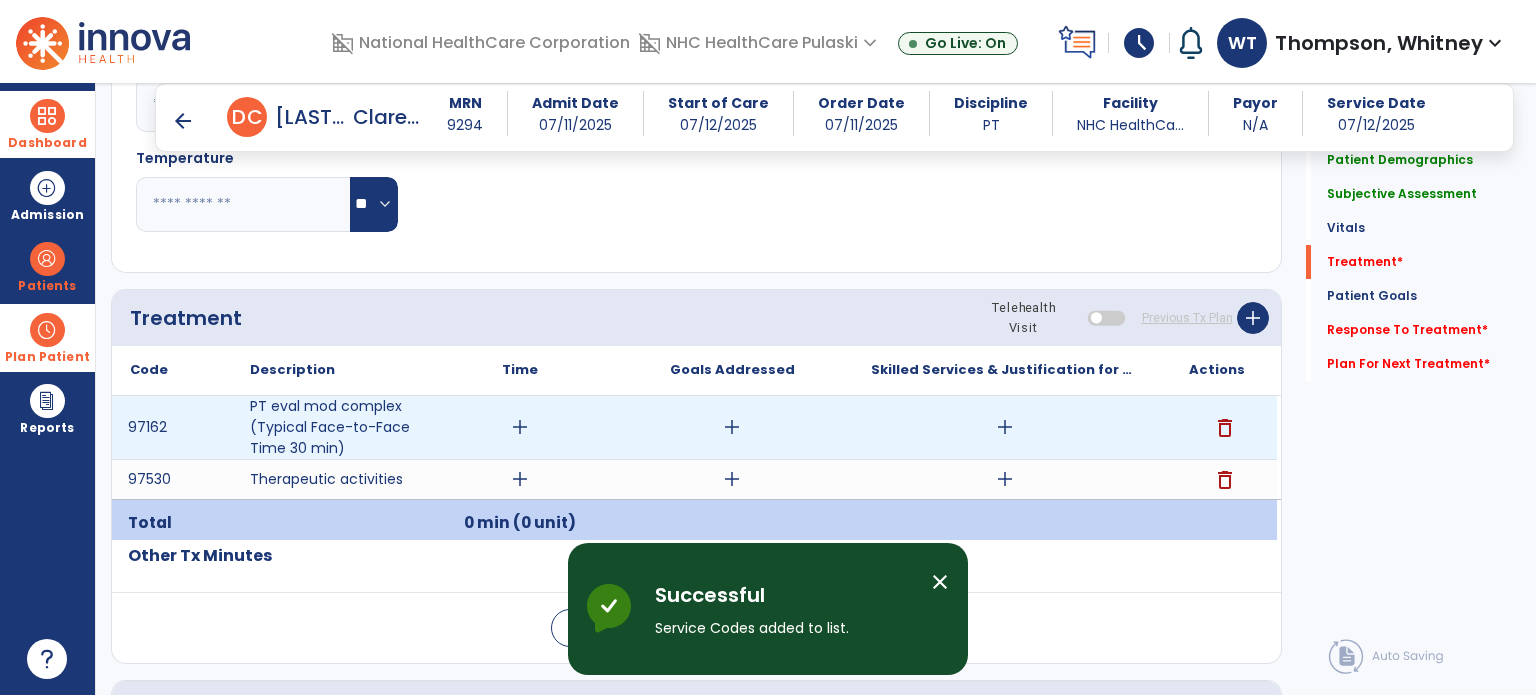 click on "add" at bounding box center [520, 427] 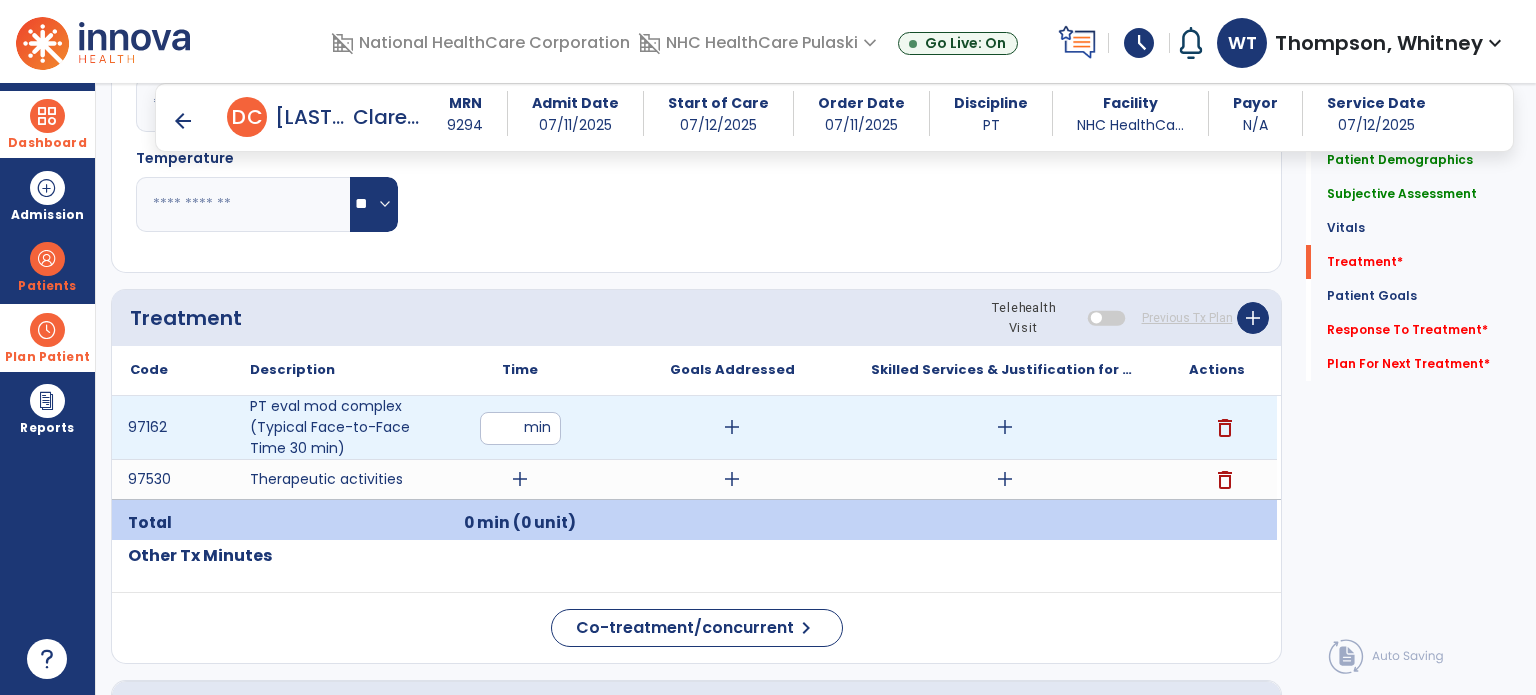 type on "**" 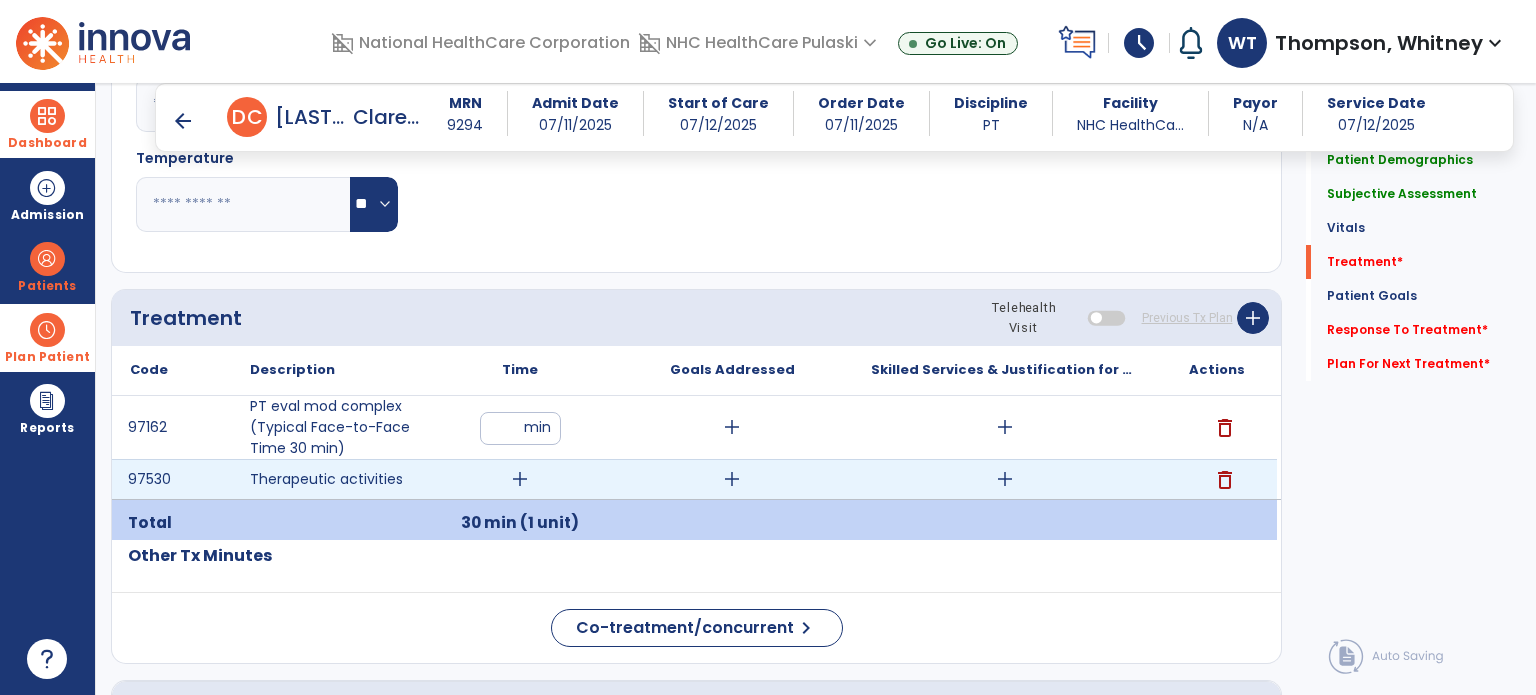 click on "add" at bounding box center [520, 479] 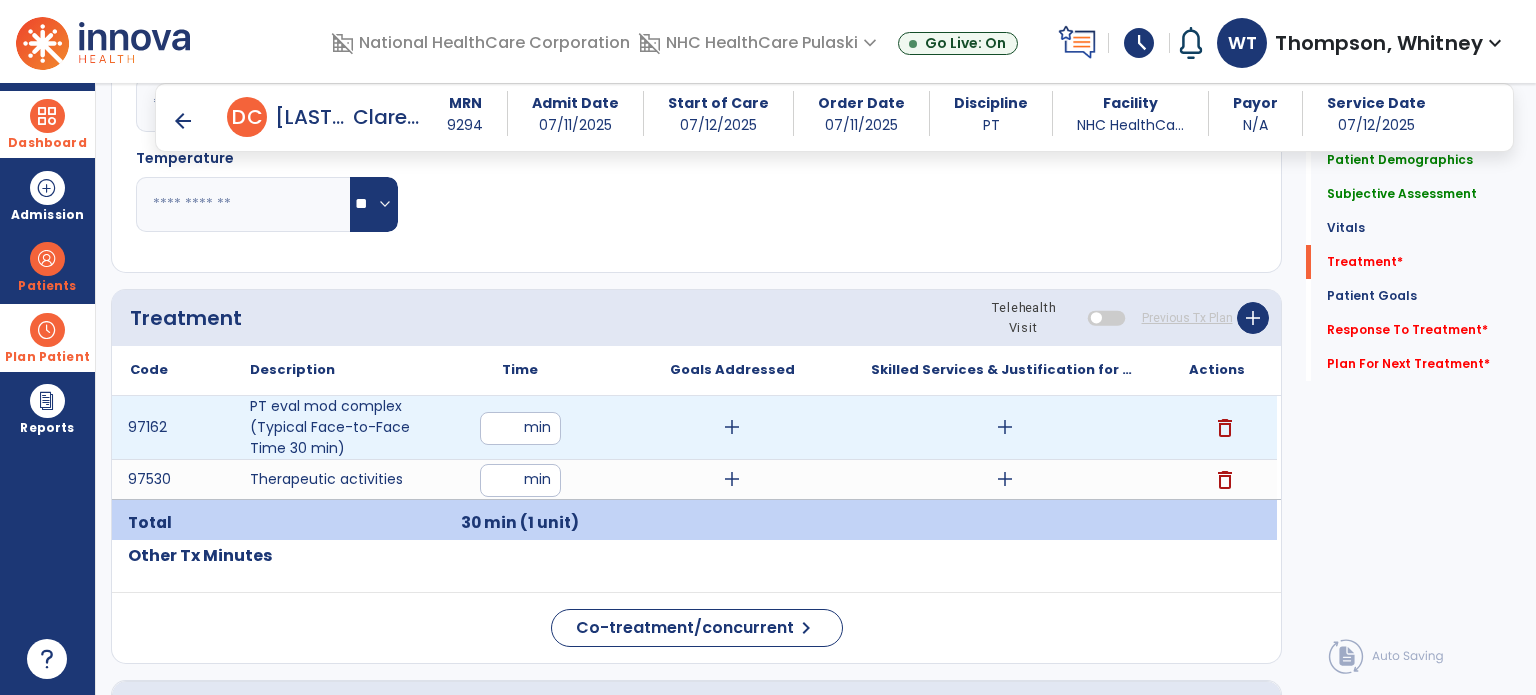 type on "**" 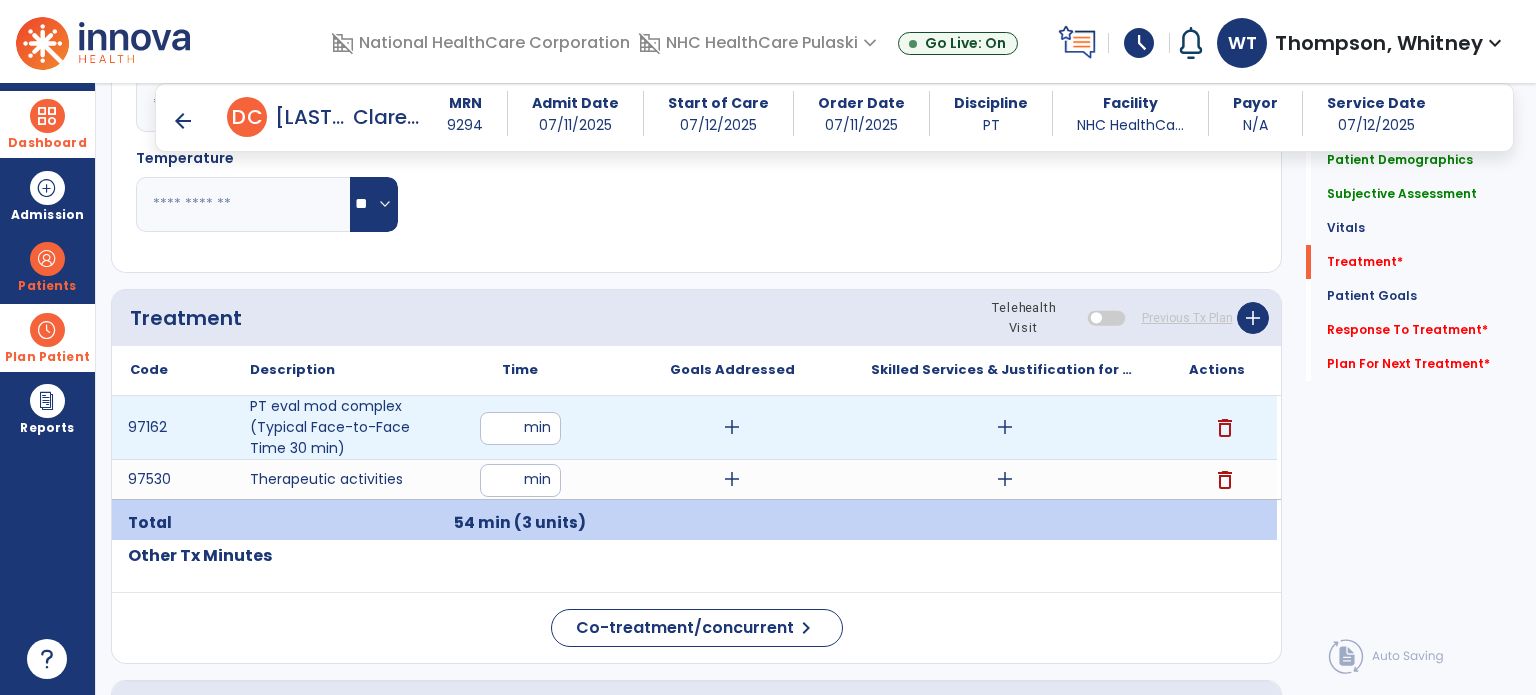 click on "add" at bounding box center (1005, 427) 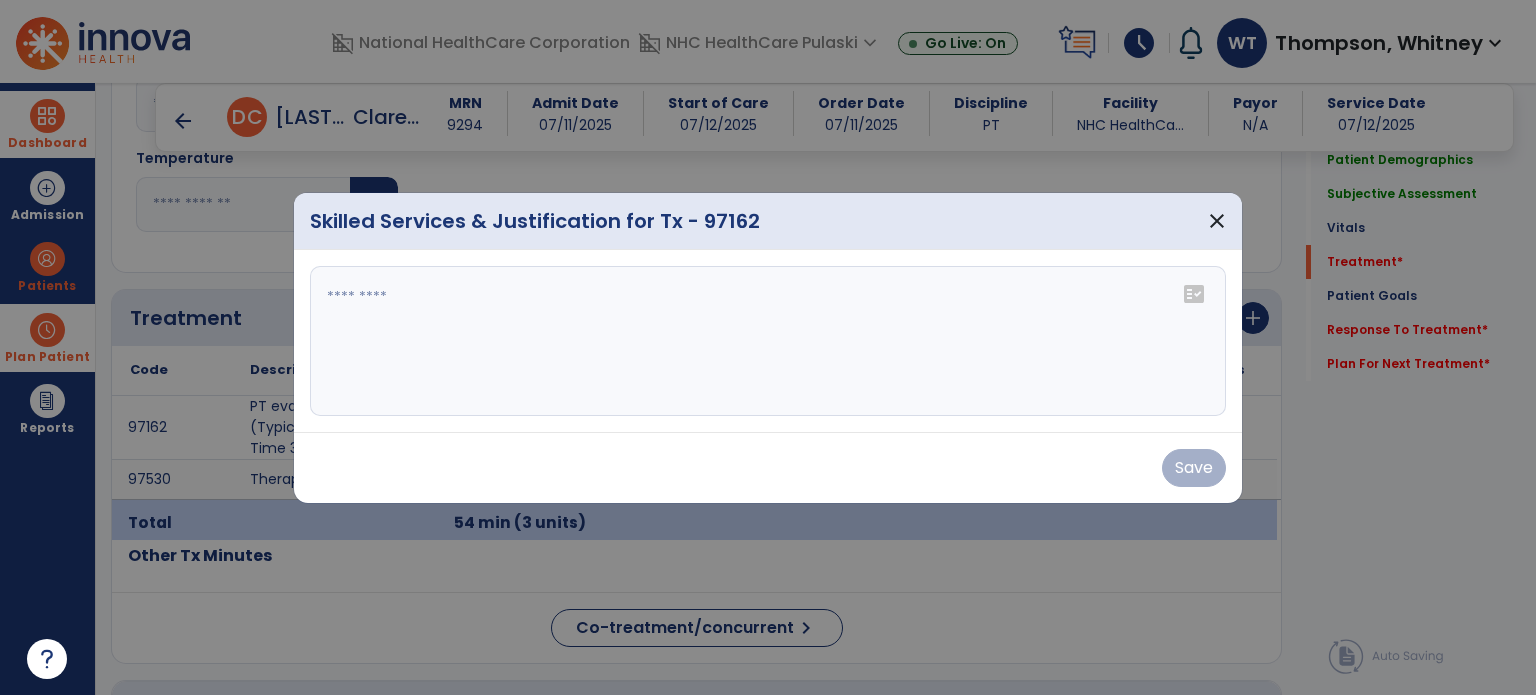 click at bounding box center (768, 341) 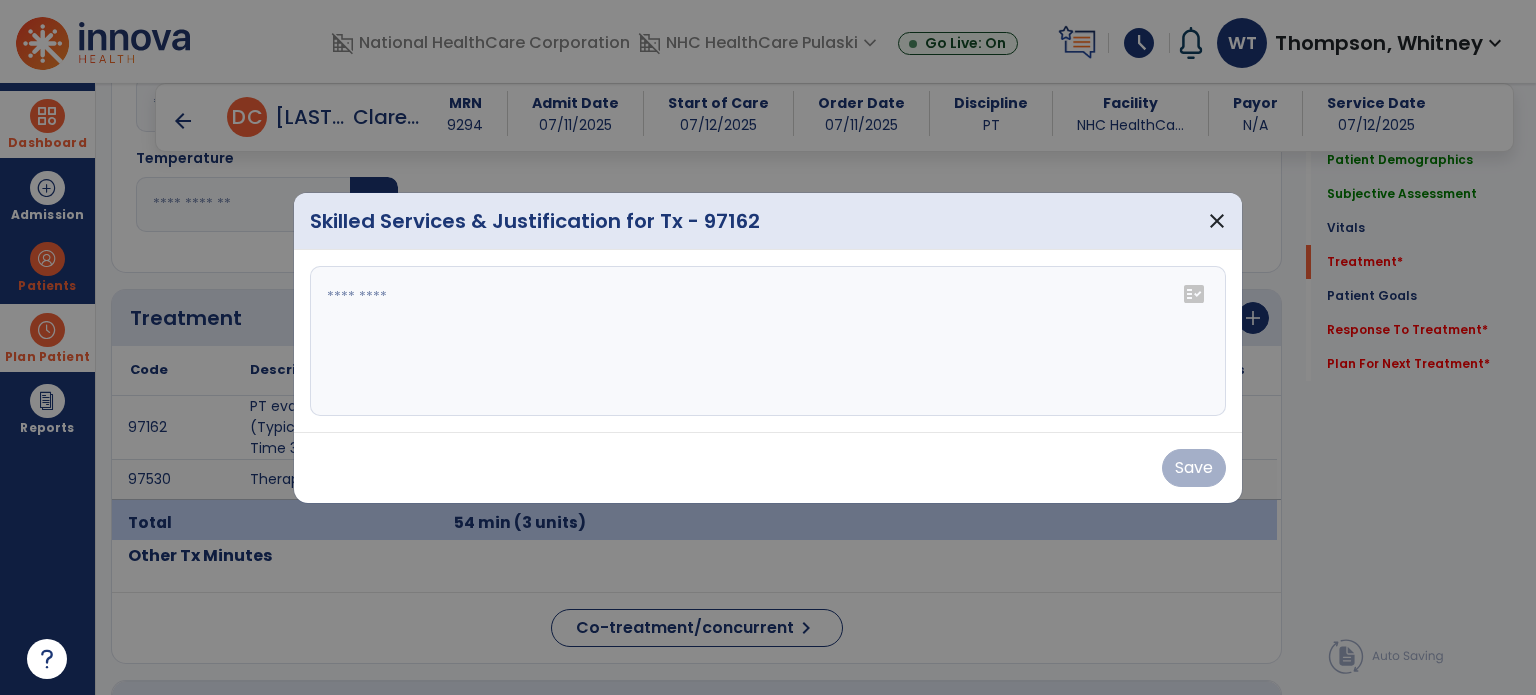 paste on "**********" 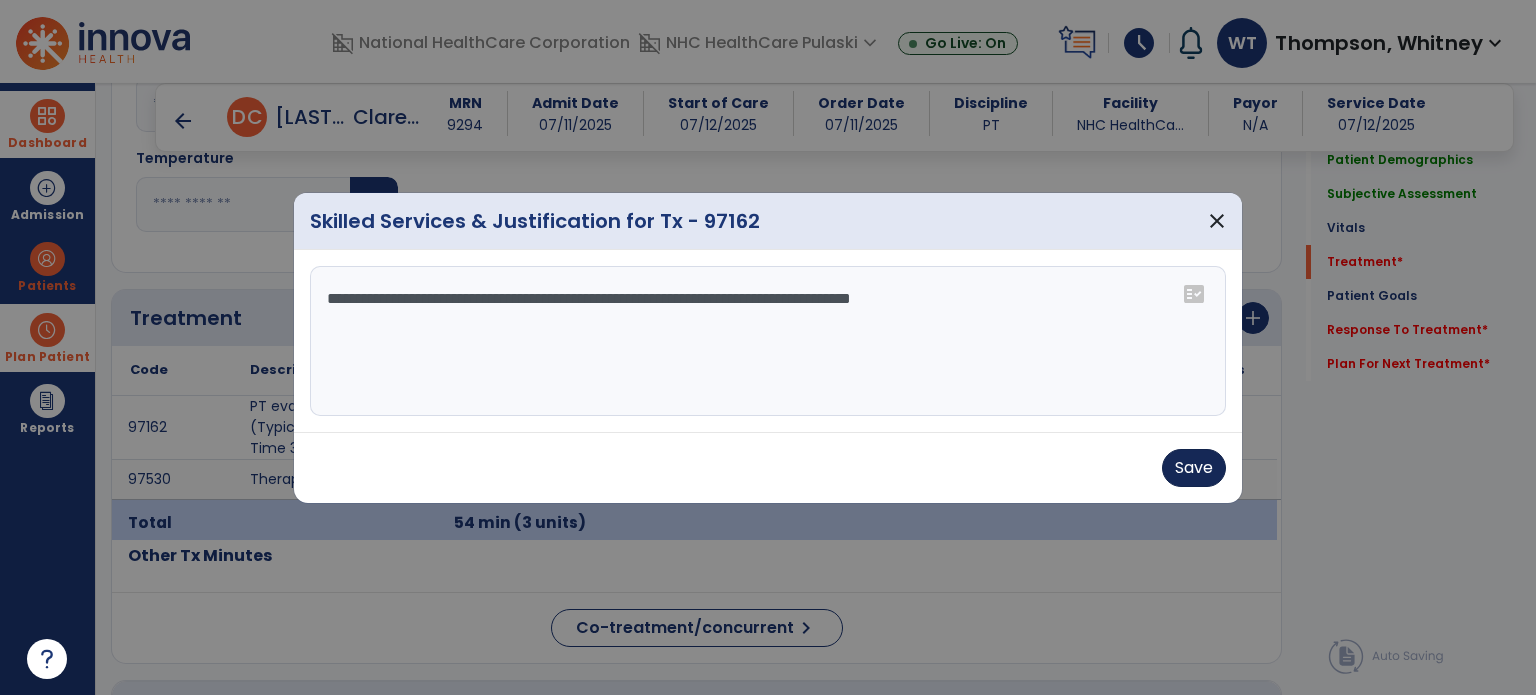 type on "**********" 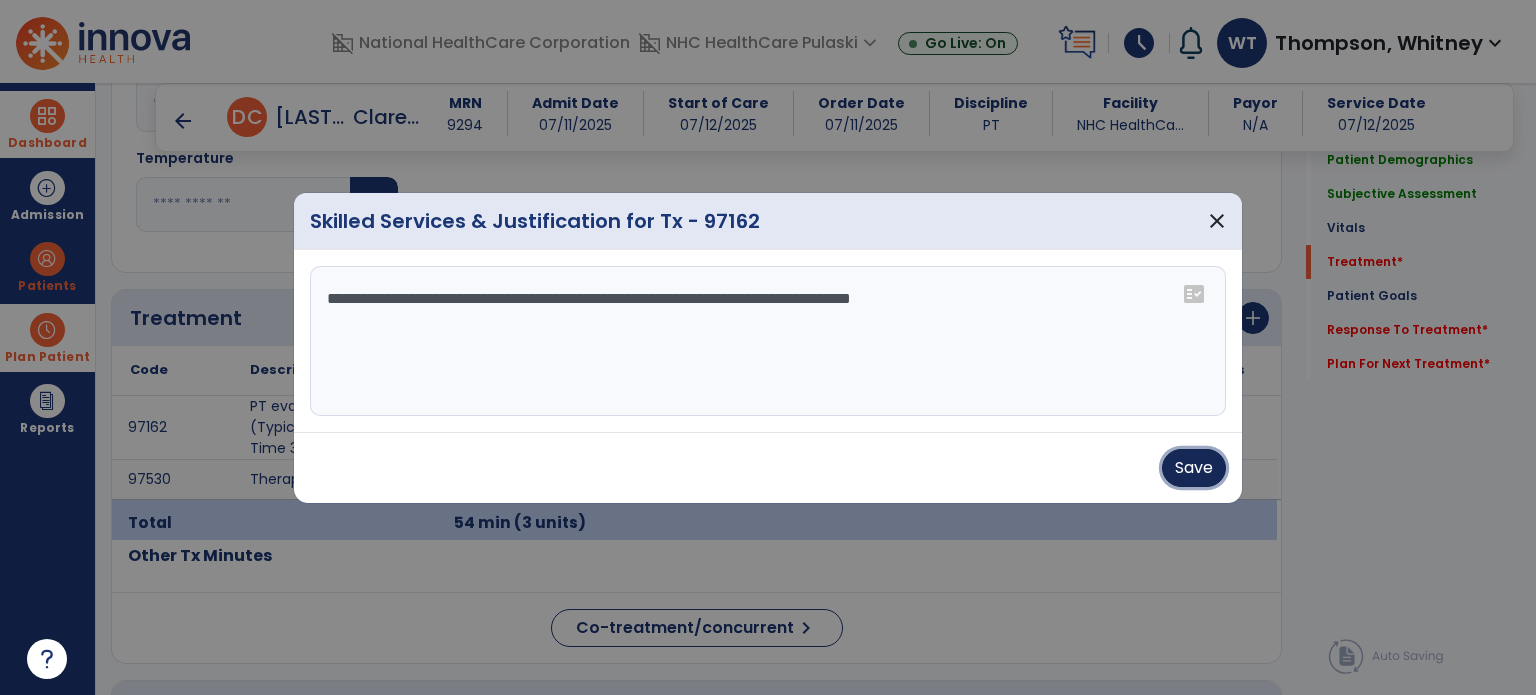 click on "Save" at bounding box center [1194, 468] 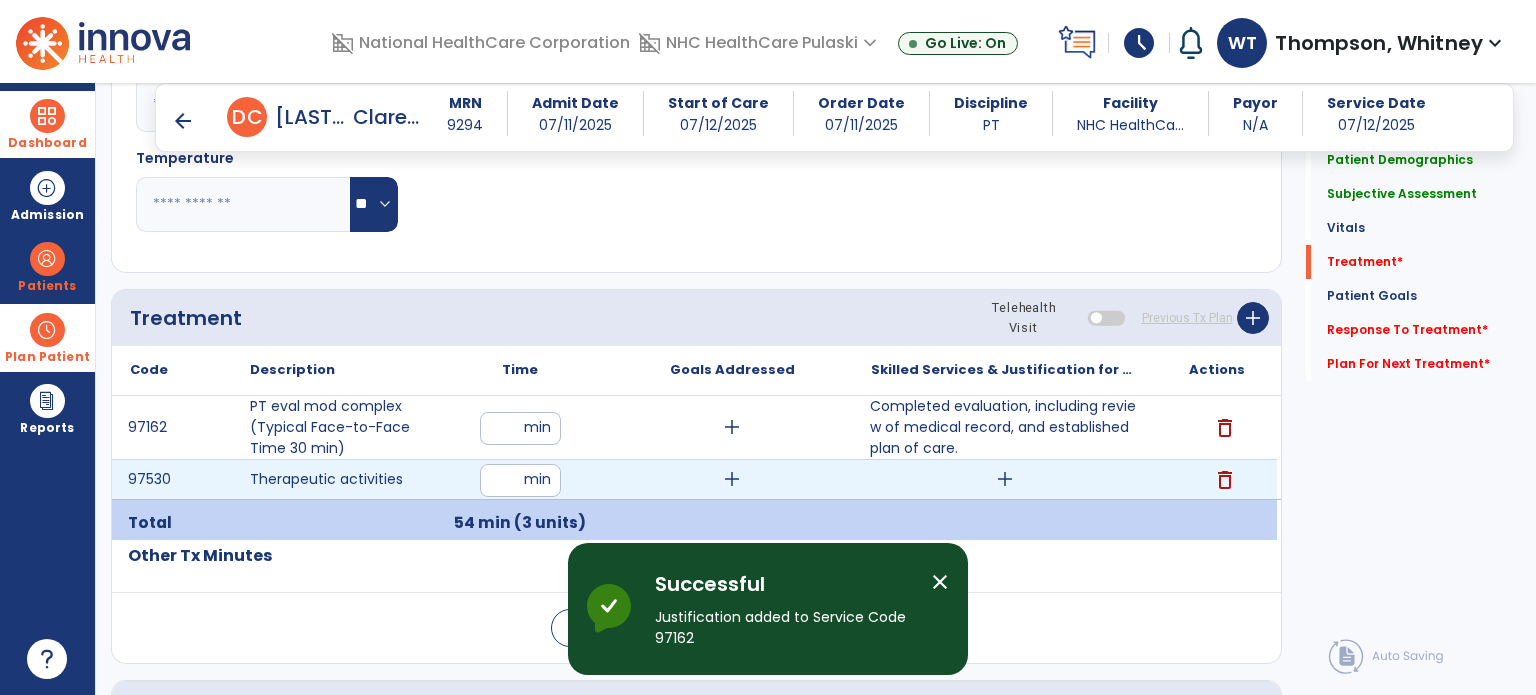 click on "add" at bounding box center (1005, 479) 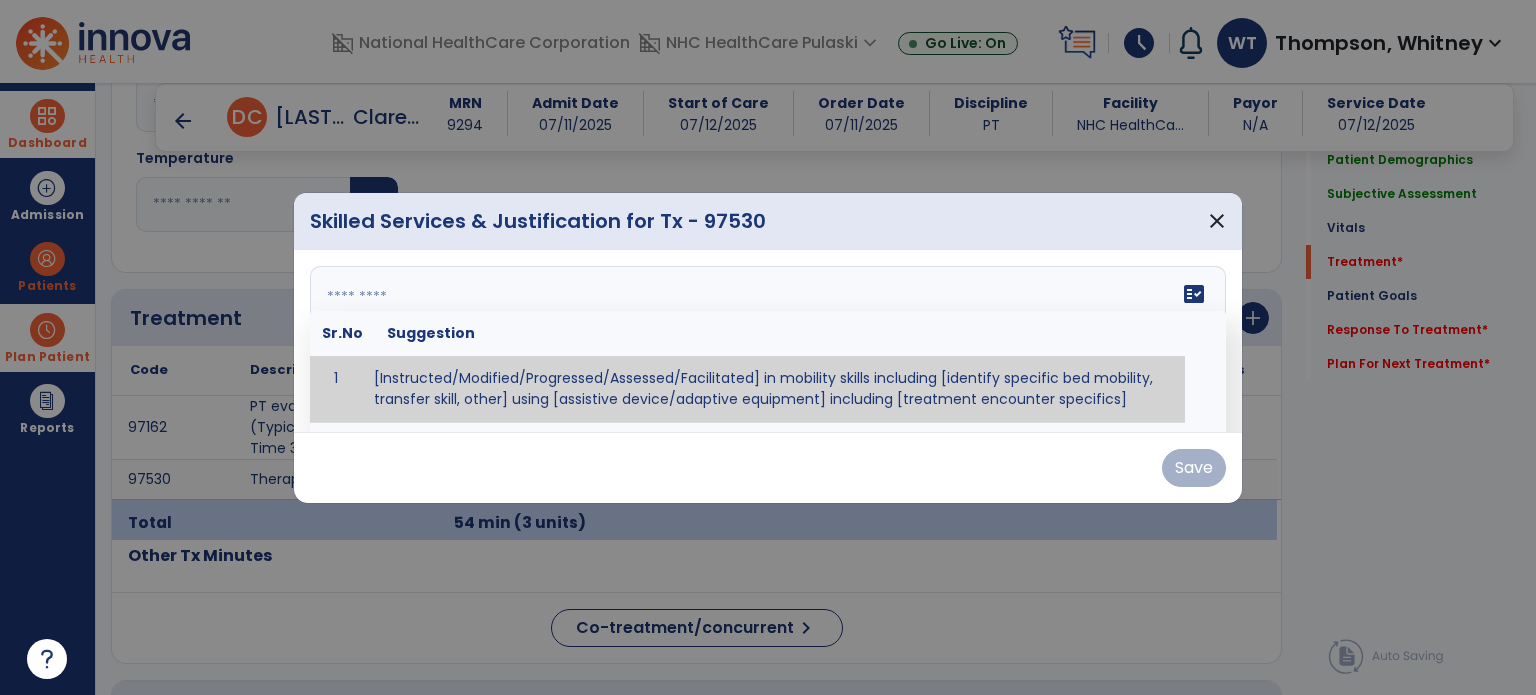 click on "fact_check  Sr.No Suggestion 1 [Instructed/Modified/Progressed/Assessed/Facilitated] in mobility skills including [identify specific bed mobility, transfer skill, other] using [assistive device/adaptive equipment] including [treatment encounter specifics]" at bounding box center (768, 341) 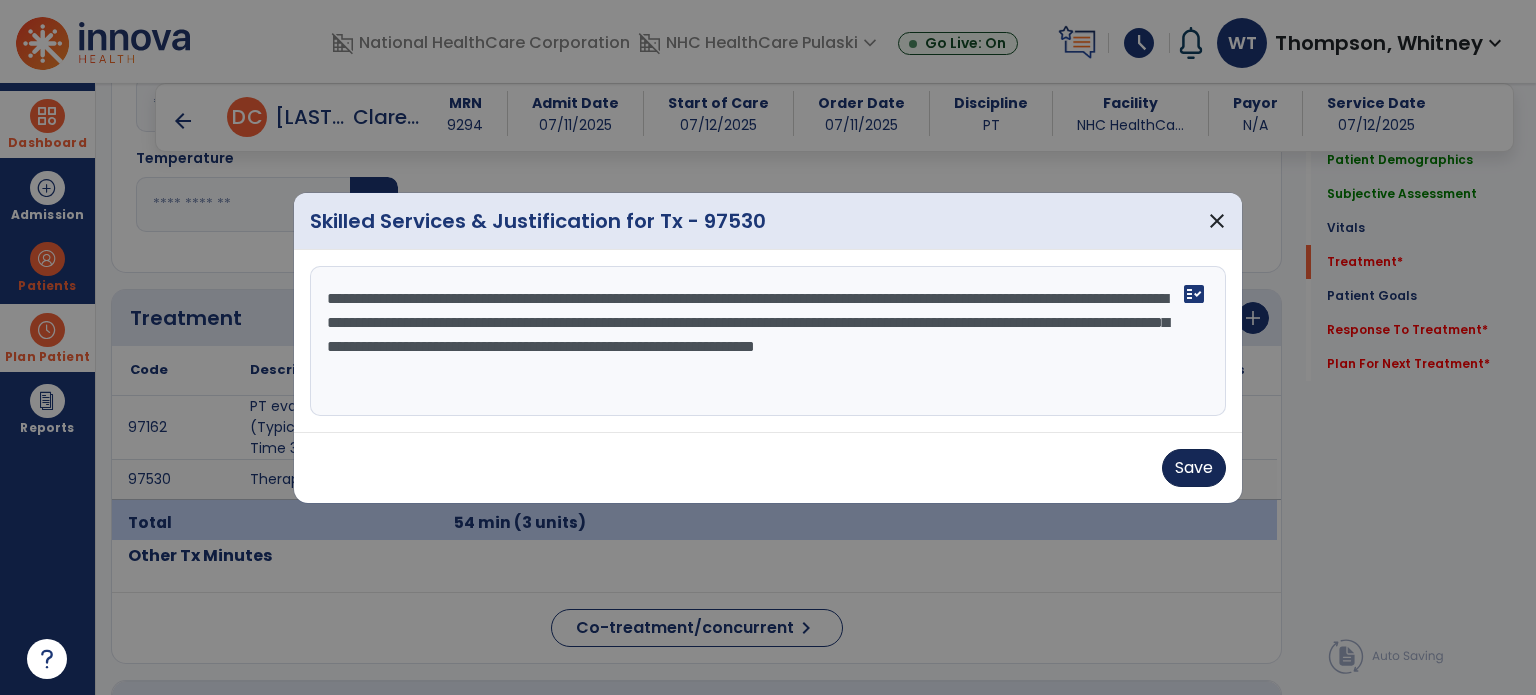 type on "**********" 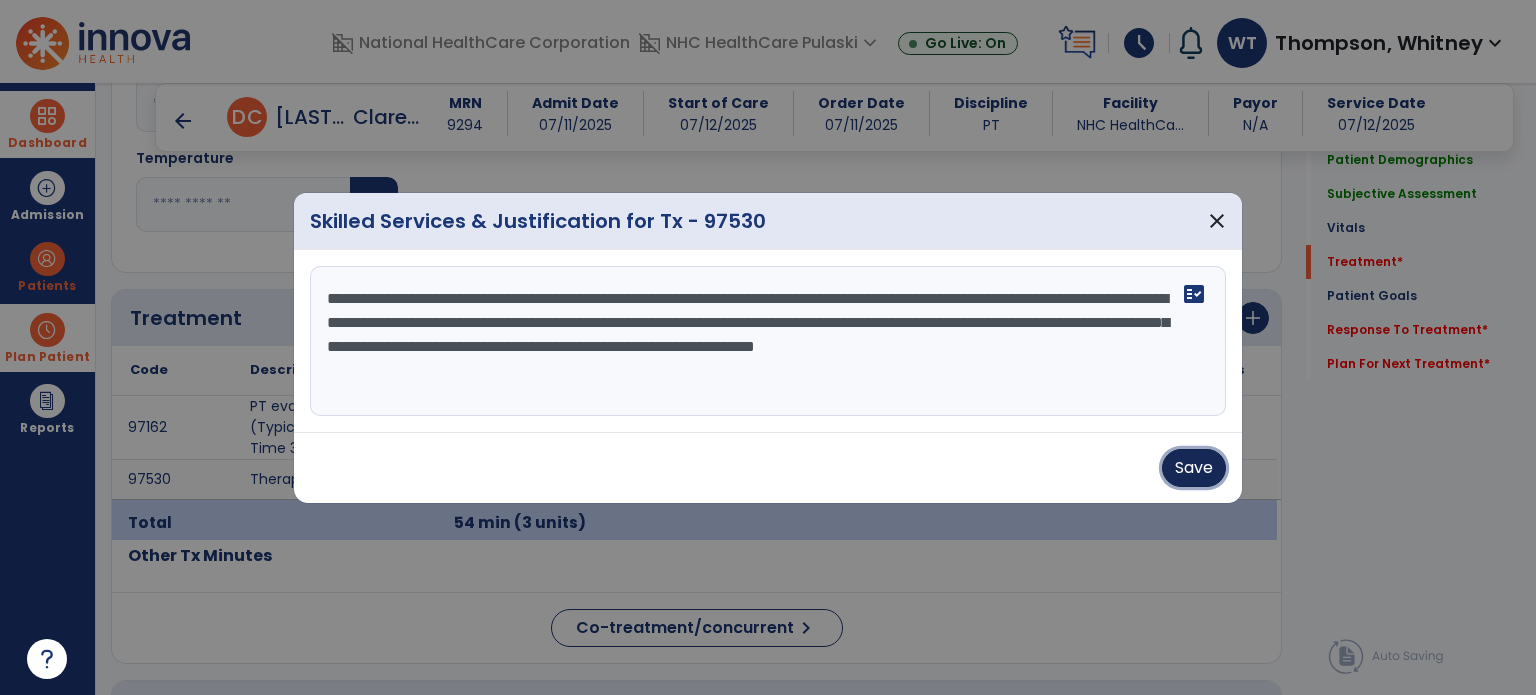 click on "Save" at bounding box center [1194, 468] 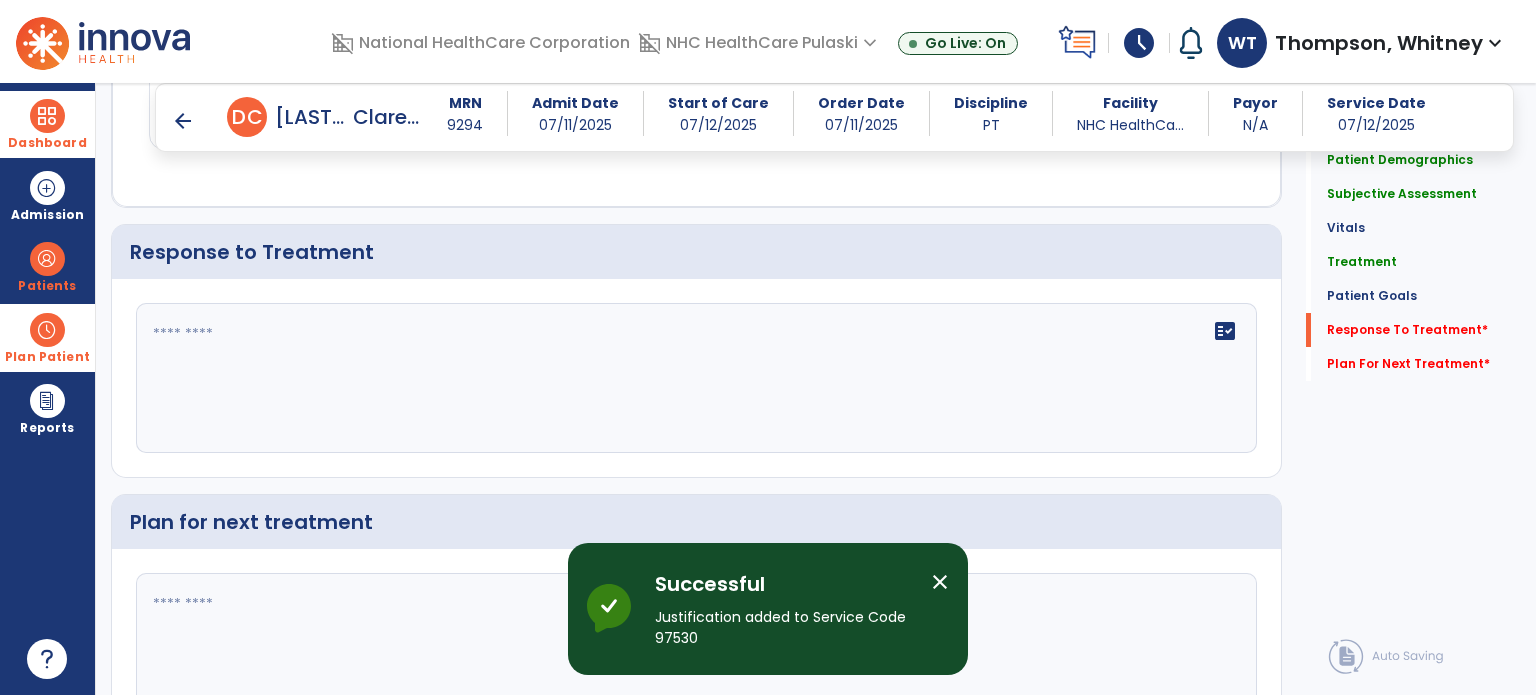 scroll, scrollTop: 3112, scrollLeft: 0, axis: vertical 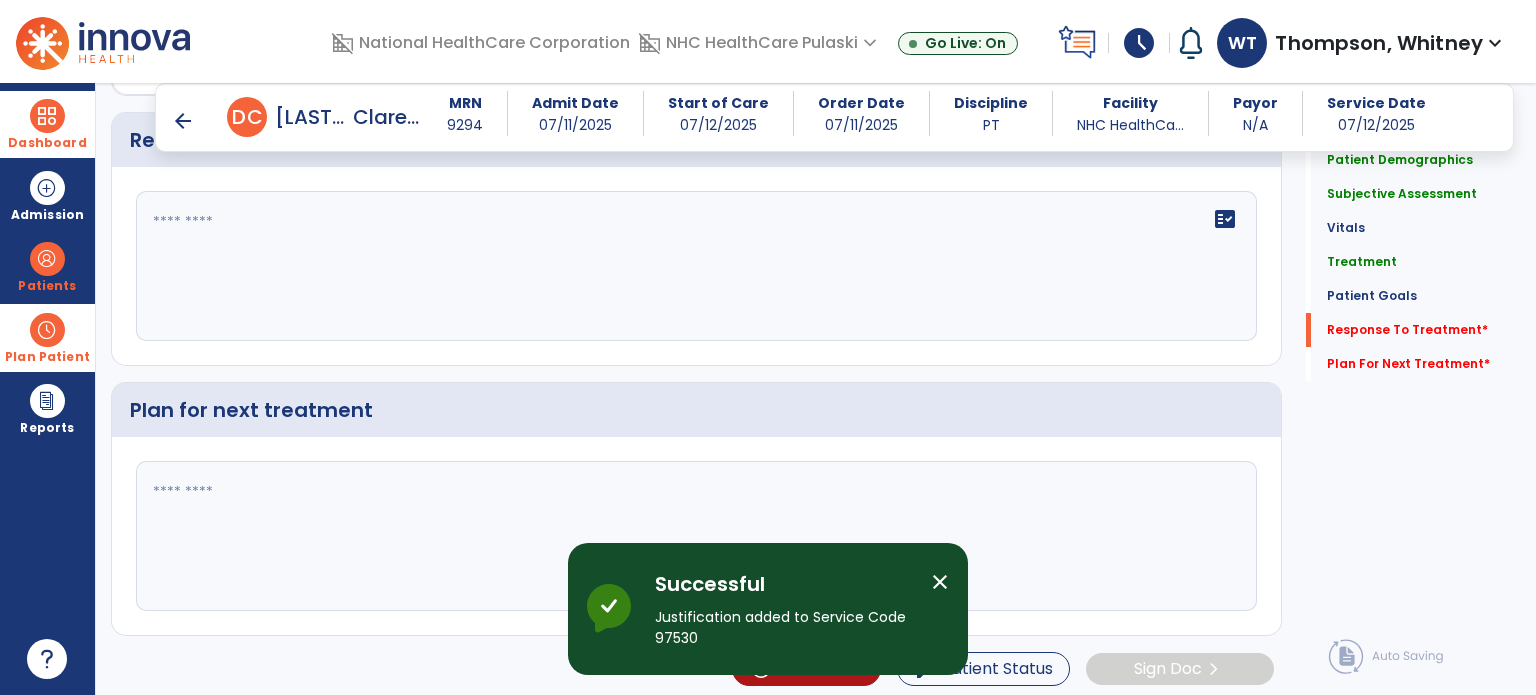click 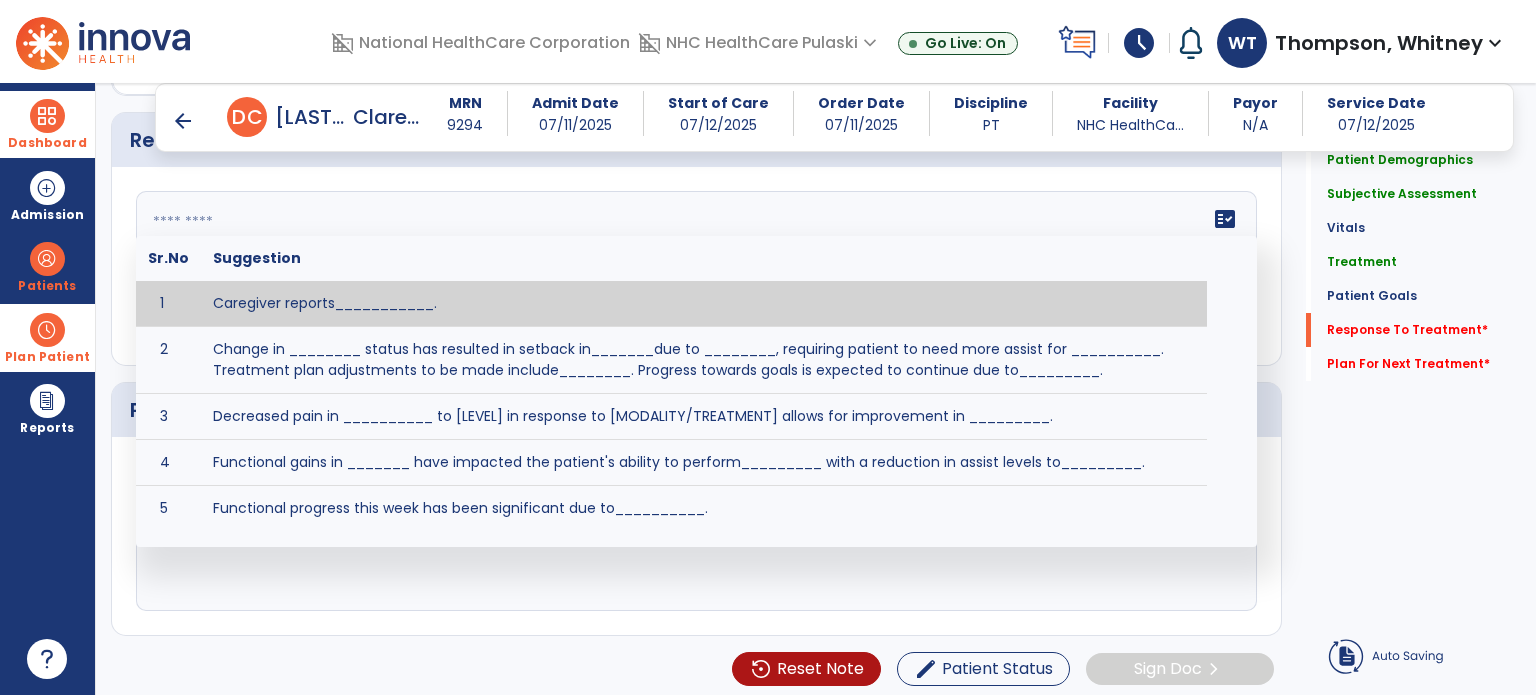 scroll, scrollTop: 3112, scrollLeft: 0, axis: vertical 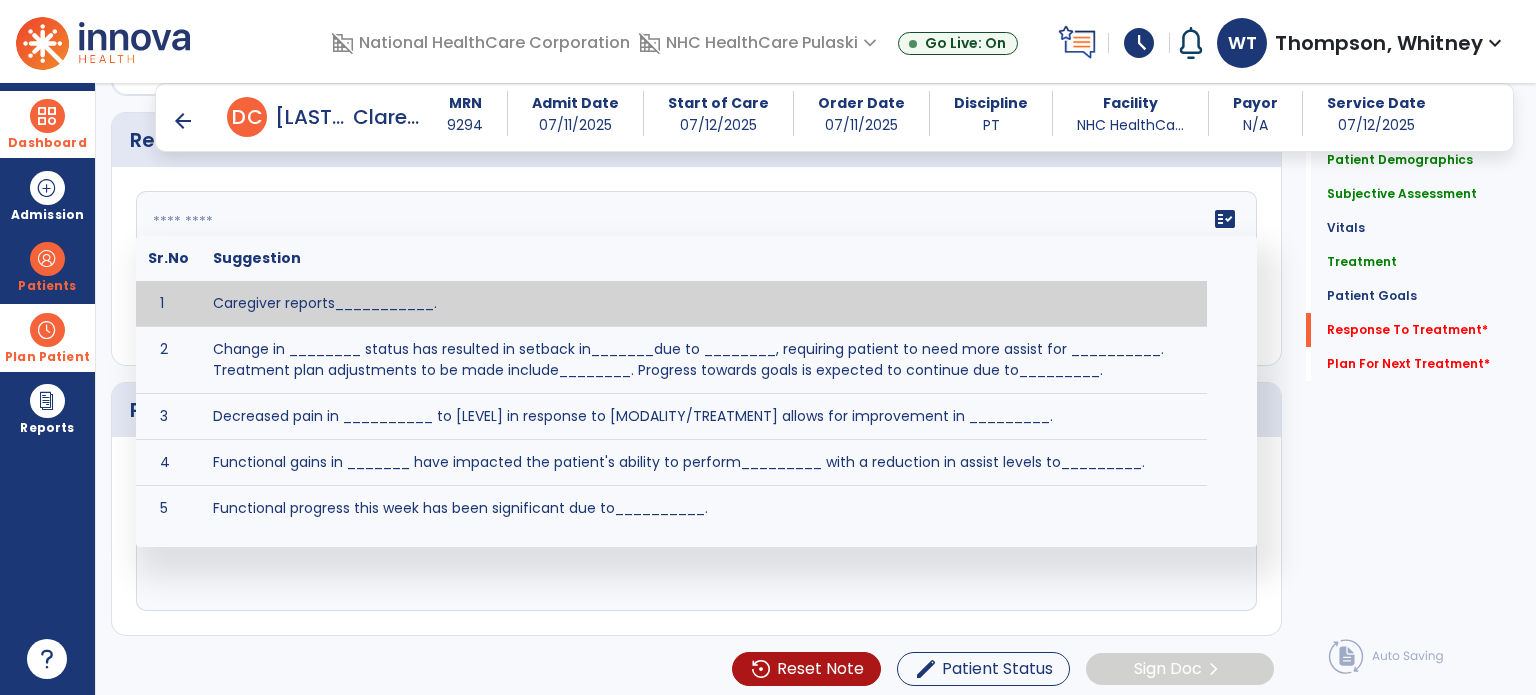 paste on "**********" 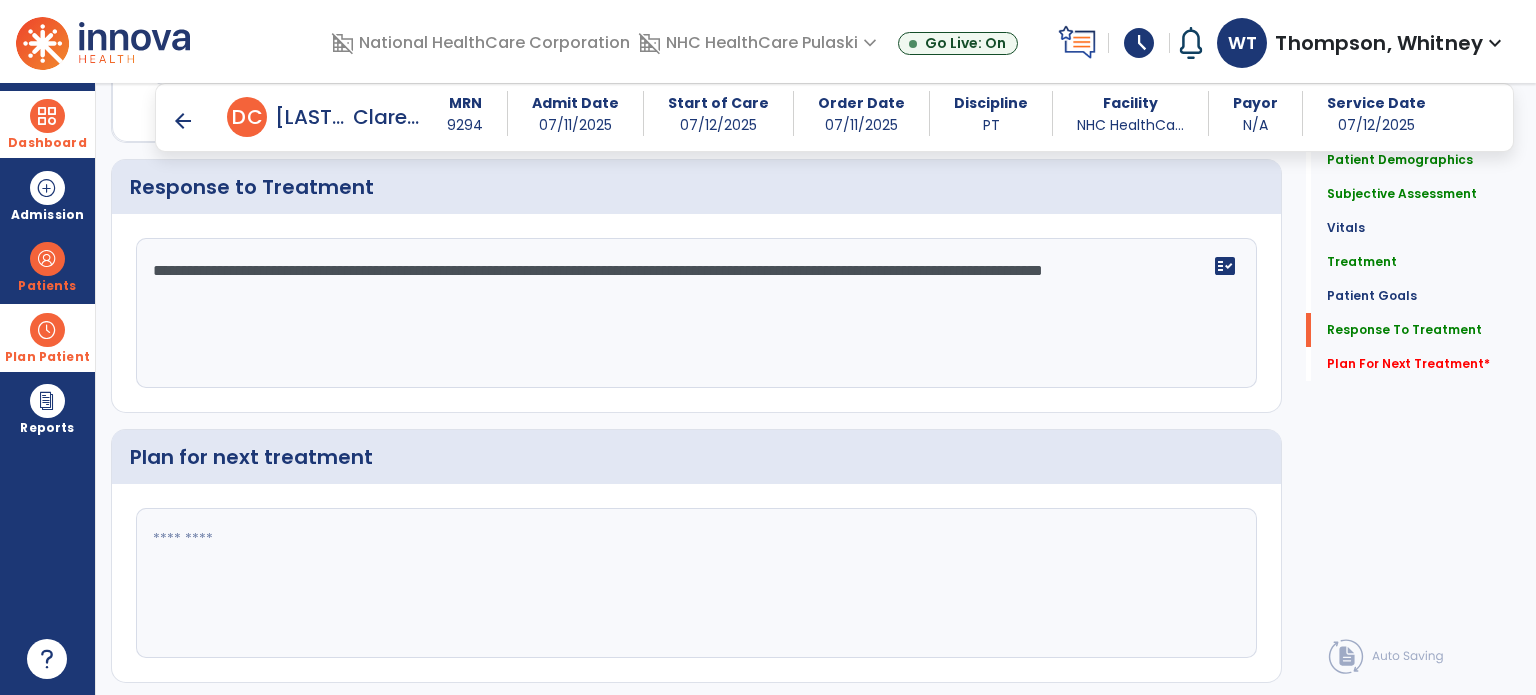 scroll, scrollTop: 3112, scrollLeft: 0, axis: vertical 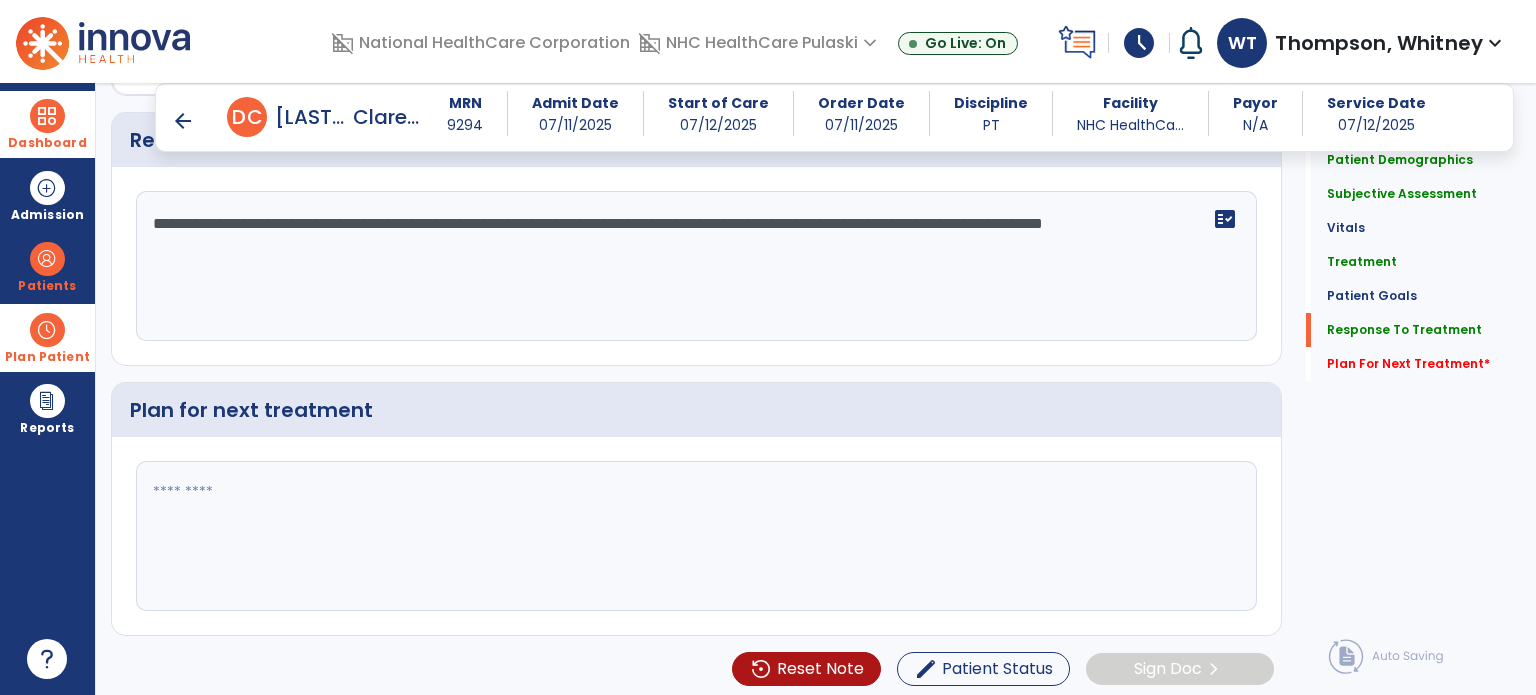 paste on "**********" 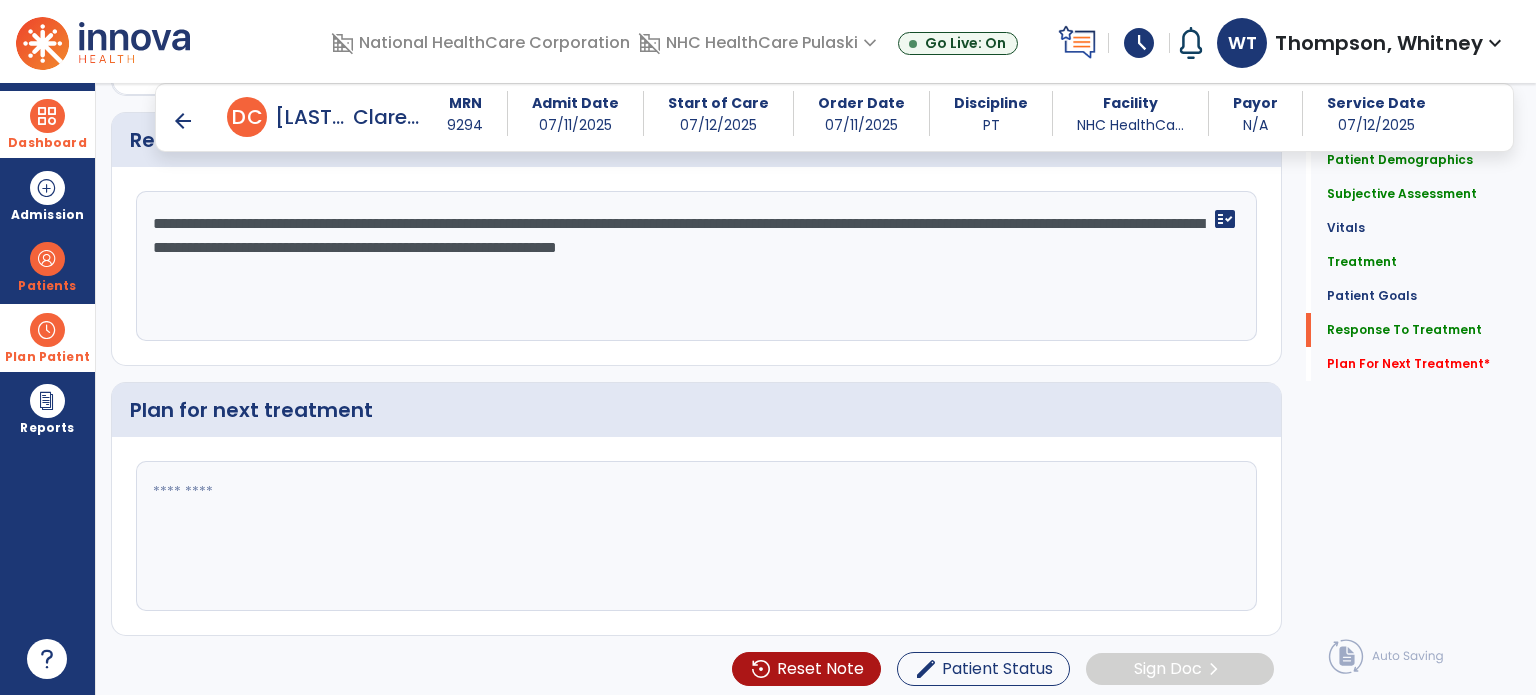 click 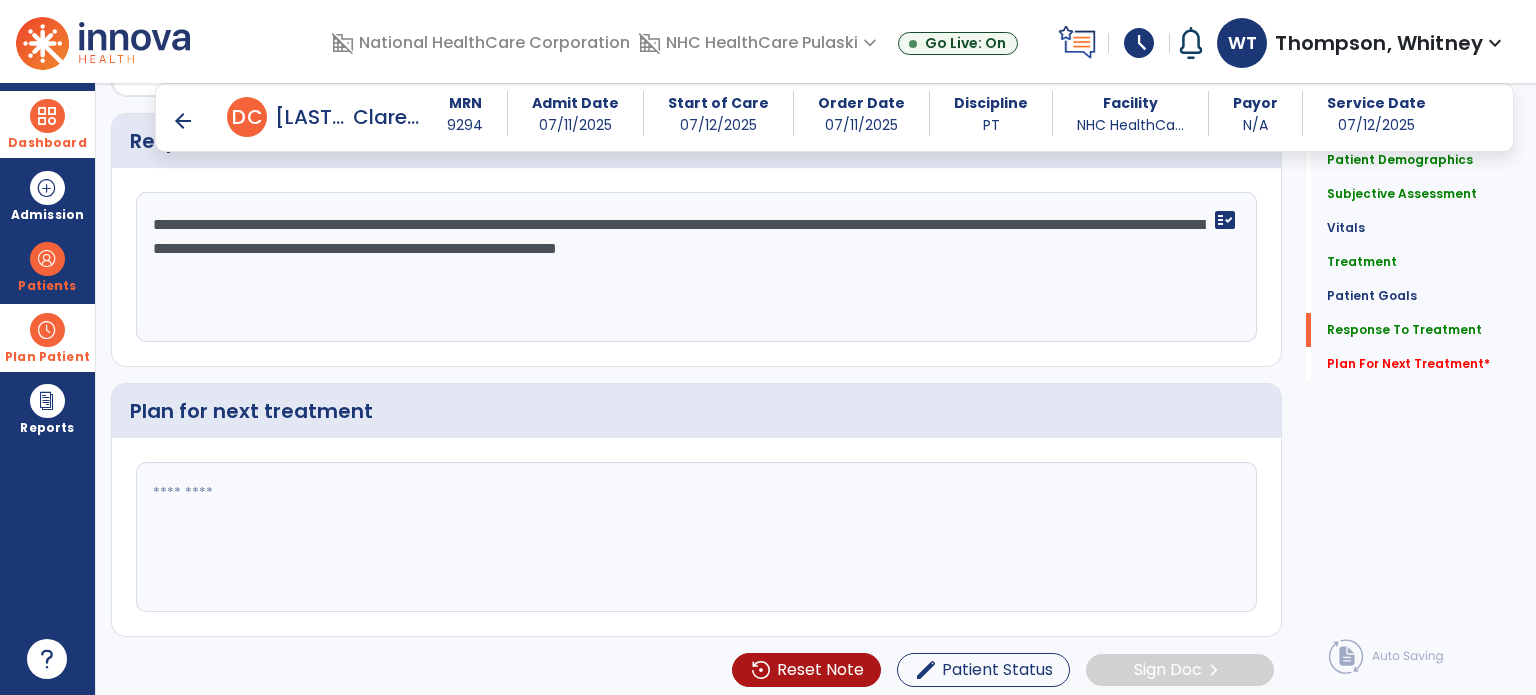 scroll, scrollTop: 3112, scrollLeft: 0, axis: vertical 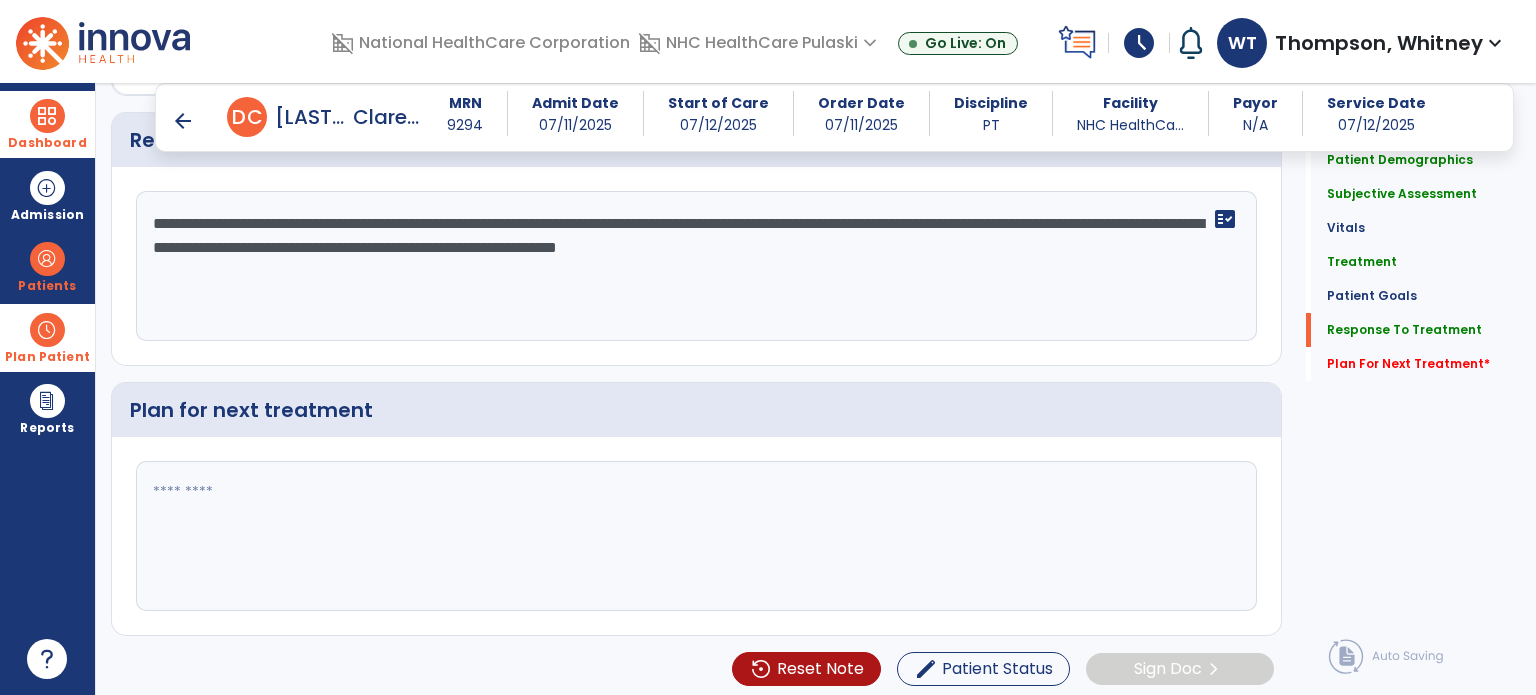 click on "**********" 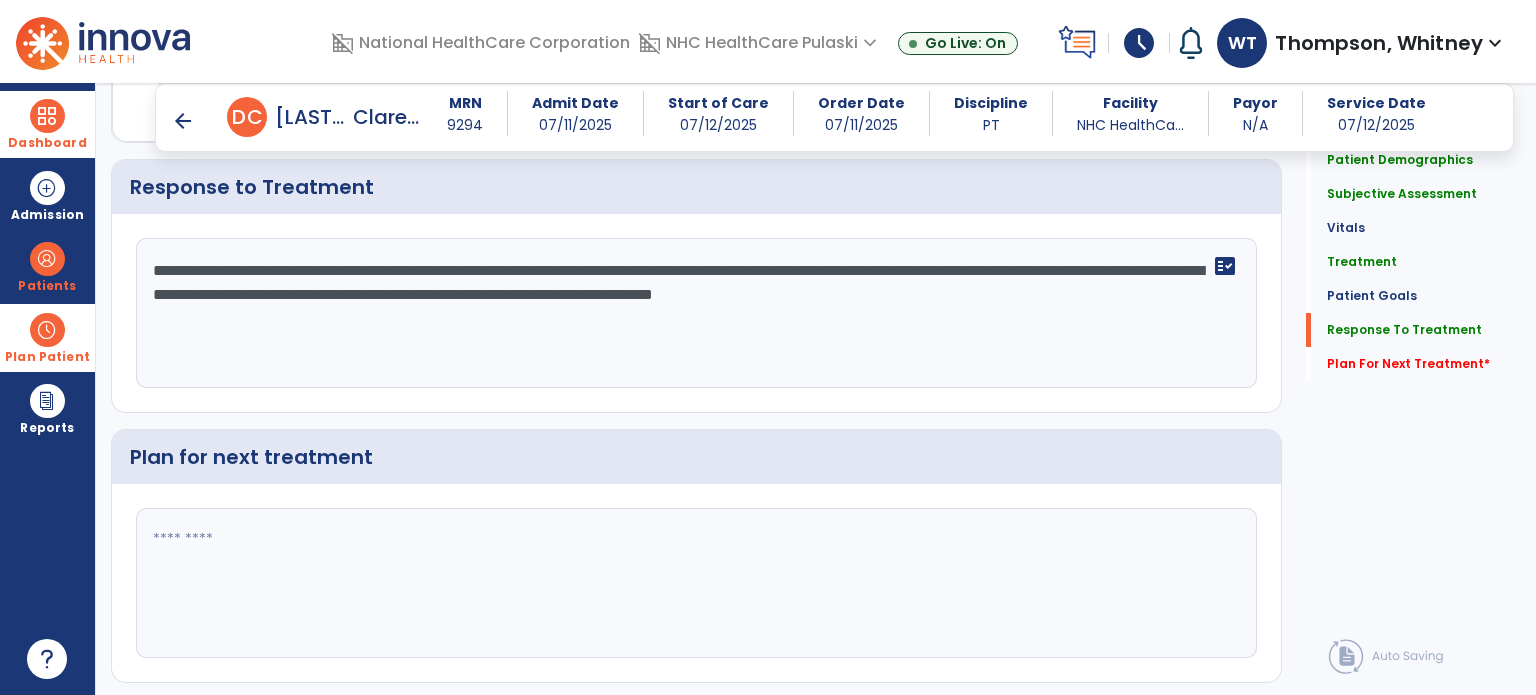 scroll, scrollTop: 3112, scrollLeft: 0, axis: vertical 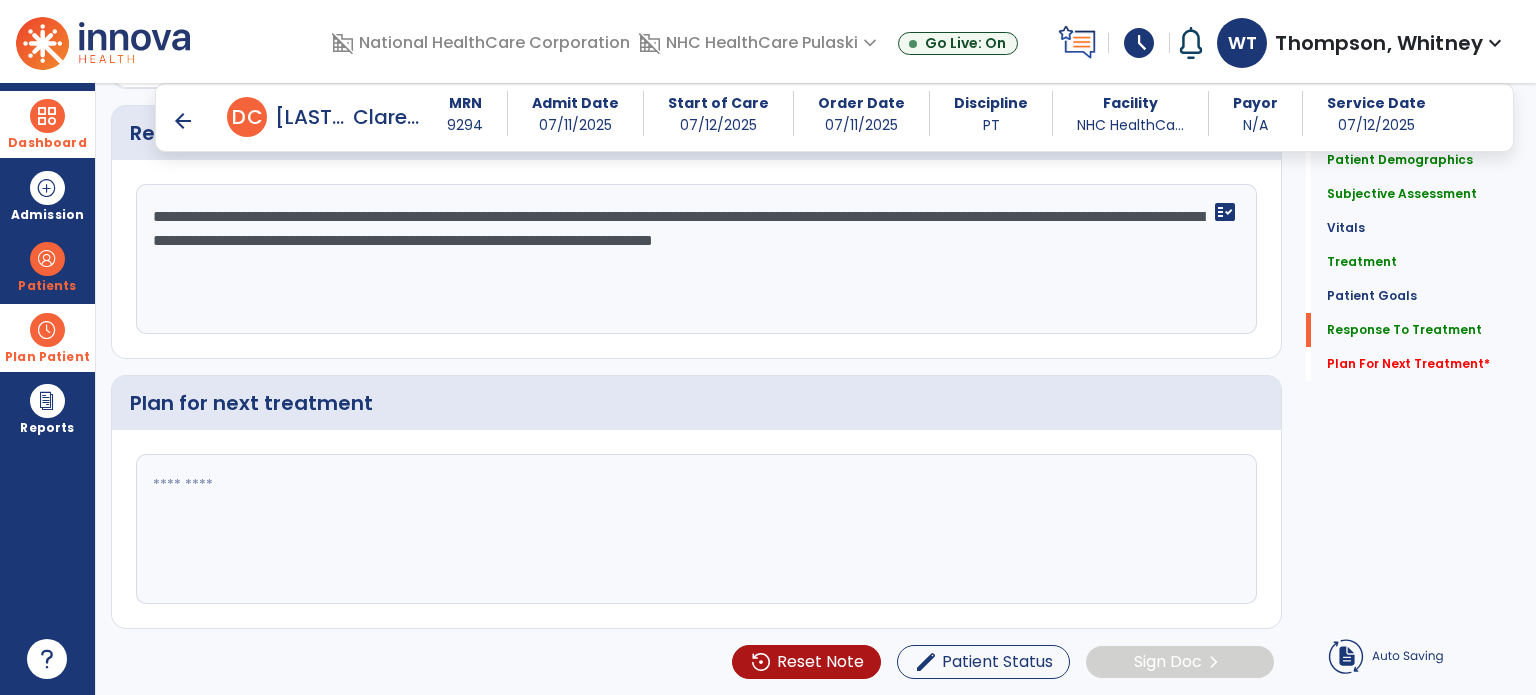 type on "**********" 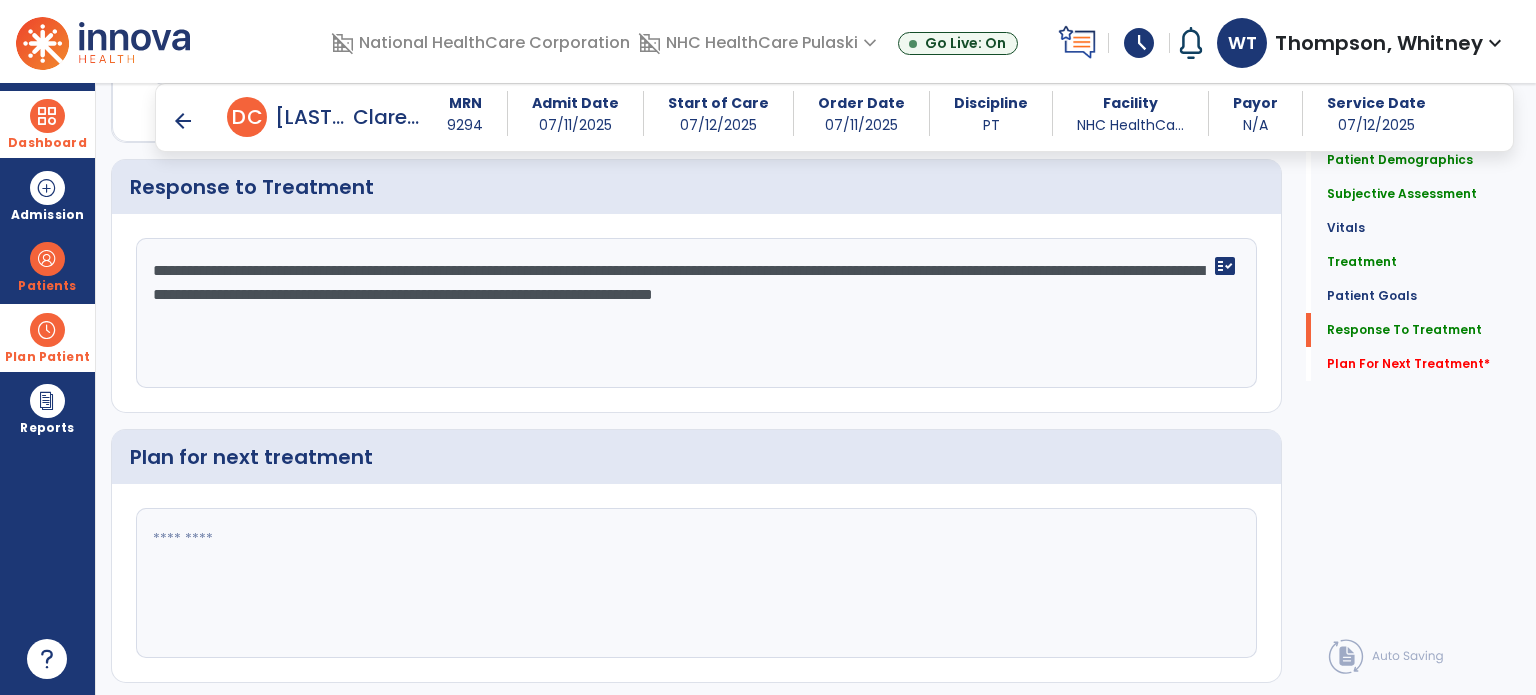 scroll, scrollTop: 3111, scrollLeft: 0, axis: vertical 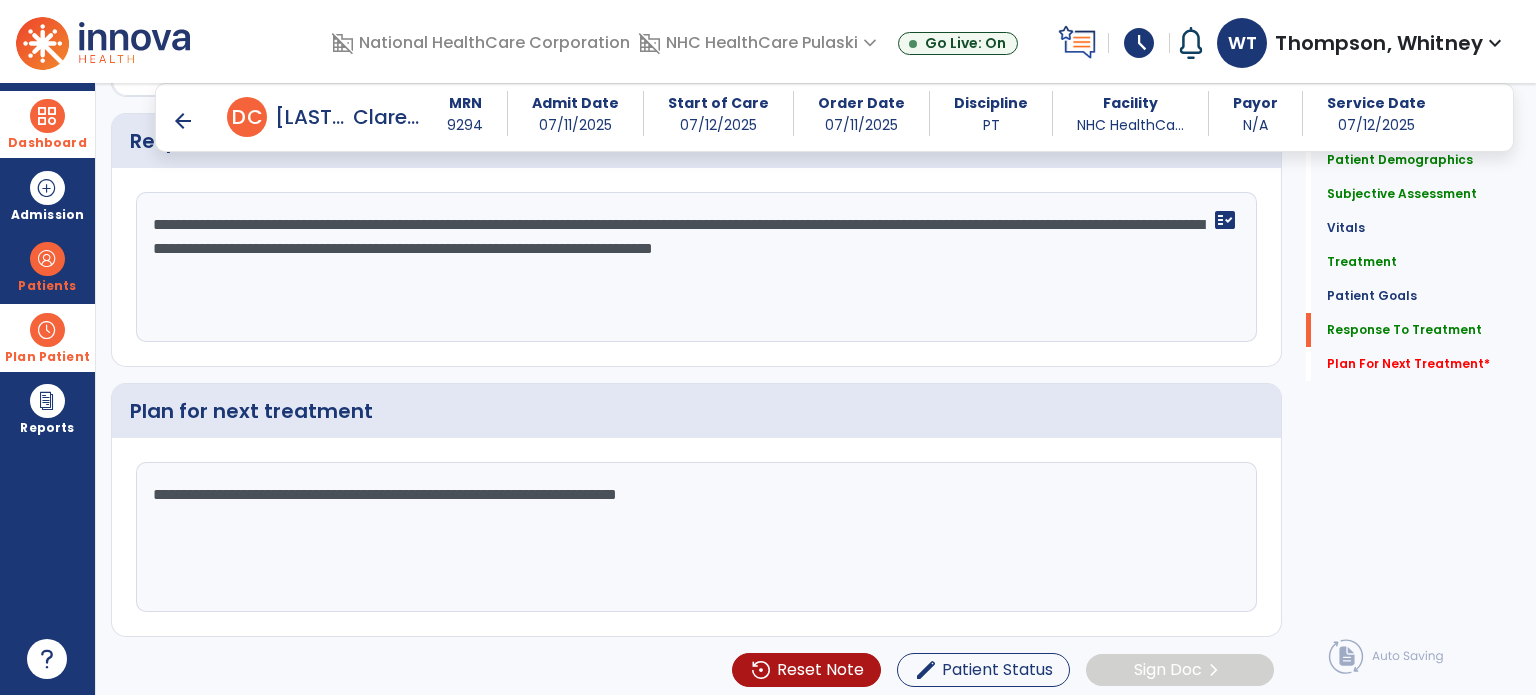 type on "**********" 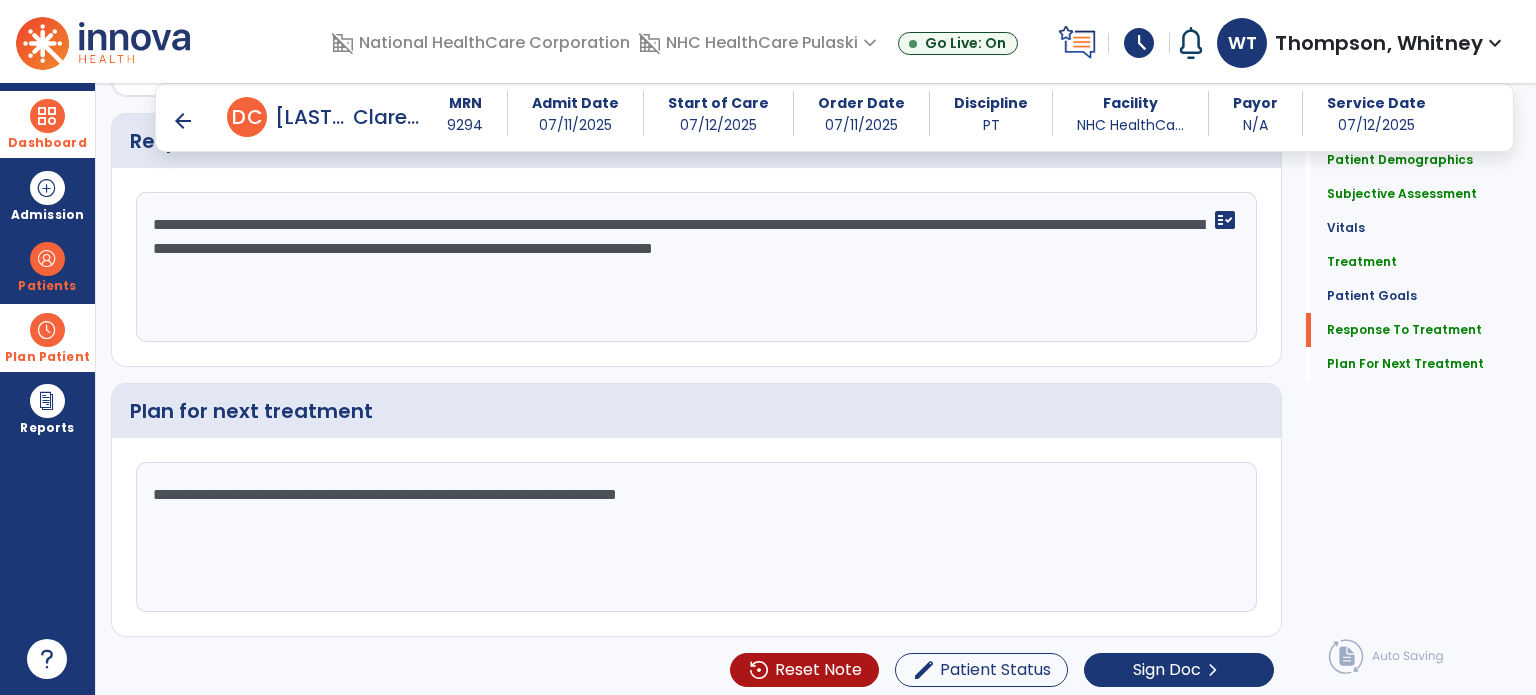 scroll, scrollTop: 3111, scrollLeft: 0, axis: vertical 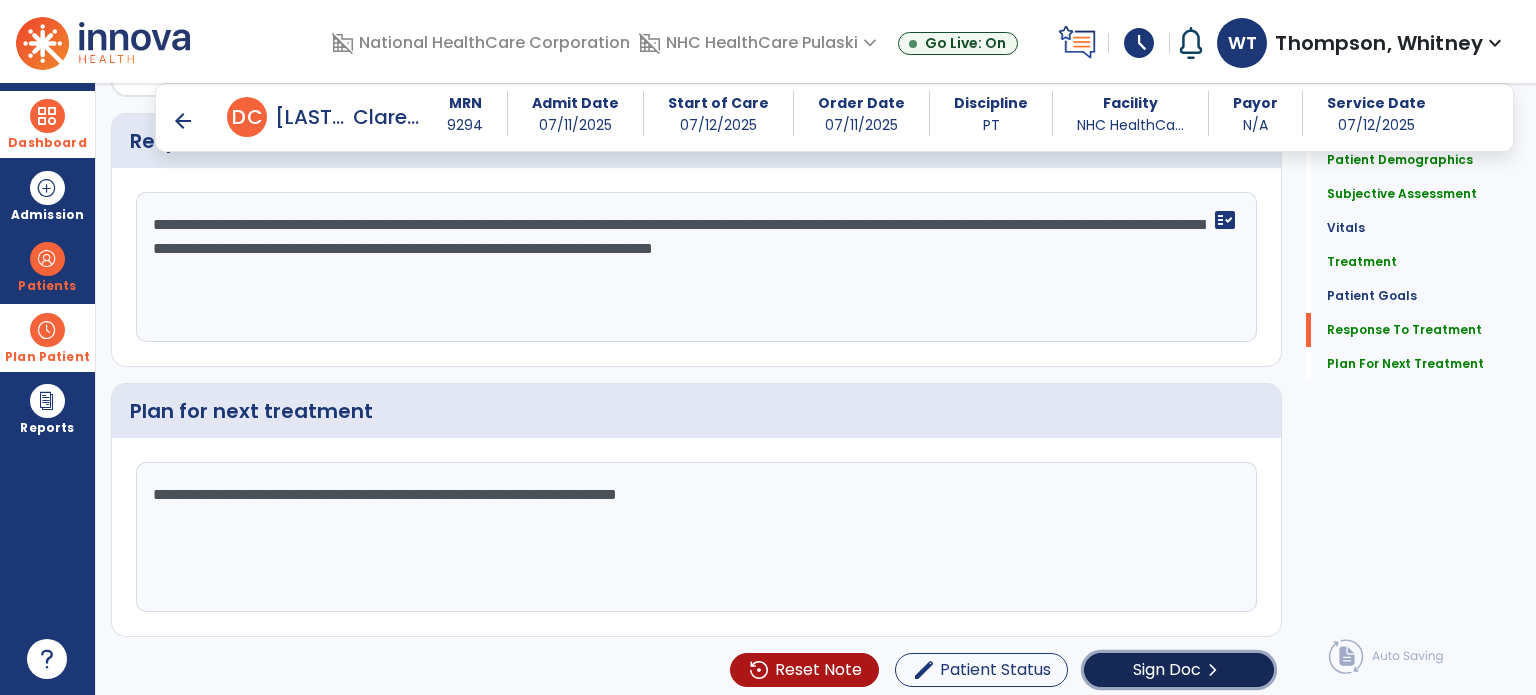 click on "Sign Doc" 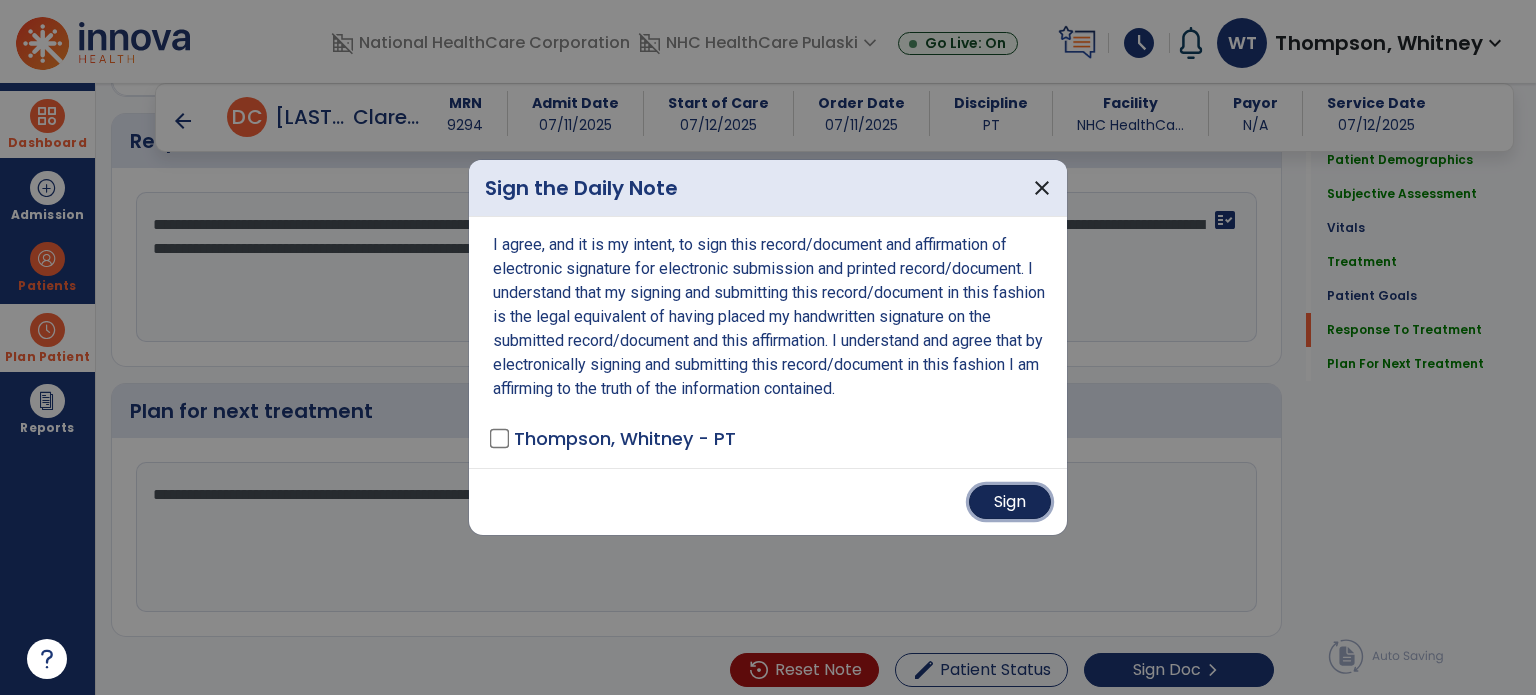 click on "Sign" at bounding box center (1010, 502) 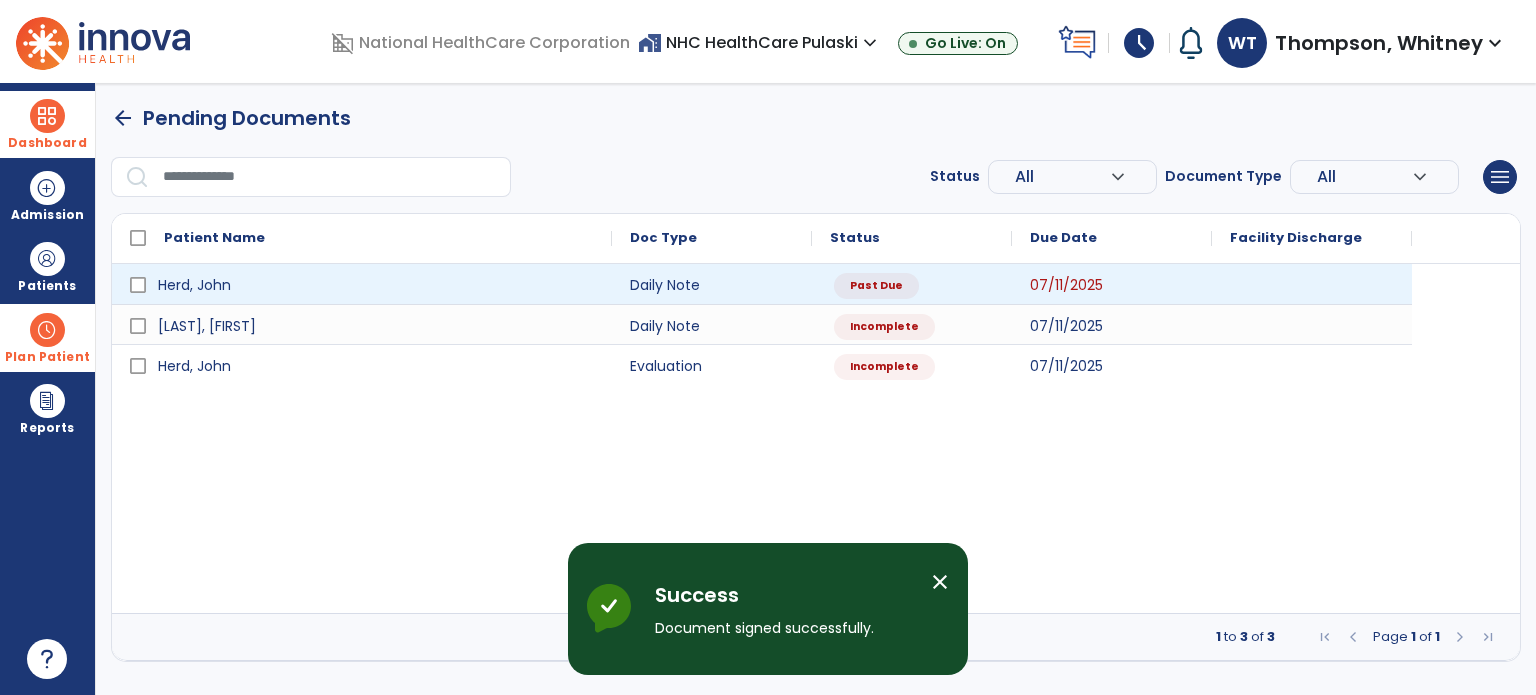 scroll, scrollTop: 0, scrollLeft: 0, axis: both 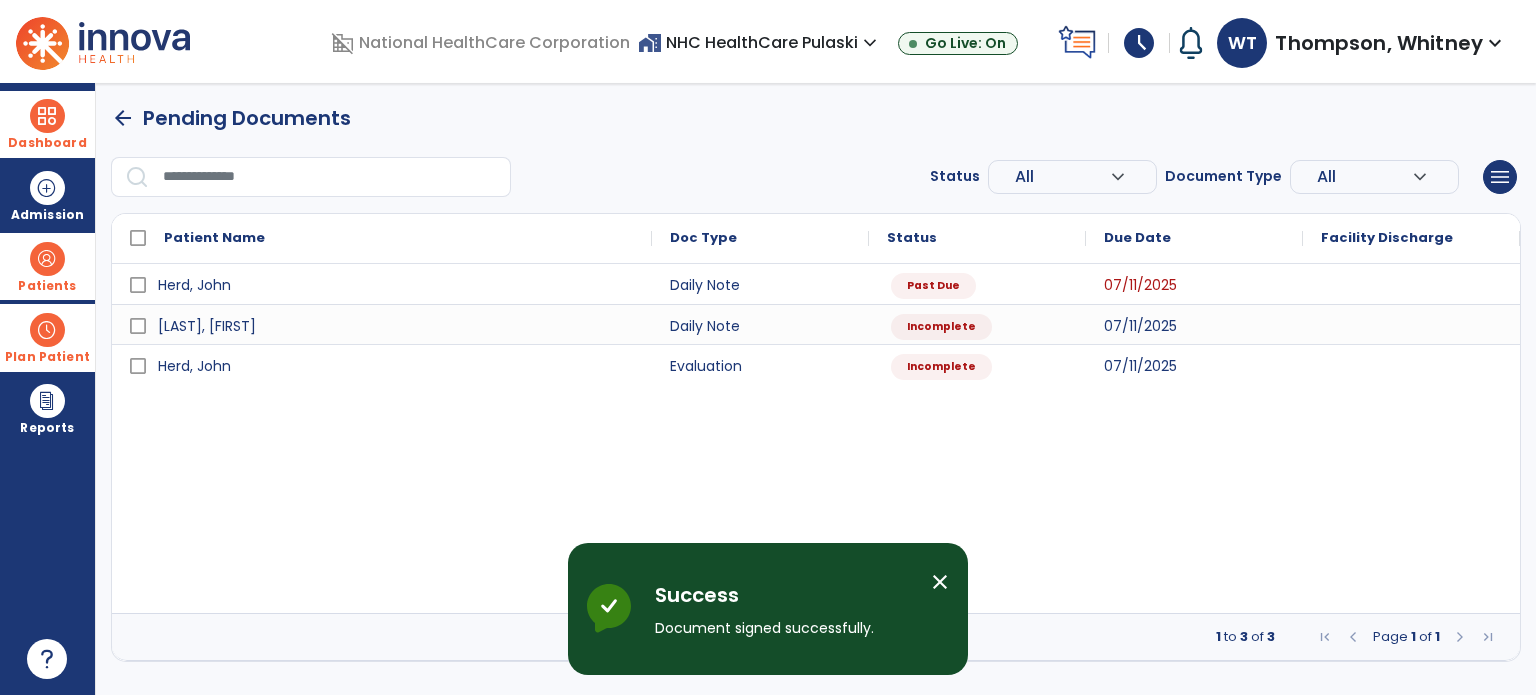 click at bounding box center [47, 259] 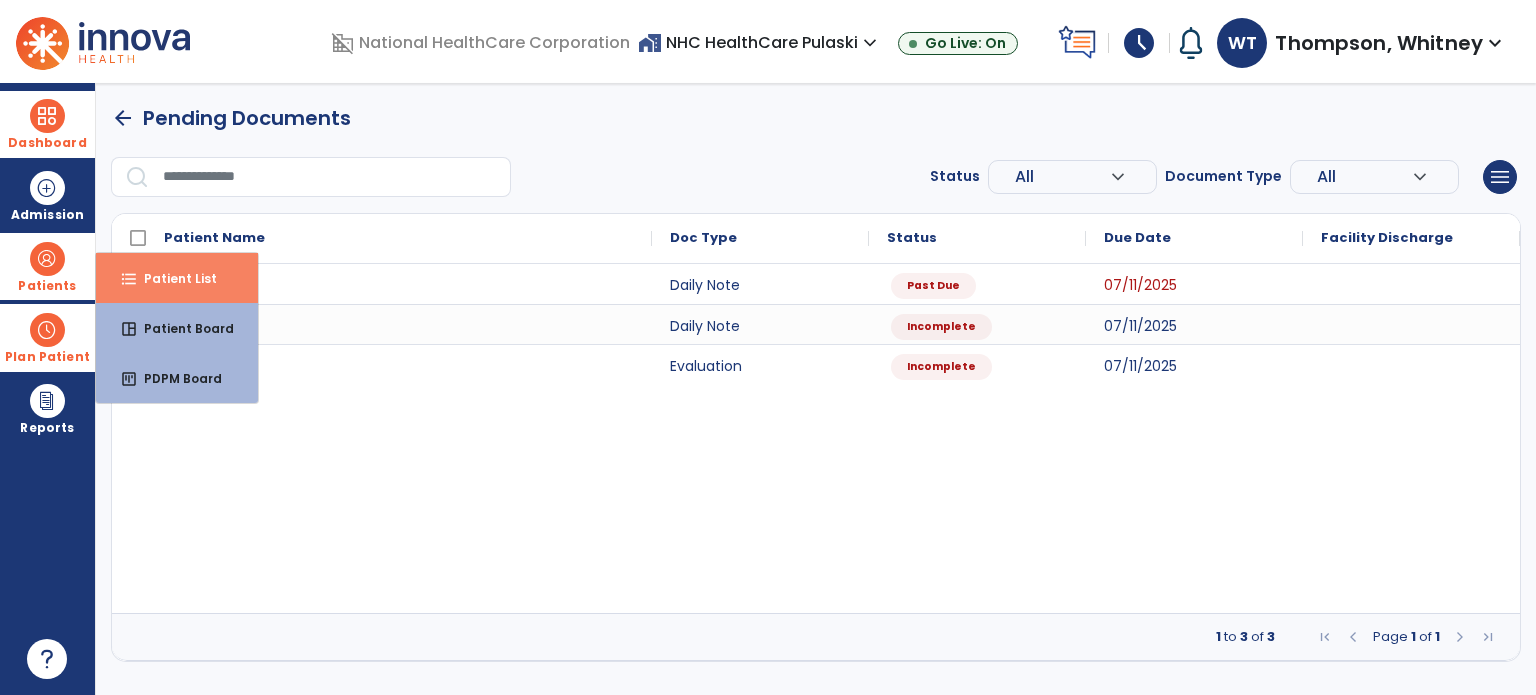 click on "Patient List" at bounding box center [172, 278] 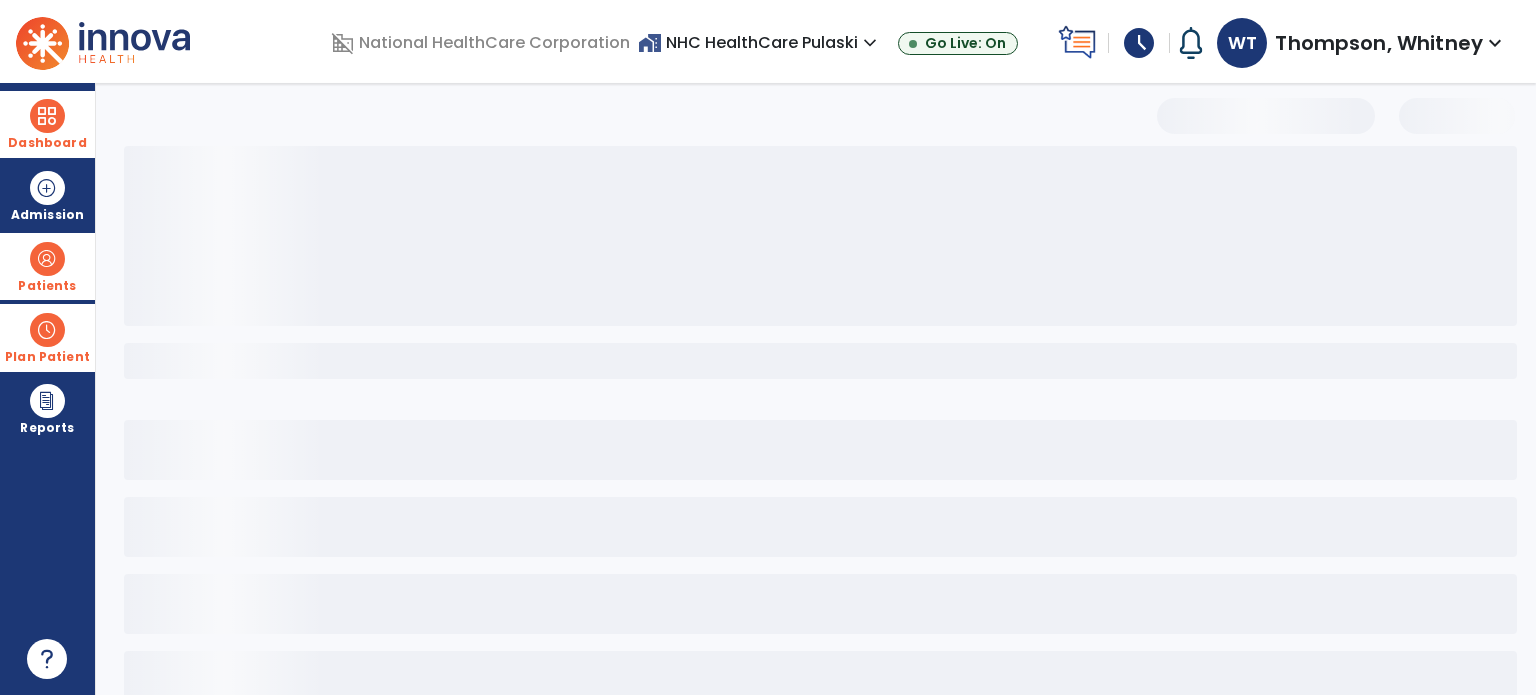 select on "***" 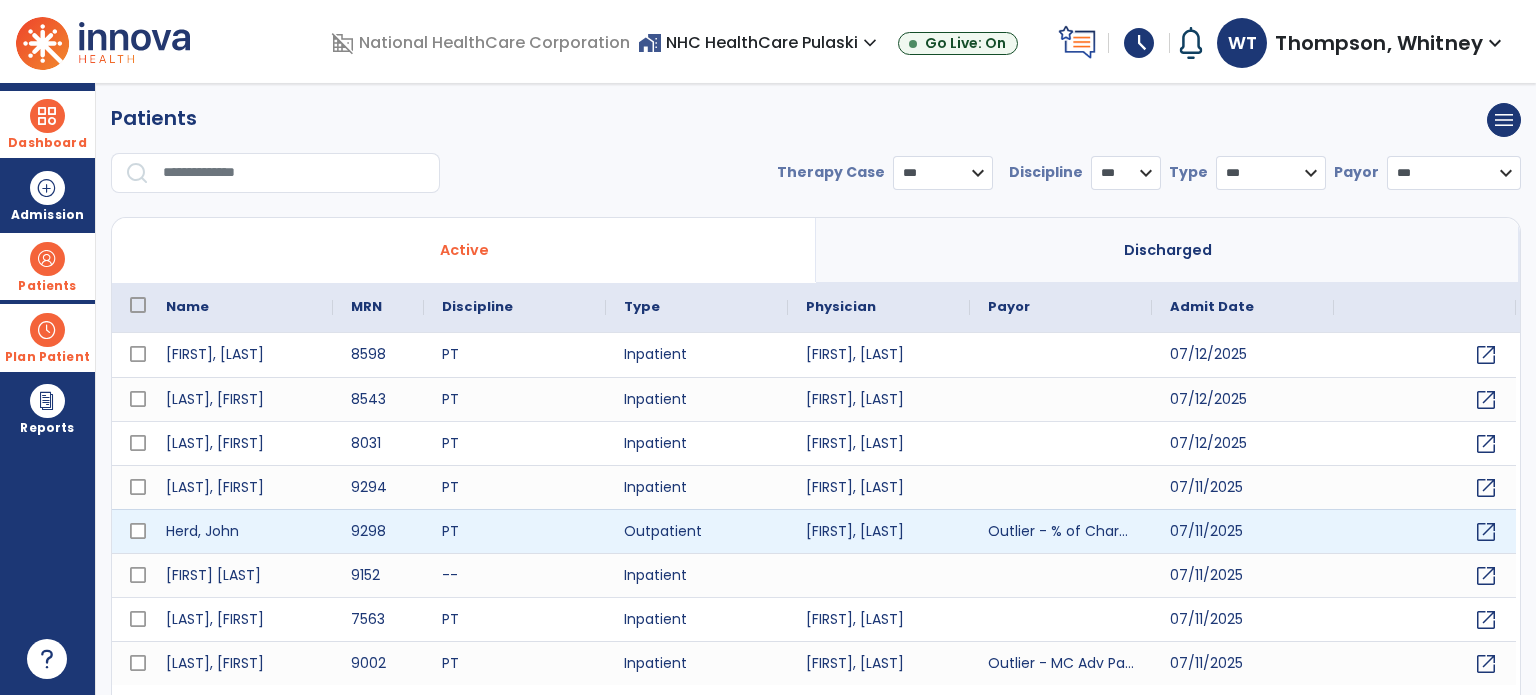 scroll, scrollTop: 46, scrollLeft: 0, axis: vertical 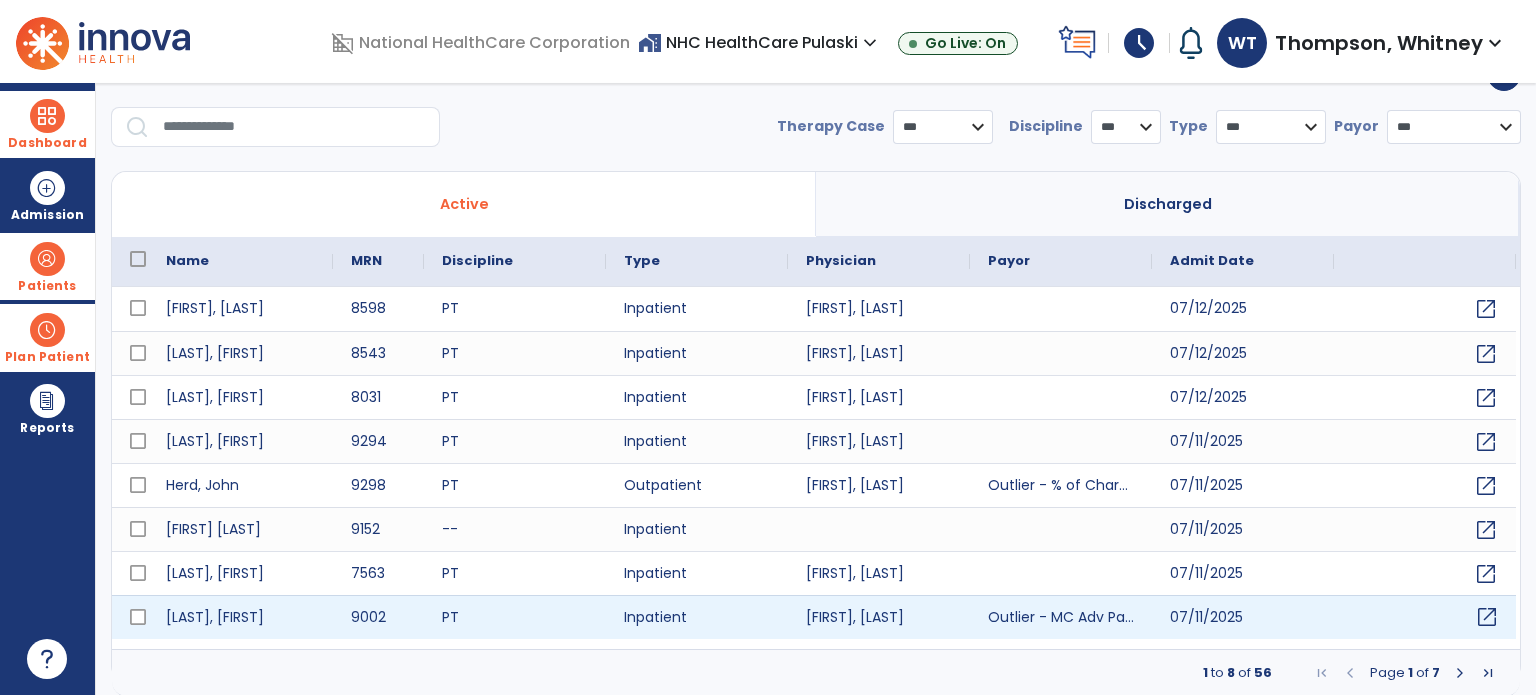 click on "open_in_new" at bounding box center [1487, 617] 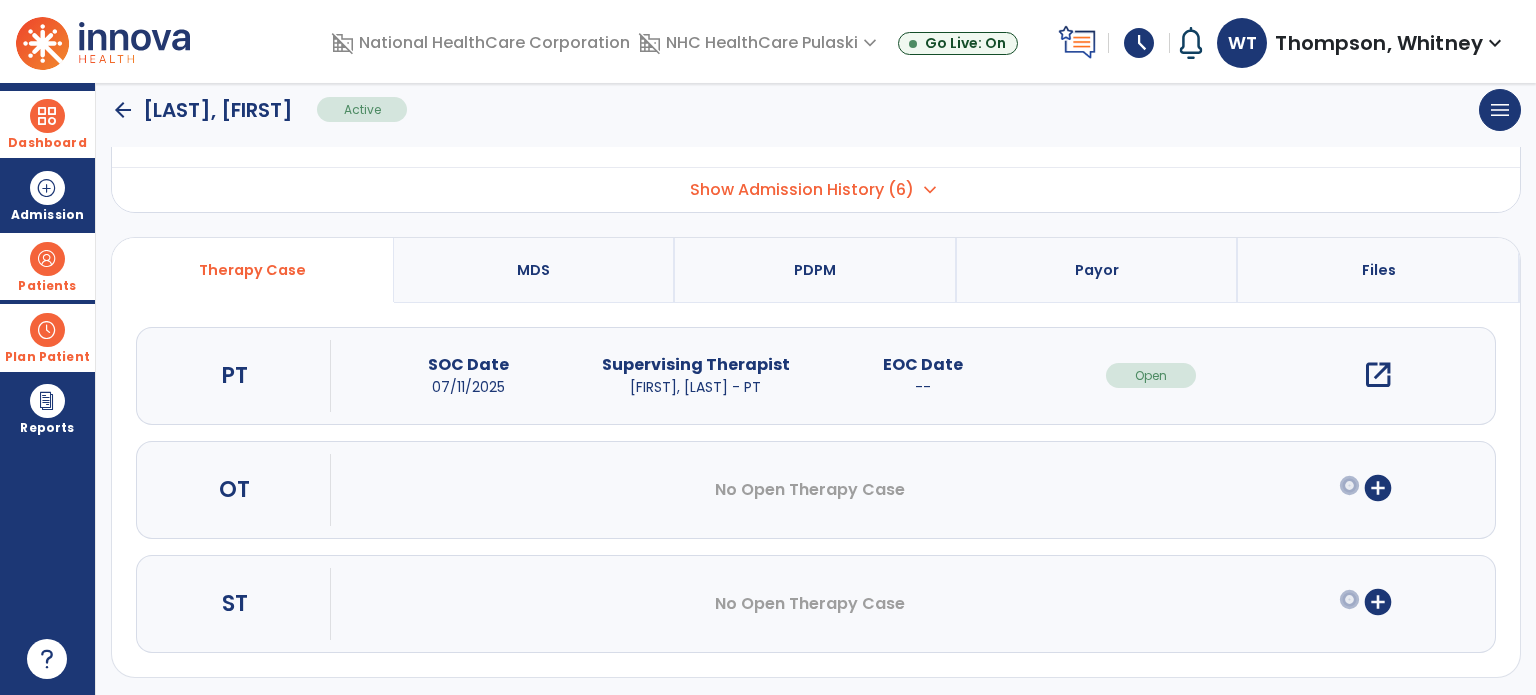 scroll, scrollTop: 107, scrollLeft: 0, axis: vertical 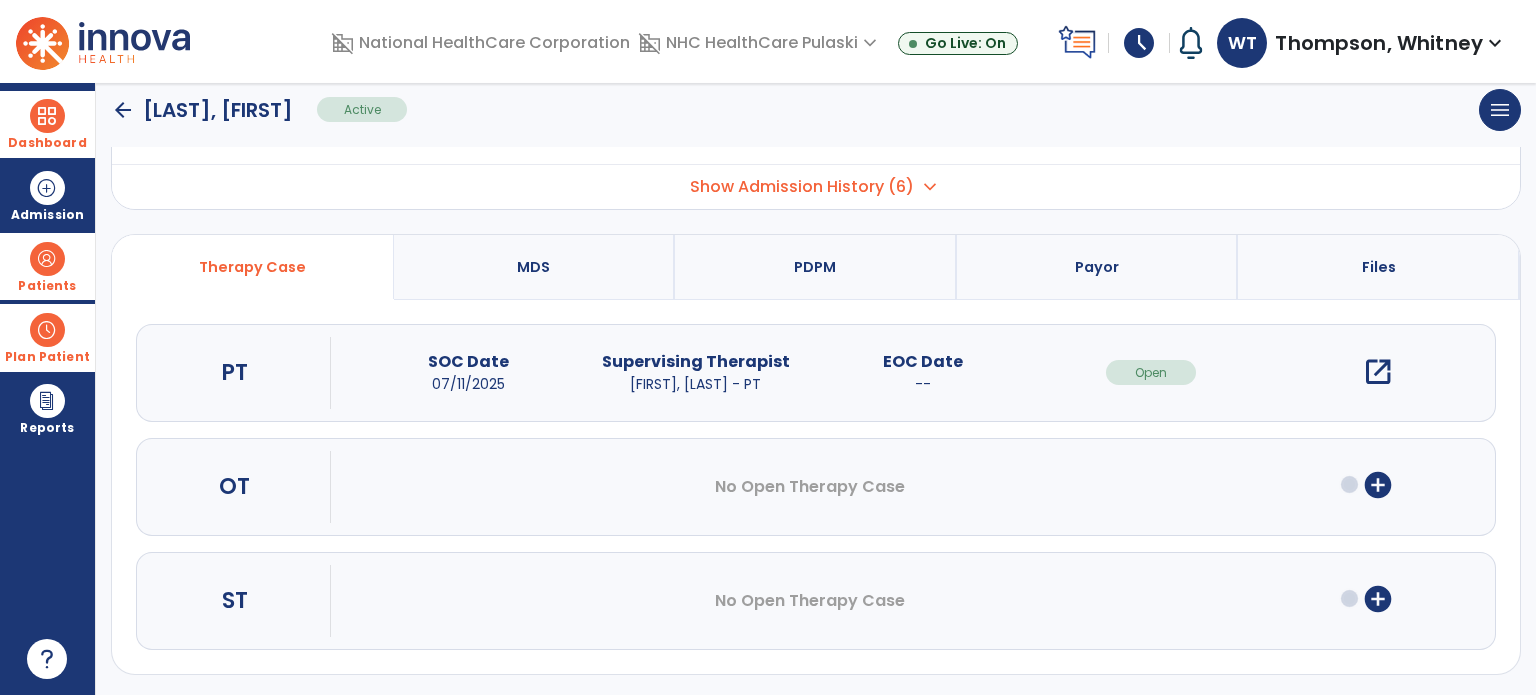 click on "open_in_new" at bounding box center (1378, 372) 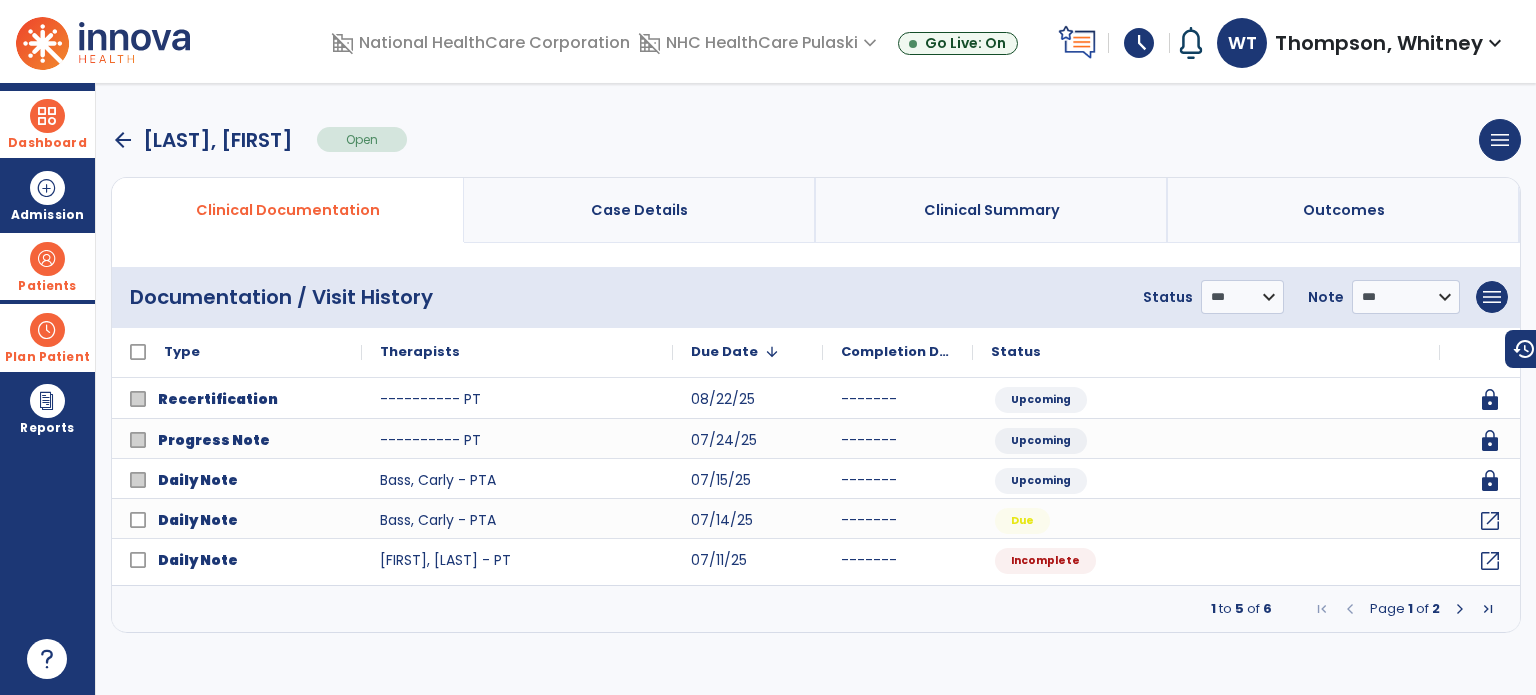 scroll, scrollTop: 0, scrollLeft: 0, axis: both 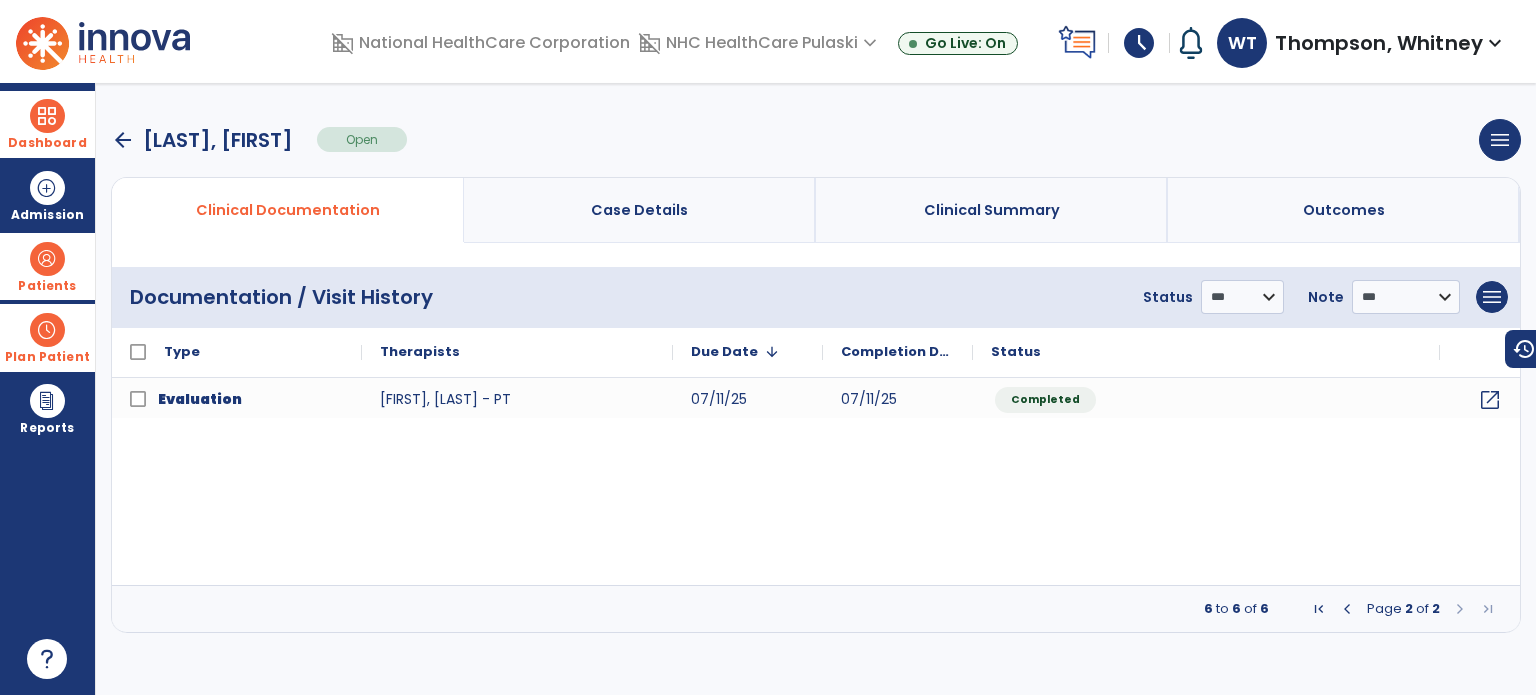 click at bounding box center (1347, 609) 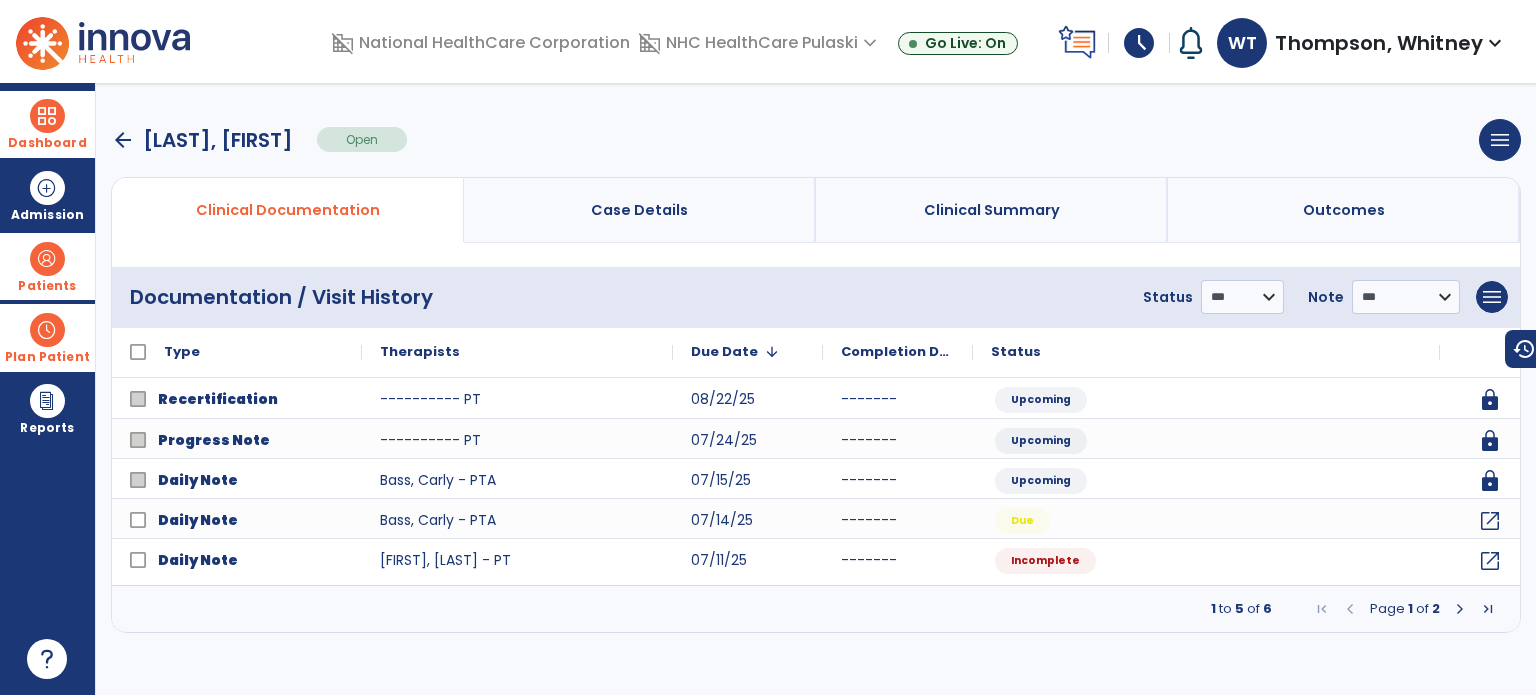 click at bounding box center (1460, 609) 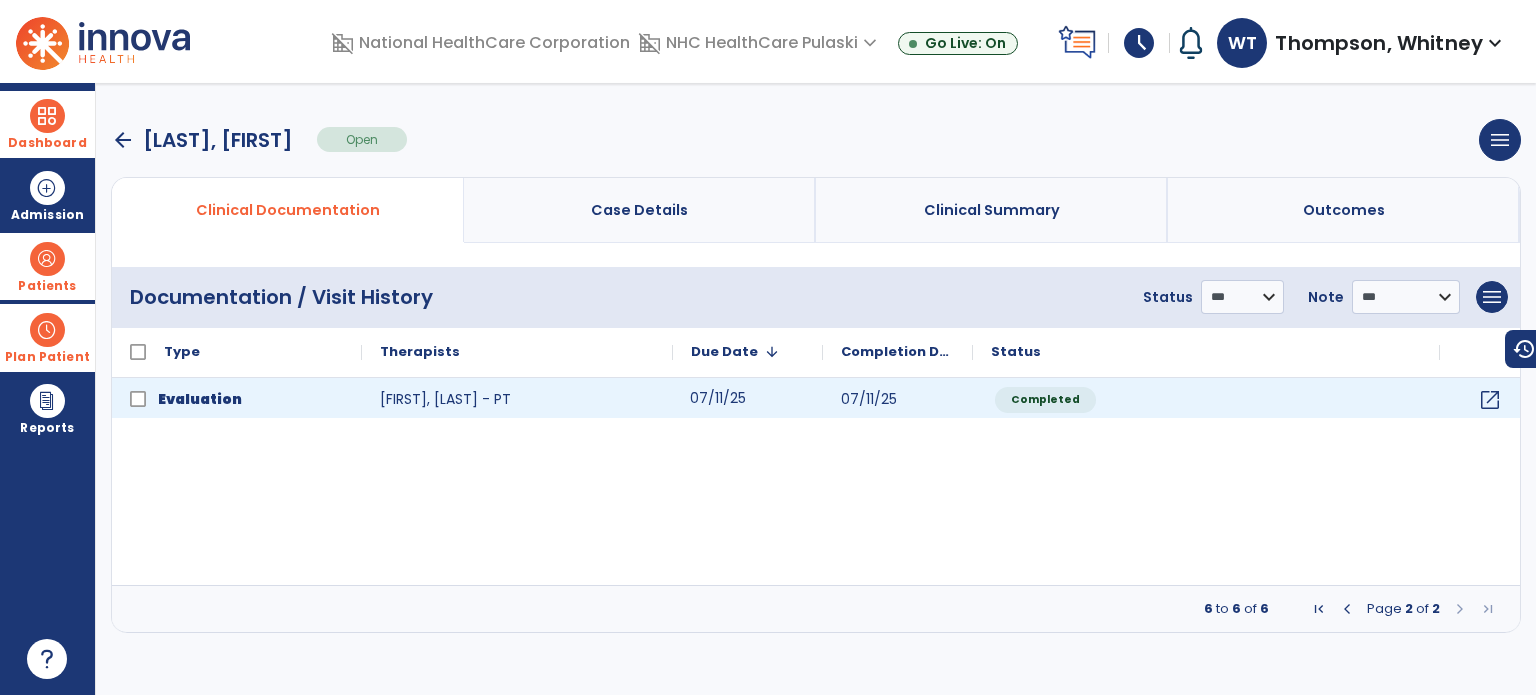 click on "07/11/25" 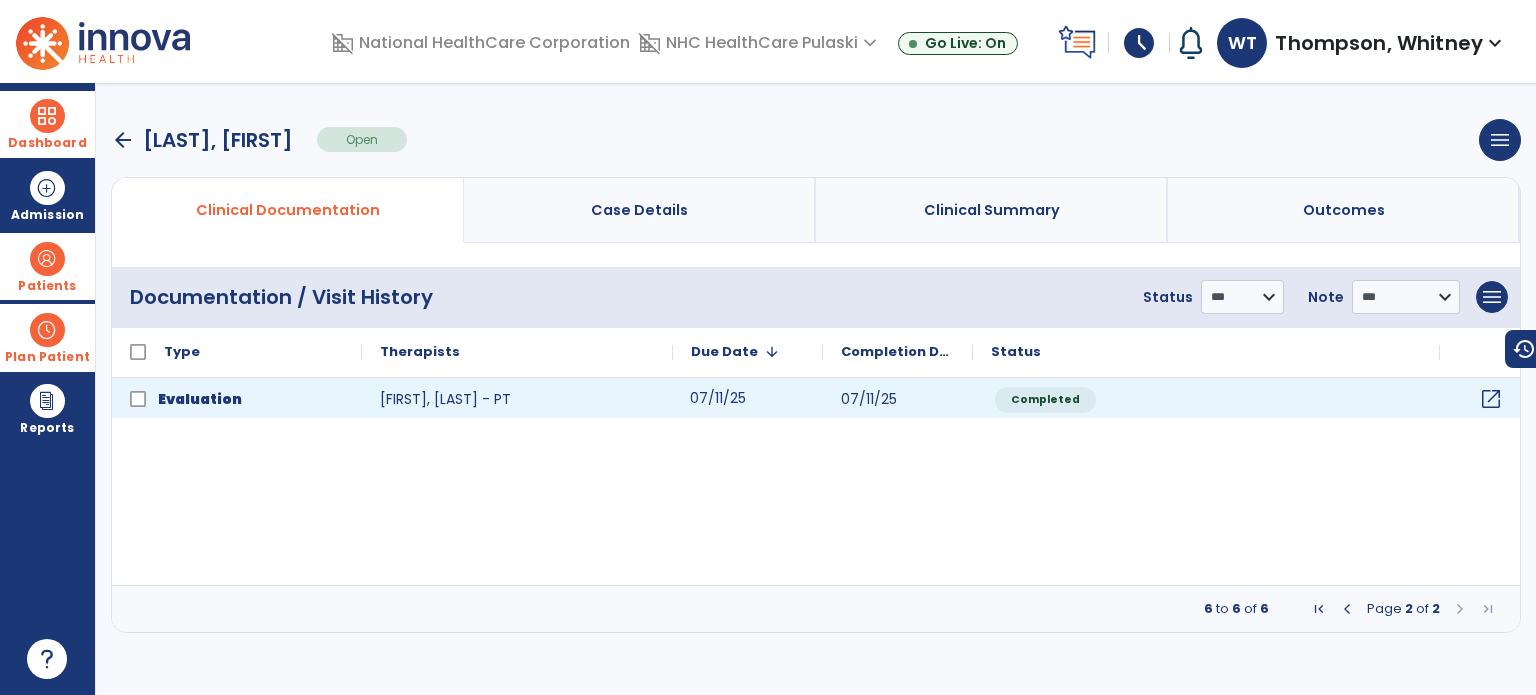 click on "open_in_new" 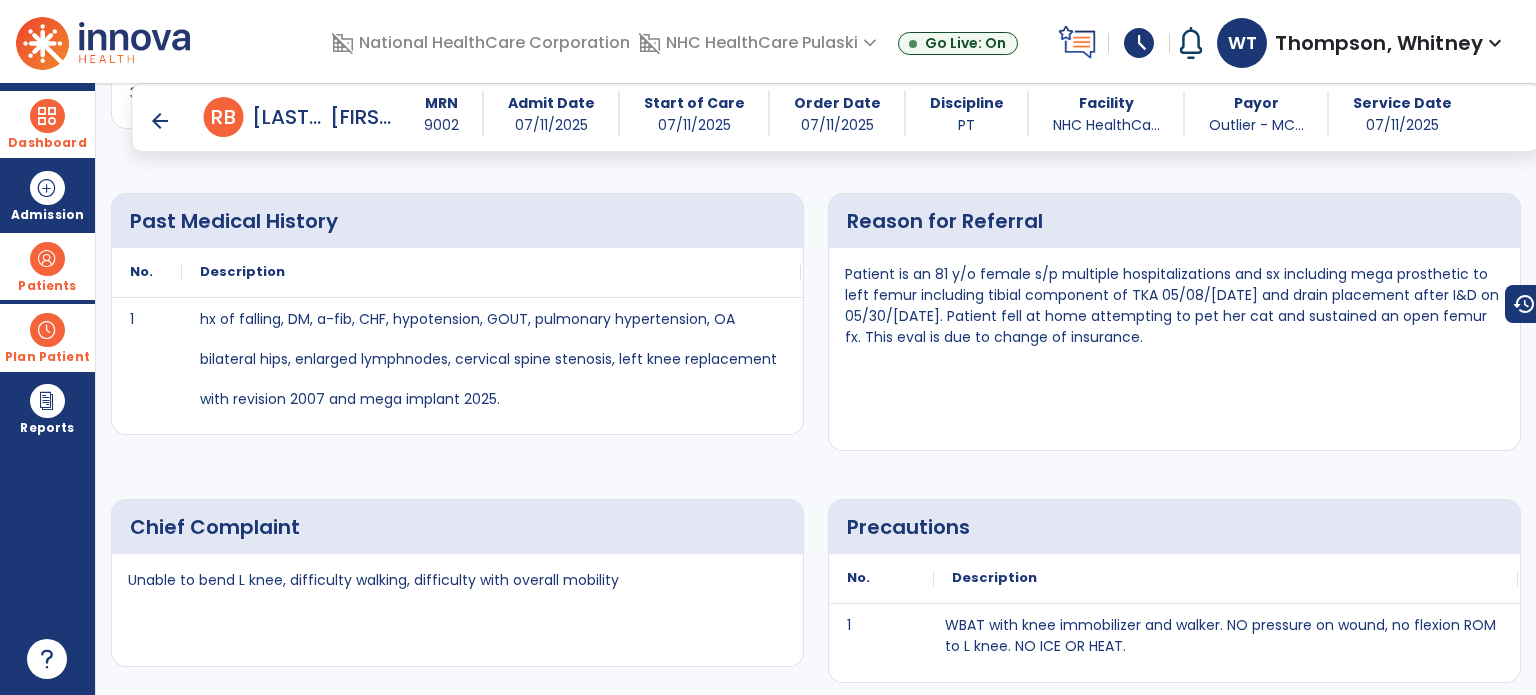 scroll, scrollTop: 700, scrollLeft: 0, axis: vertical 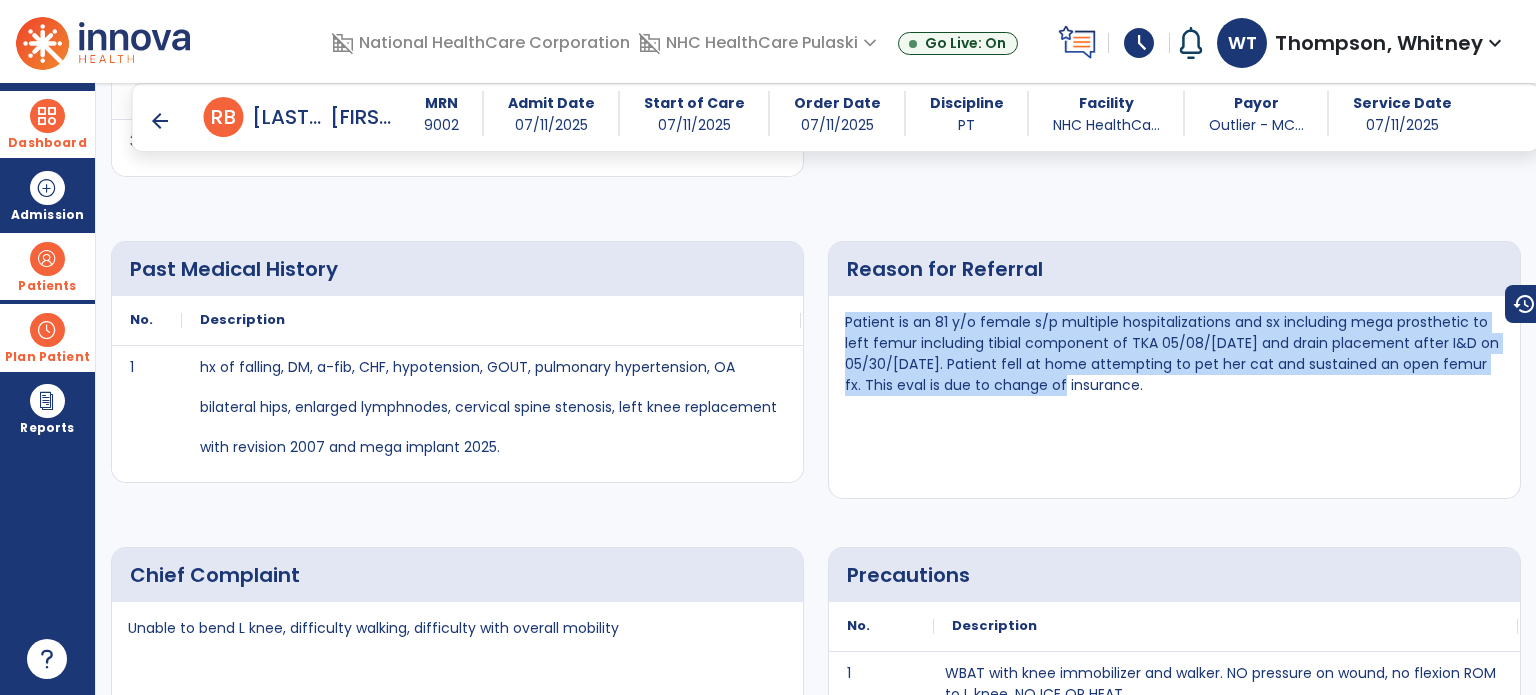 drag, startPoint x: 844, startPoint y: 318, endPoint x: 1149, endPoint y: 387, distance: 312.70752 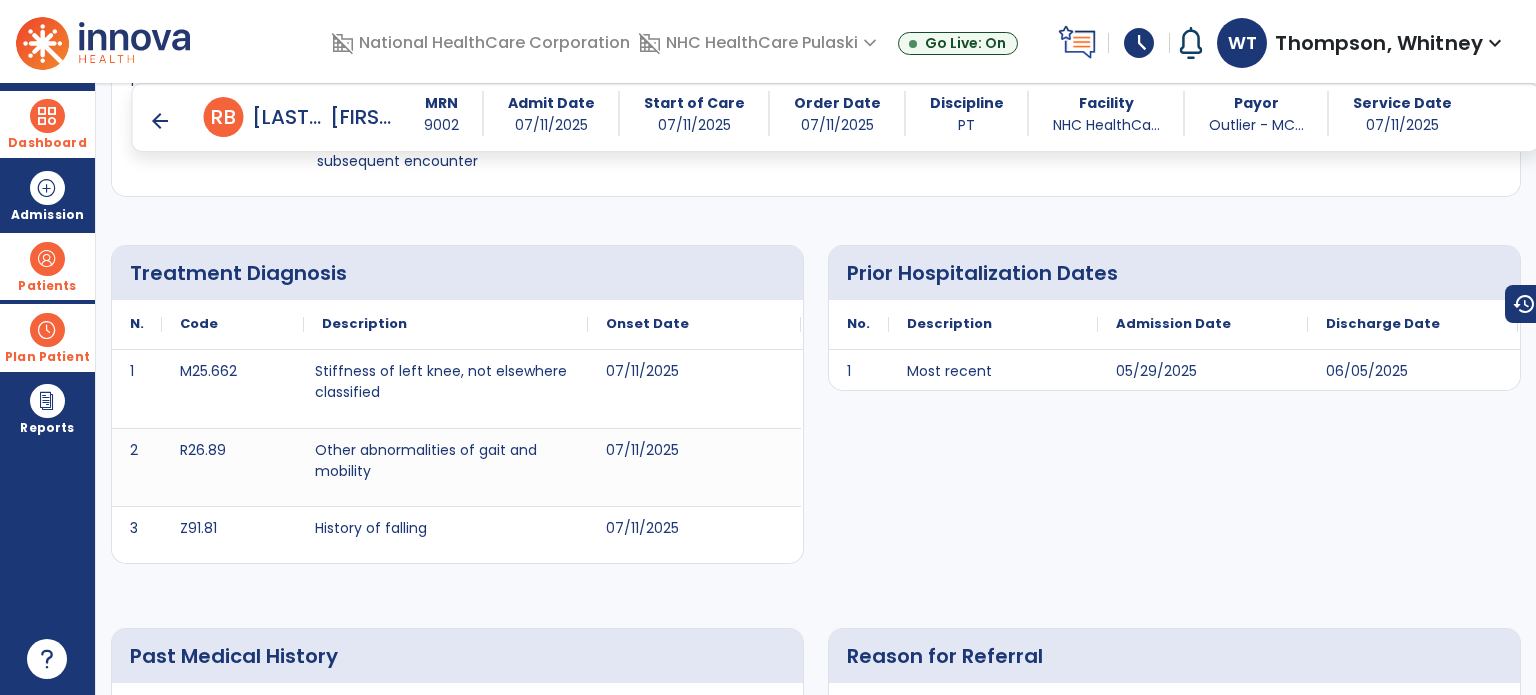 scroll, scrollTop: 300, scrollLeft: 0, axis: vertical 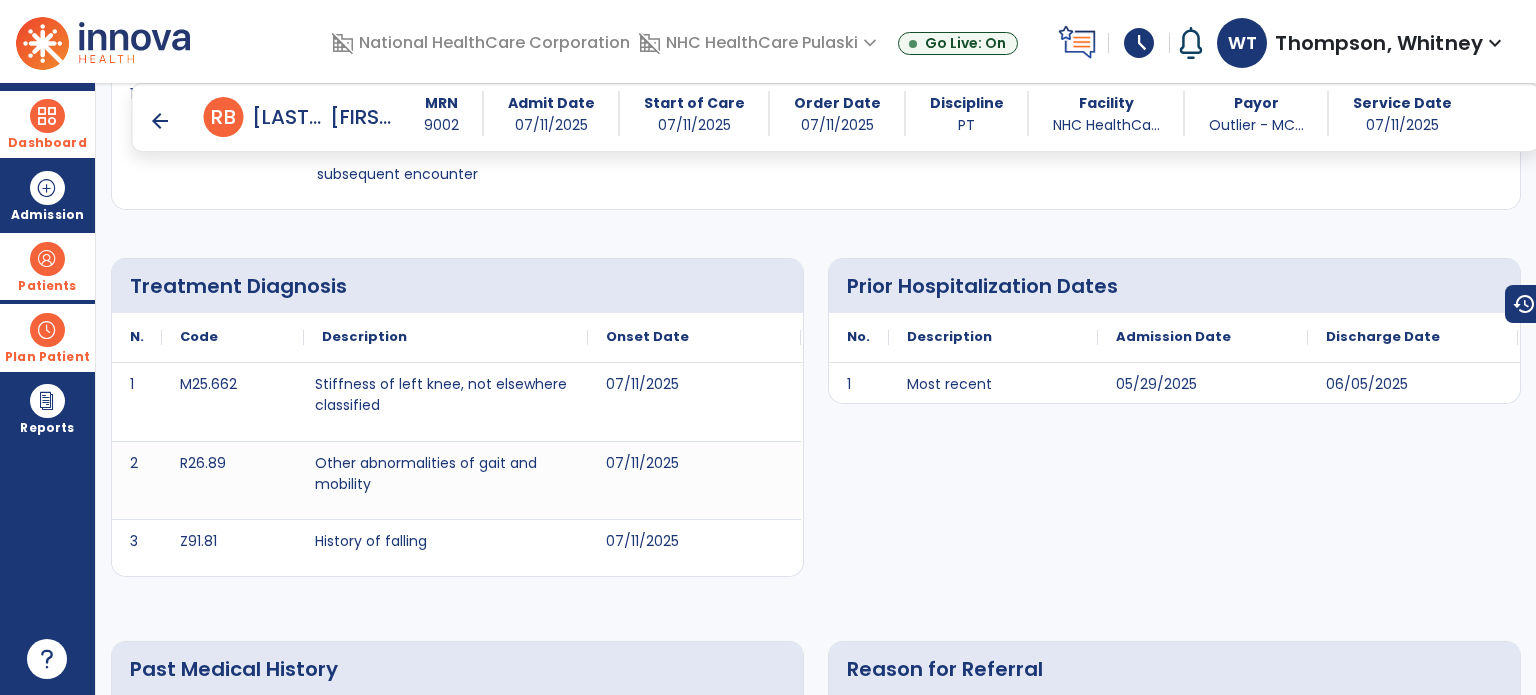 click on "arrow_back" at bounding box center (160, 121) 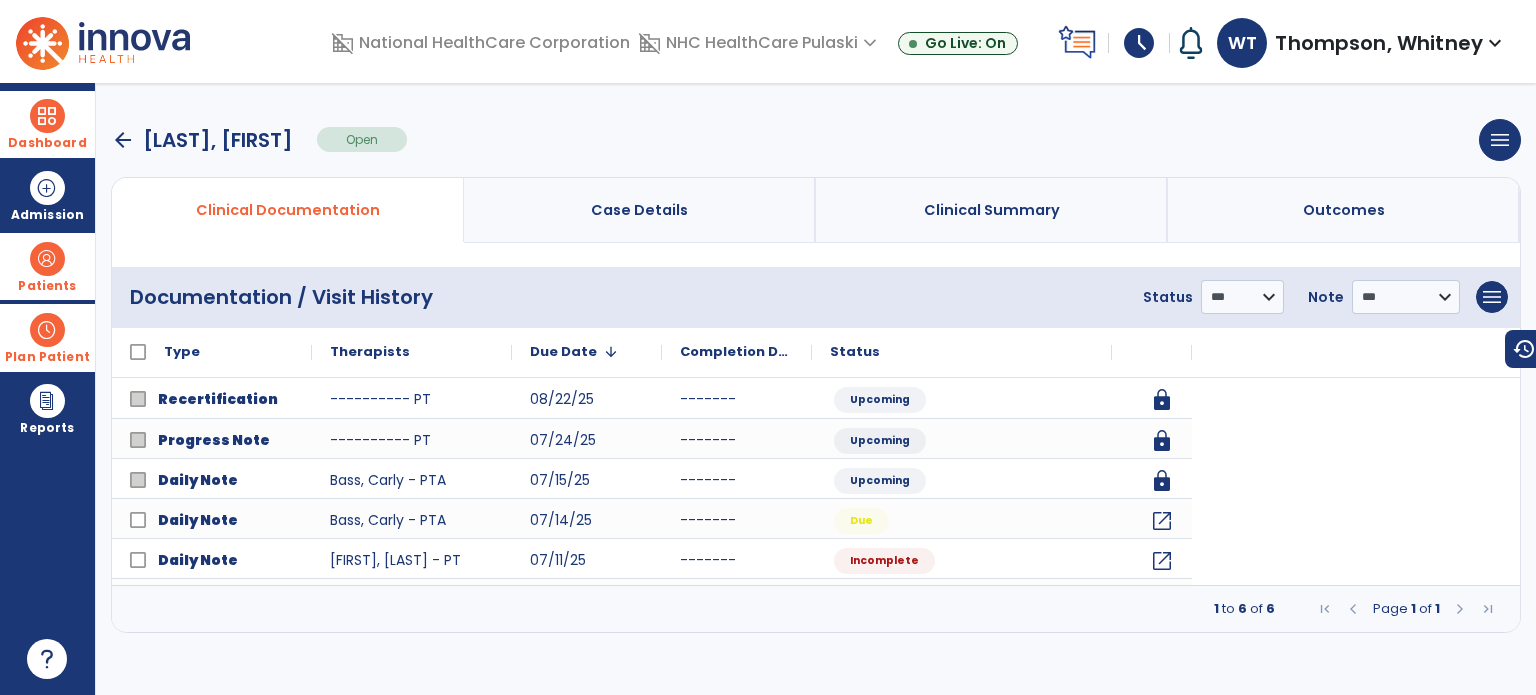 scroll, scrollTop: 0, scrollLeft: 0, axis: both 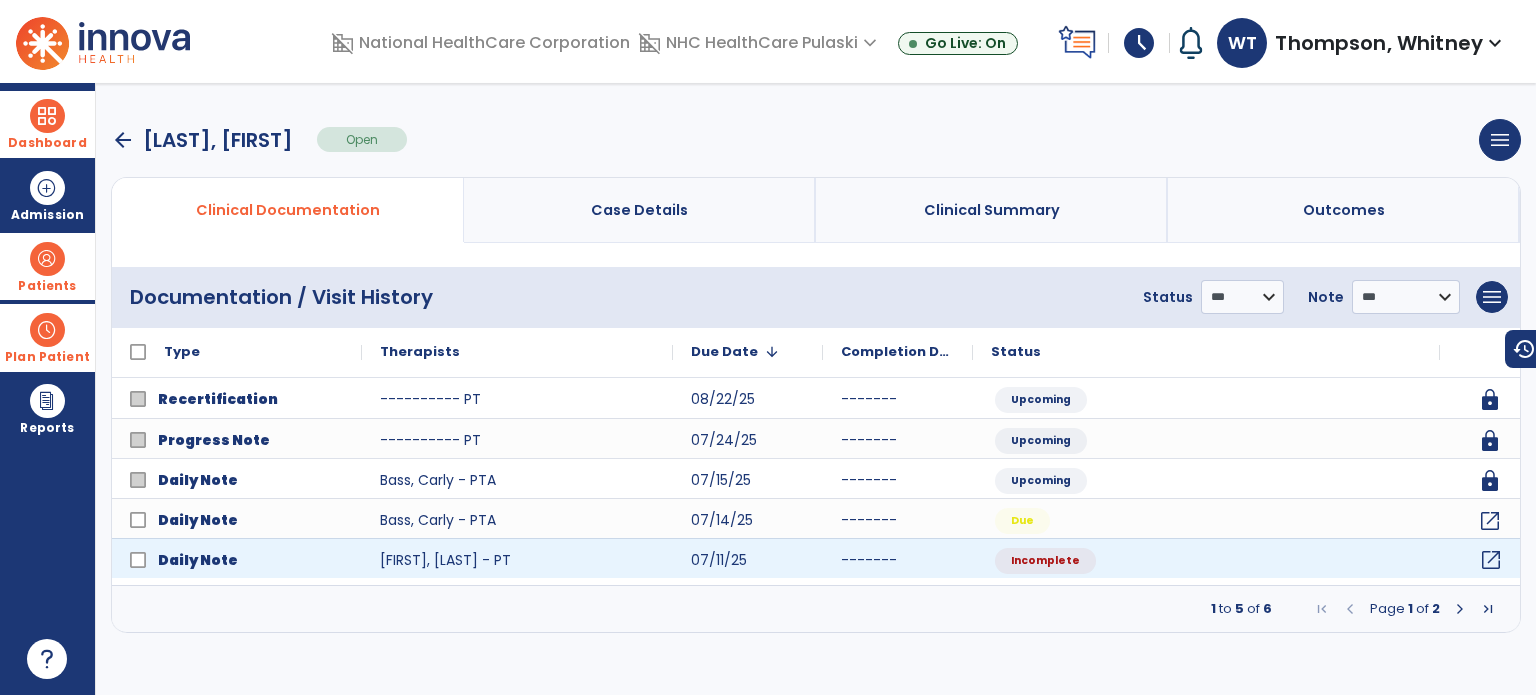 click on "open_in_new" 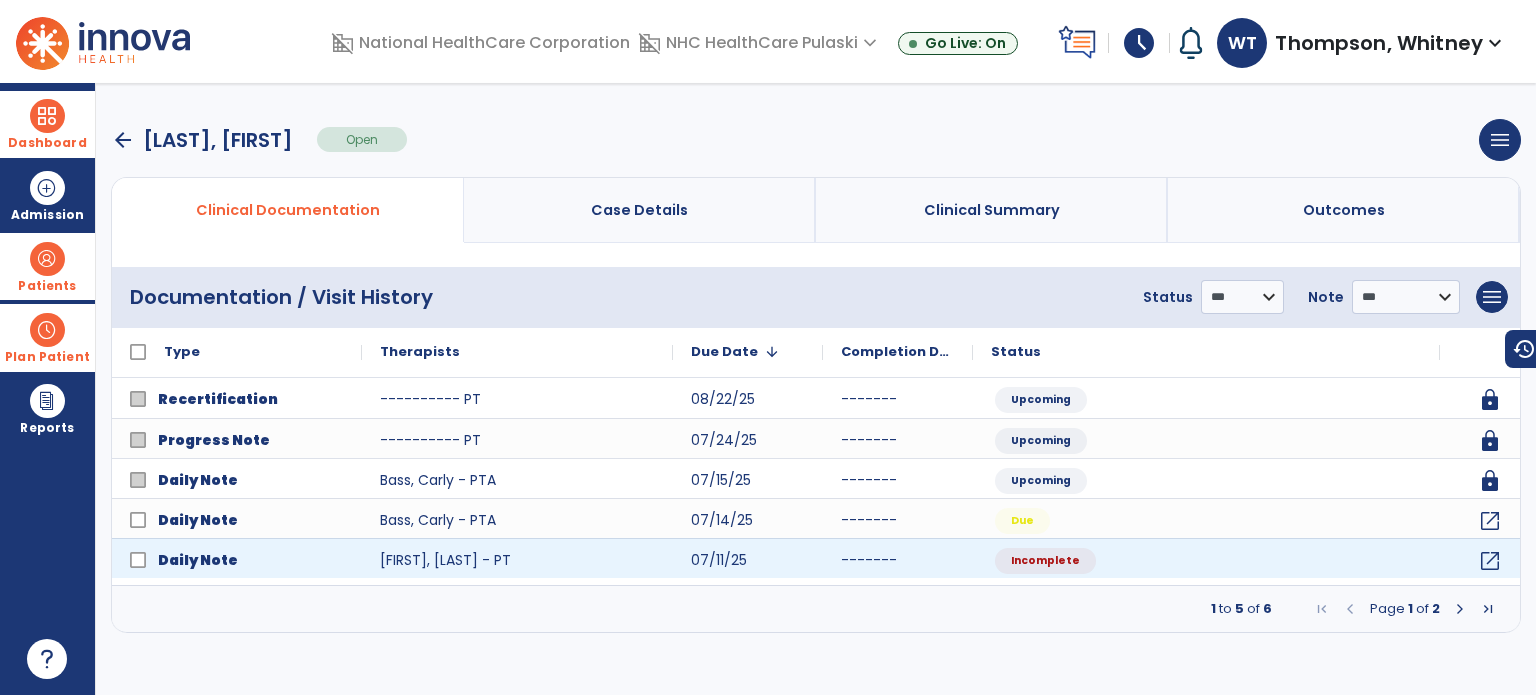 select on "*" 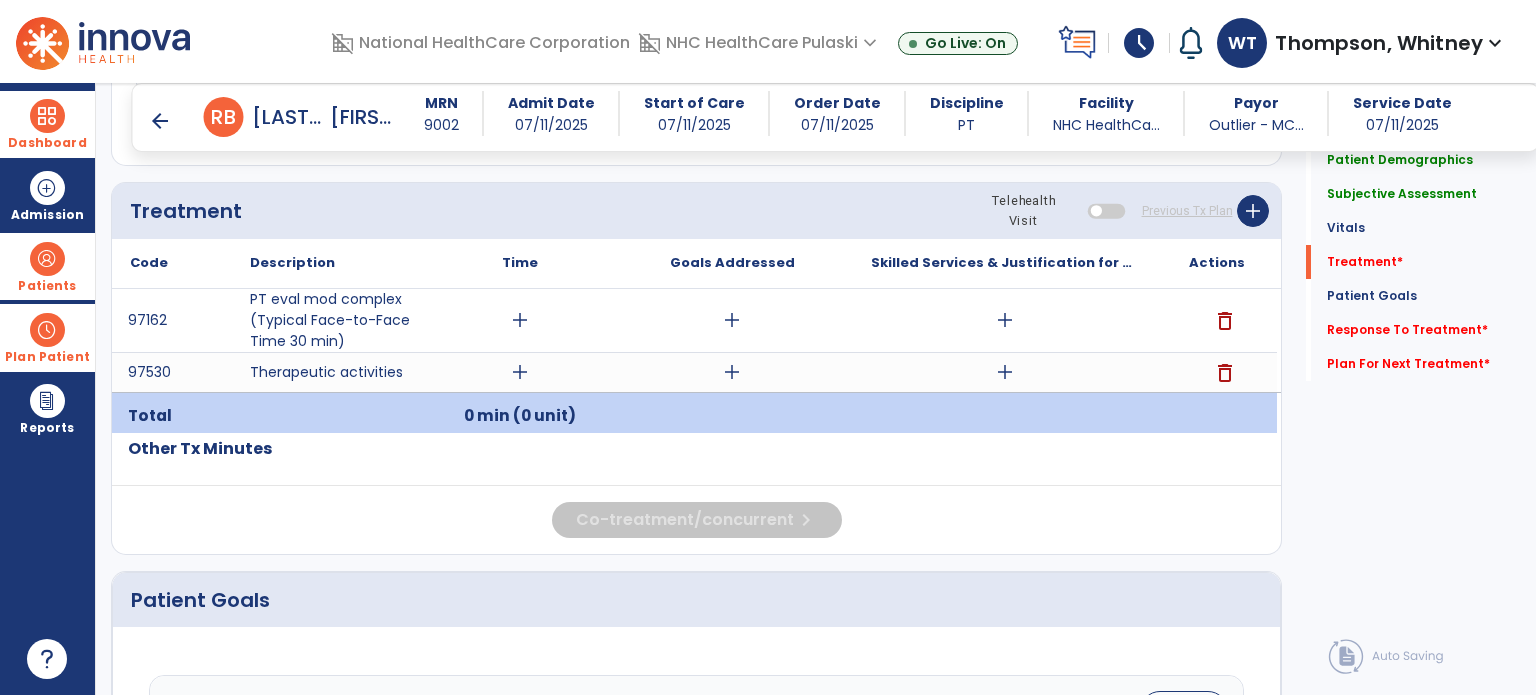 scroll, scrollTop: 1100, scrollLeft: 0, axis: vertical 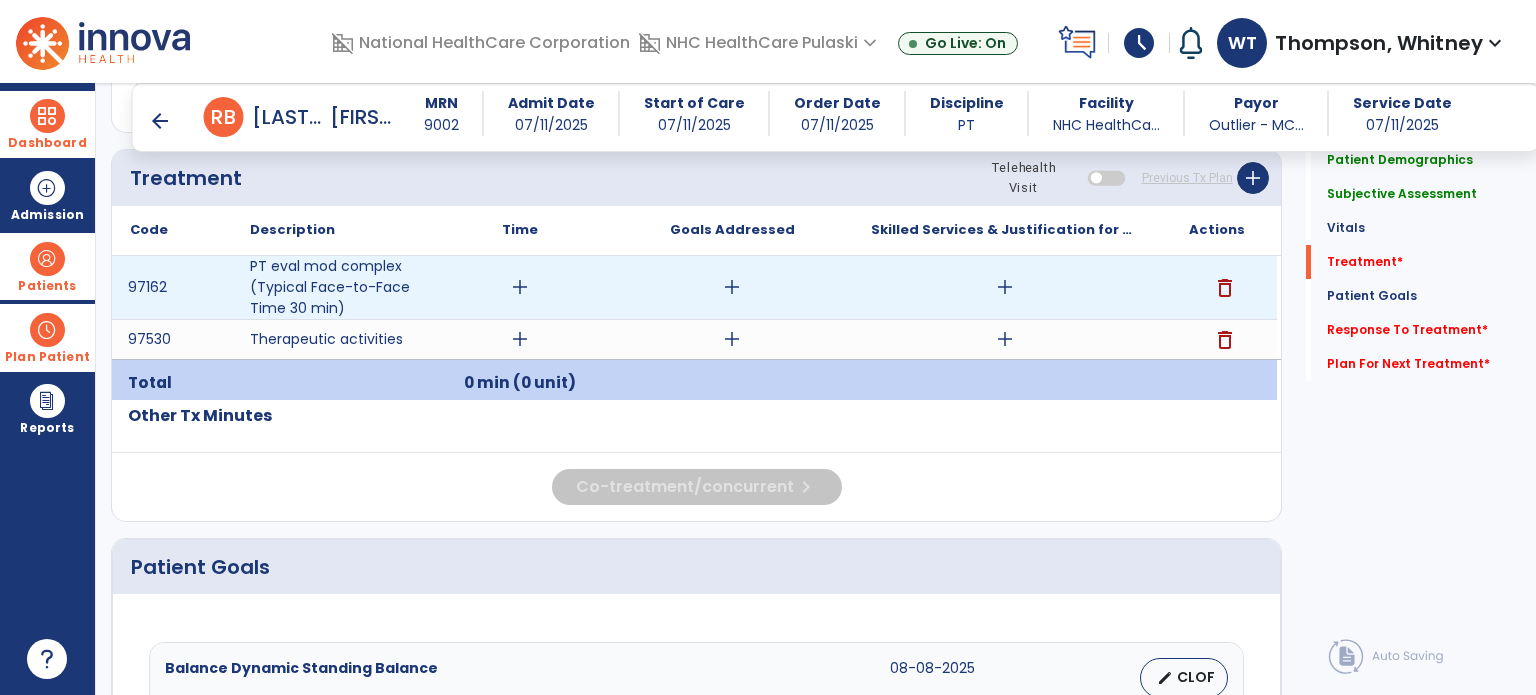click on "add" at bounding box center [520, 287] 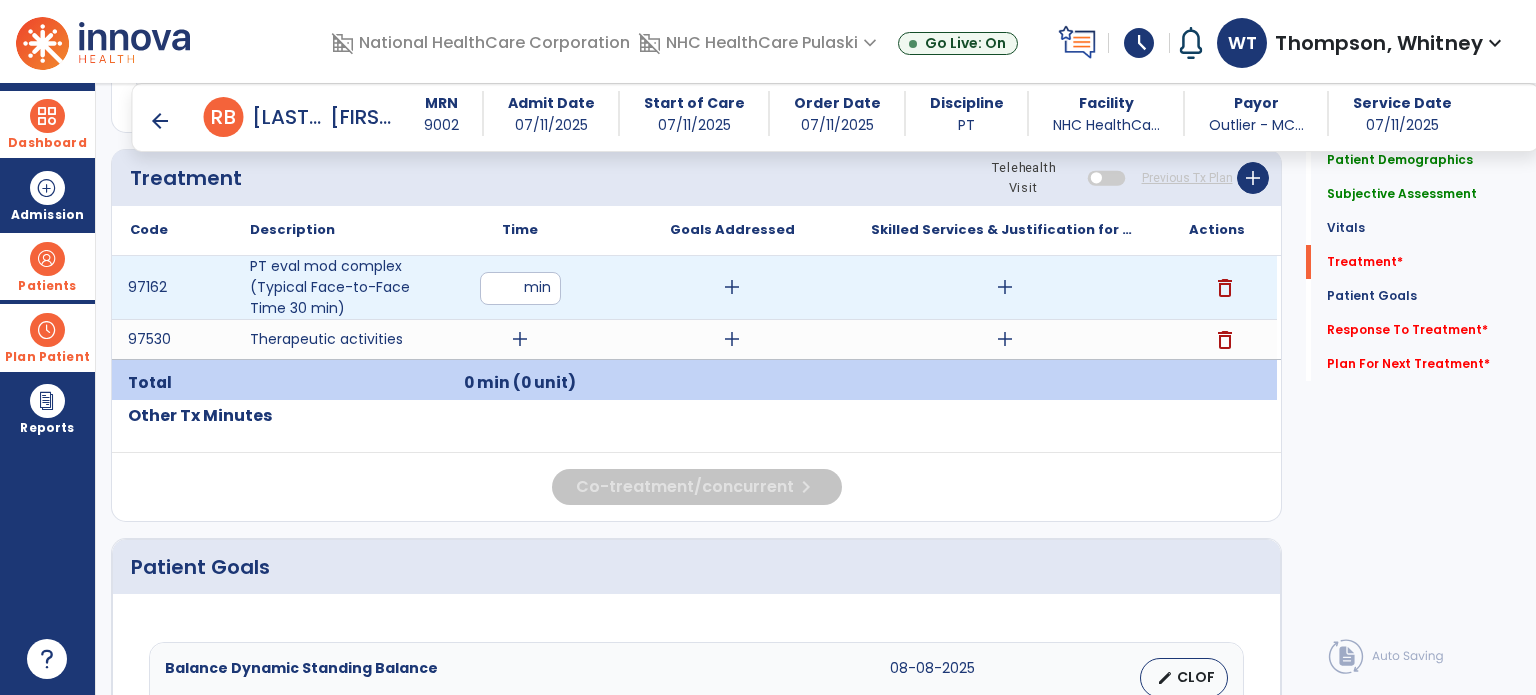 type on "**" 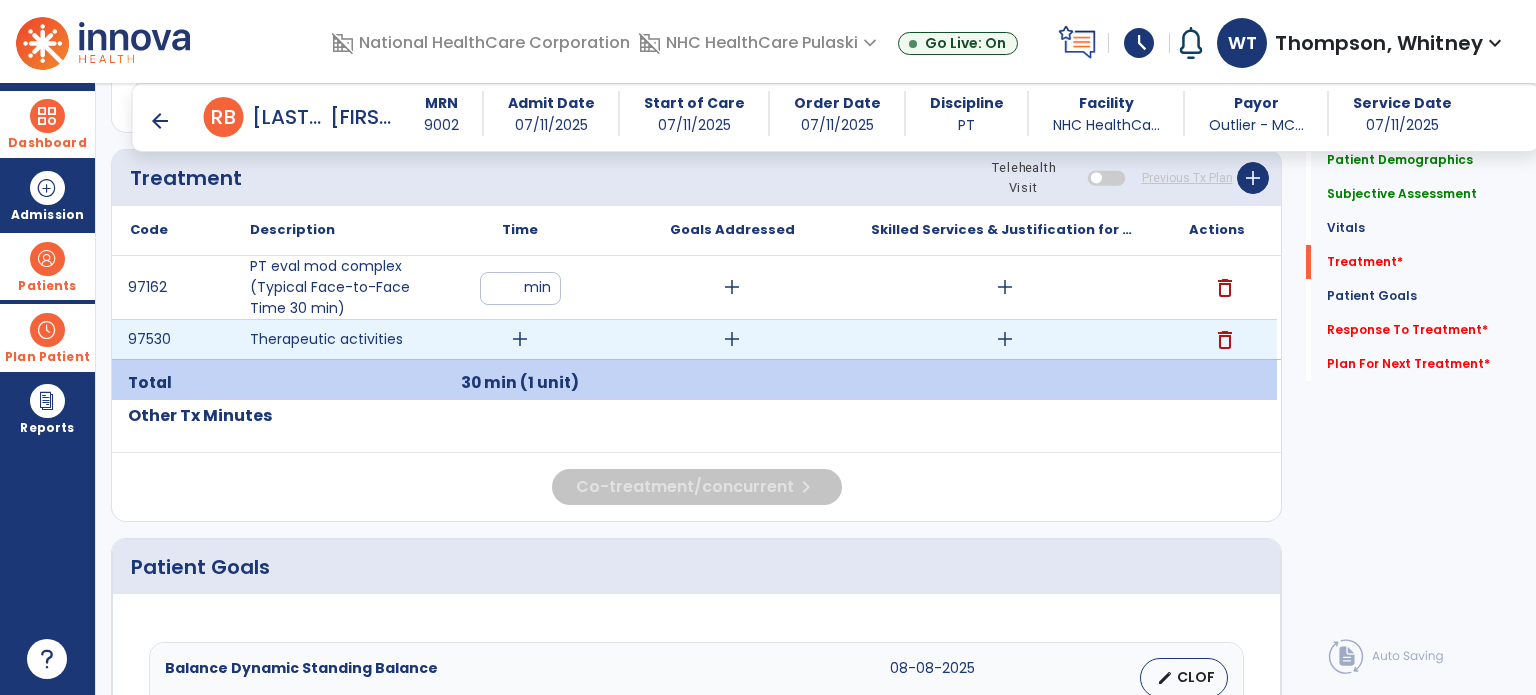 click on "add" at bounding box center [520, 339] 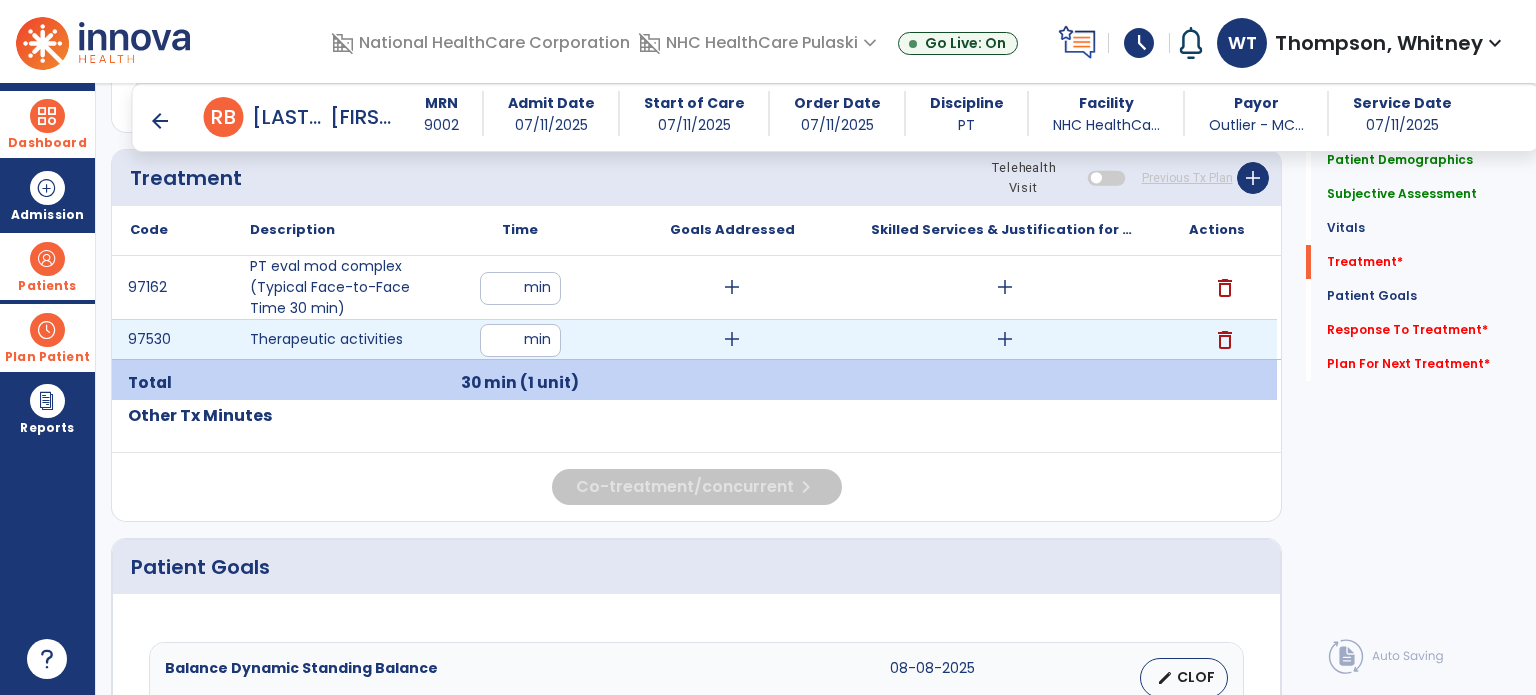 type on "**" 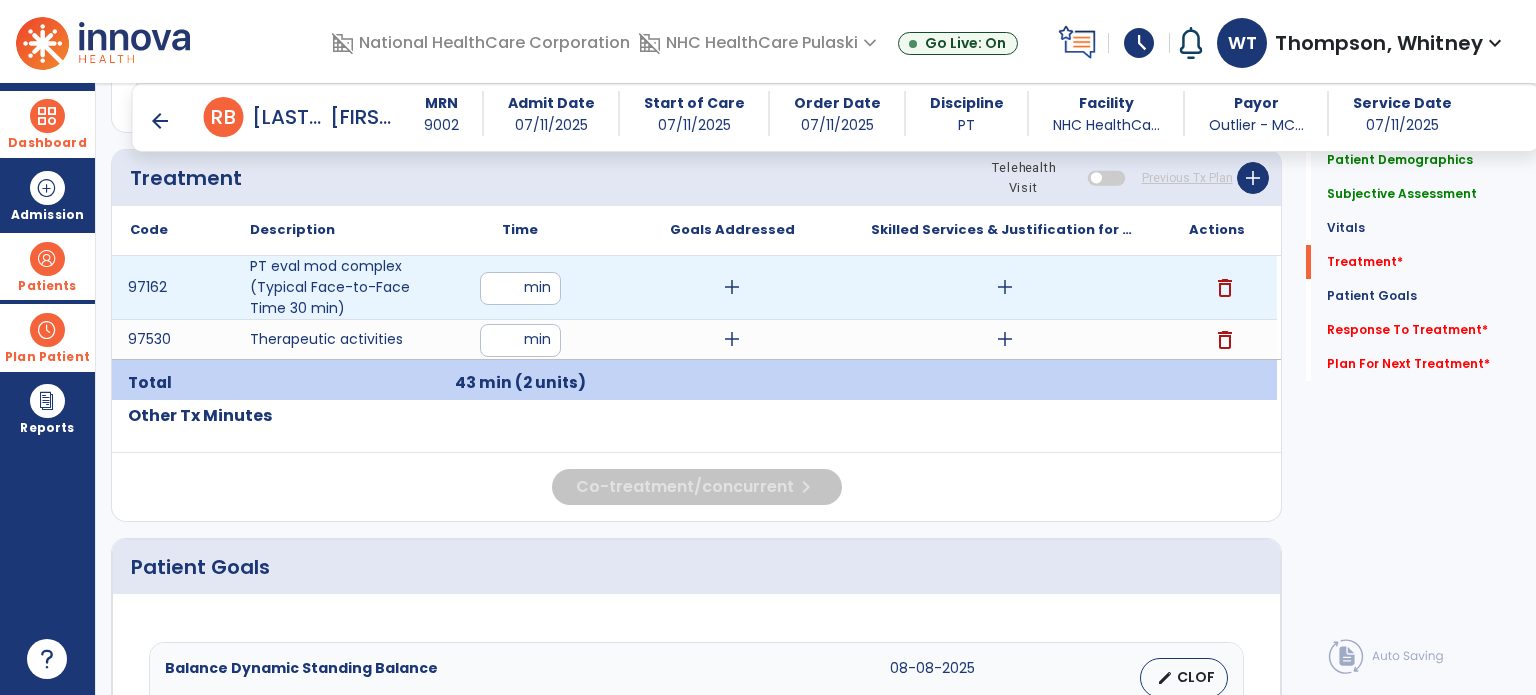 click on "add" at bounding box center (1005, 287) 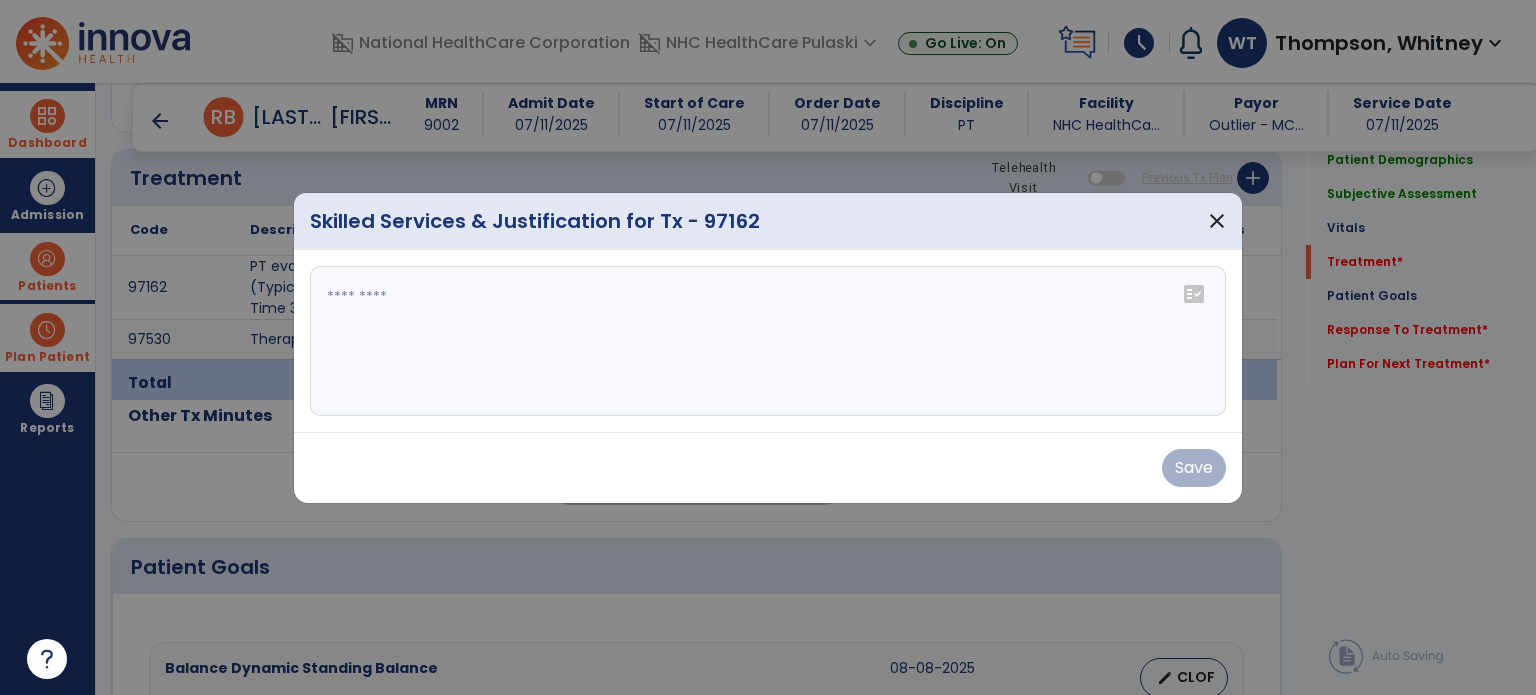 click at bounding box center [768, 341] 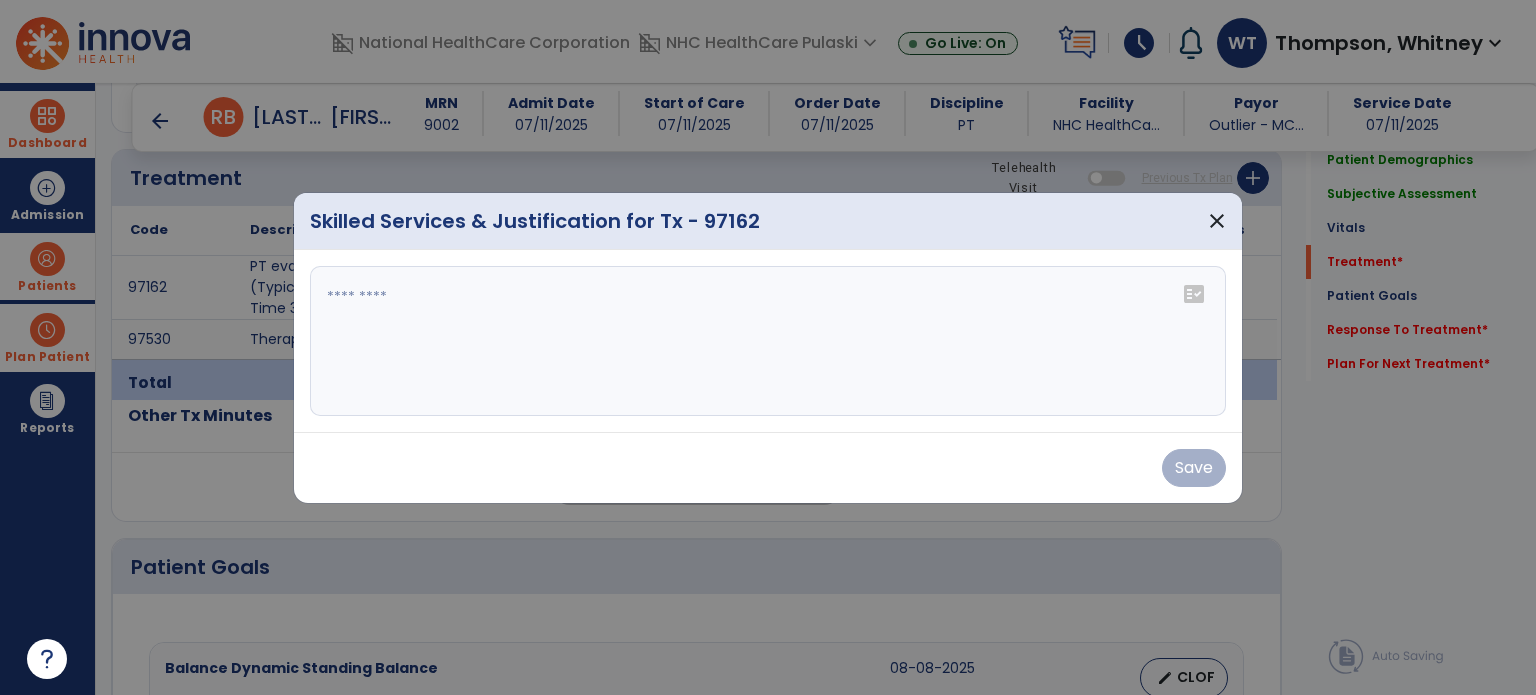 paste on "**********" 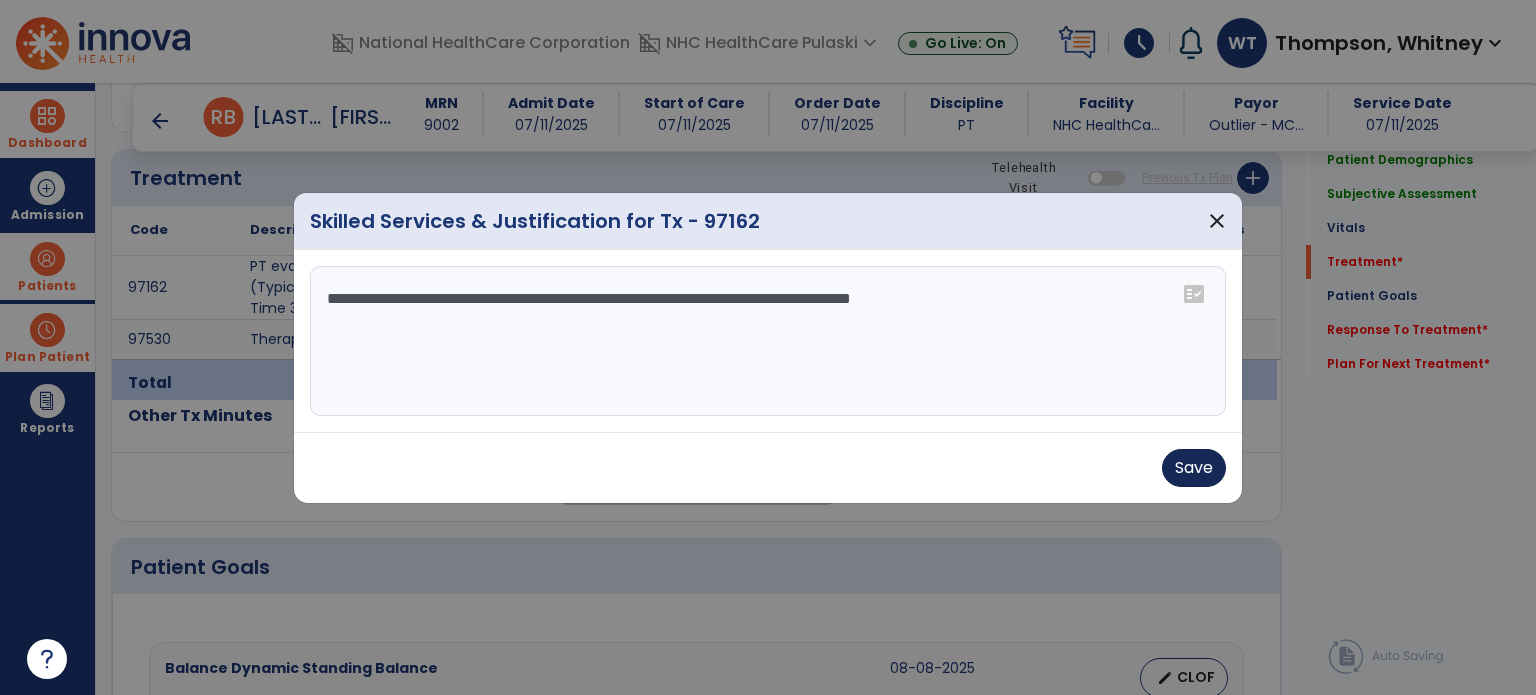type on "**********" 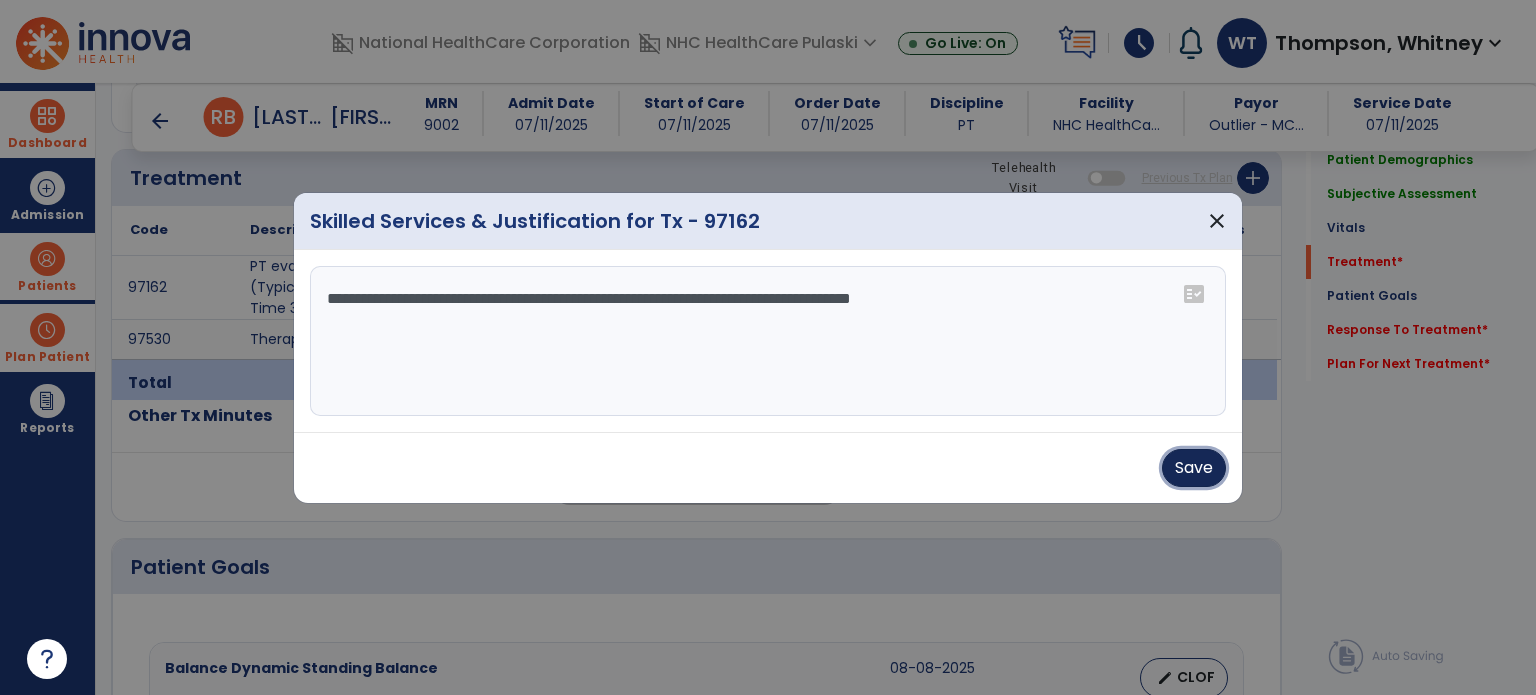 click on "Save" at bounding box center (1194, 468) 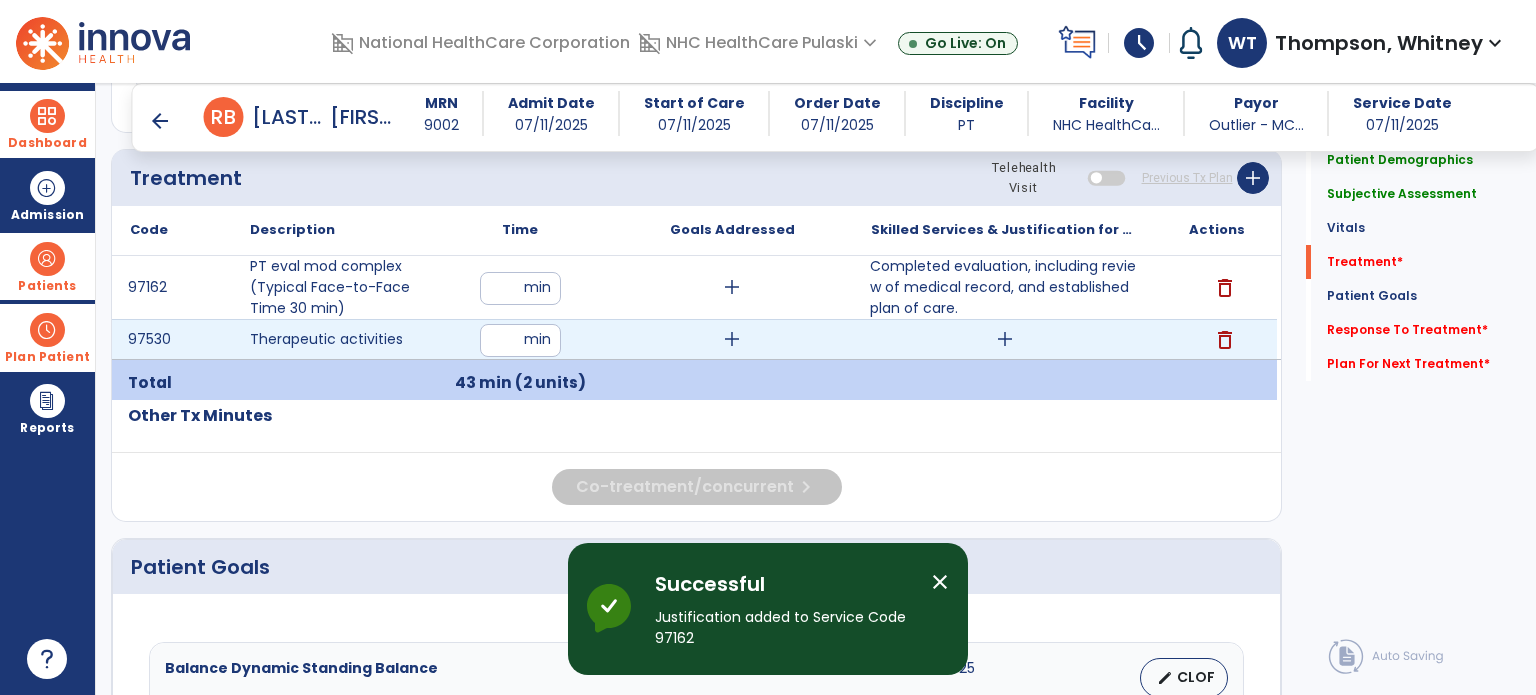 click on "add" at bounding box center (1005, 339) 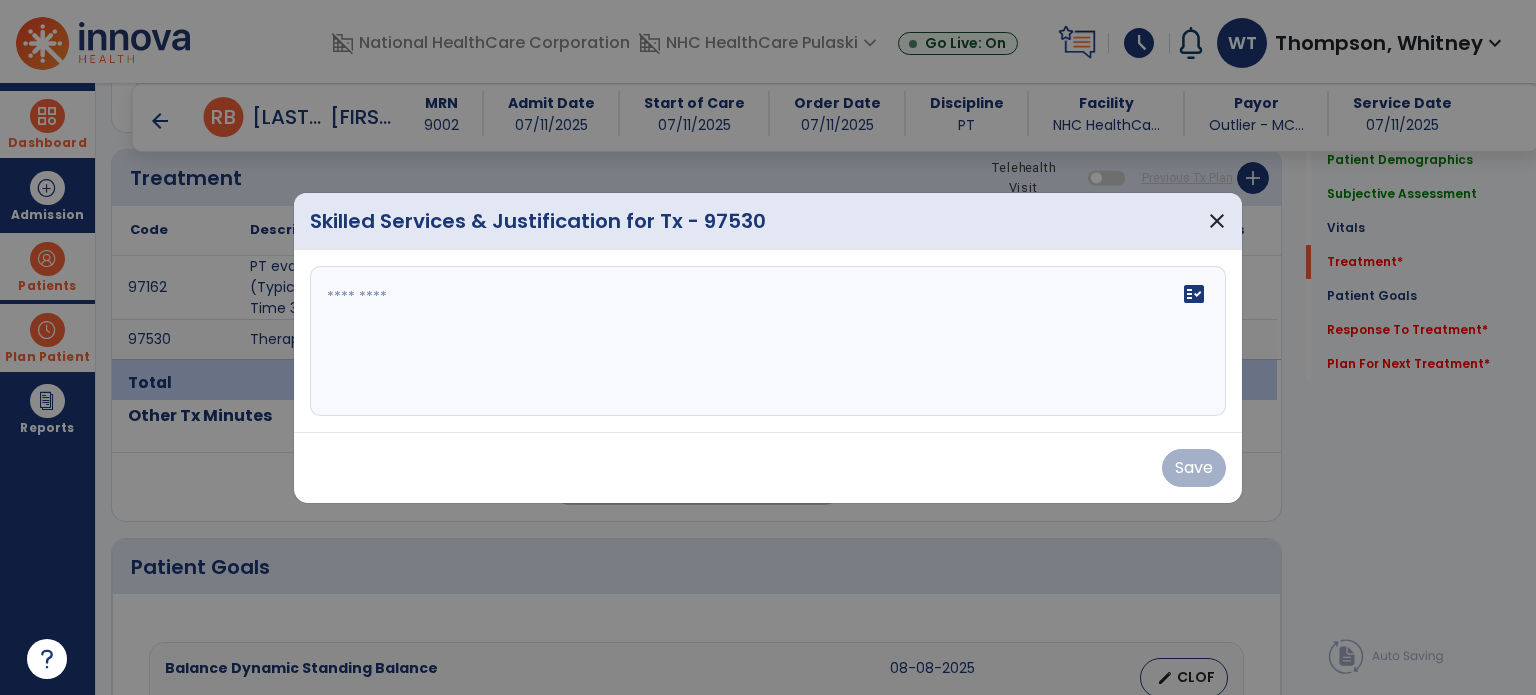 click on "fact_check" at bounding box center [768, 341] 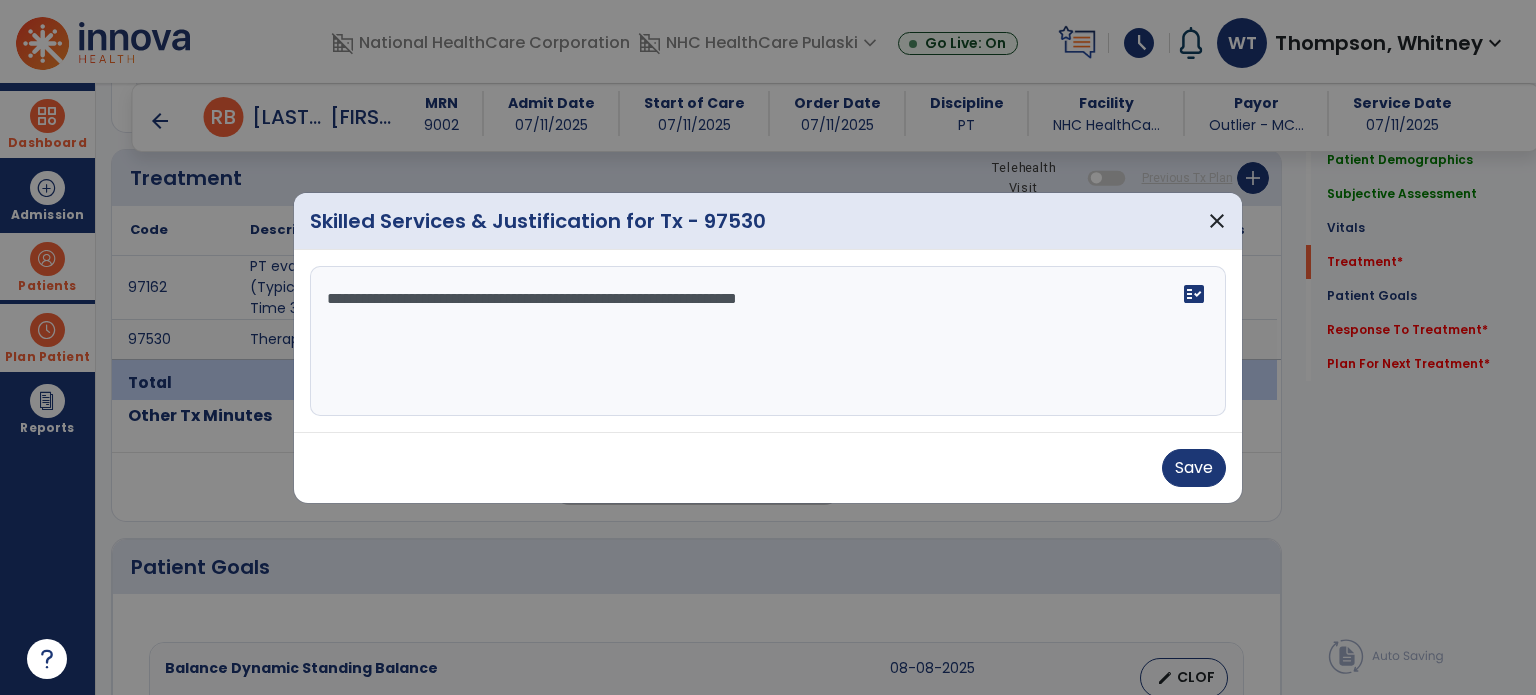 click on "**********" at bounding box center [768, 341] 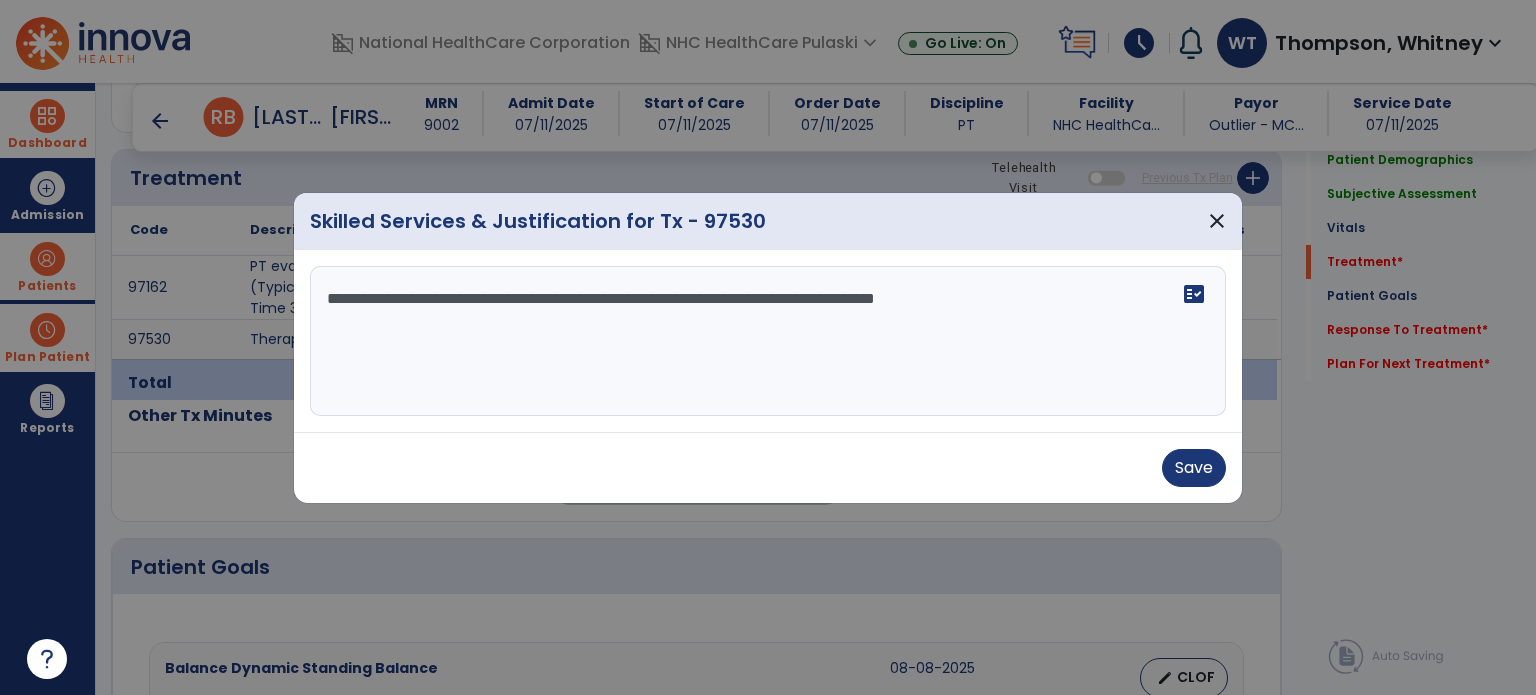 click on "**********" at bounding box center (768, 341) 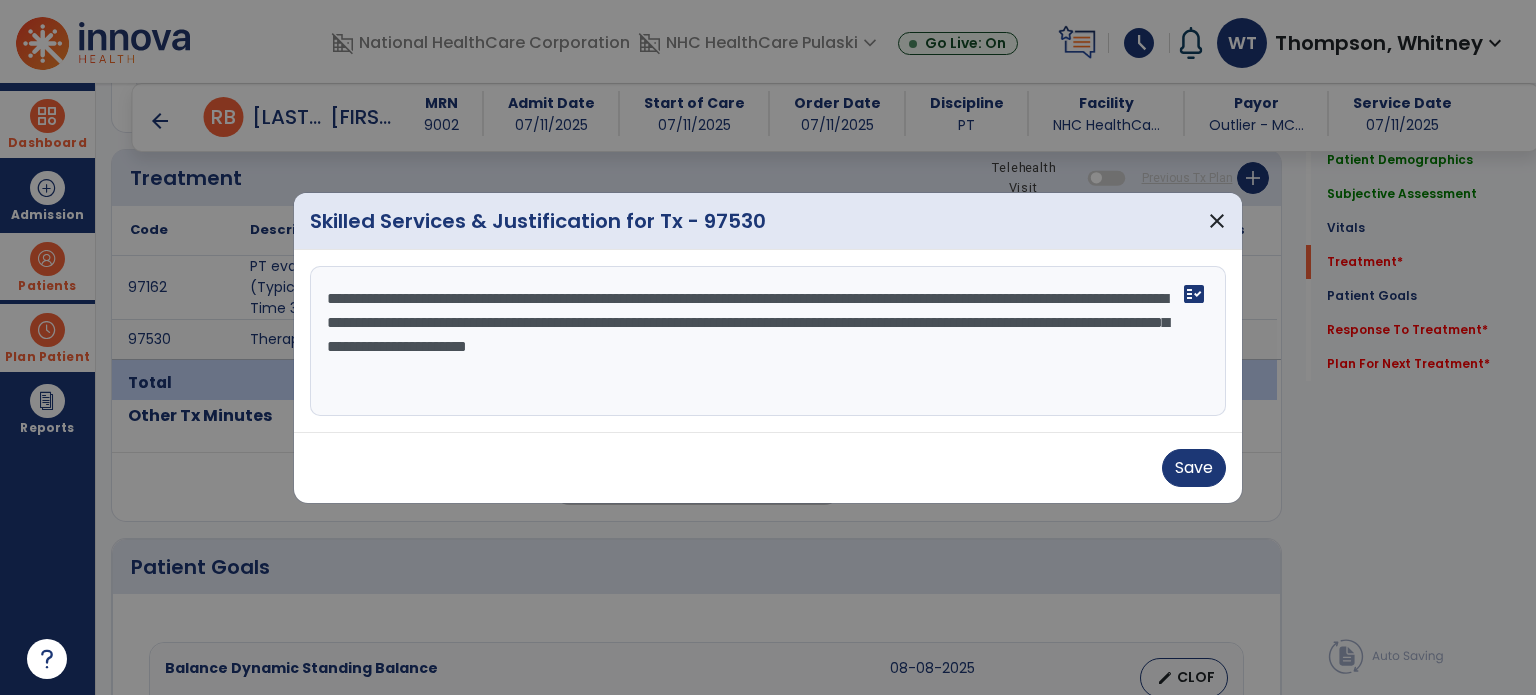 click on "**********" at bounding box center (768, 341) 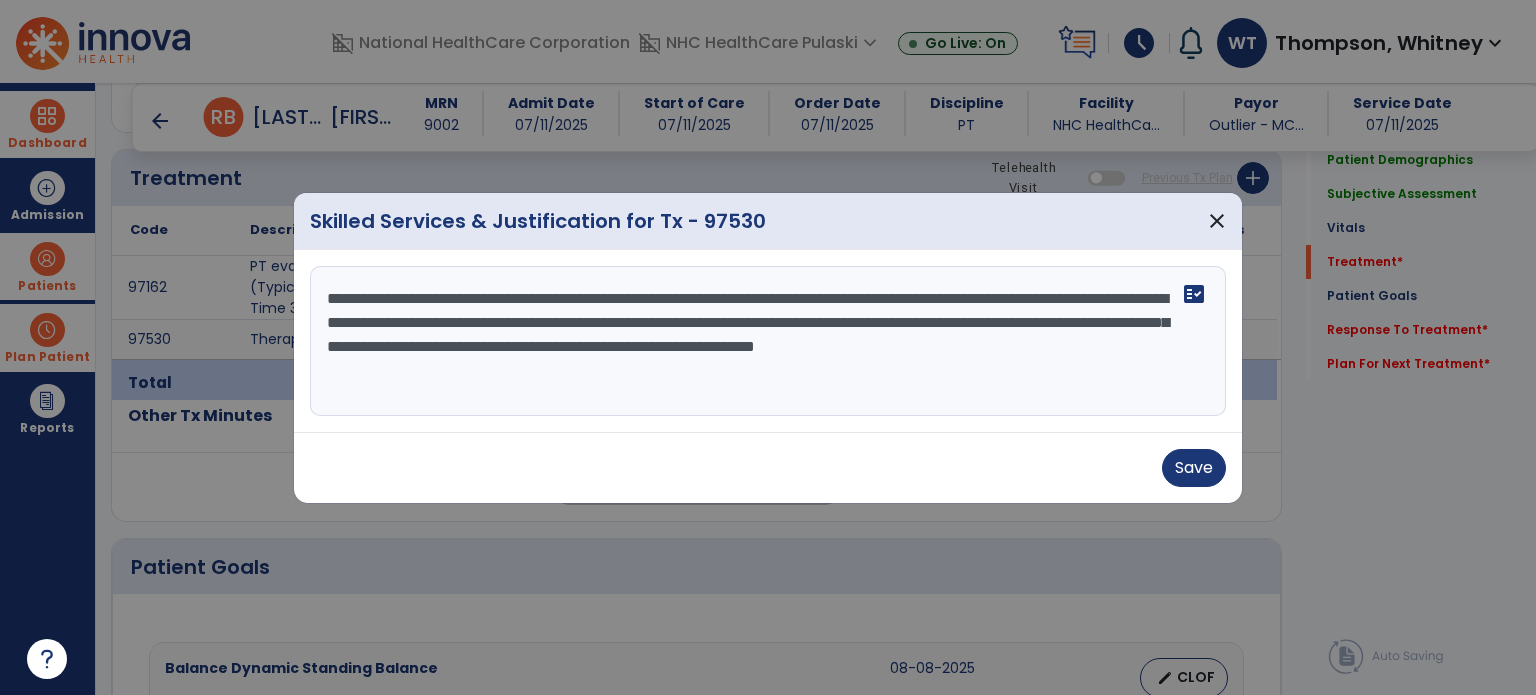 click on "**********" at bounding box center (768, 341) 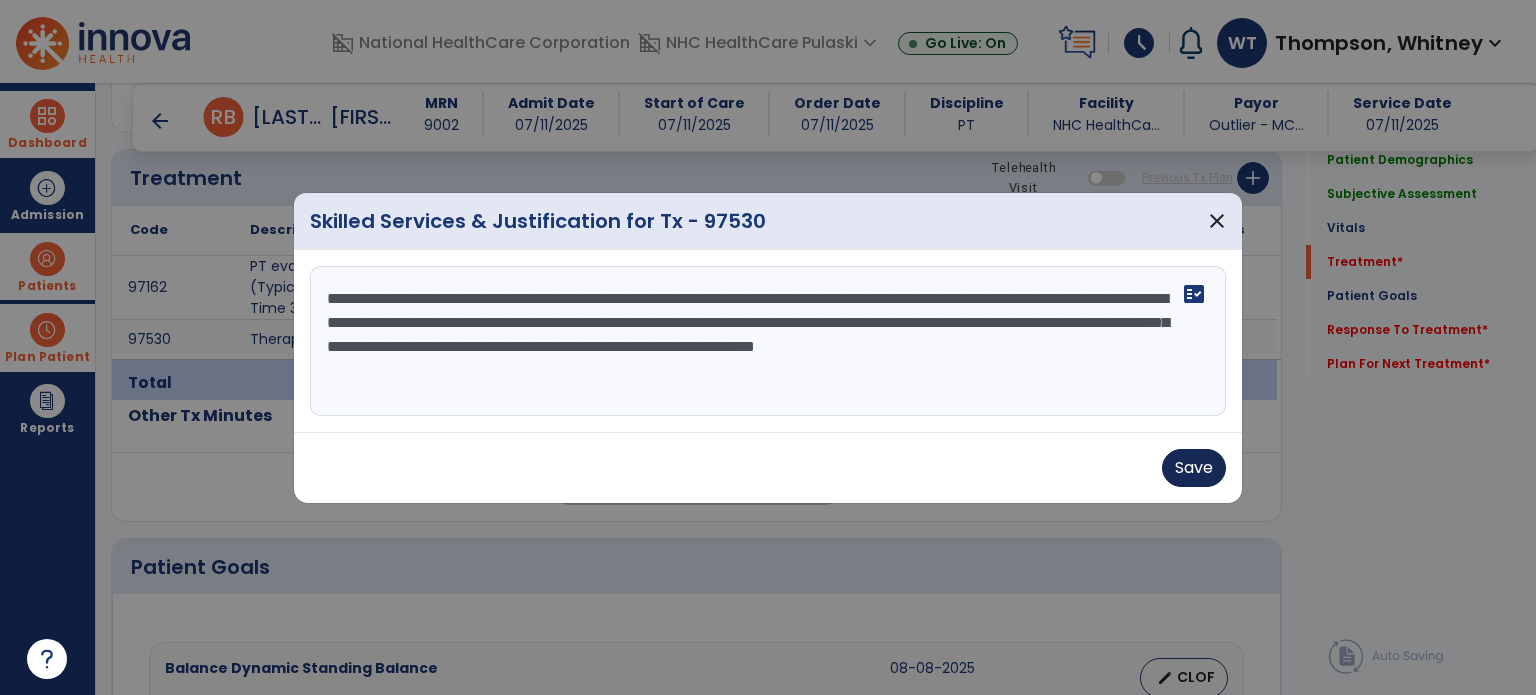 type on "**********" 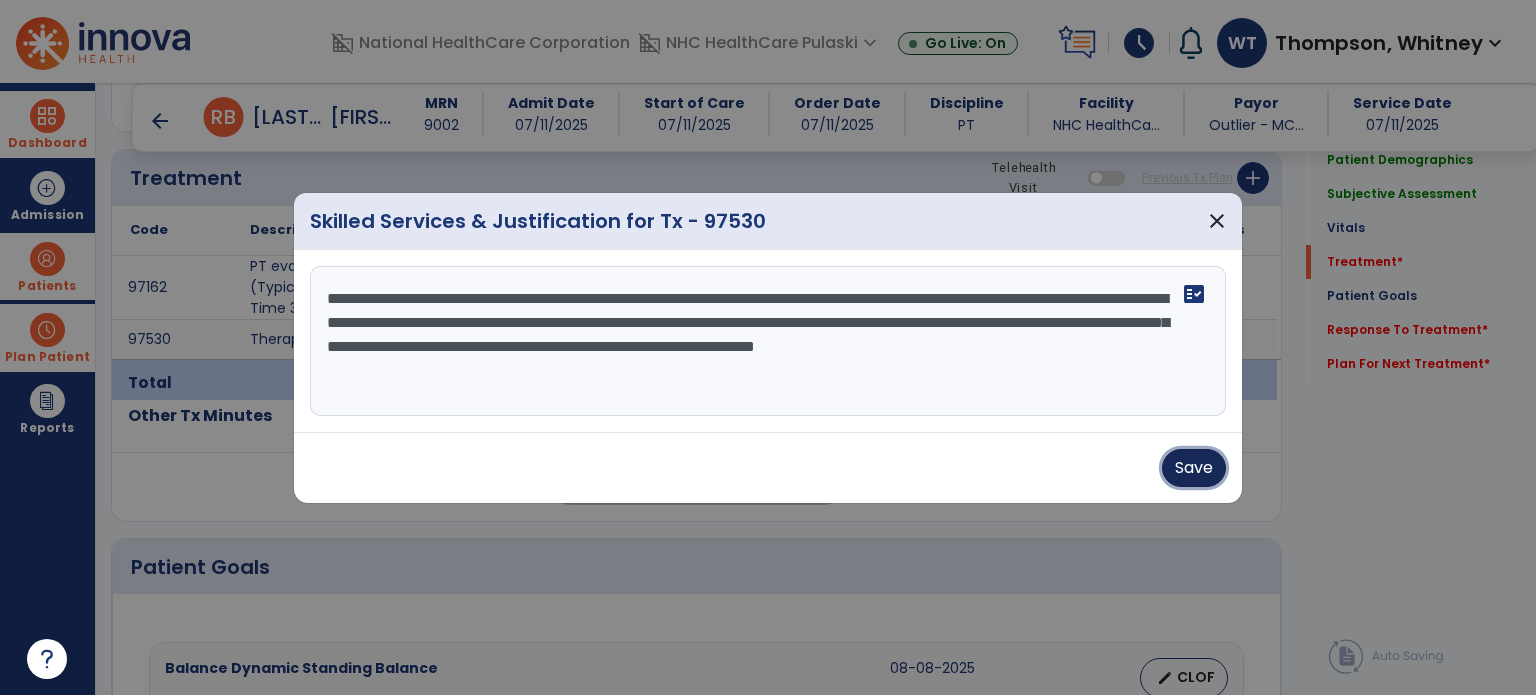 click on "Save" at bounding box center (1194, 468) 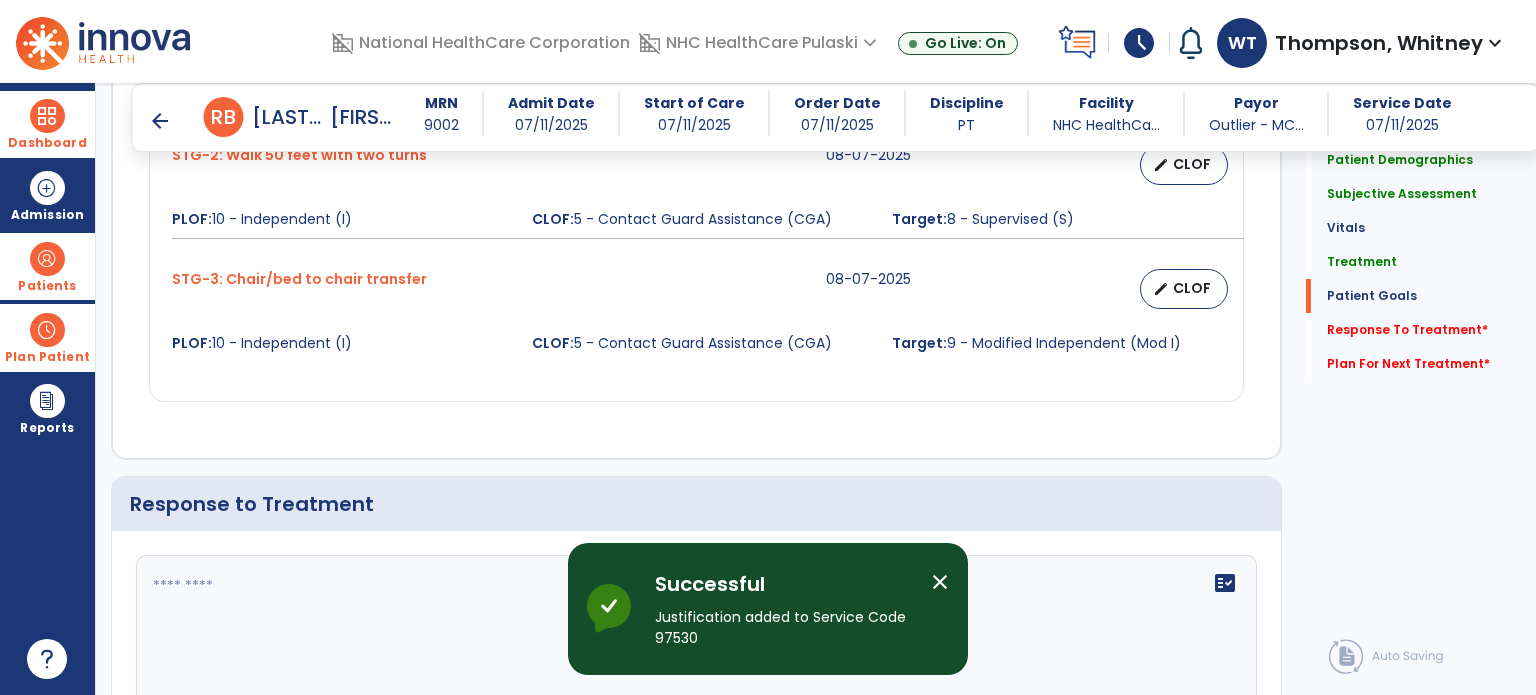 scroll, scrollTop: 3070, scrollLeft: 0, axis: vertical 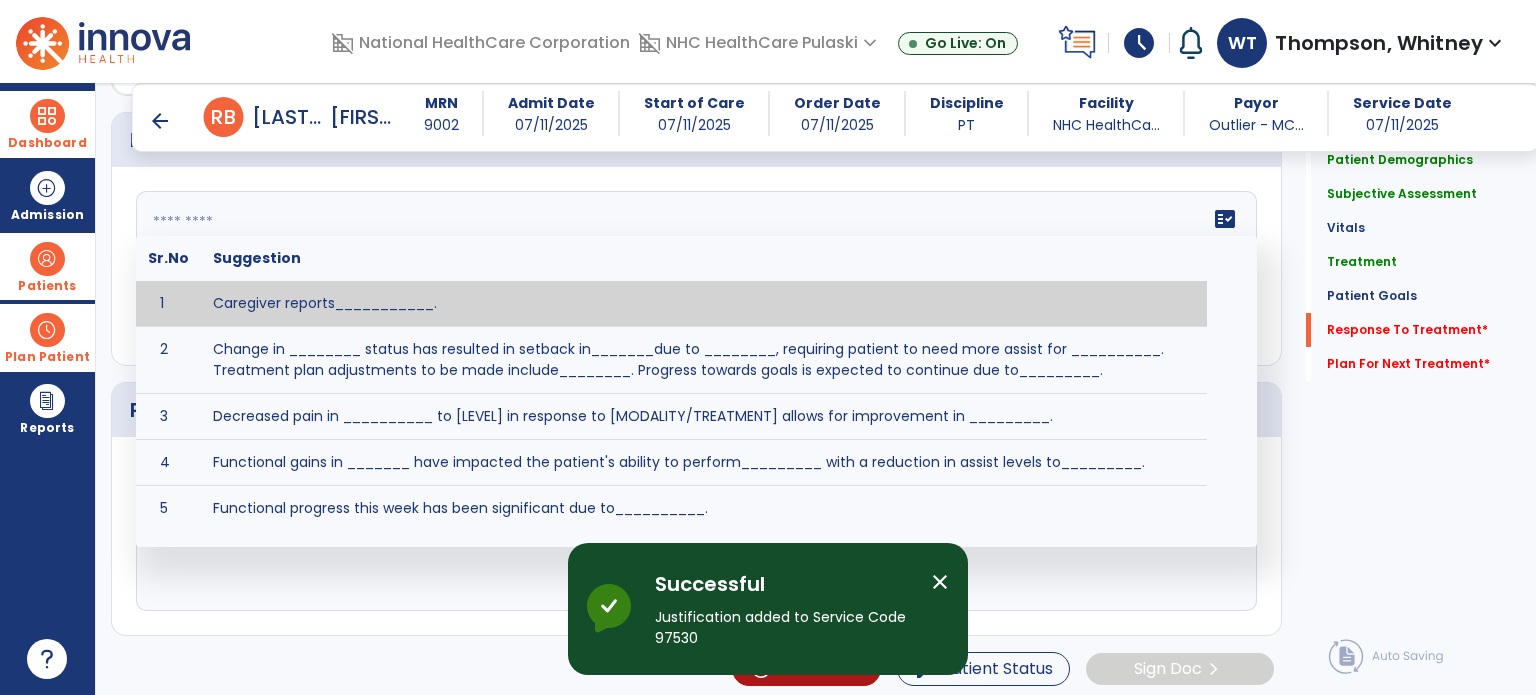 click 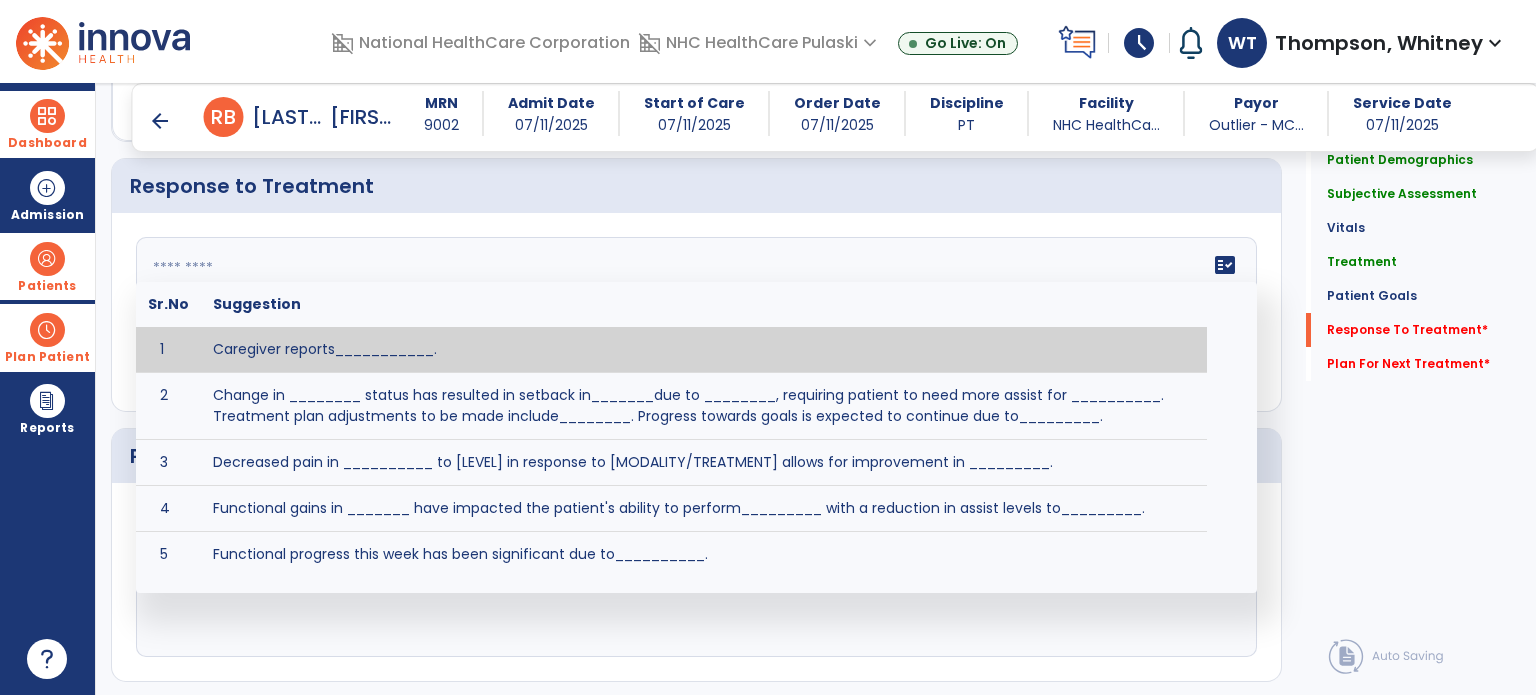 scroll, scrollTop: 3070, scrollLeft: 0, axis: vertical 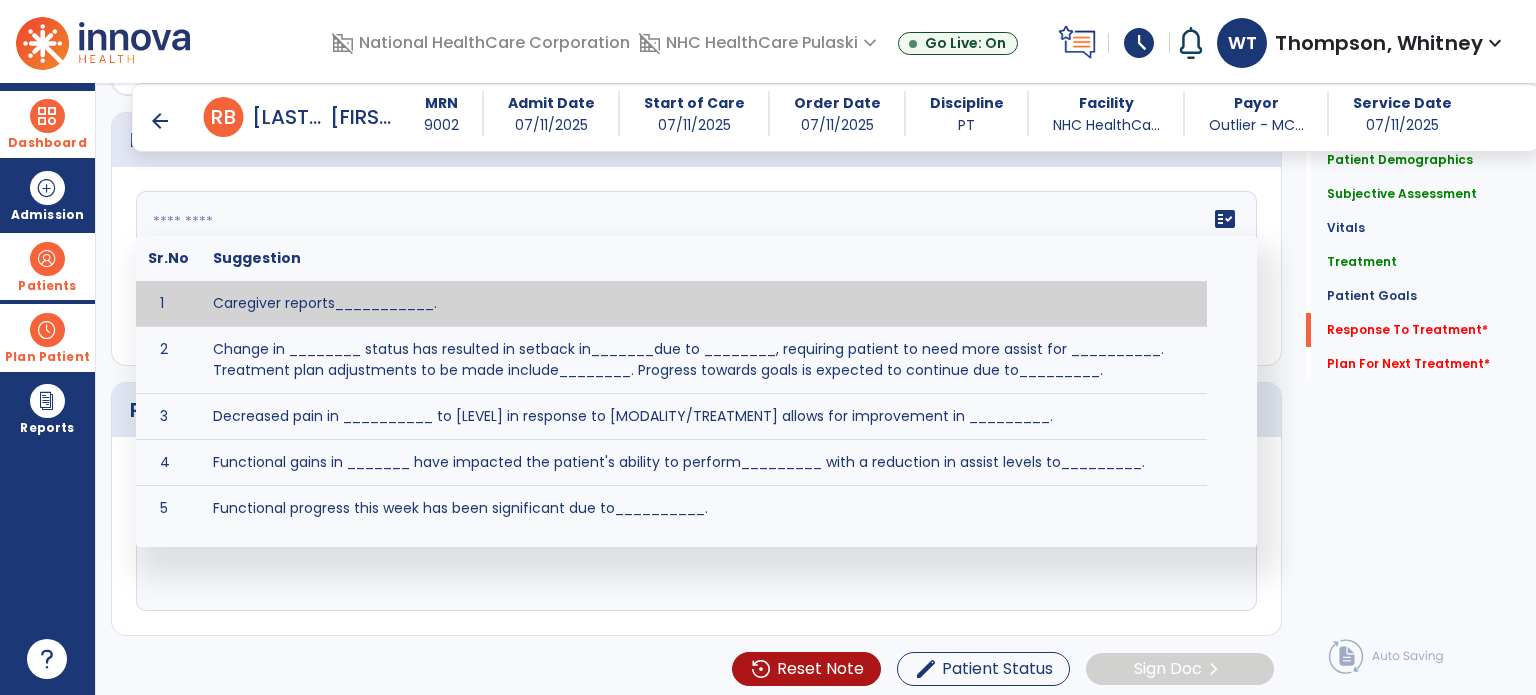 paste on "**********" 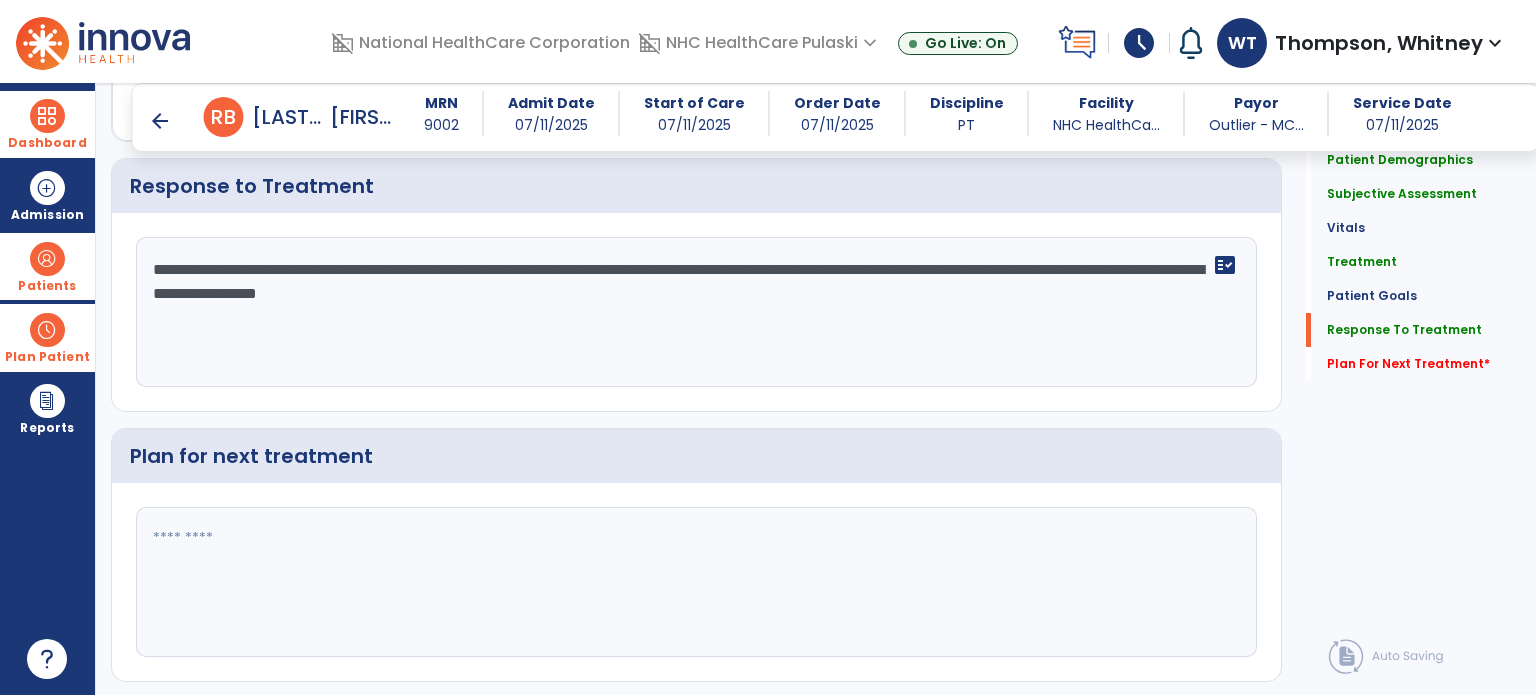 scroll, scrollTop: 3070, scrollLeft: 0, axis: vertical 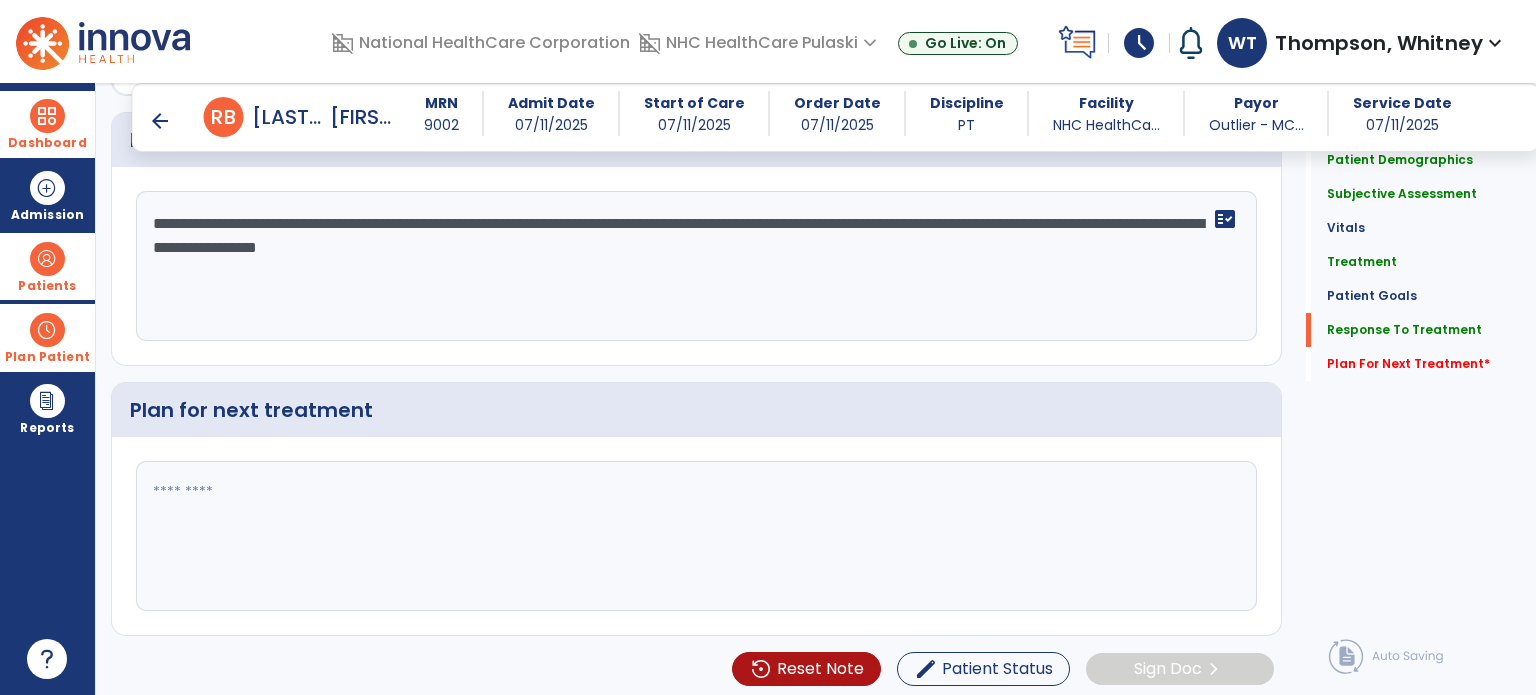 paste on "**********" 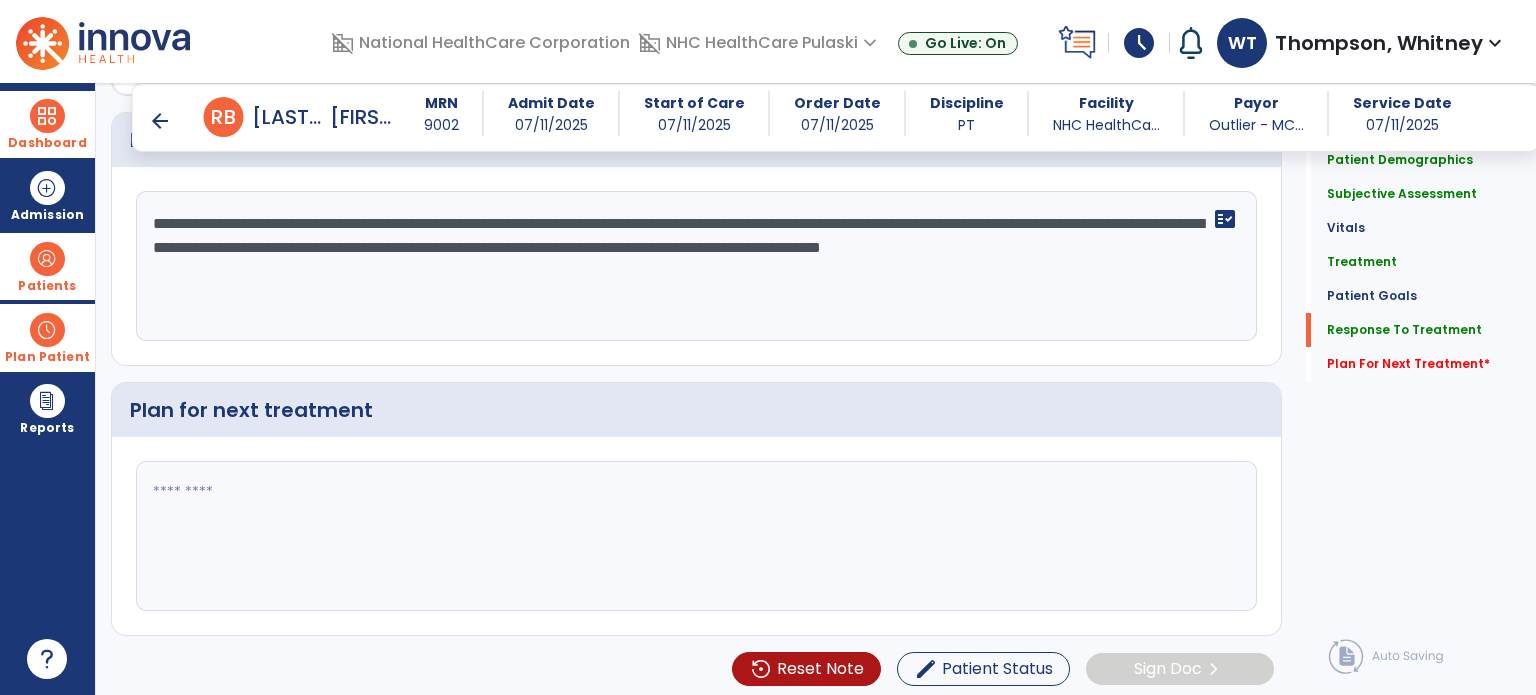 scroll, scrollTop: 3070, scrollLeft: 0, axis: vertical 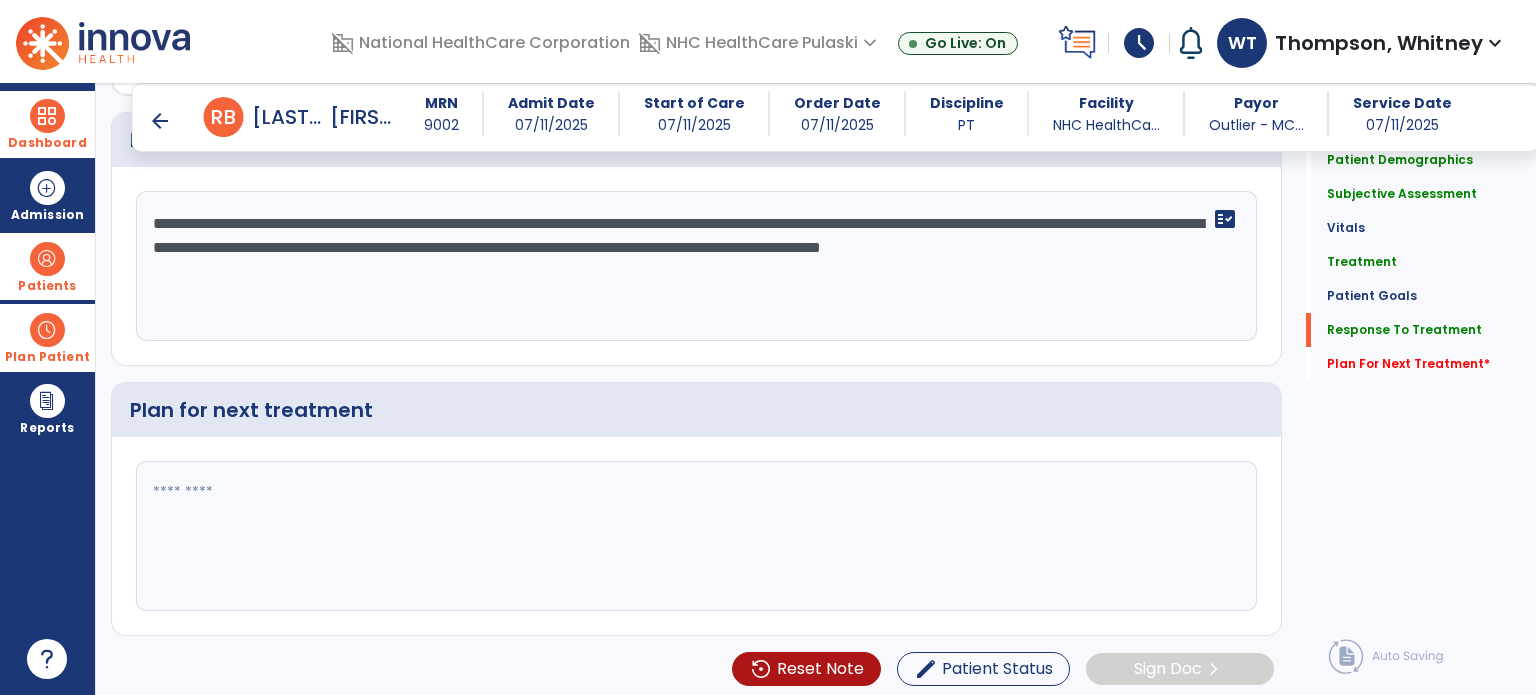 drag, startPoint x: 695, startPoint y: 243, endPoint x: 580, endPoint y: 241, distance: 115.01739 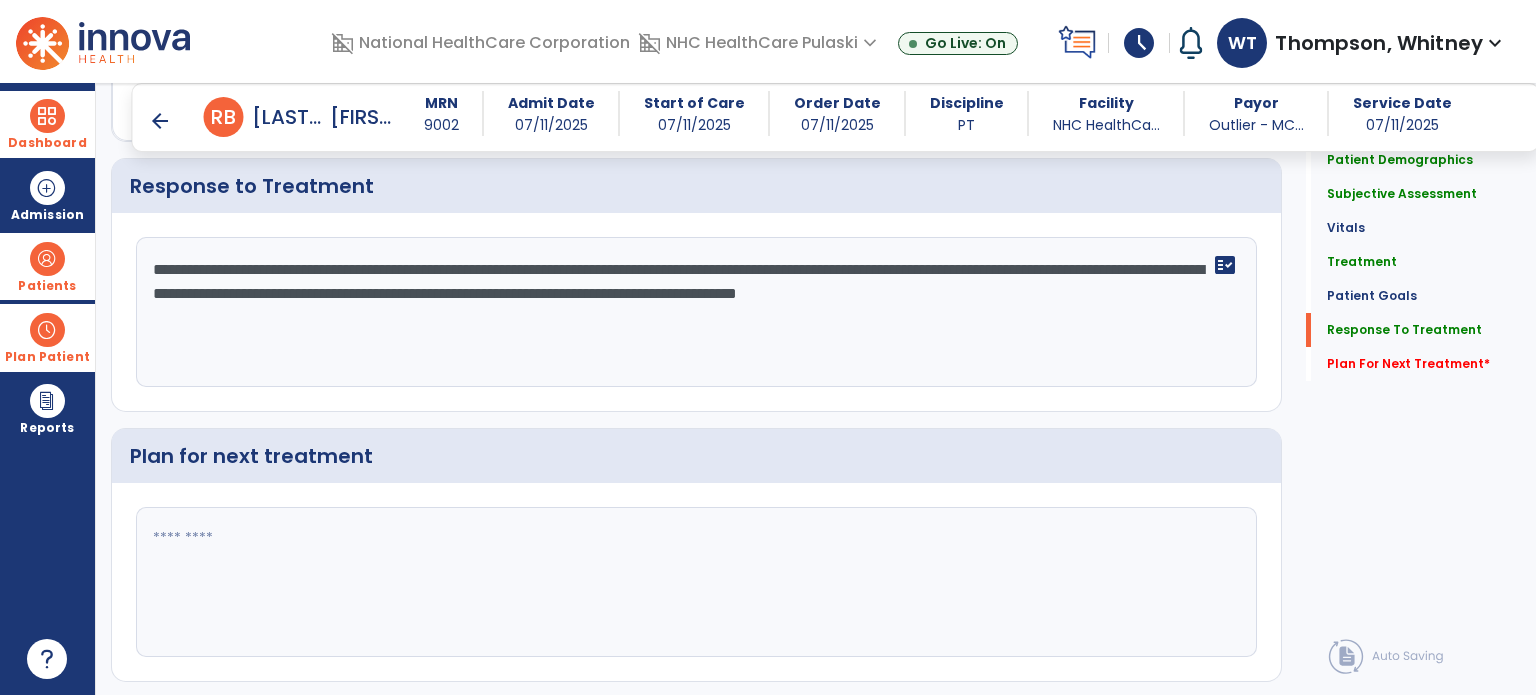 scroll, scrollTop: 3070, scrollLeft: 0, axis: vertical 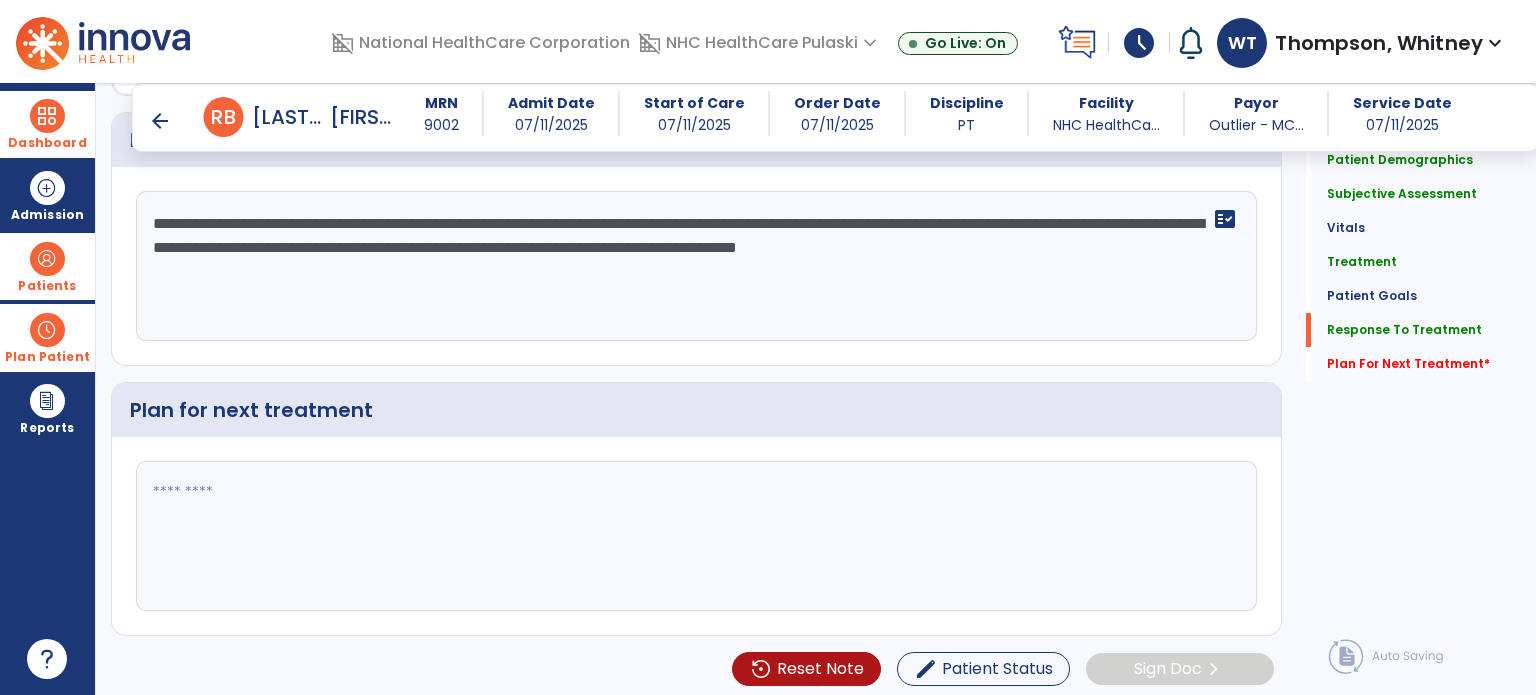type on "**********" 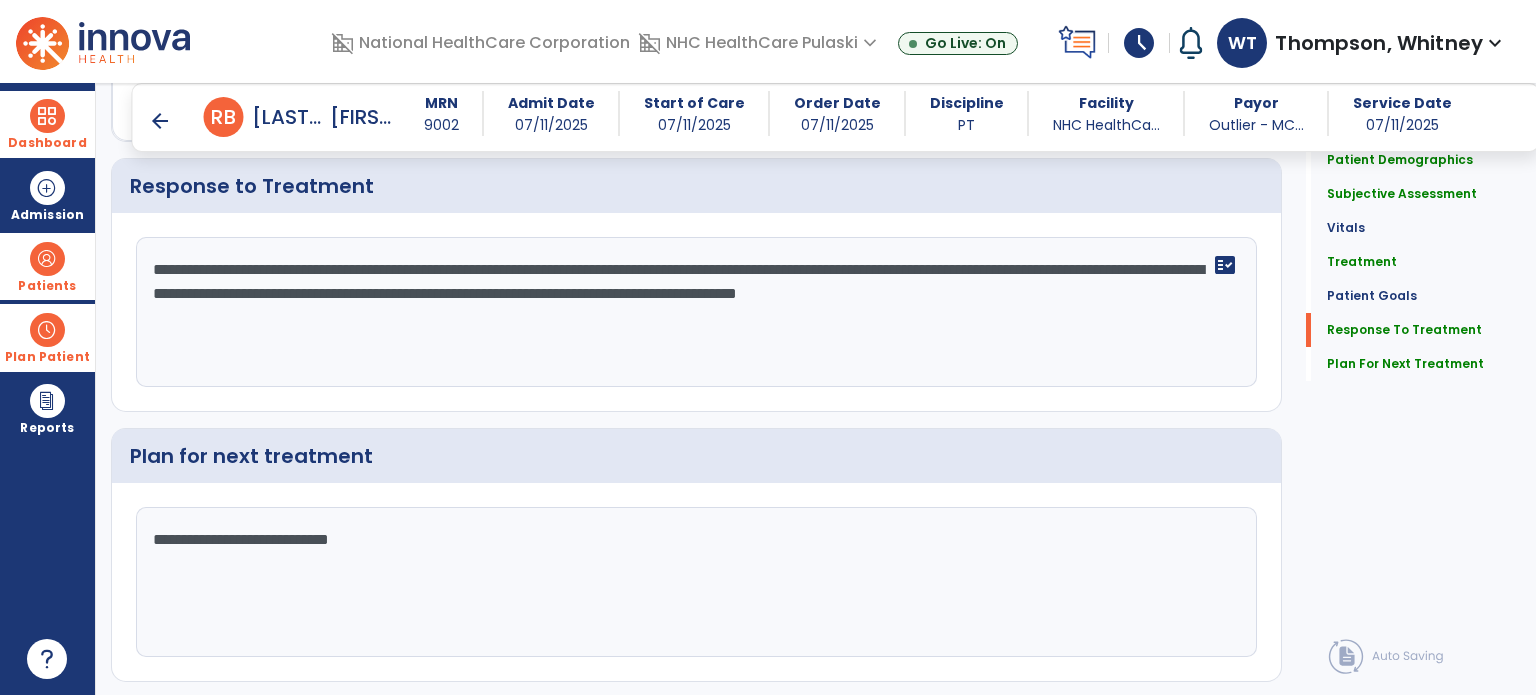scroll, scrollTop: 3070, scrollLeft: 0, axis: vertical 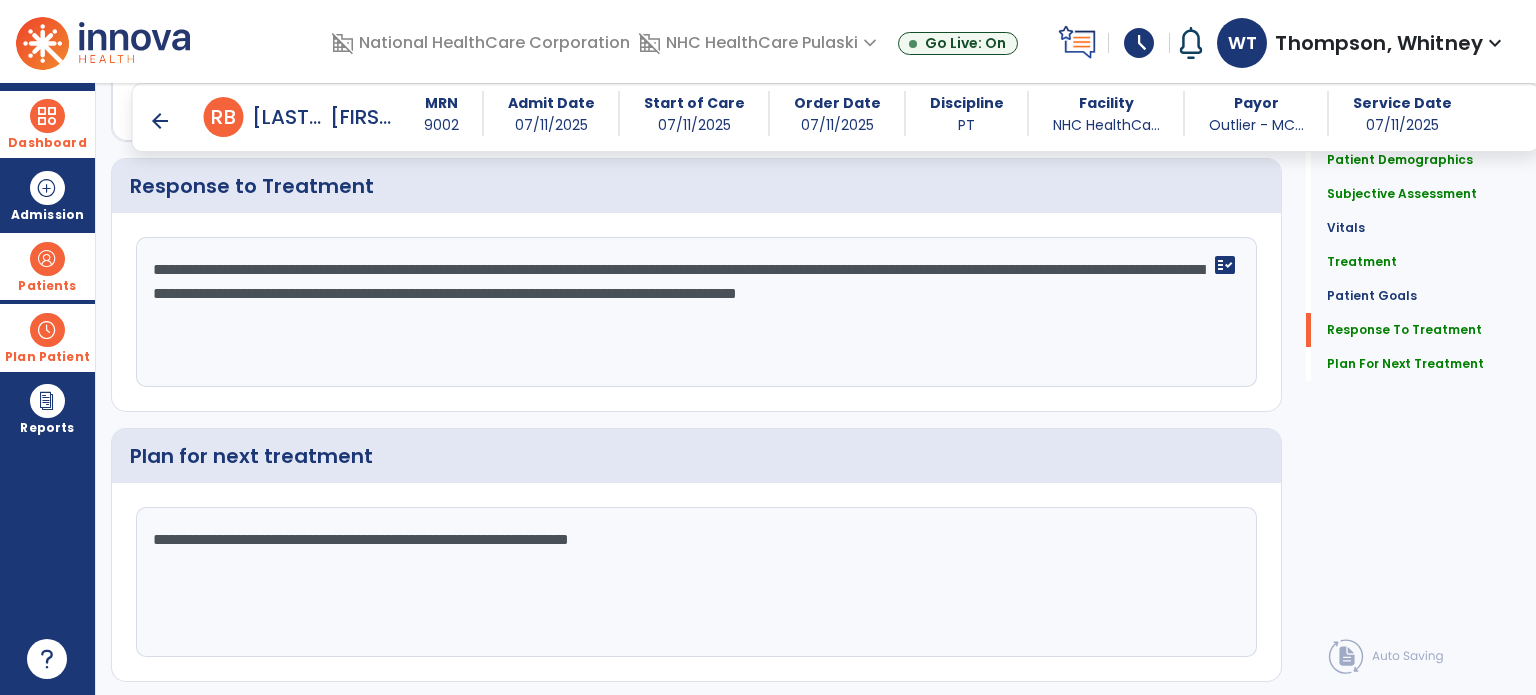 type on "**********" 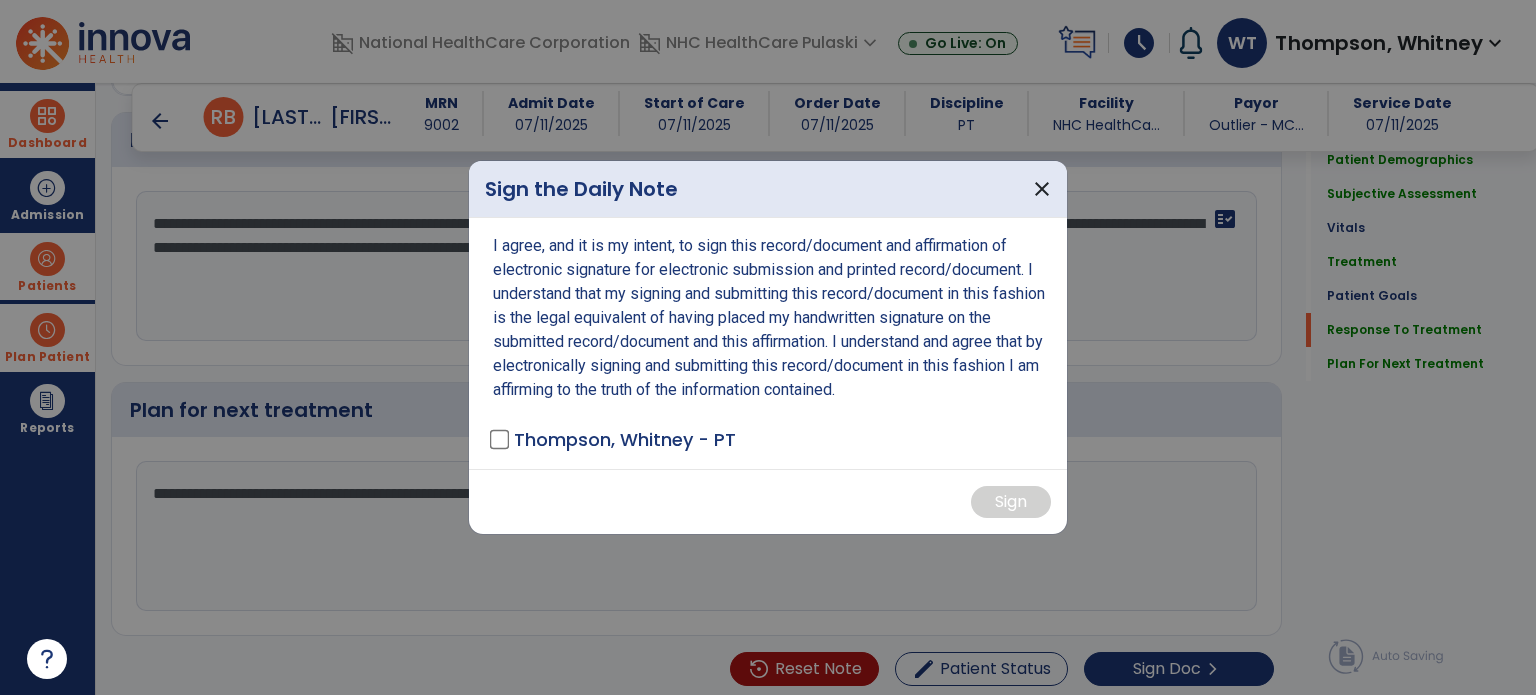 scroll, scrollTop: 3069, scrollLeft: 0, axis: vertical 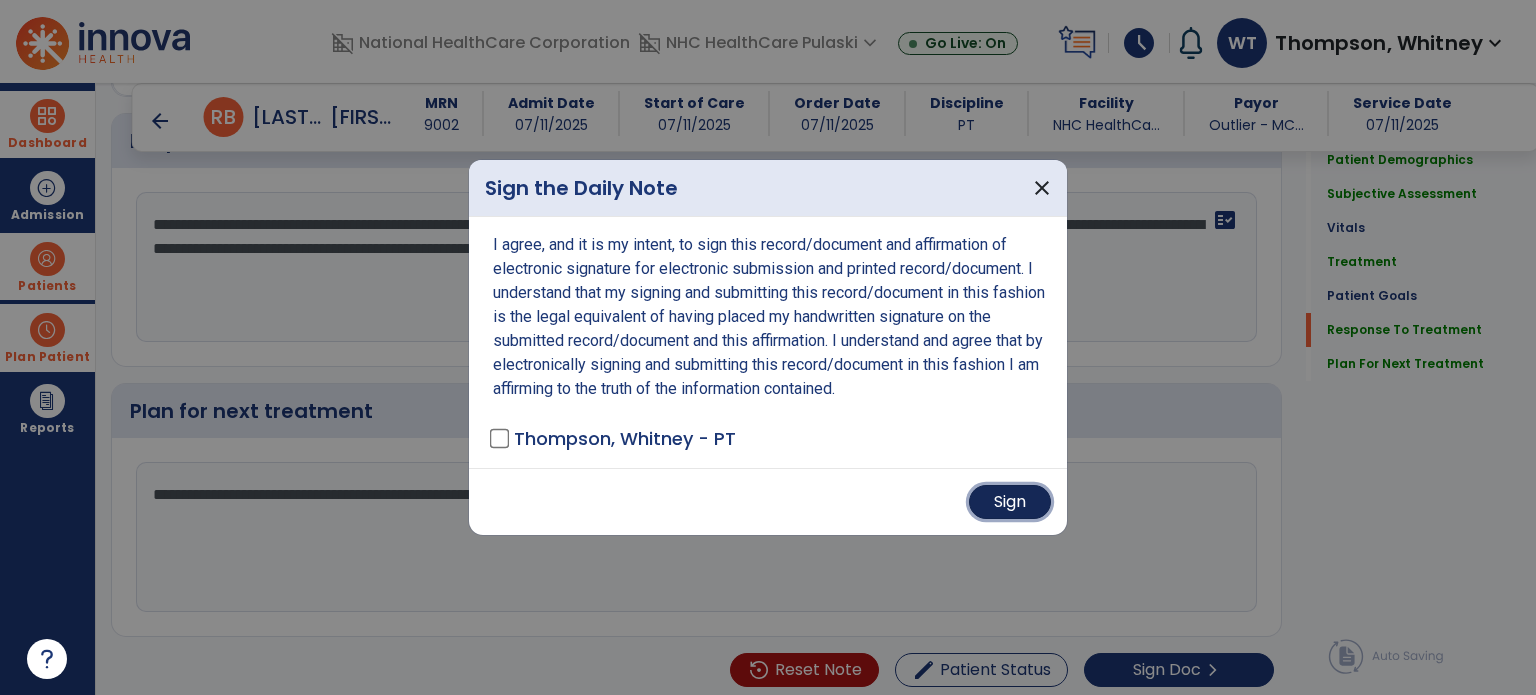 click on "Sign" at bounding box center (1010, 502) 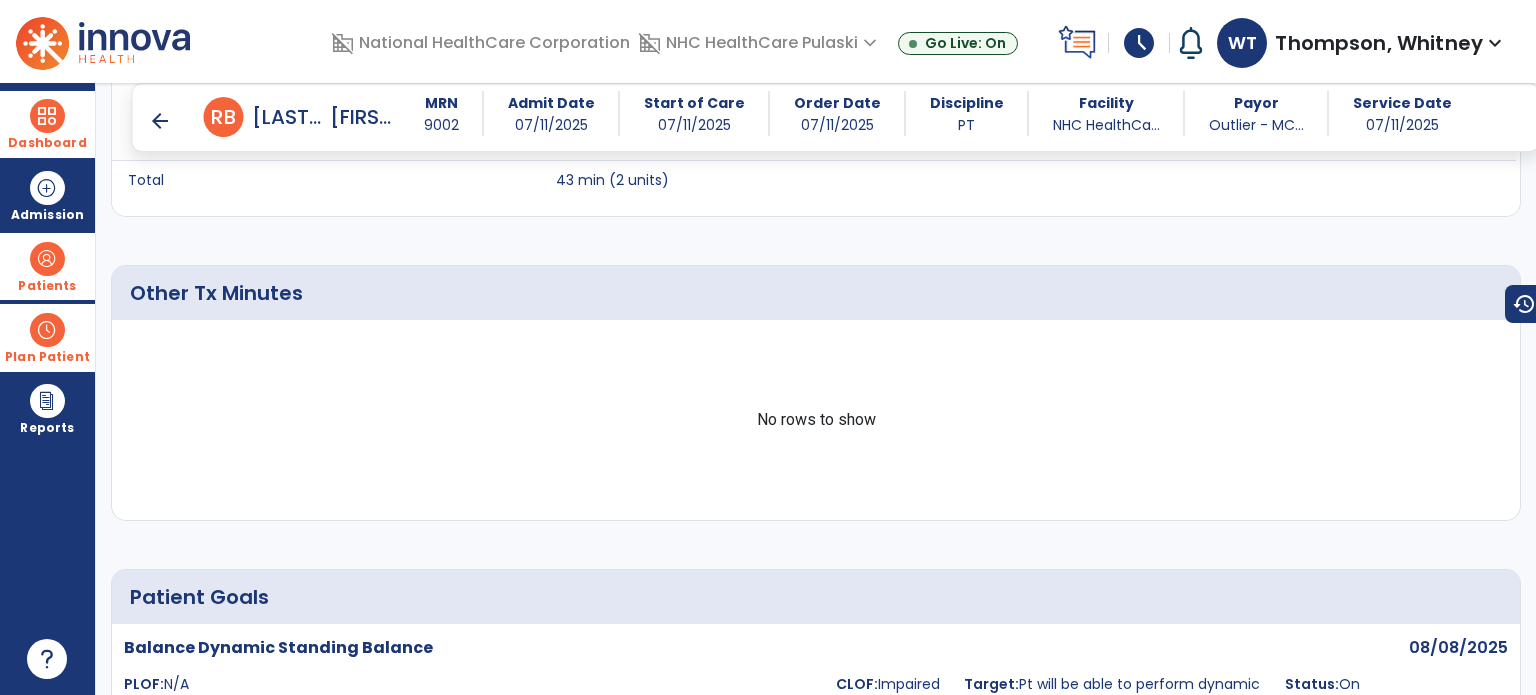 scroll, scrollTop: 1592, scrollLeft: 0, axis: vertical 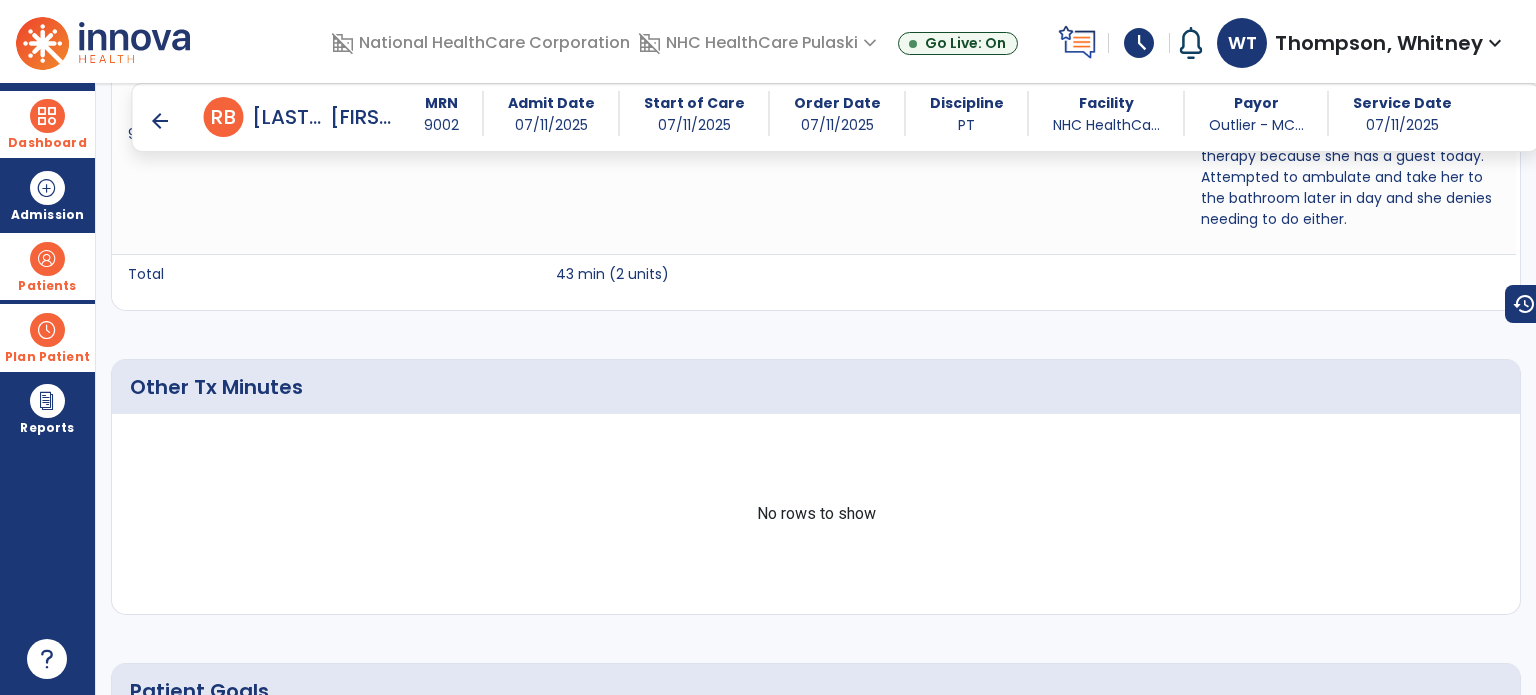 click on "arrow_back" at bounding box center (160, 121) 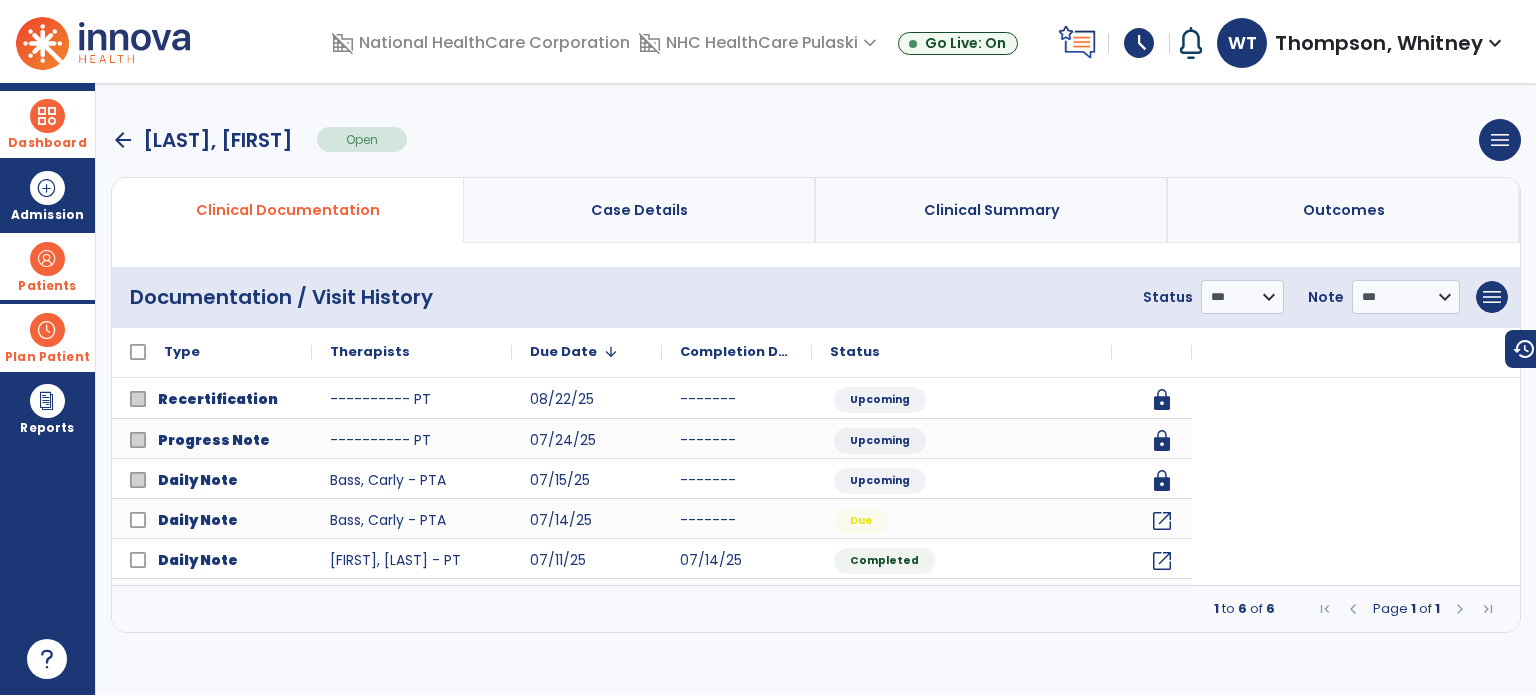 scroll, scrollTop: 0, scrollLeft: 0, axis: both 